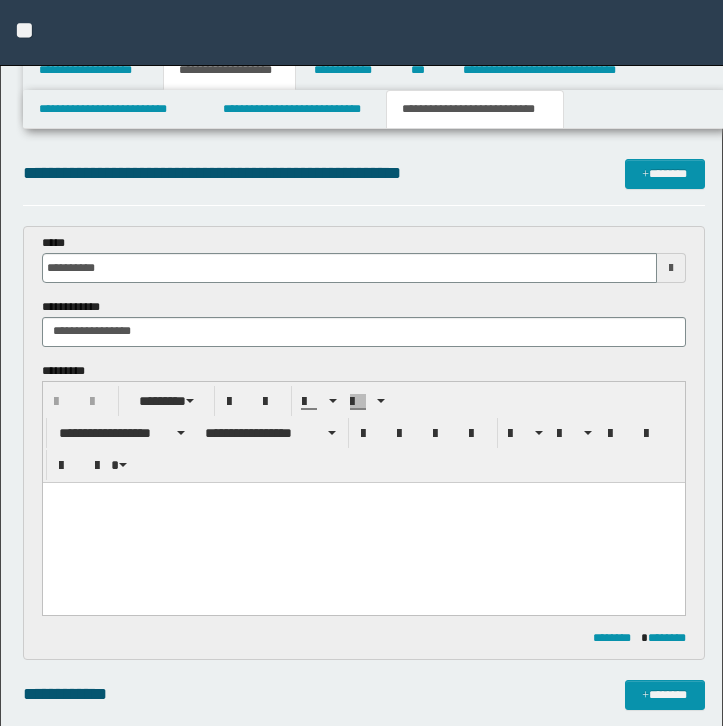 scroll, scrollTop: 1131, scrollLeft: 0, axis: vertical 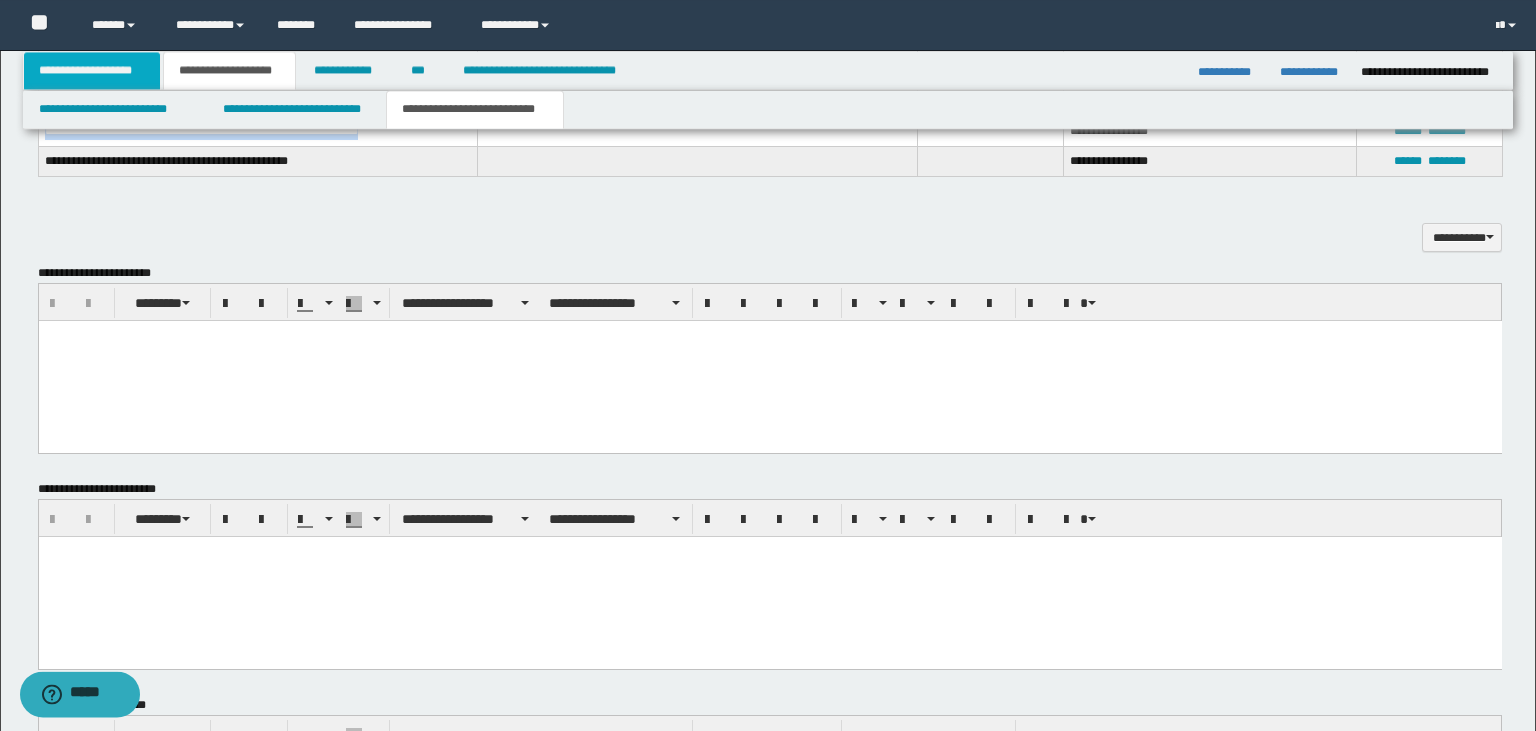 click on "**********" at bounding box center [92, 70] 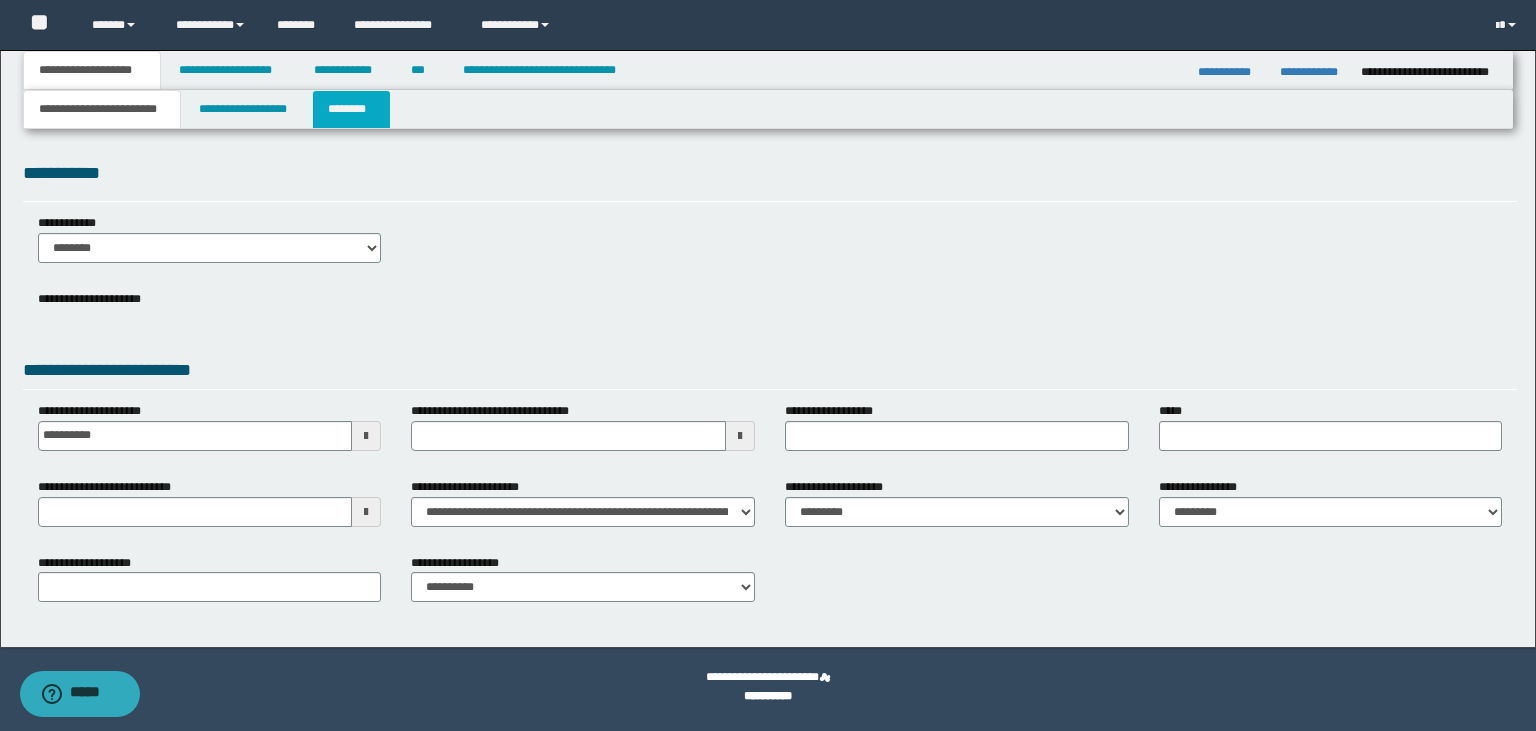 click on "********" at bounding box center (351, 109) 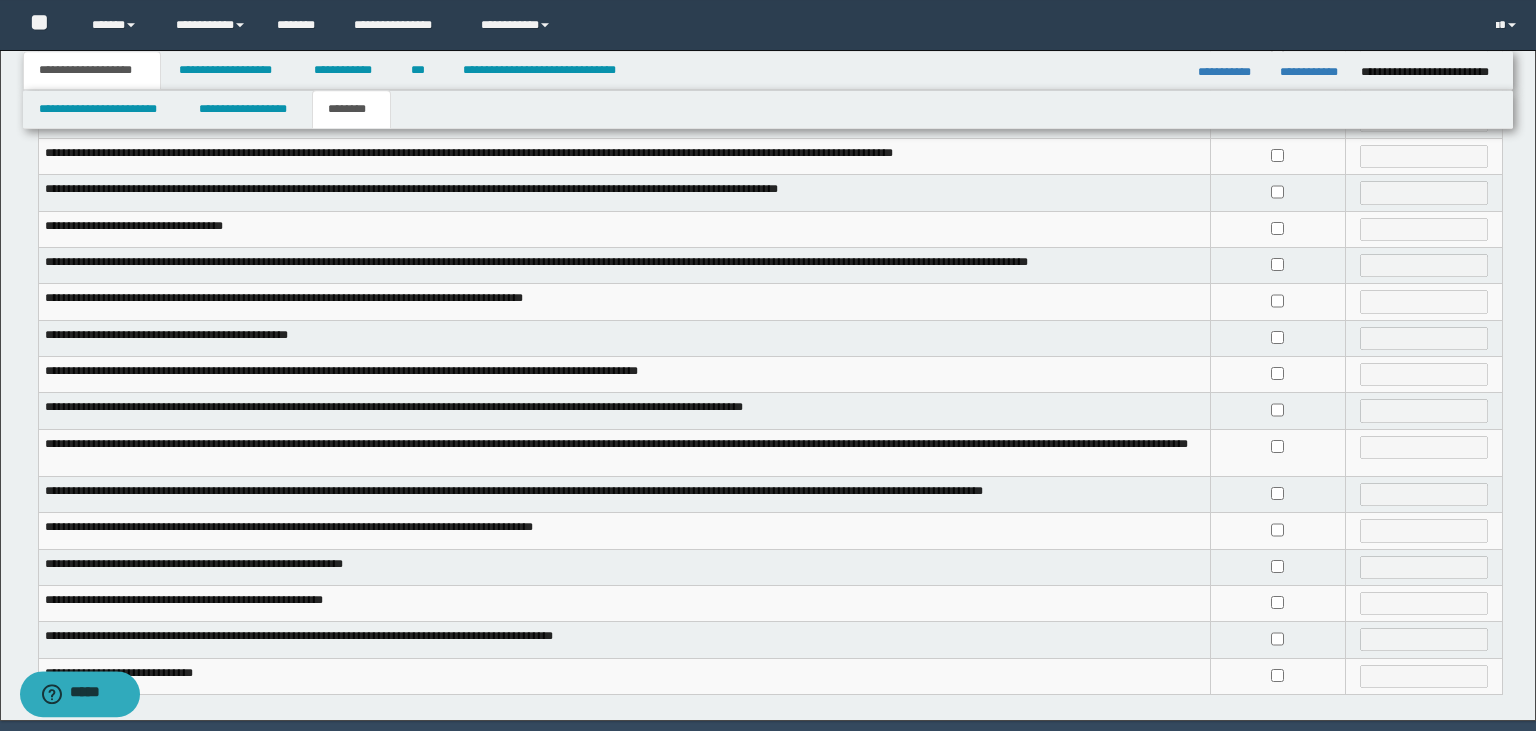 scroll, scrollTop: 314, scrollLeft: 0, axis: vertical 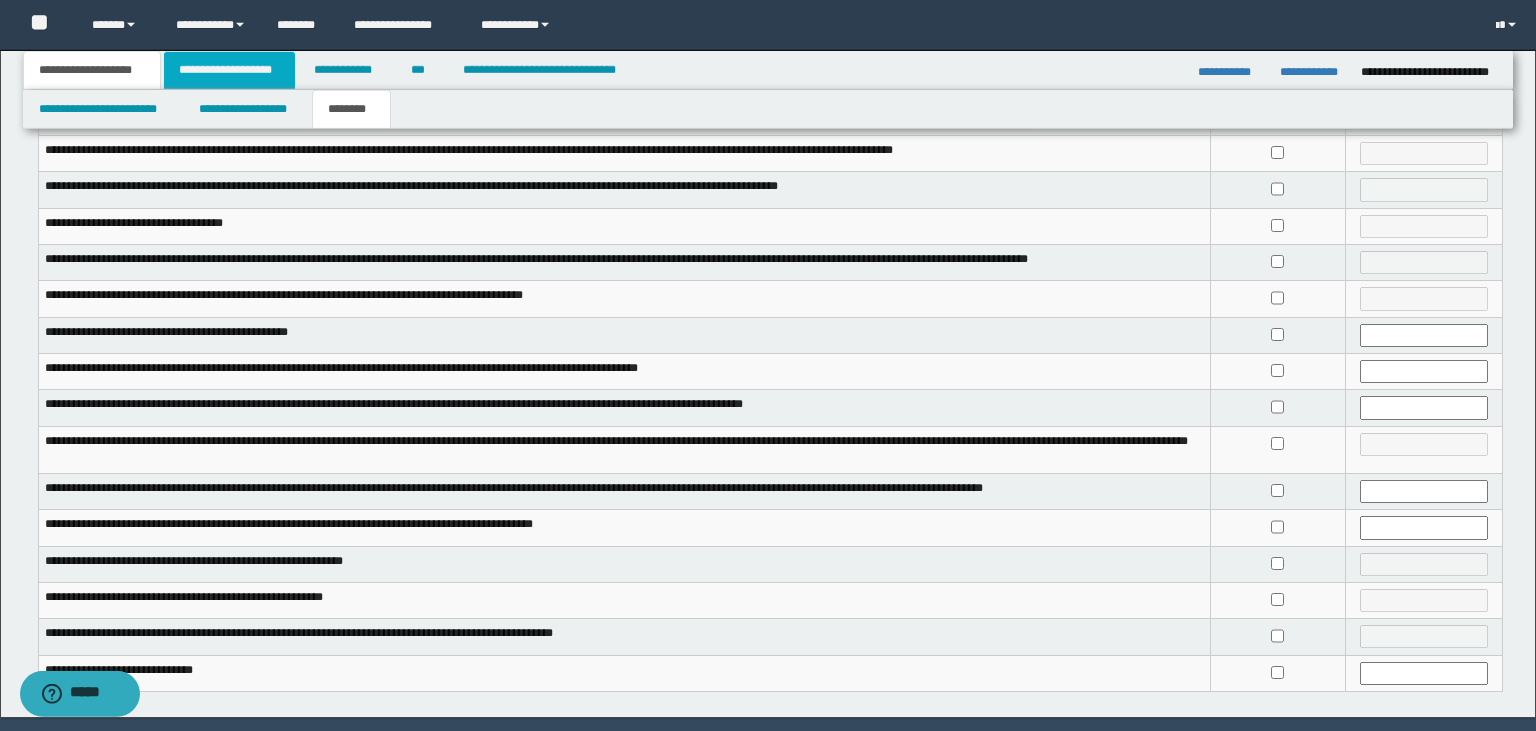 click on "**********" at bounding box center (229, 70) 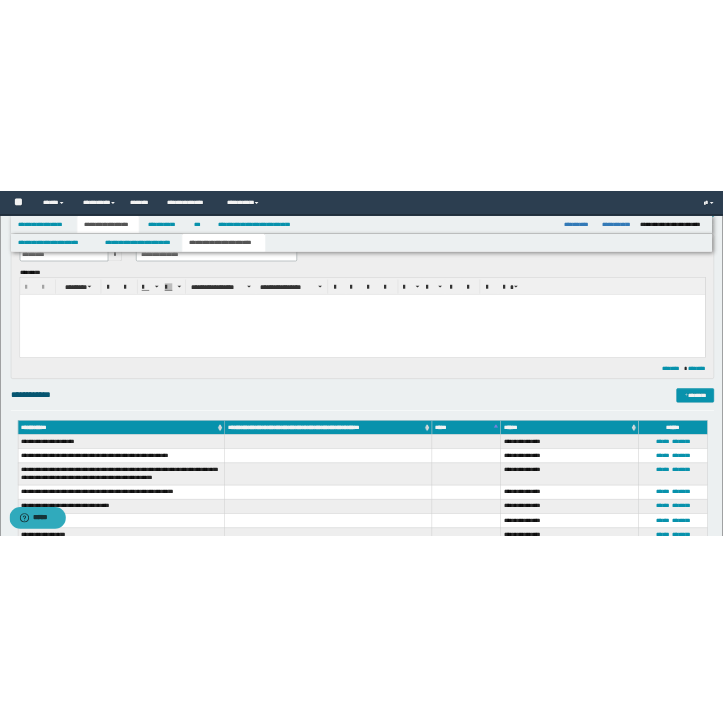 scroll, scrollTop: 0, scrollLeft: 0, axis: both 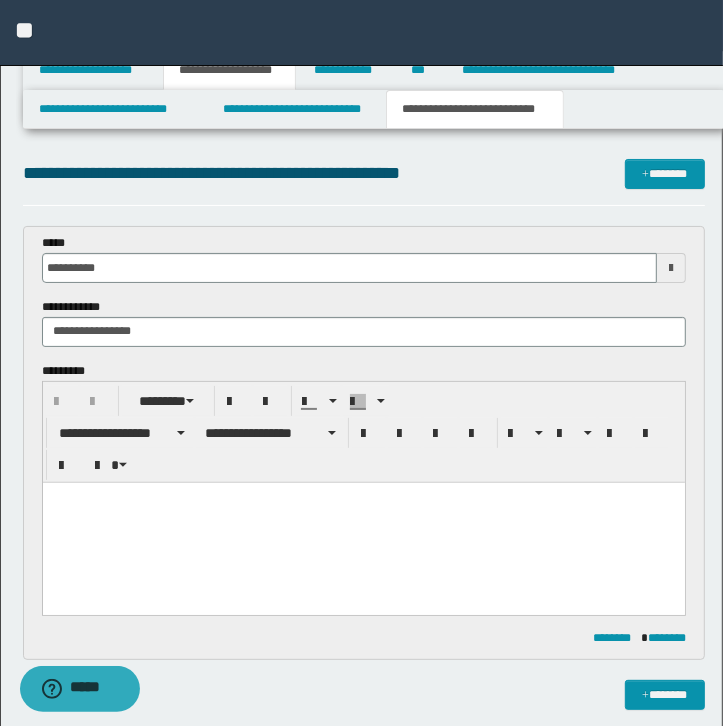 click at bounding box center [363, 522] 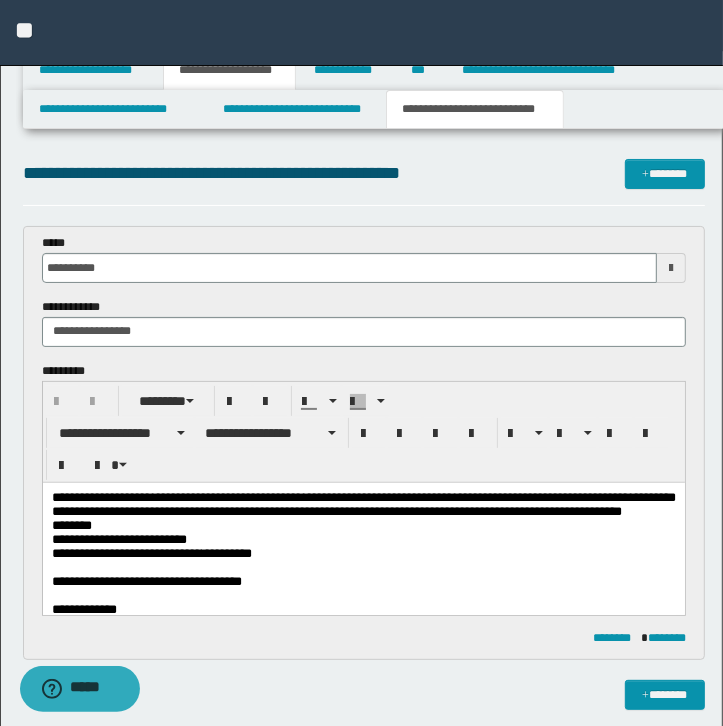 type 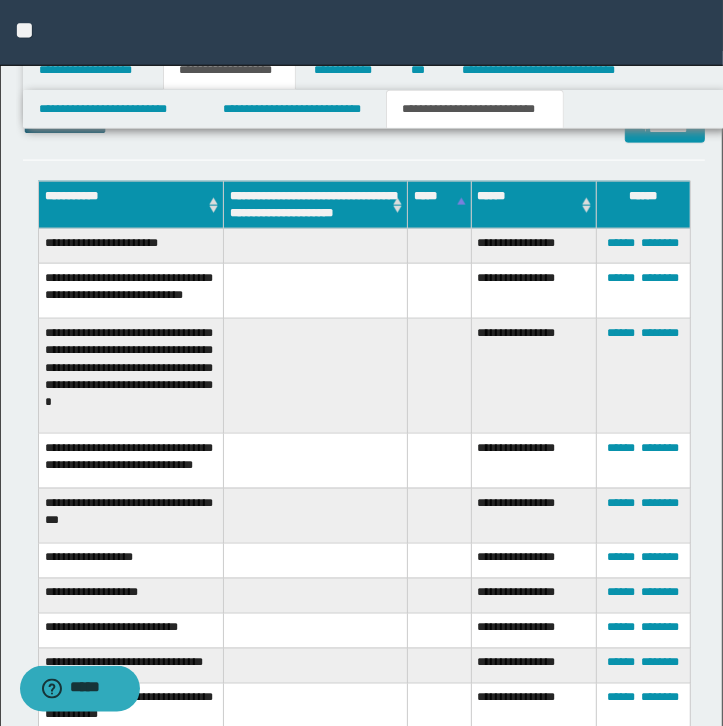scroll, scrollTop: 1248, scrollLeft: 0, axis: vertical 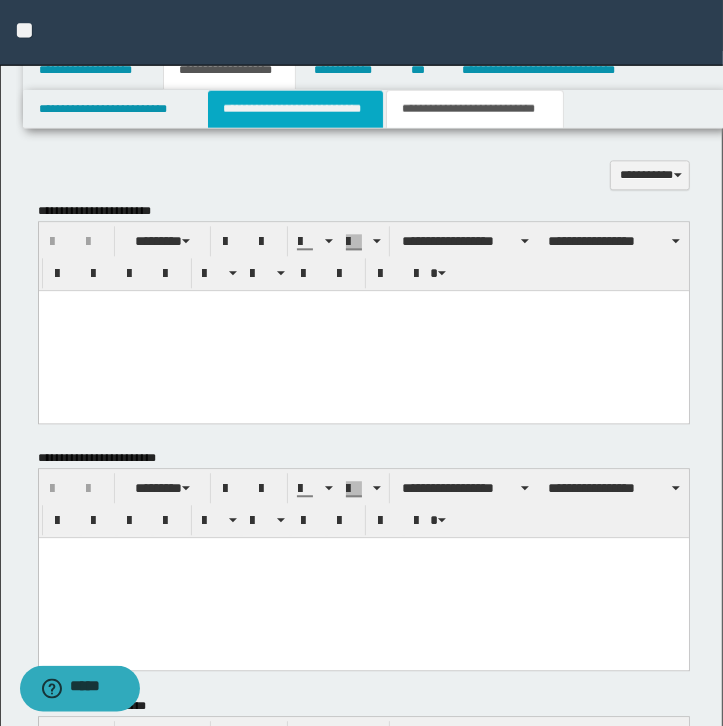 click on "**********" at bounding box center [295, 109] 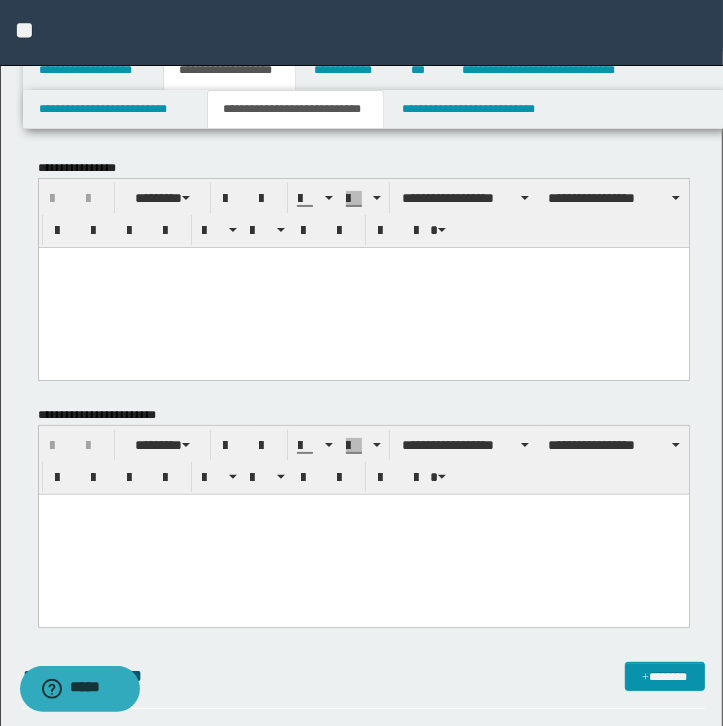 scroll, scrollTop: 0, scrollLeft: 0, axis: both 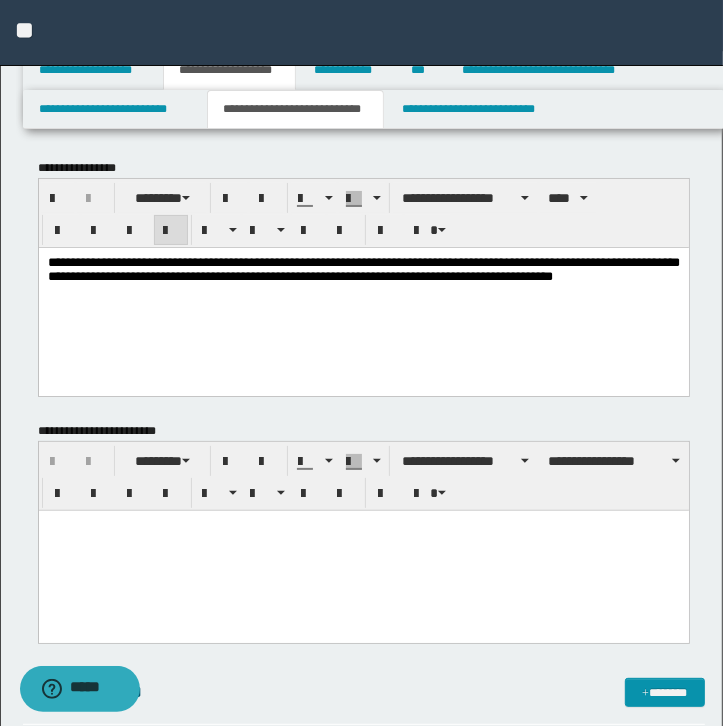 click at bounding box center (363, 526) 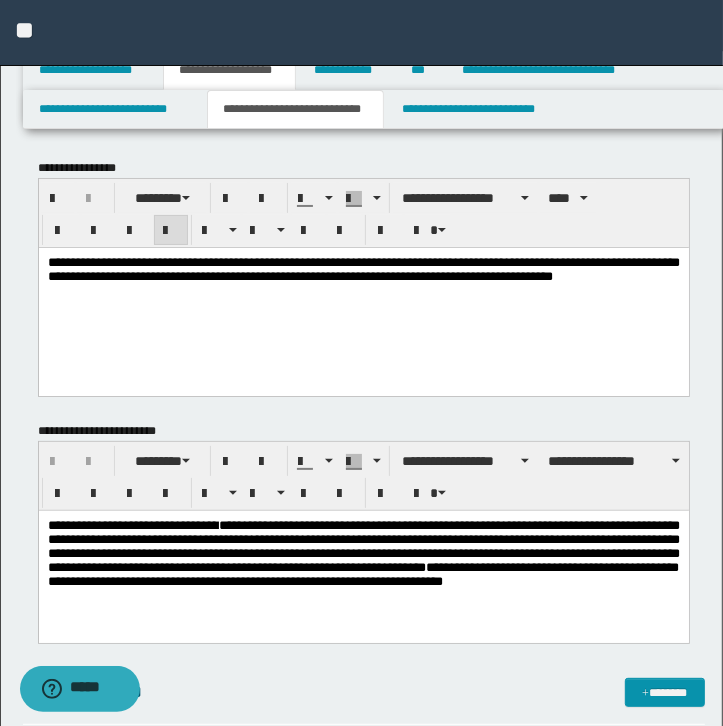 type 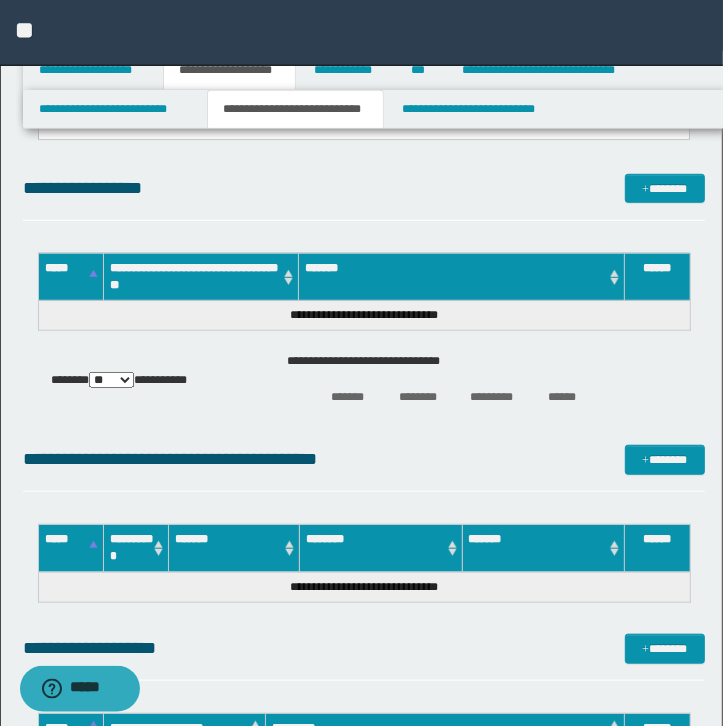 scroll, scrollTop: 596, scrollLeft: 0, axis: vertical 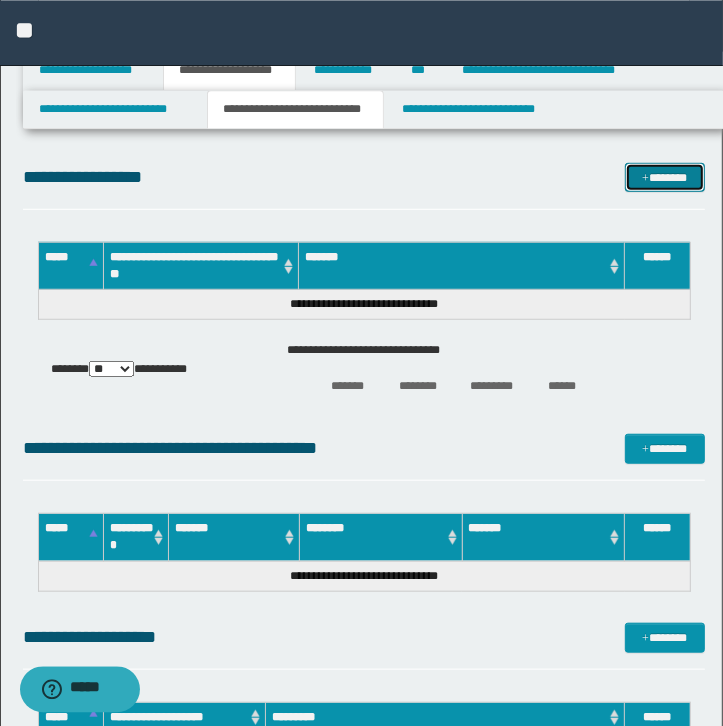 click on "*******" at bounding box center [665, 177] 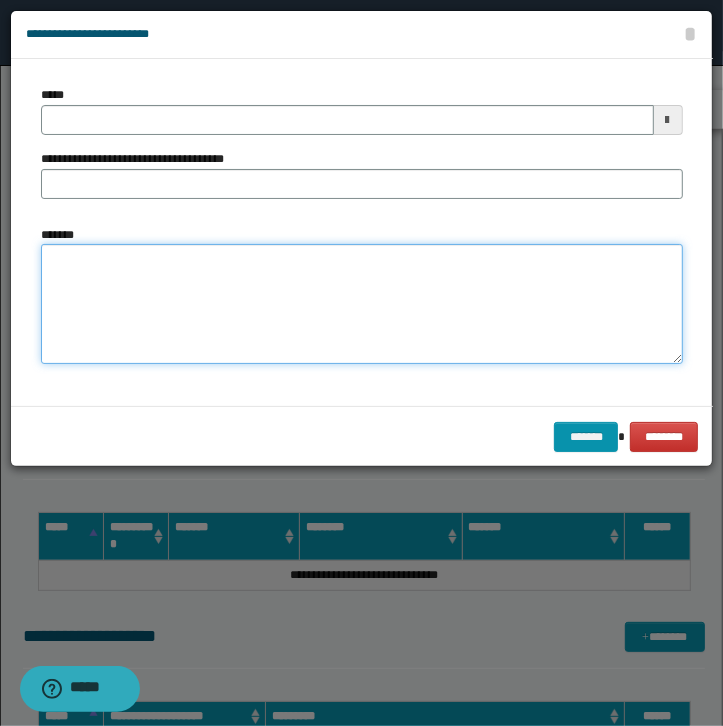 click on "*******" at bounding box center [362, 304] 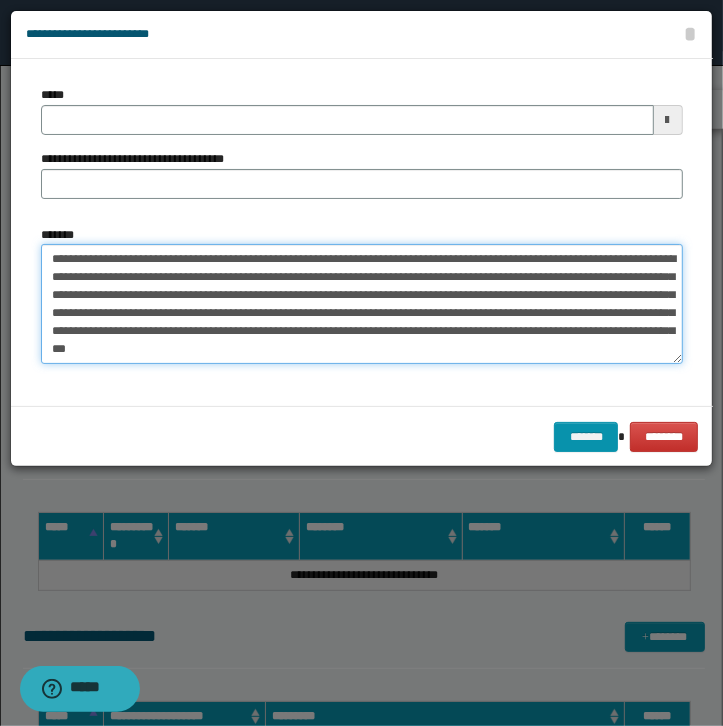 type on "**********" 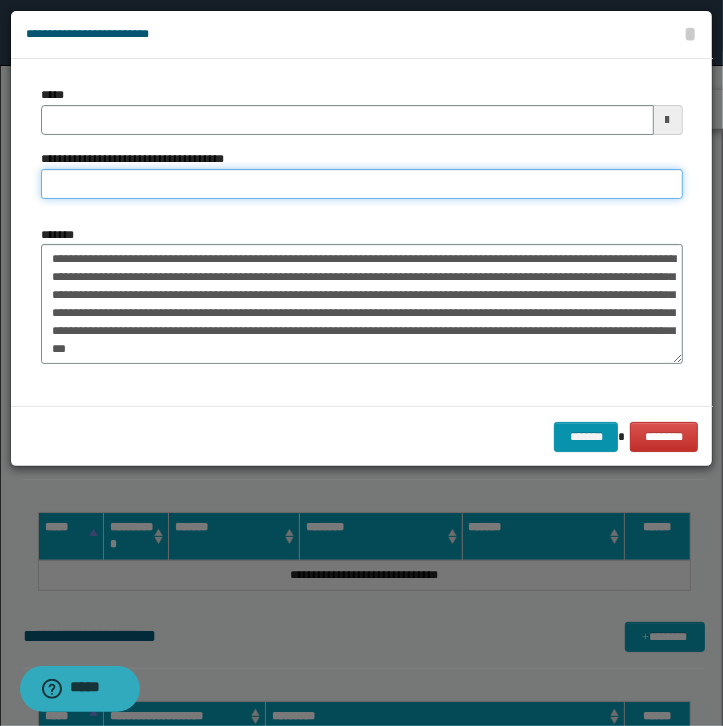 click on "**********" at bounding box center (362, 184) 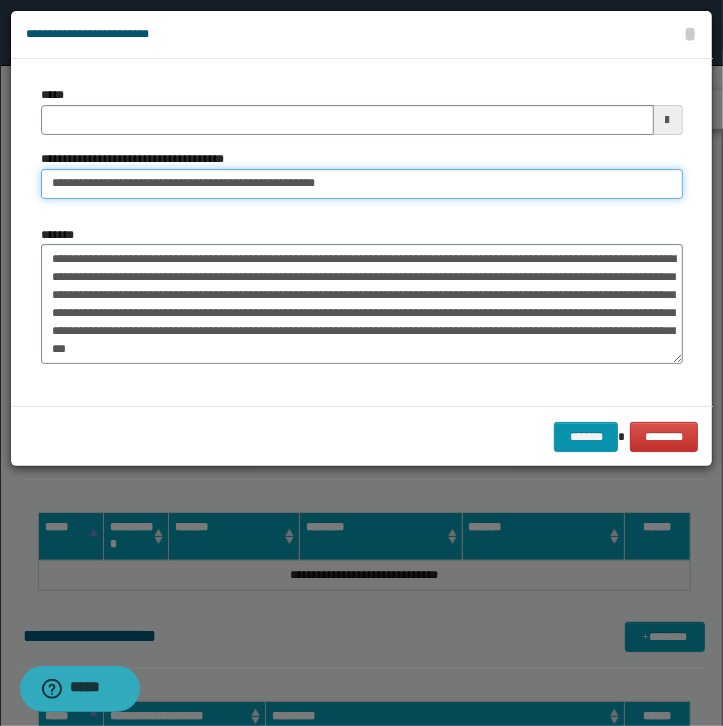 type on "**********" 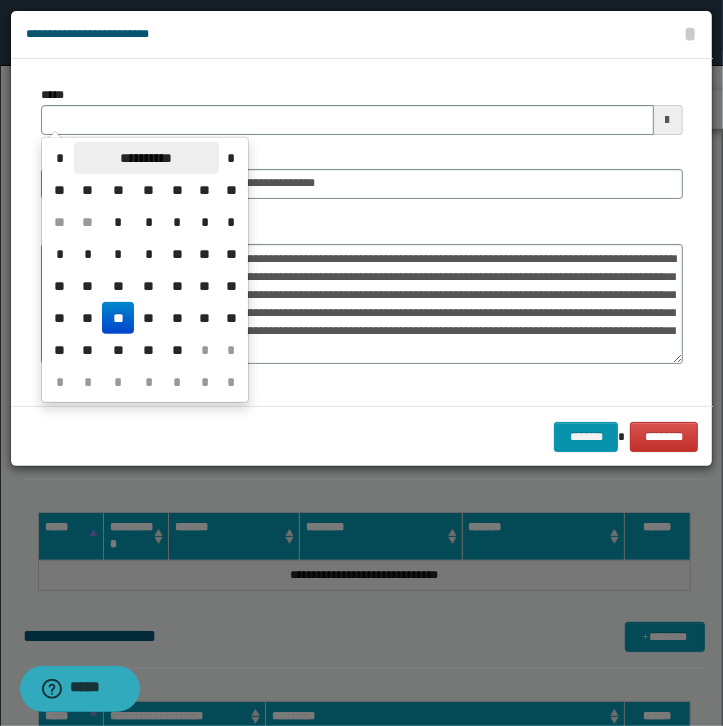 click on "**********" at bounding box center [146, 158] 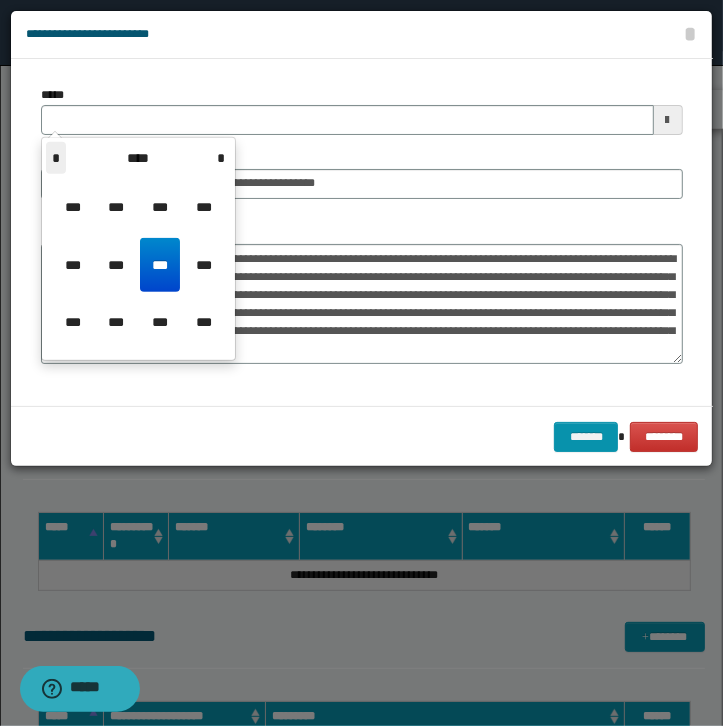 click on "*" at bounding box center (56, 158) 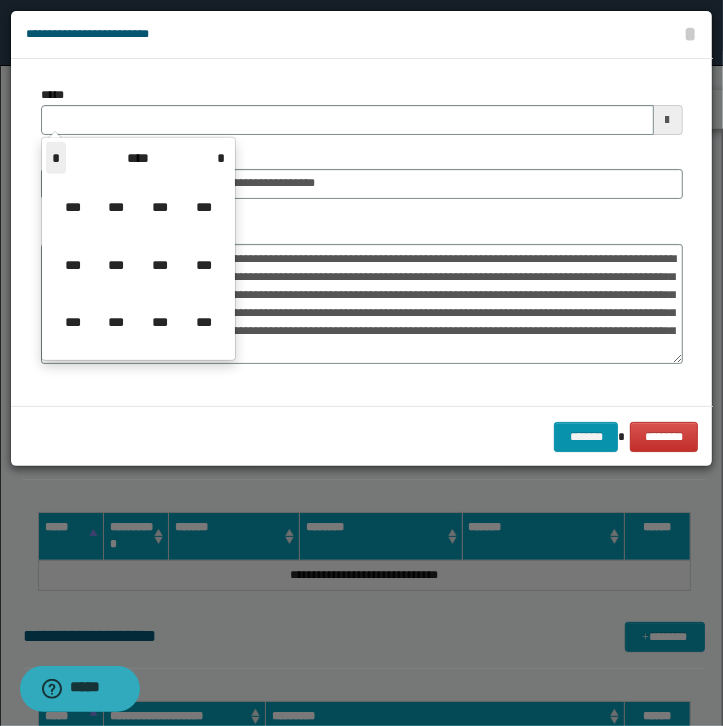 click on "*" at bounding box center [56, 158] 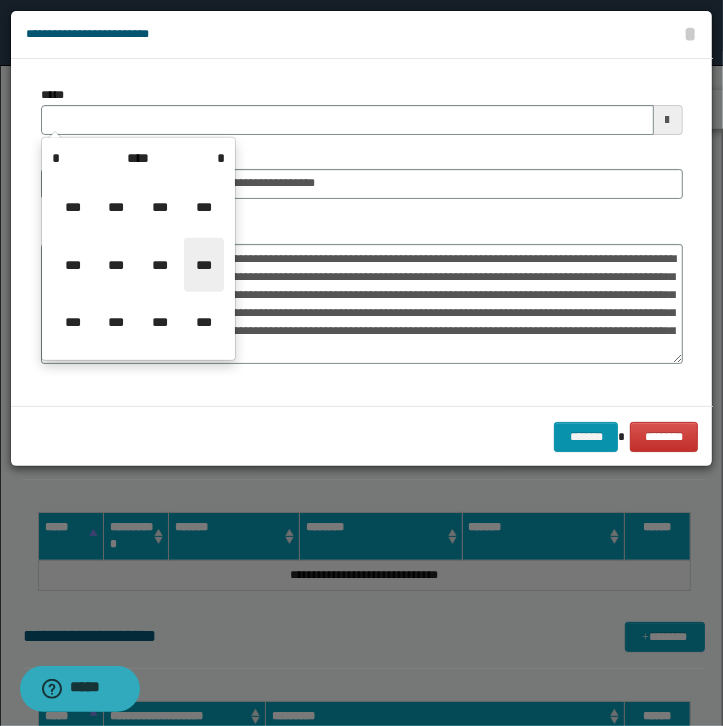 click on "***" at bounding box center [204, 265] 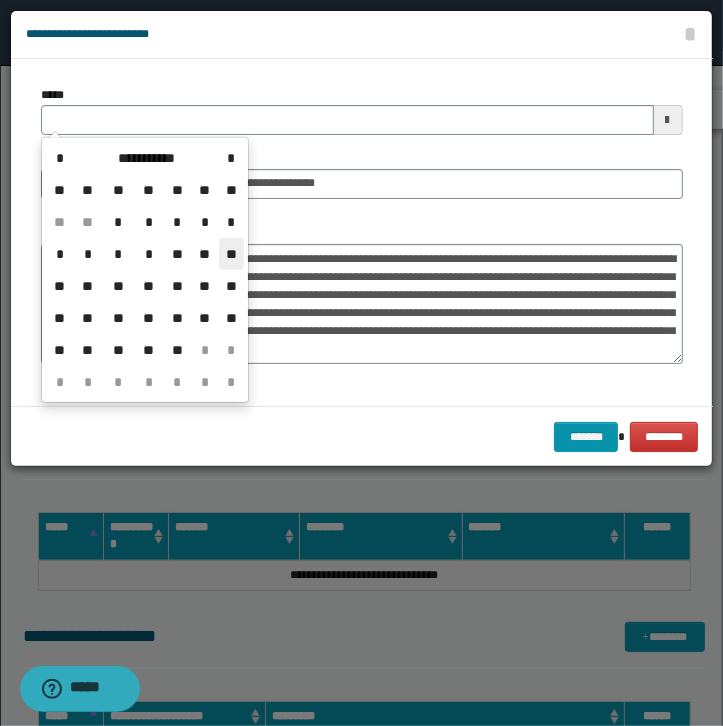 click on "**" at bounding box center [231, 254] 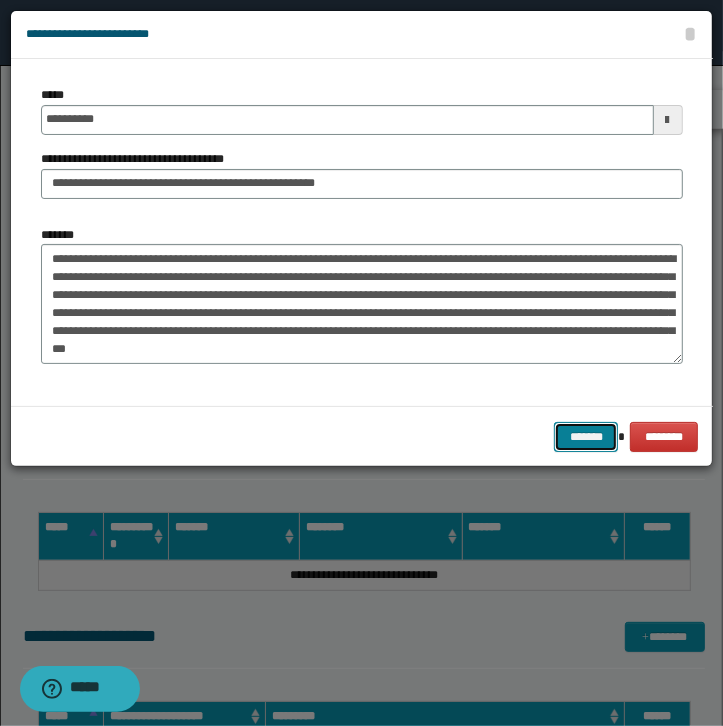 click on "*******" at bounding box center (586, 437) 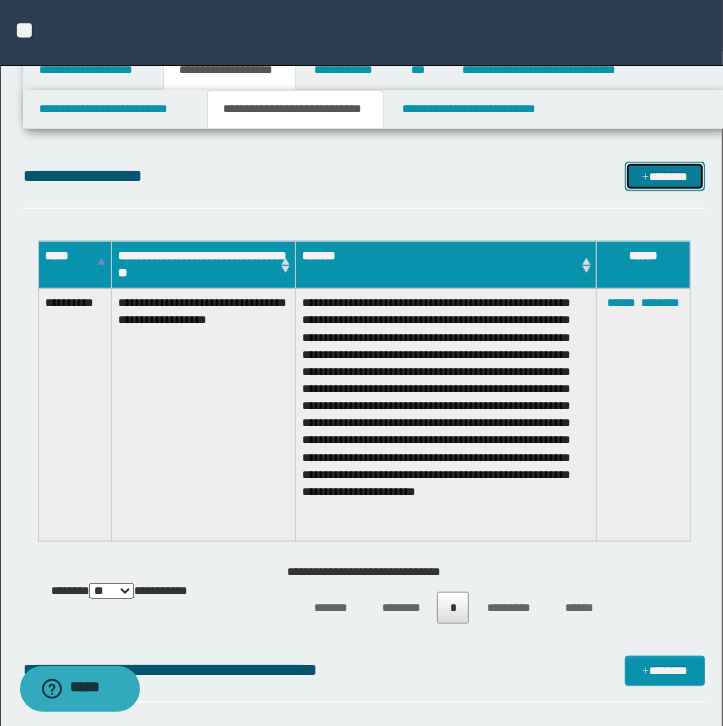 click on "*******" at bounding box center (665, 177) 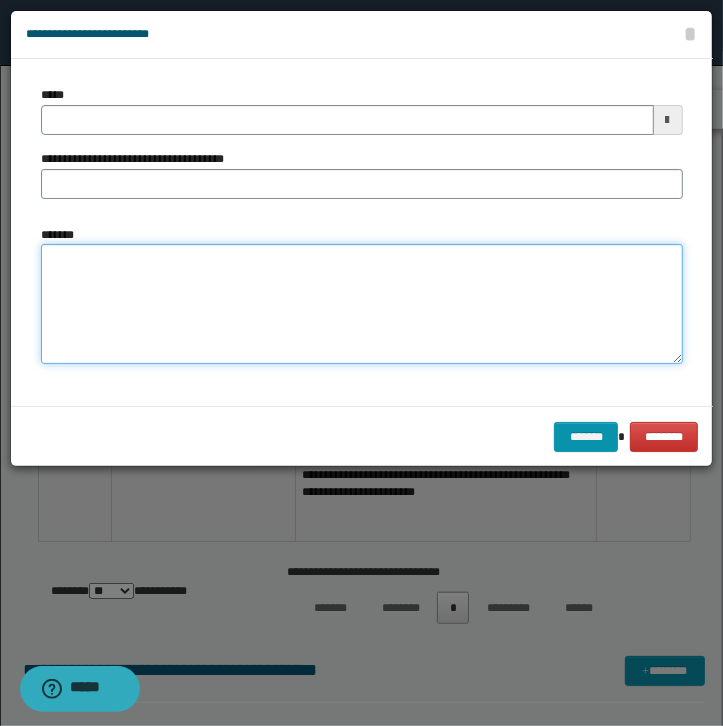 click on "*******" at bounding box center [362, 304] 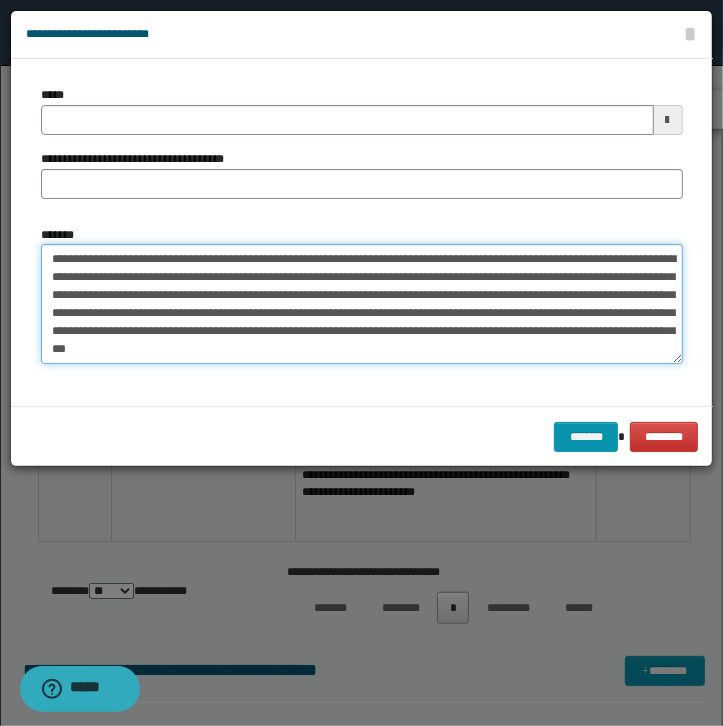 type on "**********" 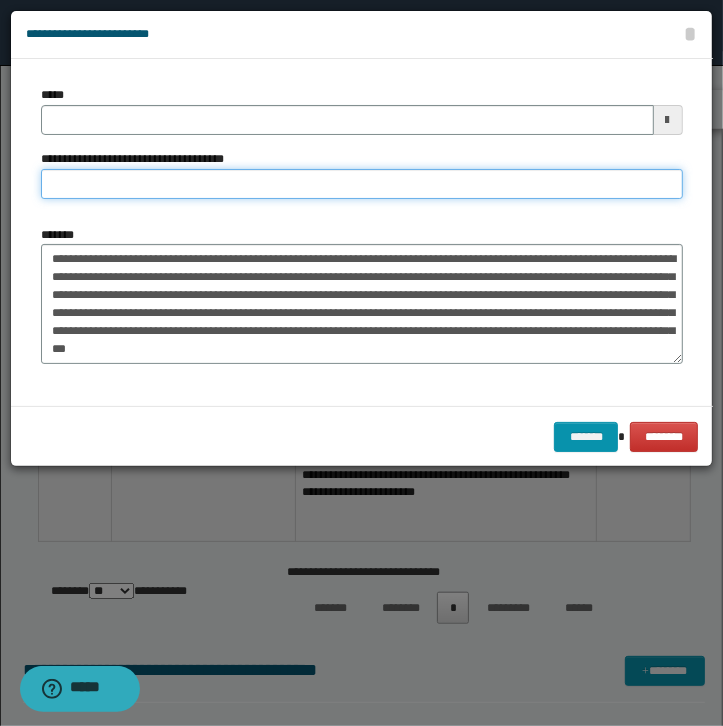 click on "**********" at bounding box center [362, 184] 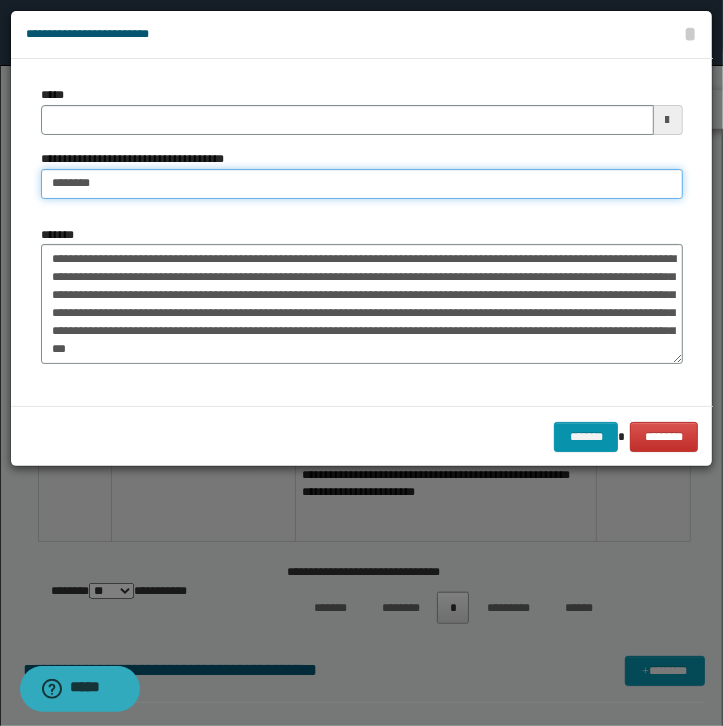 type on "**********" 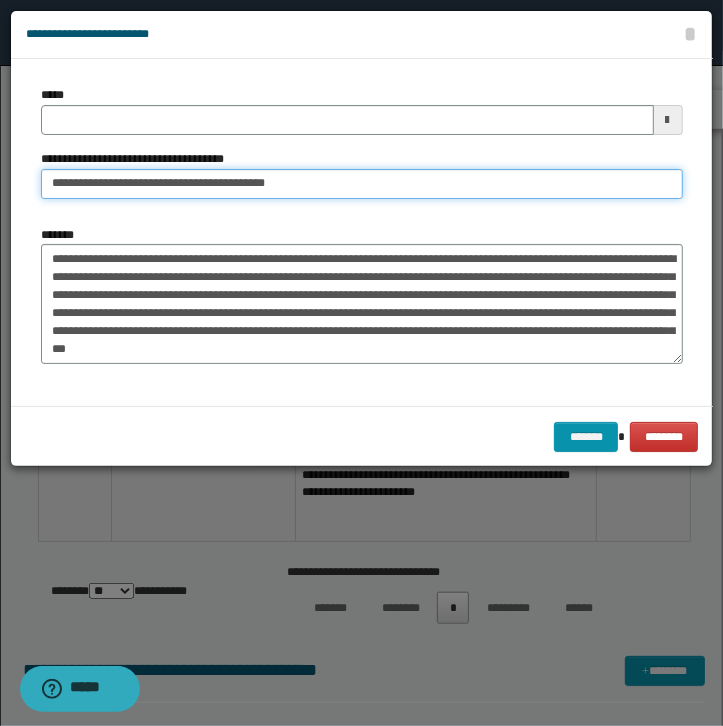type 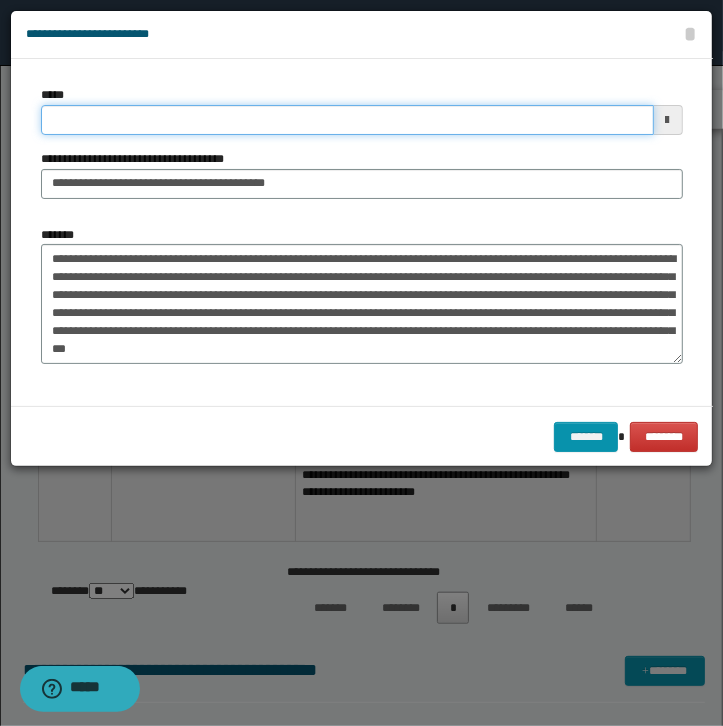 click on "*****" at bounding box center (347, 120) 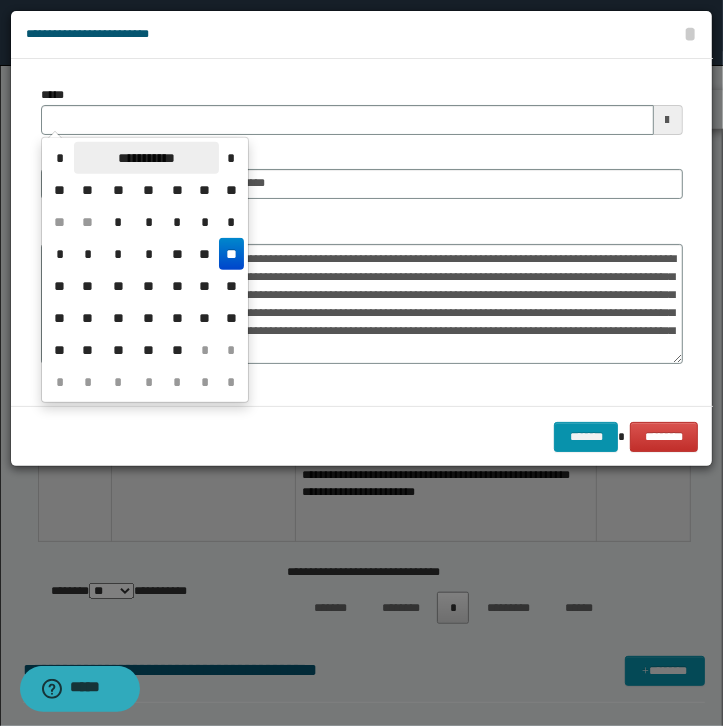 click on "**********" at bounding box center (146, 158) 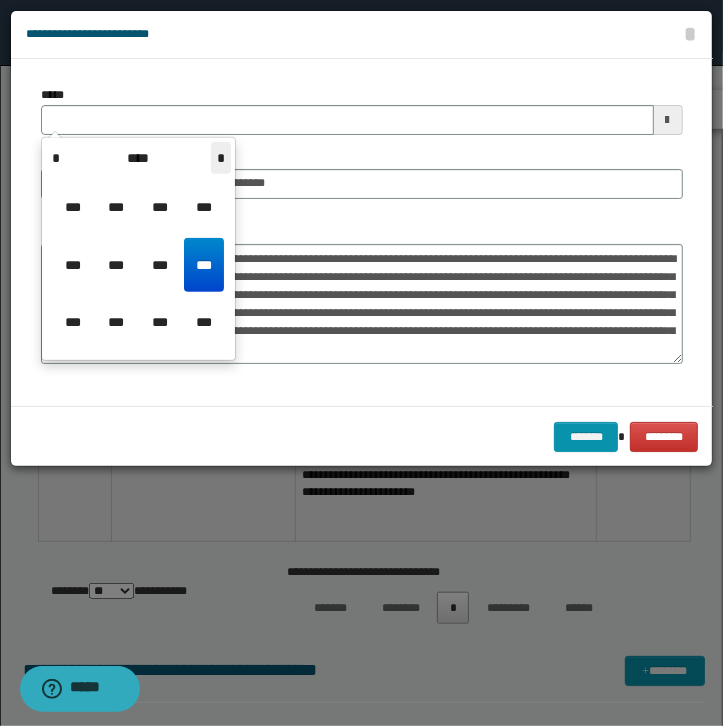 click on "*" at bounding box center [221, 158] 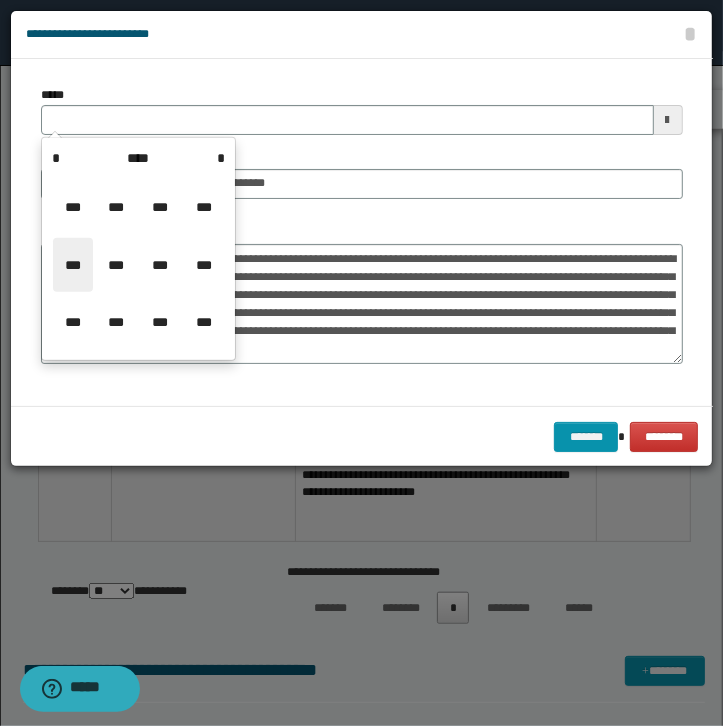 click on "***" at bounding box center [73, 265] 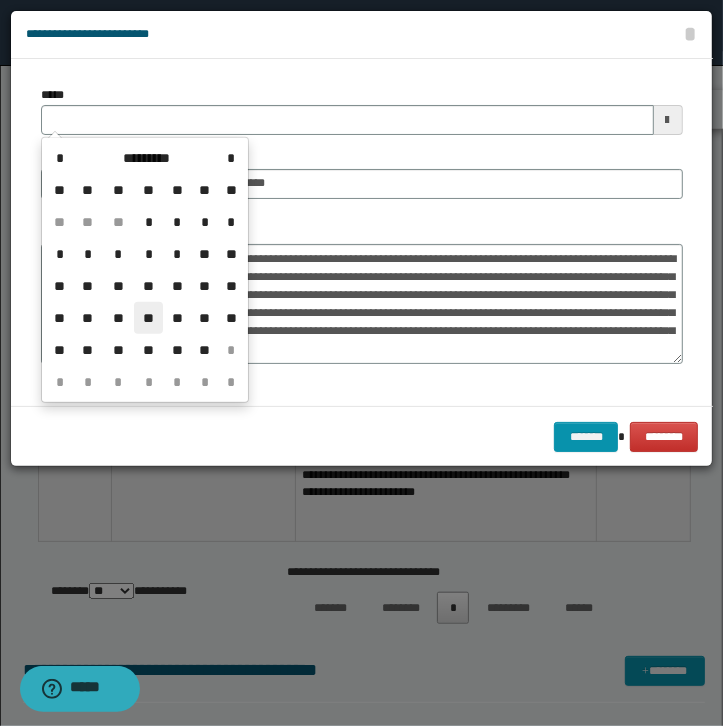 click on "**" at bounding box center [148, 318] 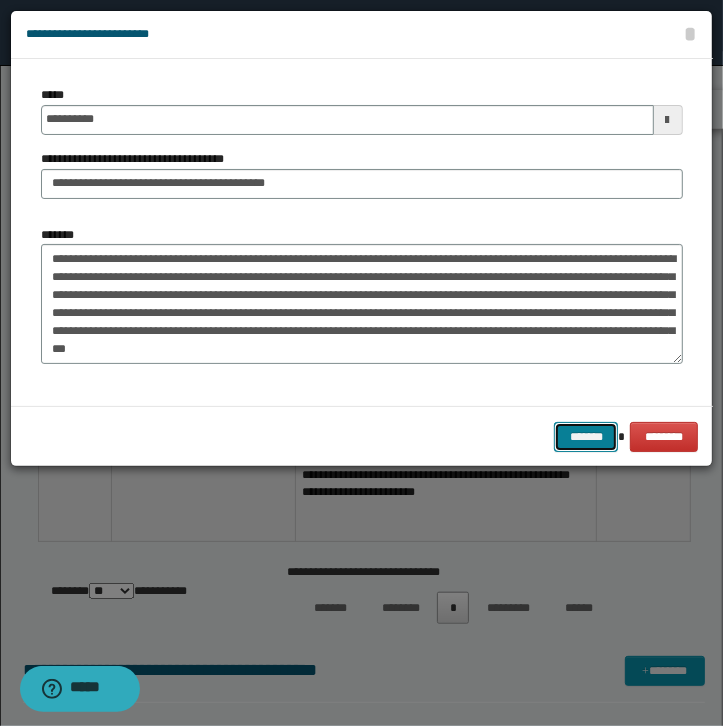 click on "*******" at bounding box center [586, 437] 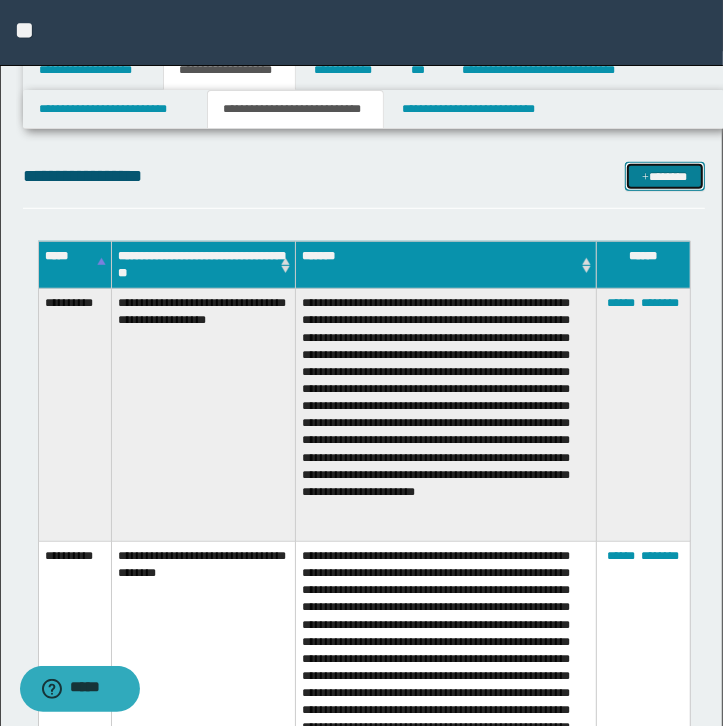 click on "*******" at bounding box center (665, 177) 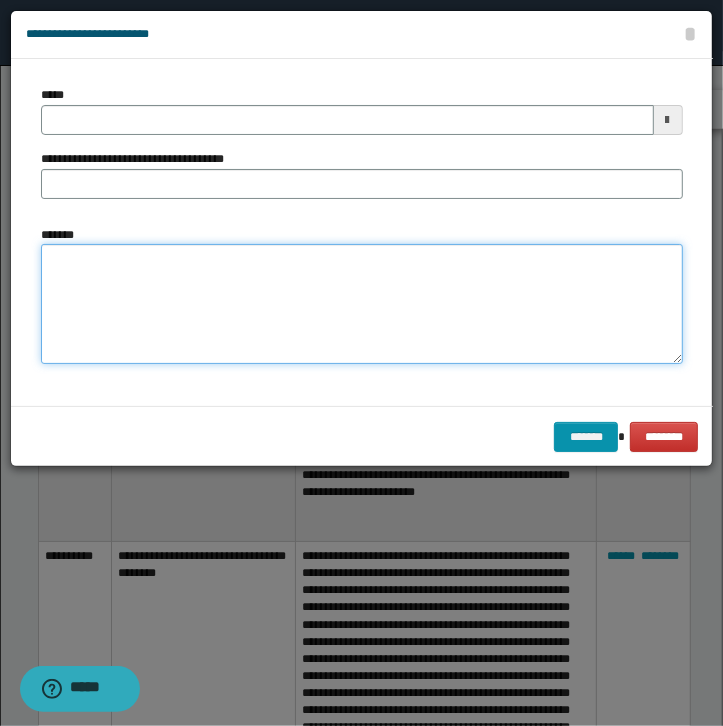 click on "*******" at bounding box center (362, 304) 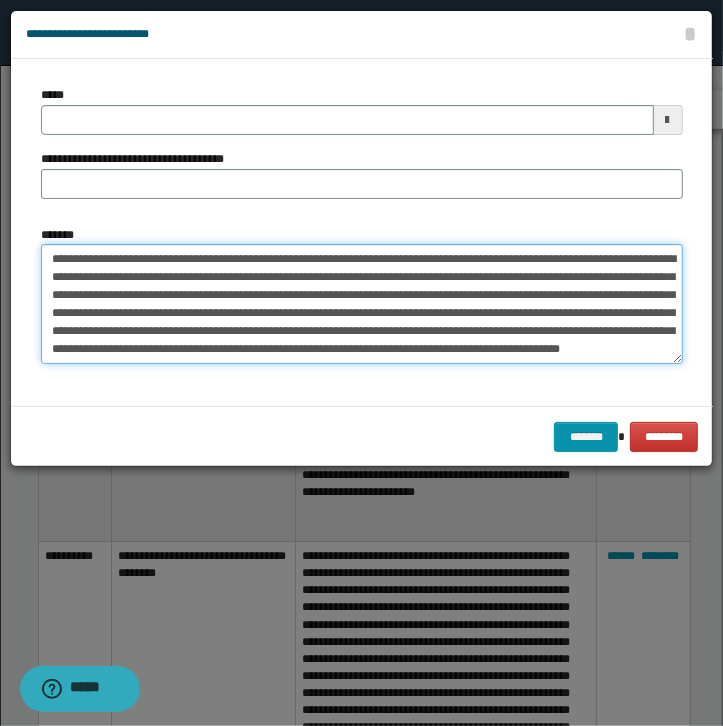 scroll, scrollTop: 12, scrollLeft: 0, axis: vertical 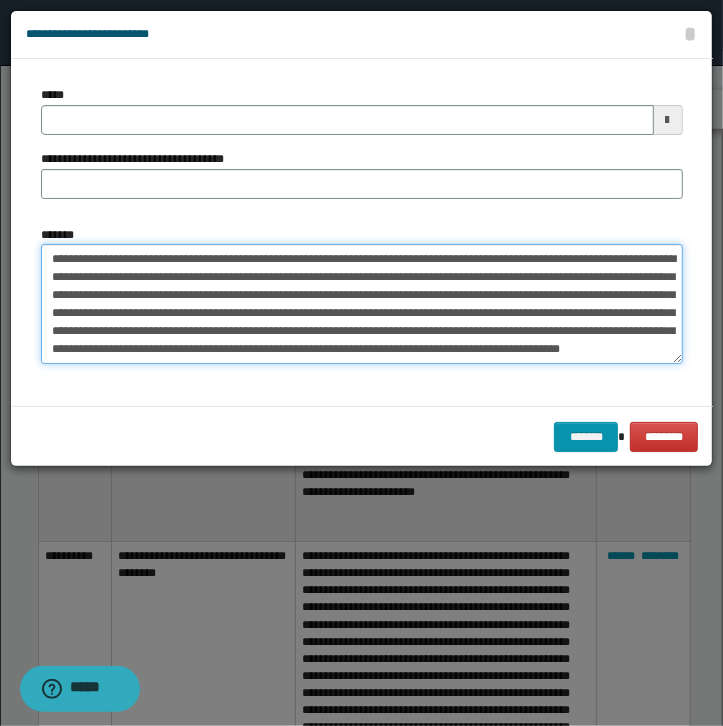 type on "**********" 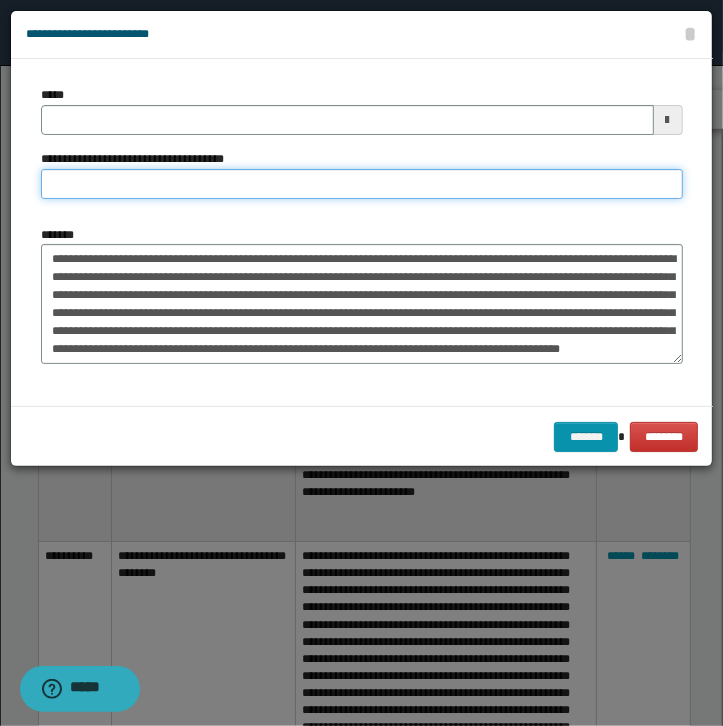 click on "**********" at bounding box center [362, 184] 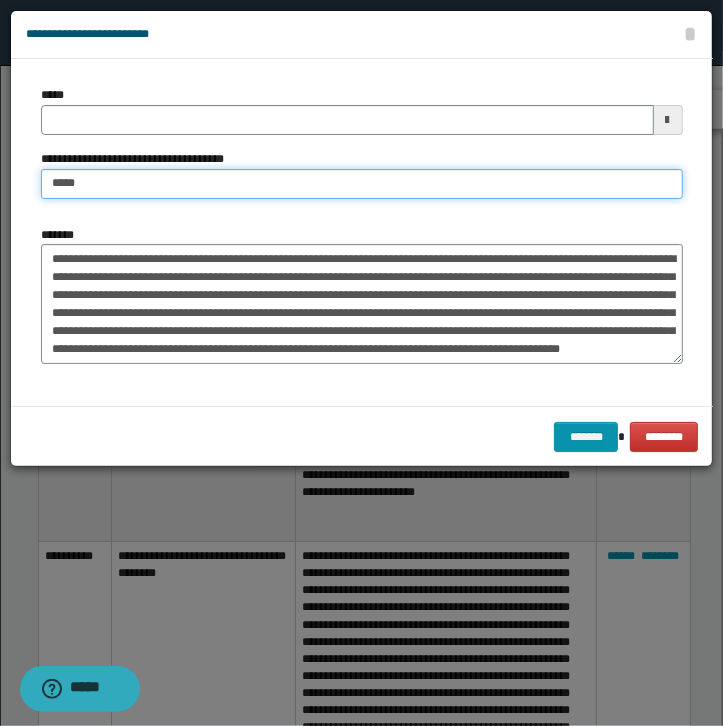 type on "**********" 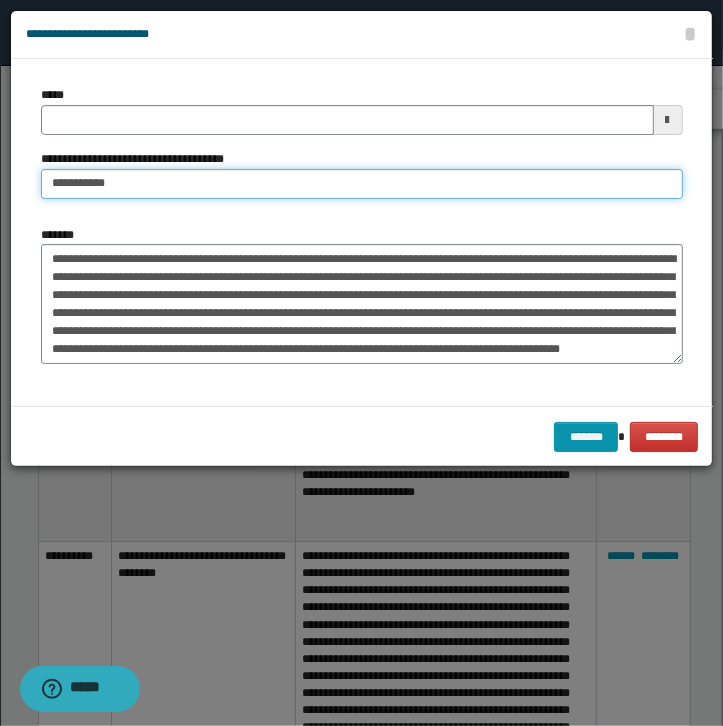 type 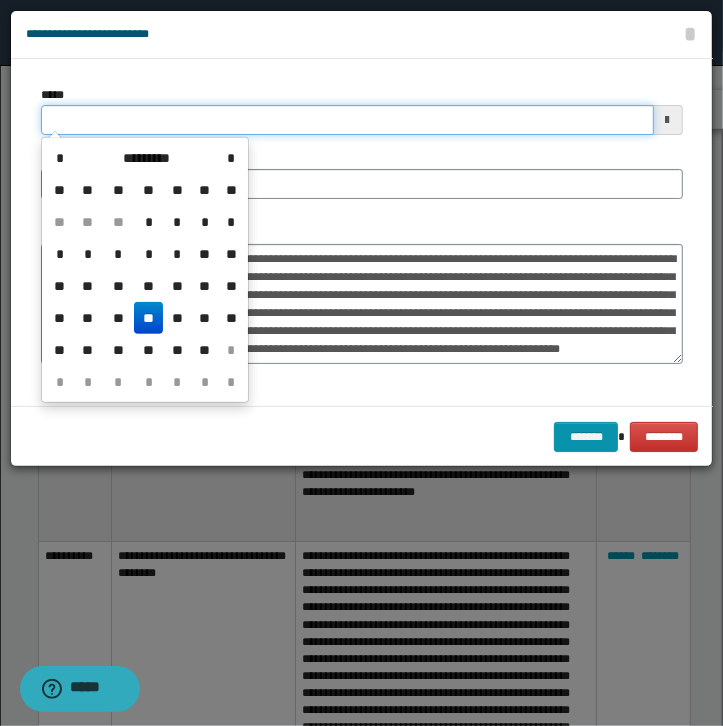 click on "*****" at bounding box center [347, 120] 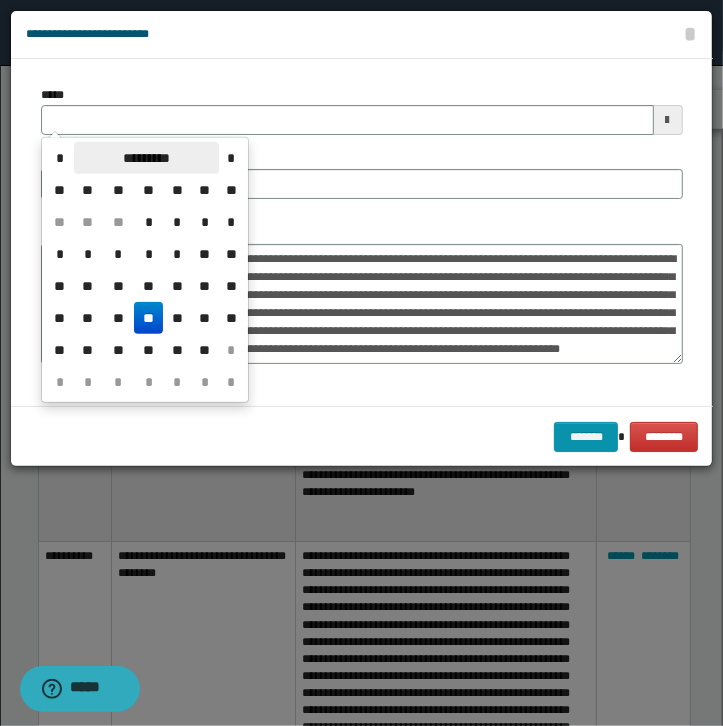 click on "*********" at bounding box center [146, 158] 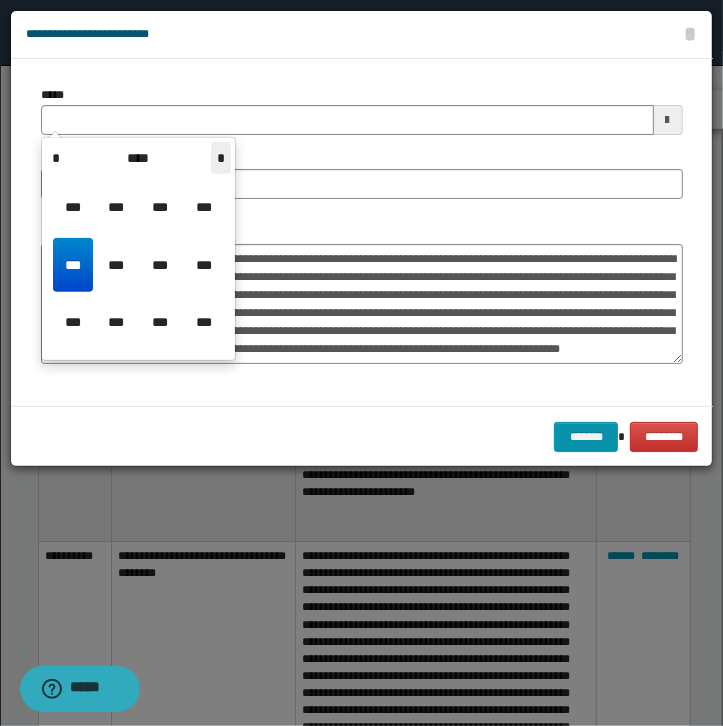 click on "*" at bounding box center [221, 158] 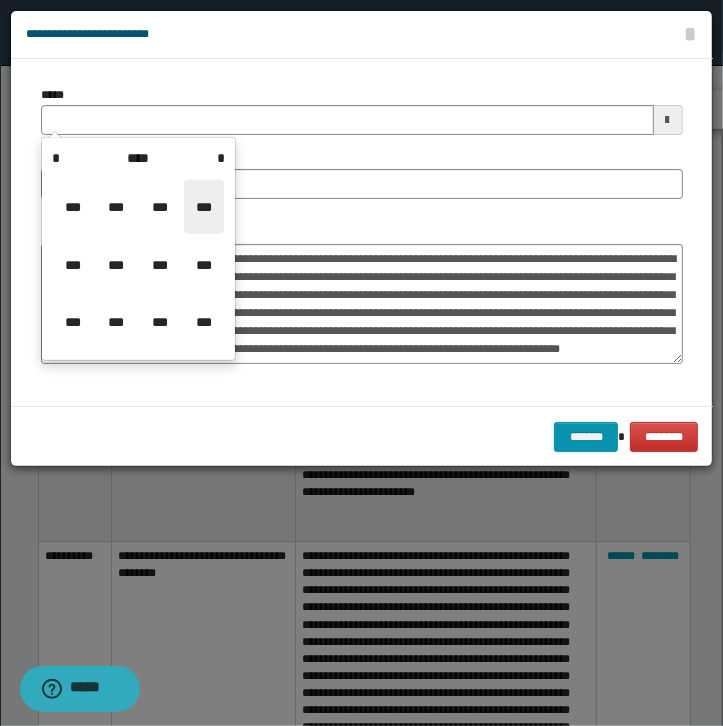 click on "***" at bounding box center [204, 207] 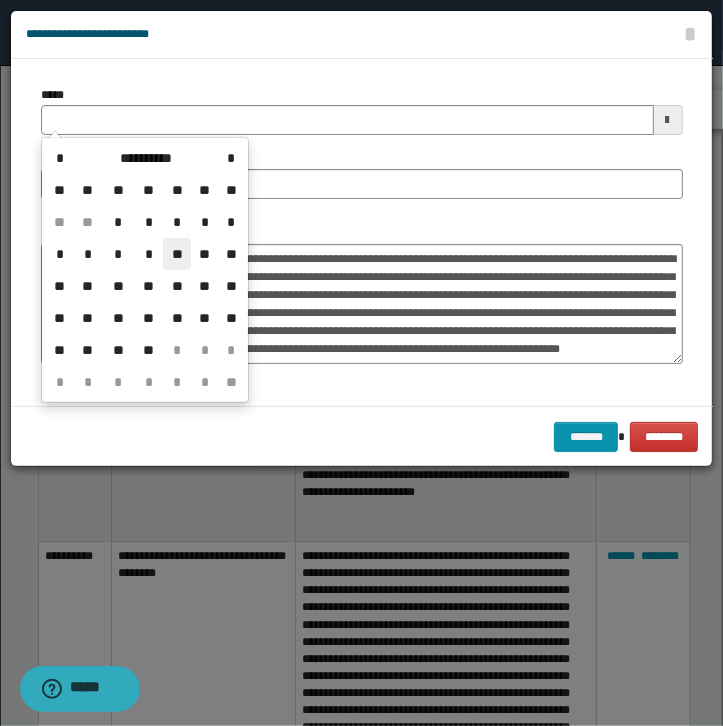 click on "**" at bounding box center (177, 254) 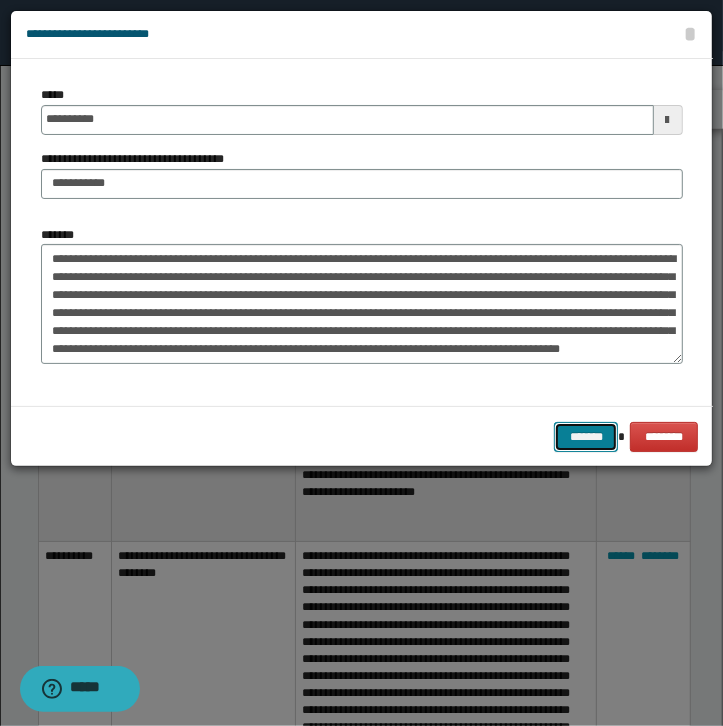 click on "*******" at bounding box center (586, 437) 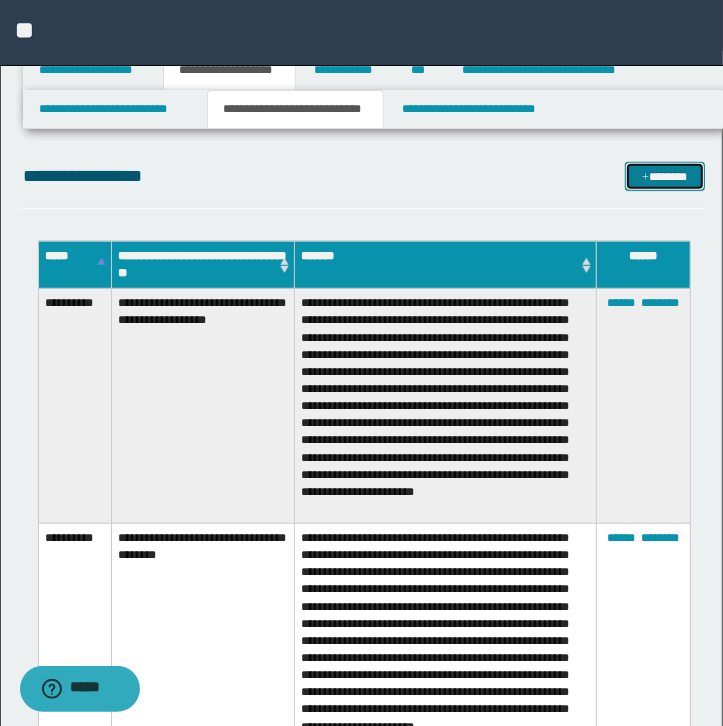 click on "*******" at bounding box center [665, 177] 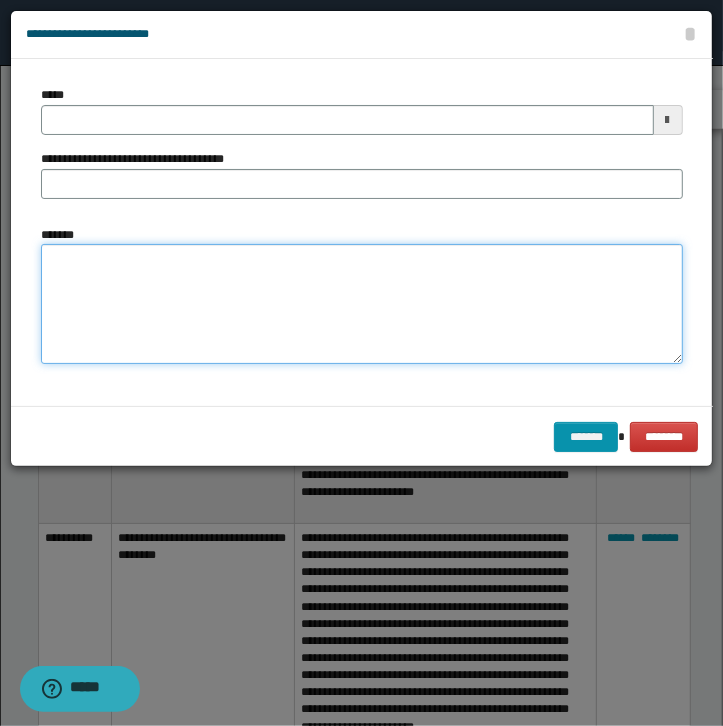 click on "*******" at bounding box center [362, 304] 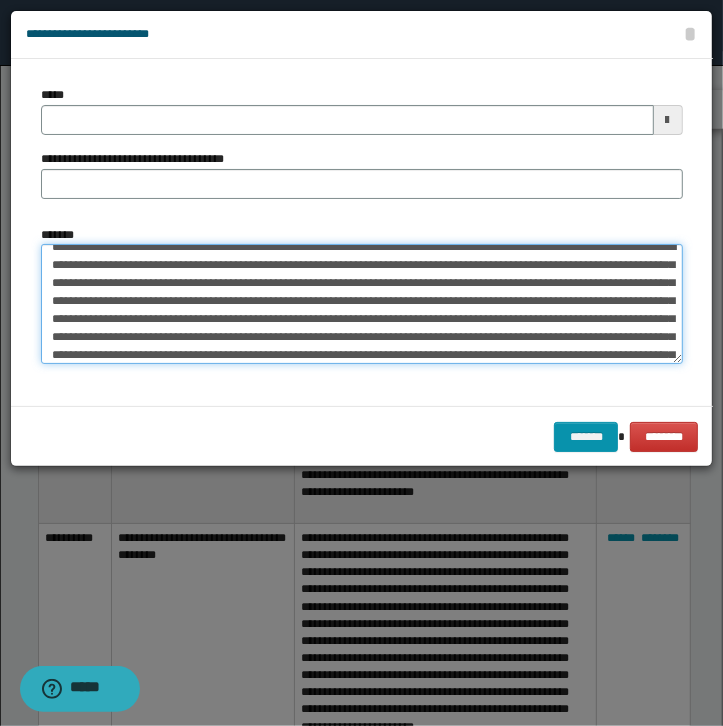 scroll, scrollTop: 66, scrollLeft: 0, axis: vertical 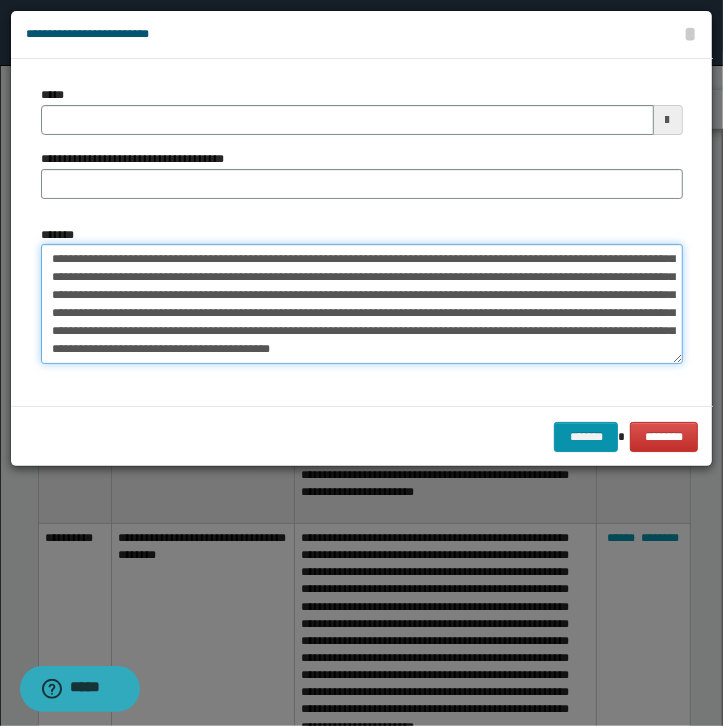 type on "**********" 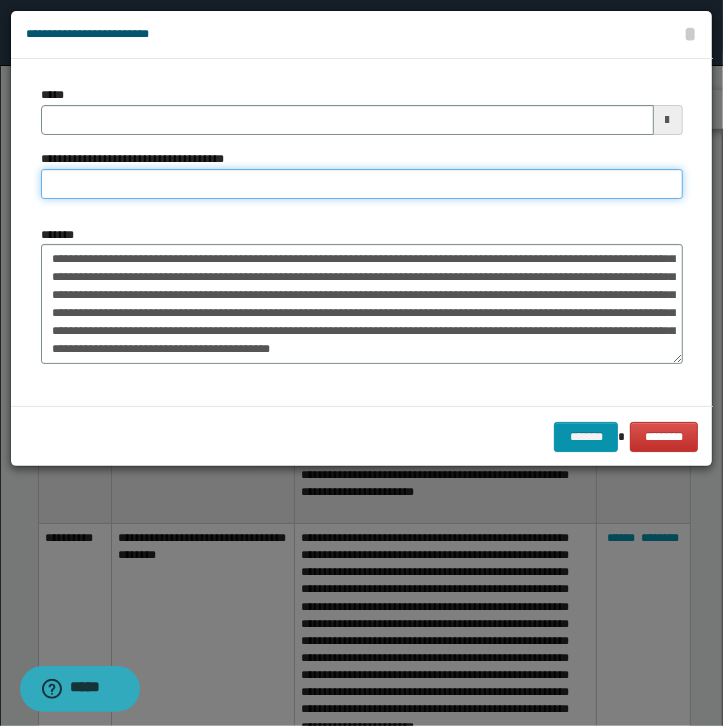 click on "**********" at bounding box center (362, 184) 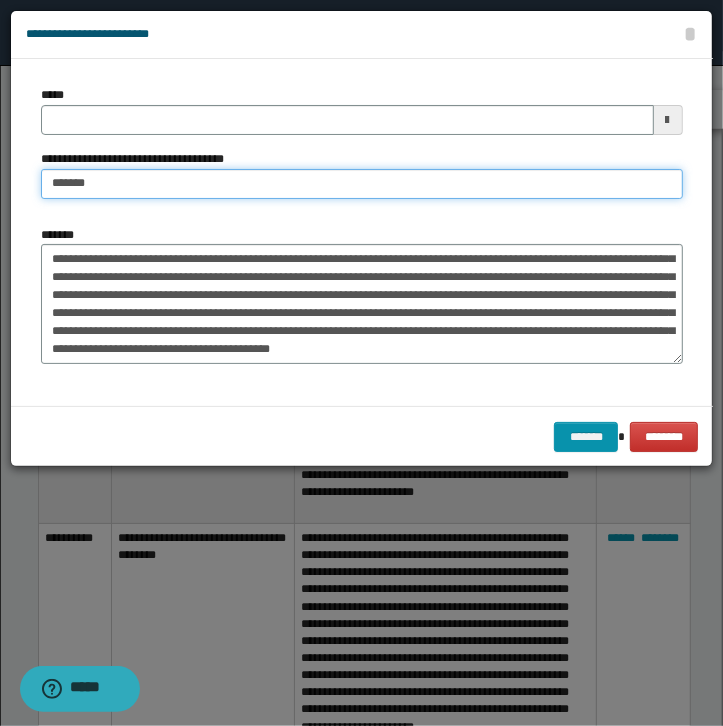 type on "**********" 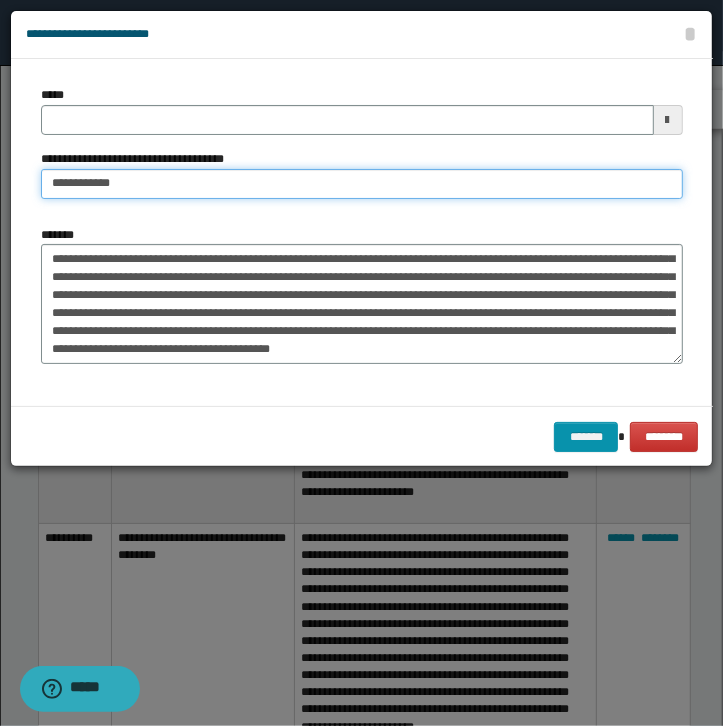 type 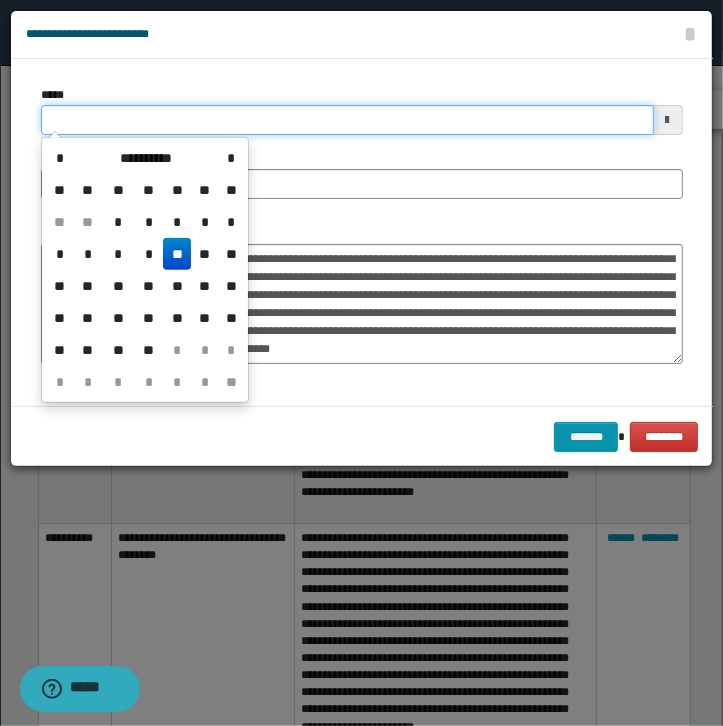 click on "*****" at bounding box center (347, 120) 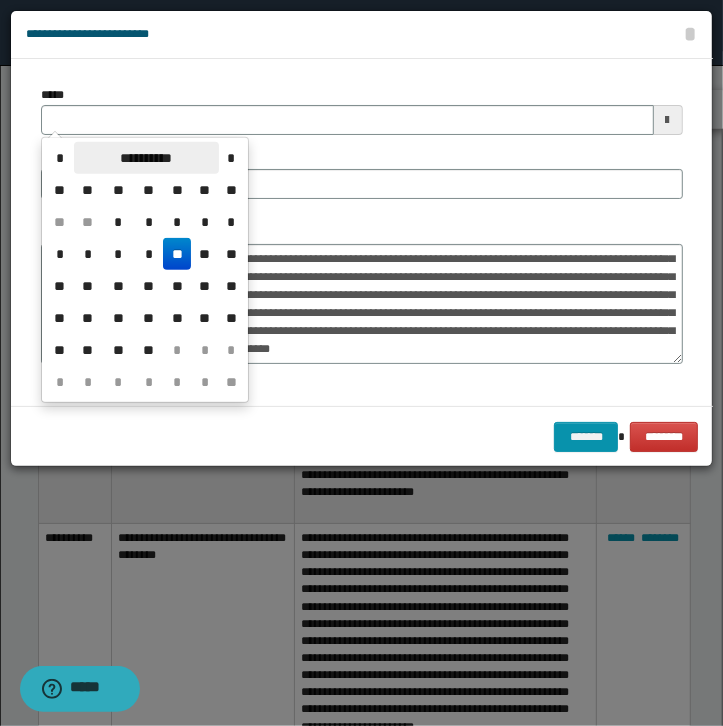 click on "**********" at bounding box center [146, 158] 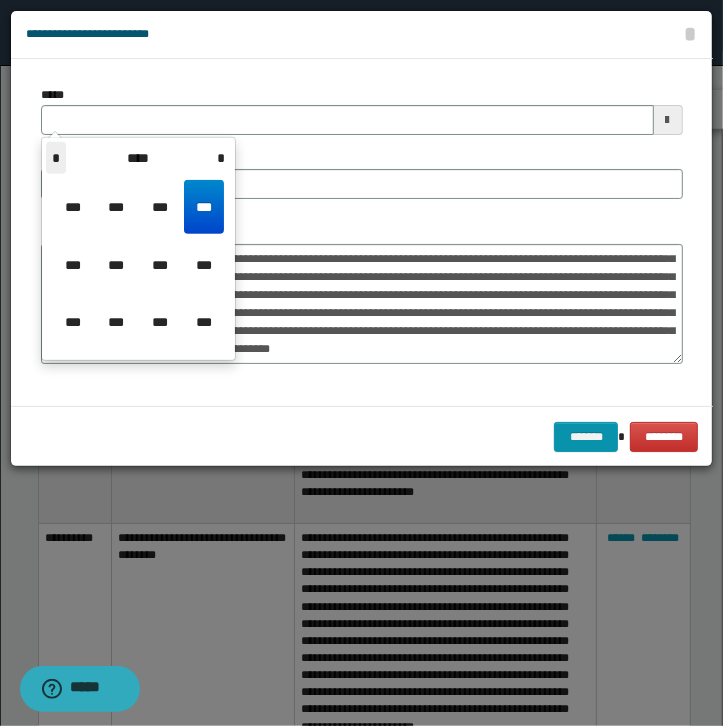 click on "*" at bounding box center (56, 158) 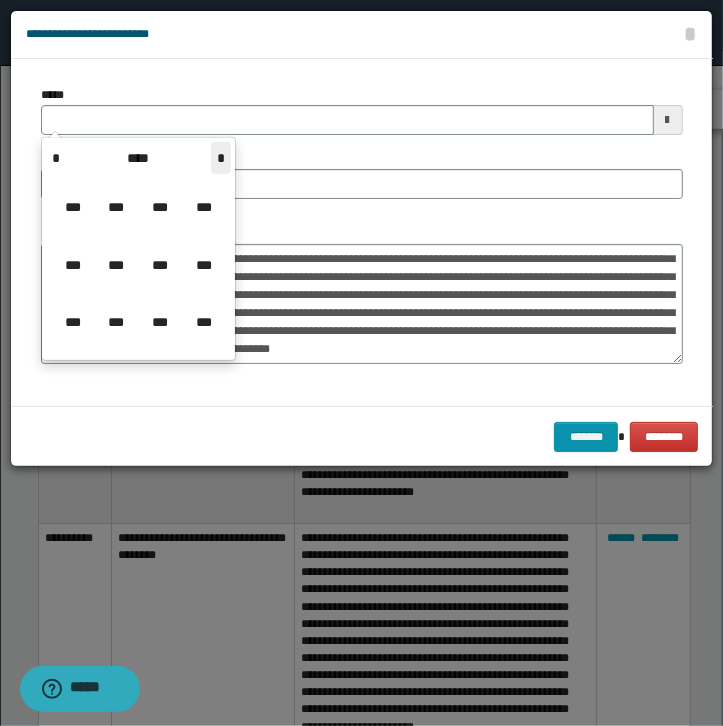 click on "*" at bounding box center (221, 158) 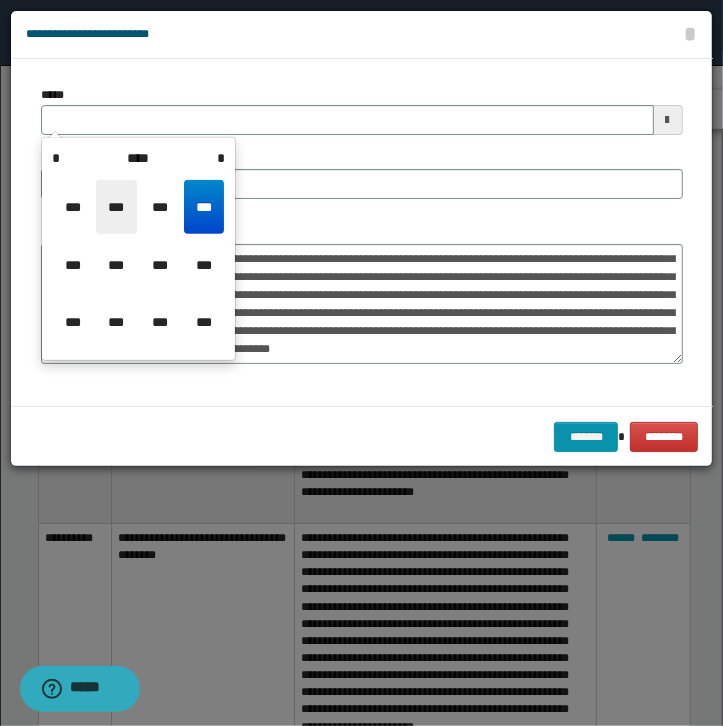 click on "***" at bounding box center [116, 207] 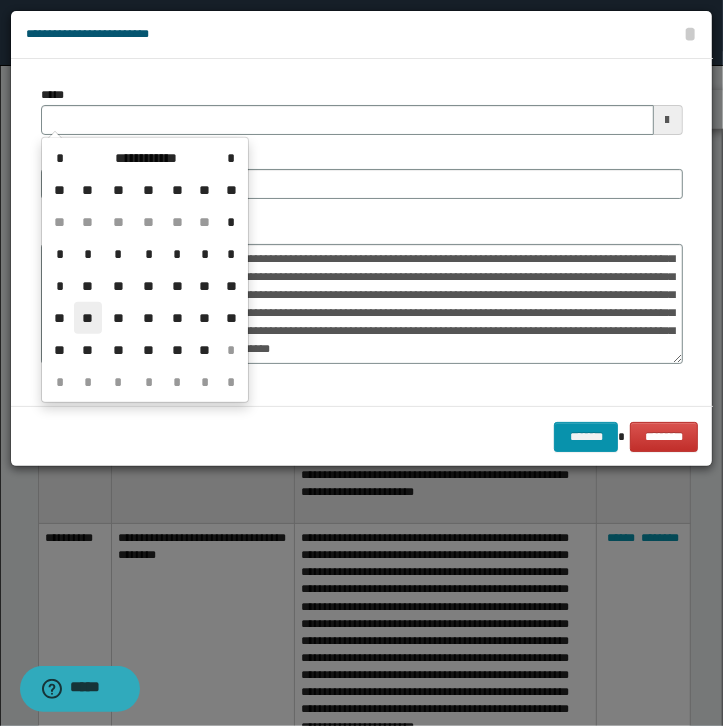 click on "**" at bounding box center (88, 318) 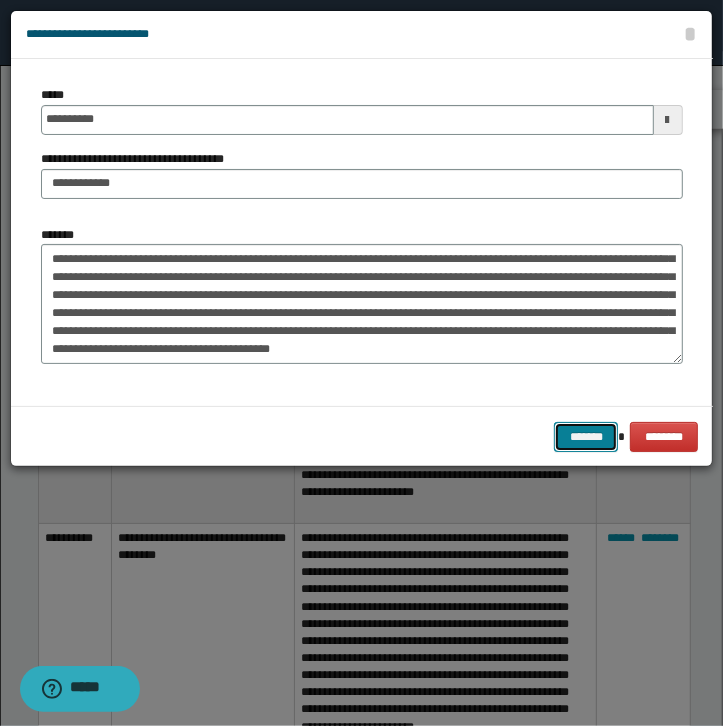 click on "*******" at bounding box center [586, 437] 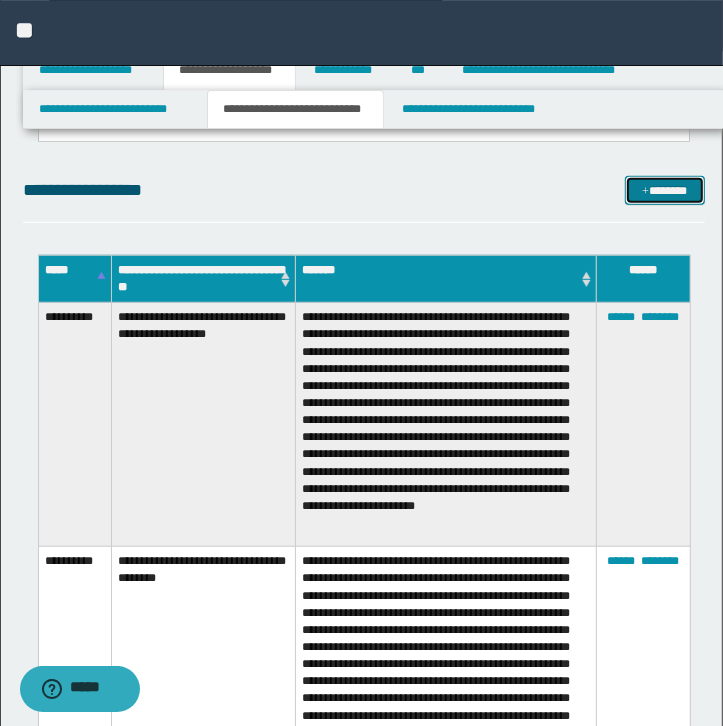 scroll, scrollTop: 600, scrollLeft: 0, axis: vertical 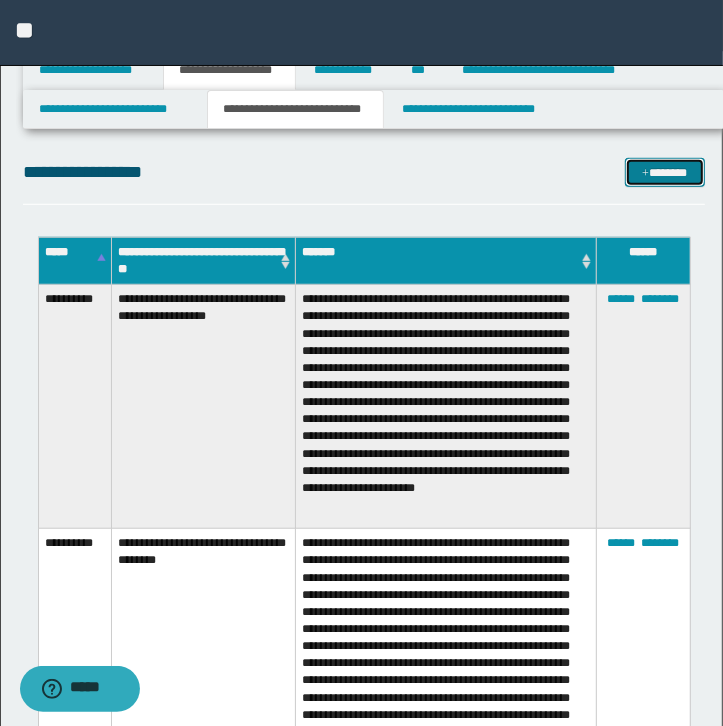 click at bounding box center [645, 174] 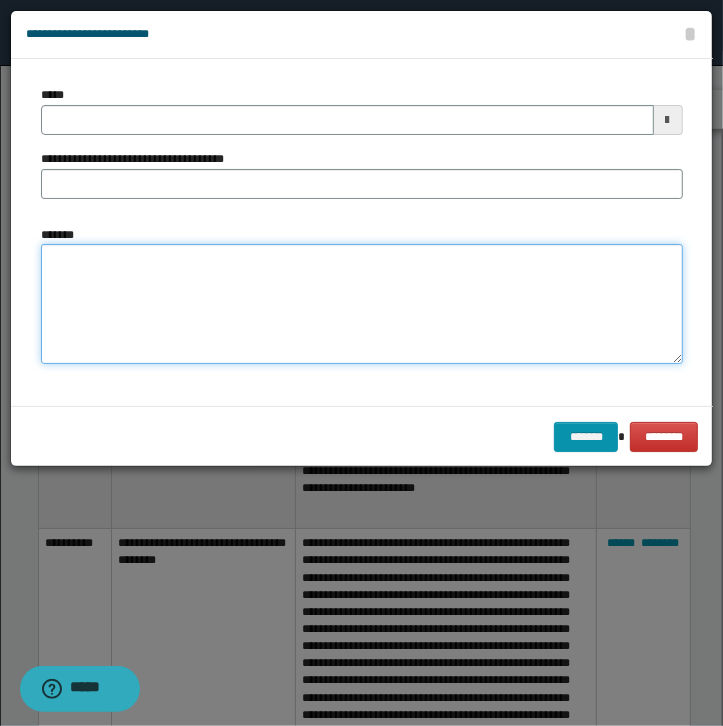 click on "*******" at bounding box center (362, 304) 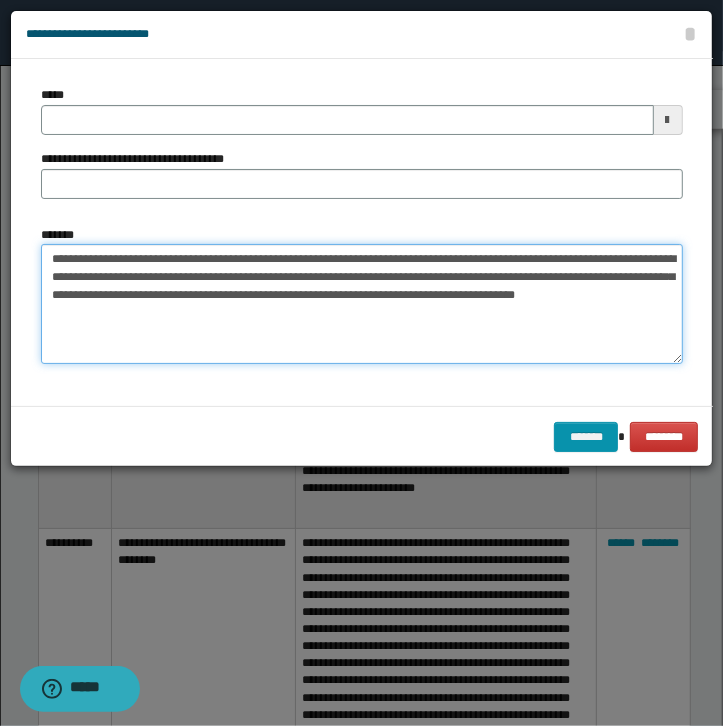 type on "**********" 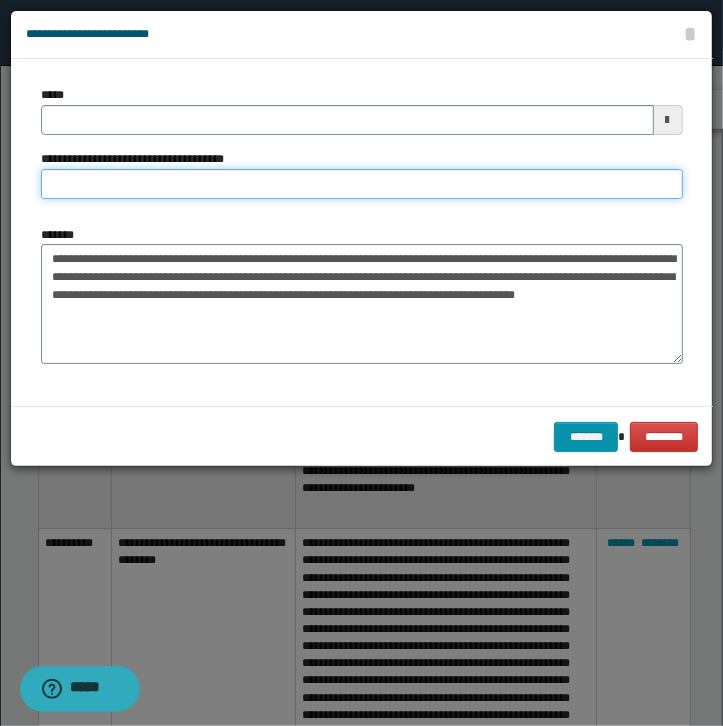 click on "**********" at bounding box center [362, 184] 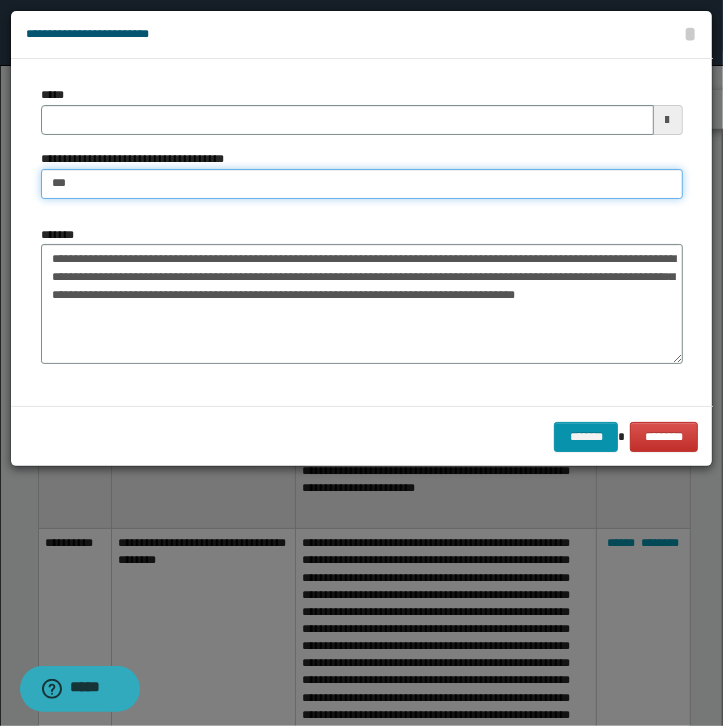 type on "**********" 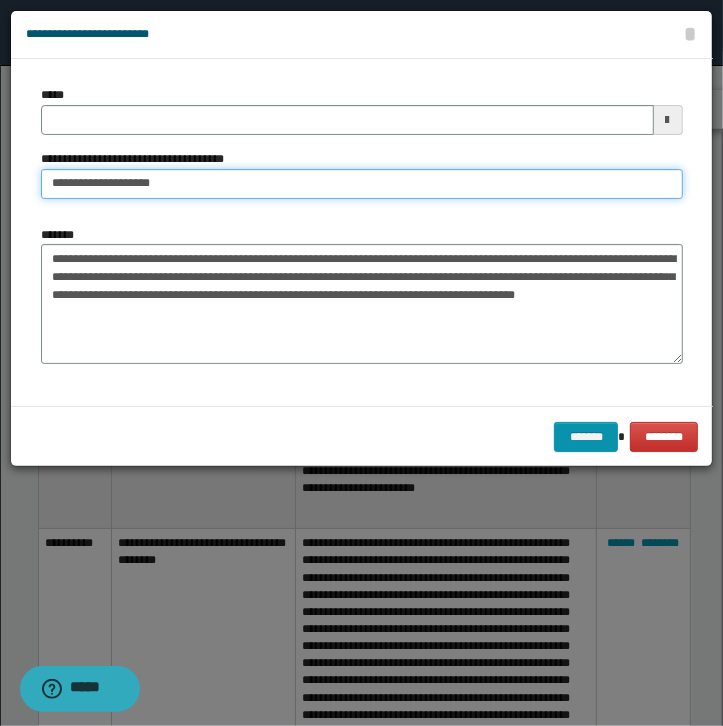 type 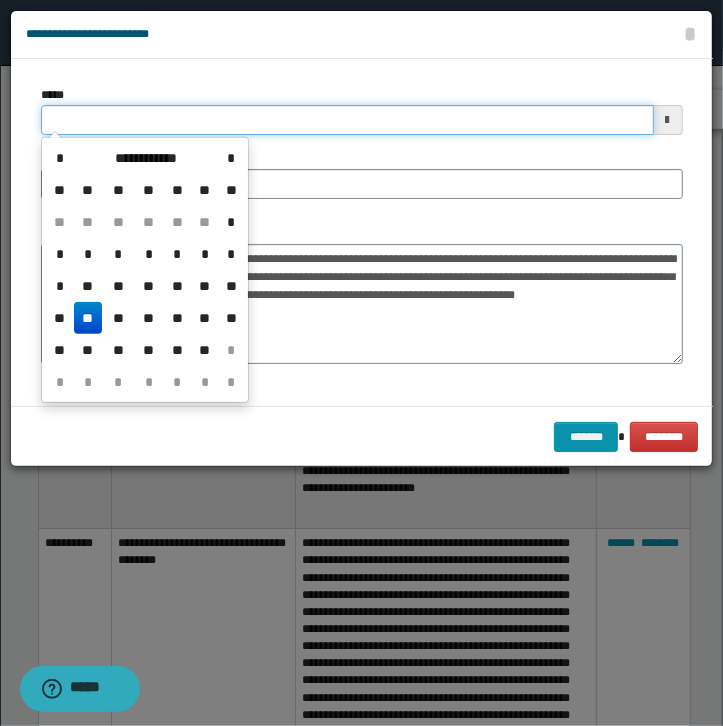 click on "*****" at bounding box center (347, 120) 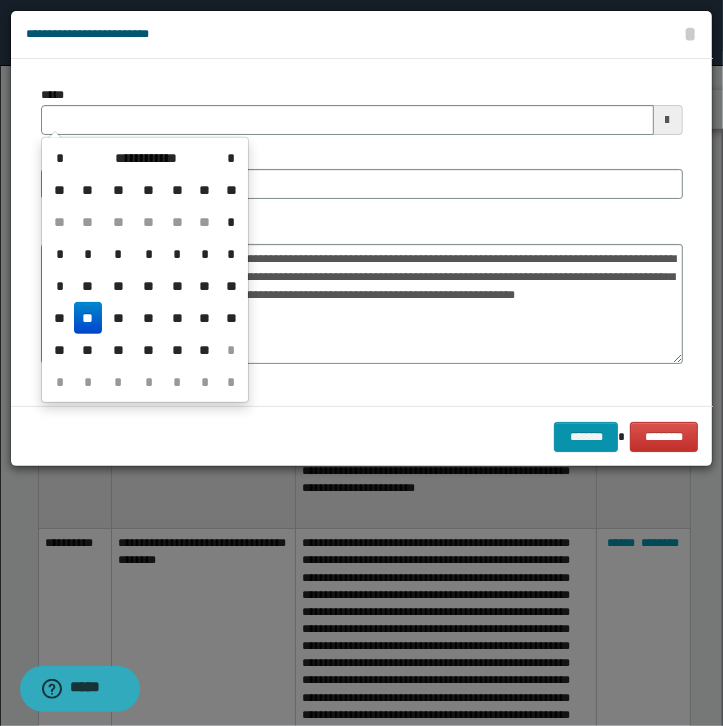 click on "**" at bounding box center (88, 318) 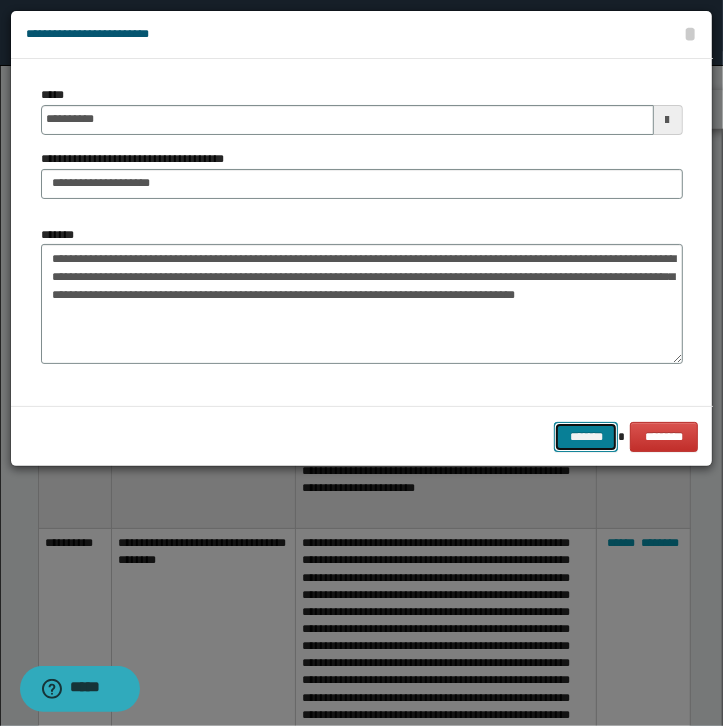 click on "*******" at bounding box center (586, 437) 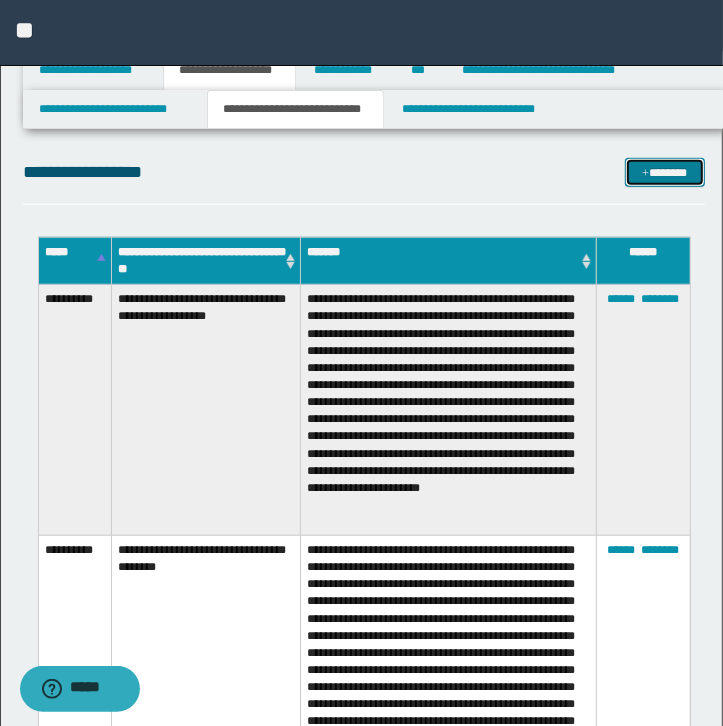 click on "*******" at bounding box center [665, 173] 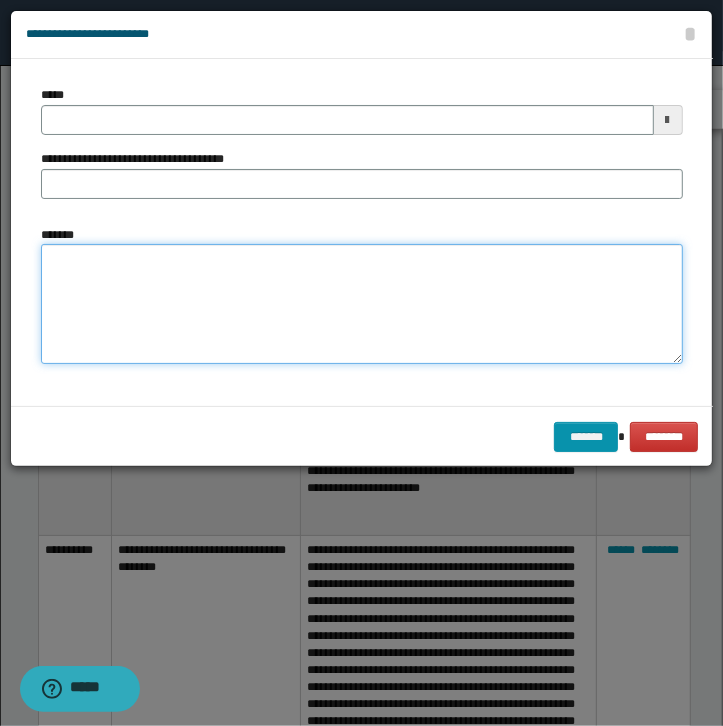 click on "*******" at bounding box center [362, 304] 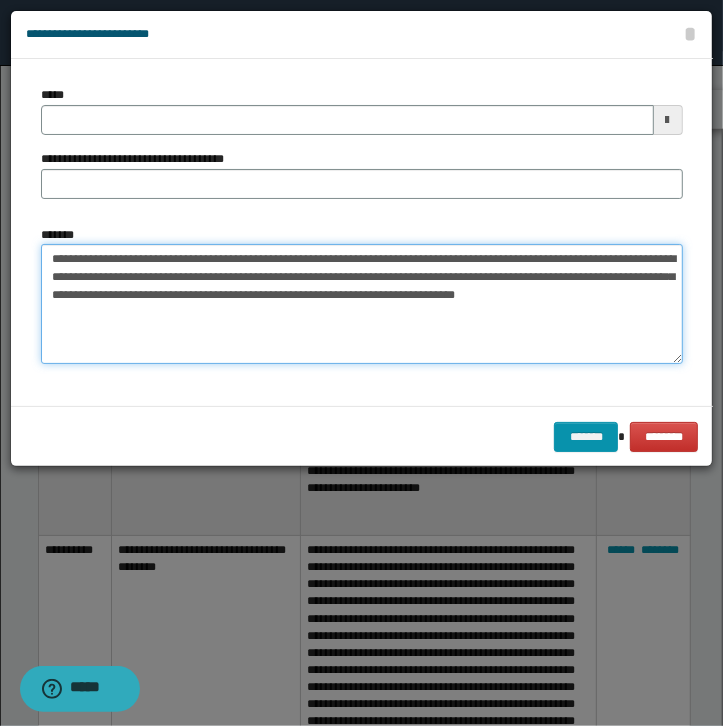 type on "**********" 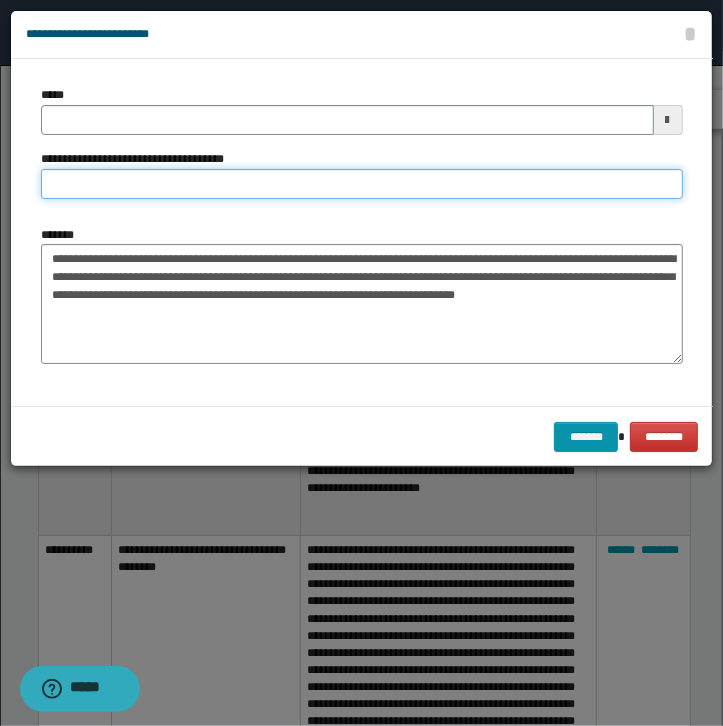 click on "**********" at bounding box center [362, 184] 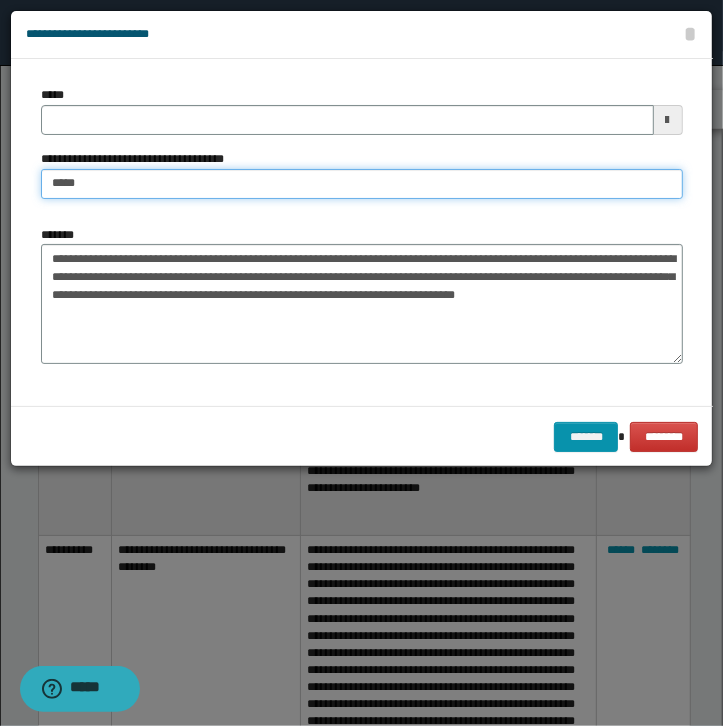 type on "*********" 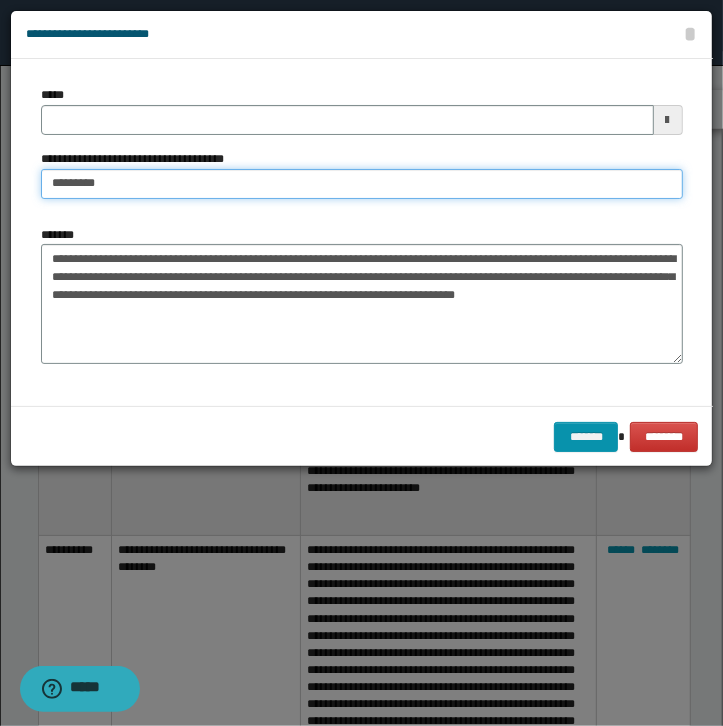 type 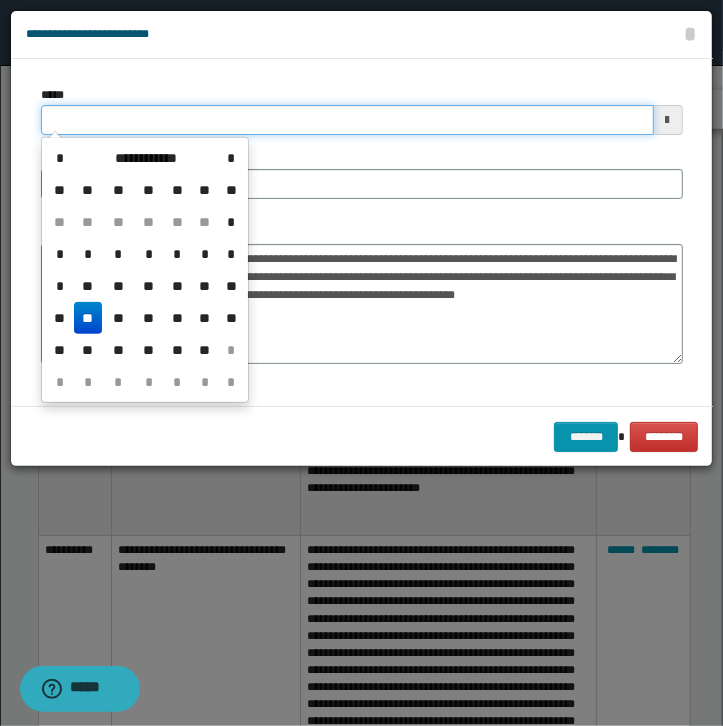 click on "*****" at bounding box center (347, 120) 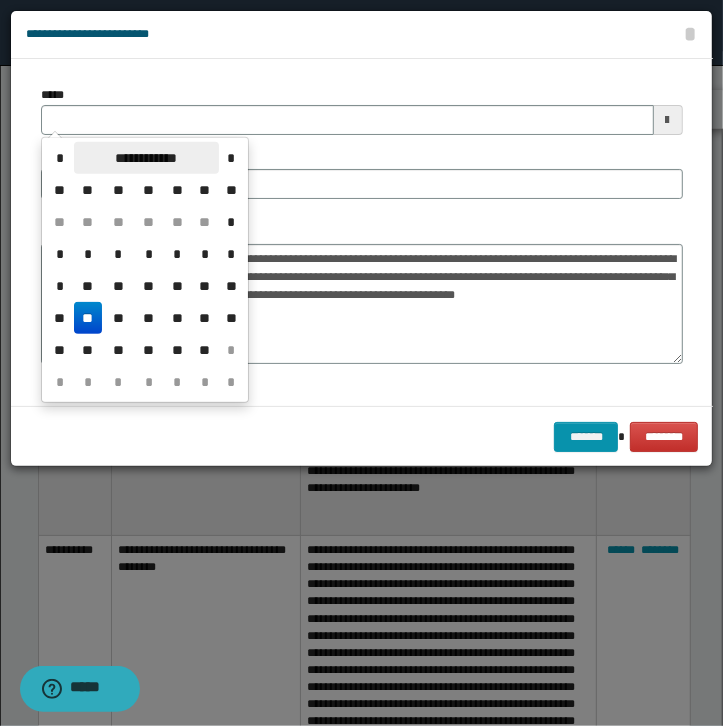 click on "**********" at bounding box center [146, 158] 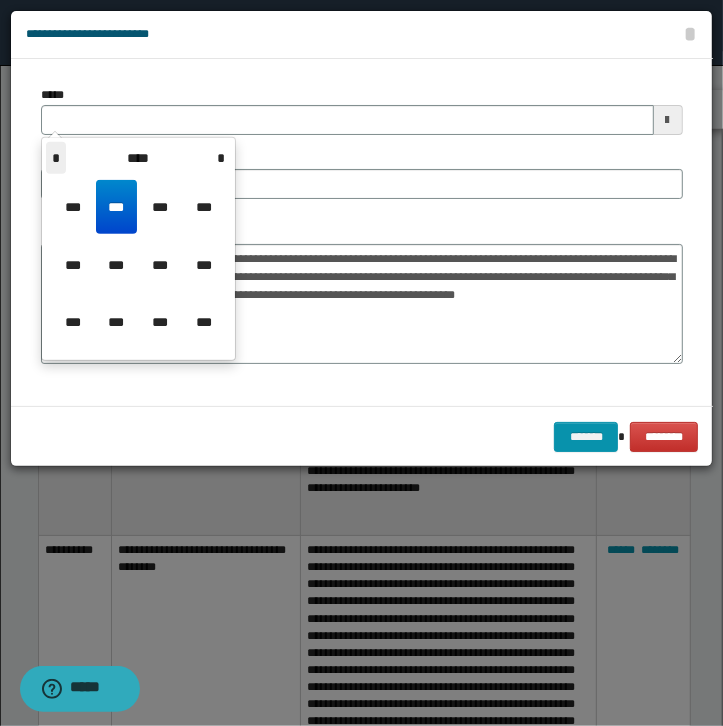 click on "*" at bounding box center (56, 158) 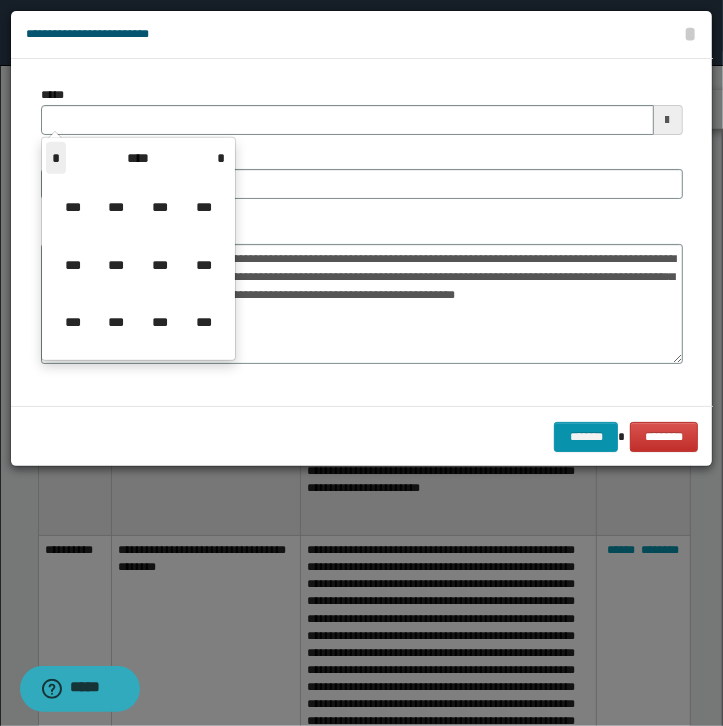 click on "*" at bounding box center (56, 158) 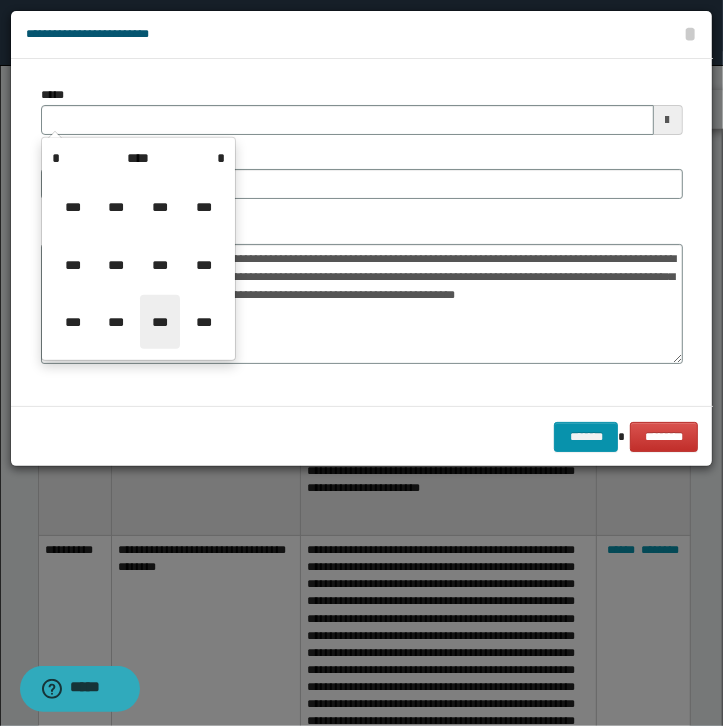 click on "***" at bounding box center (160, 322) 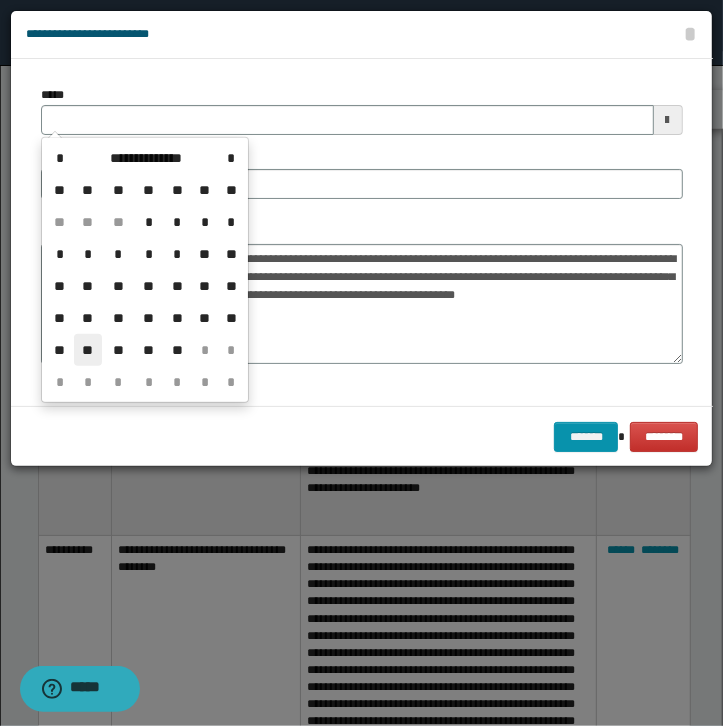click on "**" at bounding box center (88, 350) 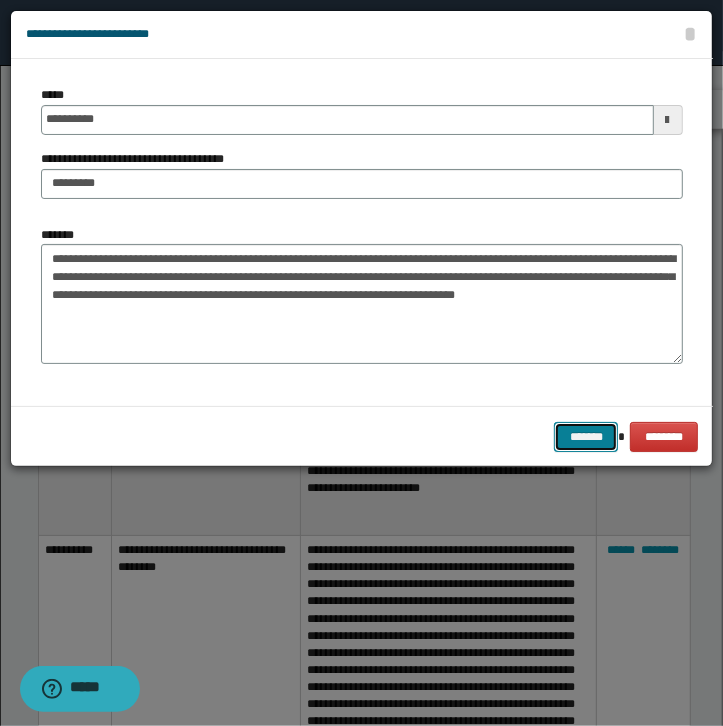 click on "*******" at bounding box center [586, 437] 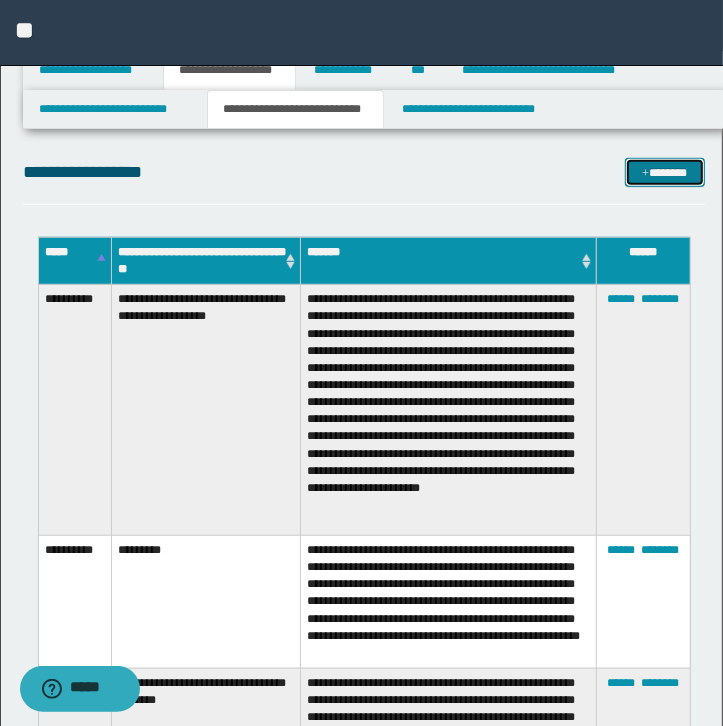 click on "*******" at bounding box center (665, 173) 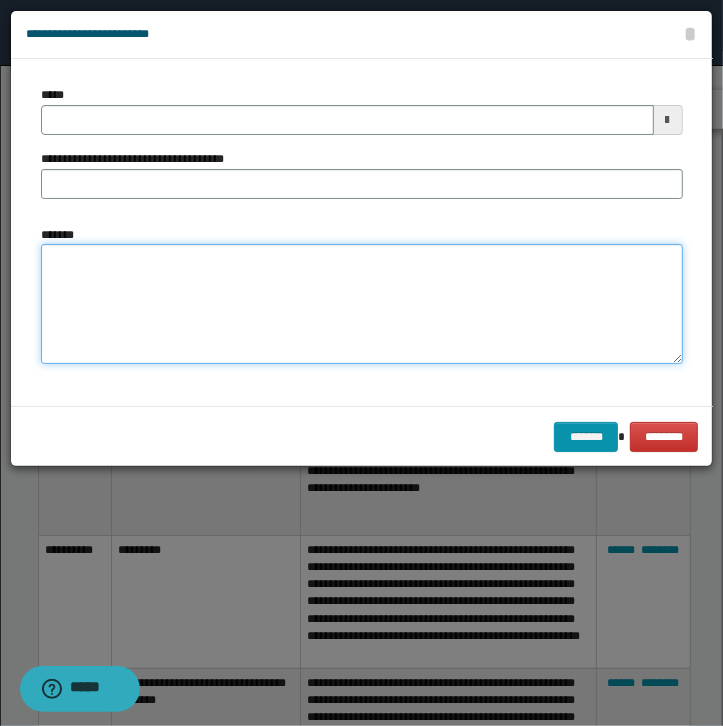 click on "*******" at bounding box center (362, 304) 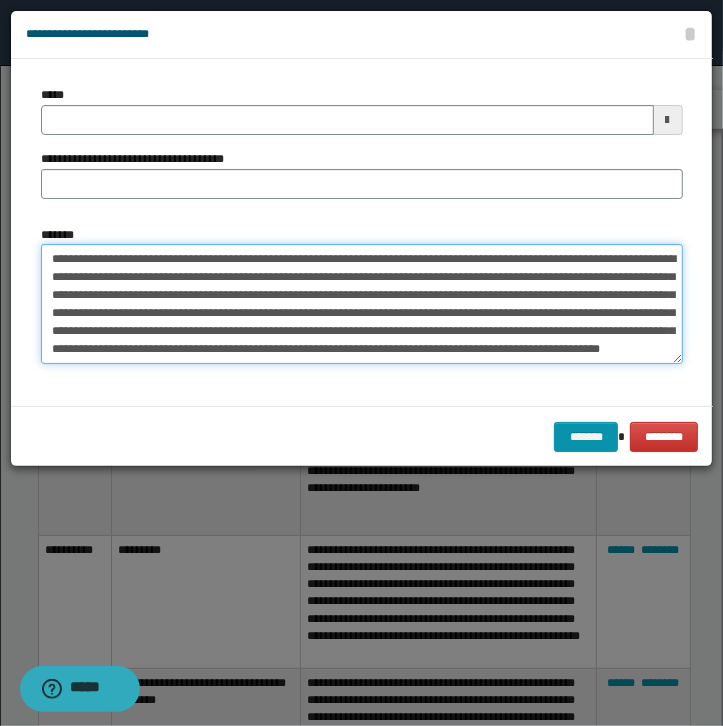 scroll, scrollTop: 12, scrollLeft: 0, axis: vertical 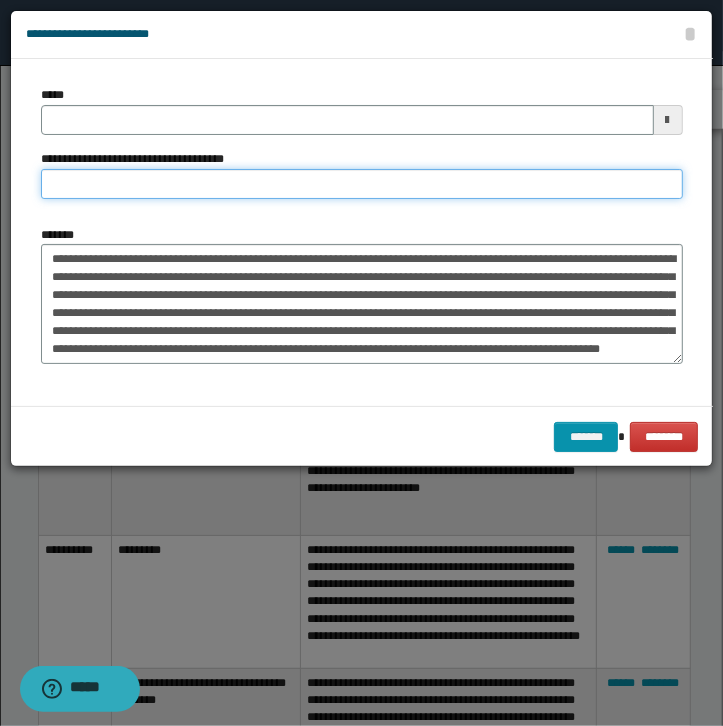 click on "**********" at bounding box center (362, 184) 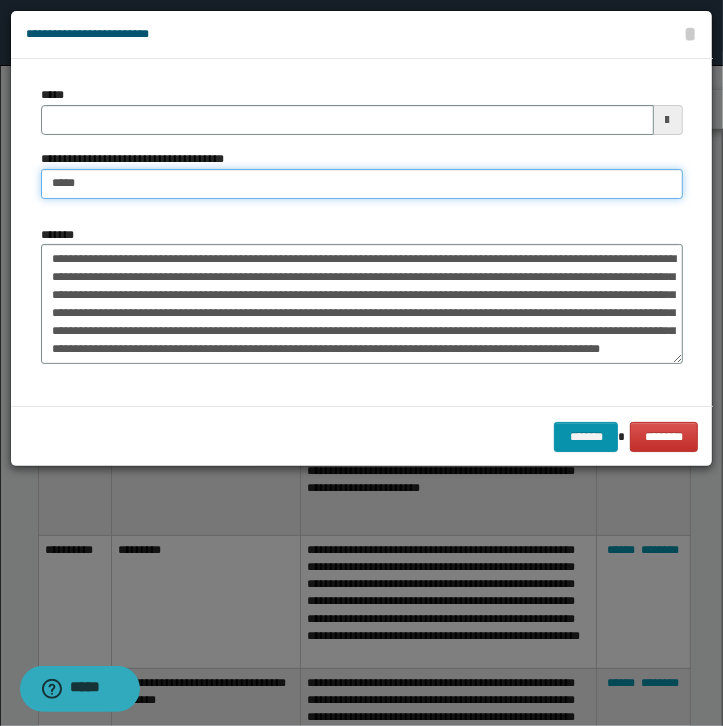 type on "**********" 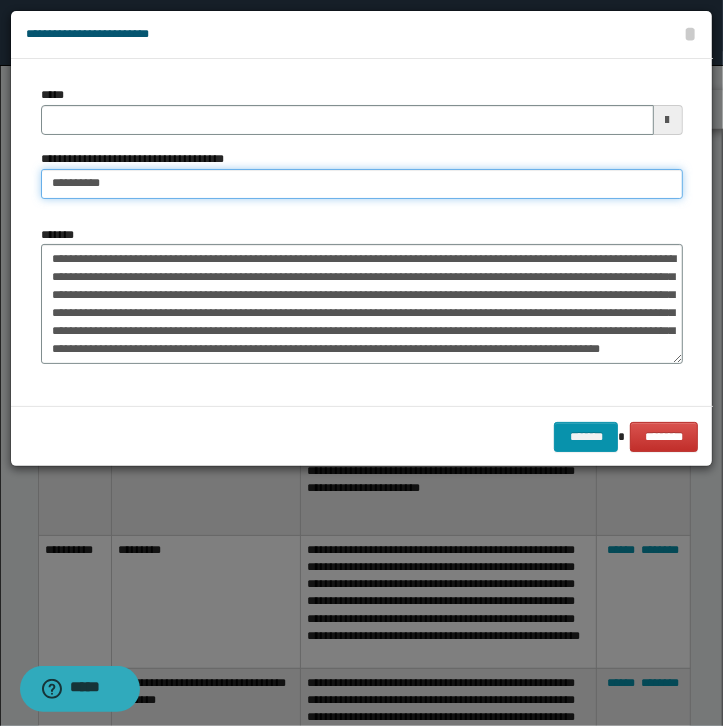 type 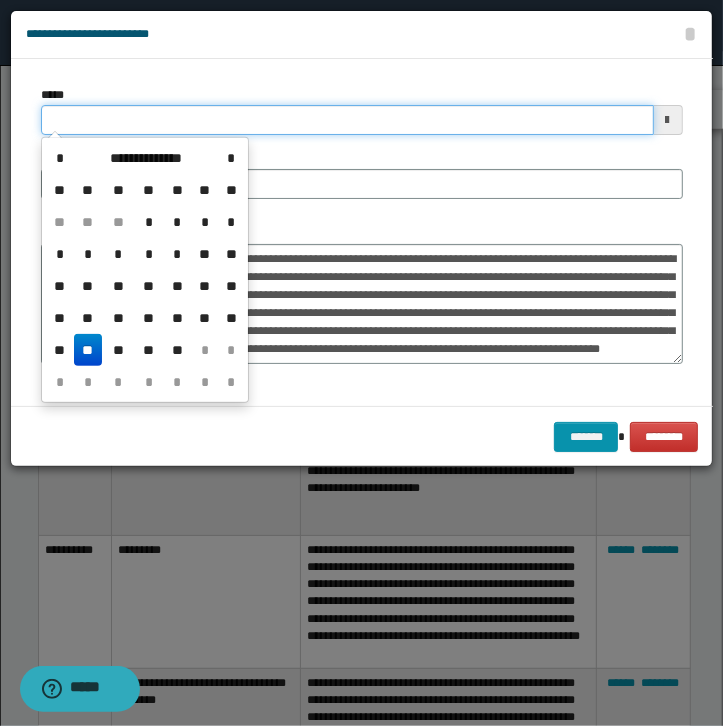 click on "*****" at bounding box center [347, 120] 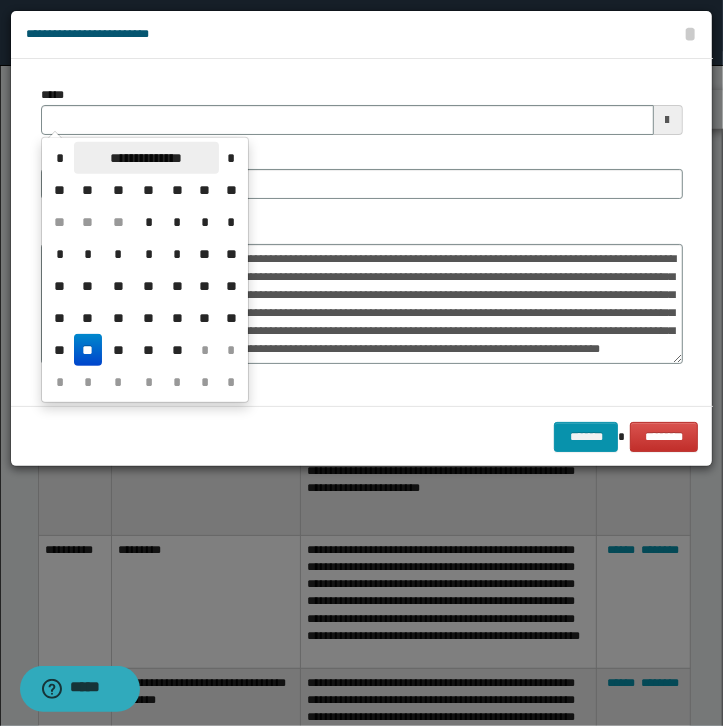 click on "**********" at bounding box center [146, 158] 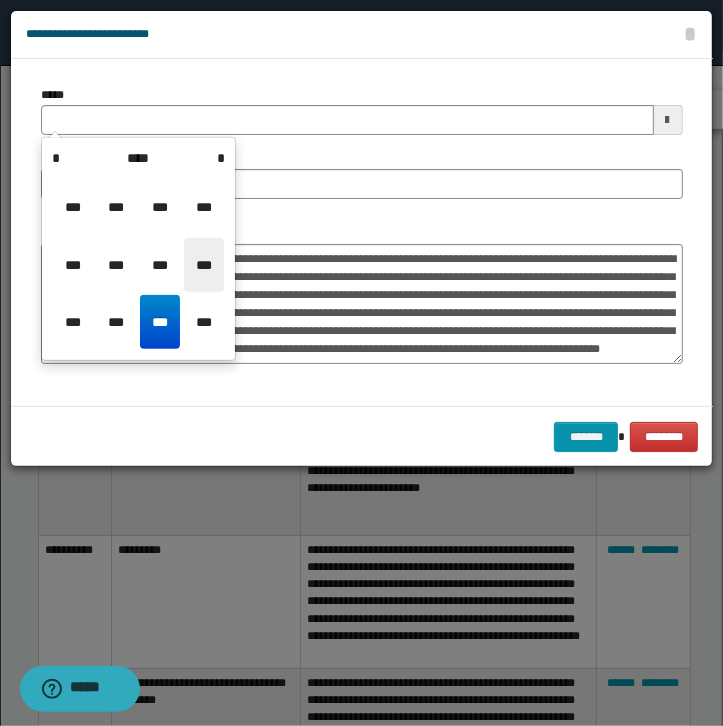 click on "***" at bounding box center (204, 265) 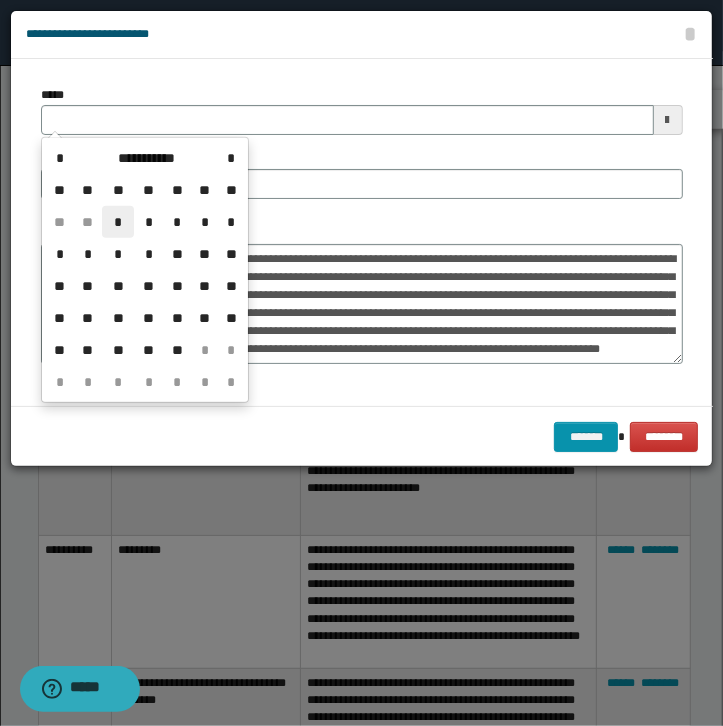 click on "*" at bounding box center [118, 222] 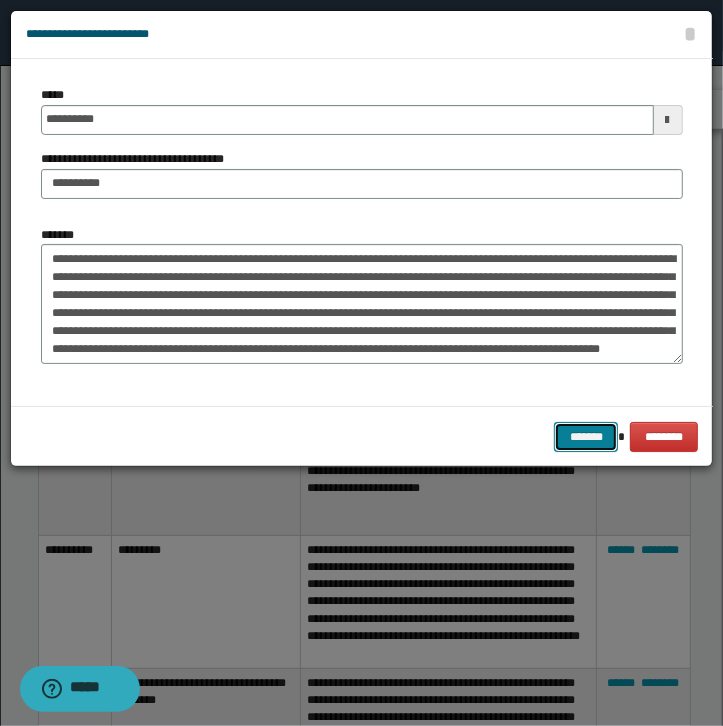 click on "*******" at bounding box center [586, 437] 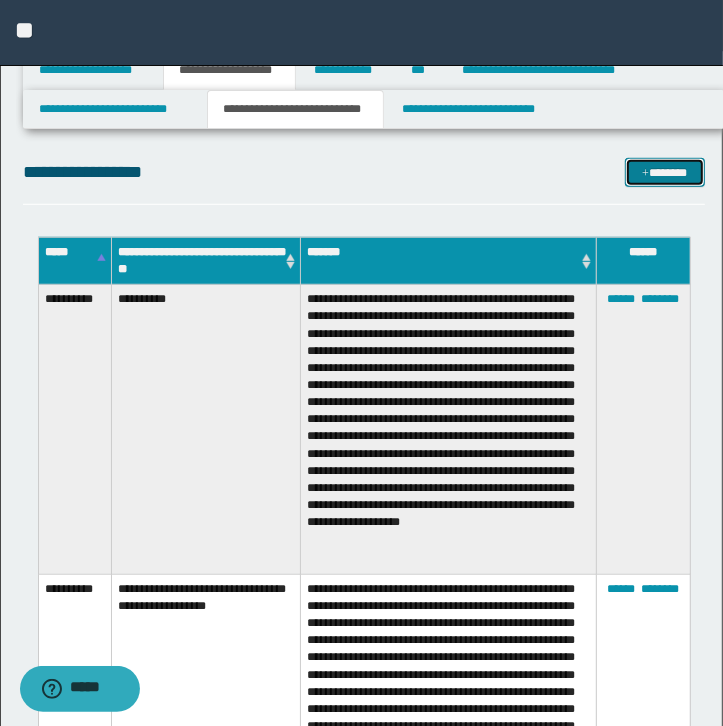 click on "*******" at bounding box center (665, 173) 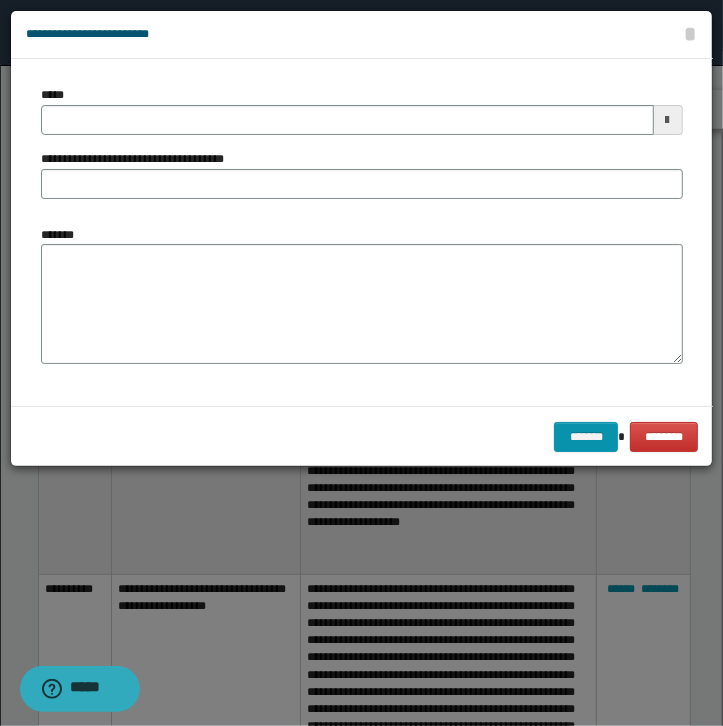 click on "*******" at bounding box center (362, 302) 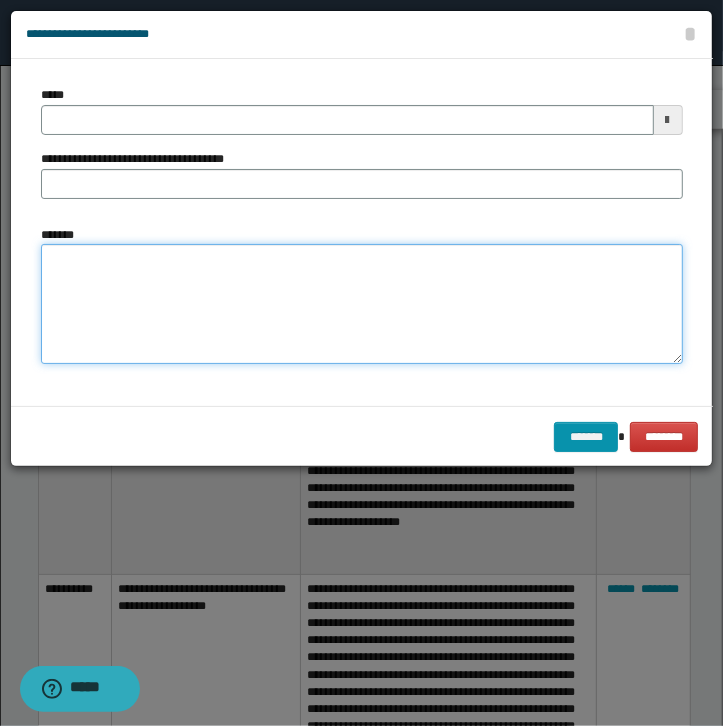 click on "*******" at bounding box center (362, 304) 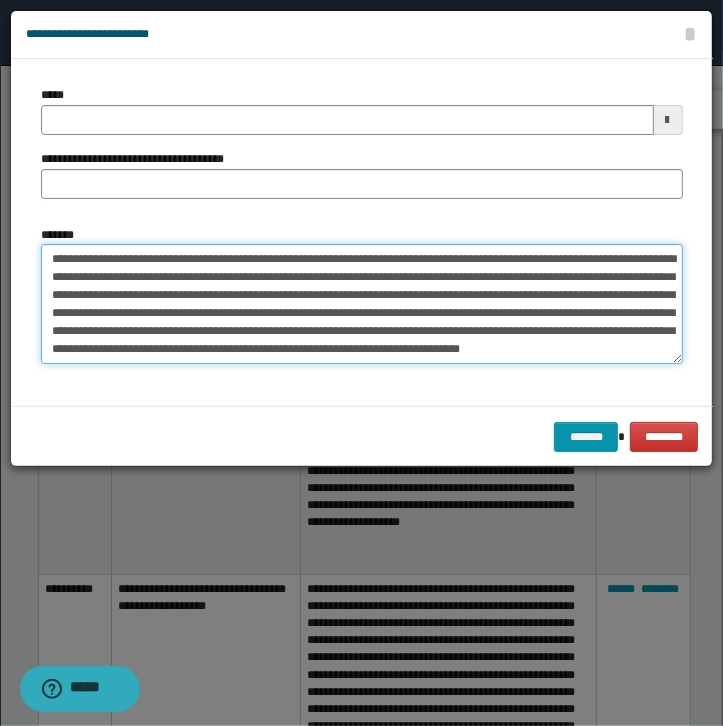 scroll, scrollTop: 12, scrollLeft: 0, axis: vertical 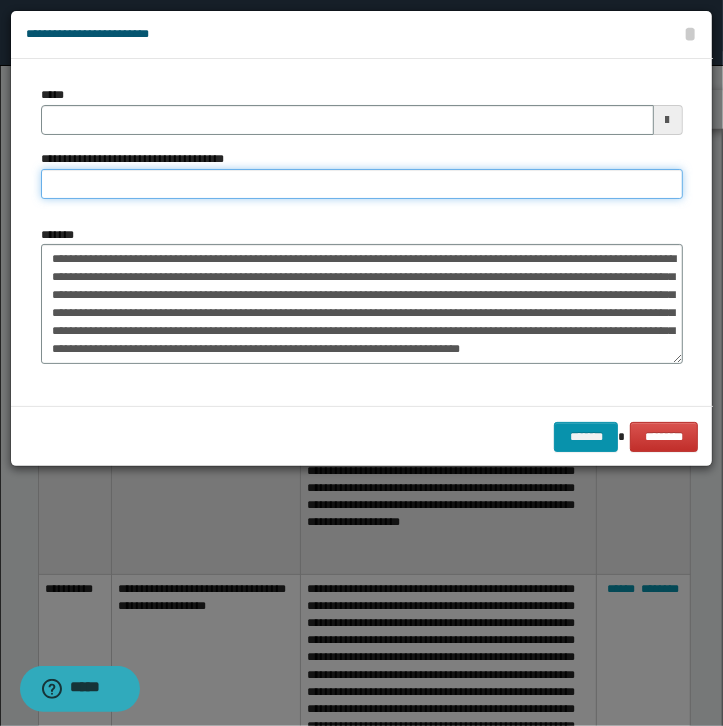 click on "**********" at bounding box center [362, 184] 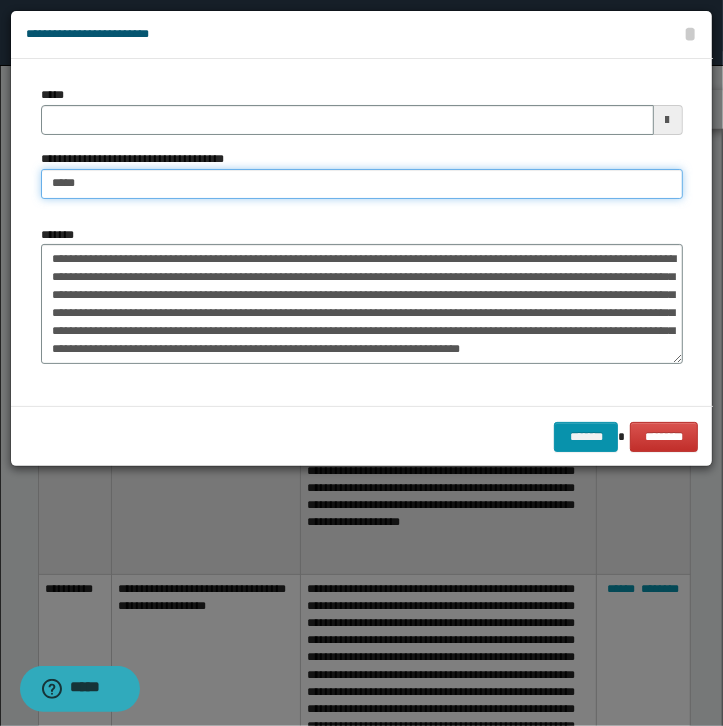type on "**********" 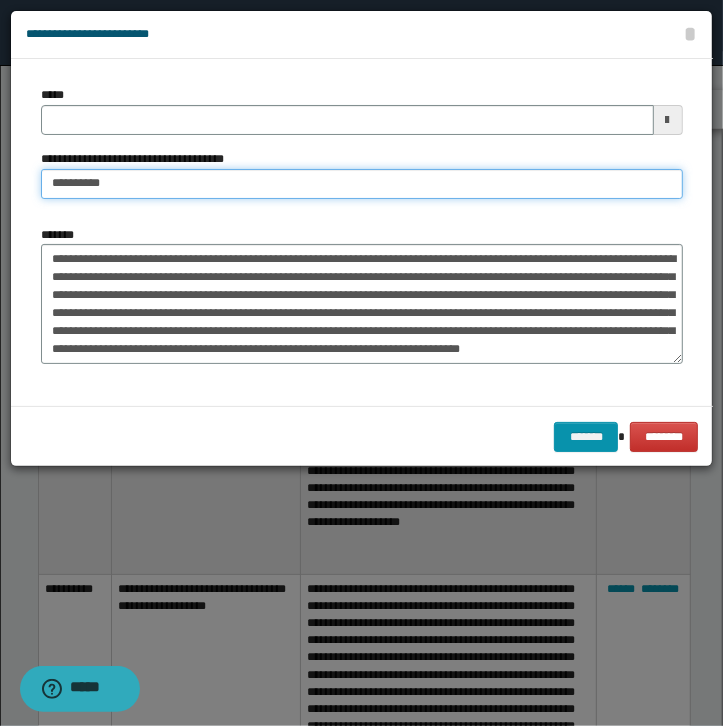 type 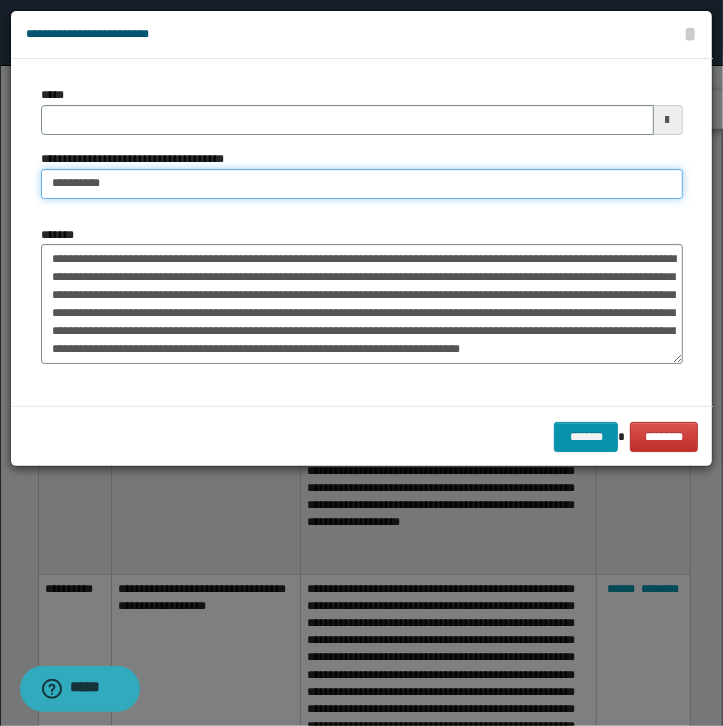 type on "**********" 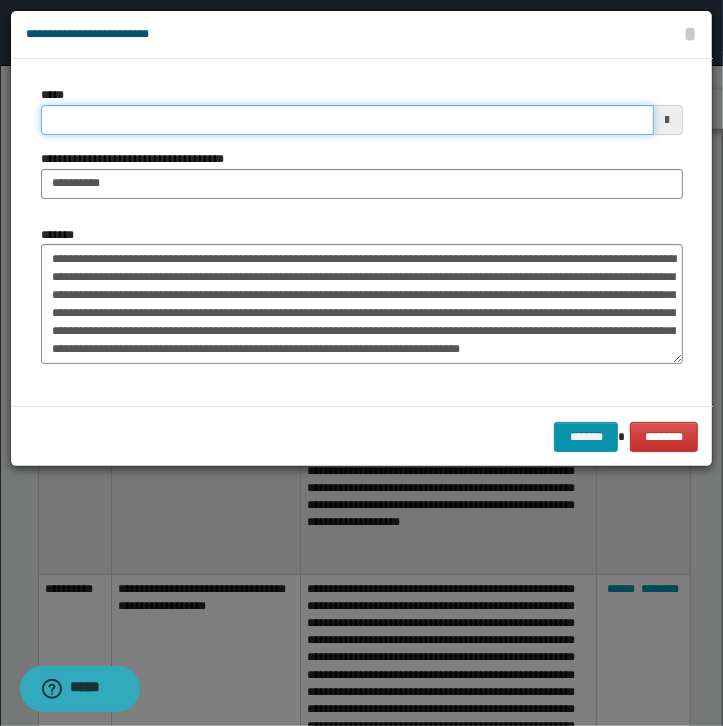 click on "*****" at bounding box center (347, 120) 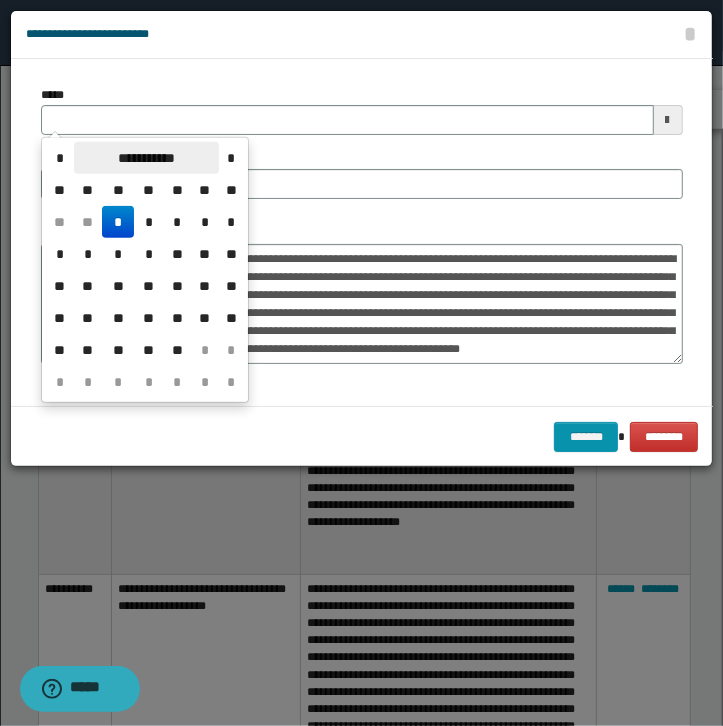 click on "**********" at bounding box center [146, 158] 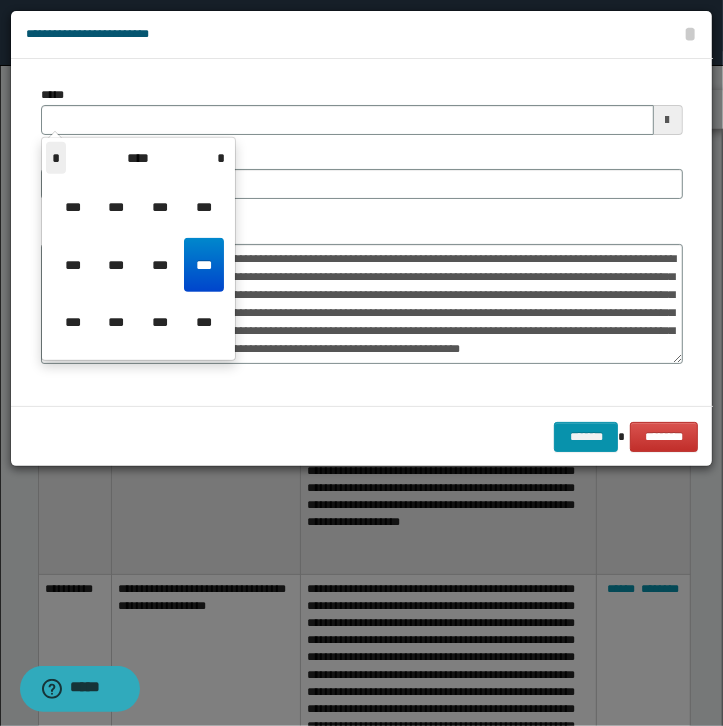 click on "*" at bounding box center [56, 158] 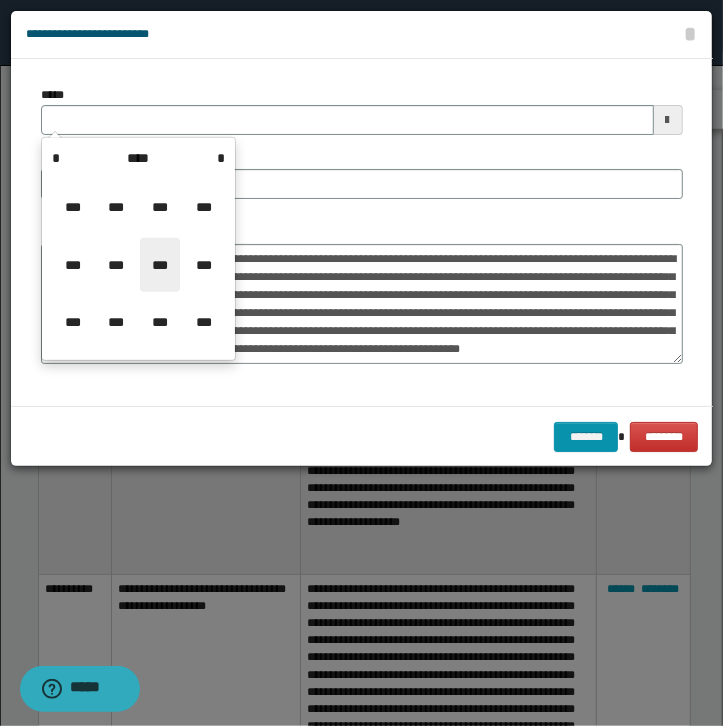 click on "***" at bounding box center (160, 265) 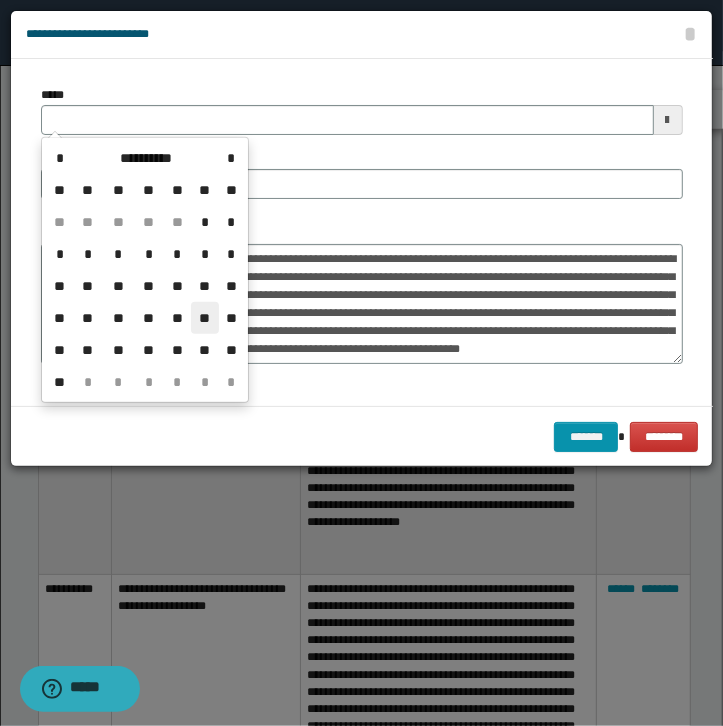 click on "**" at bounding box center [205, 318] 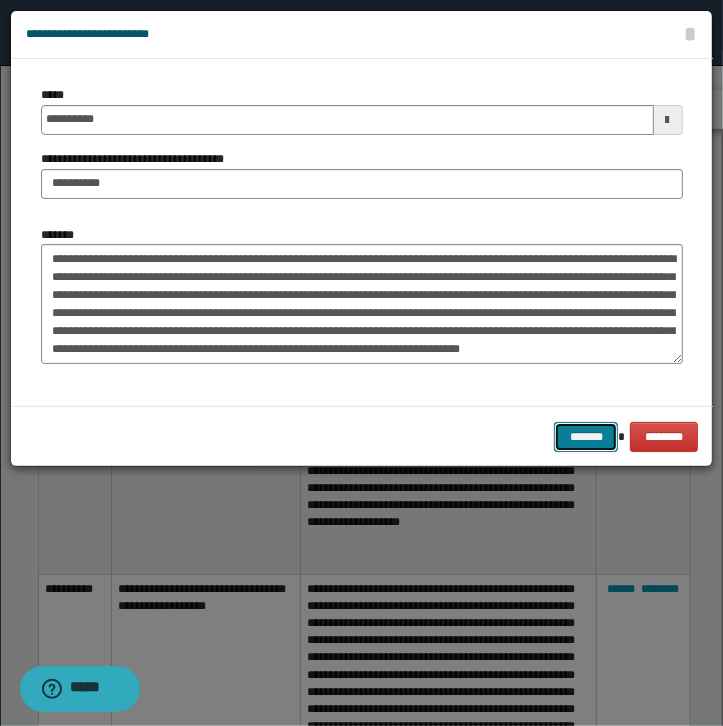click on "*******" at bounding box center (586, 437) 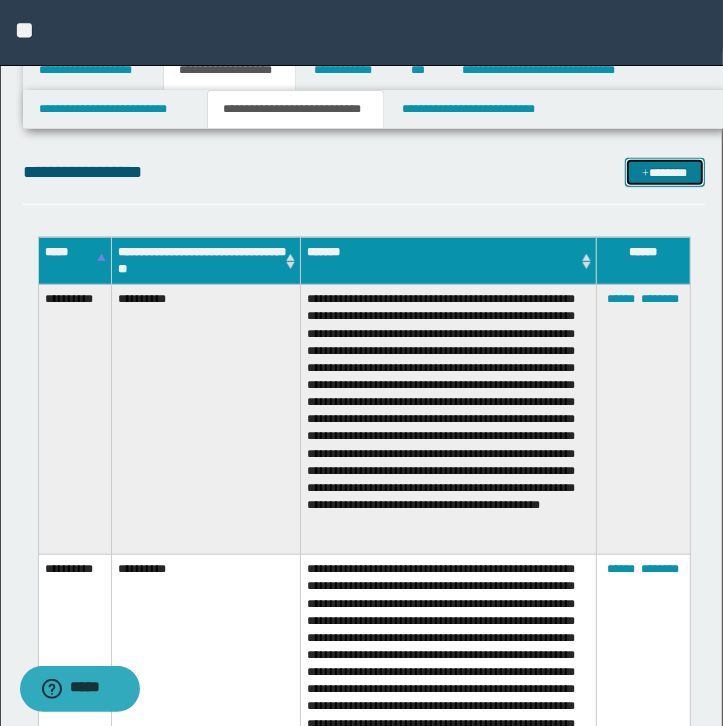 click on "*******" at bounding box center (665, 173) 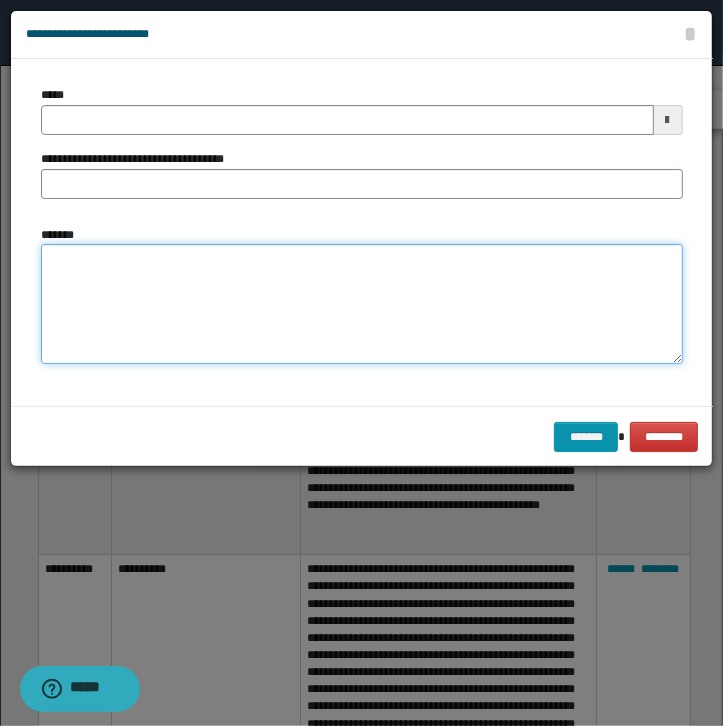 click on "*******" at bounding box center [362, 304] 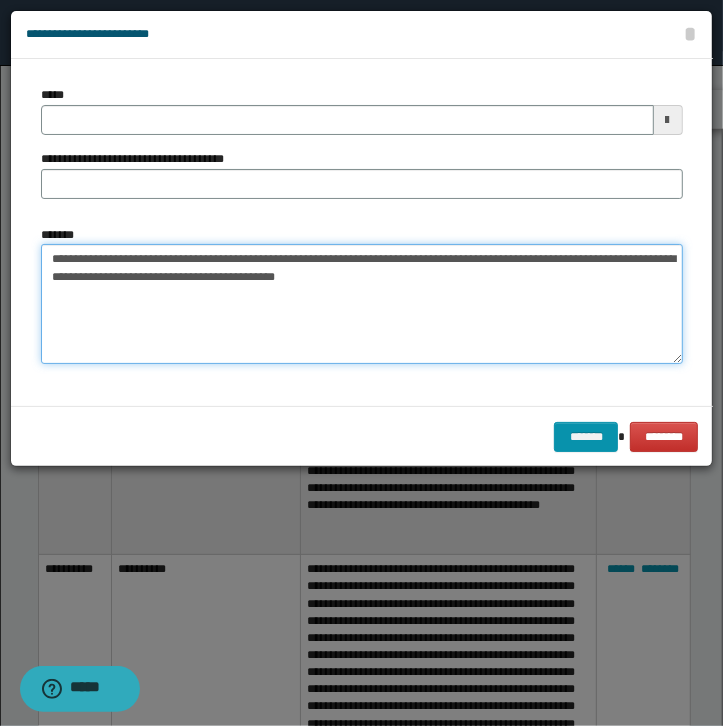 type on "**********" 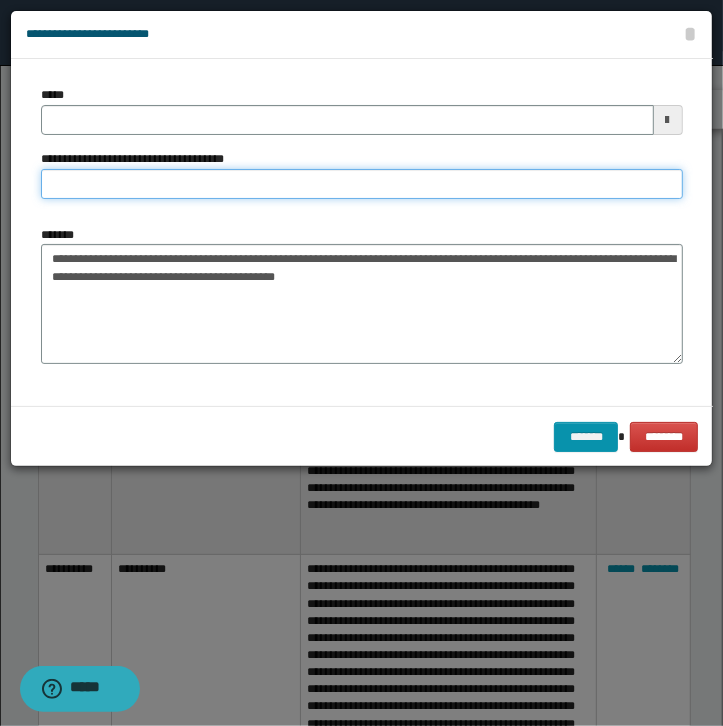 click on "**********" at bounding box center (362, 184) 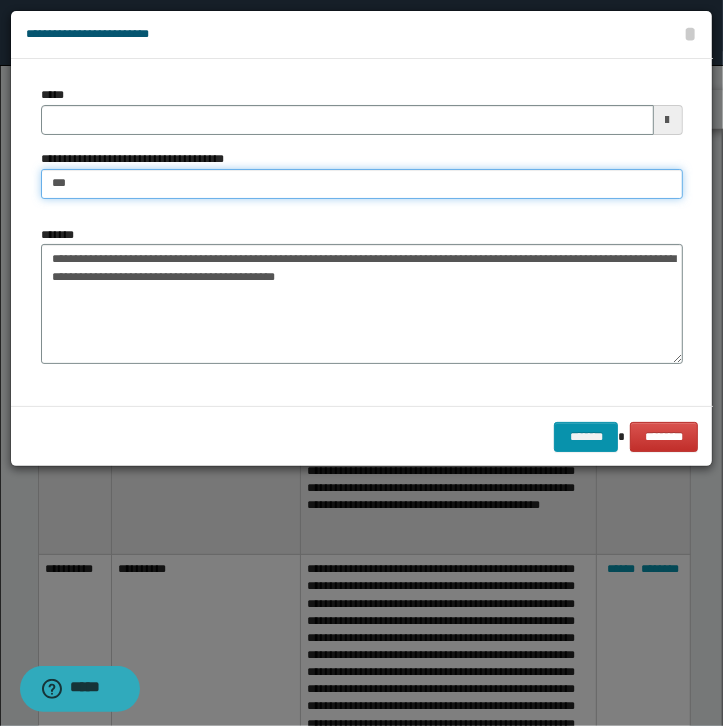 type on "**********" 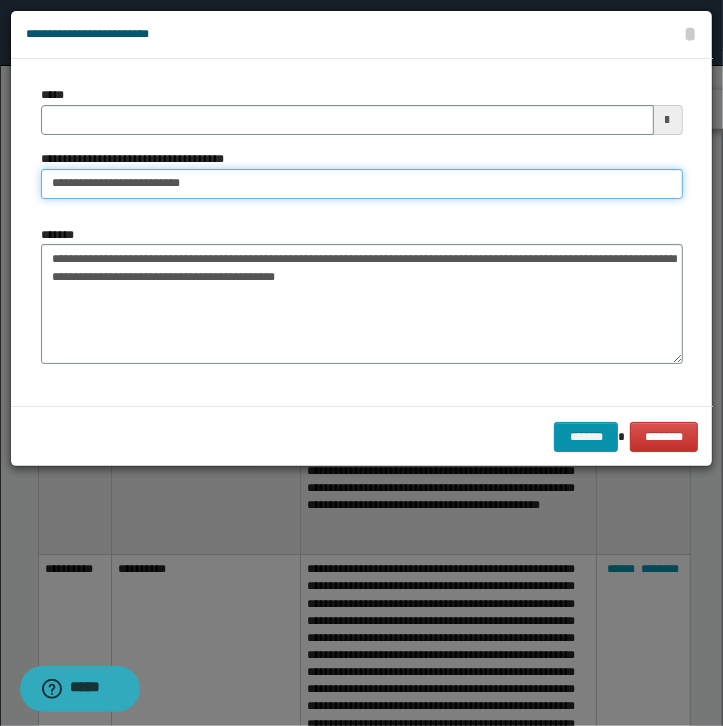 type 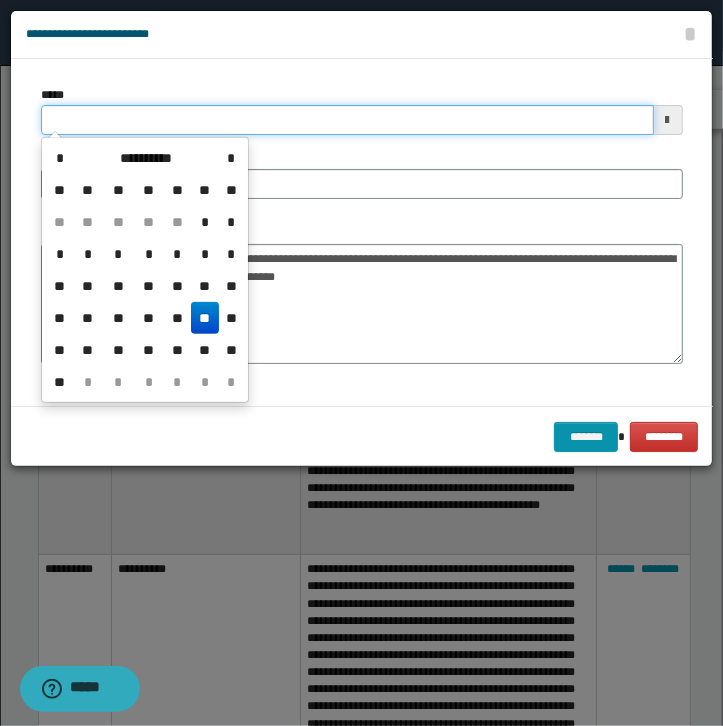 click on "*****" at bounding box center (347, 120) 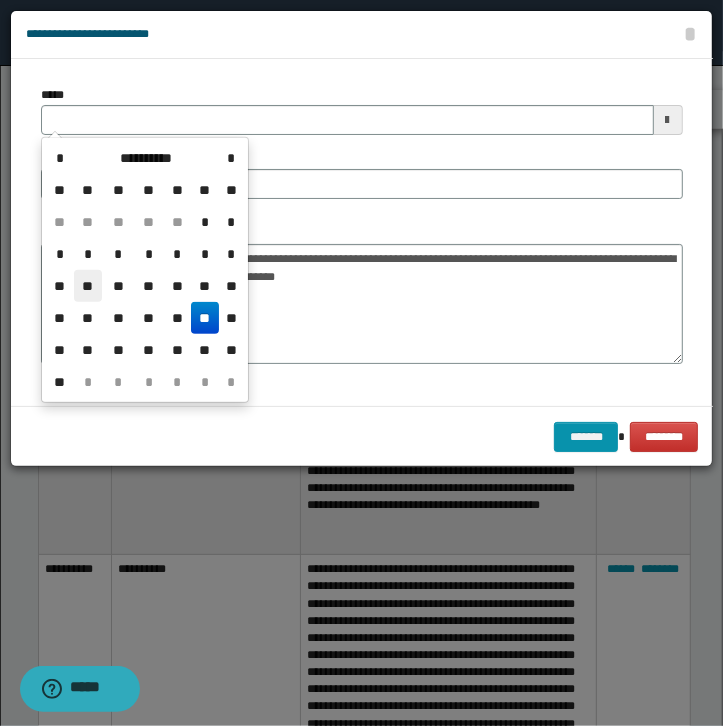 click on "**" at bounding box center [88, 286] 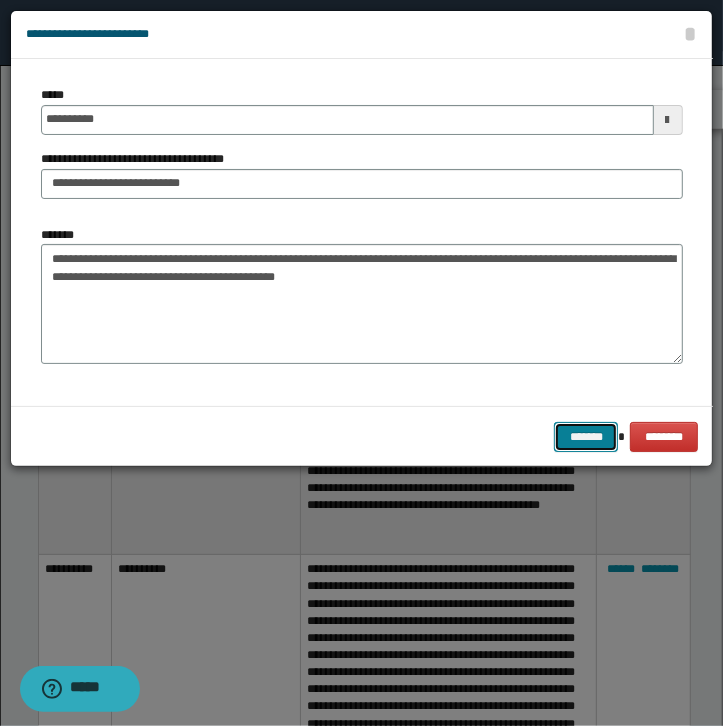 click on "*******" at bounding box center (586, 437) 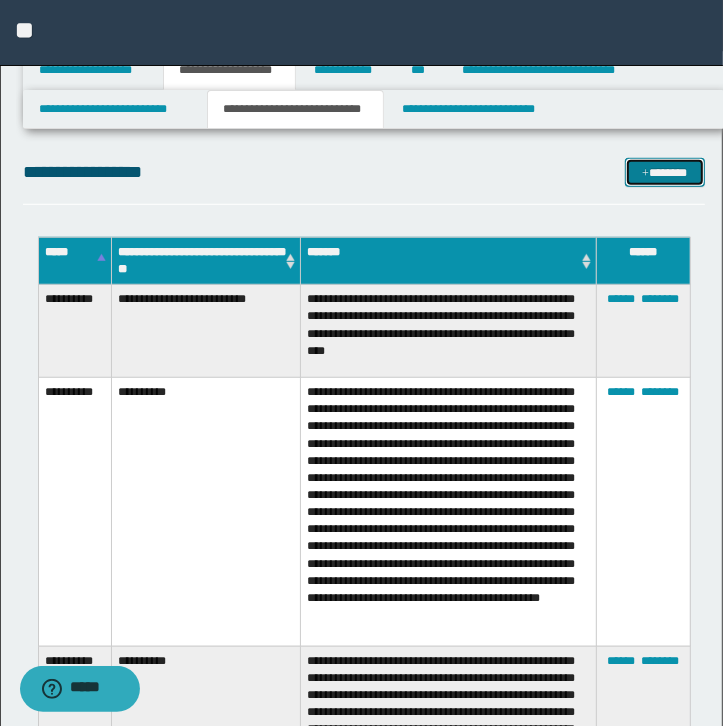 click on "*******" at bounding box center (665, 173) 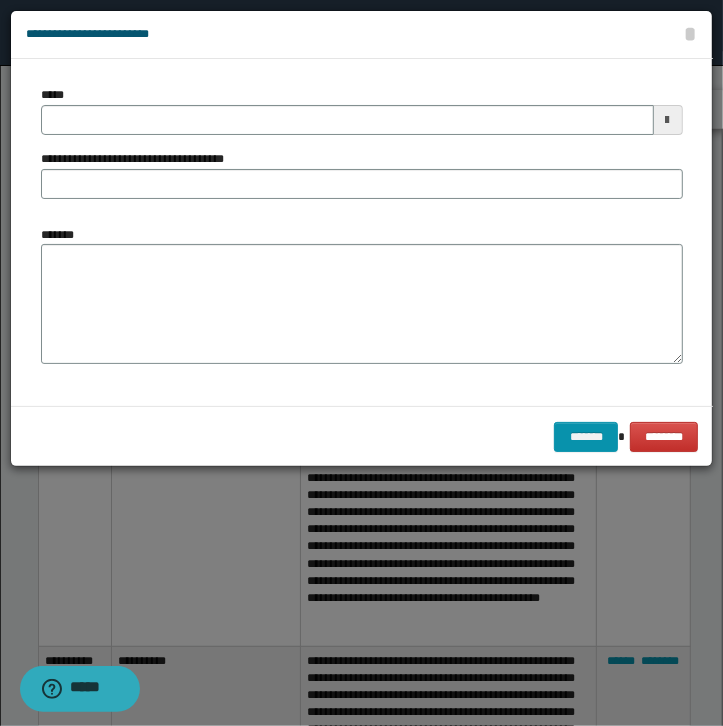 drag, startPoint x: 177, startPoint y: 239, endPoint x: 138, endPoint y: 291, distance: 65 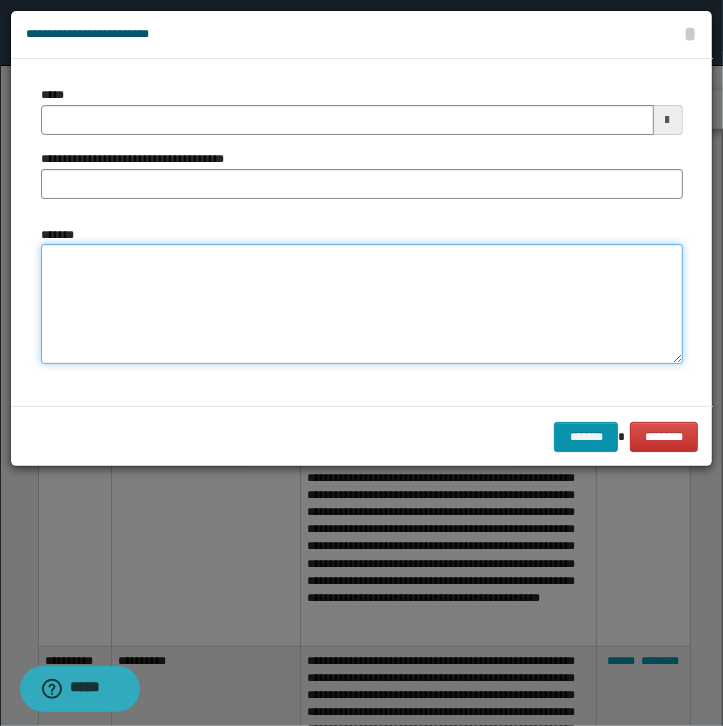 click on "*******" at bounding box center (362, 304) 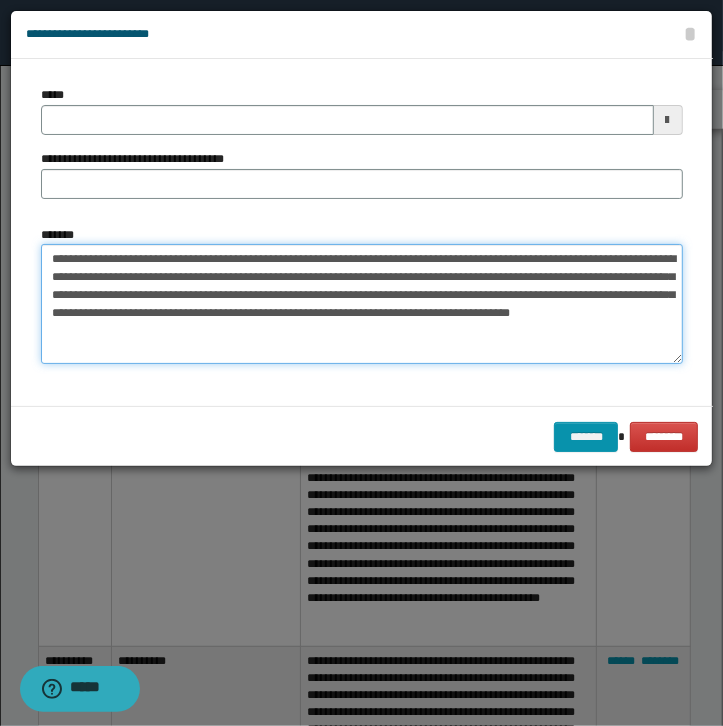 type on "**********" 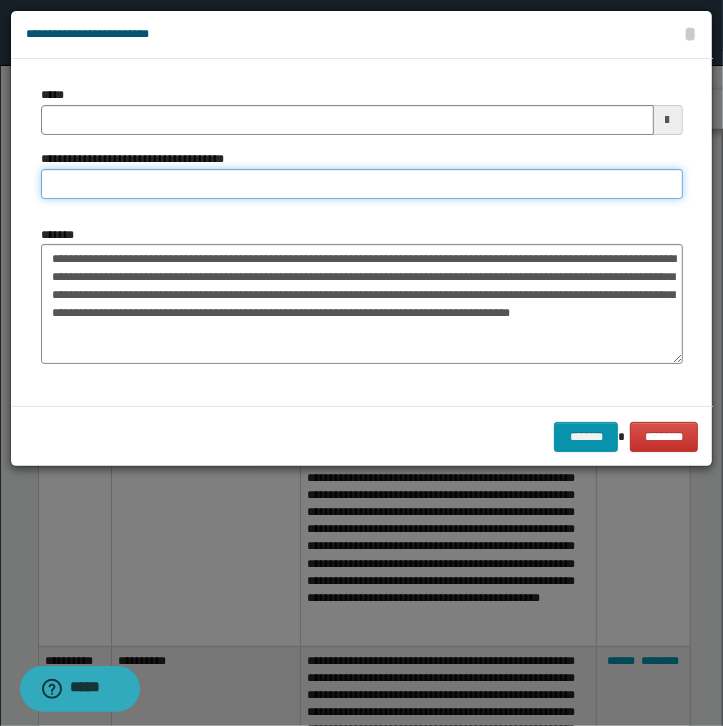 click on "**********" at bounding box center [362, 184] 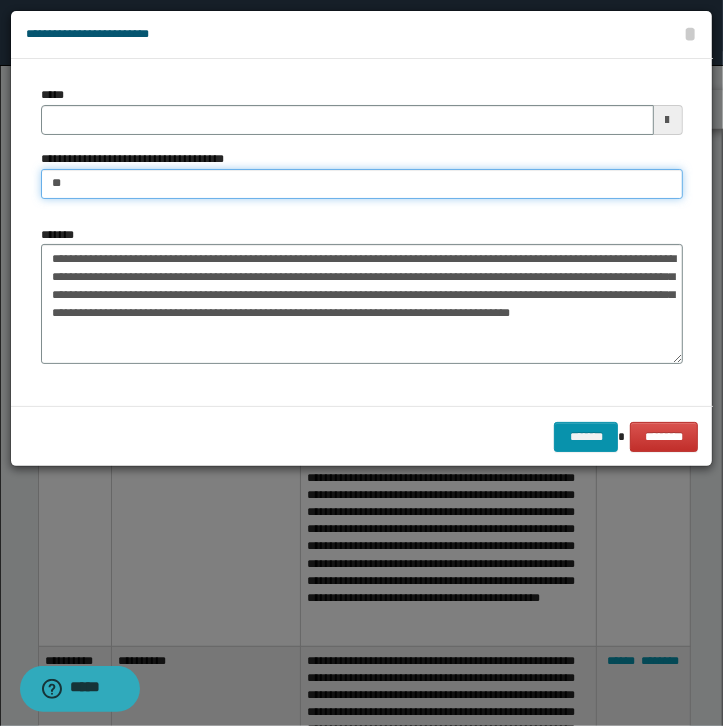 type on "*" 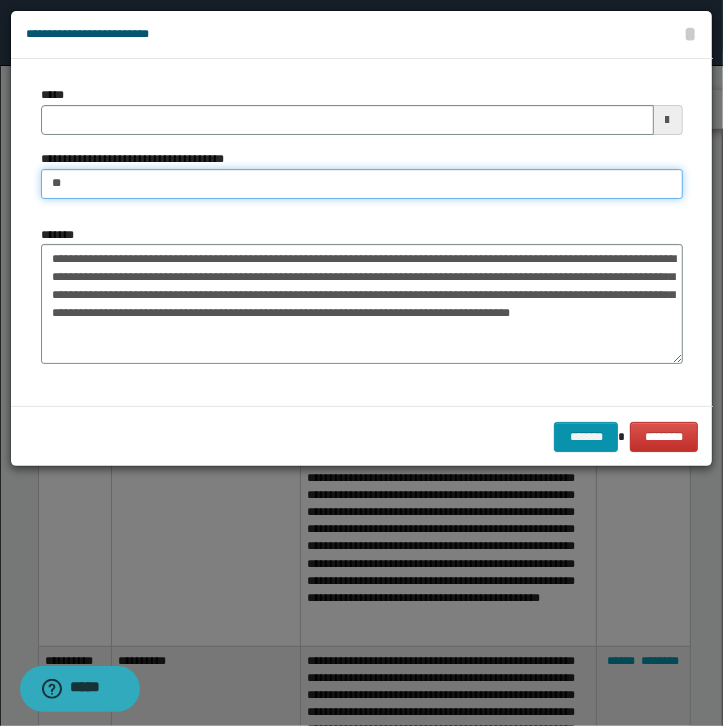 type on "**********" 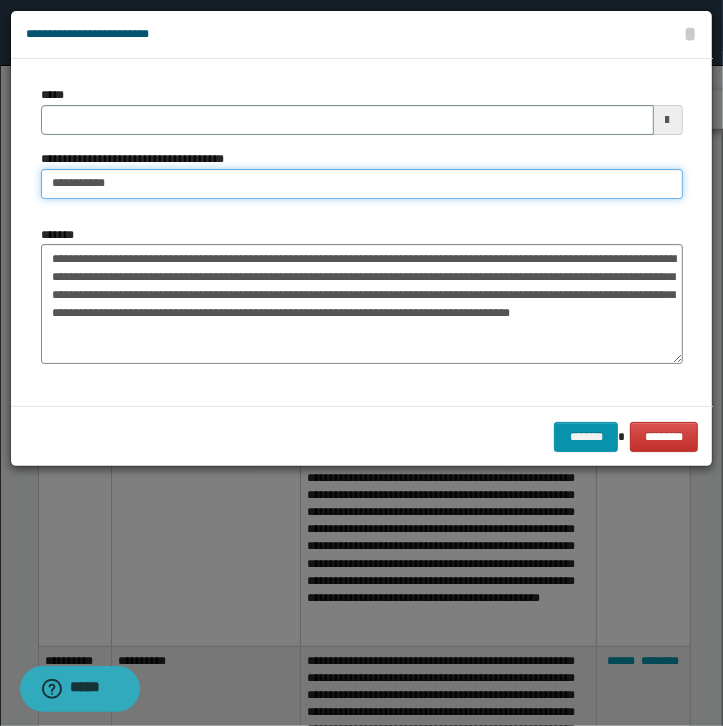 type 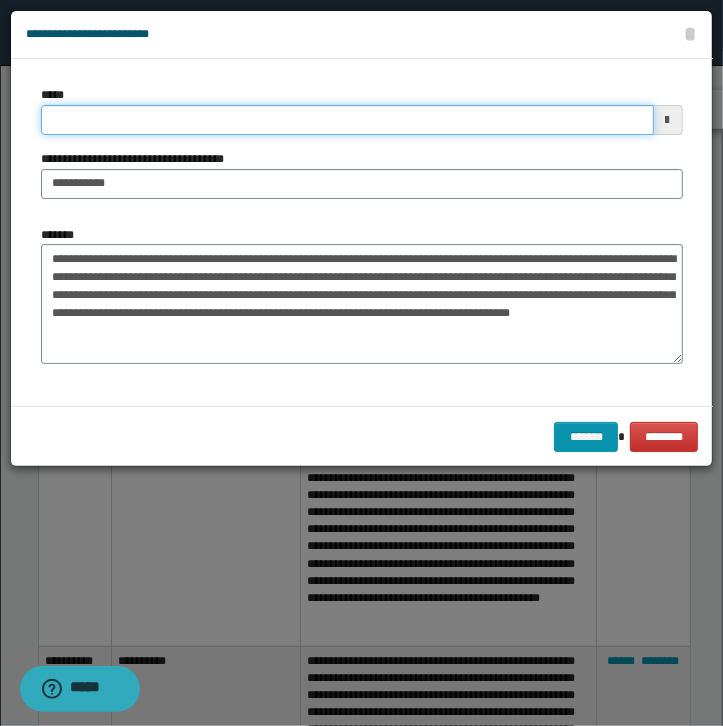 click on "*****" at bounding box center [347, 120] 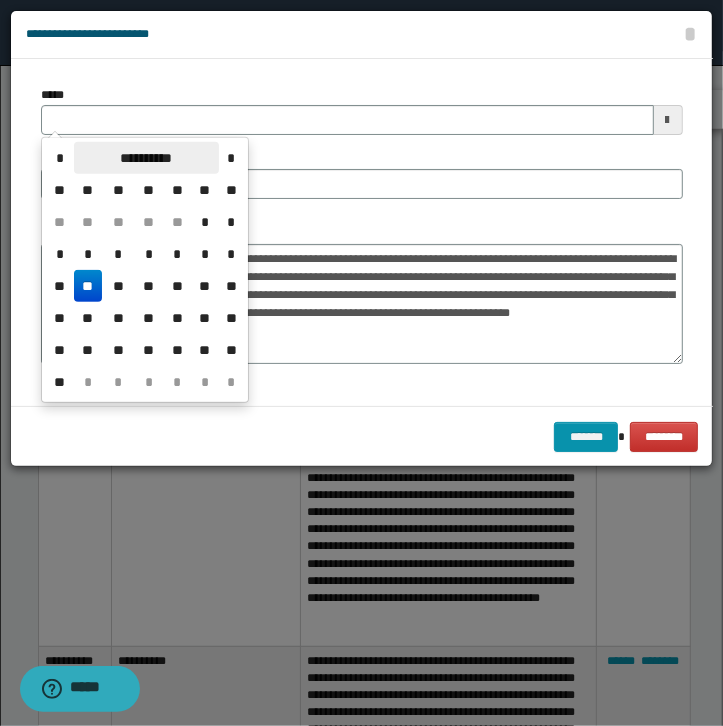 click on "**********" at bounding box center (146, 158) 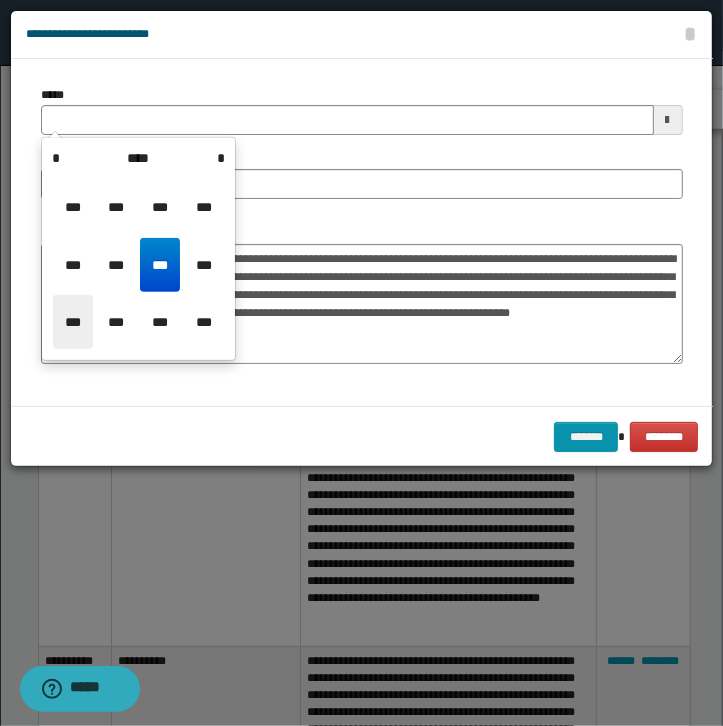 click on "***" at bounding box center [73, 322] 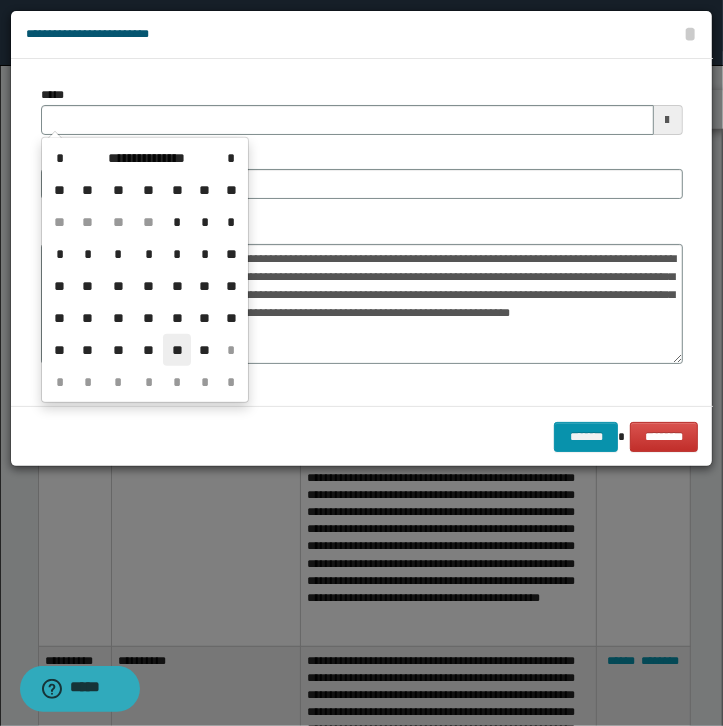click on "**" at bounding box center (177, 350) 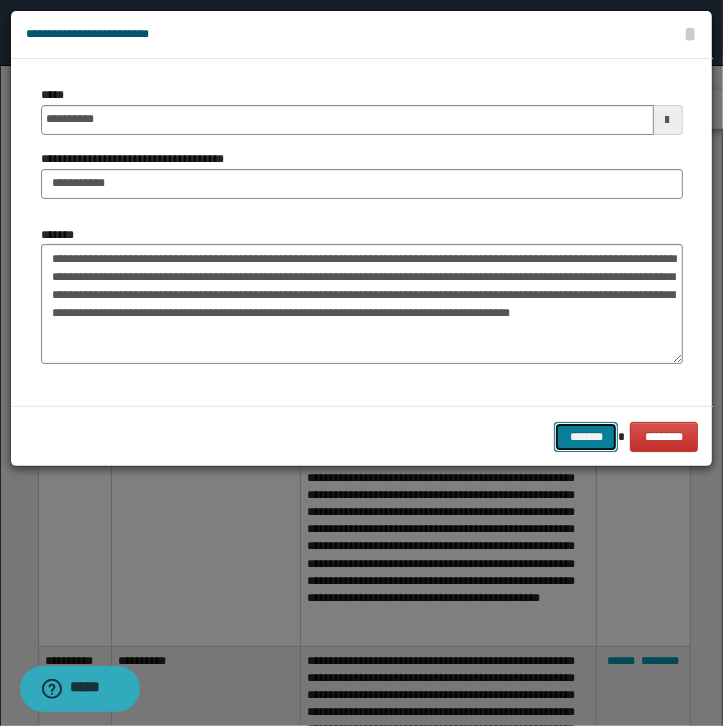 click on "*******" at bounding box center [586, 437] 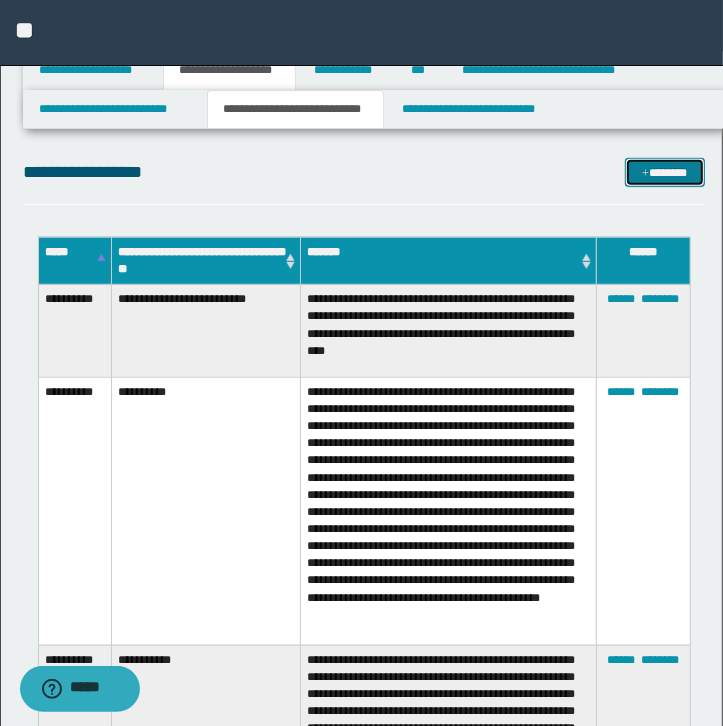 click on "*******" at bounding box center [665, 173] 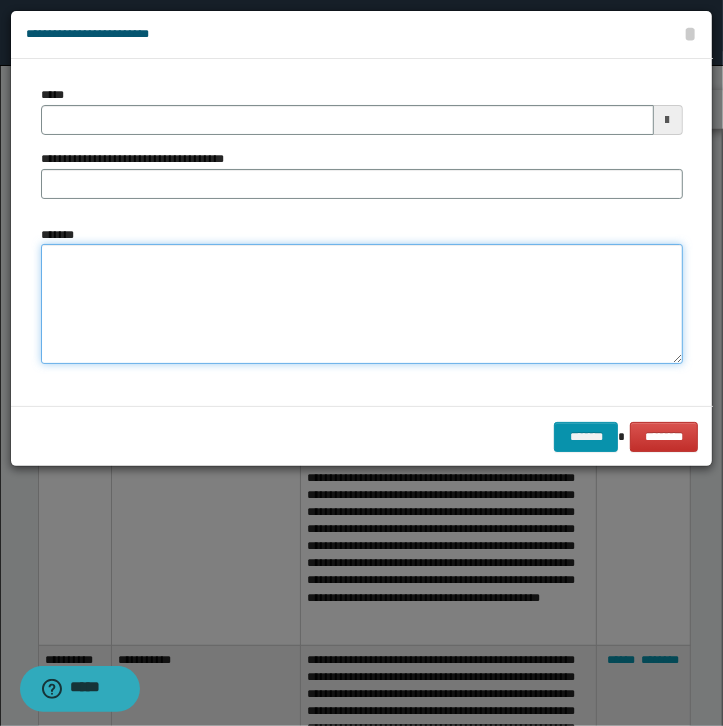 click on "*******" at bounding box center (362, 304) 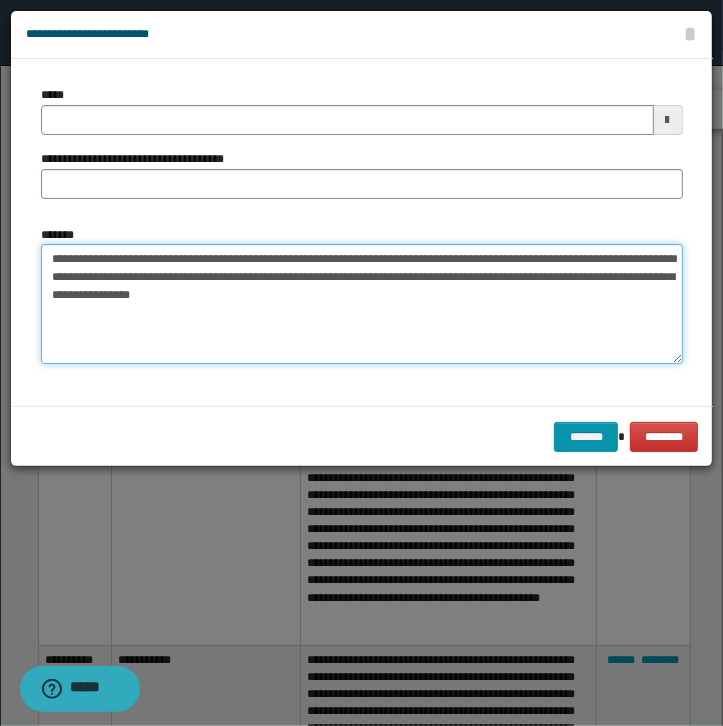 type on "**********" 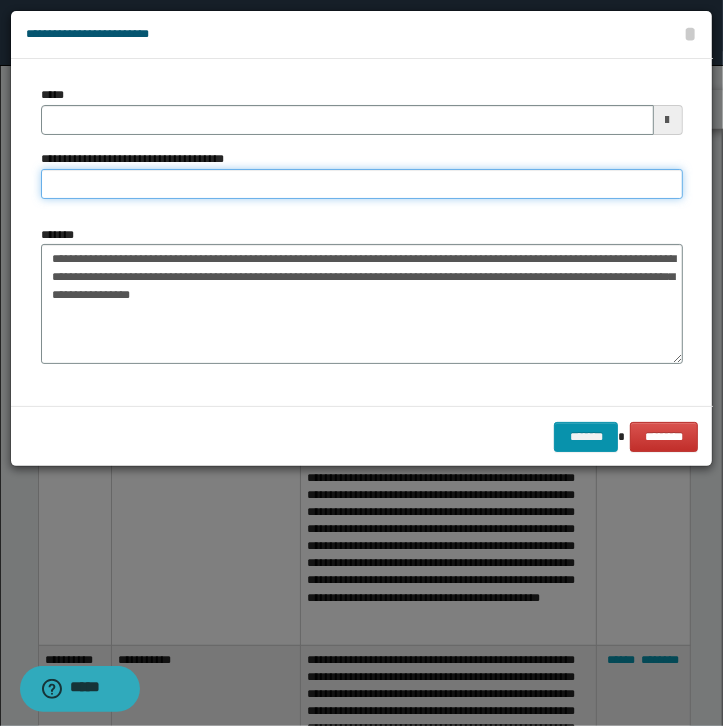 click on "**********" at bounding box center (362, 184) 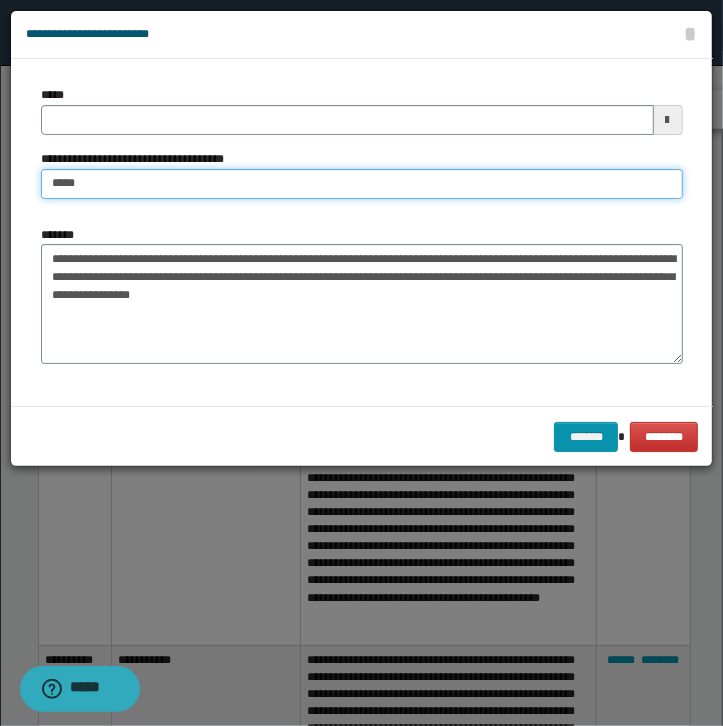 type on "**********" 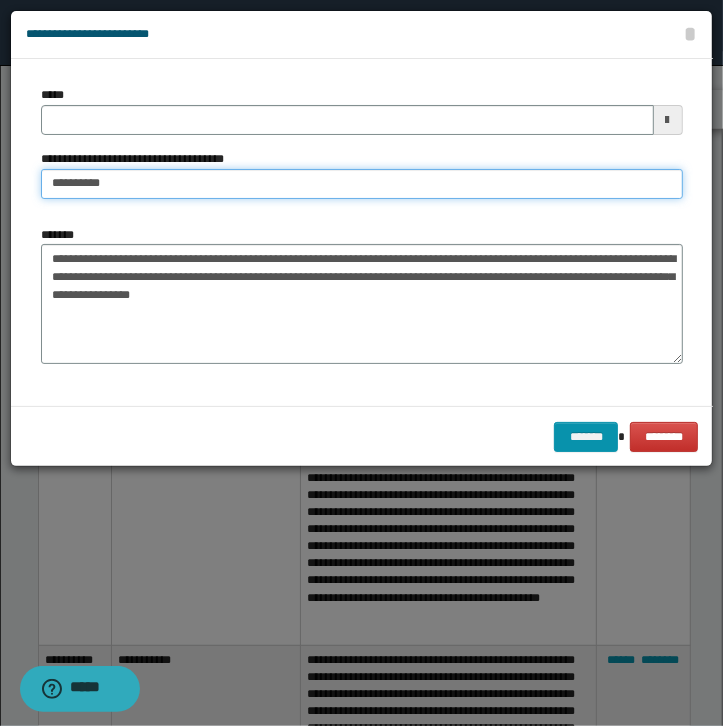 type 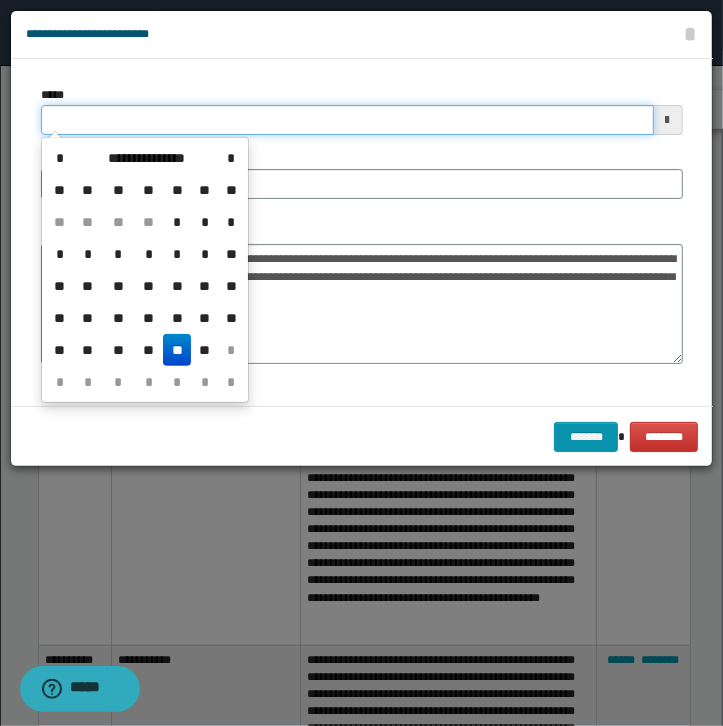 click on "*****" at bounding box center [347, 120] 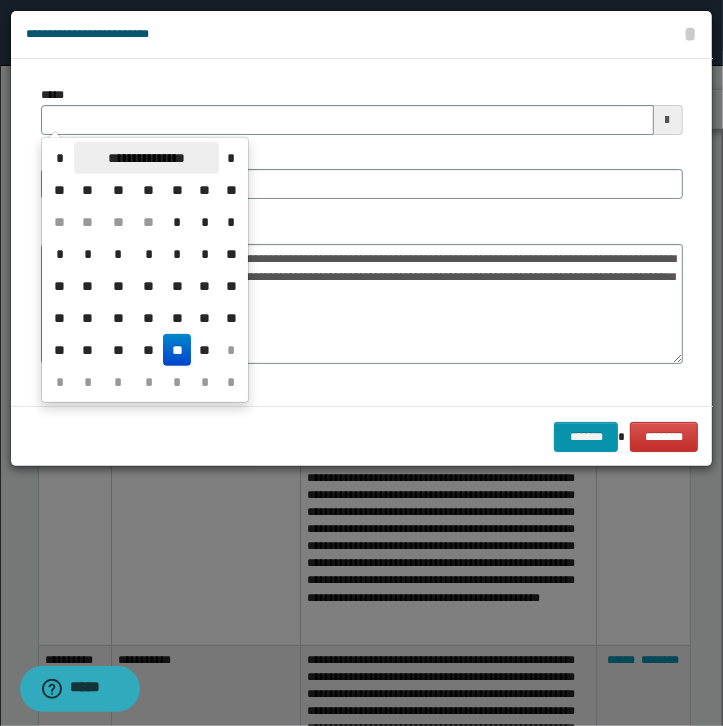 click on "**********" at bounding box center [146, 158] 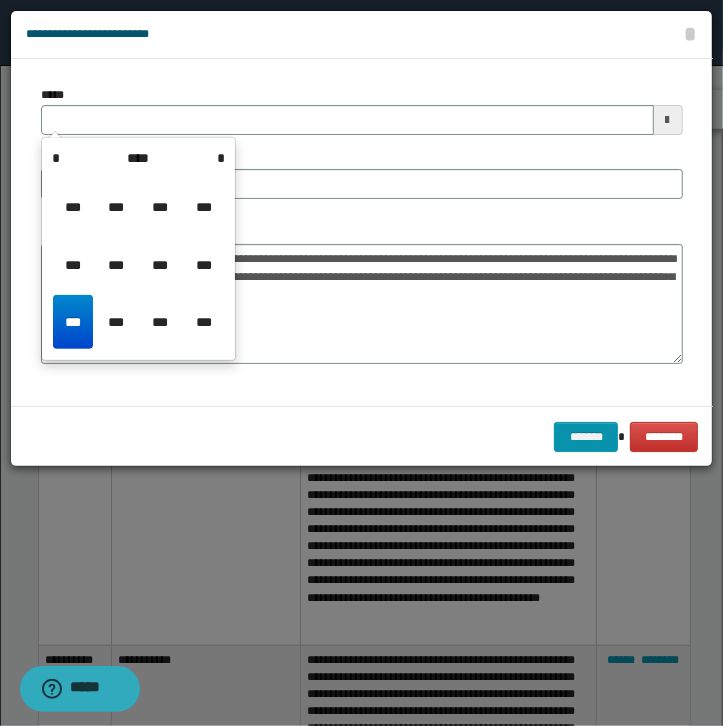click on "***" at bounding box center [73, 322] 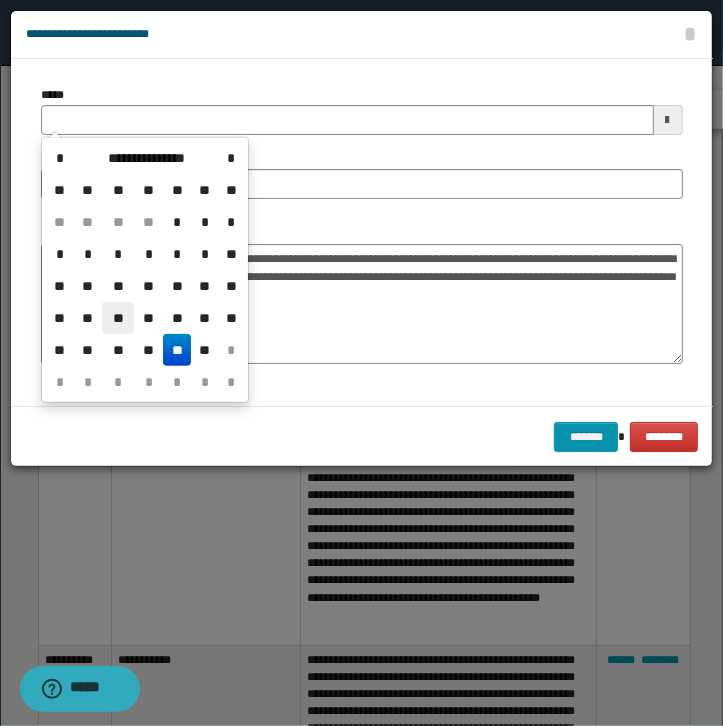 click on "**" at bounding box center (118, 318) 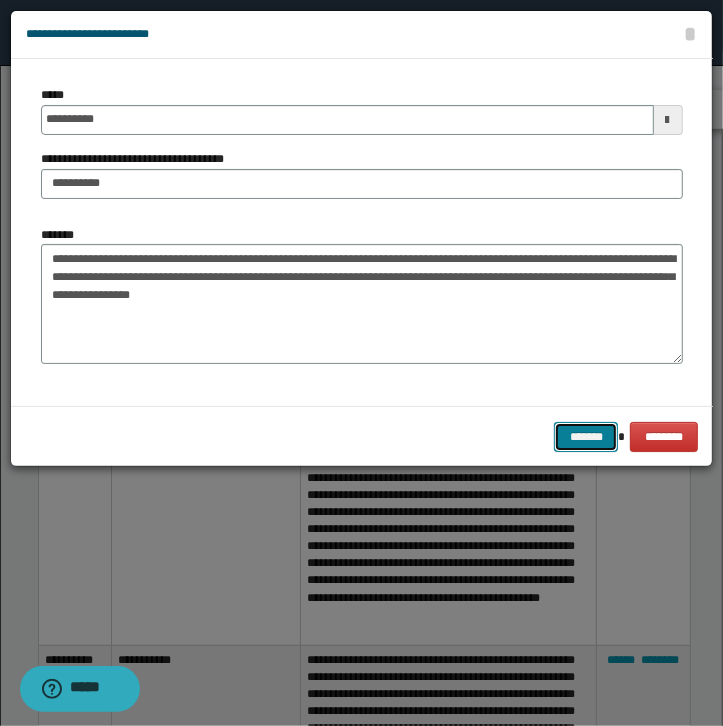 click on "*******" at bounding box center [586, 437] 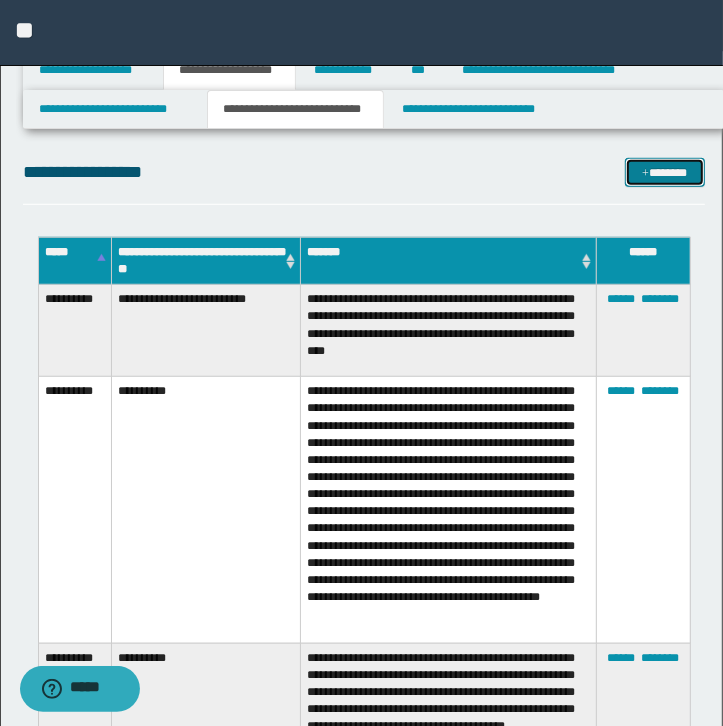 click on "*******" at bounding box center [665, 173] 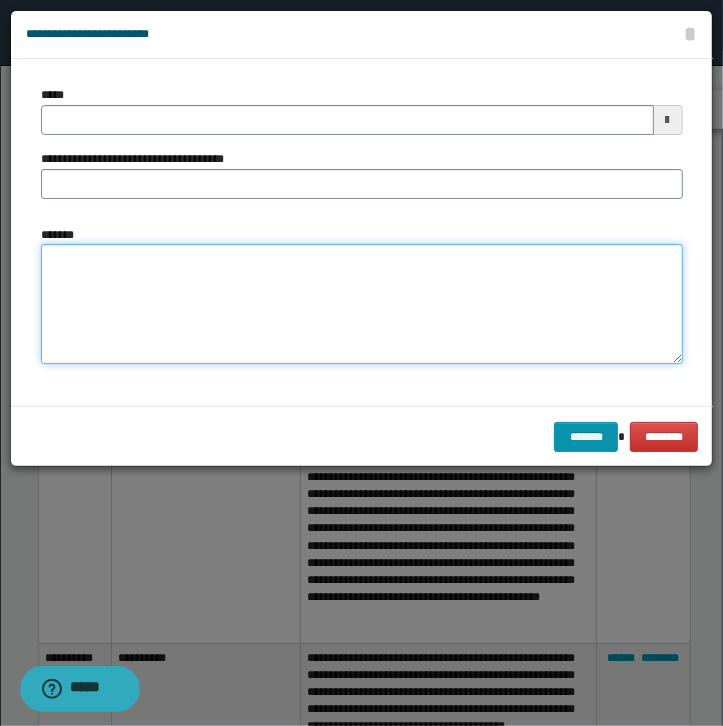 click on "*******" at bounding box center (362, 304) 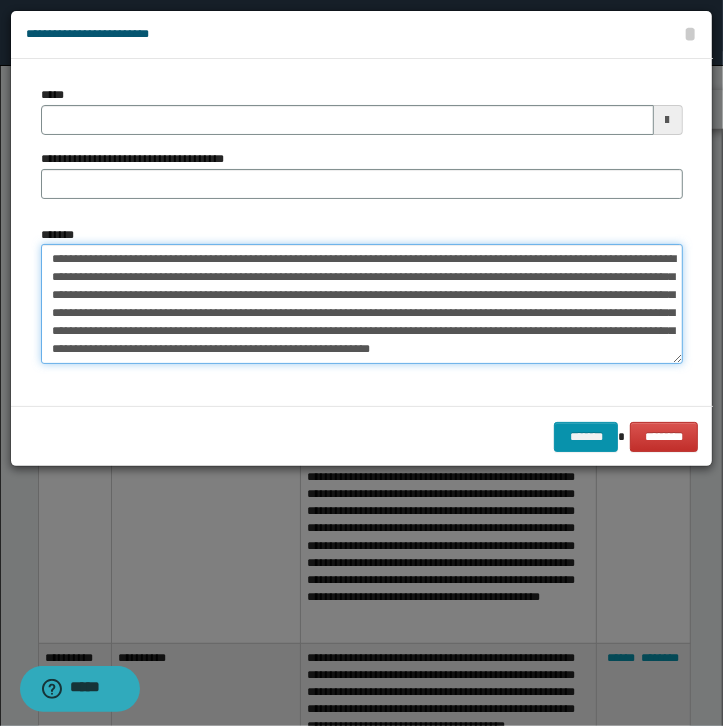 scroll, scrollTop: 12, scrollLeft: 0, axis: vertical 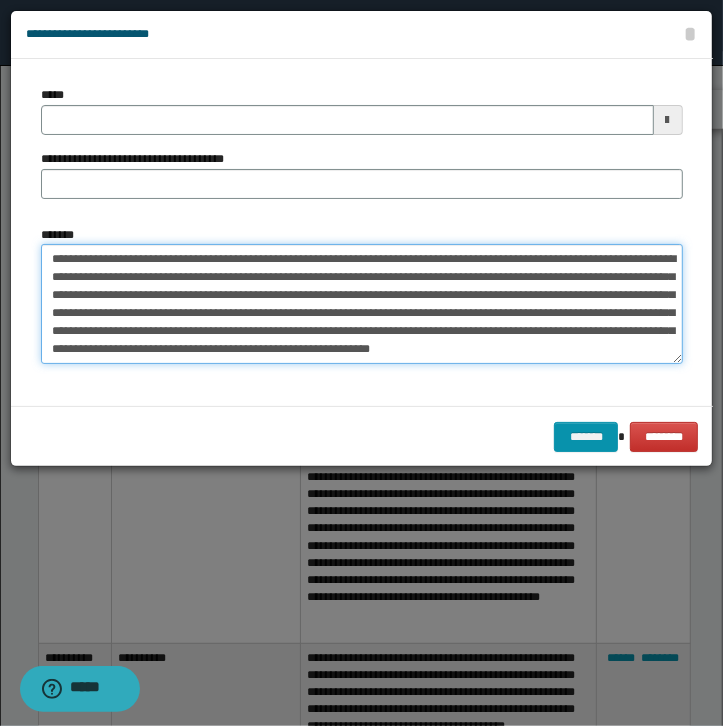 type on "**********" 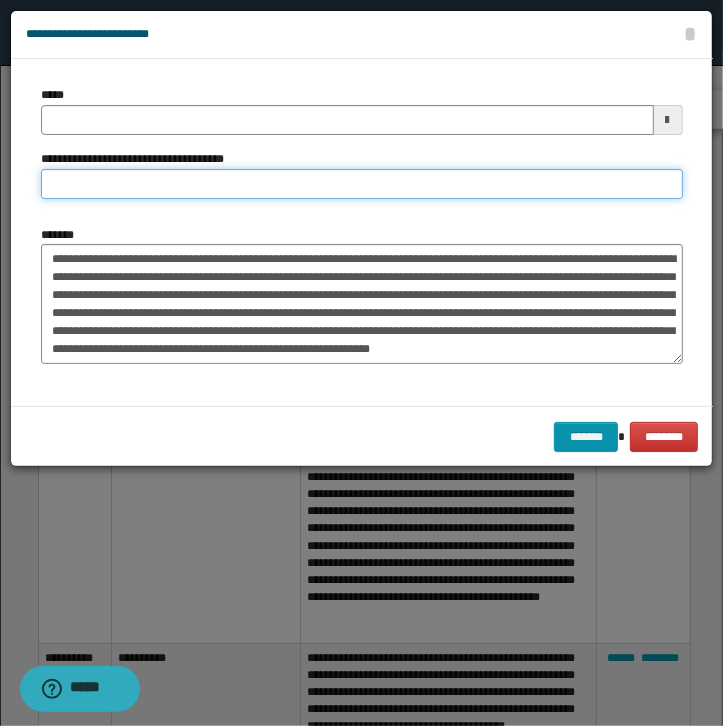 click on "**********" at bounding box center (362, 184) 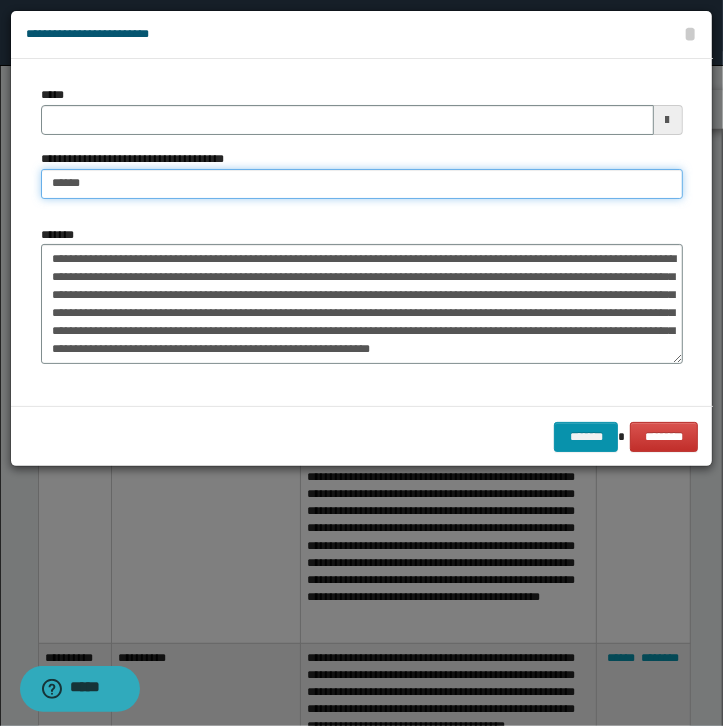 type on "**********" 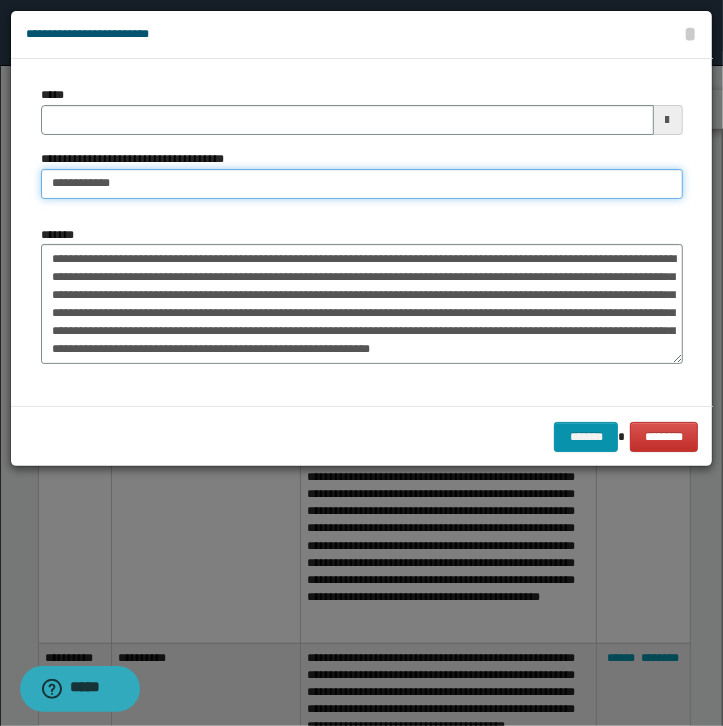 type 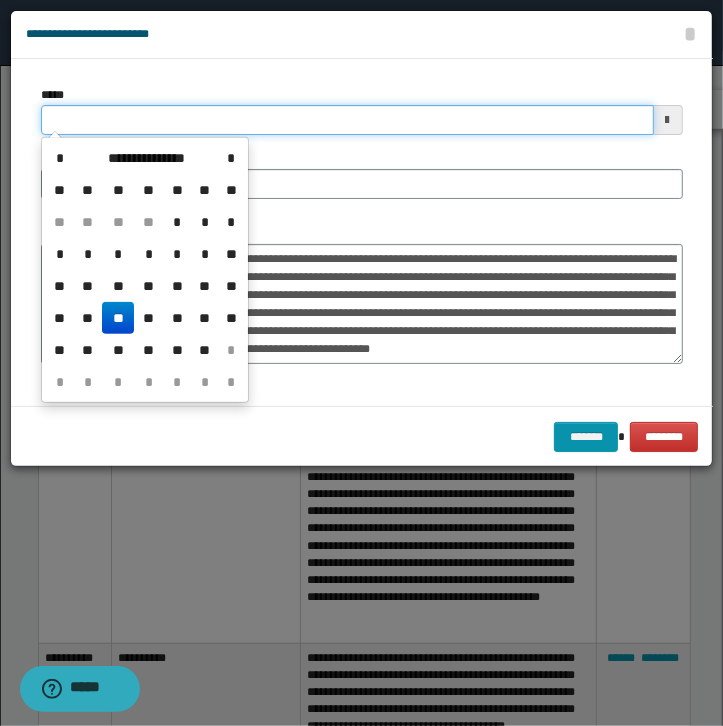 click on "*****" at bounding box center [347, 120] 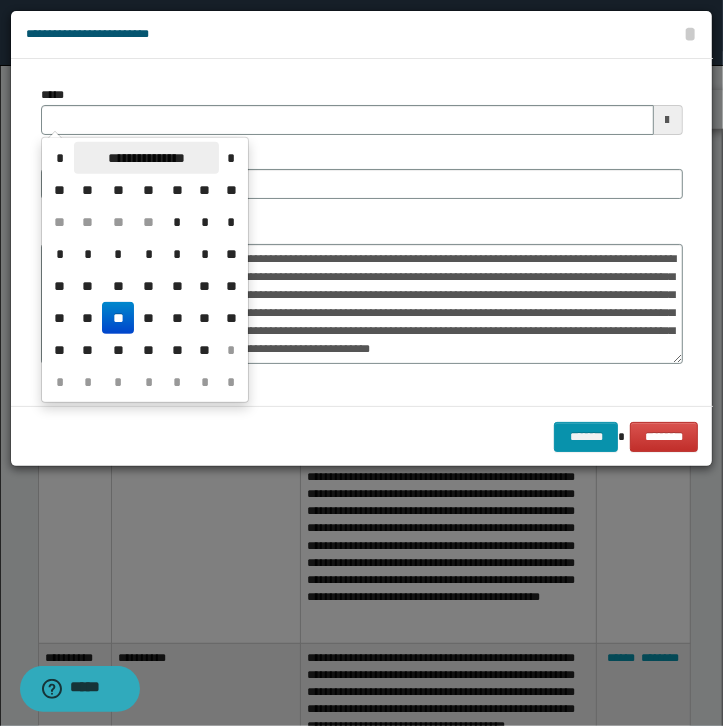 click on "**********" at bounding box center [146, 158] 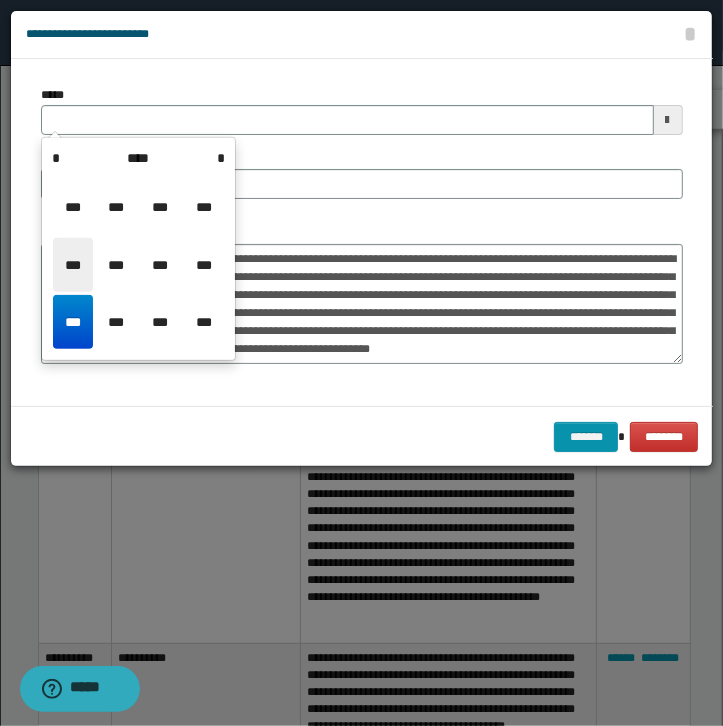 click on "***" at bounding box center [73, 265] 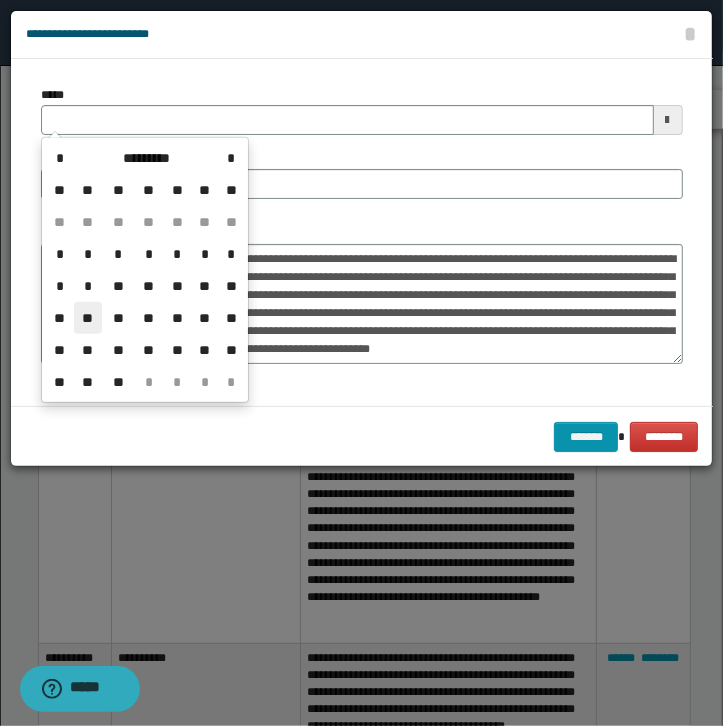 click on "**" at bounding box center [88, 318] 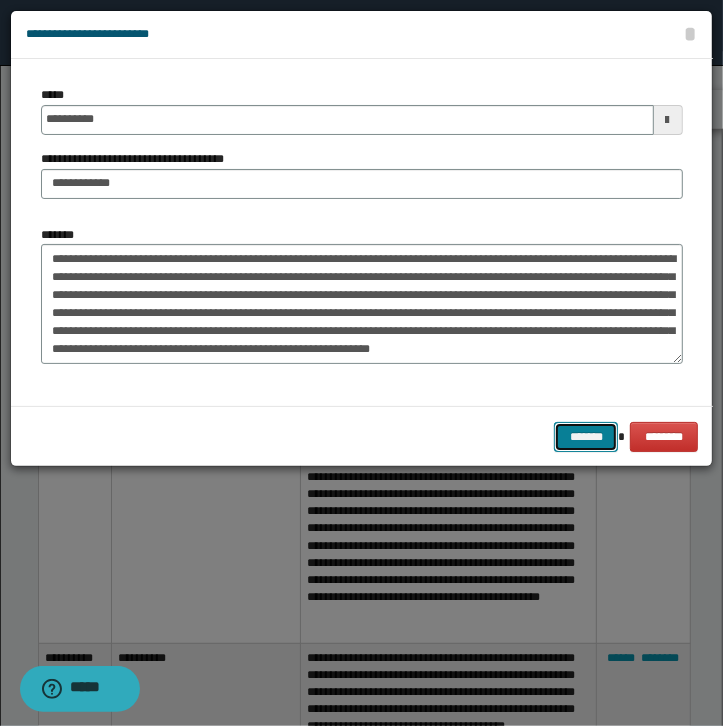 click on "*******" at bounding box center [586, 437] 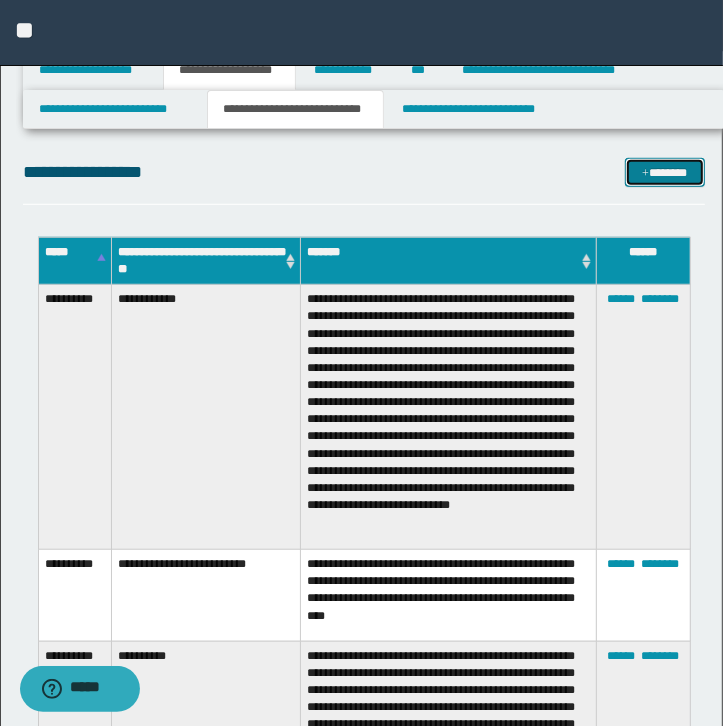 click on "*******" at bounding box center (665, 173) 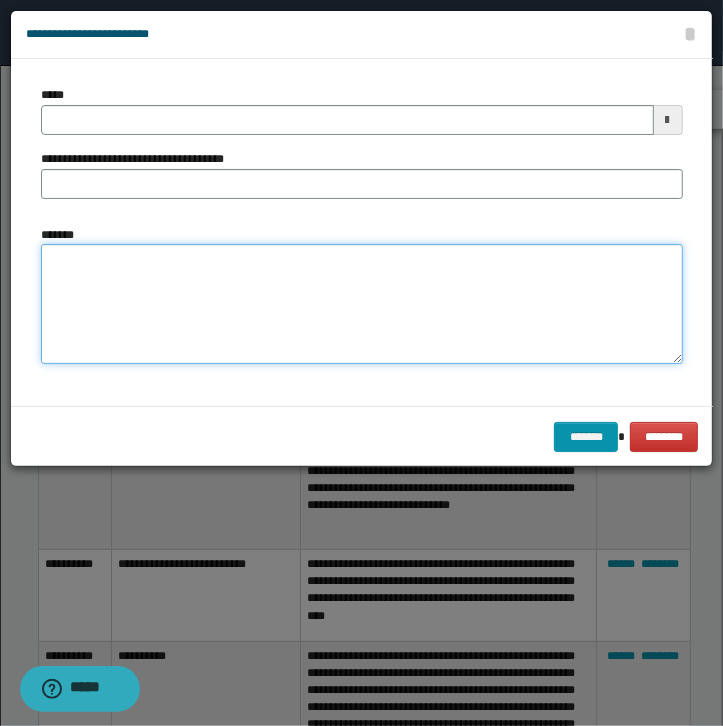 click on "*******" at bounding box center (362, 304) 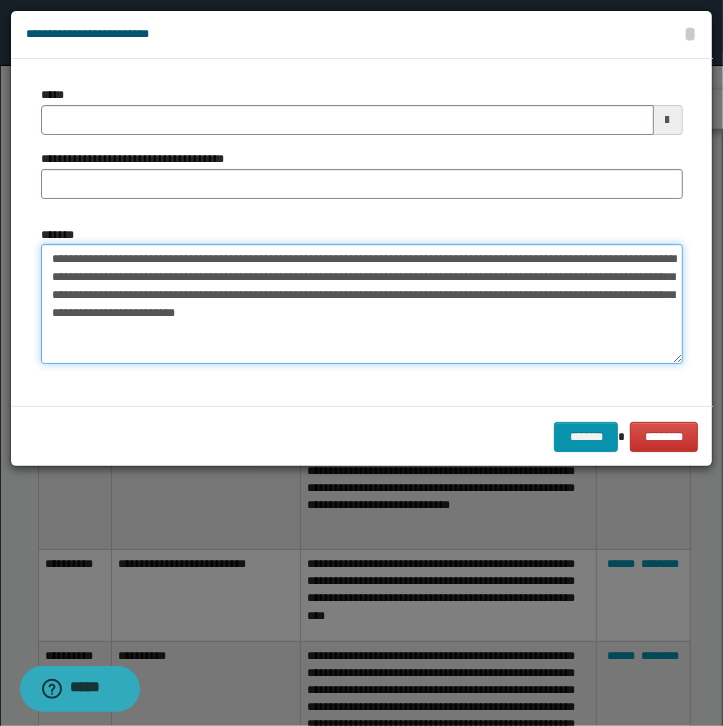 type 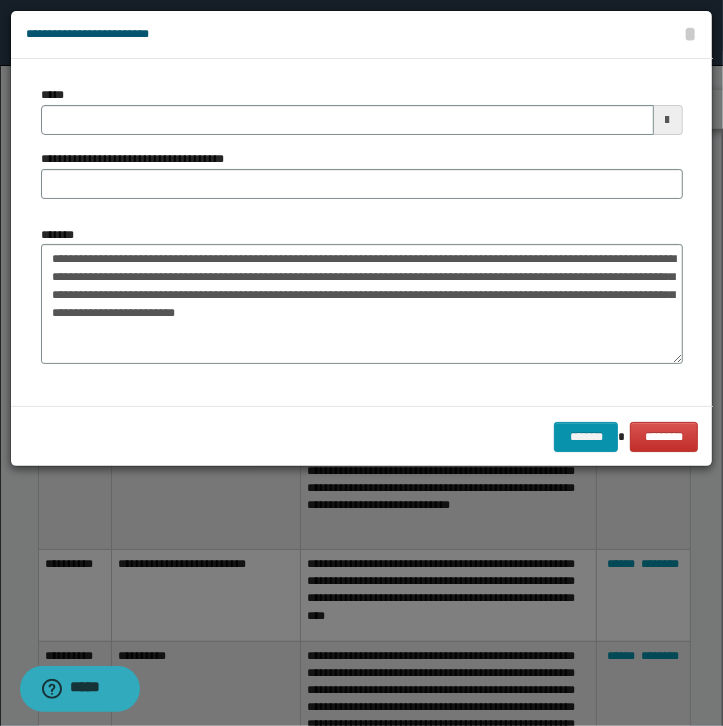 click on "*****" at bounding box center (362, 110) 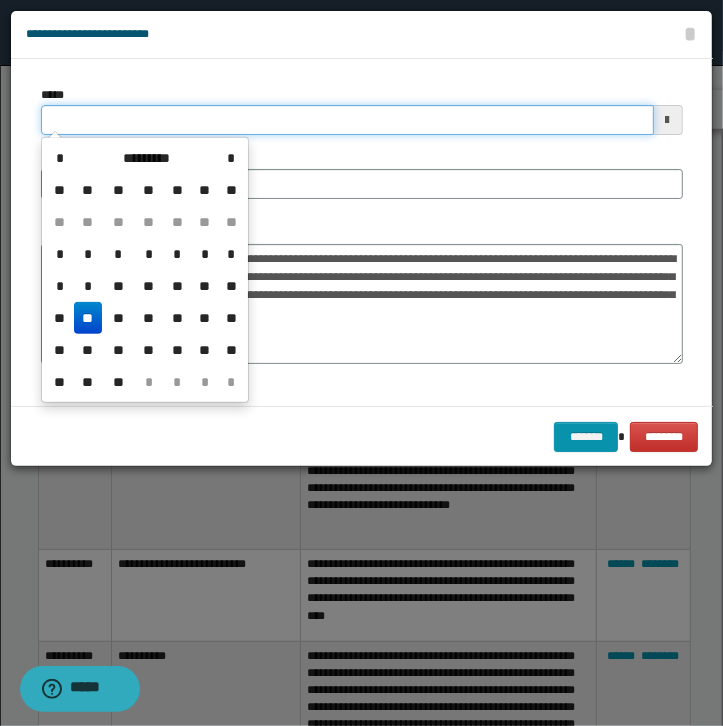 click on "*****" at bounding box center (347, 120) 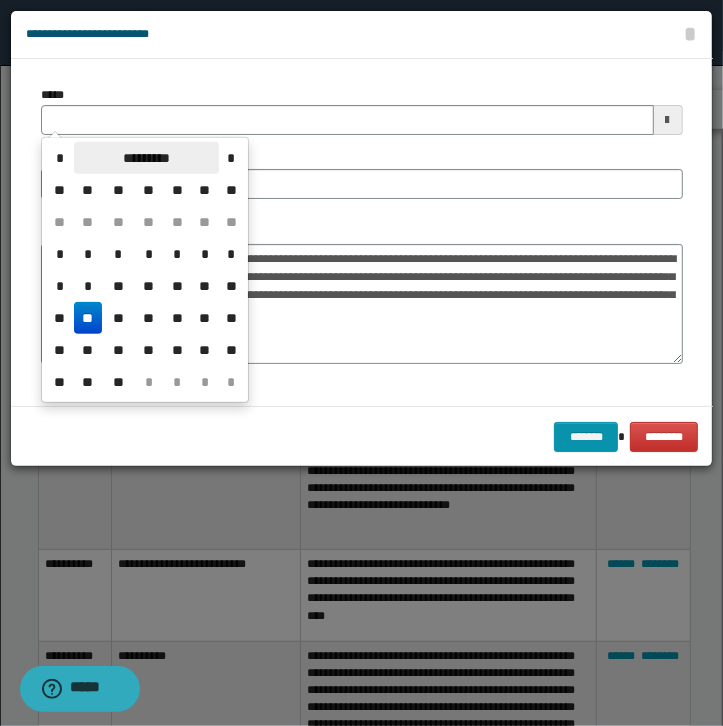 click on "*********" at bounding box center [146, 158] 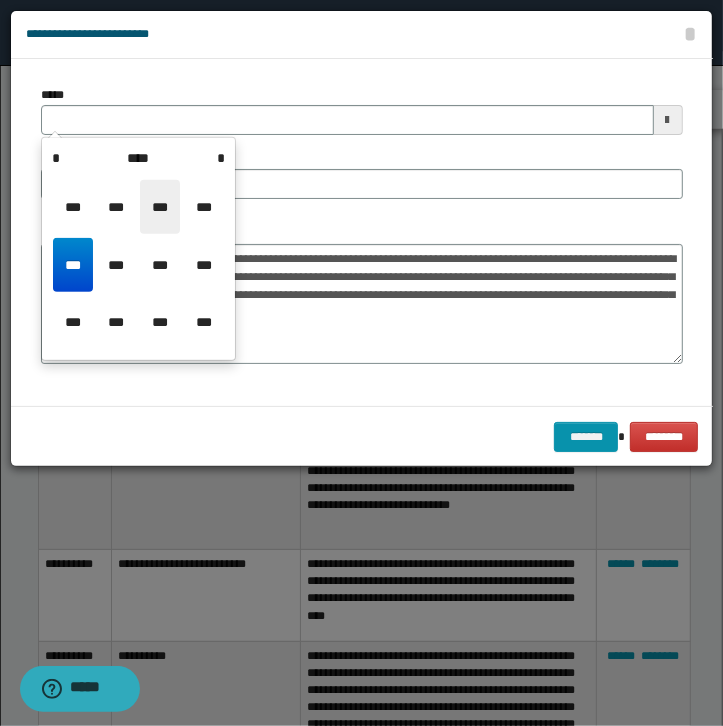 click on "***" at bounding box center [160, 207] 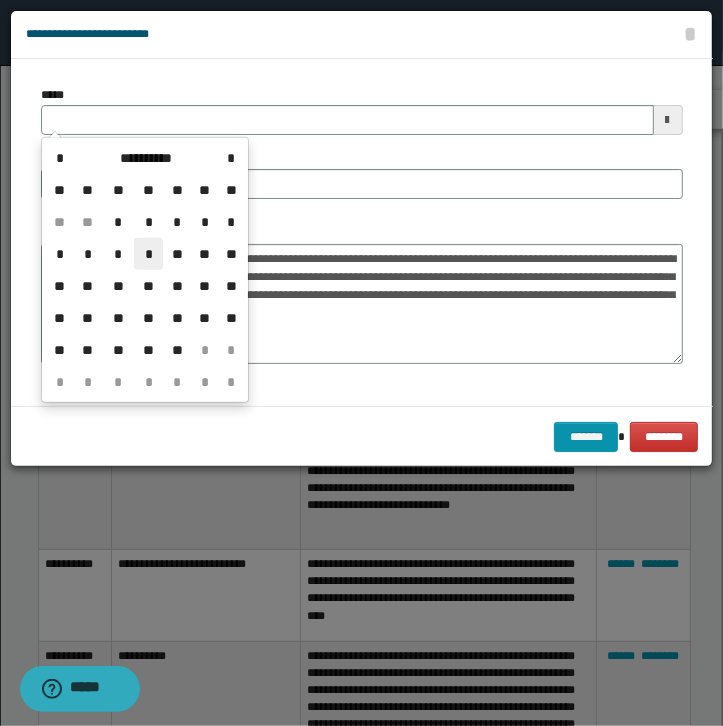 click on "*" at bounding box center [148, 254] 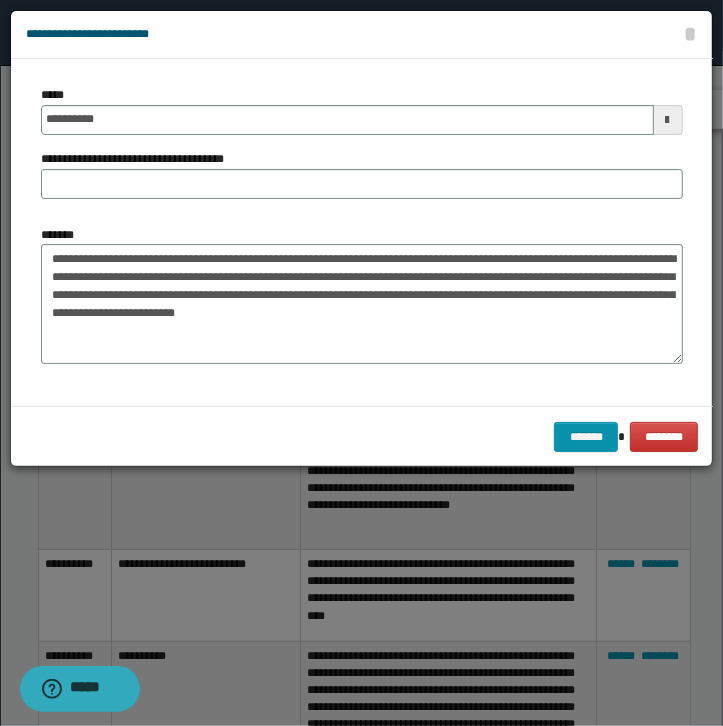 click on "**********" at bounding box center (142, 159) 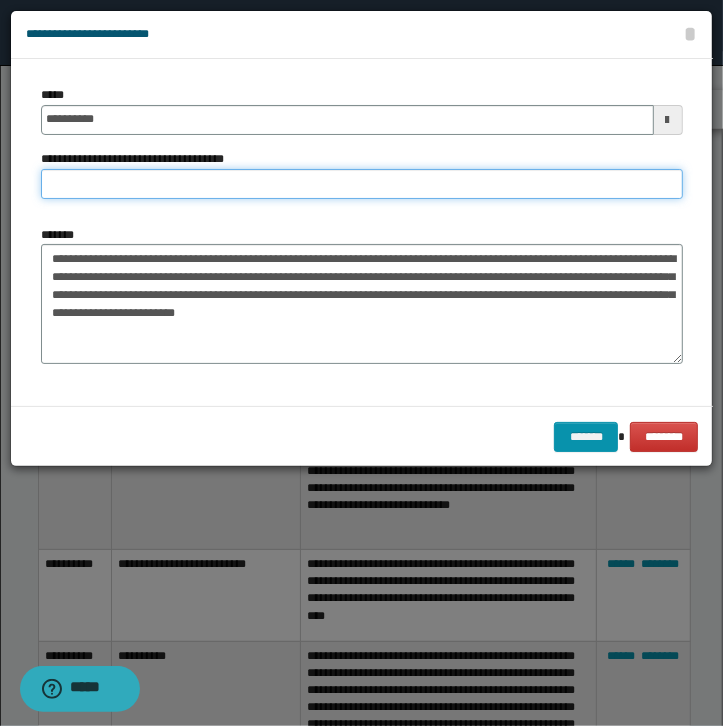click on "**********" at bounding box center [362, 184] 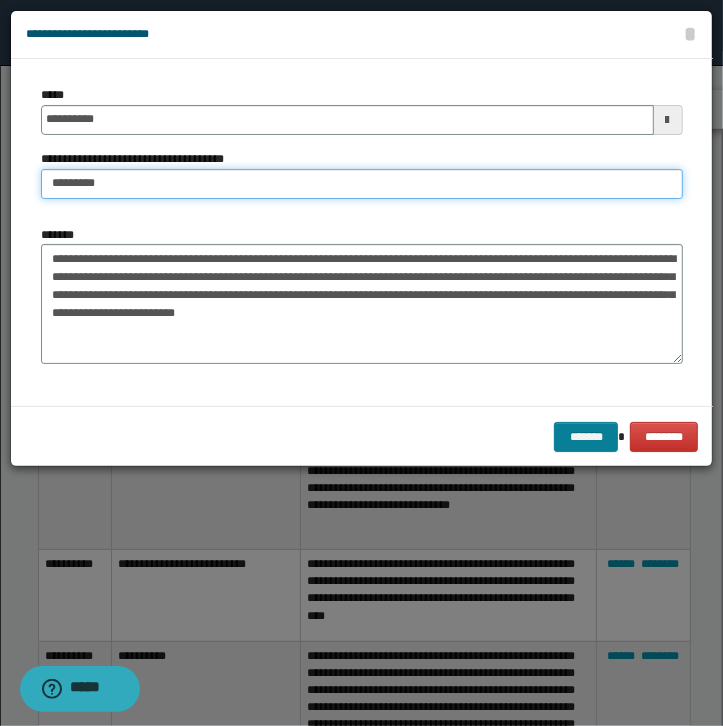 type on "*********" 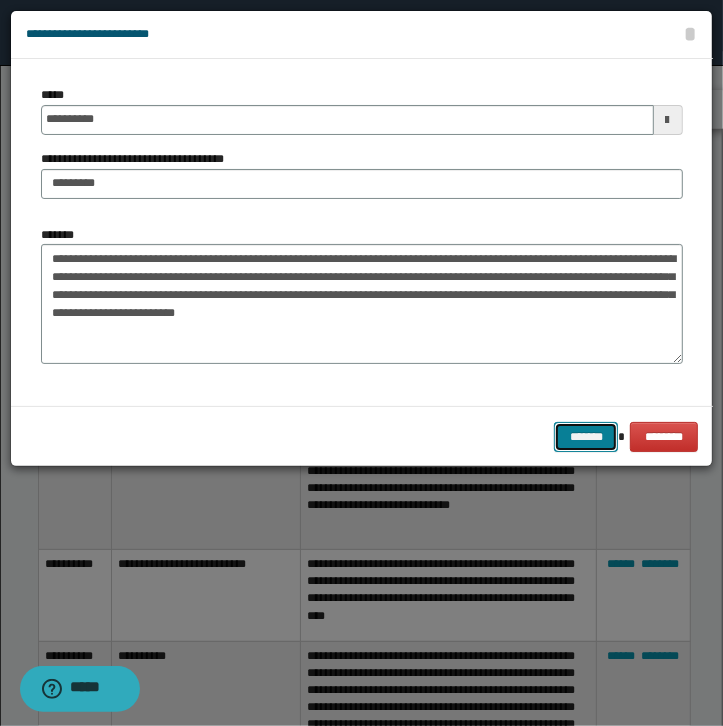 click on "*******" at bounding box center [586, 437] 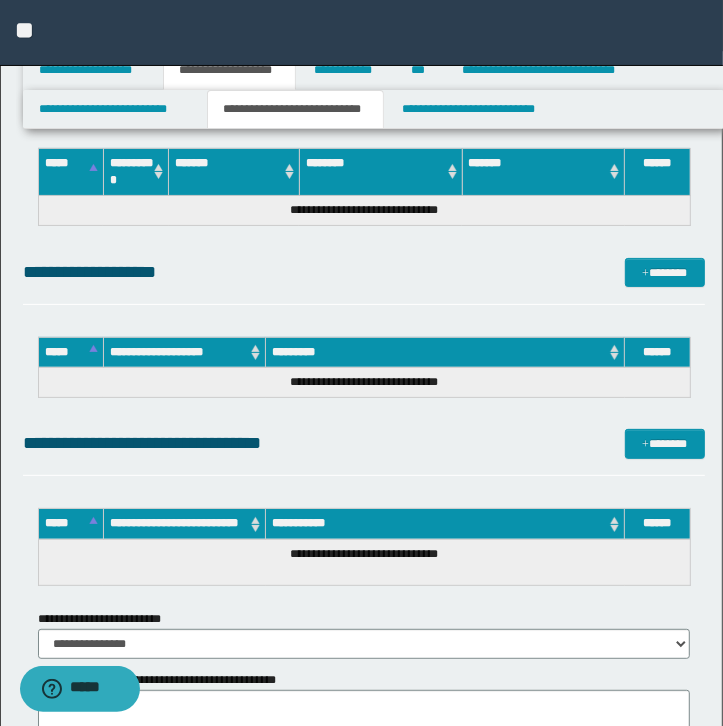 scroll, scrollTop: 3765, scrollLeft: 0, axis: vertical 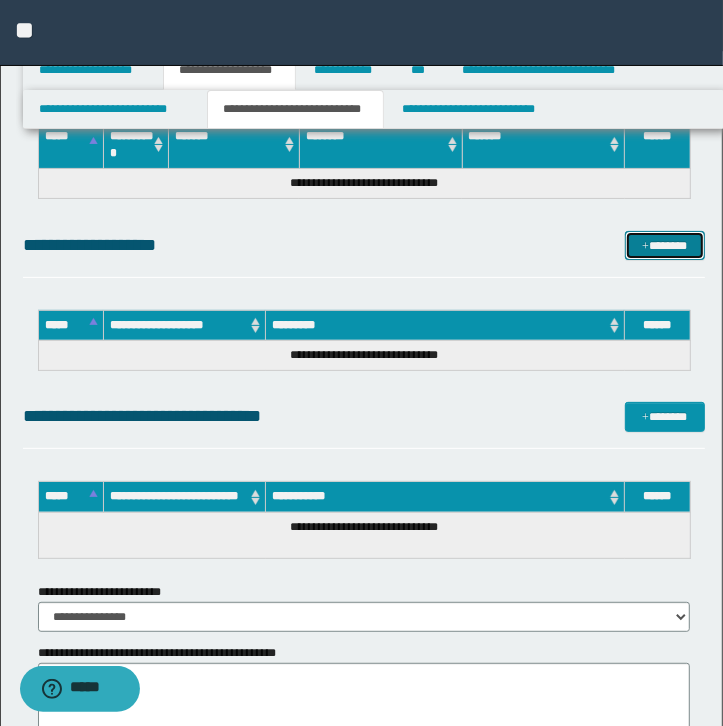 click on "*******" at bounding box center [665, 246] 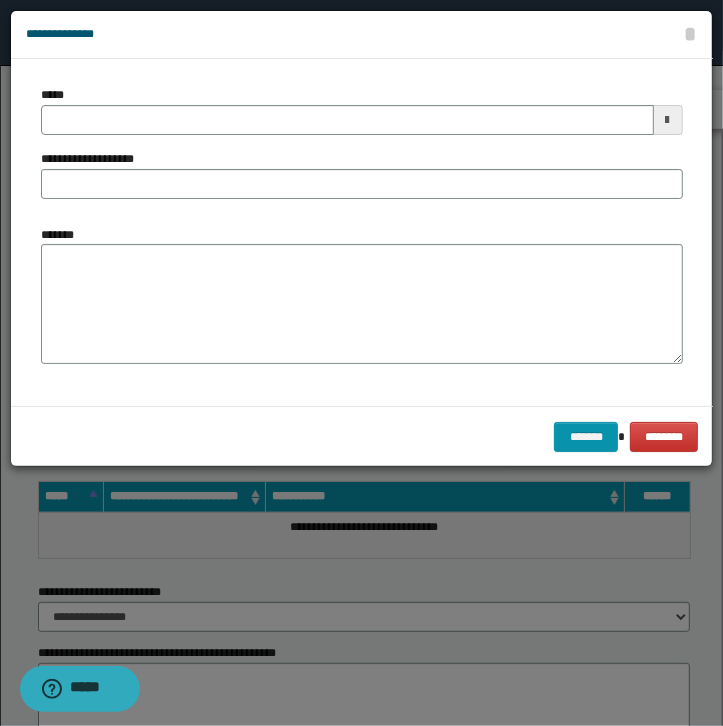 click on "*******" at bounding box center (362, 304) 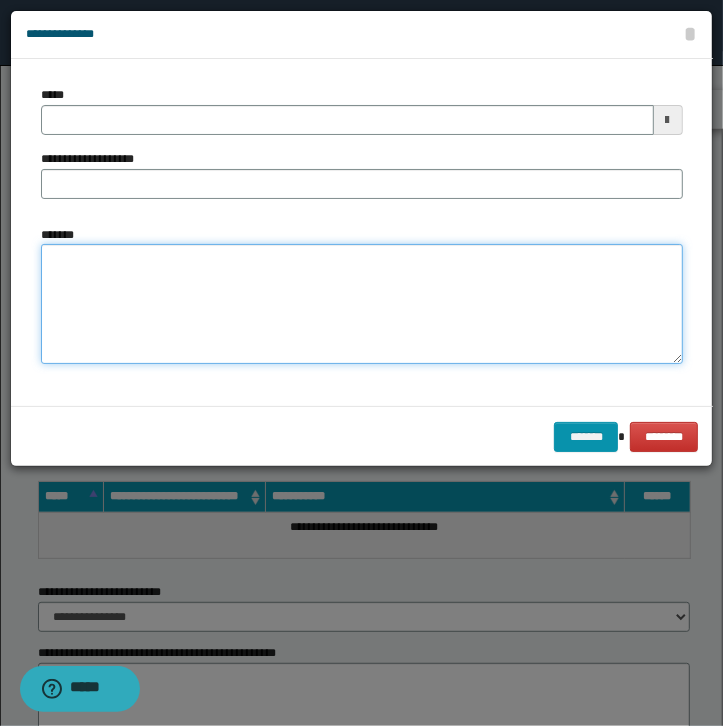 click on "*******" at bounding box center (362, 304) 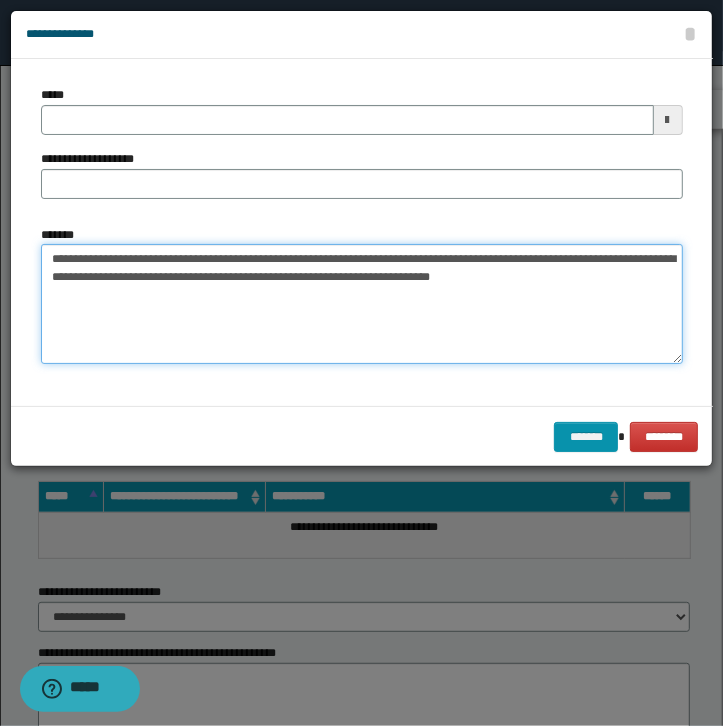 type on "**********" 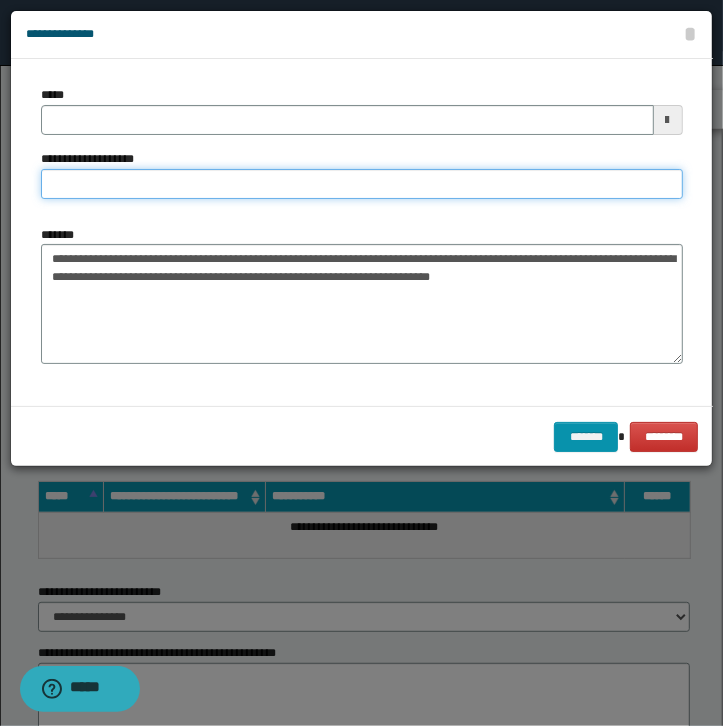 click on "**********" at bounding box center [362, 184] 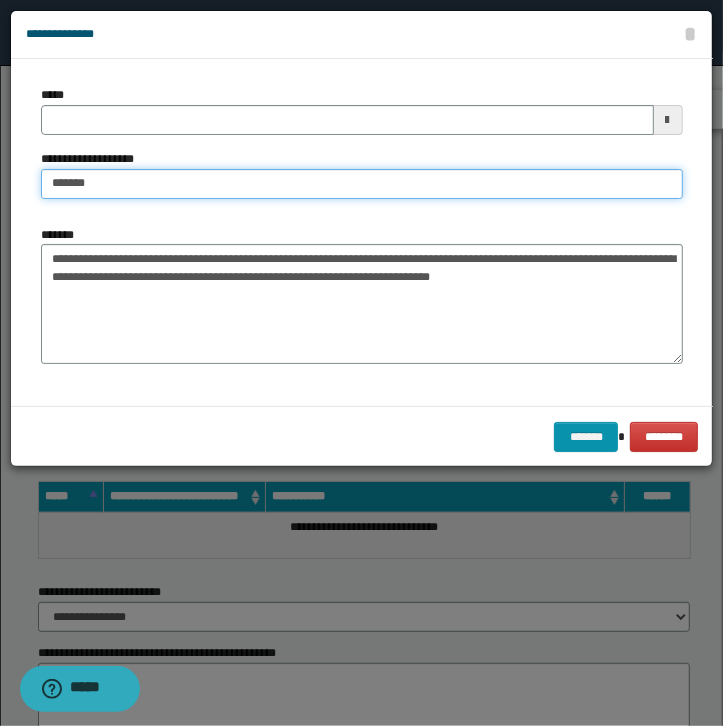 type on "**********" 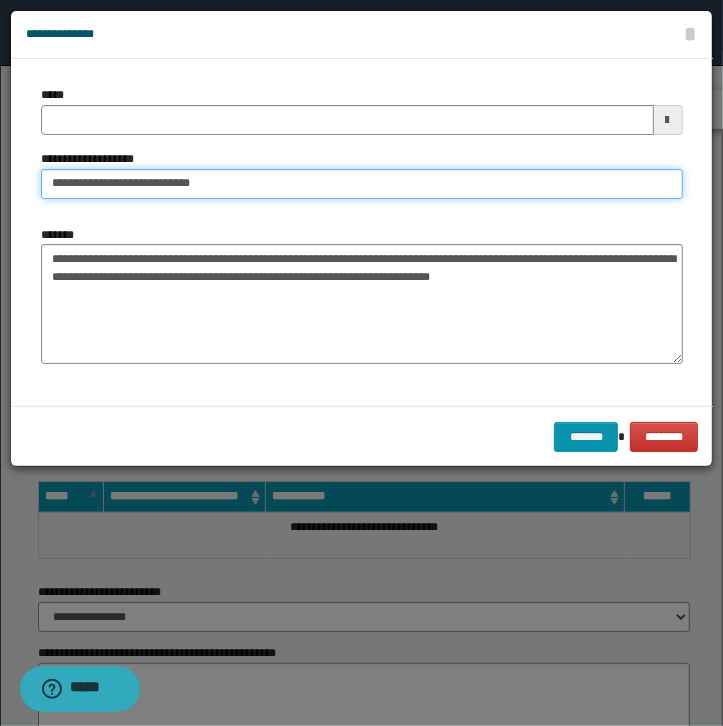 type 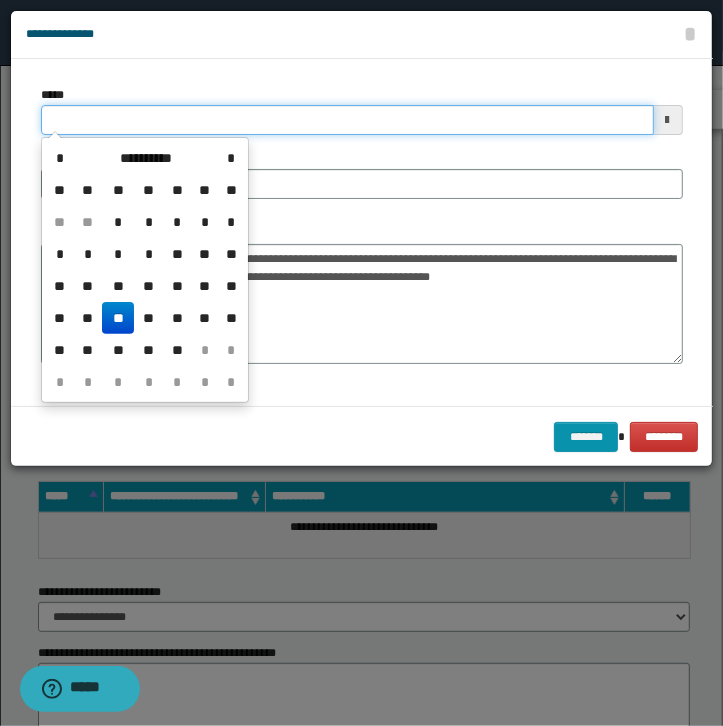 click on "*****" at bounding box center [347, 120] 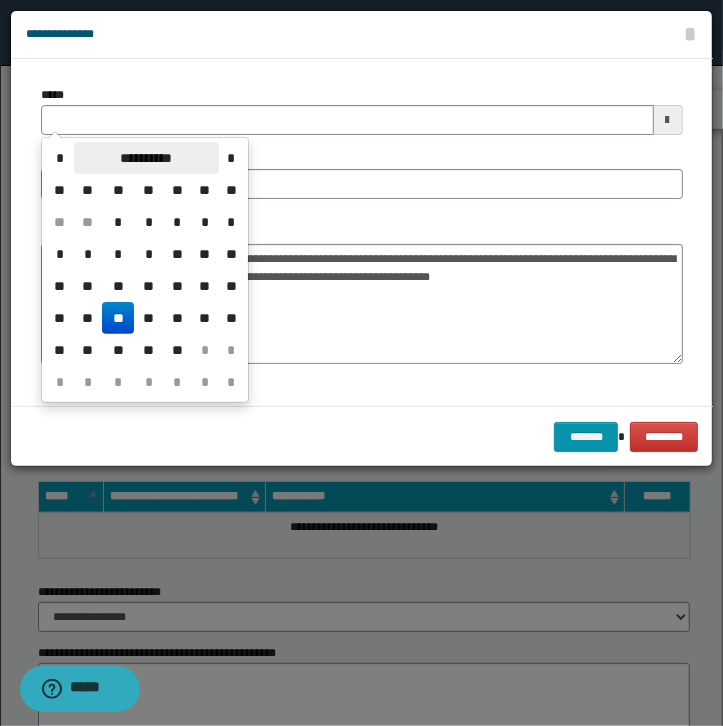 click on "**********" at bounding box center [146, 158] 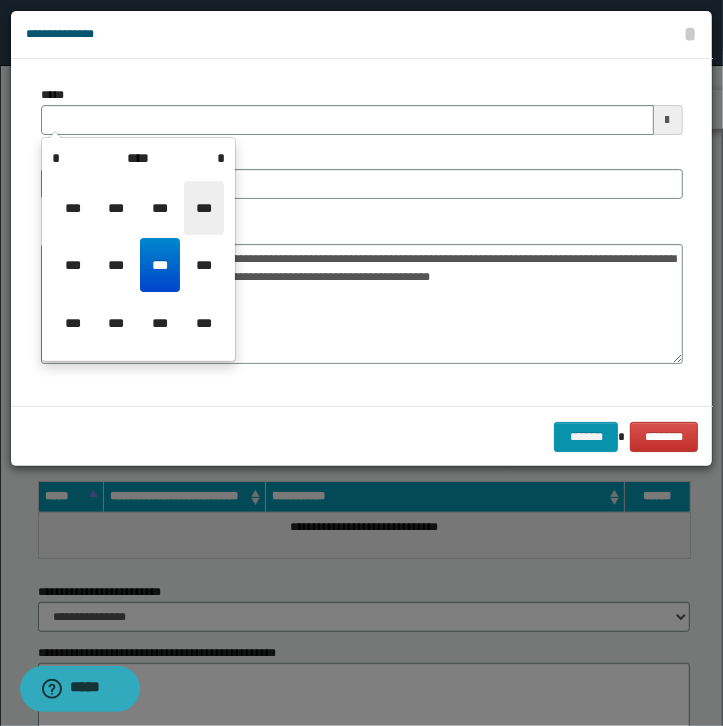 click on "***" at bounding box center [204, 208] 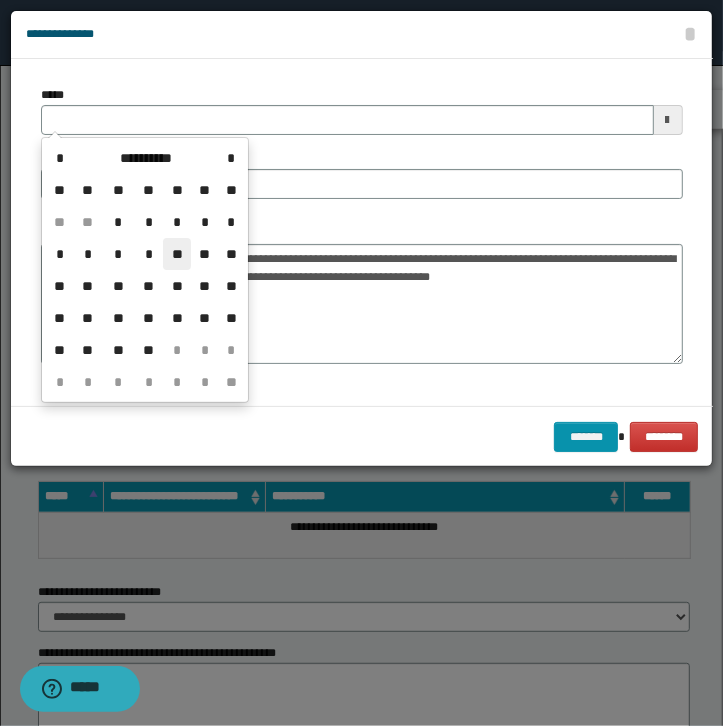 click on "**" at bounding box center (177, 254) 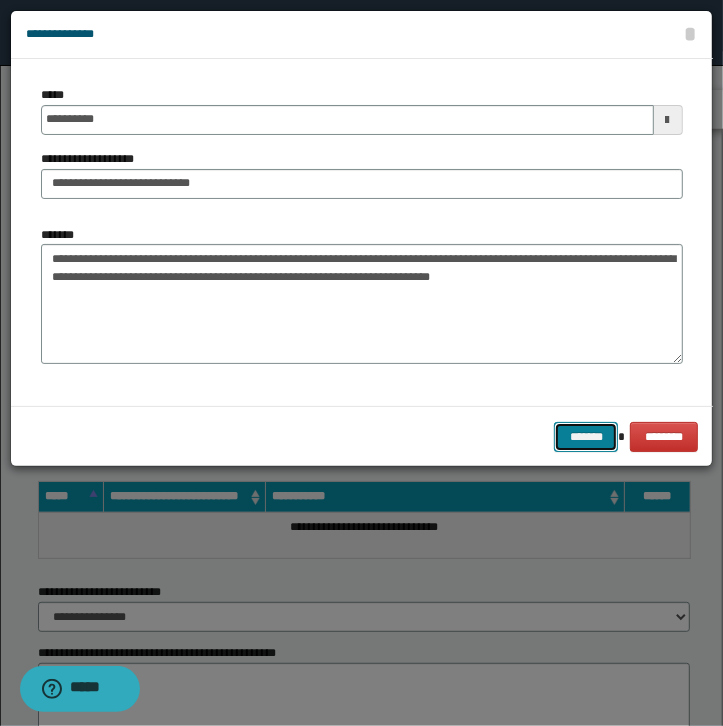 click on "*******" at bounding box center [586, 437] 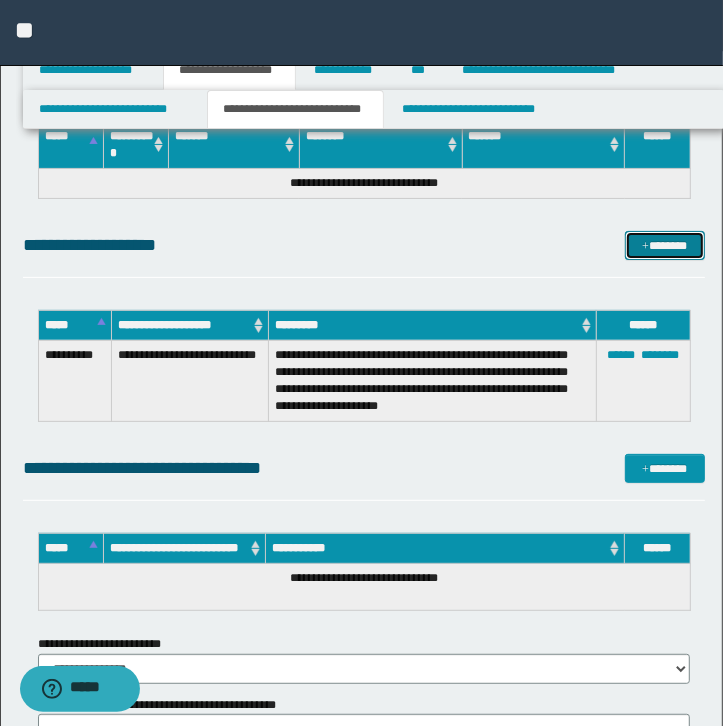click on "*******" at bounding box center (665, 246) 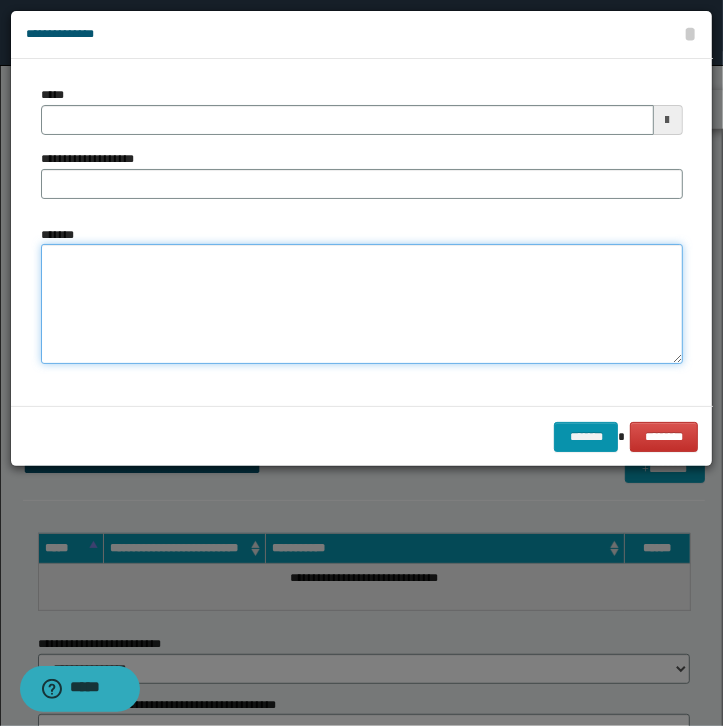 click on "*******" at bounding box center [362, 304] 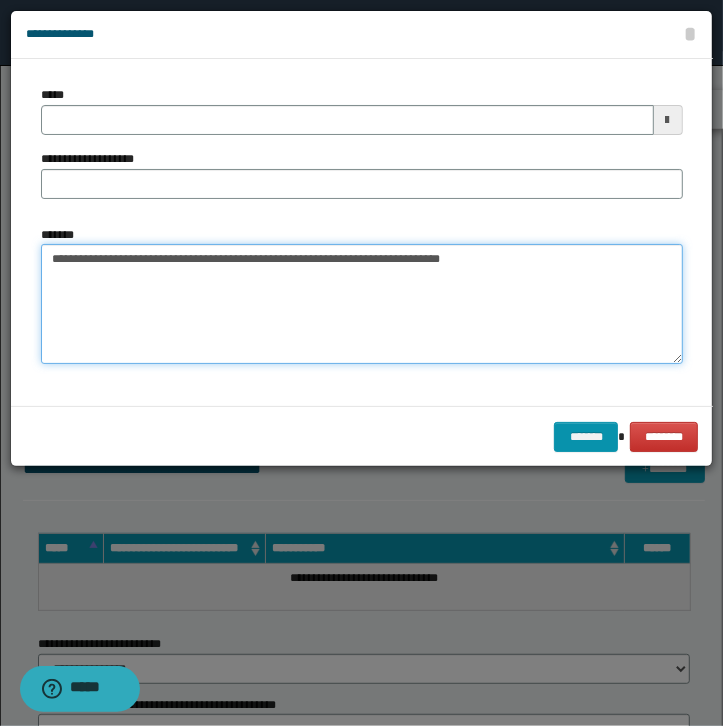 type on "**********" 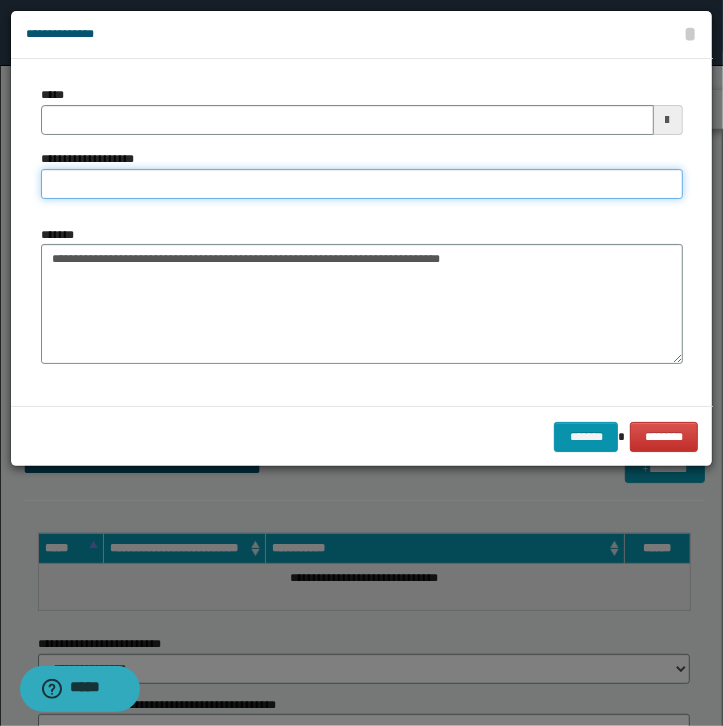 click on "**********" at bounding box center [362, 184] 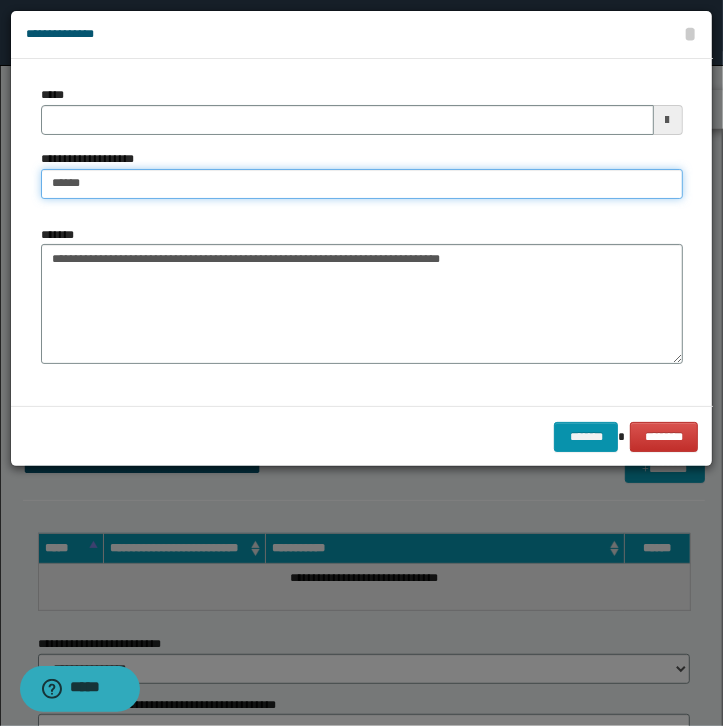 type on "**********" 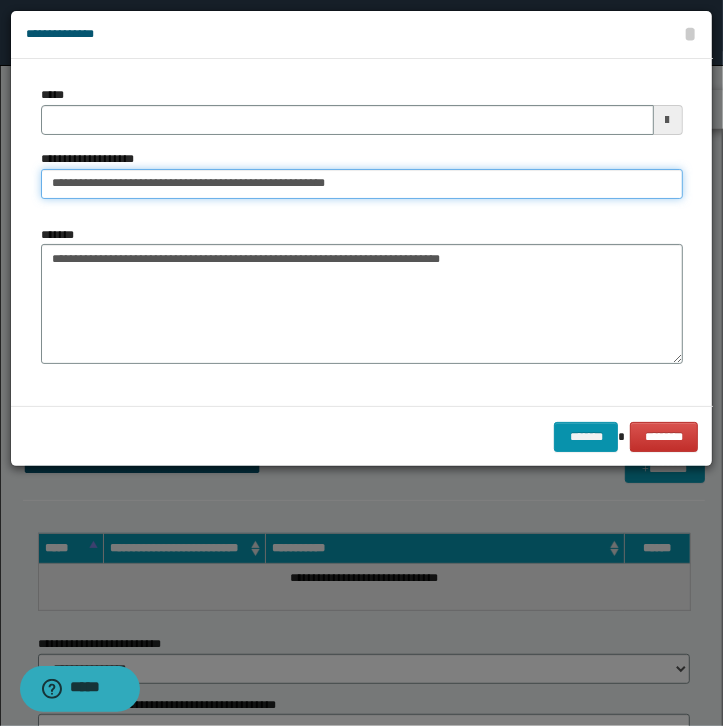 type 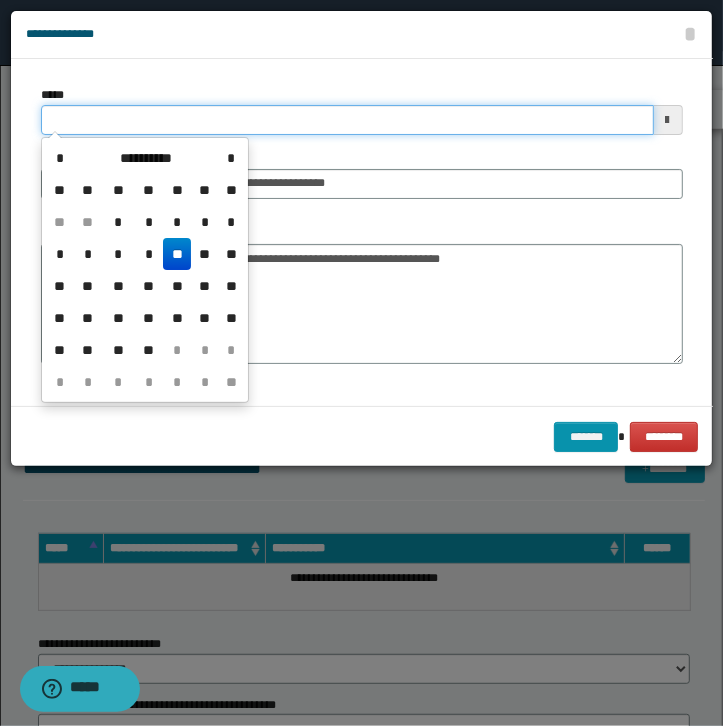 click on "*****" at bounding box center (347, 120) 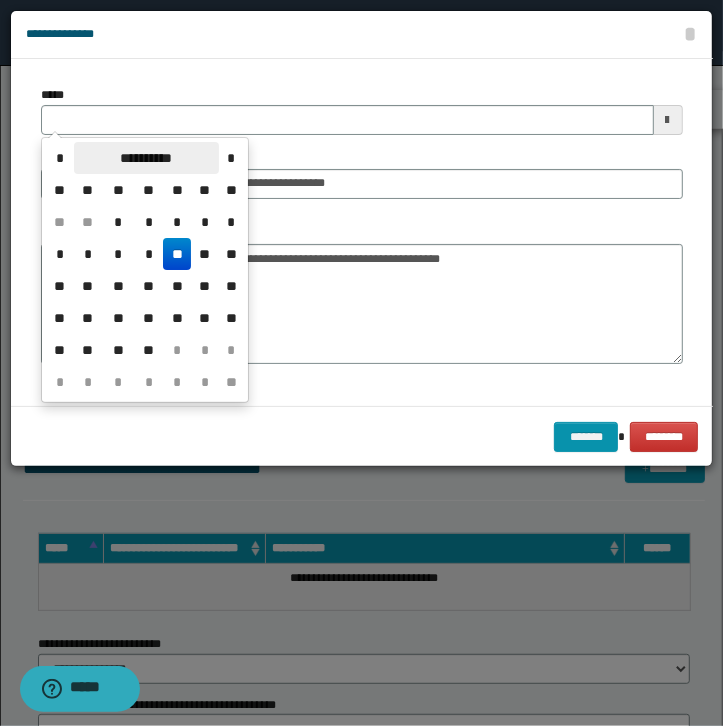click on "**********" at bounding box center (146, 158) 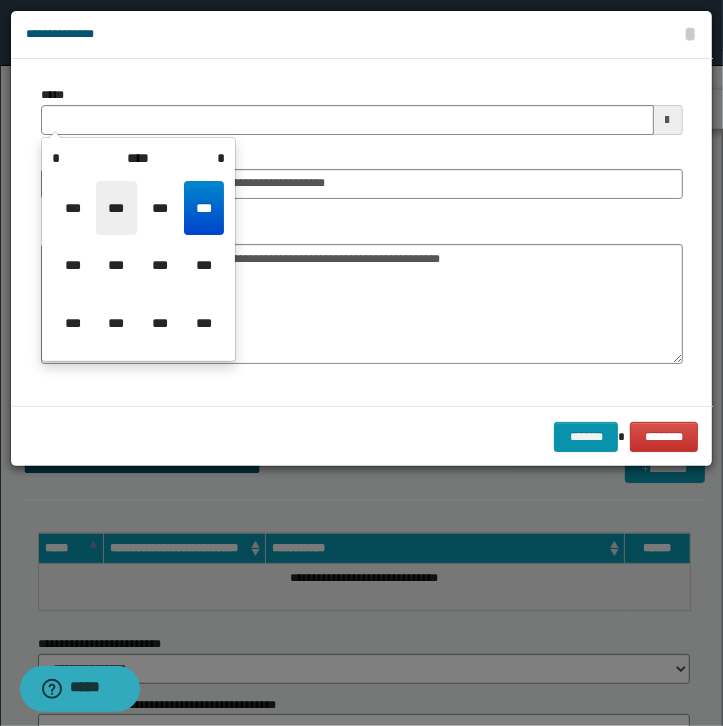 click on "***" at bounding box center (116, 208) 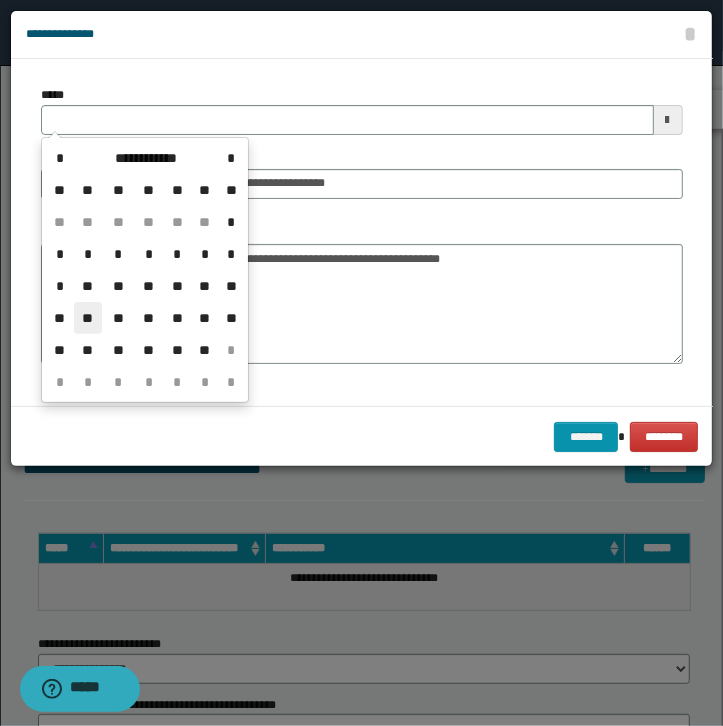 click on "**" at bounding box center (88, 318) 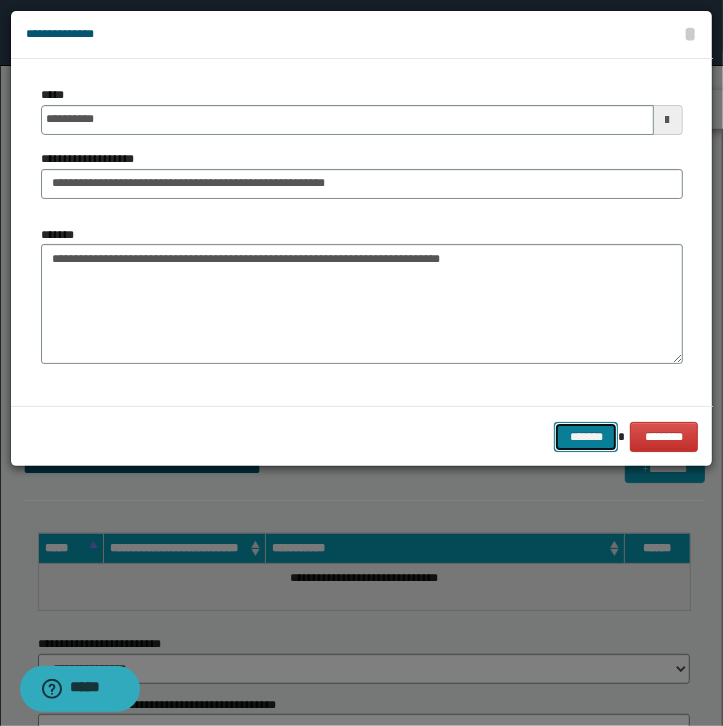 click on "*******" at bounding box center [586, 437] 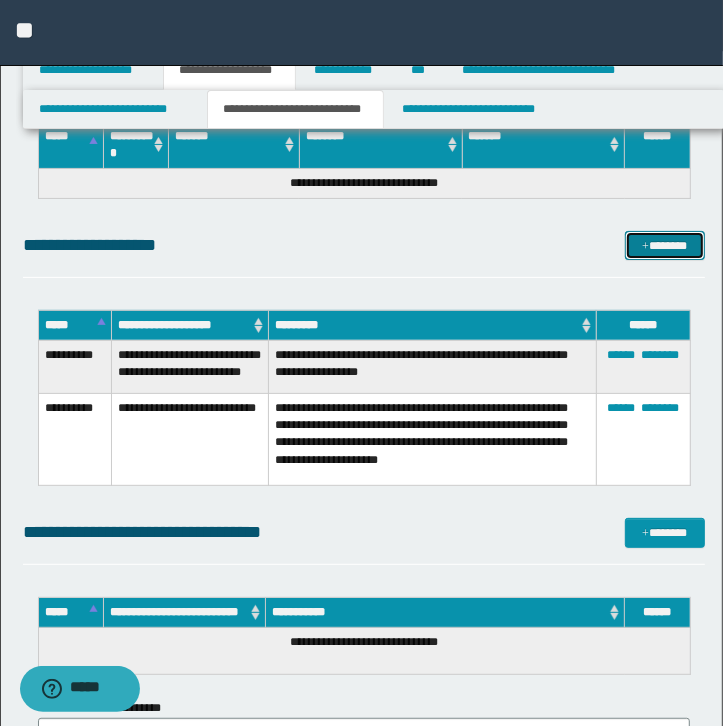 click on "*******" at bounding box center [665, 246] 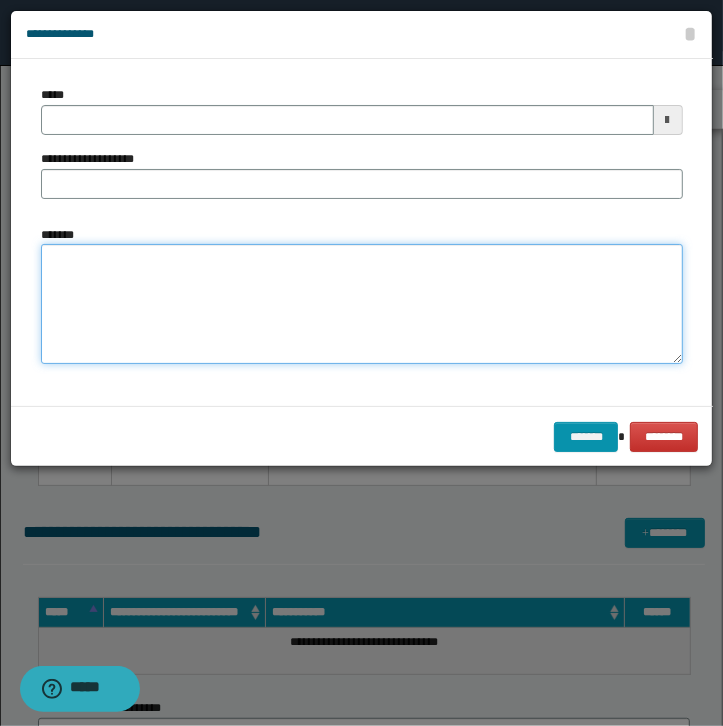 click on "*******" at bounding box center (362, 304) 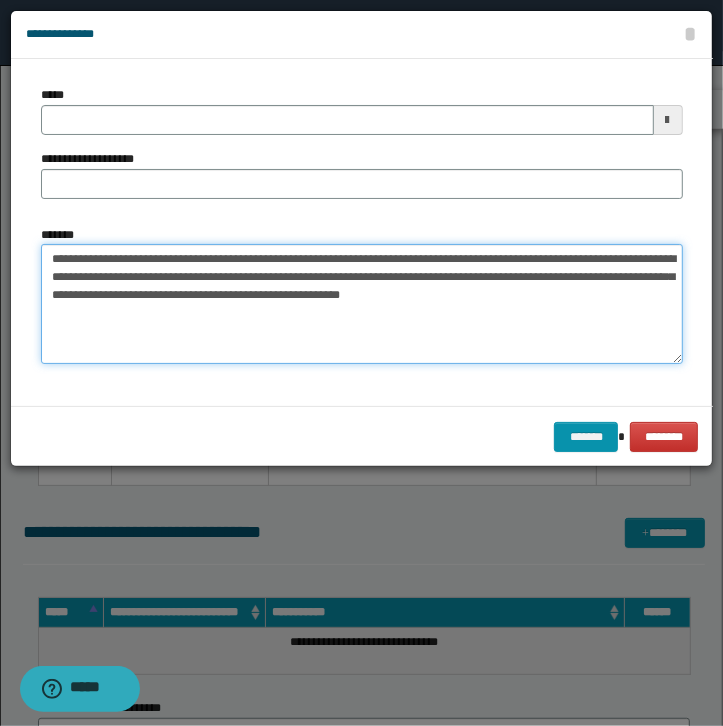 type on "**********" 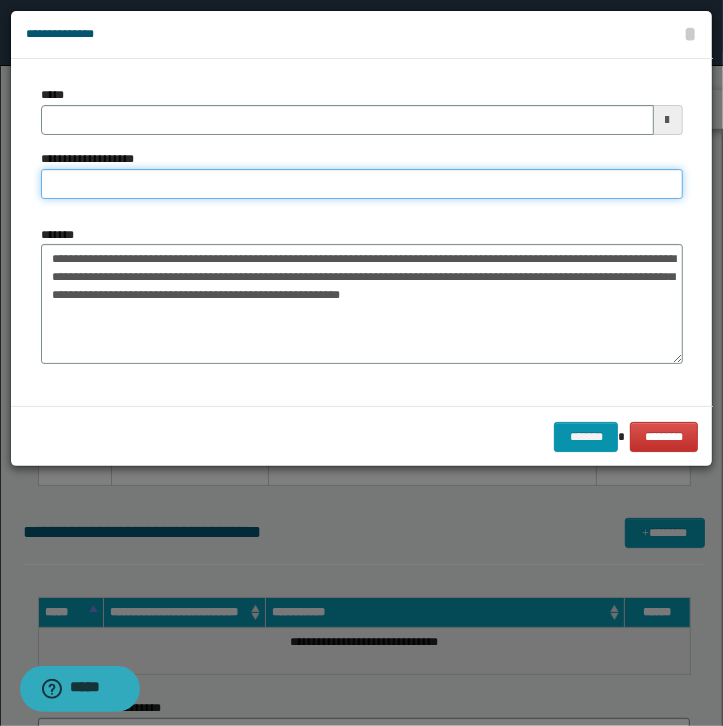 click on "**********" at bounding box center (362, 184) 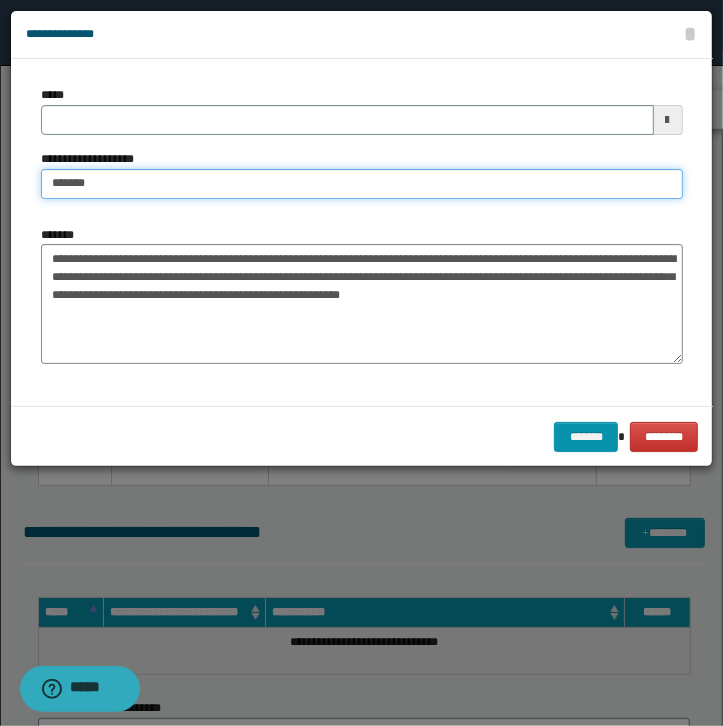 type on "**********" 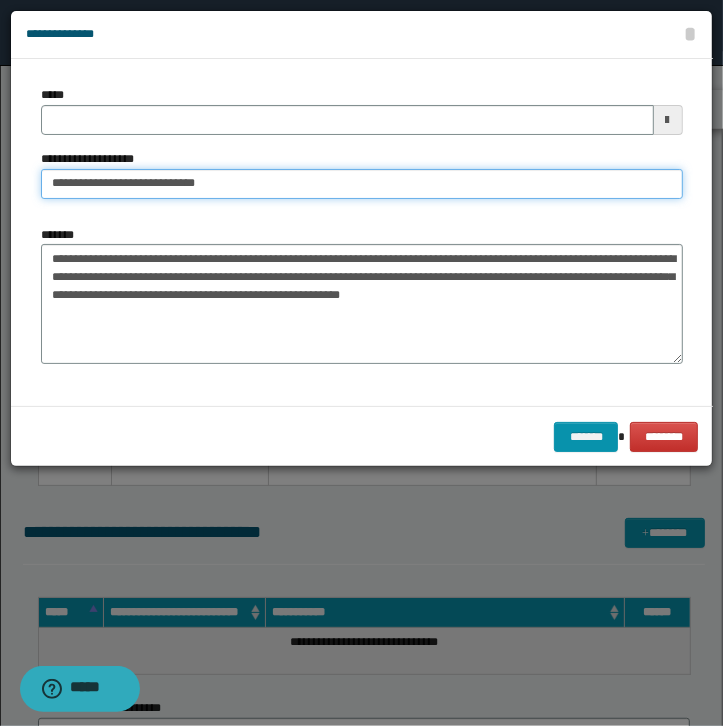 type 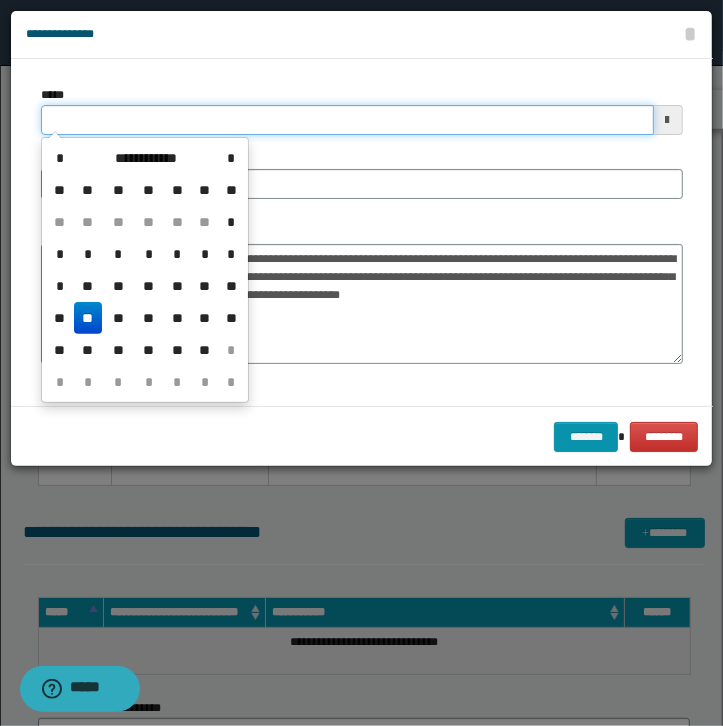 click on "*****" at bounding box center (347, 120) 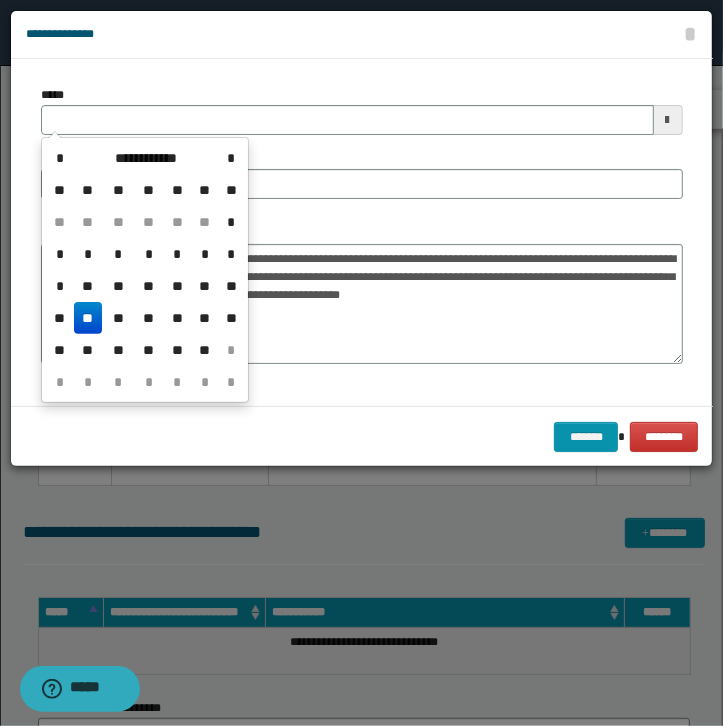click on "**" at bounding box center (88, 318) 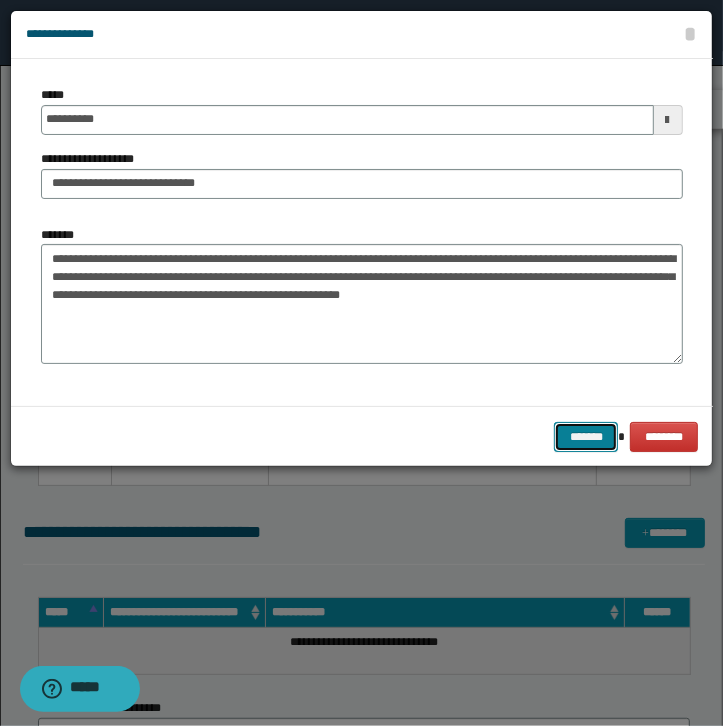 click on "*******" at bounding box center (586, 437) 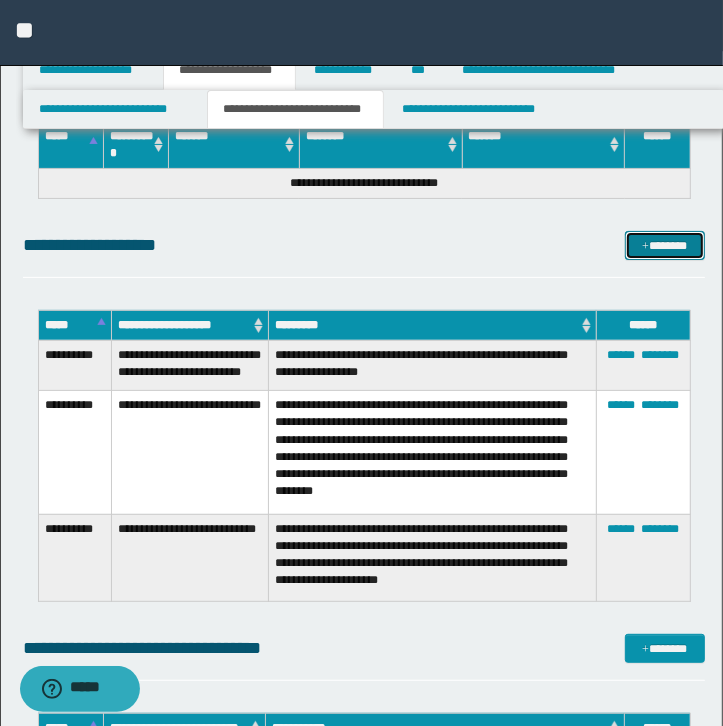 click on "*******" at bounding box center [665, 246] 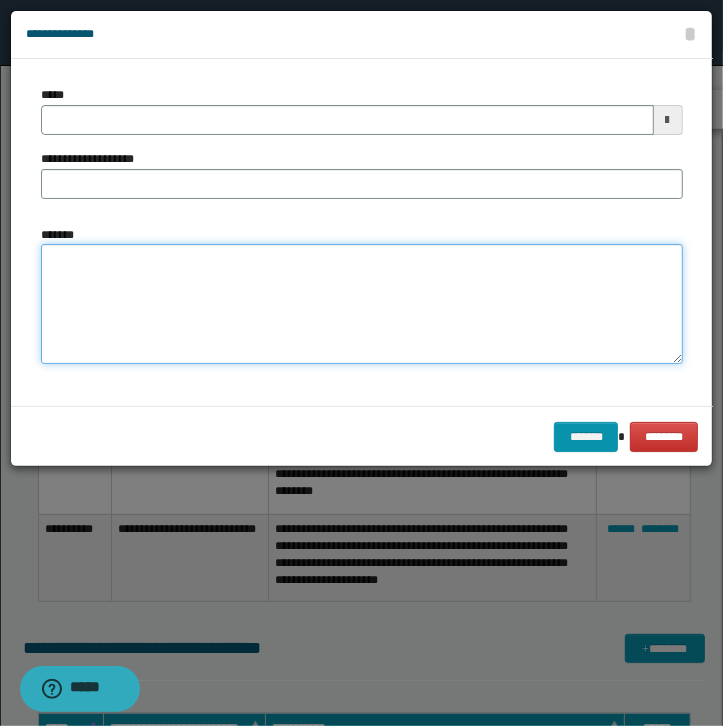 click on "*******" at bounding box center [362, 304] 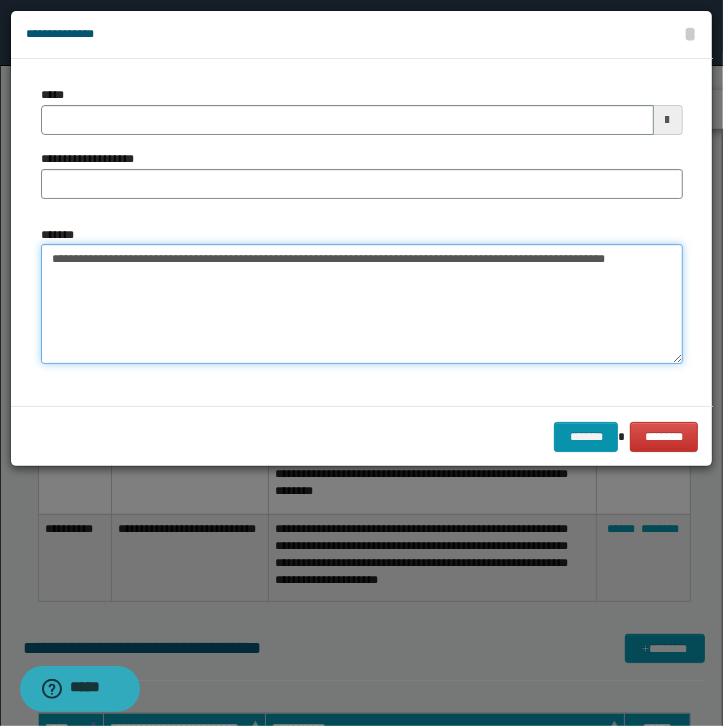 type 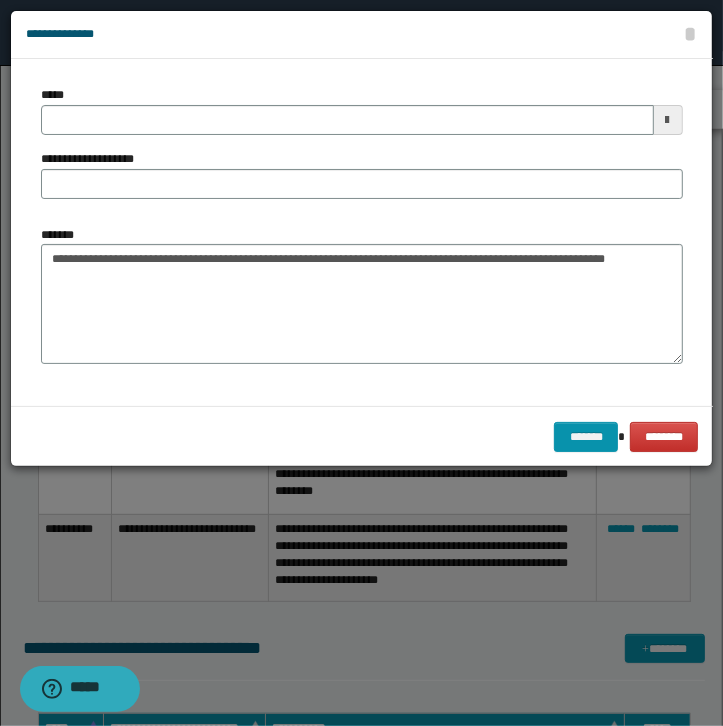 click on "*****" at bounding box center (362, 110) 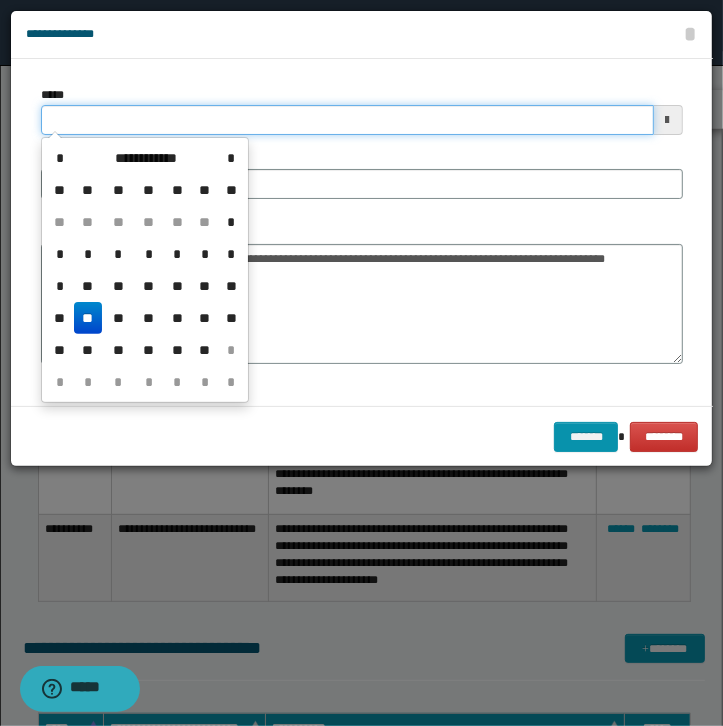 click on "*****" at bounding box center (347, 120) 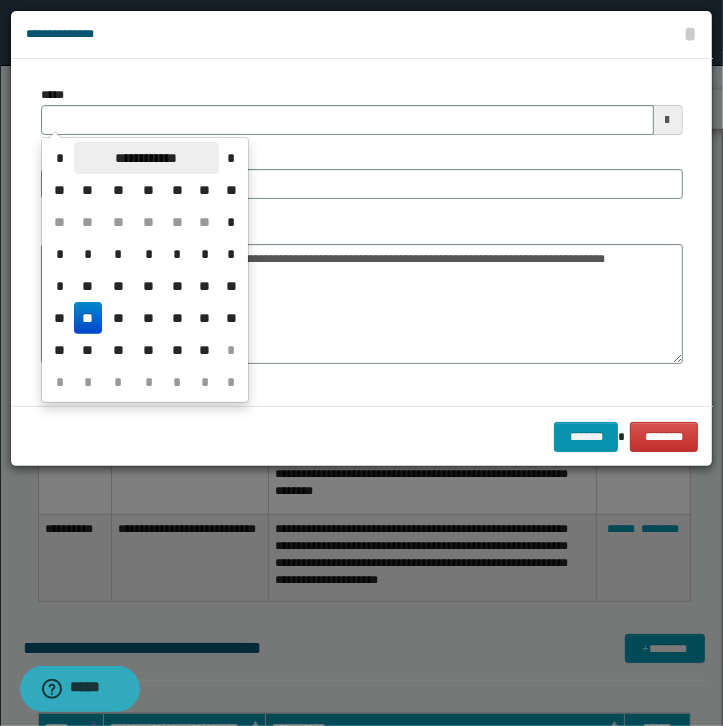 click on "**********" at bounding box center (146, 158) 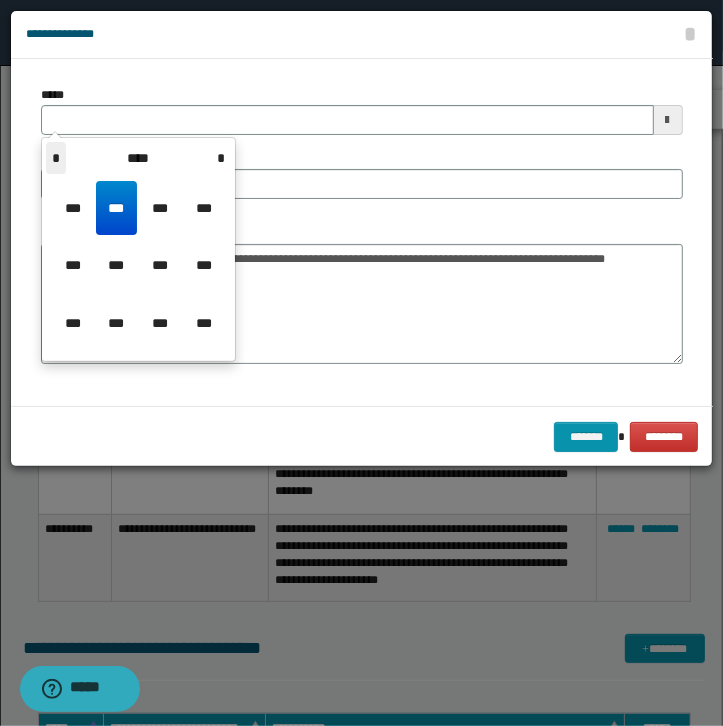 click on "*" at bounding box center (56, 158) 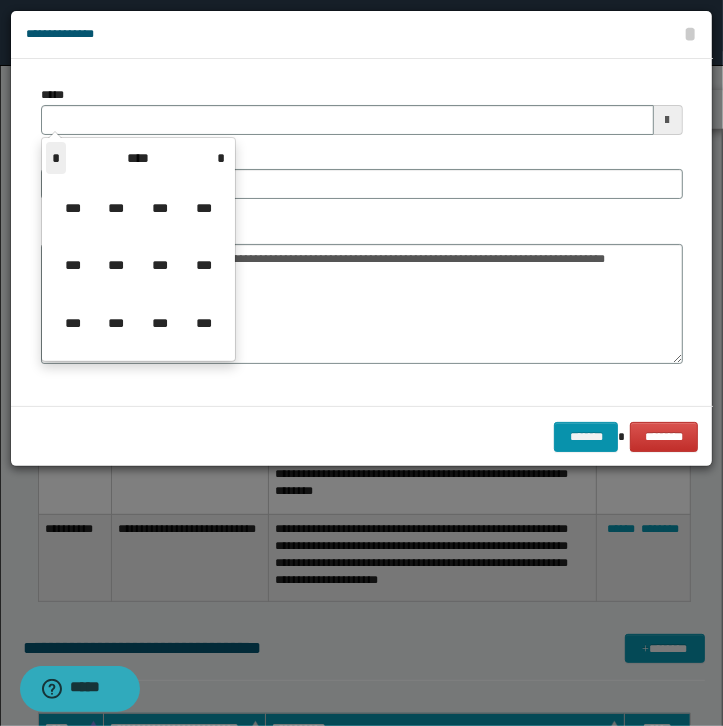 click on "*" at bounding box center [56, 158] 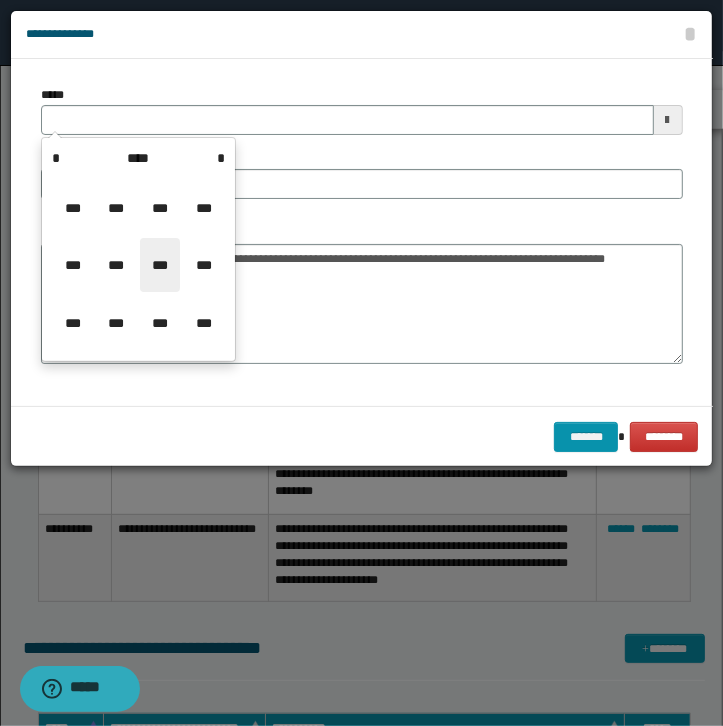 click on "***" at bounding box center [160, 265] 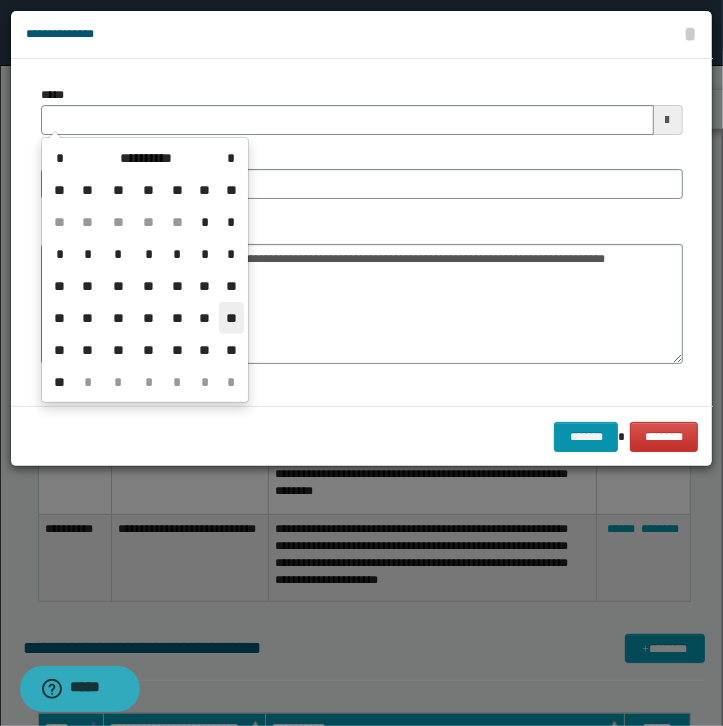 click on "**" at bounding box center [231, 318] 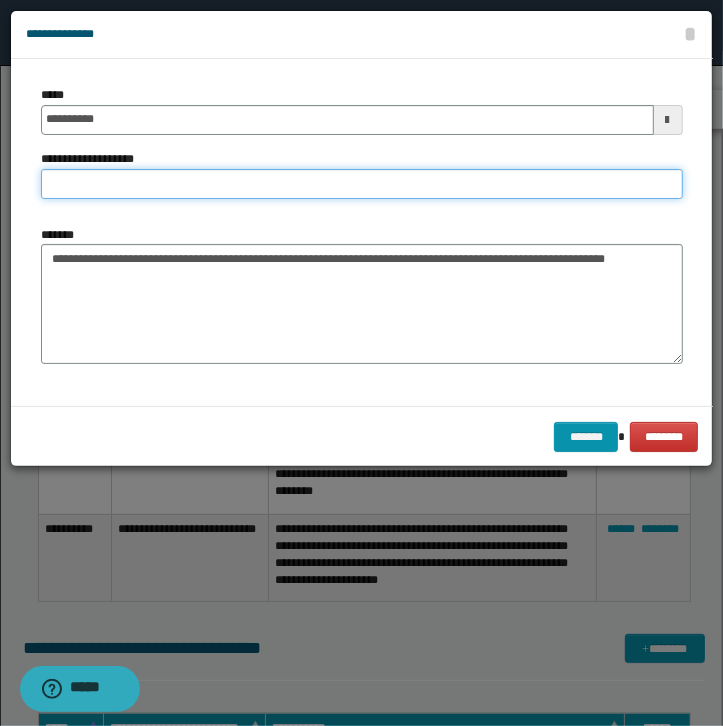 click on "**********" at bounding box center (362, 184) 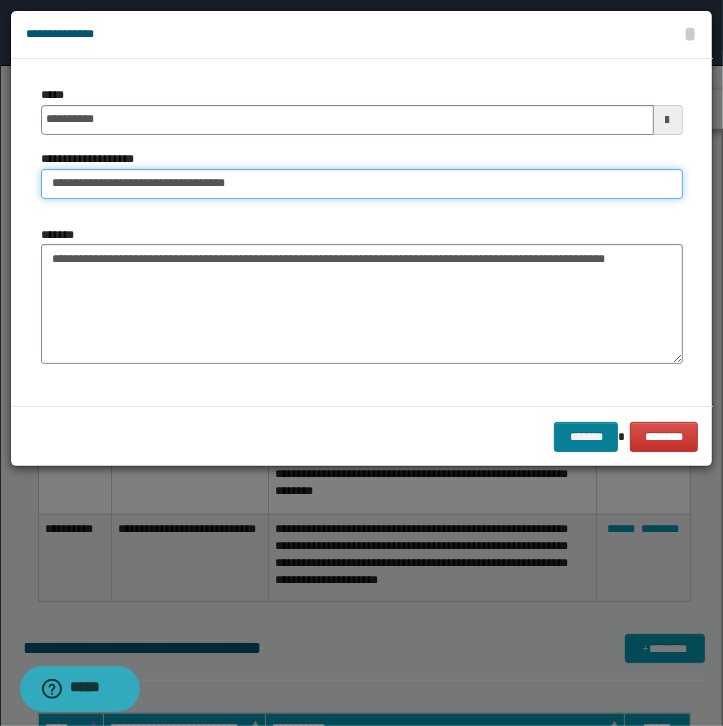 type on "**********" 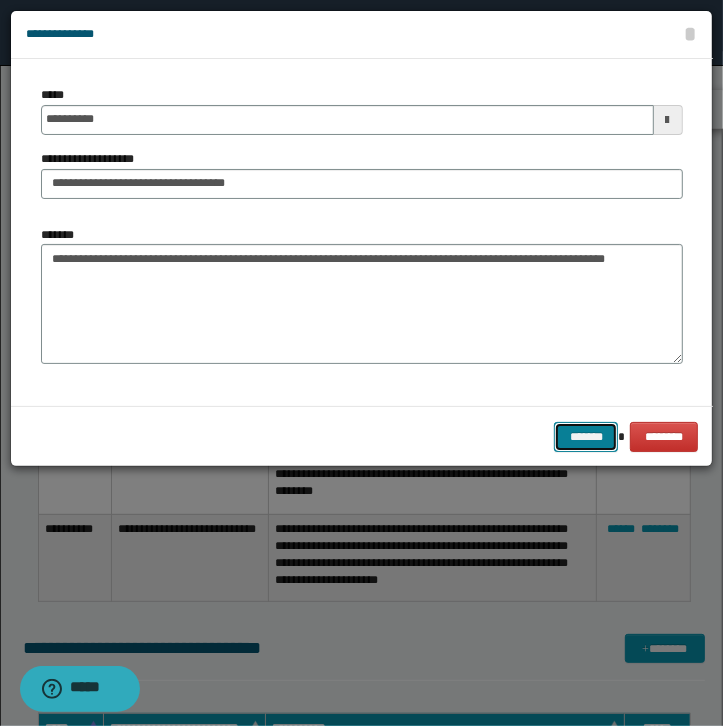 click on "*******" at bounding box center (586, 437) 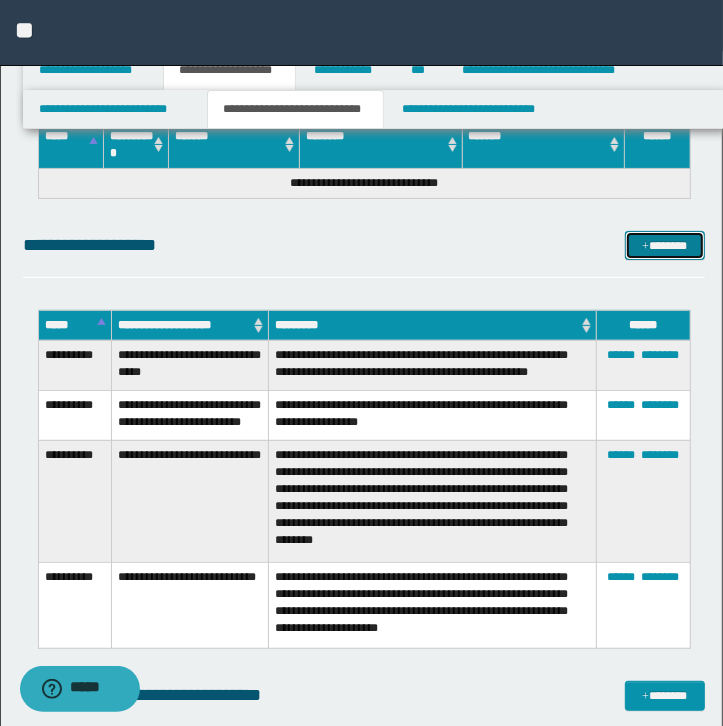 click on "*******" at bounding box center (665, 246) 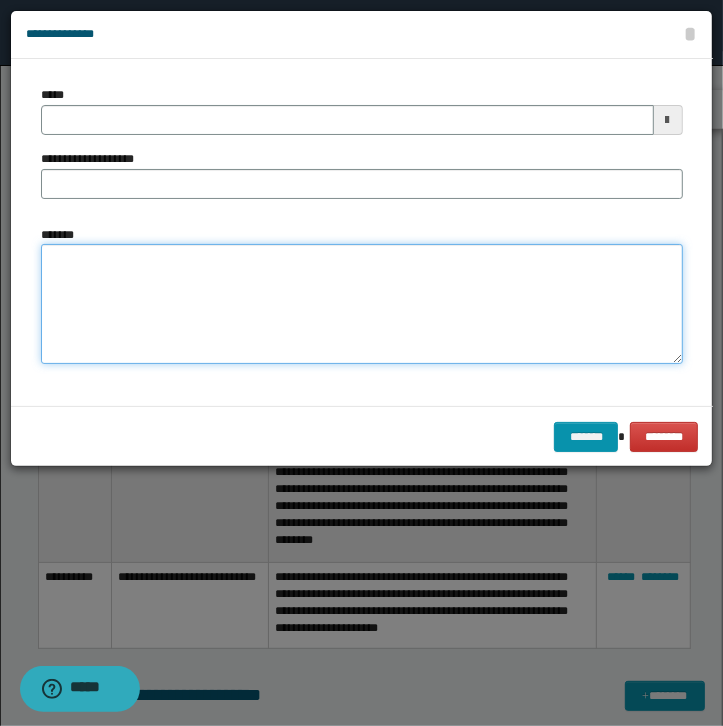 click on "*******" at bounding box center (362, 304) 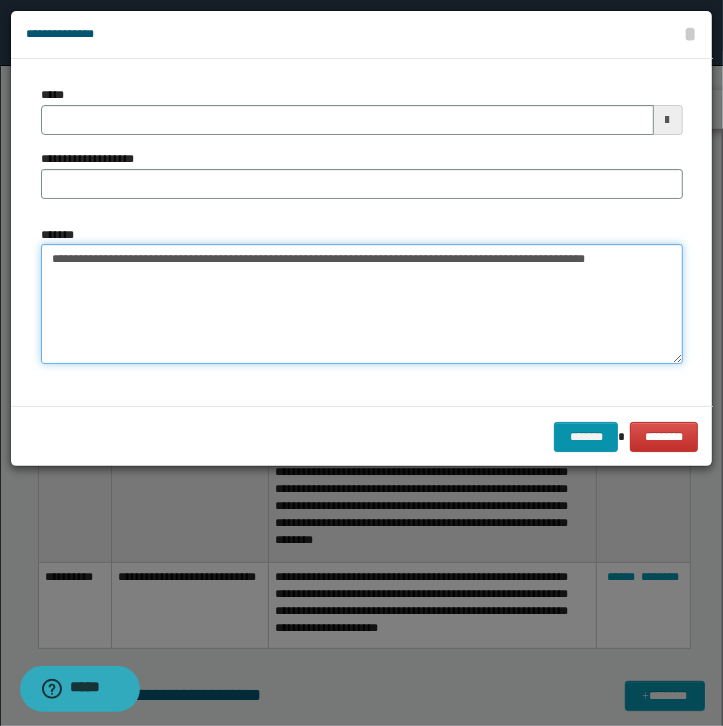 type 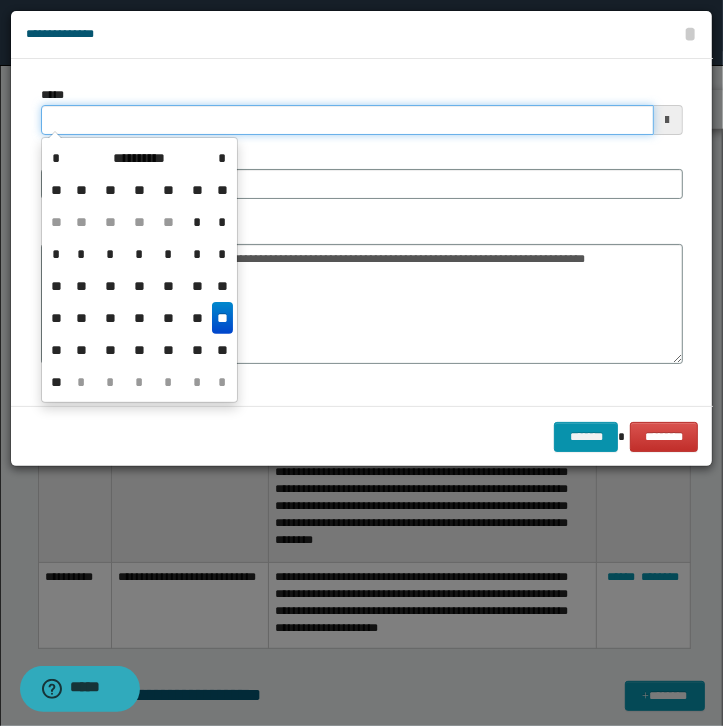 click on "*****" at bounding box center [347, 120] 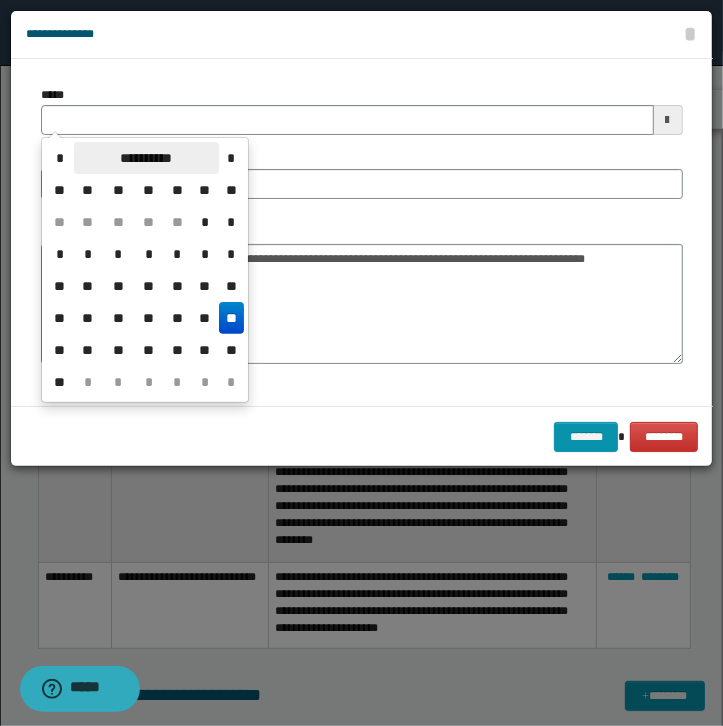 click on "**********" at bounding box center (146, 158) 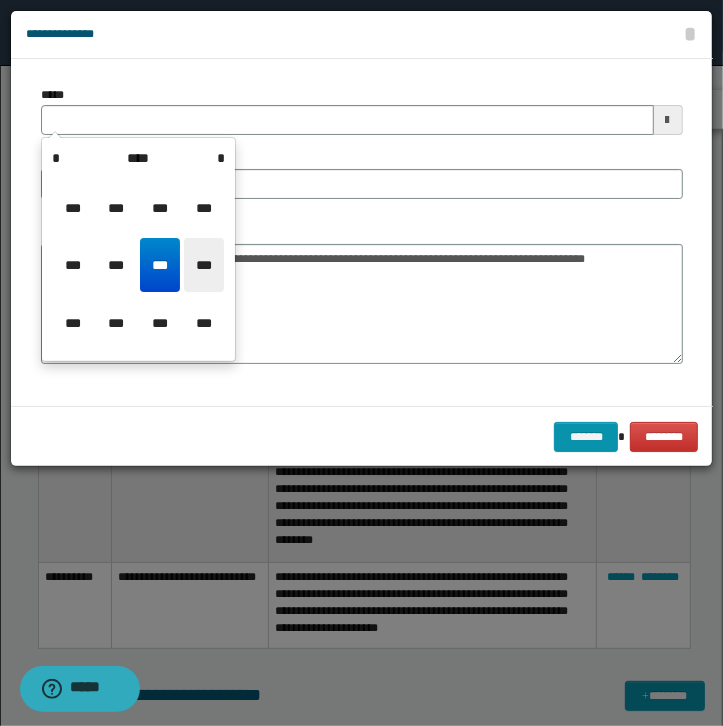 click on "***" at bounding box center [204, 265] 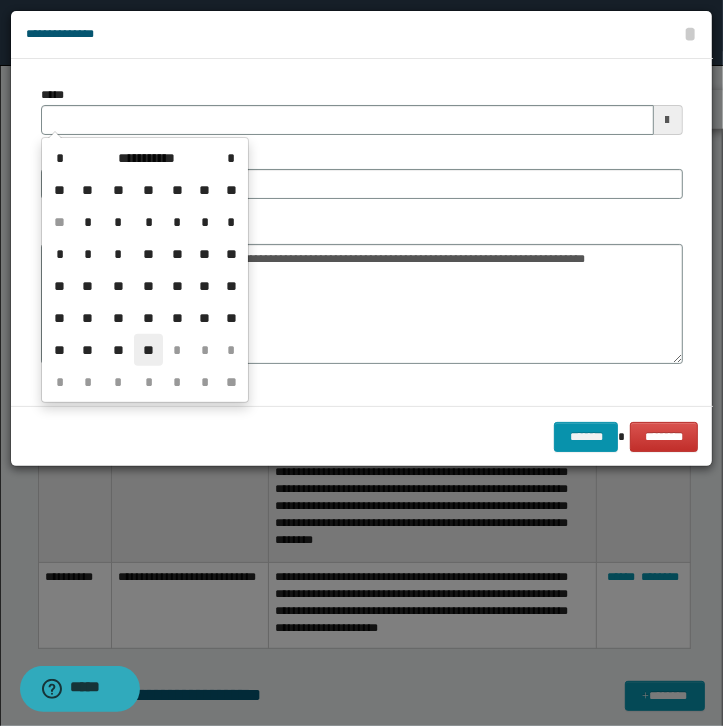 click on "**" at bounding box center (148, 350) 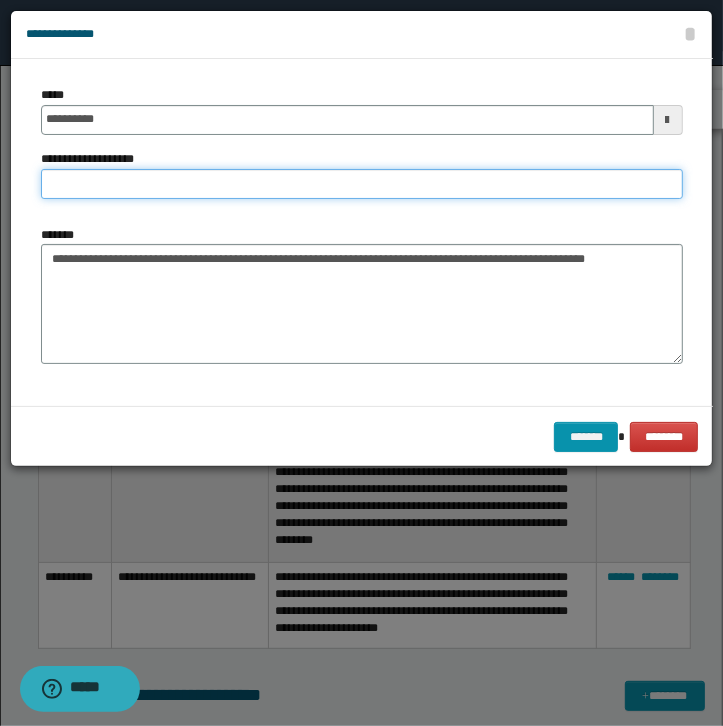 click on "**********" at bounding box center (362, 184) 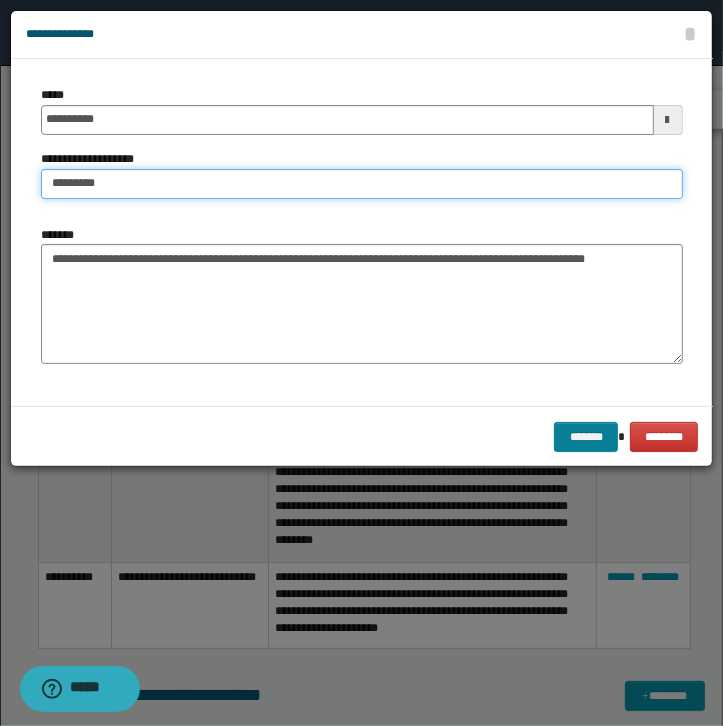 type on "*********" 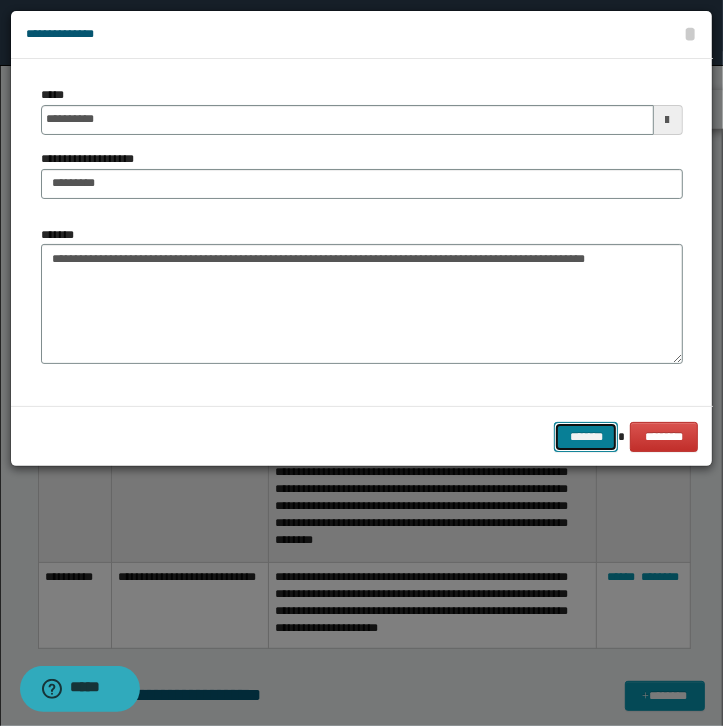 click on "*******" at bounding box center [586, 437] 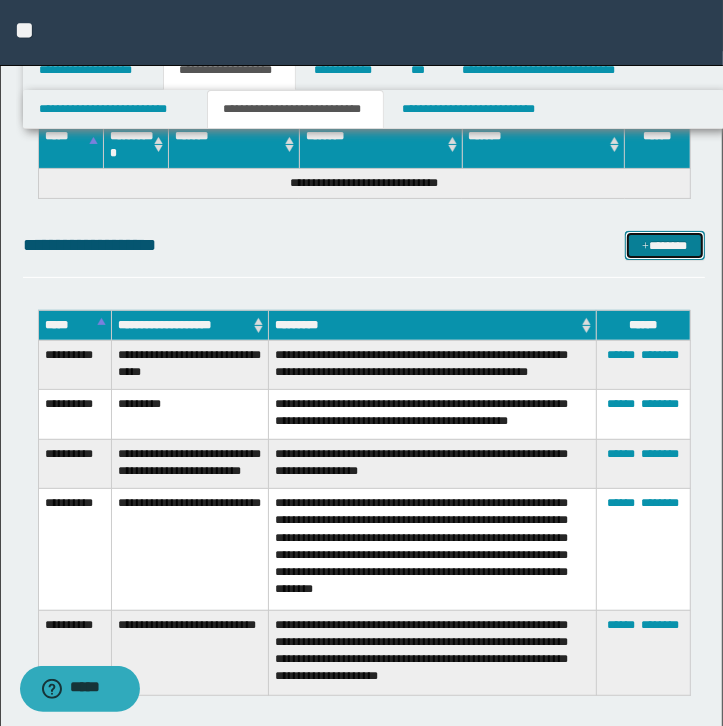 click on "*******" at bounding box center [665, 246] 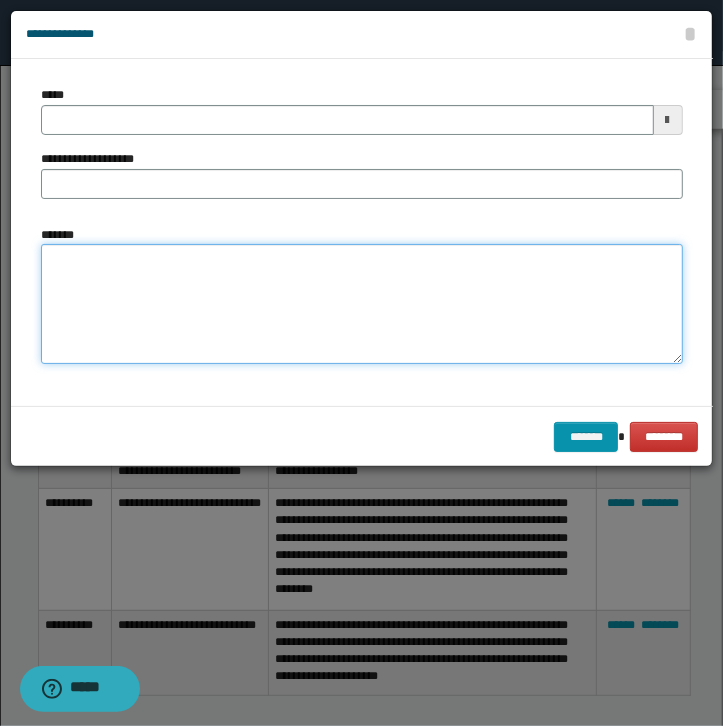 click on "*******" at bounding box center [362, 304] 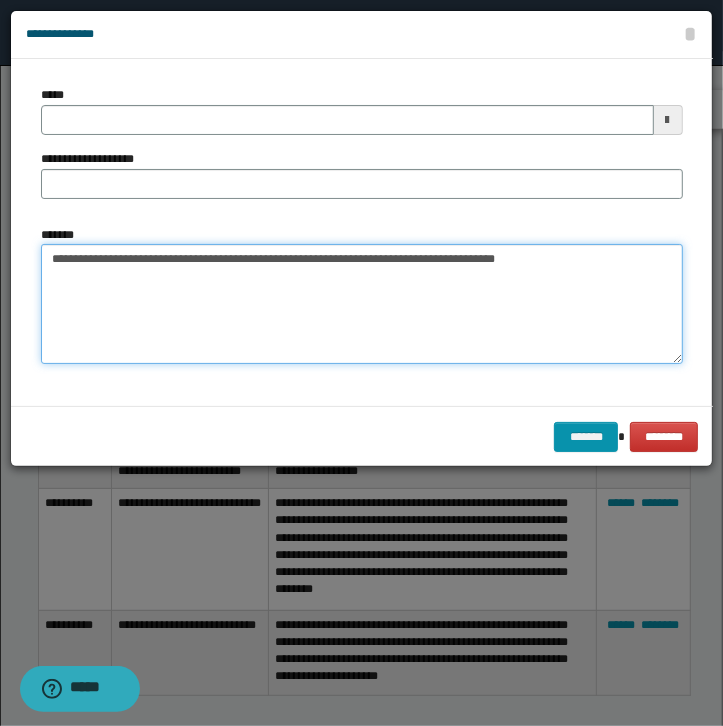 type on "**********" 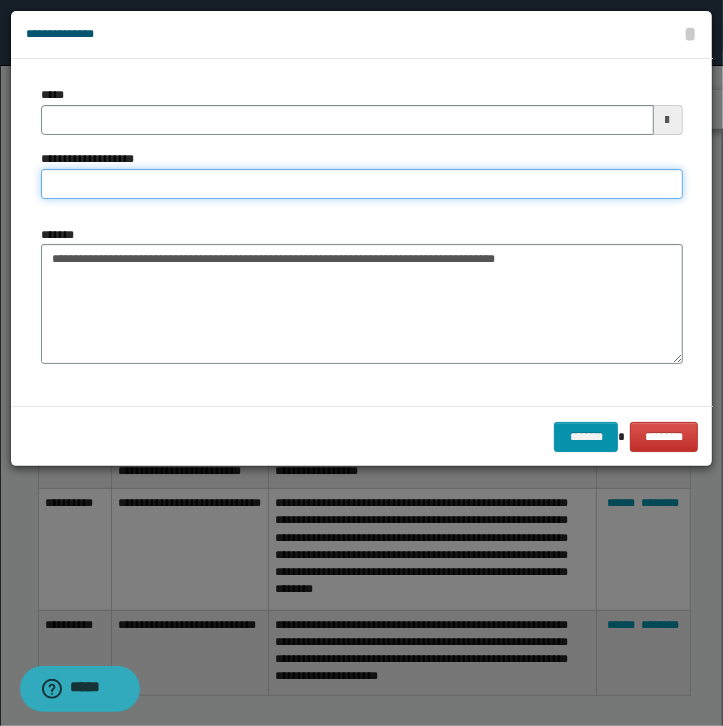 click on "**********" at bounding box center [362, 184] 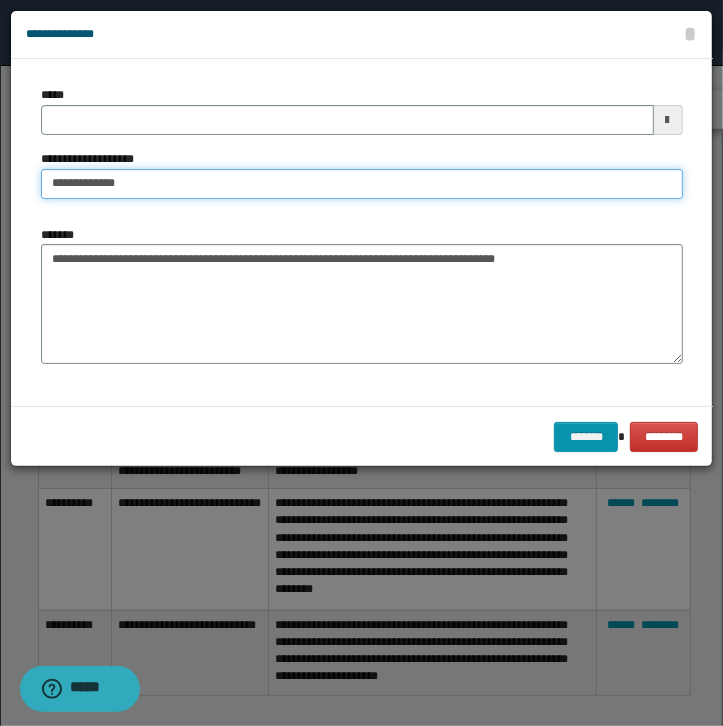type on "**********" 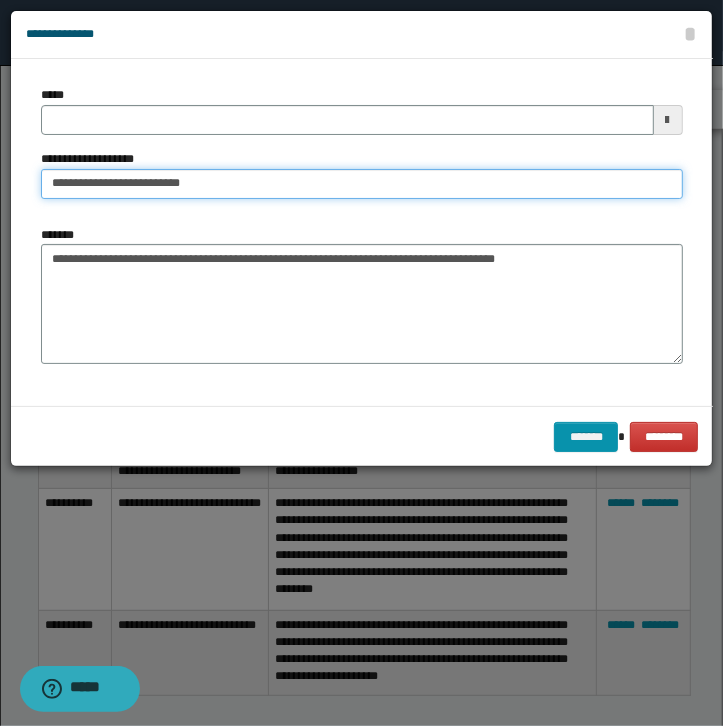 type 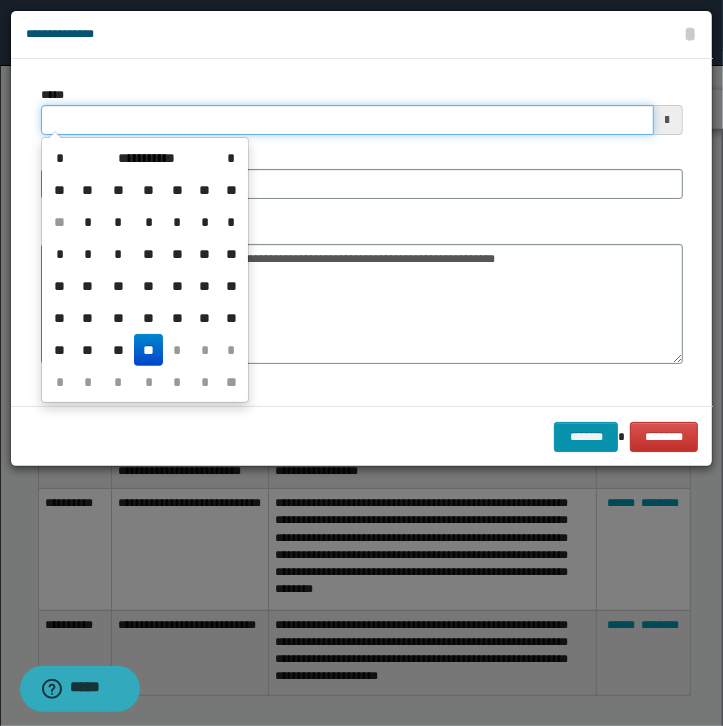click on "*****" at bounding box center (347, 120) 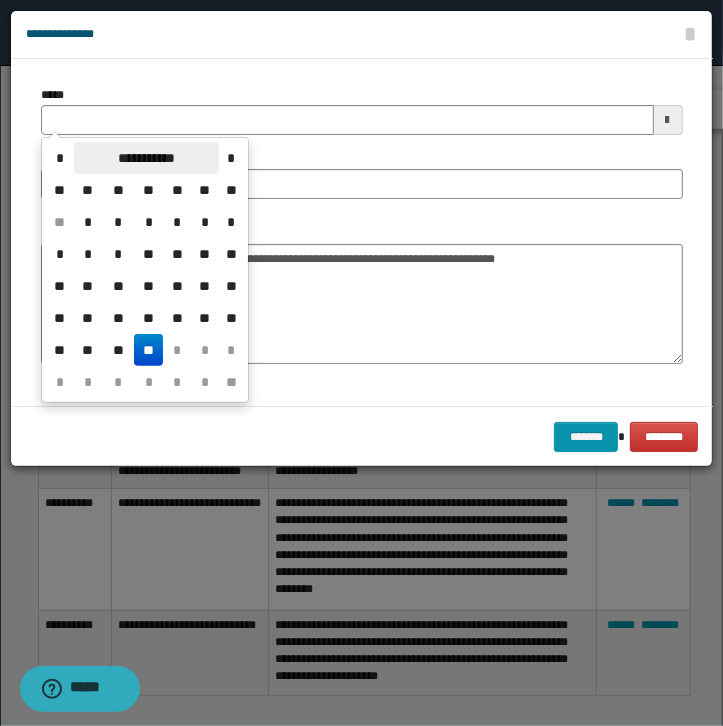 click on "**********" at bounding box center (146, 158) 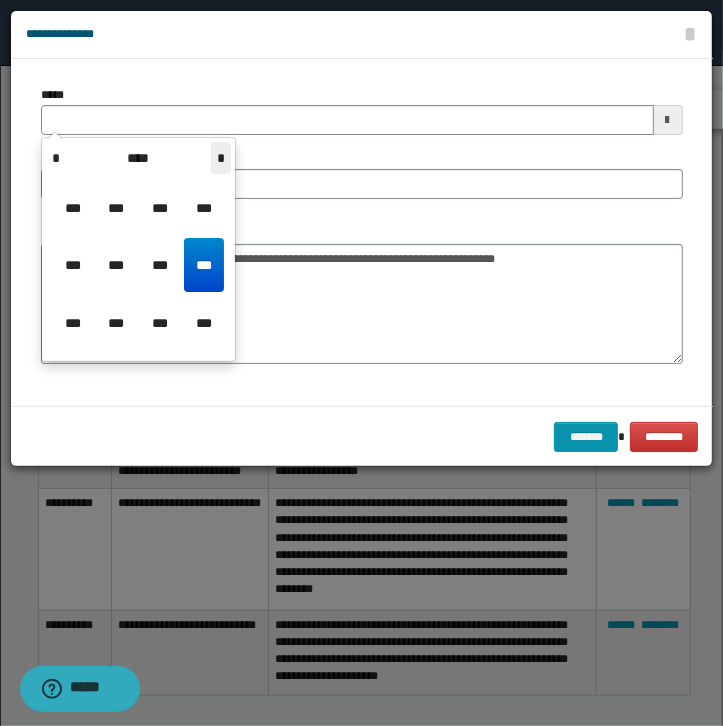click on "*" at bounding box center [221, 158] 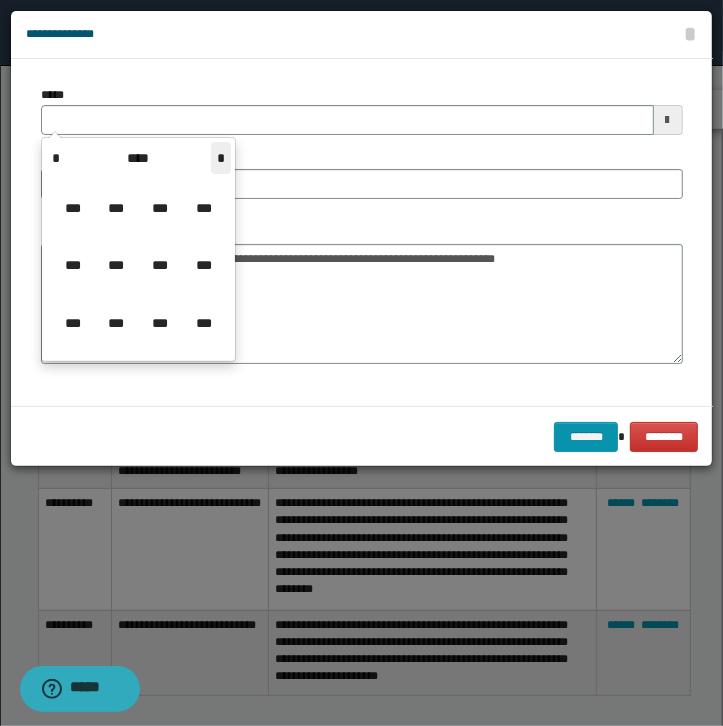 click on "*" at bounding box center (221, 158) 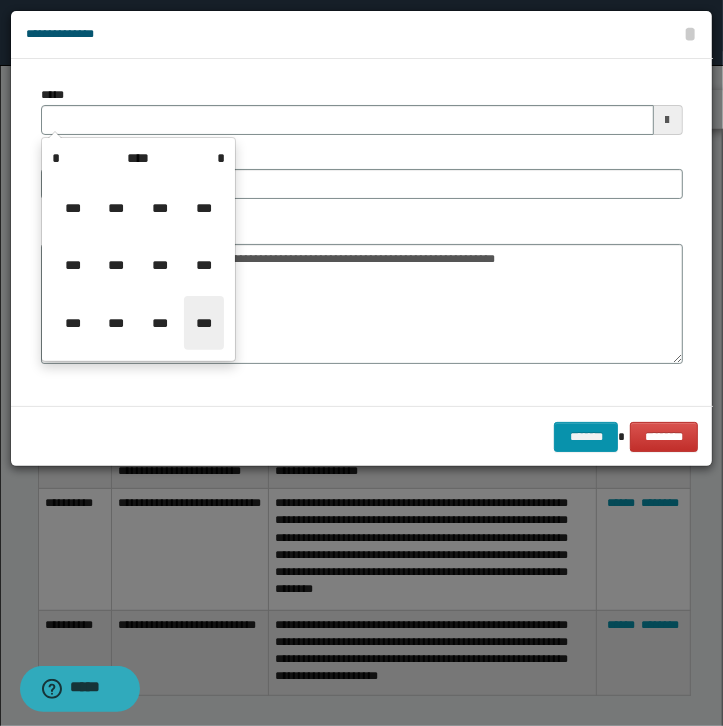 click on "***" at bounding box center (204, 323) 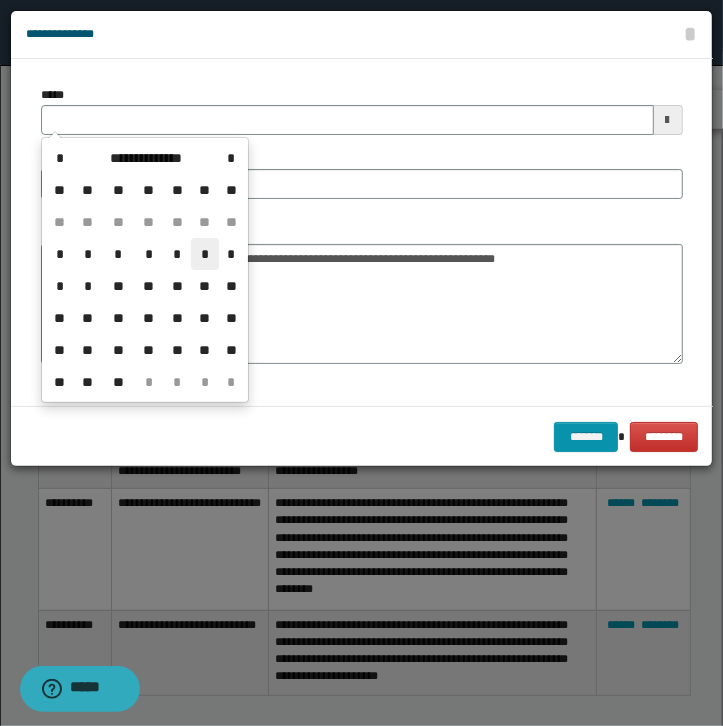 click on "*" at bounding box center [205, 254] 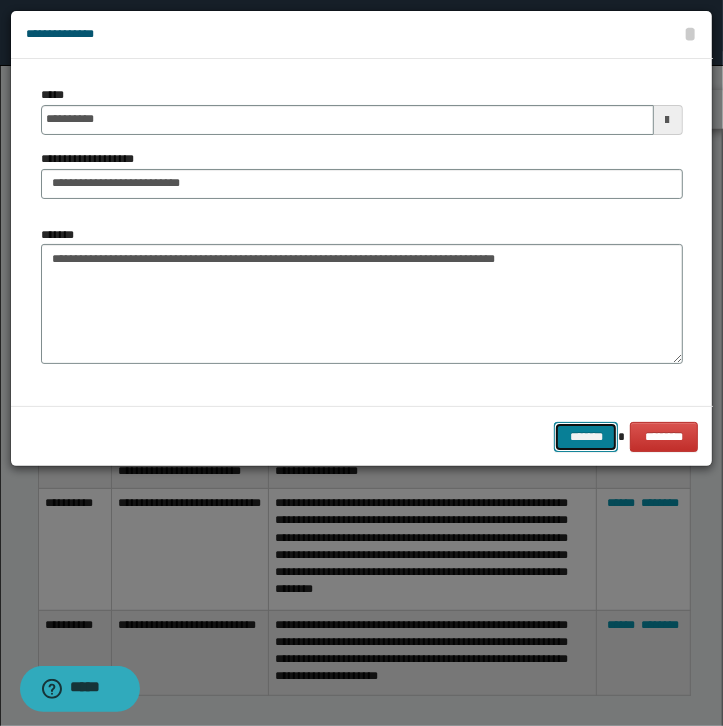 click on "*******" at bounding box center [586, 437] 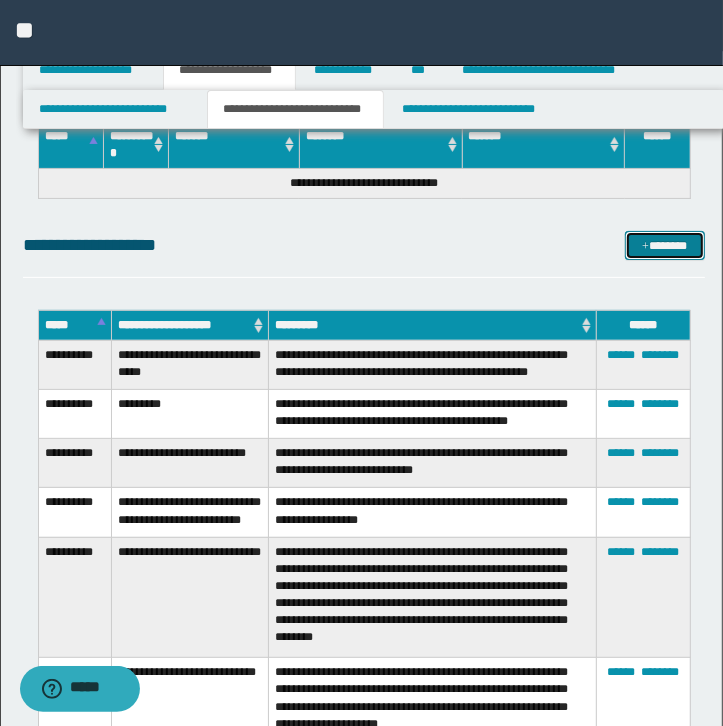 click on "*******" at bounding box center [665, 246] 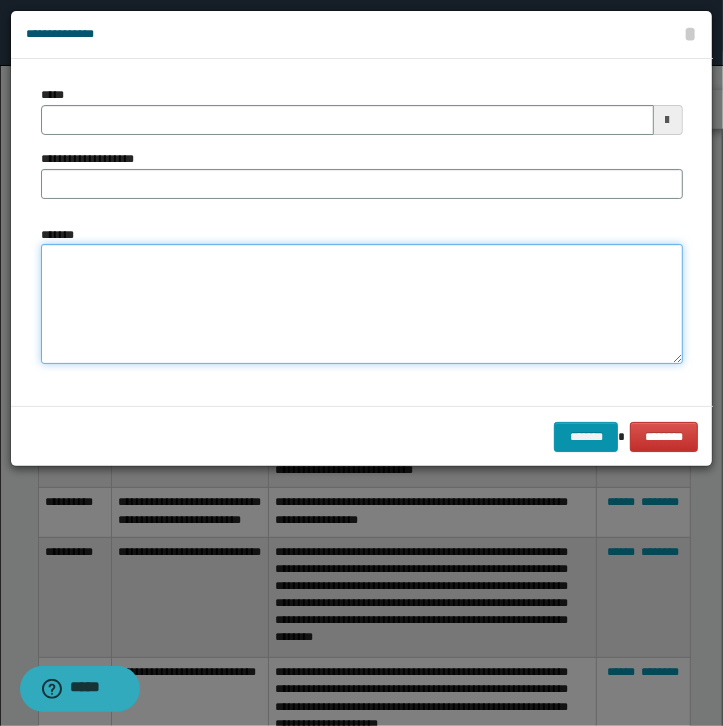 click on "*******" at bounding box center (362, 304) 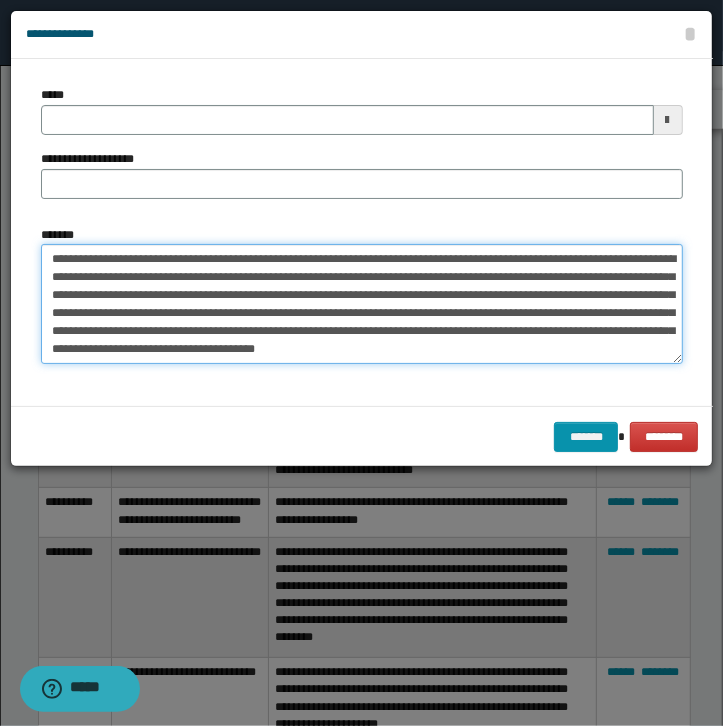 type on "**********" 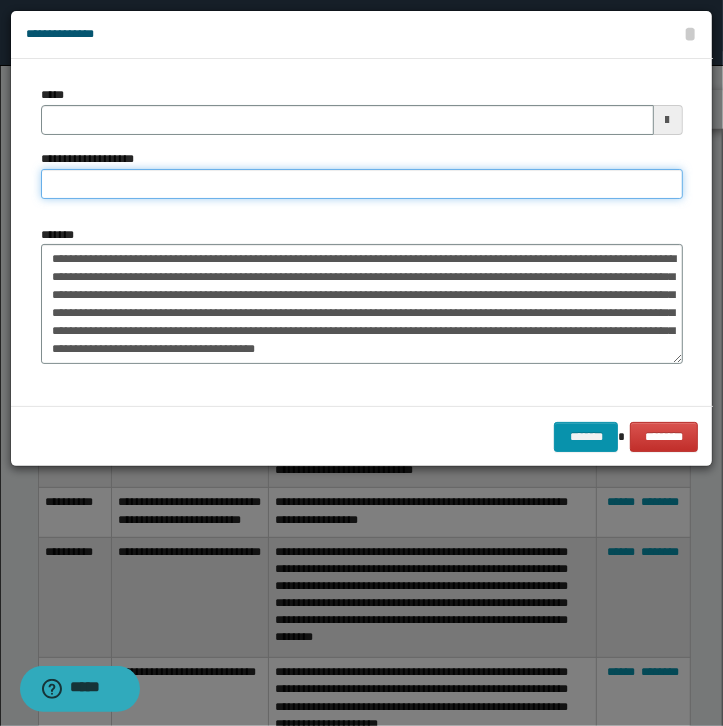 click on "**********" at bounding box center [362, 184] 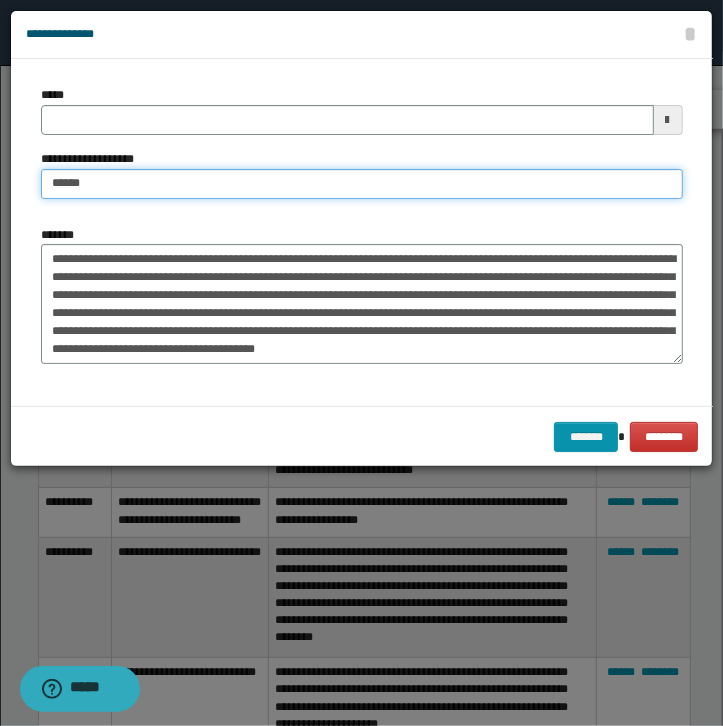 type on "**********" 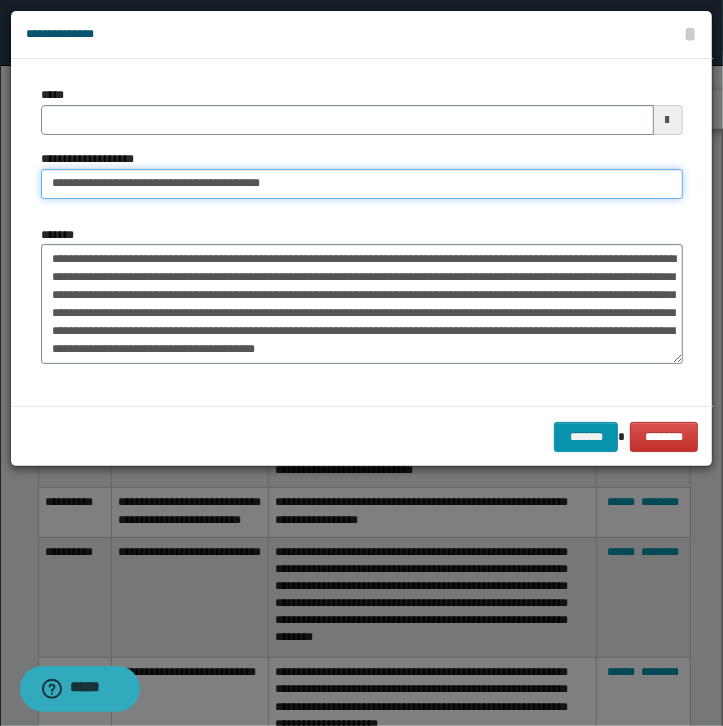 type 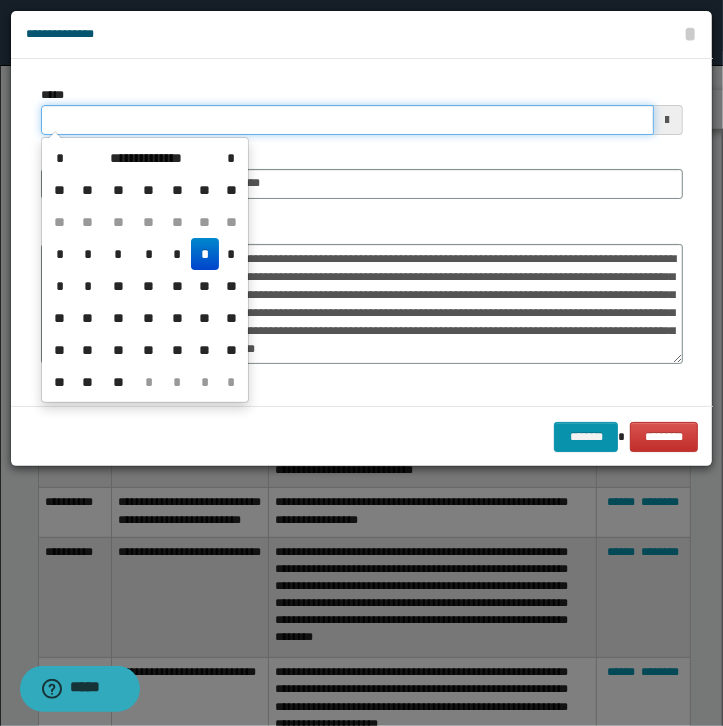 click on "*****" at bounding box center [347, 120] 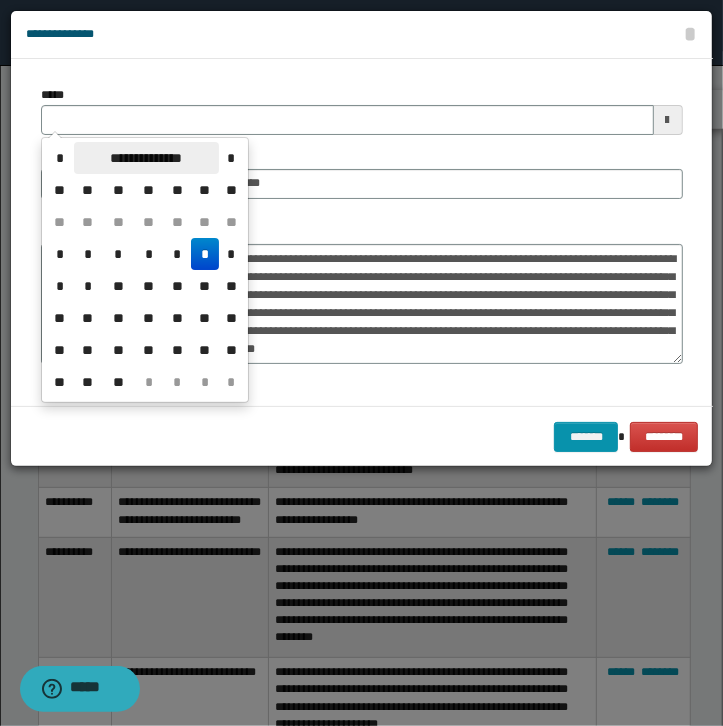 click on "**********" at bounding box center [146, 158] 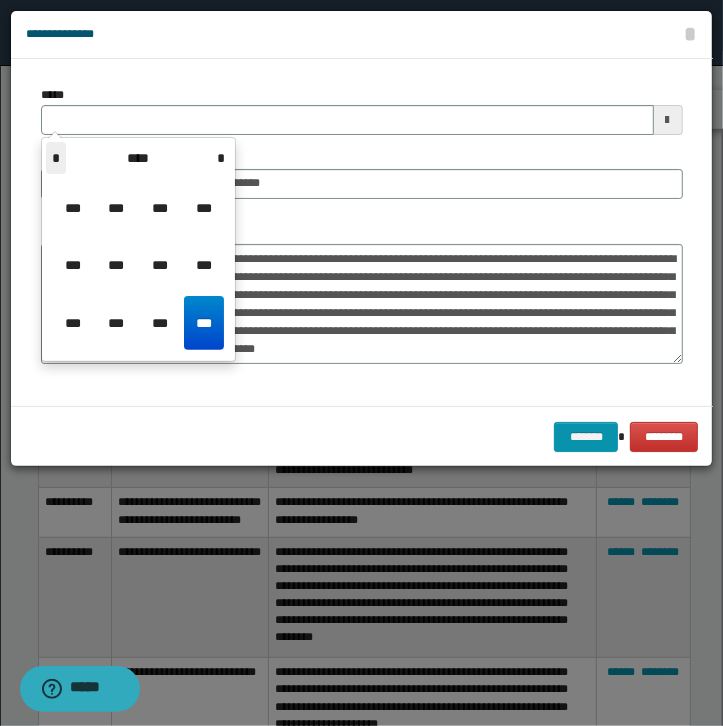 click on "*" at bounding box center [56, 158] 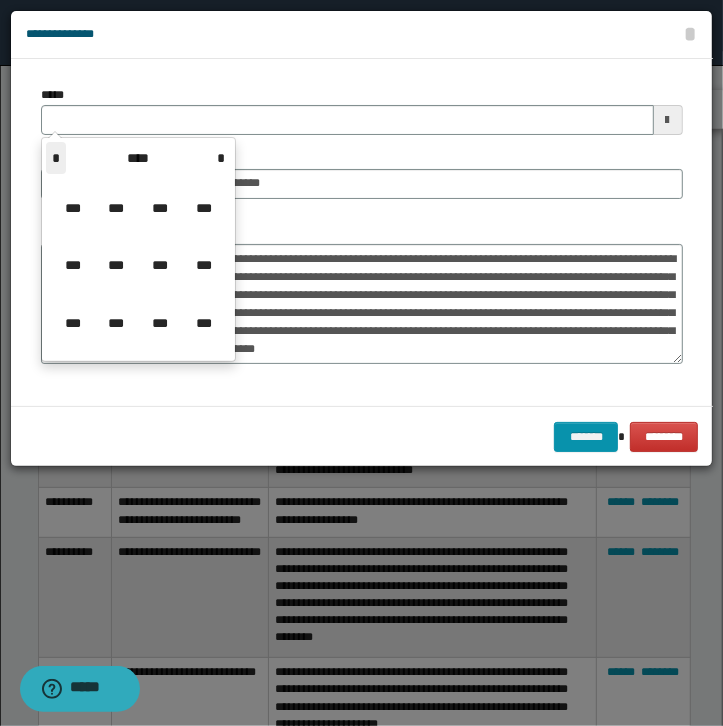 click on "*" at bounding box center (56, 158) 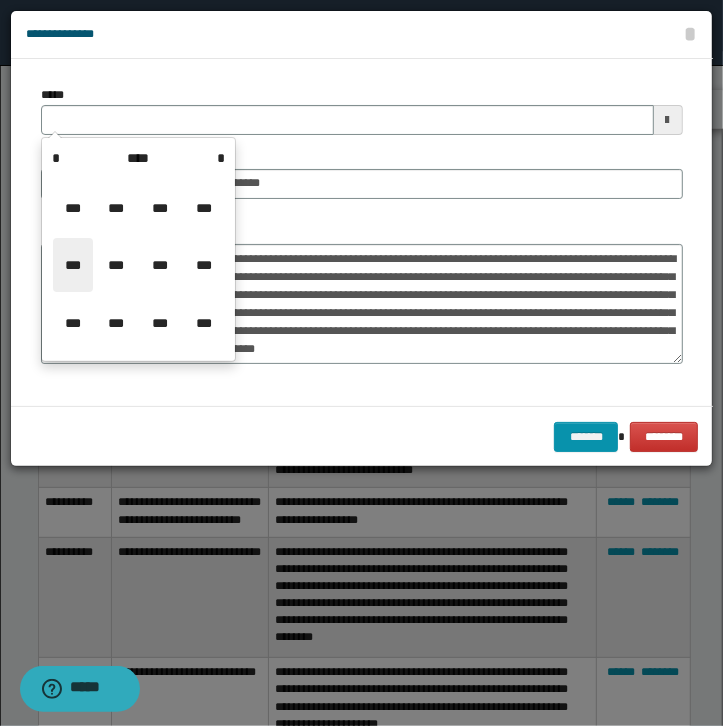 click on "***" at bounding box center (73, 265) 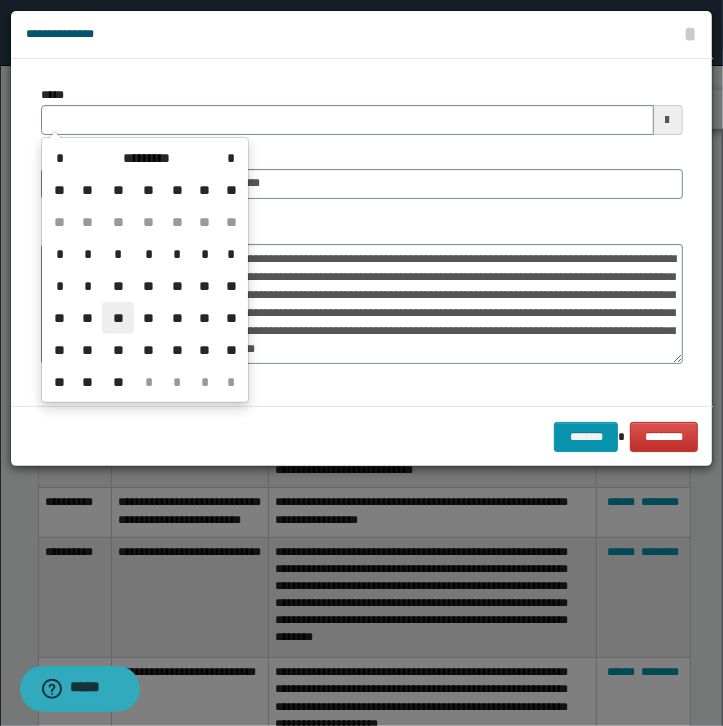 click on "**" at bounding box center (118, 318) 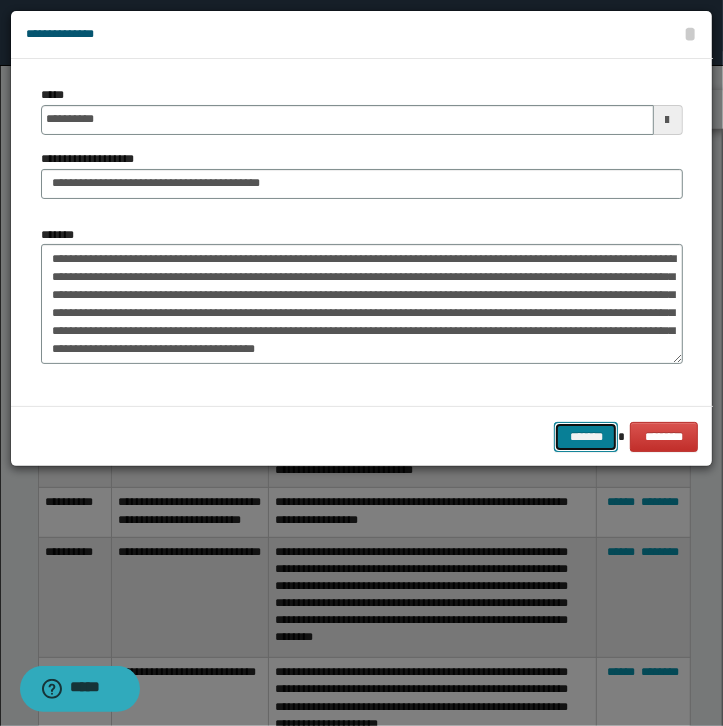 click on "*******" at bounding box center [586, 437] 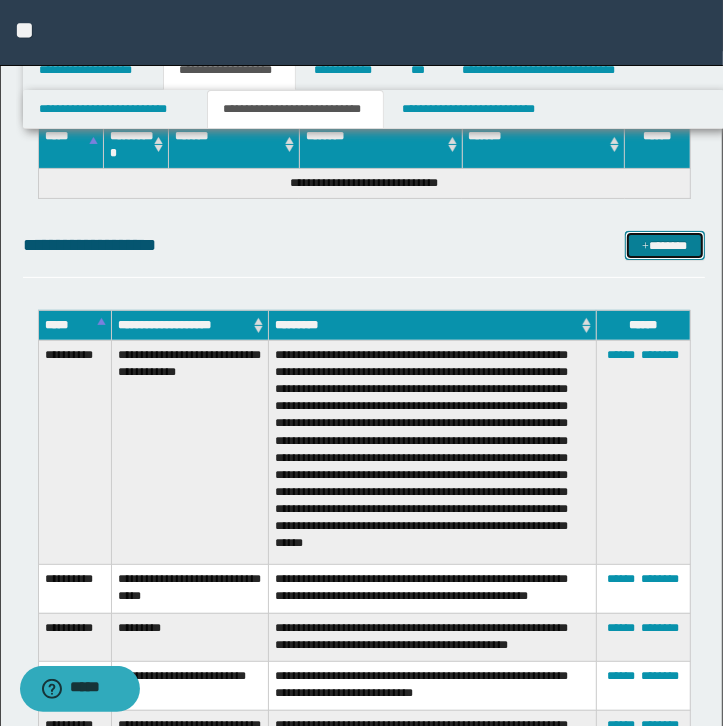 click on "*******" at bounding box center [665, 246] 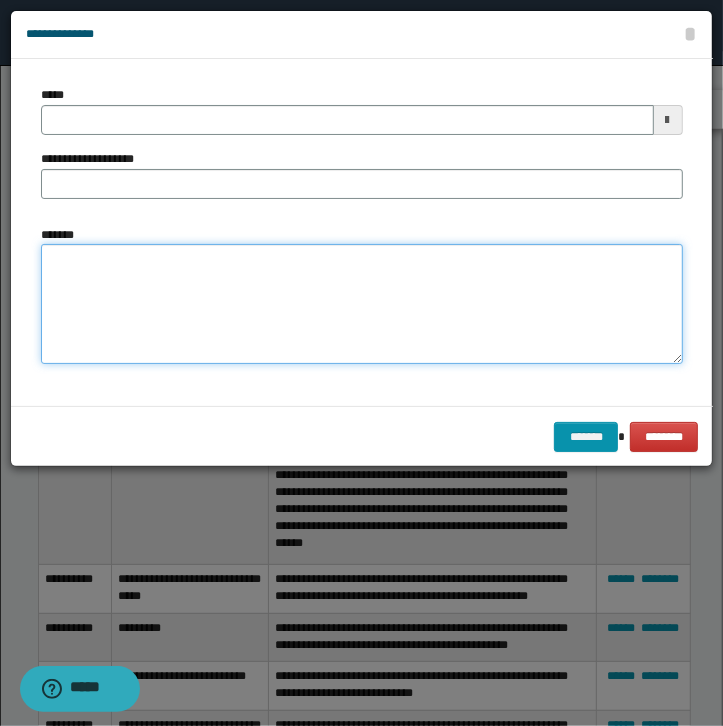 click on "*******" at bounding box center (362, 304) 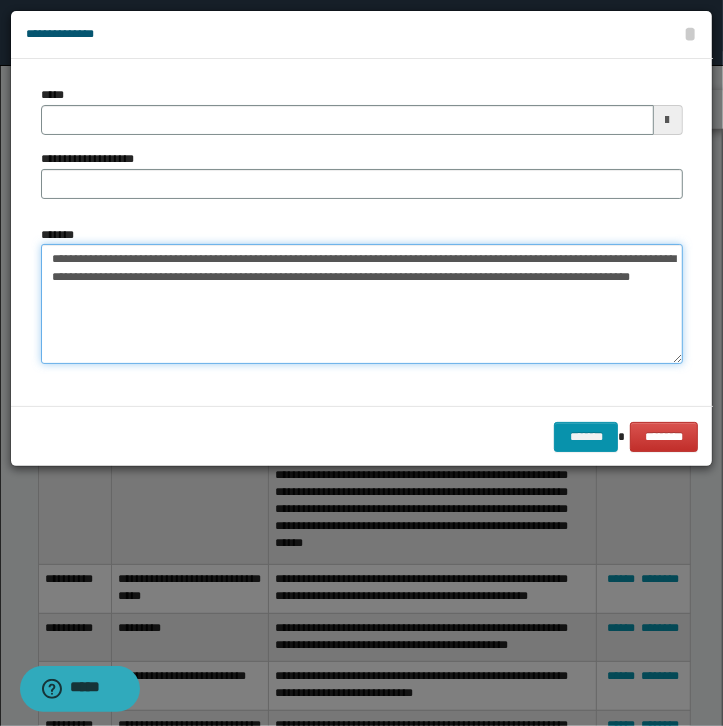 type 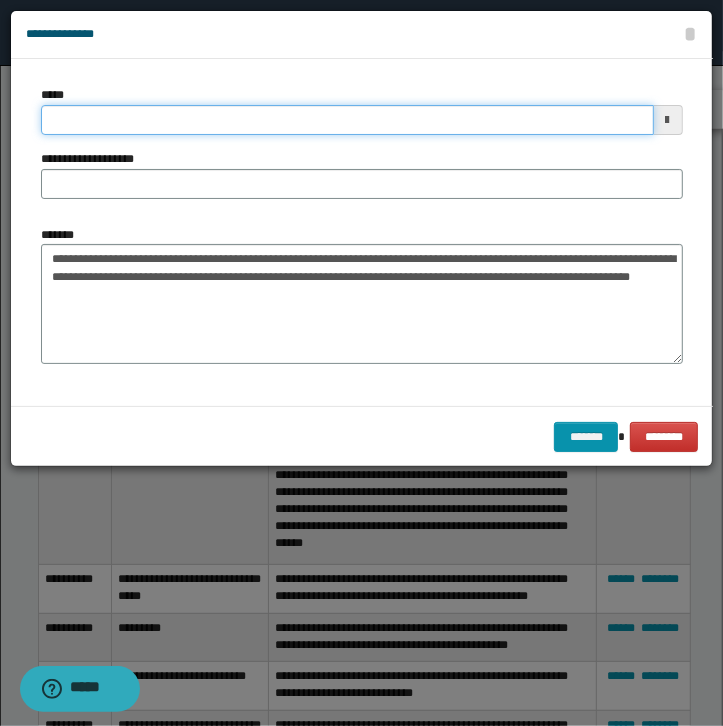 click on "*****" at bounding box center (347, 120) 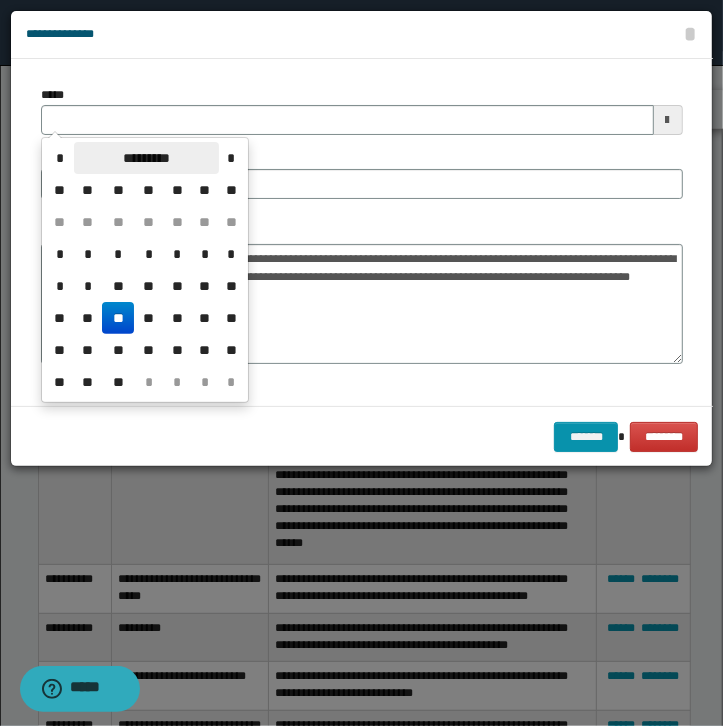 click on "*********" at bounding box center (146, 158) 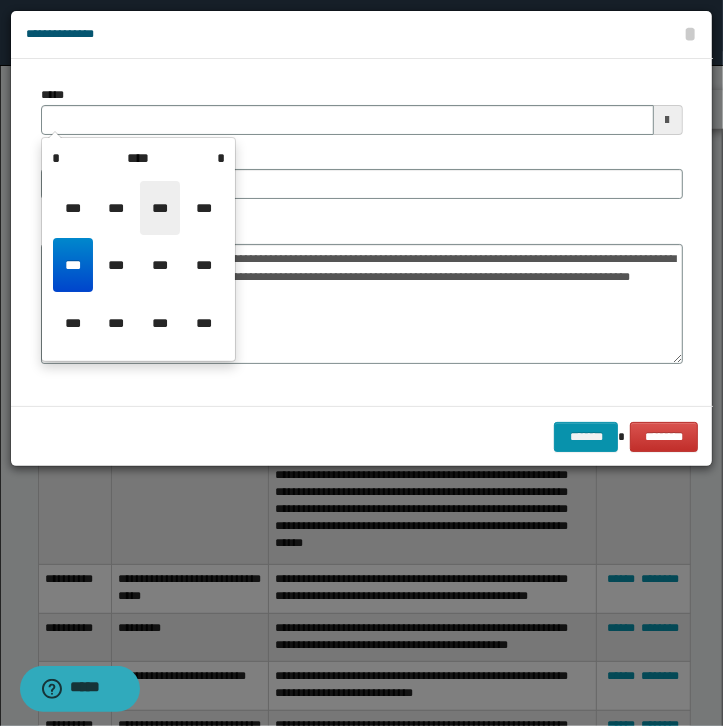 click on "***" at bounding box center (160, 208) 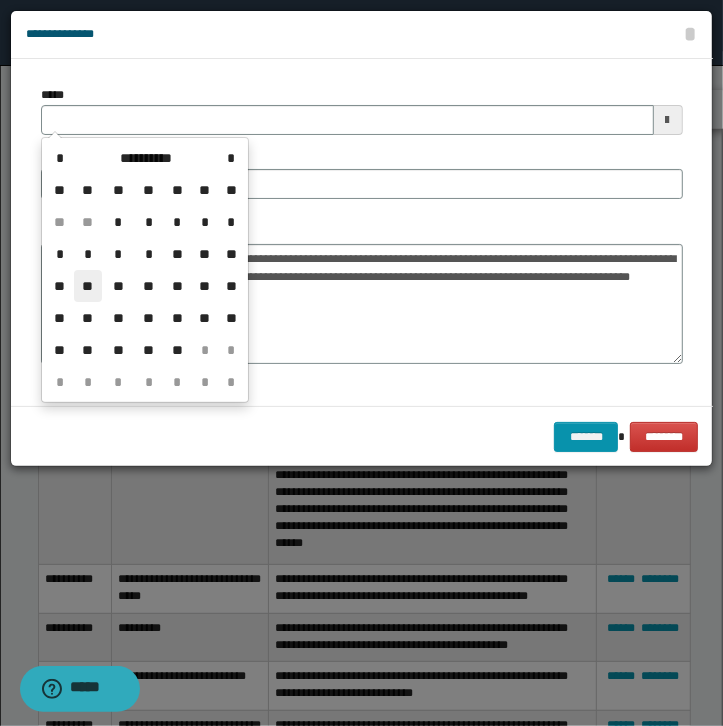 click on "**" at bounding box center (88, 286) 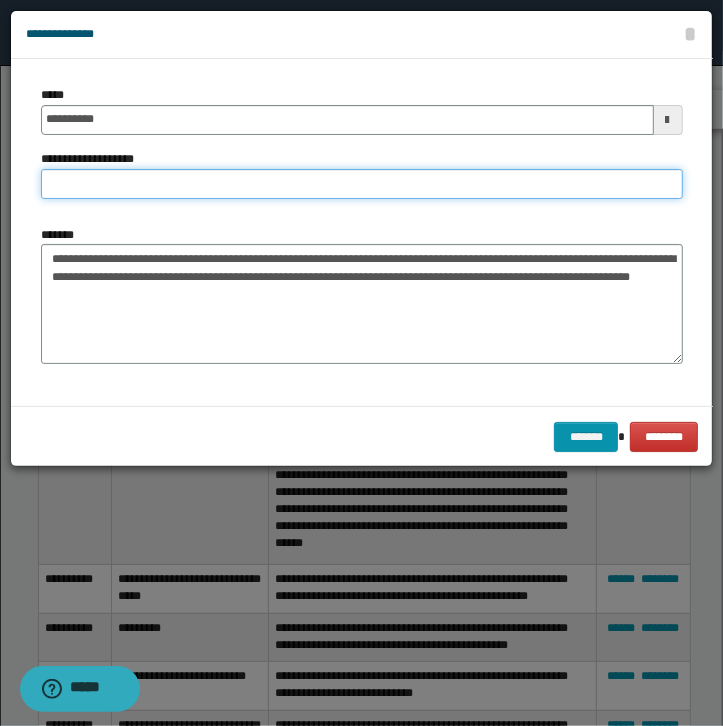 click on "**********" at bounding box center (362, 184) 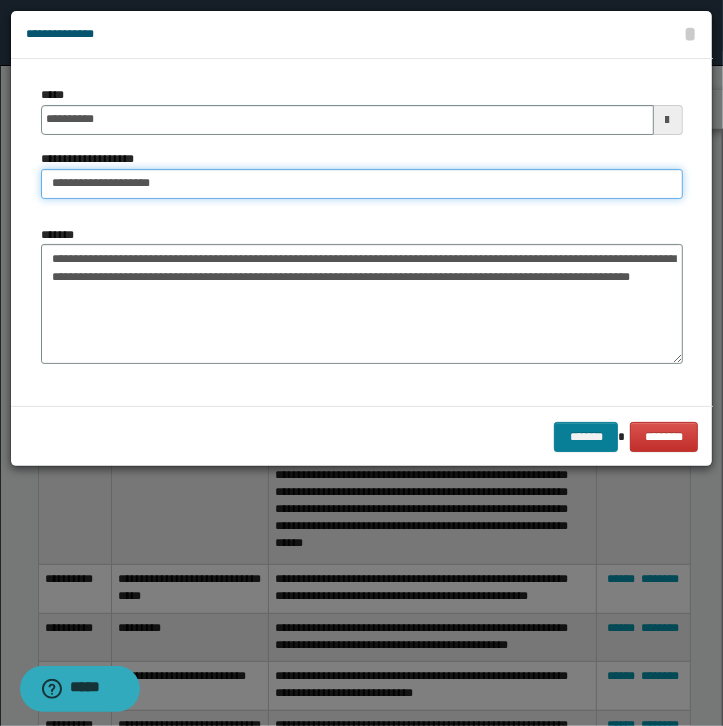 type on "**********" 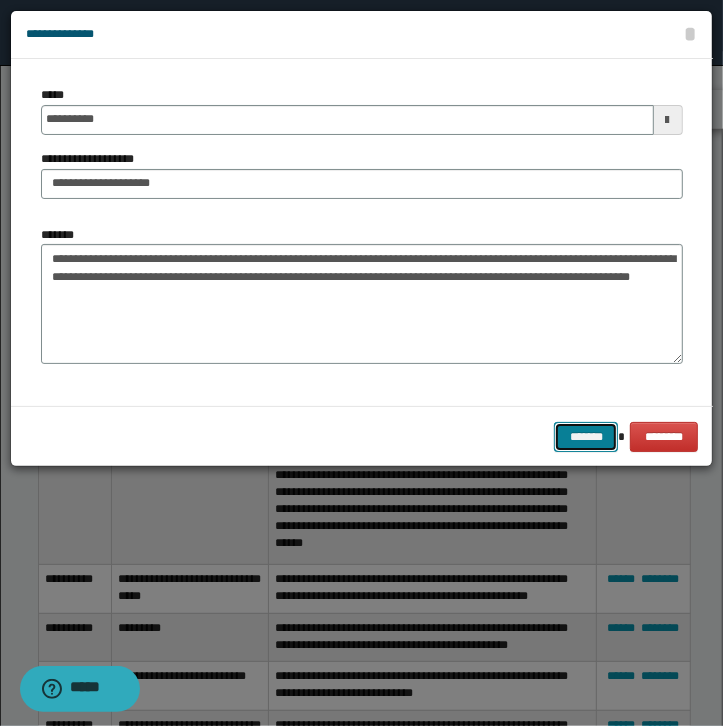 click on "*******" at bounding box center (586, 437) 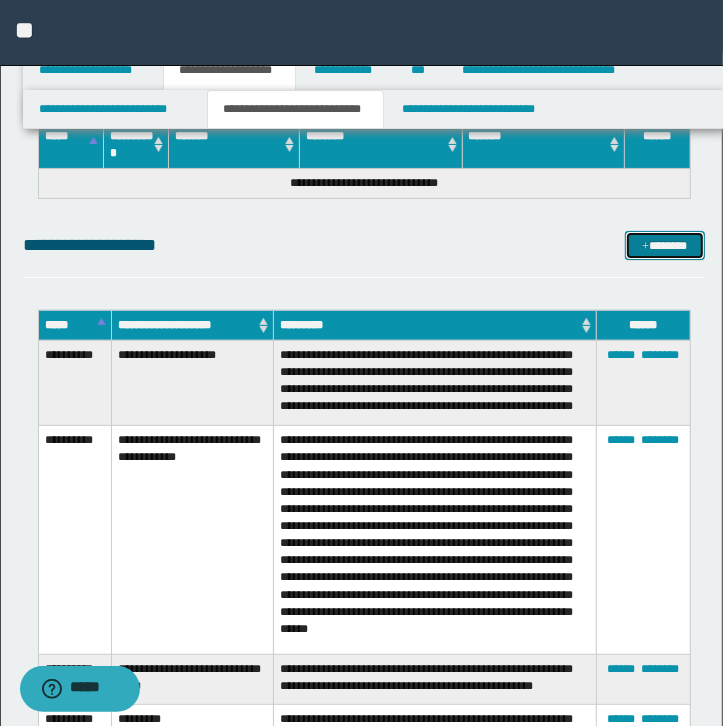 click on "*******" at bounding box center (665, 246) 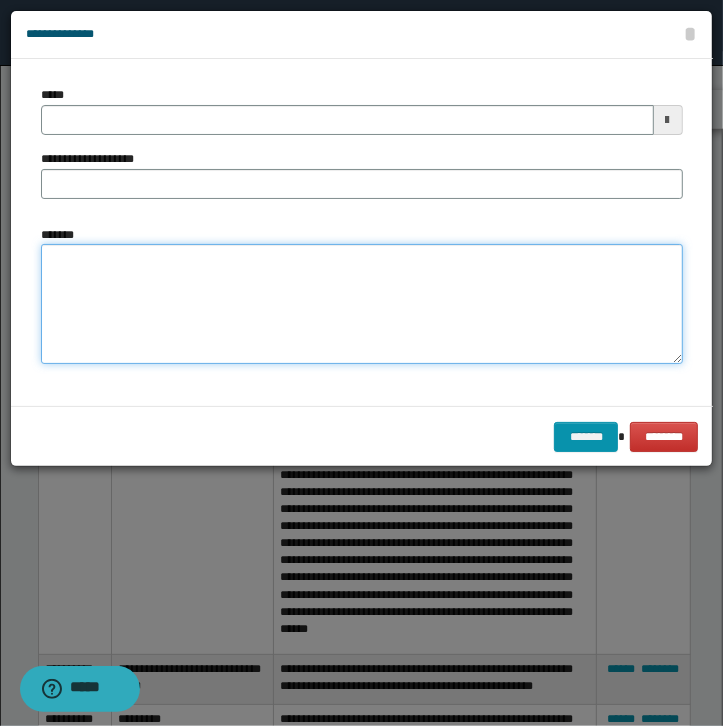 click on "*******" at bounding box center [362, 304] 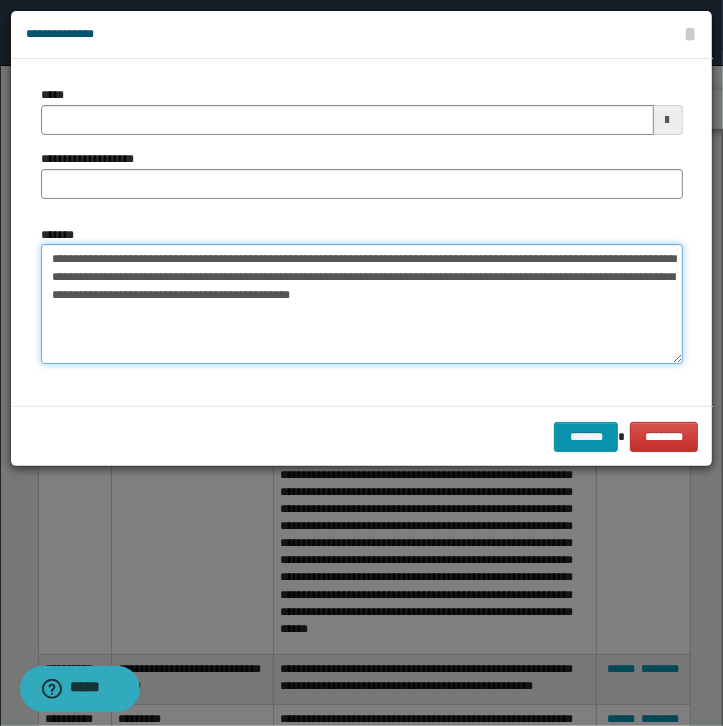 type 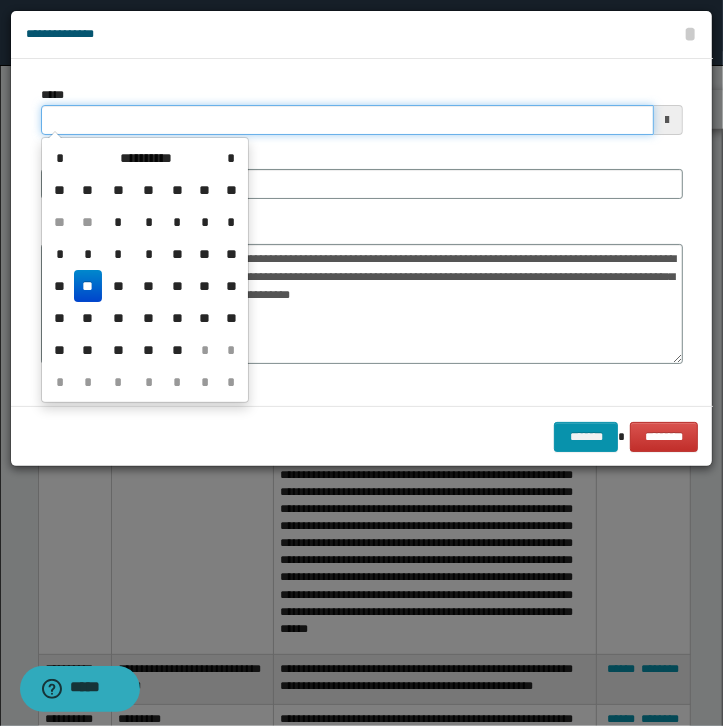 click on "*****" at bounding box center (347, 120) 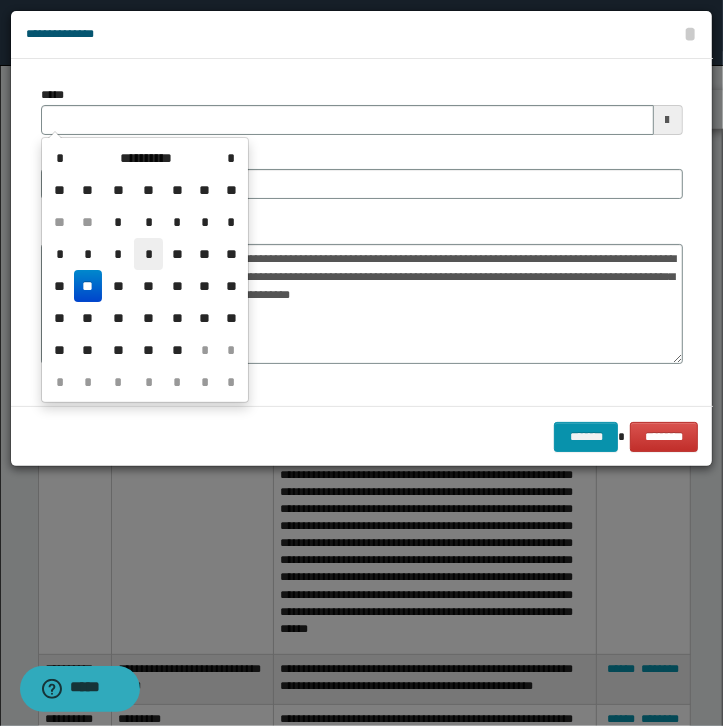 click on "*" at bounding box center [148, 254] 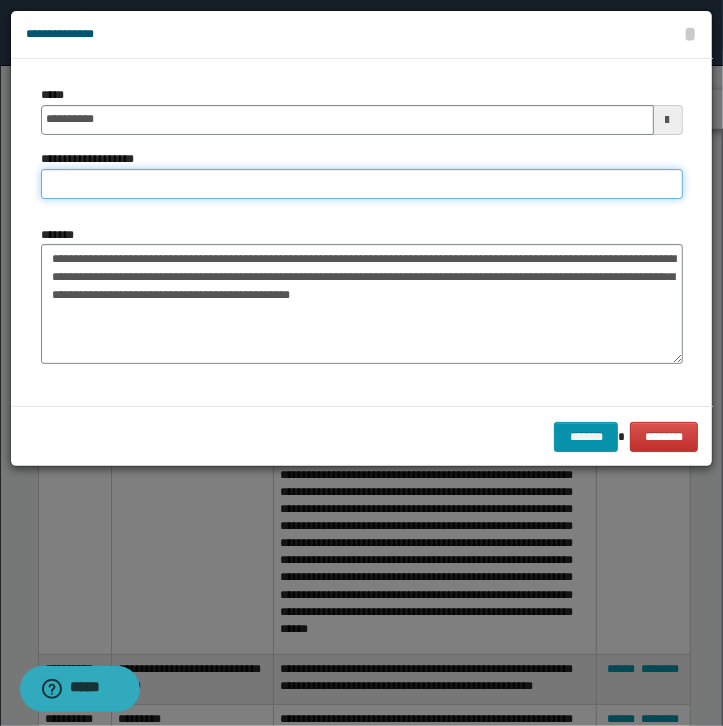 click on "**********" at bounding box center (362, 184) 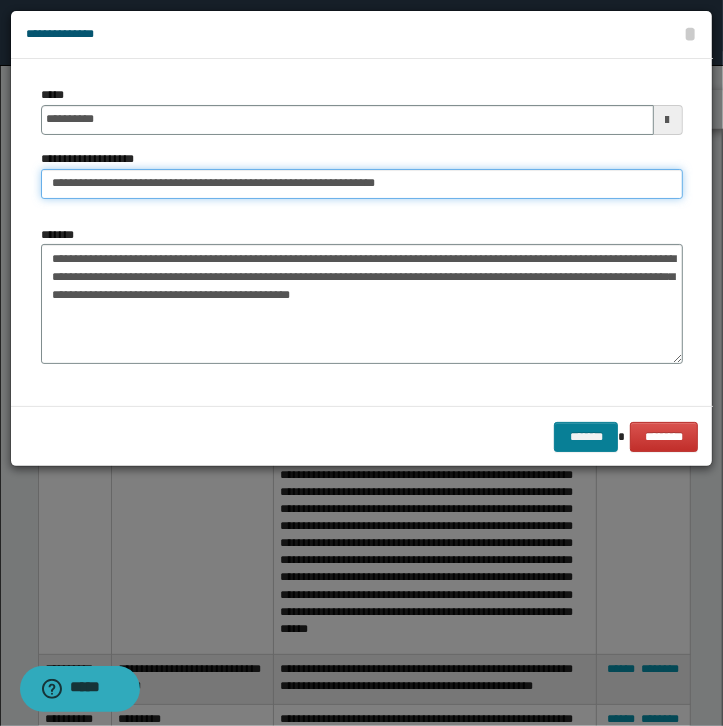 type on "**********" 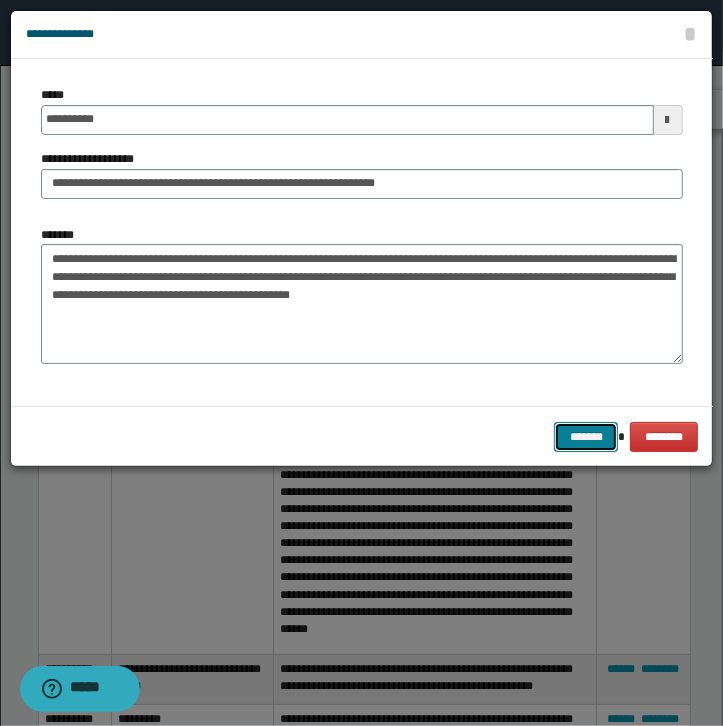 click on "*******" at bounding box center [586, 437] 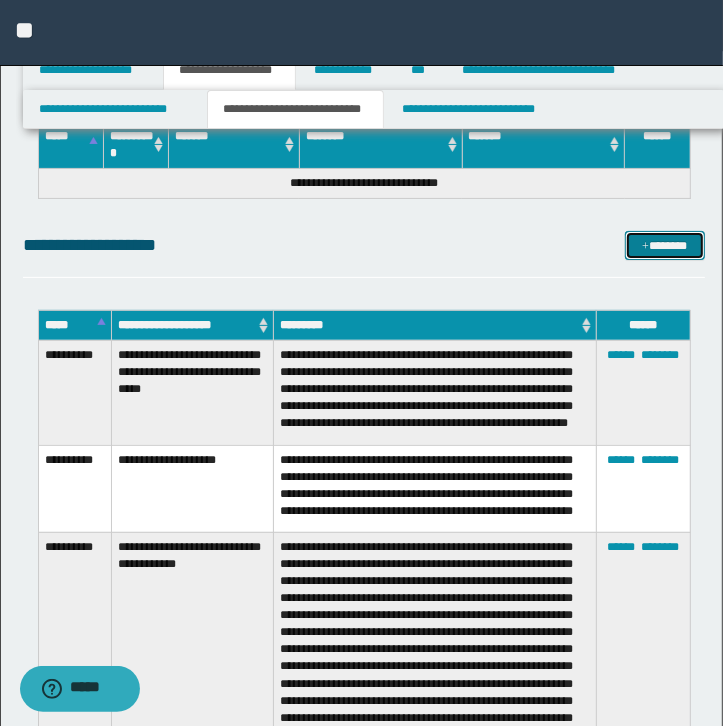 click on "*******" at bounding box center [665, 246] 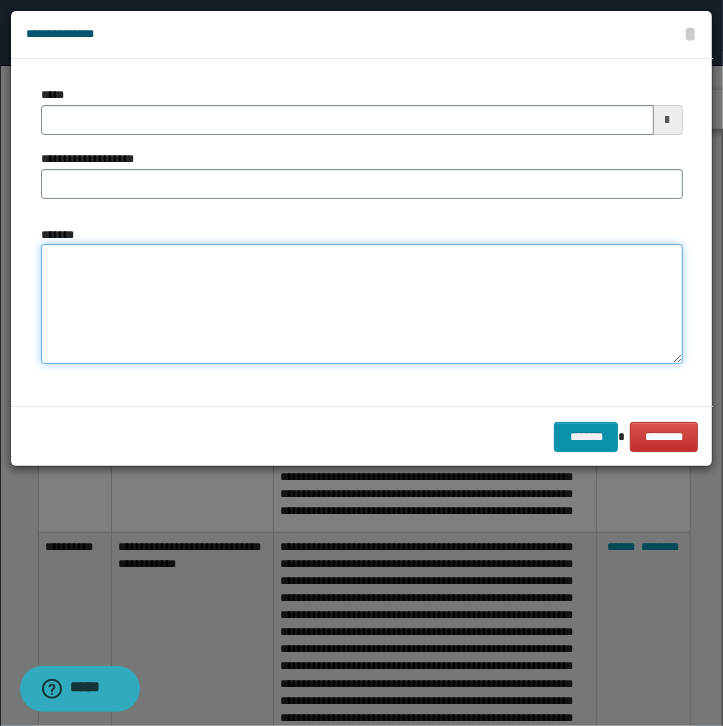 click on "*******" at bounding box center [362, 304] 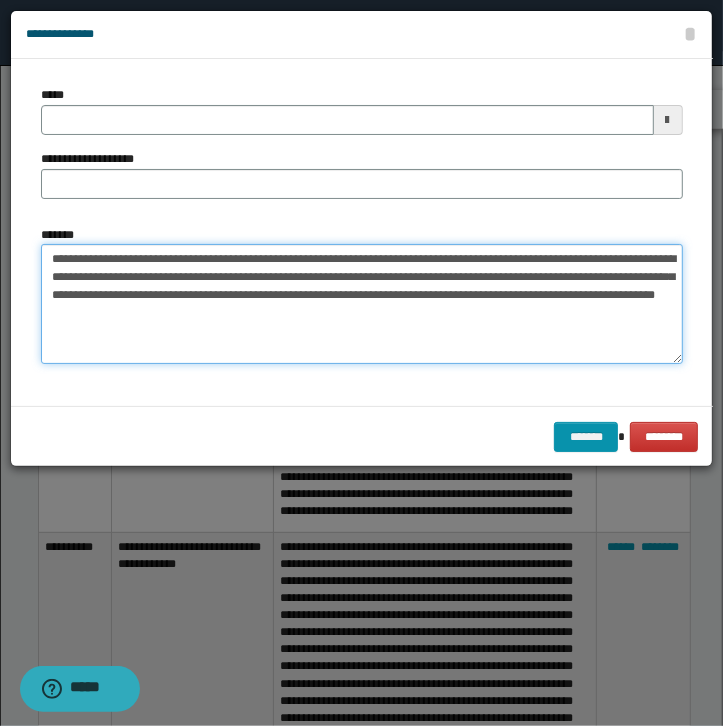 type on "**********" 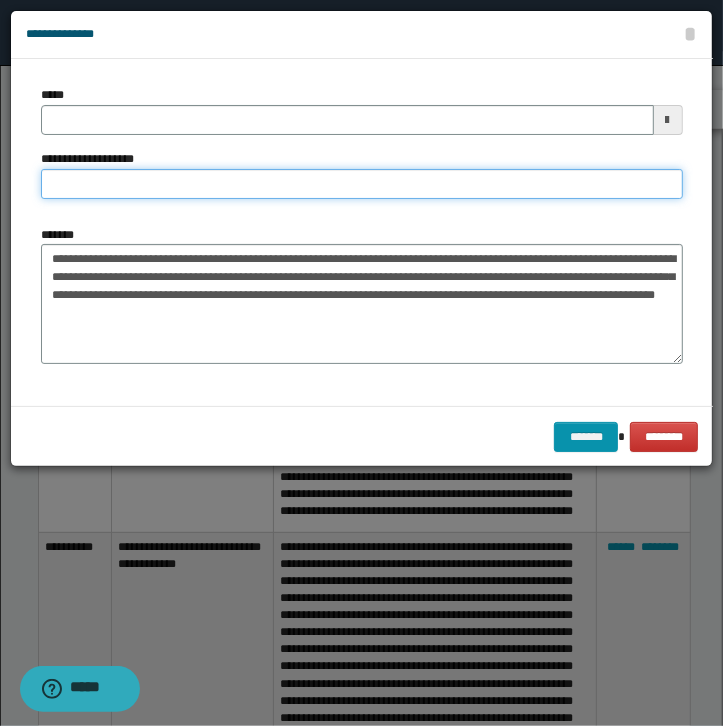 click on "**********" at bounding box center [362, 184] 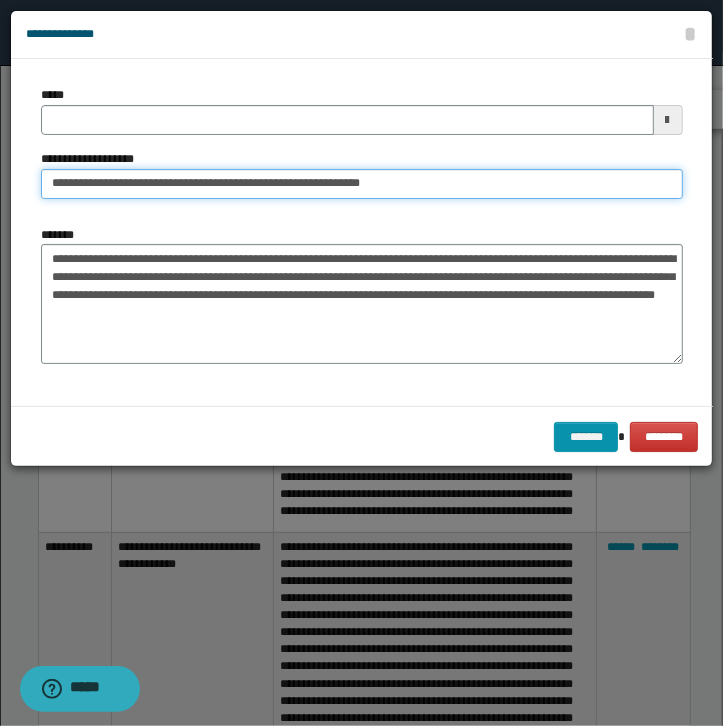 click on "**********" at bounding box center [362, 184] 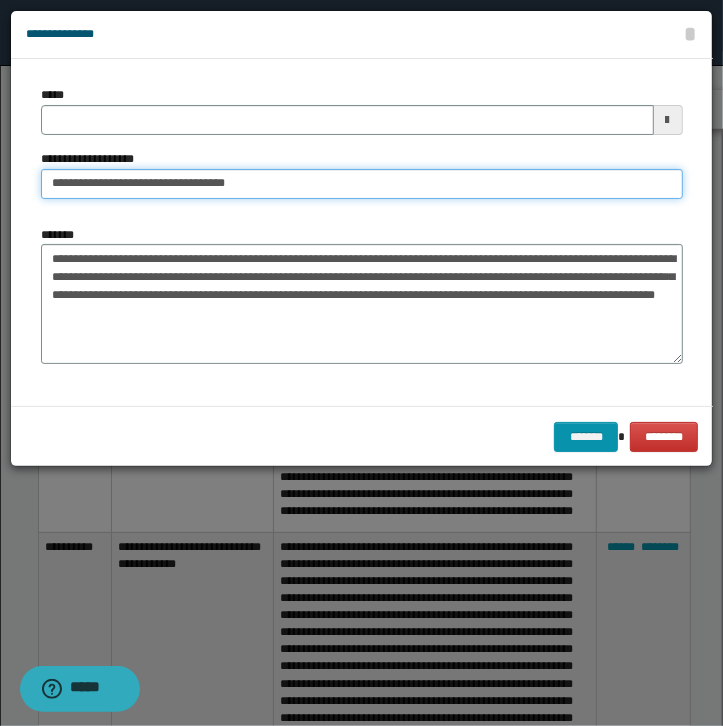 type on "**********" 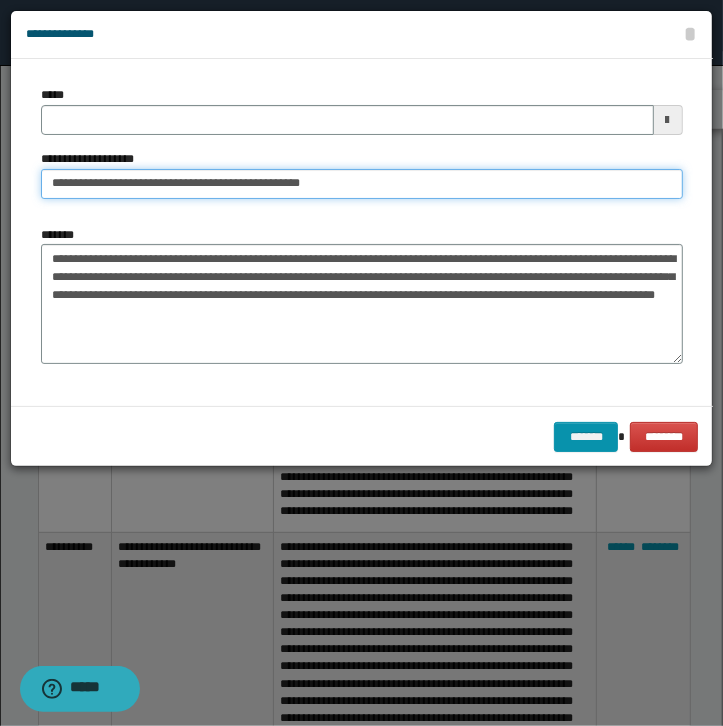 type 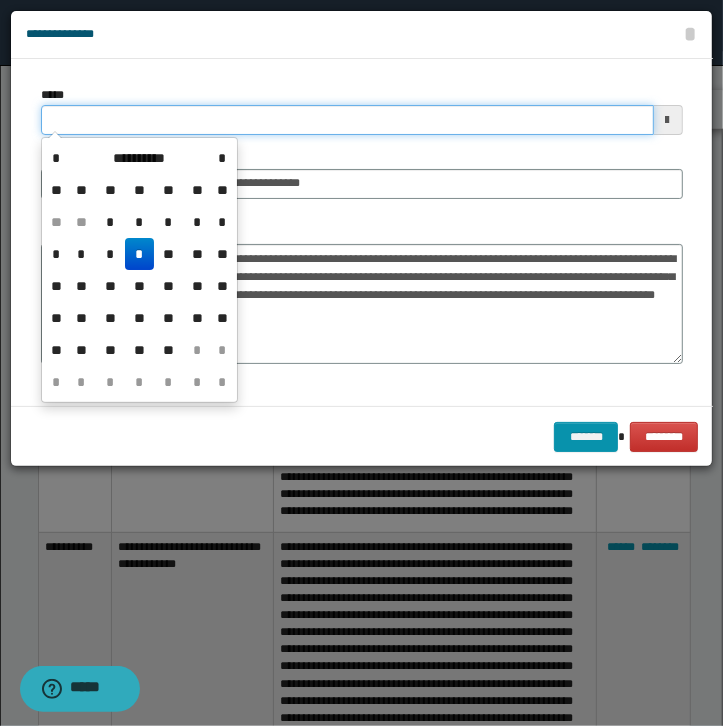 click on "*****" at bounding box center (347, 120) 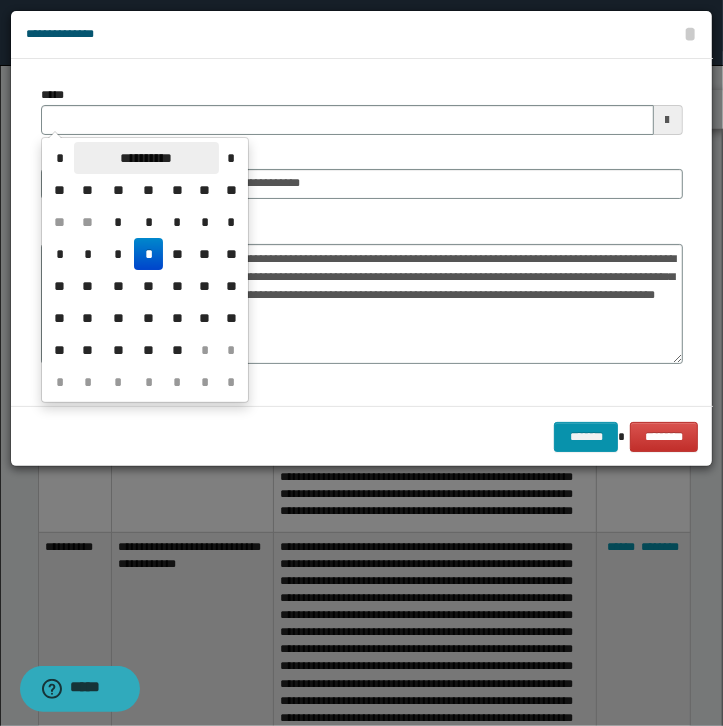 click on "**********" at bounding box center [146, 158] 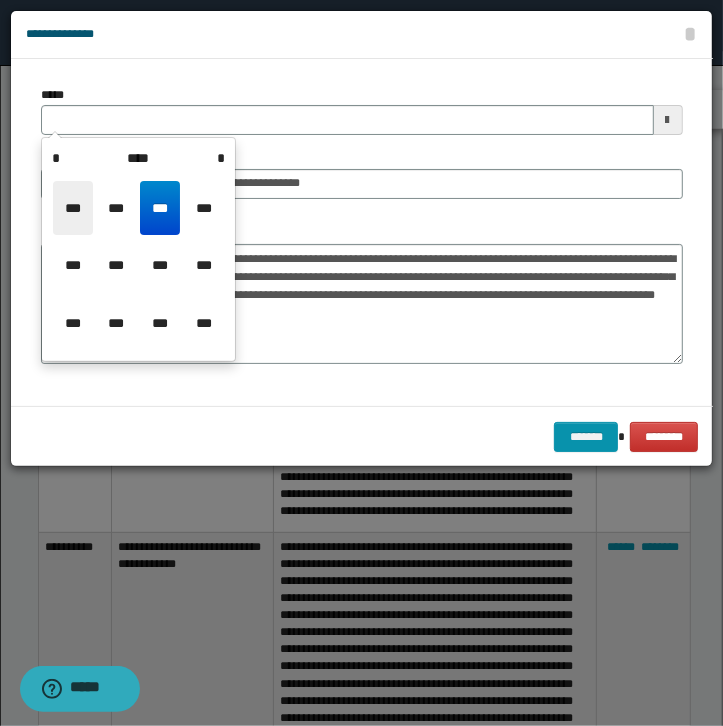 click on "***" at bounding box center (73, 208) 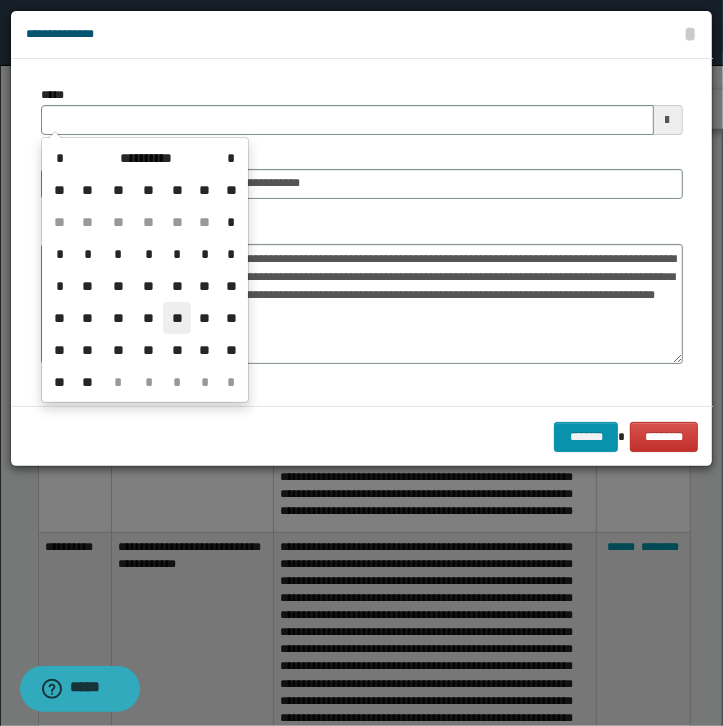 click on "**" at bounding box center (177, 318) 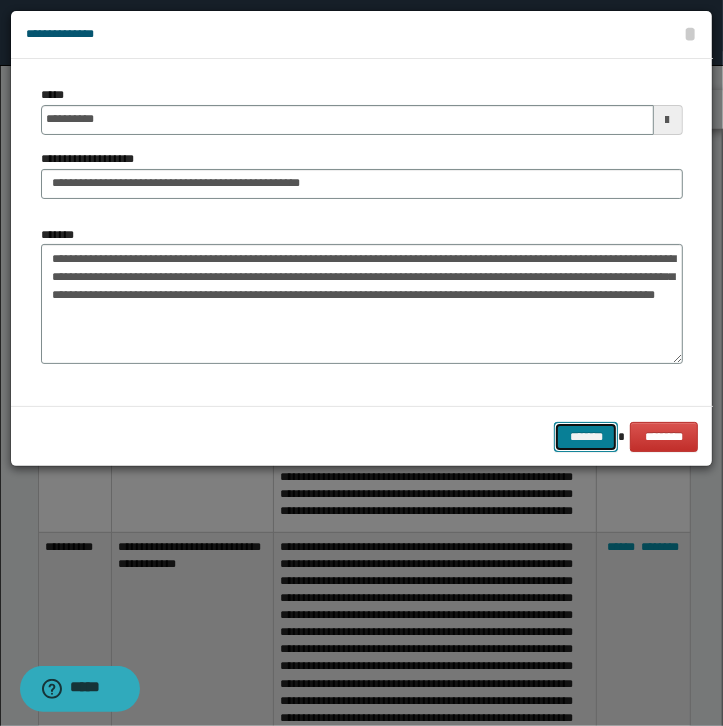 click on "*******" at bounding box center (586, 437) 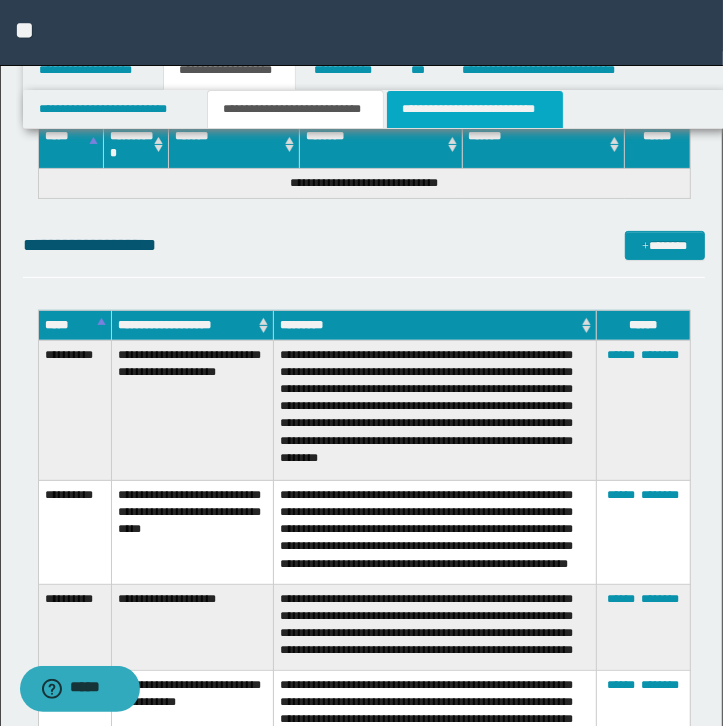 click on "**********" at bounding box center [475, 109] 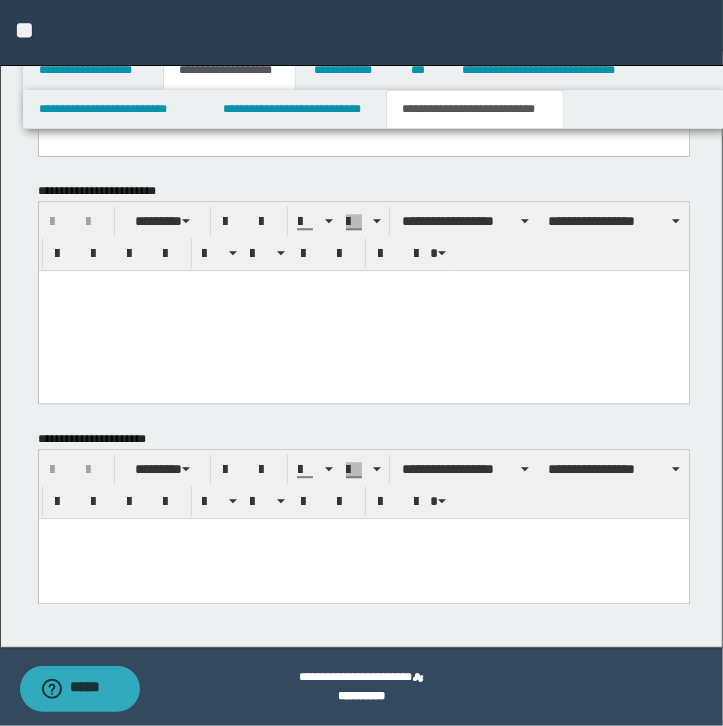 scroll, scrollTop: 2459, scrollLeft: 0, axis: vertical 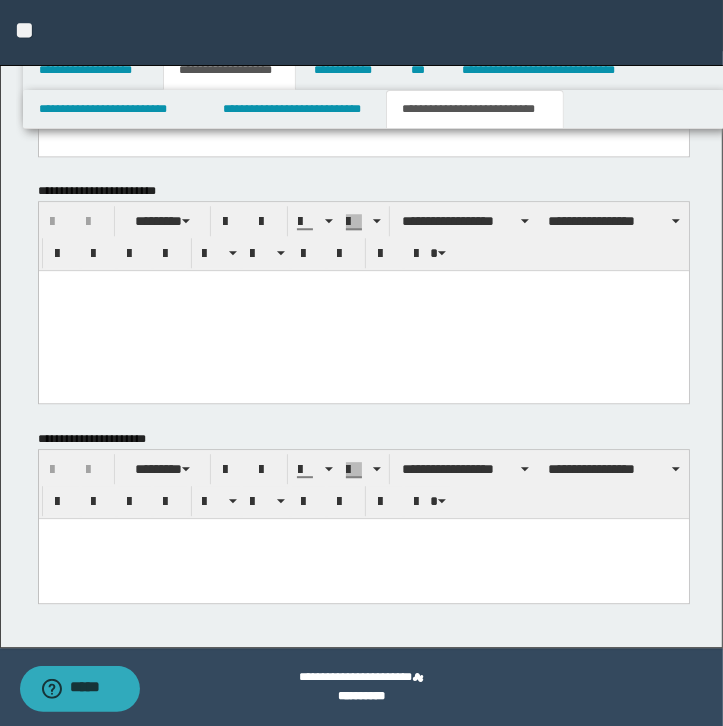 click at bounding box center [363, 533] 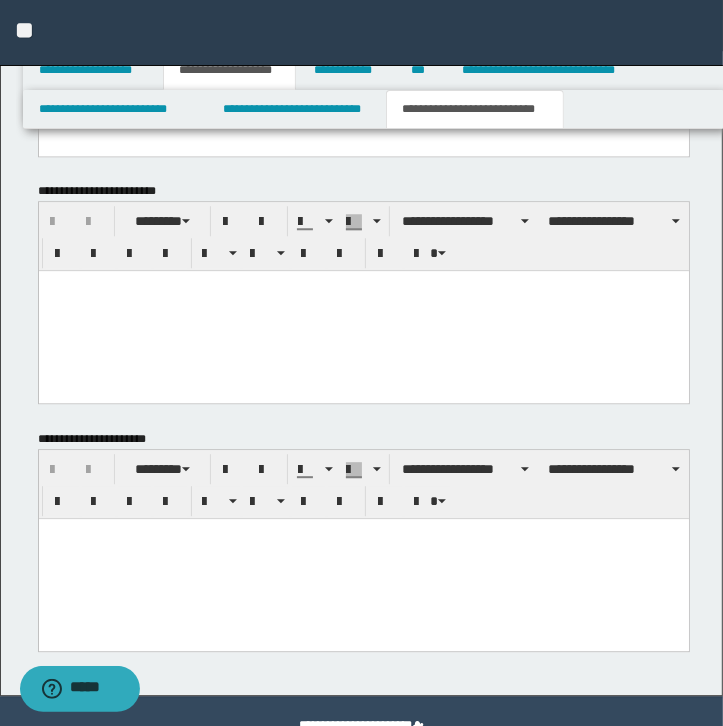type 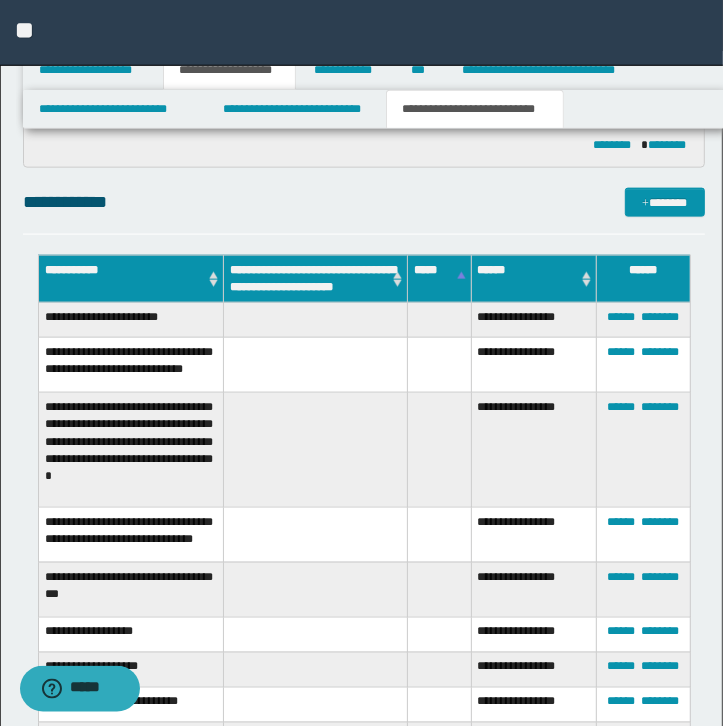 scroll, scrollTop: 1174, scrollLeft: 0, axis: vertical 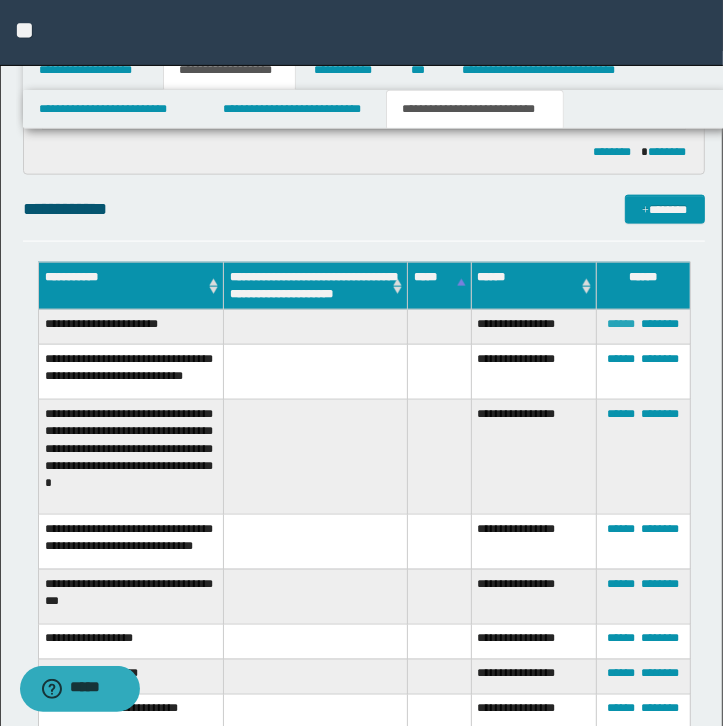 click on "******" at bounding box center [621, 324] 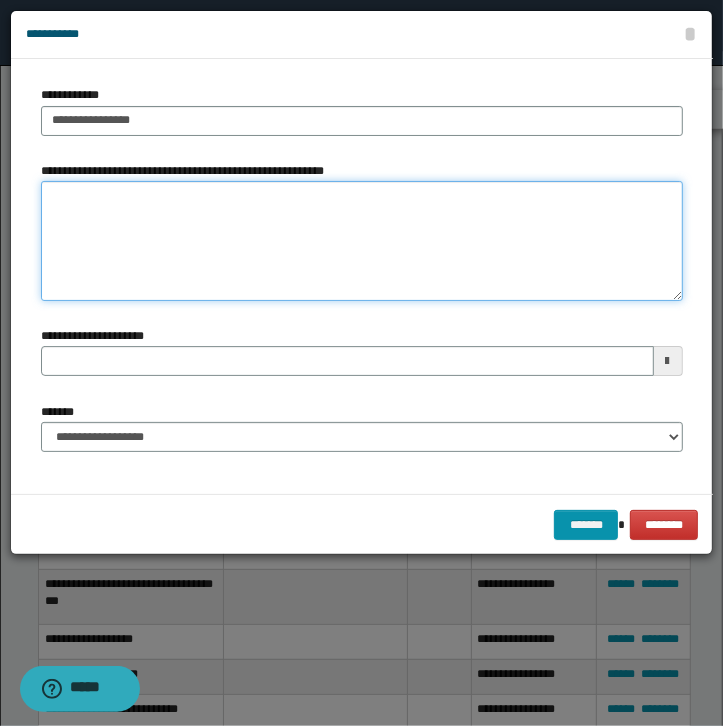 click on "**********" at bounding box center (362, 241) 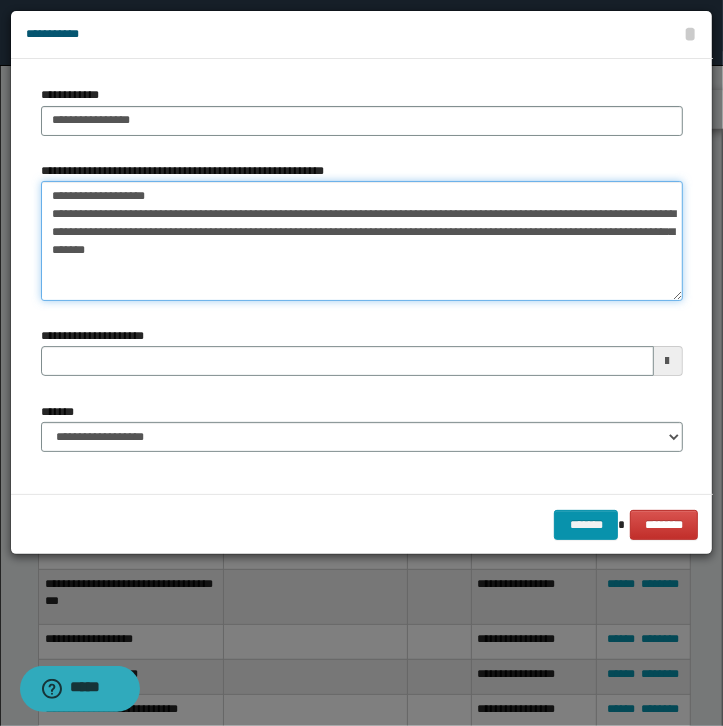 type on "**********" 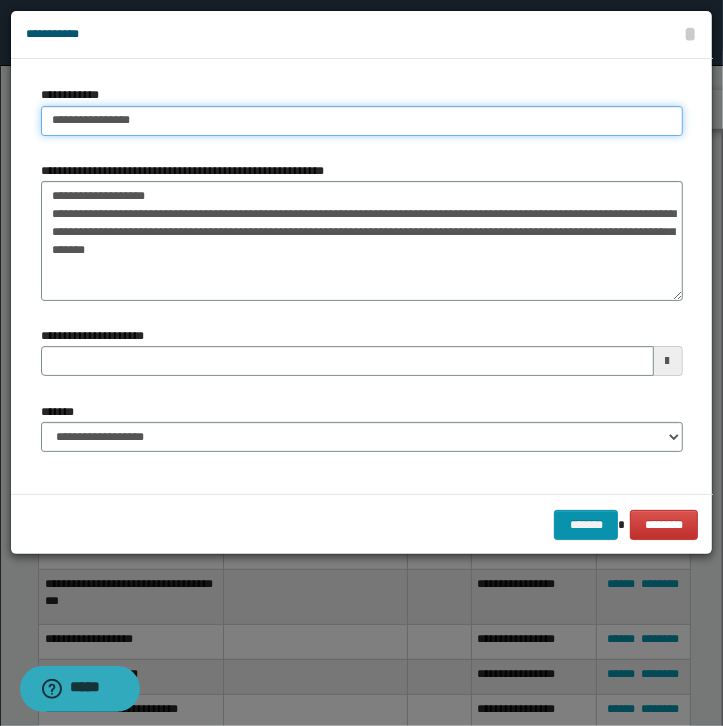 type on "**********" 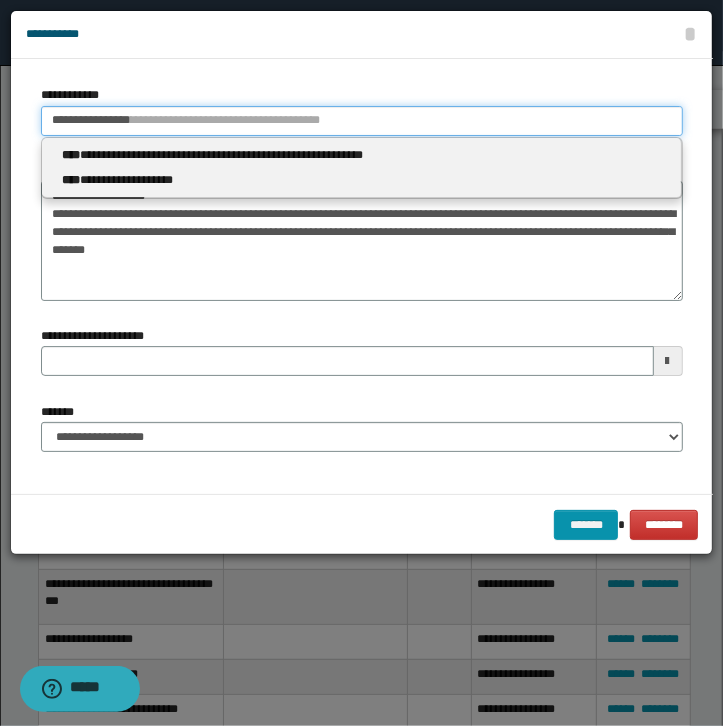 click on "**********" at bounding box center (362, 121) 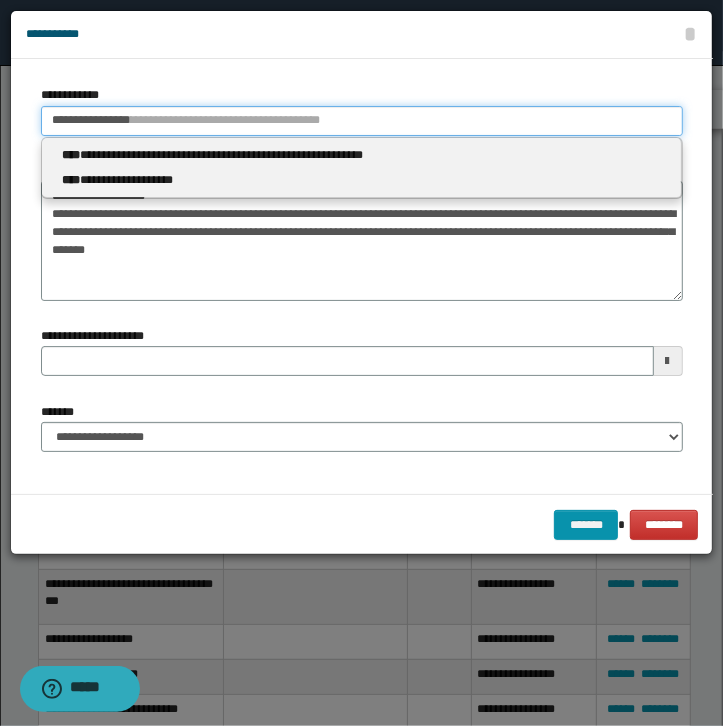 type 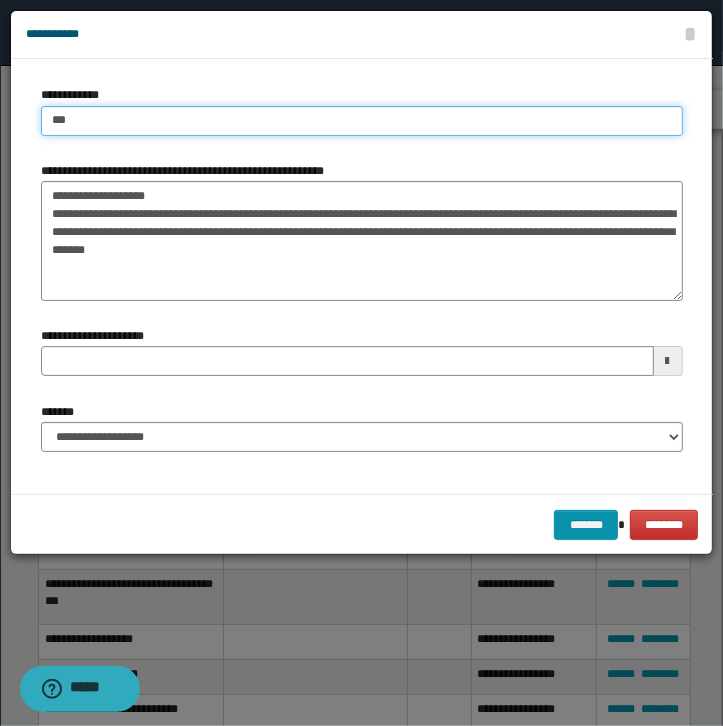 type on "****" 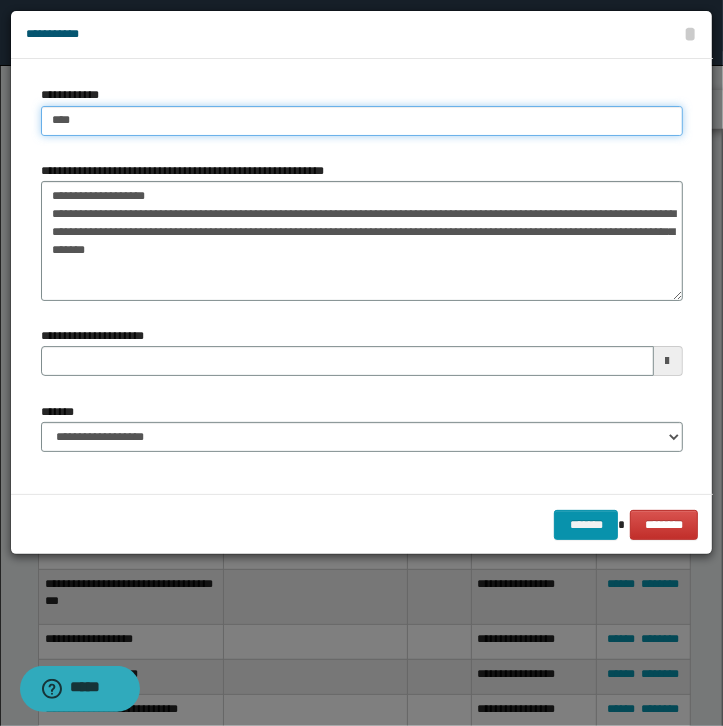 type on "****" 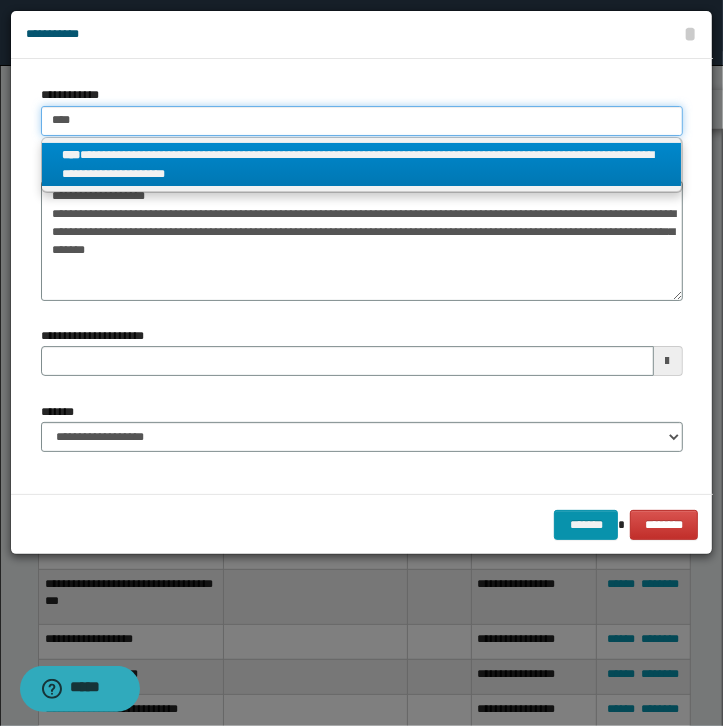 type on "****" 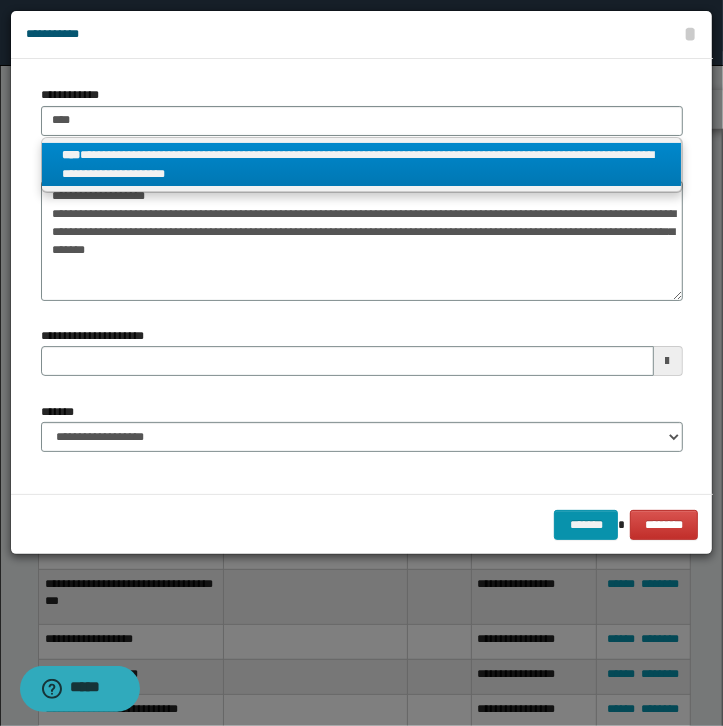 click on "**********" at bounding box center [361, 165] 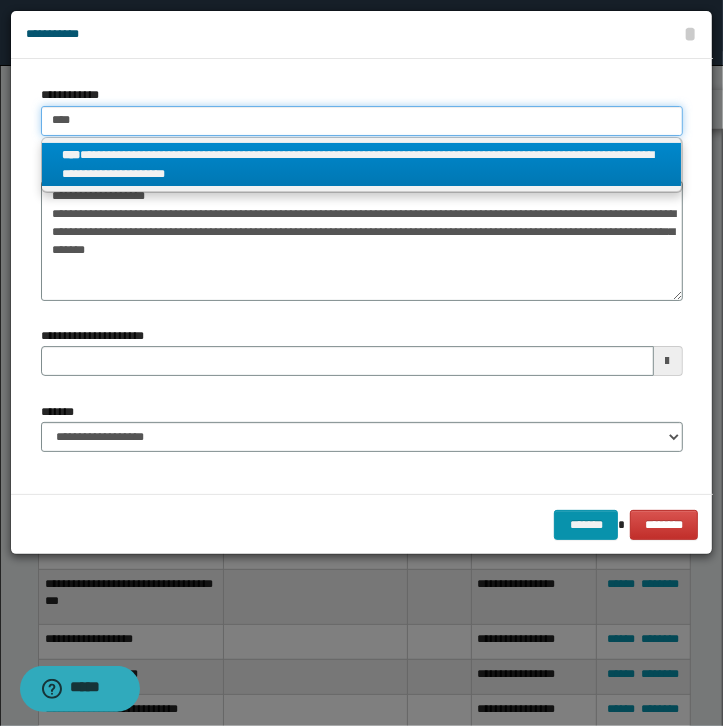type 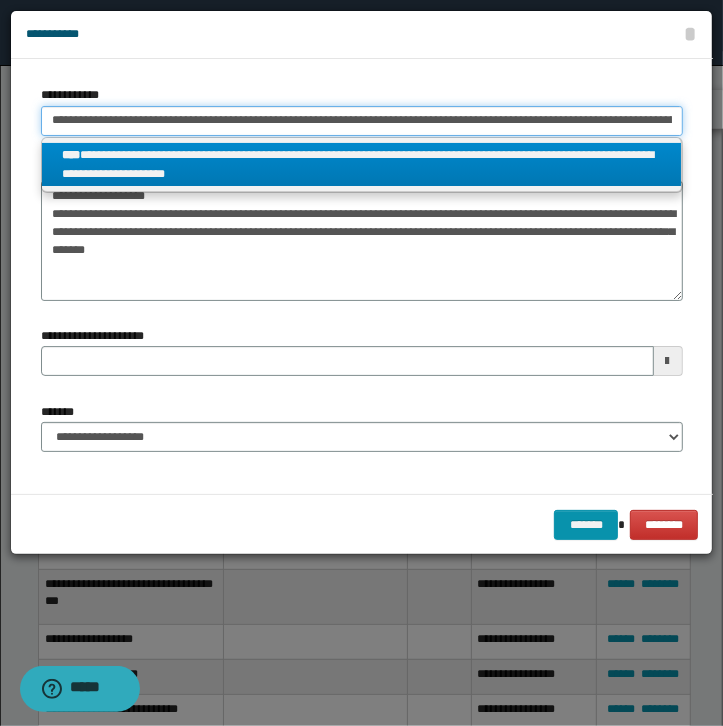 scroll, scrollTop: 0, scrollLeft: 90, axis: horizontal 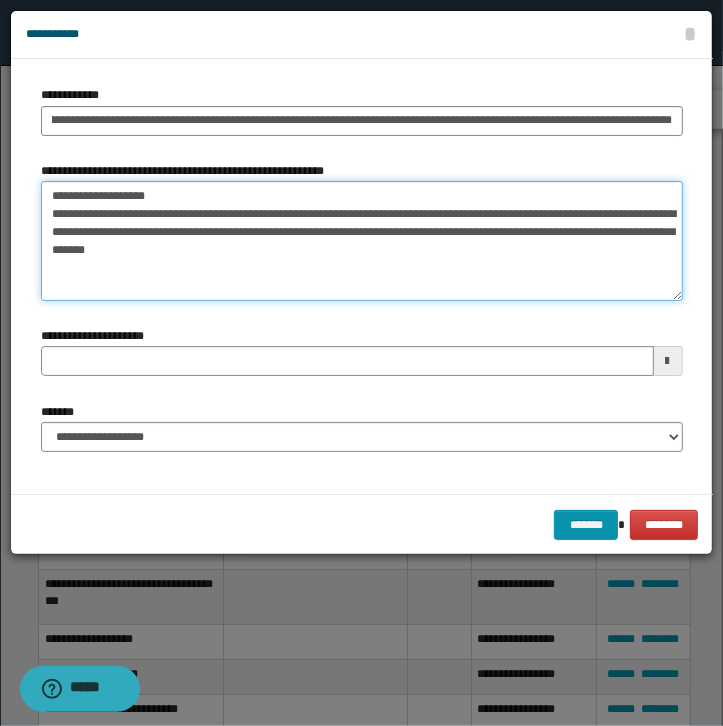 click on "**********" at bounding box center (362, 241) 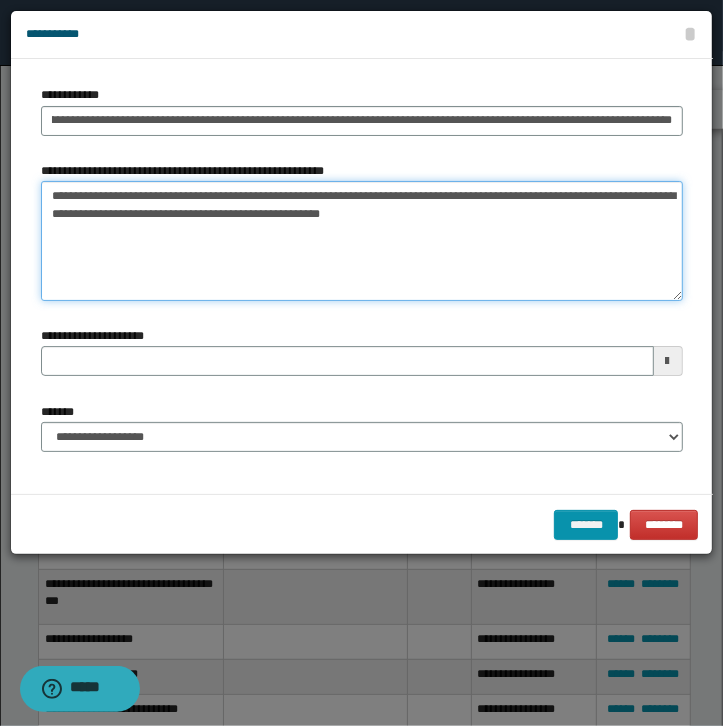 click on "**********" at bounding box center (362, 241) 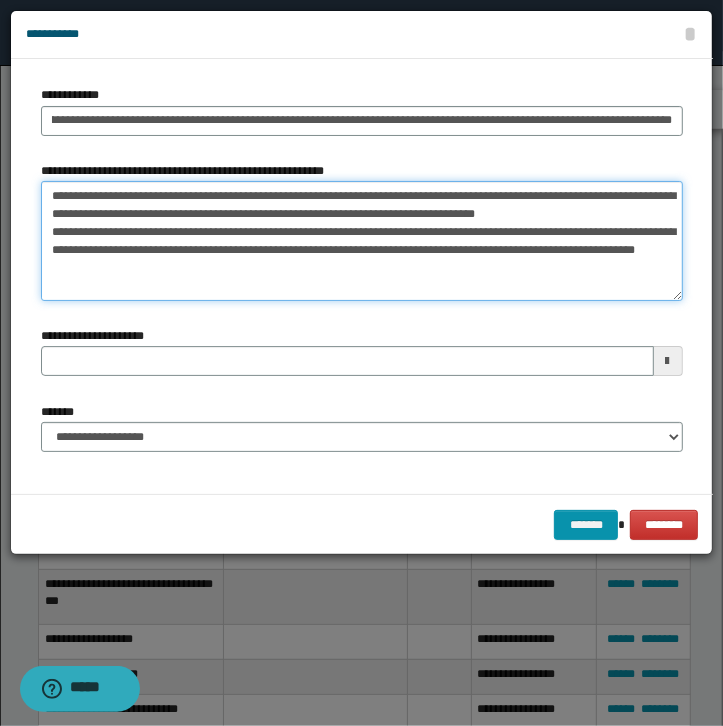 click on "**********" at bounding box center [362, 241] 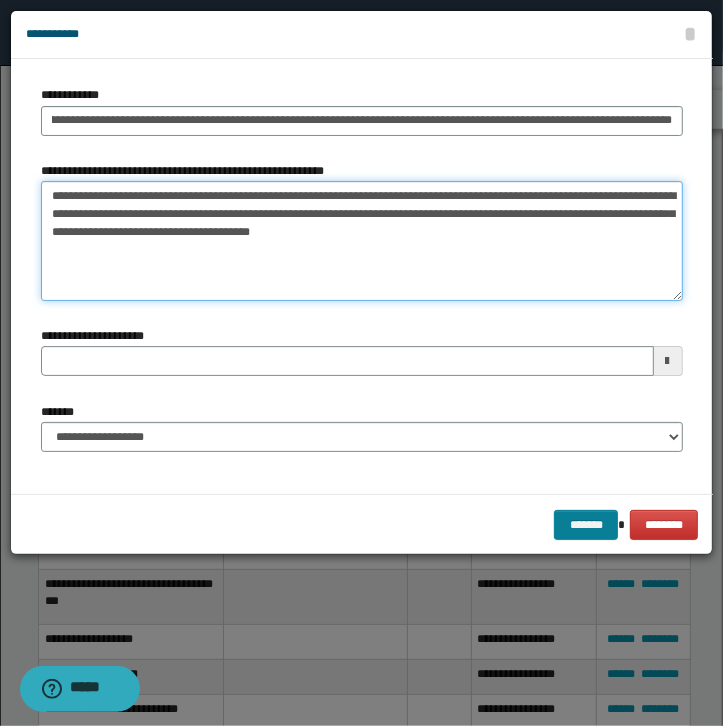 type on "**********" 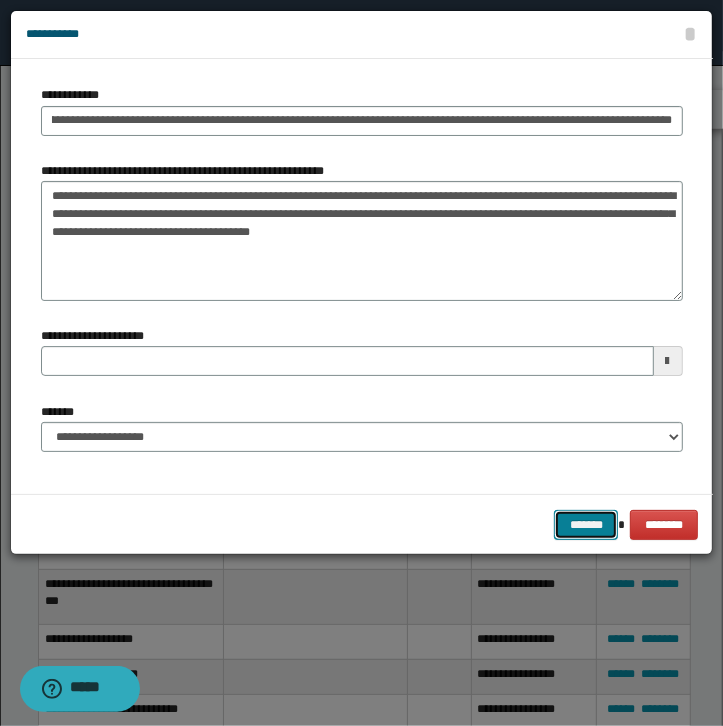 click on "*******" at bounding box center (586, 525) 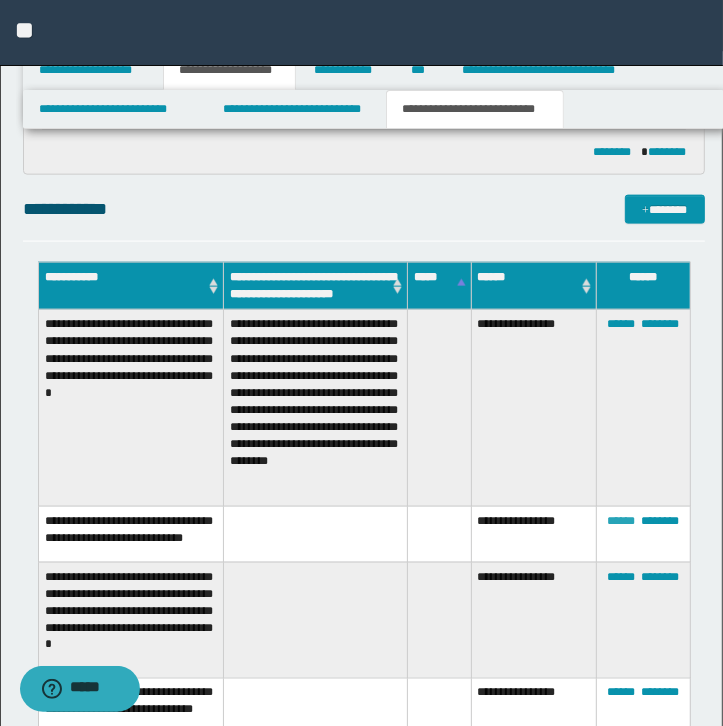 click on "******" at bounding box center [621, 521] 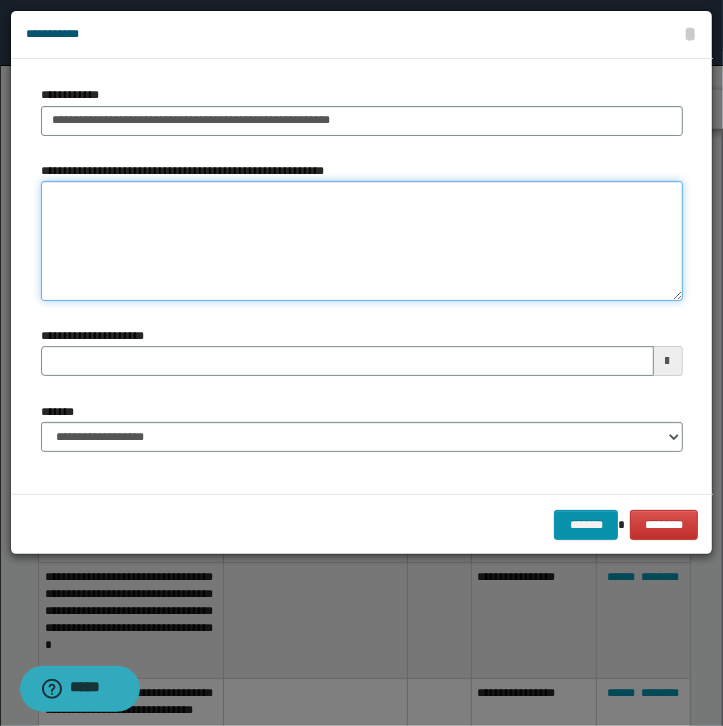 click on "**********" at bounding box center (362, 241) 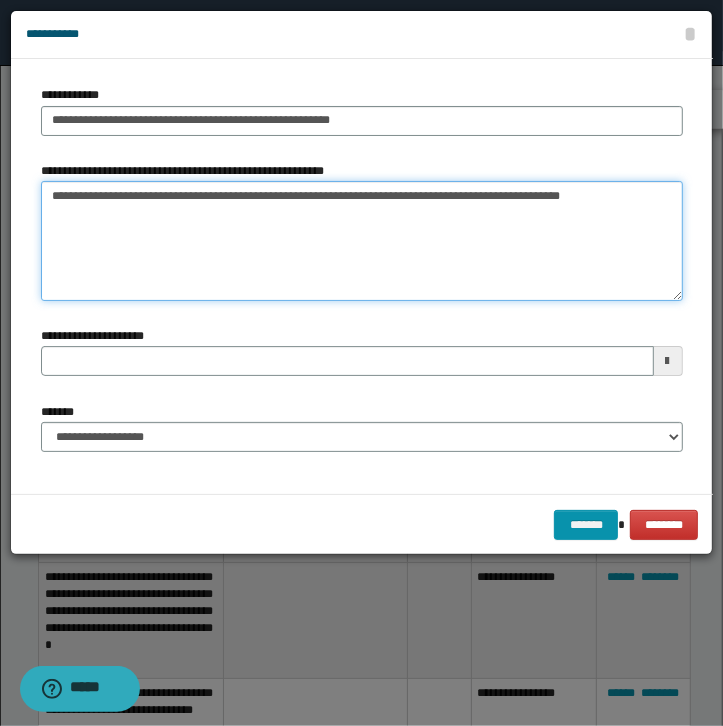 click on "**********" at bounding box center (362, 241) 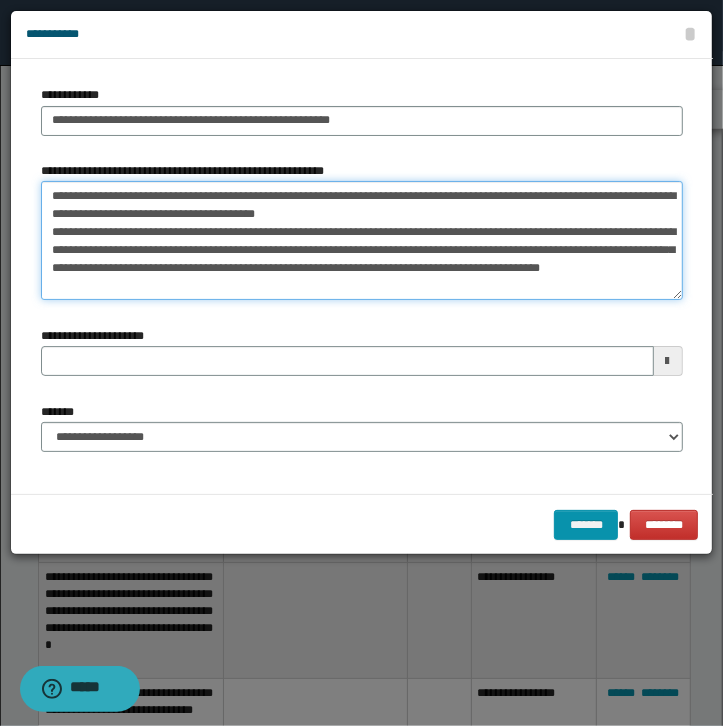 click on "**********" at bounding box center (362, 241) 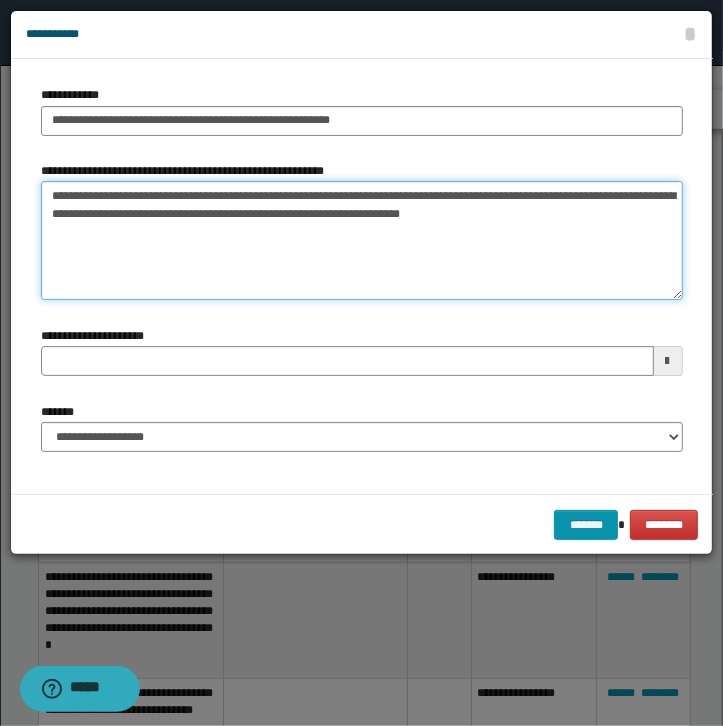 scroll, scrollTop: 0, scrollLeft: 0, axis: both 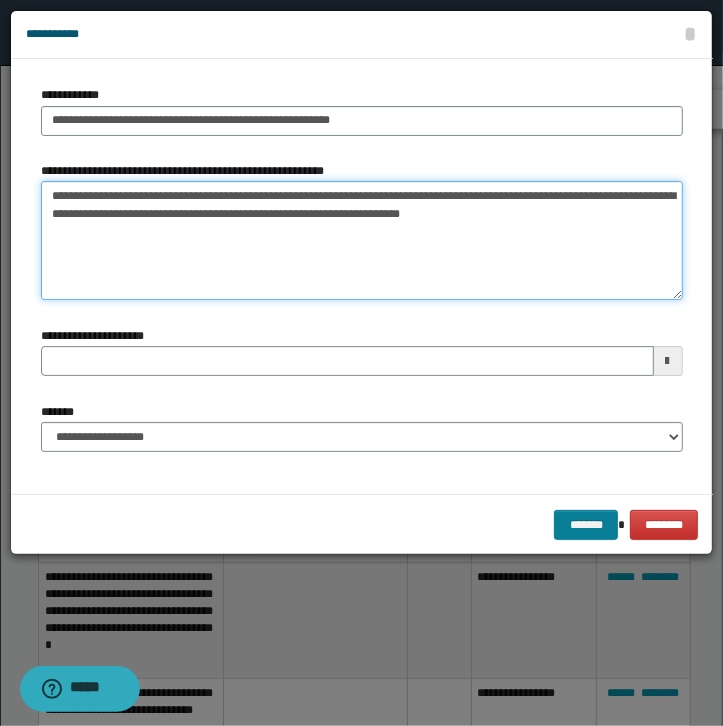 type on "**********" 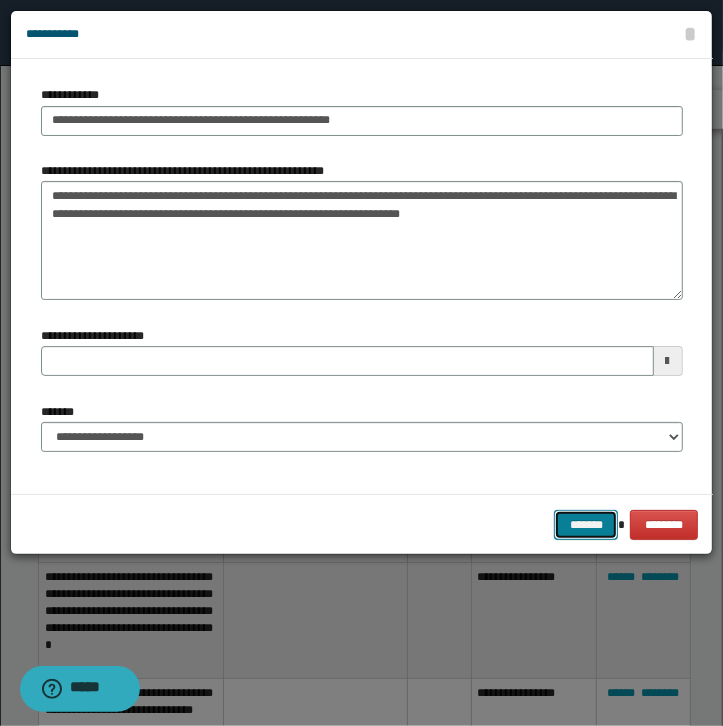 click on "*******" at bounding box center (586, 525) 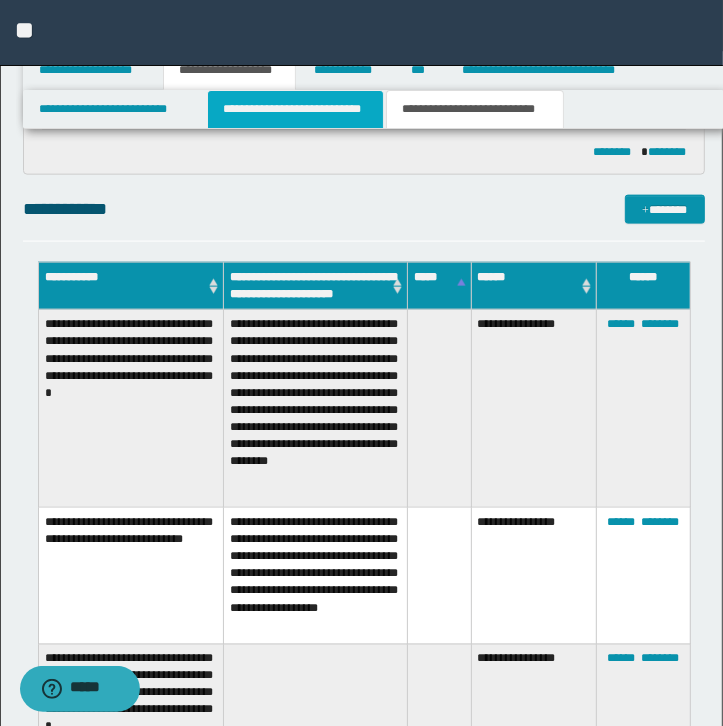 click on "**********" at bounding box center (295, 109) 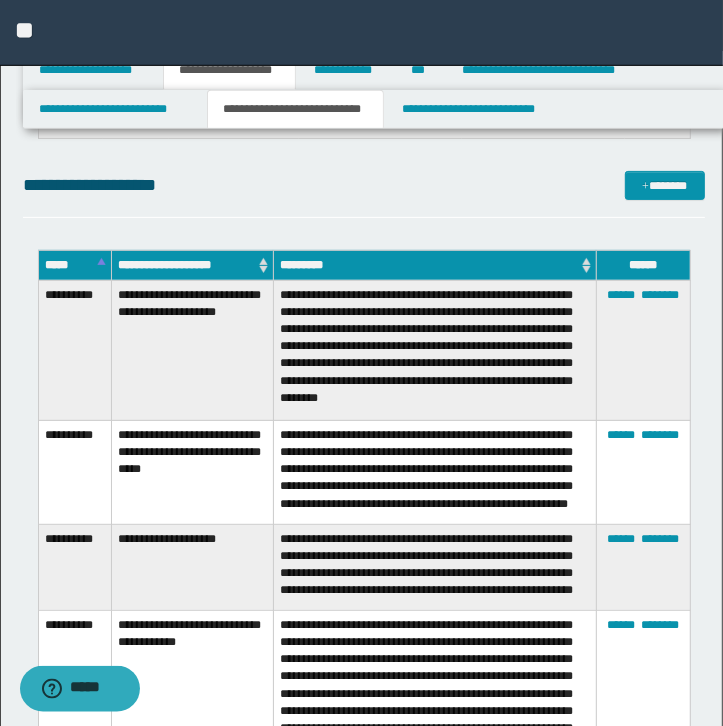 scroll, scrollTop: 3832, scrollLeft: 0, axis: vertical 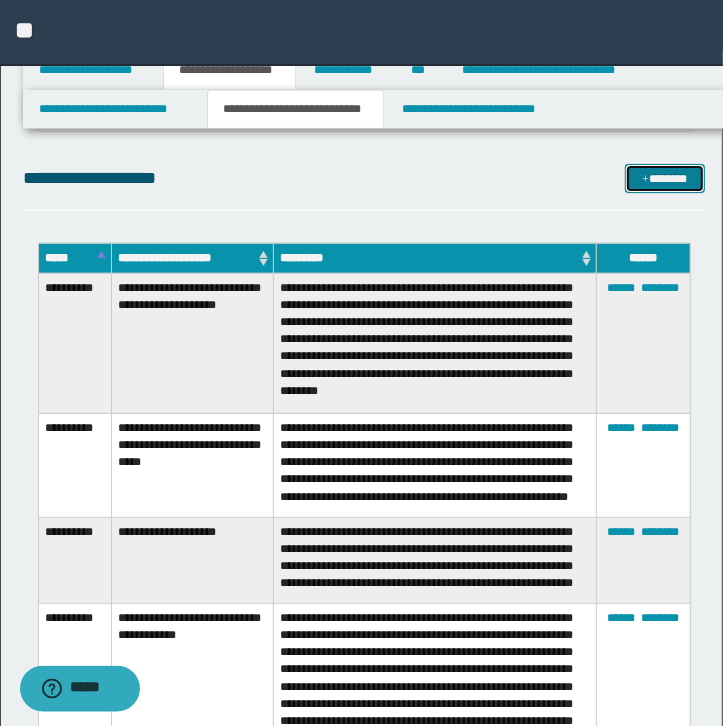 click on "*******" at bounding box center [665, 179] 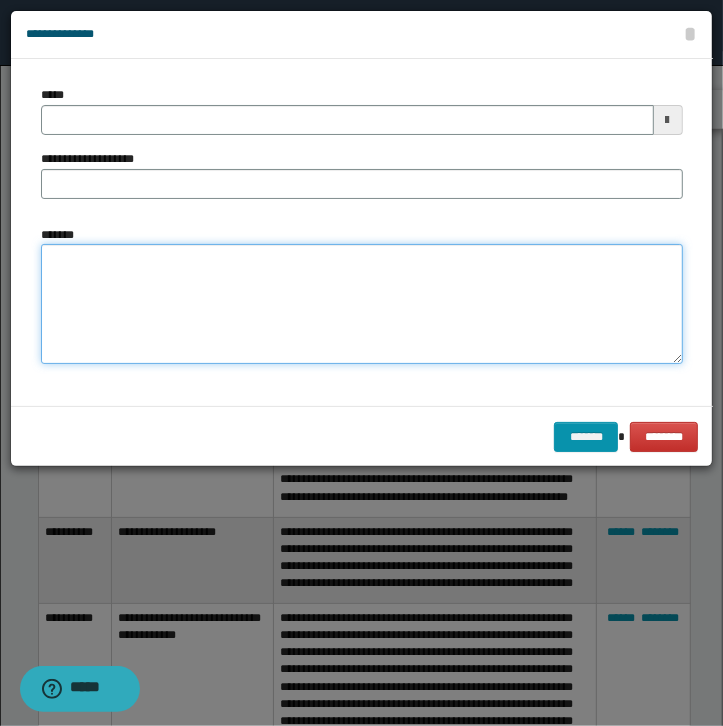 click on "*******" at bounding box center (362, 304) 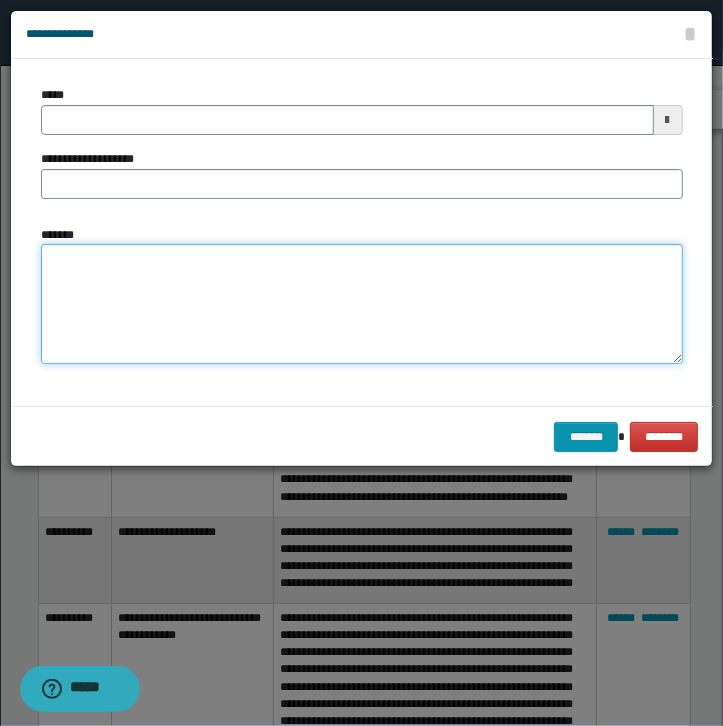 paste on "**********" 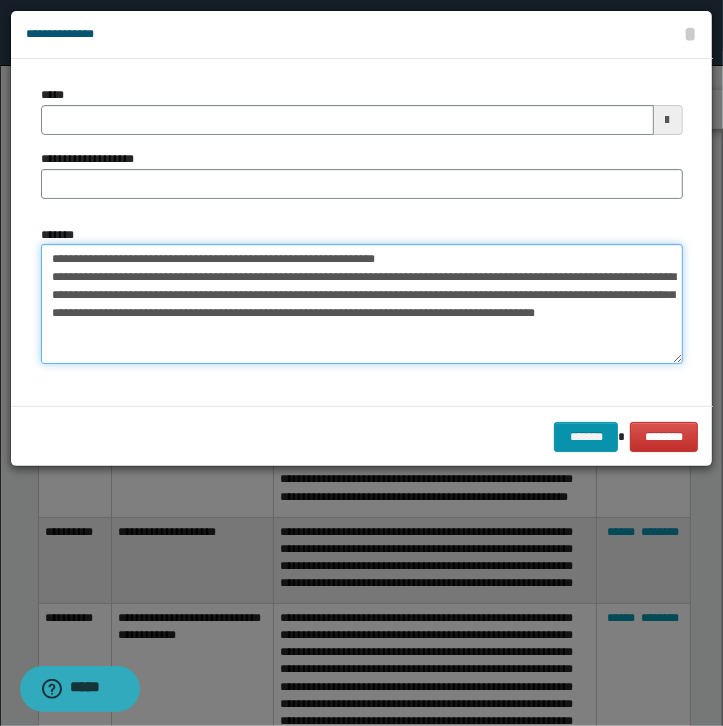 type 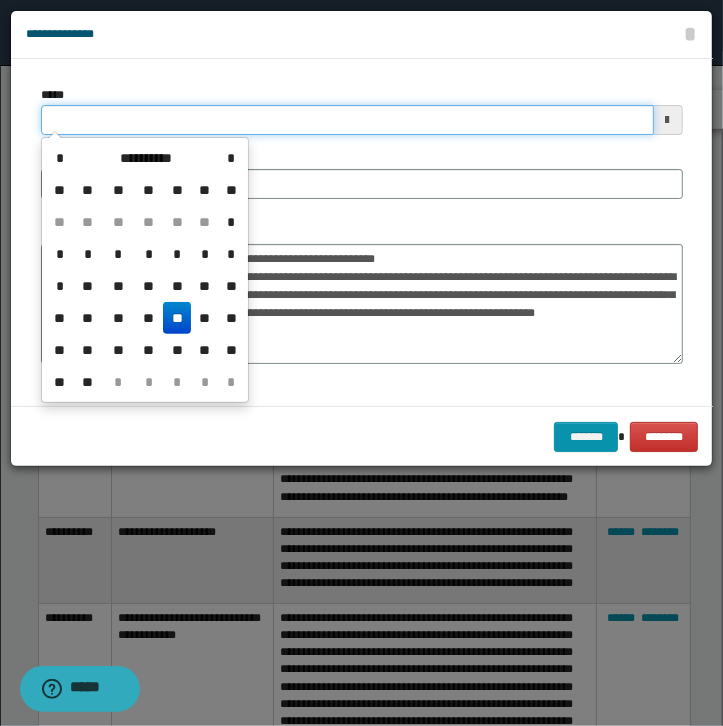 click on "*****" at bounding box center (347, 120) 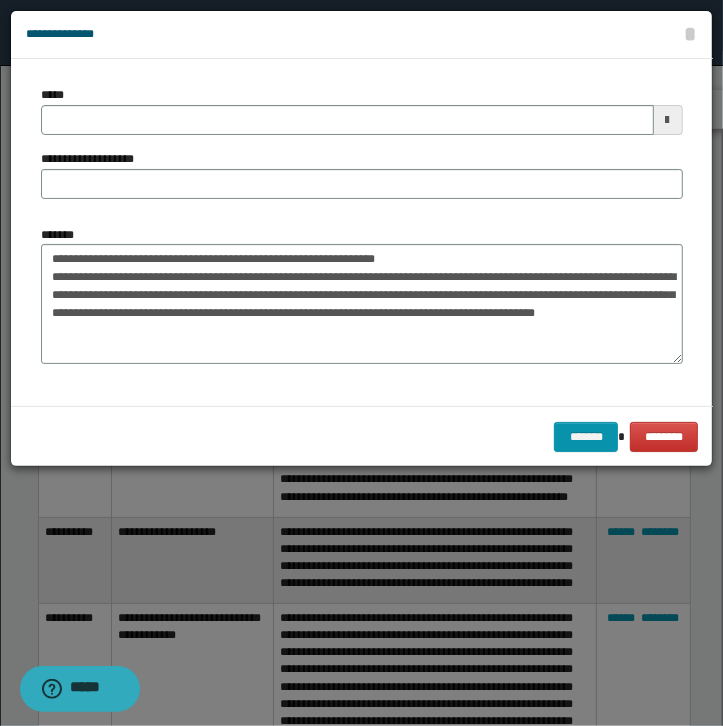 click on "**********" at bounding box center (362, 150) 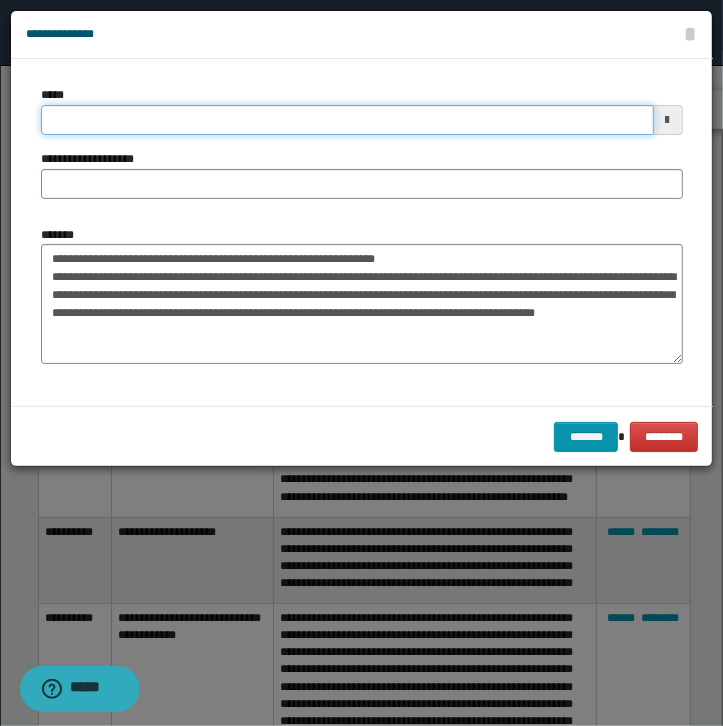 click on "*****" at bounding box center (347, 120) 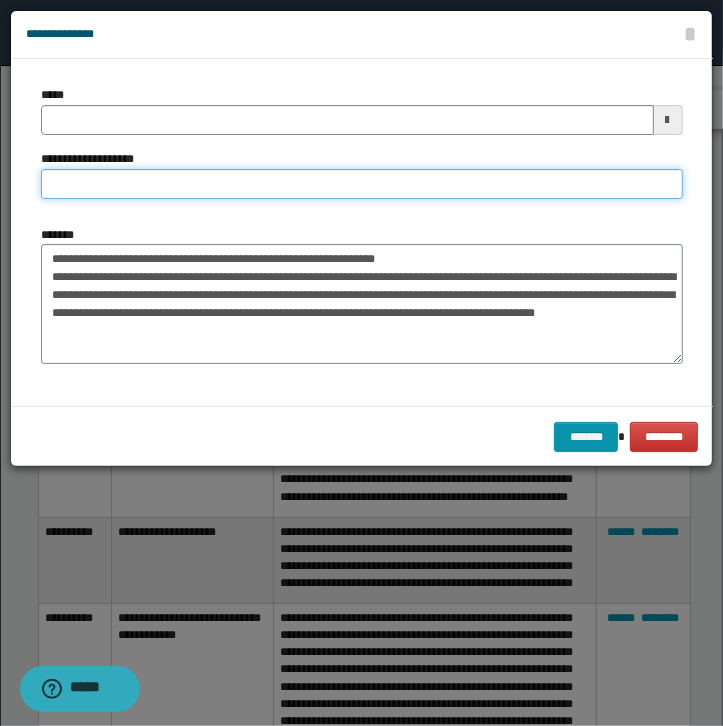 click on "**********" at bounding box center (362, 184) 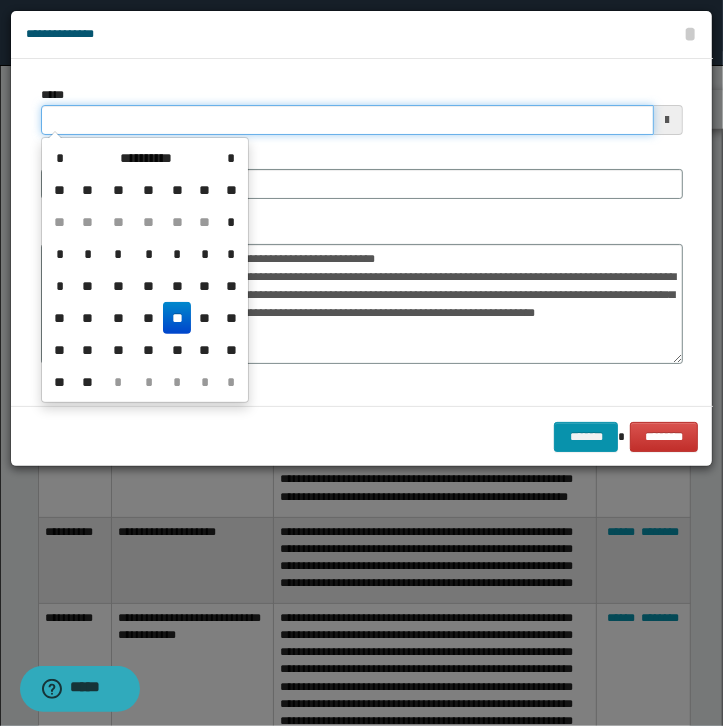 click on "*****" at bounding box center (347, 120) 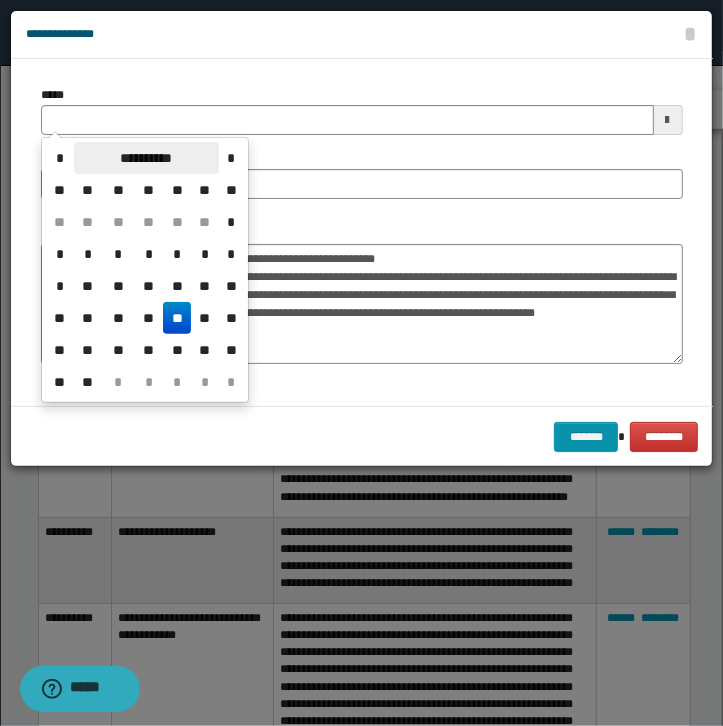 click on "**********" at bounding box center (146, 158) 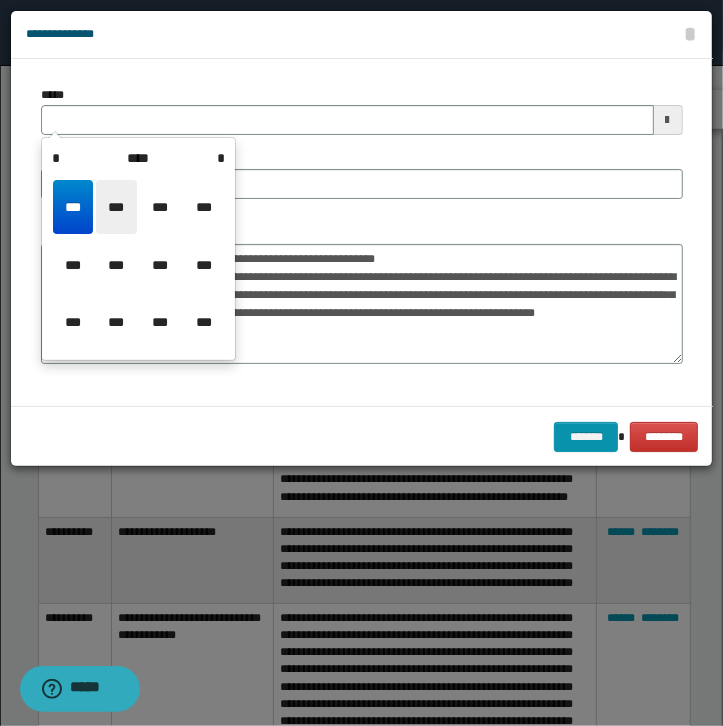 click on "***" at bounding box center [116, 207] 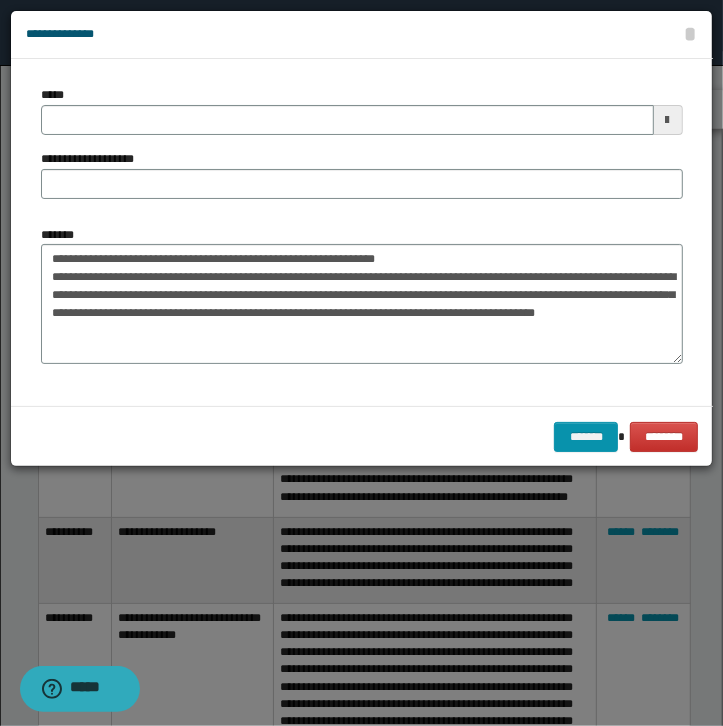 click on "**********" at bounding box center [362, 295] 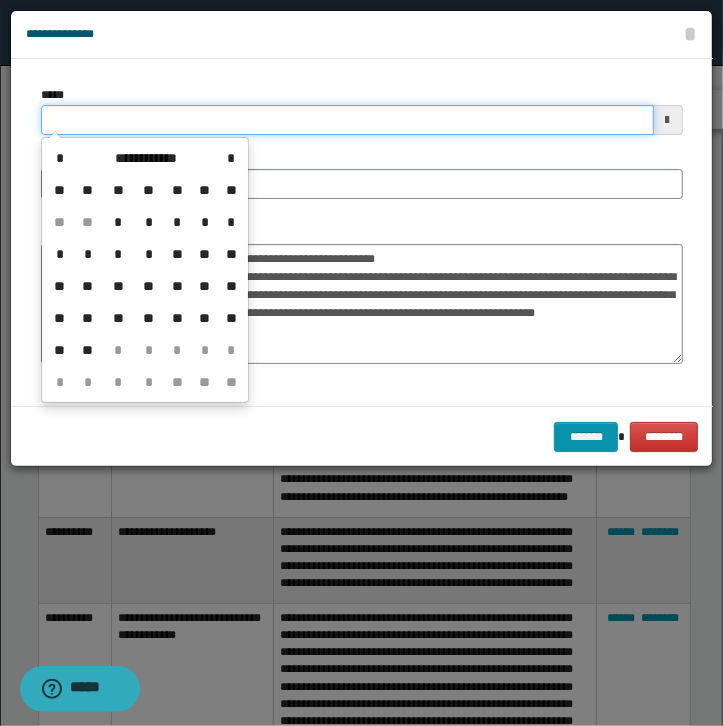 click on "*****" at bounding box center [347, 120] 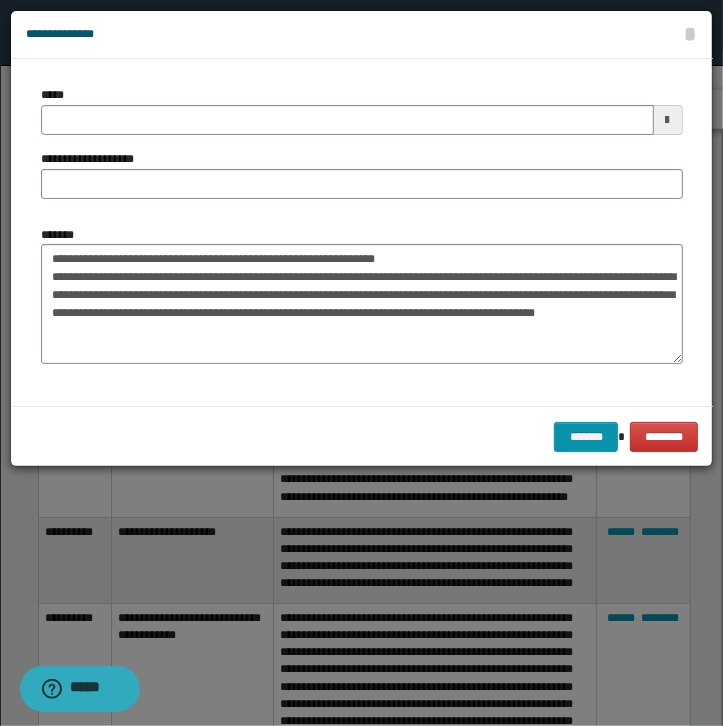click on "**********" at bounding box center (362, 295) 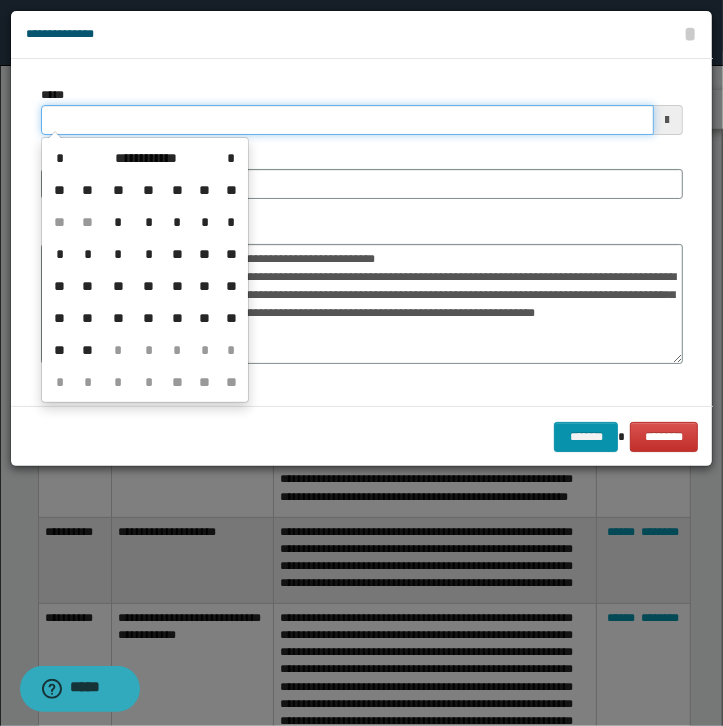 click on "*****" at bounding box center [347, 120] 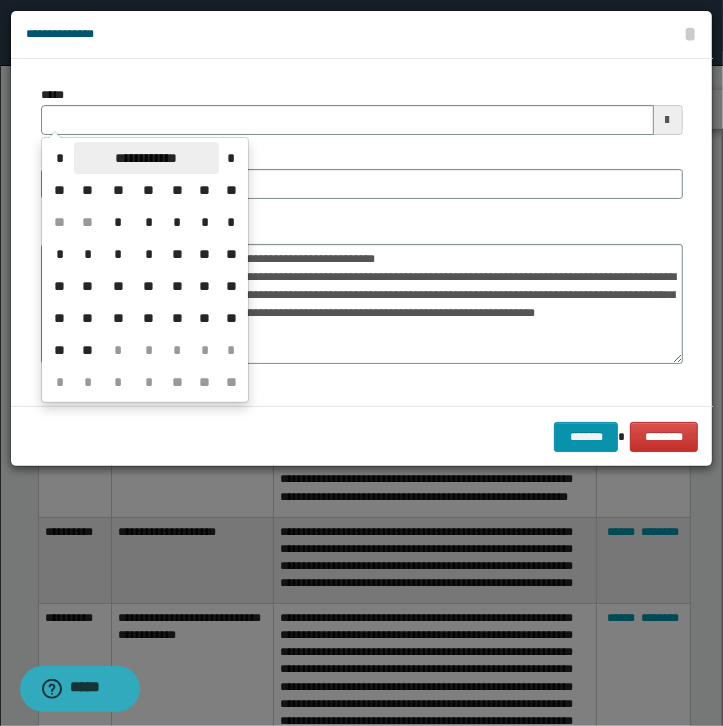 click on "**********" at bounding box center [146, 158] 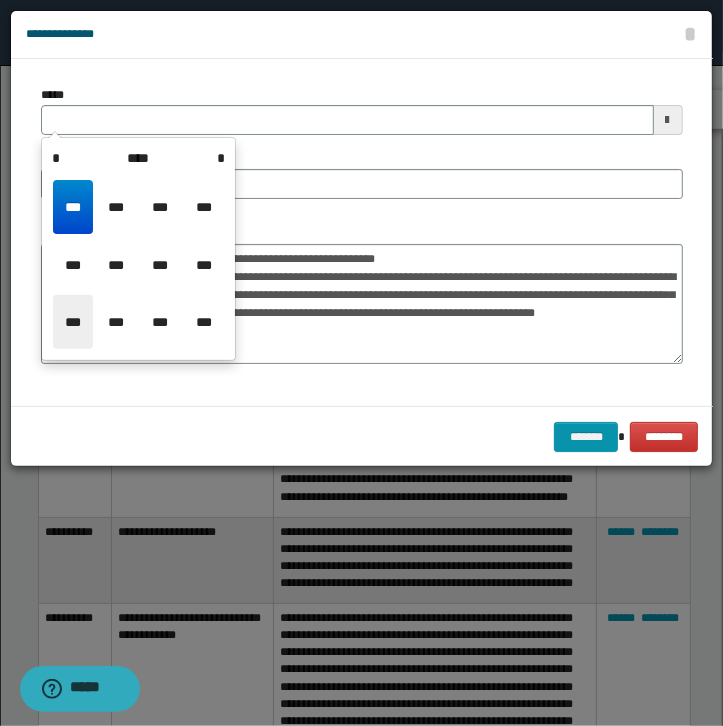 click on "***" at bounding box center [73, 322] 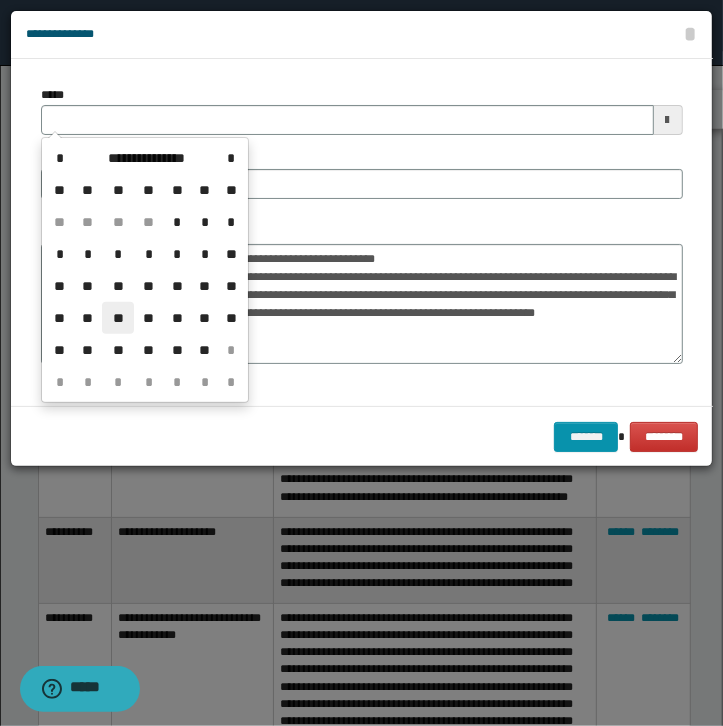click on "**" at bounding box center (118, 318) 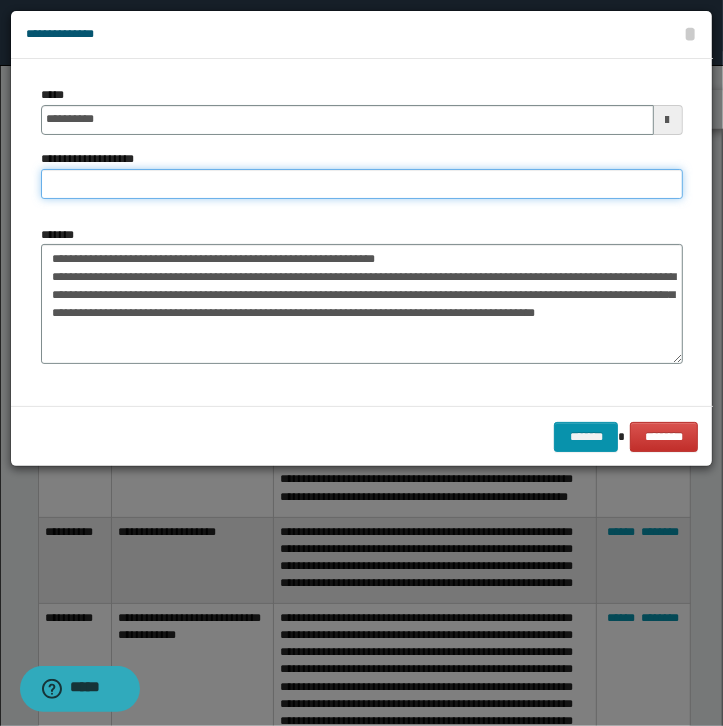 click on "**********" at bounding box center (362, 184) 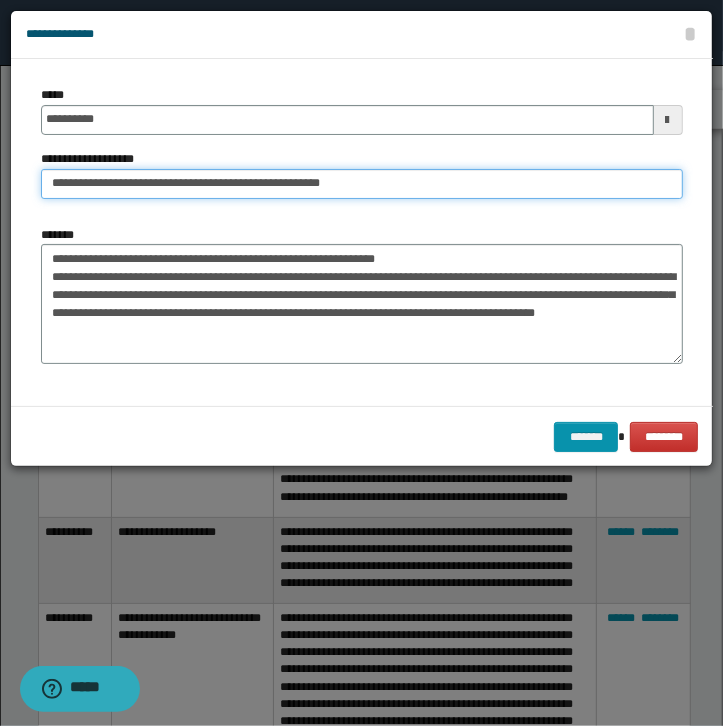 type on "**********" 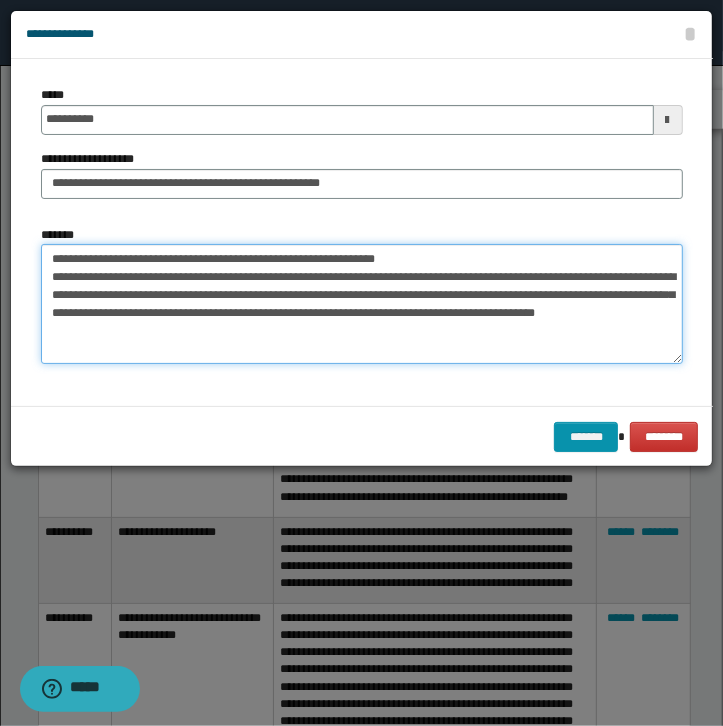 click on "**********" at bounding box center [362, 304] 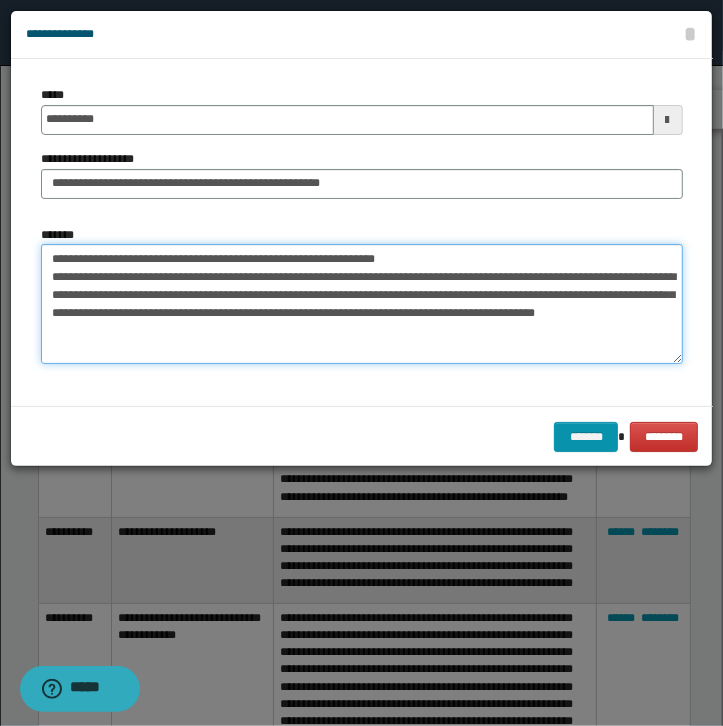 click on "**********" at bounding box center (362, 304) 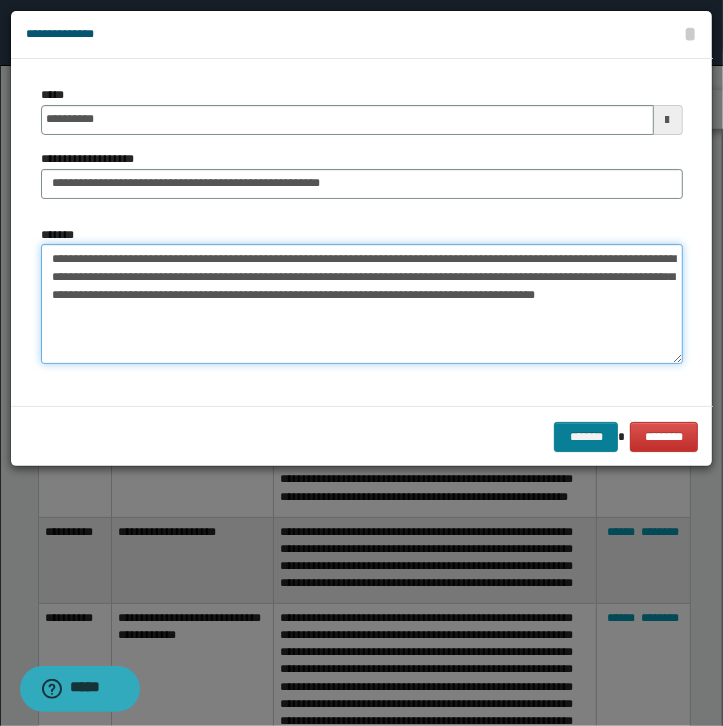 type on "**********" 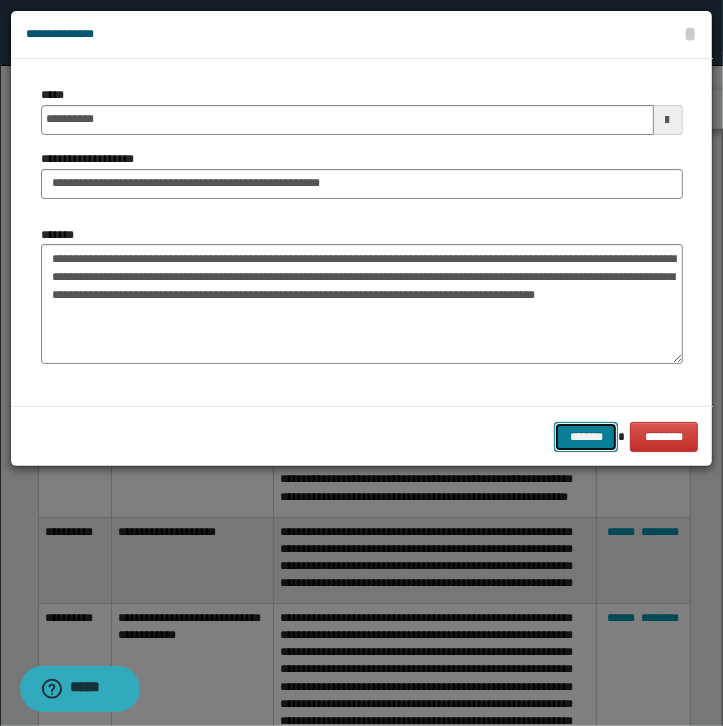 click on "*******" at bounding box center [586, 437] 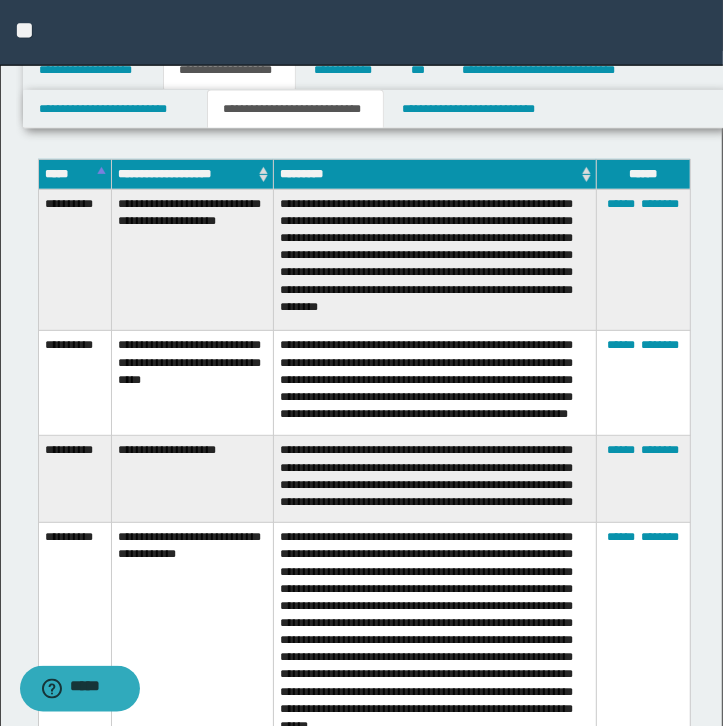 scroll, scrollTop: 3764, scrollLeft: 0, axis: vertical 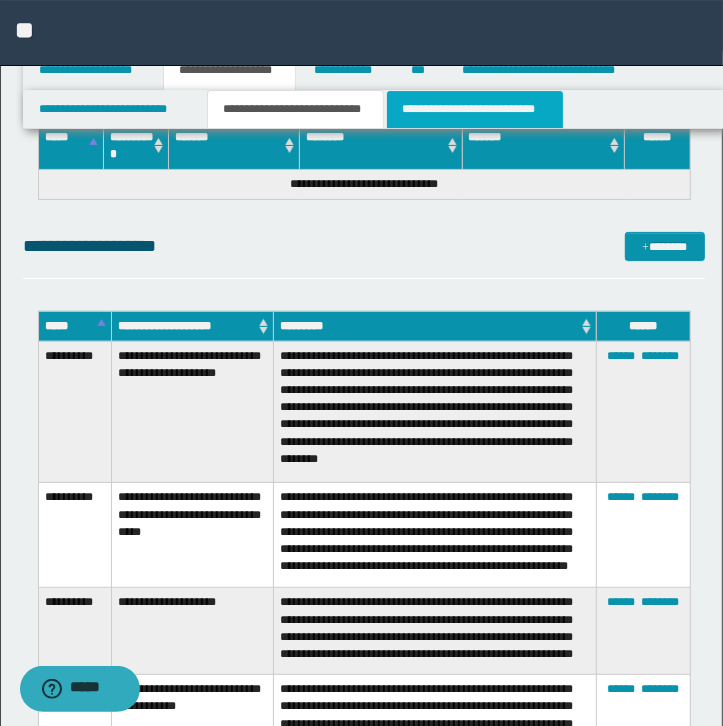 click on "**********" at bounding box center (475, 109) 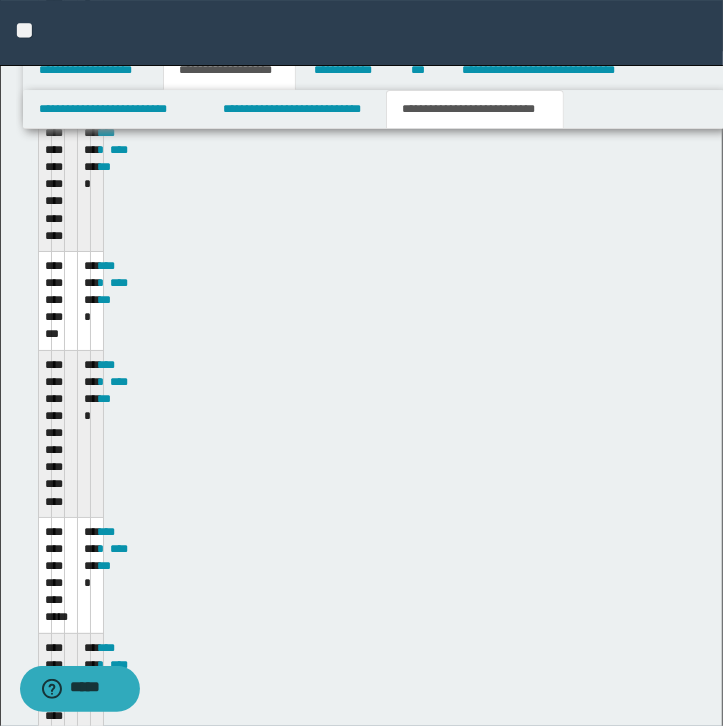 scroll, scrollTop: 2716, scrollLeft: 0, axis: vertical 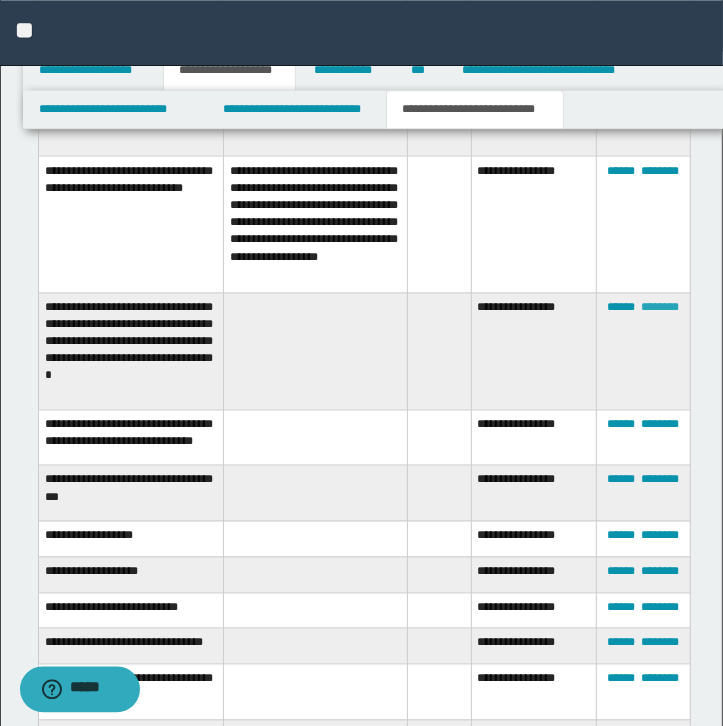 click on "********" at bounding box center (660, 307) 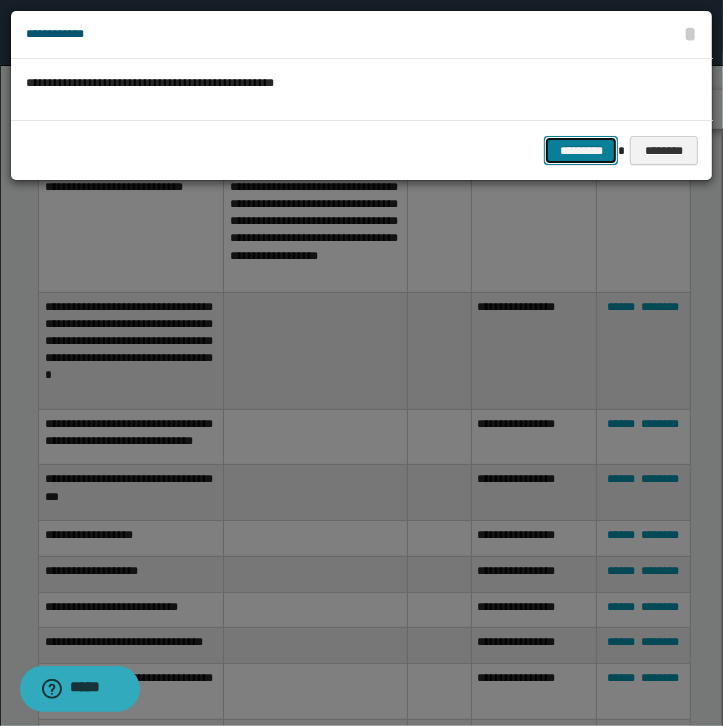 click on "*********" at bounding box center [581, 151] 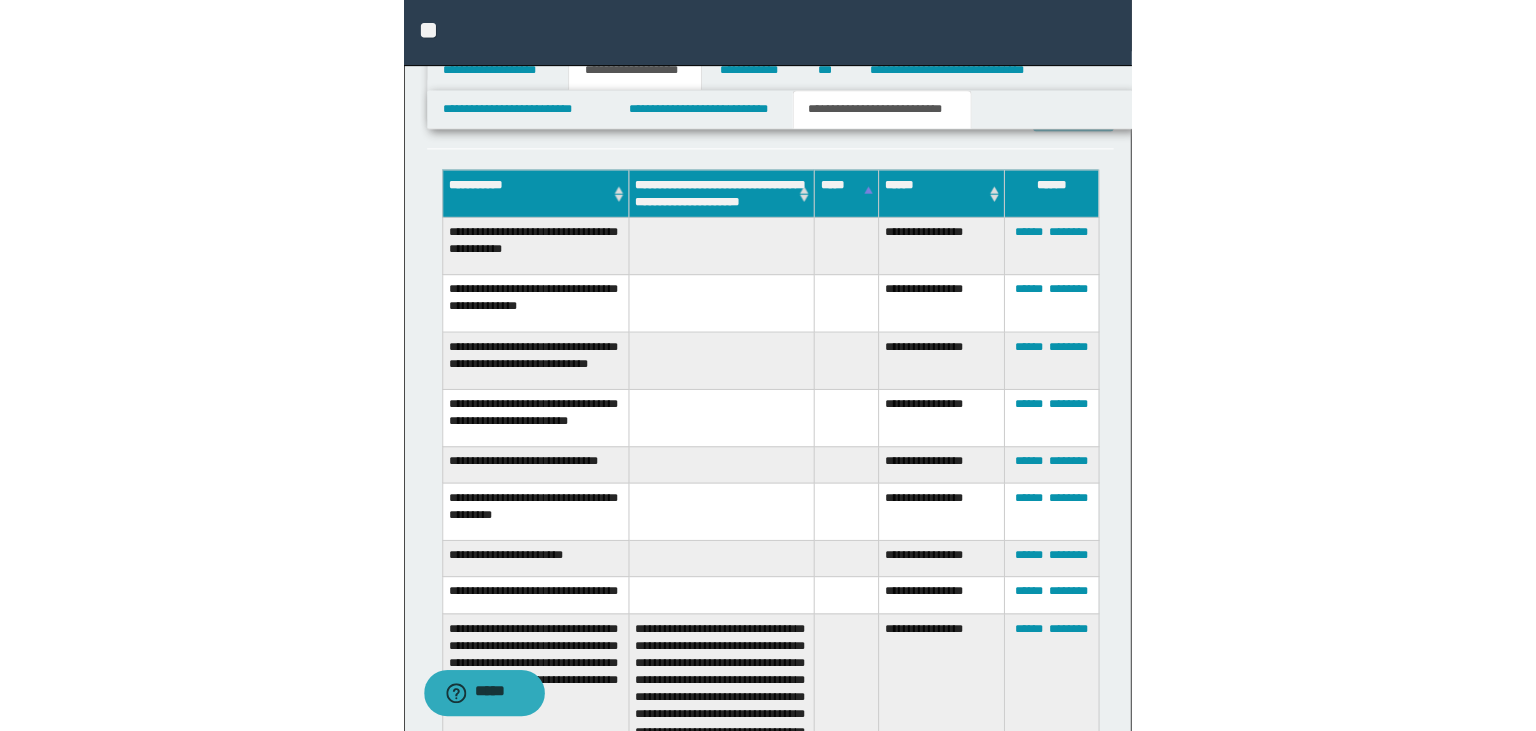 scroll, scrollTop: 1260, scrollLeft: 0, axis: vertical 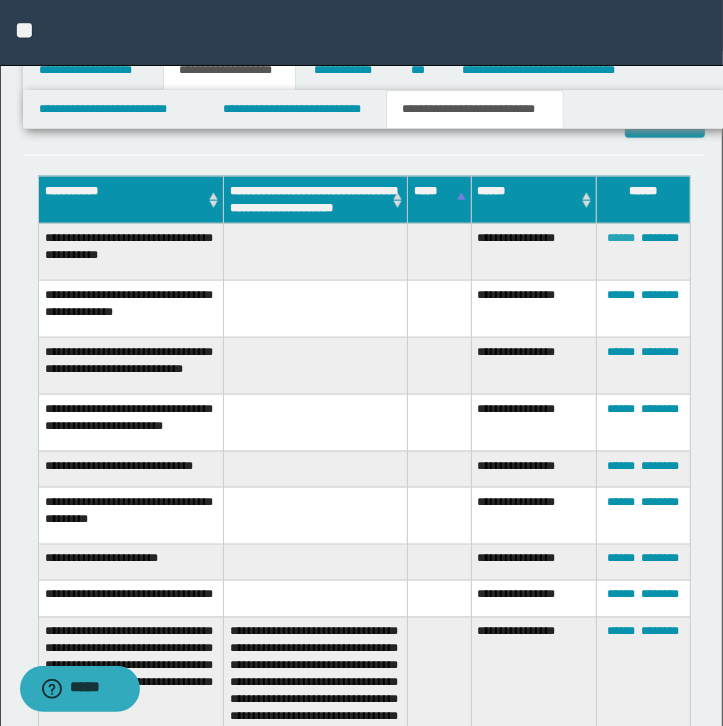 click on "******" at bounding box center (621, 238) 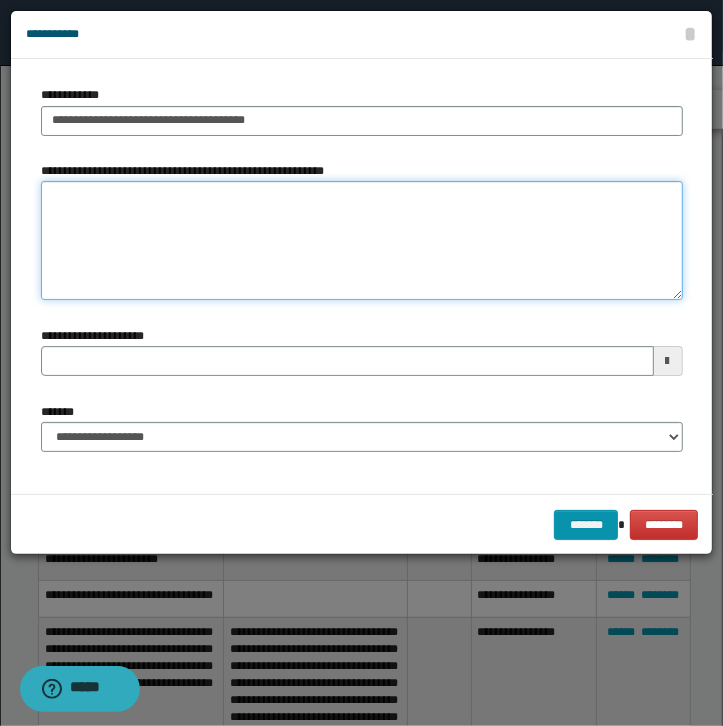 click on "**********" at bounding box center [362, 241] 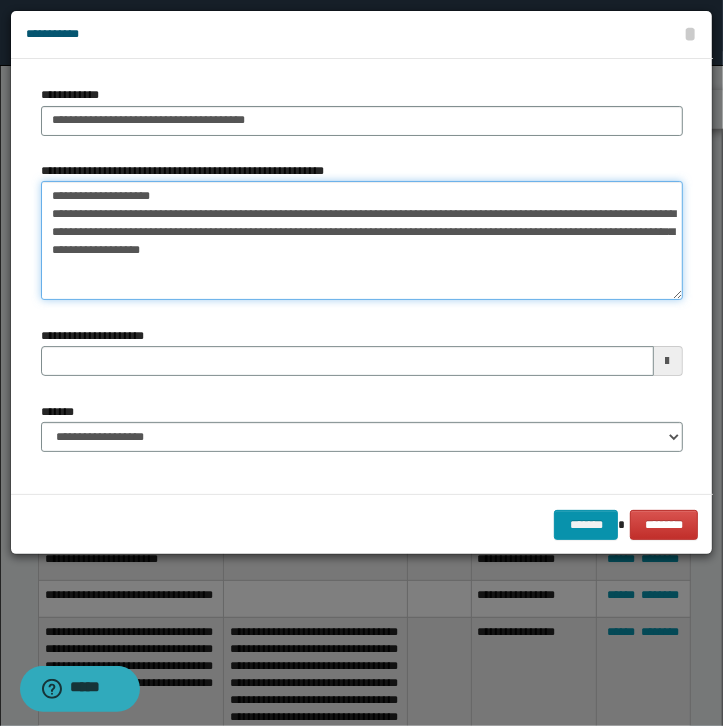 click on "**********" at bounding box center [362, 241] 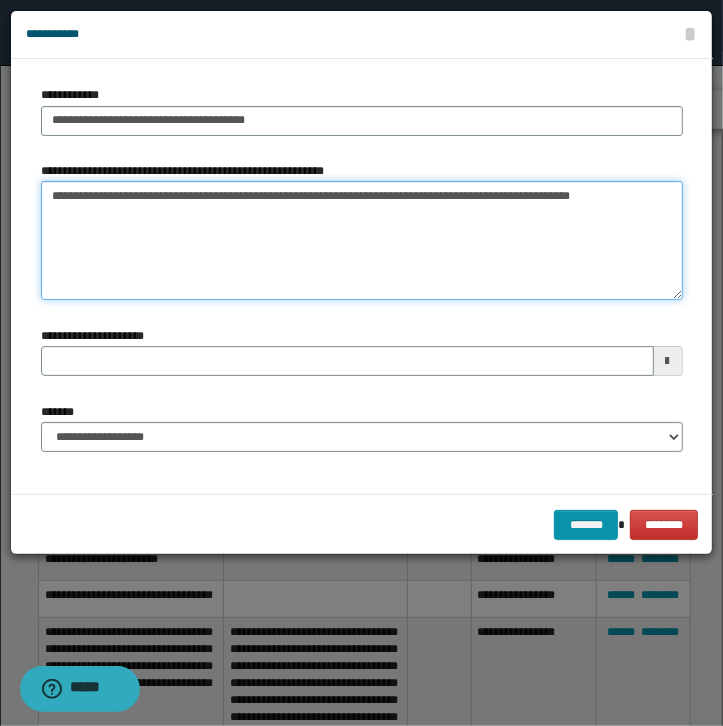 click on "**********" at bounding box center (362, 241) 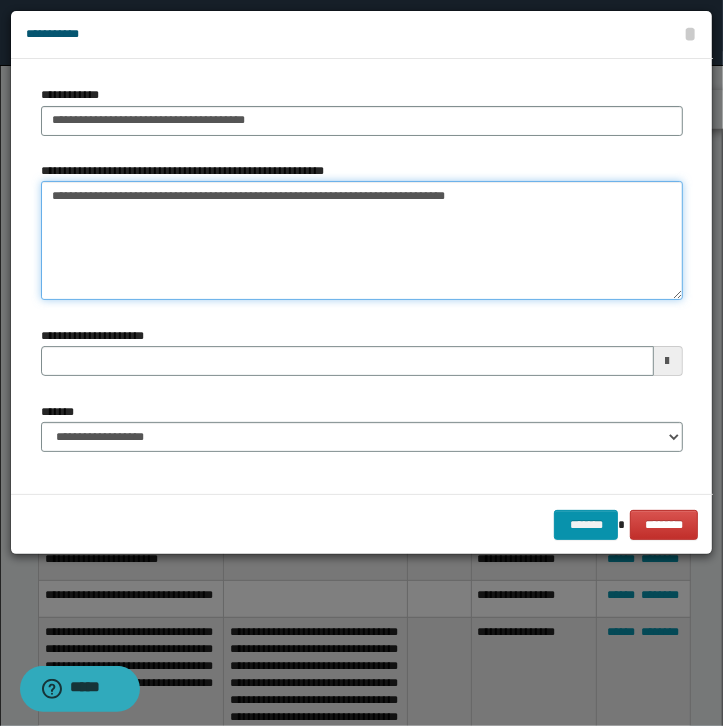 type on "**********" 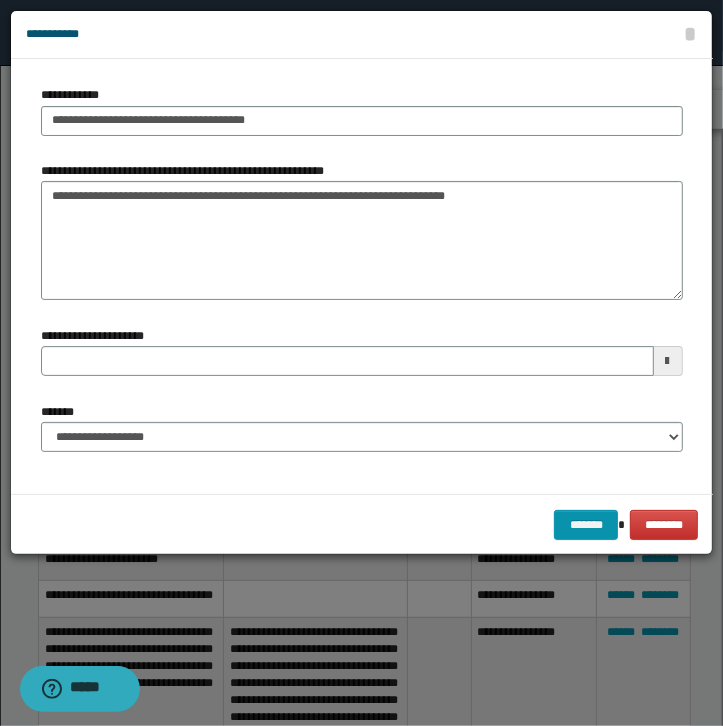 click on "*******
********" at bounding box center (362, 524) 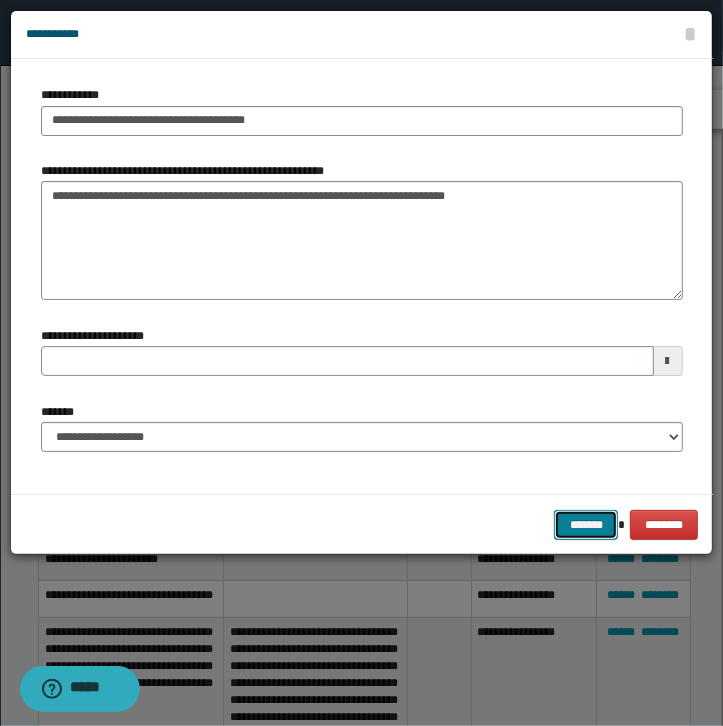 click on "*******" at bounding box center [586, 525] 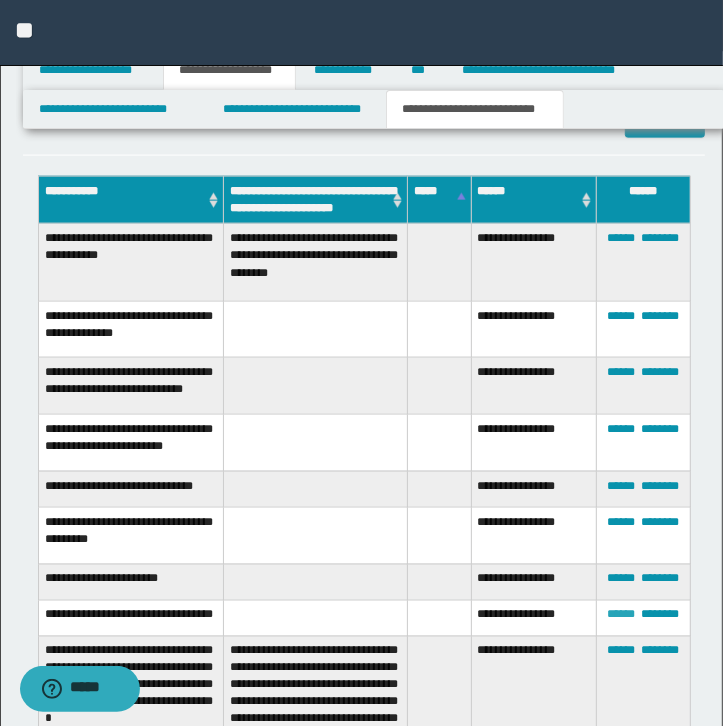 click on "******" at bounding box center [621, 615] 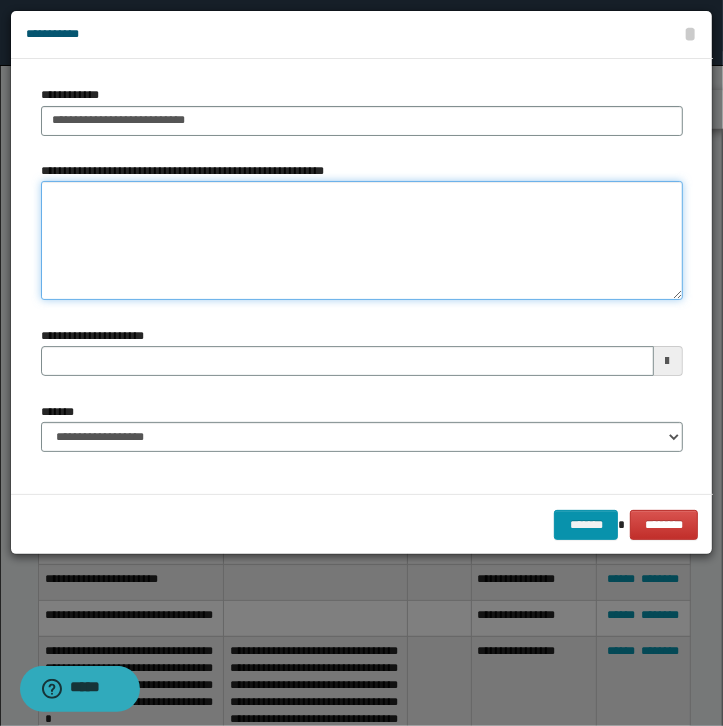 click on "**********" at bounding box center [362, 241] 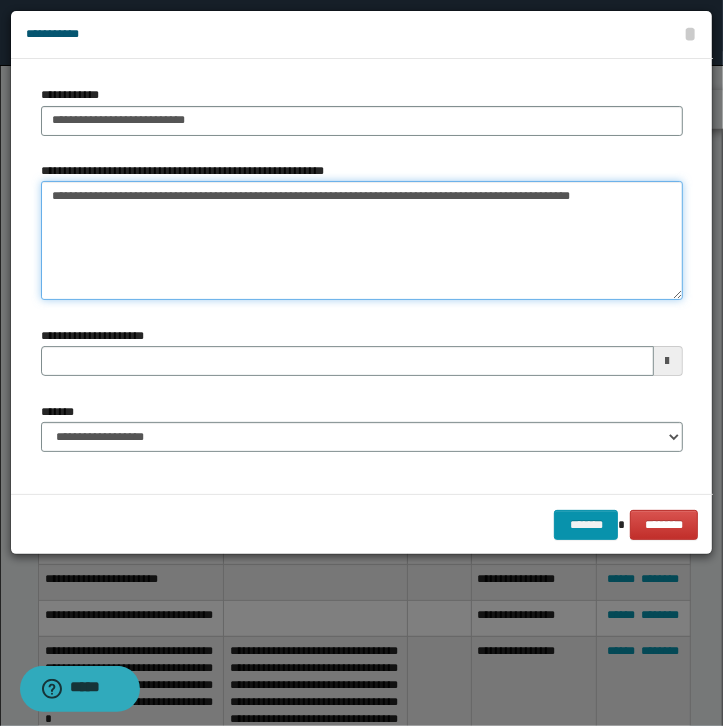 click on "**********" at bounding box center (362, 241) 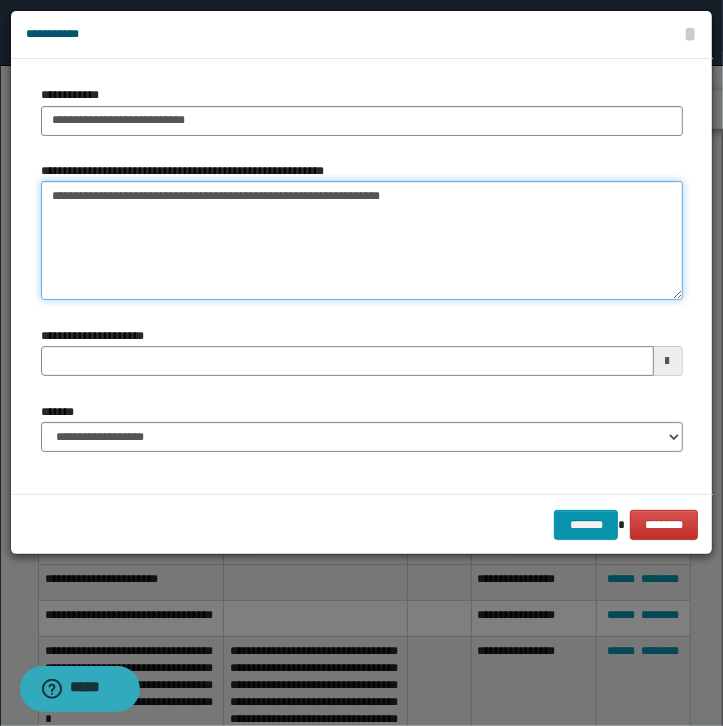 click on "**********" at bounding box center [362, 241] 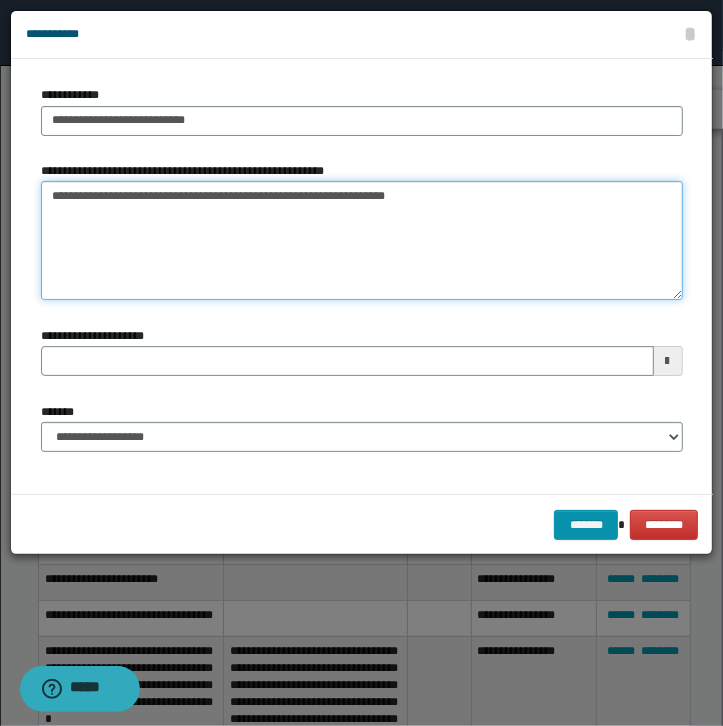 paste on "**********" 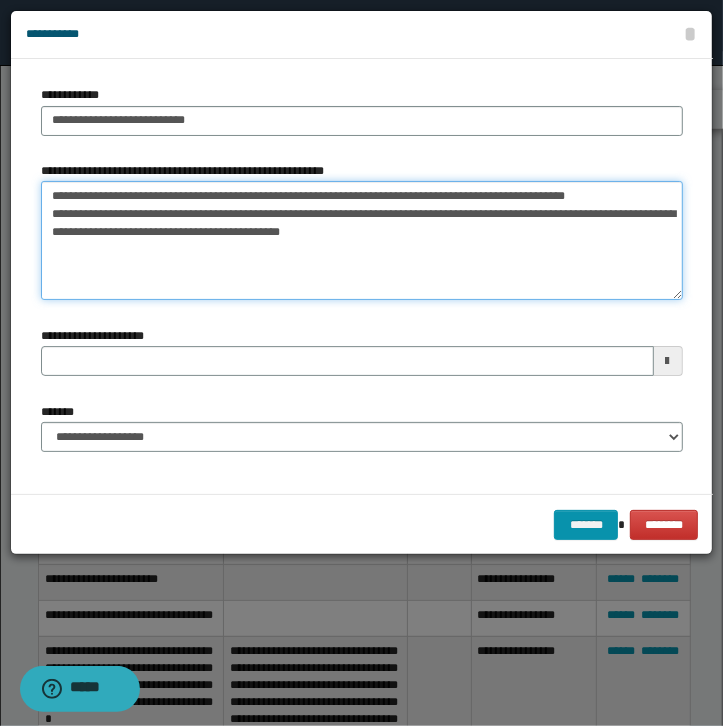 click on "**********" at bounding box center (362, 241) 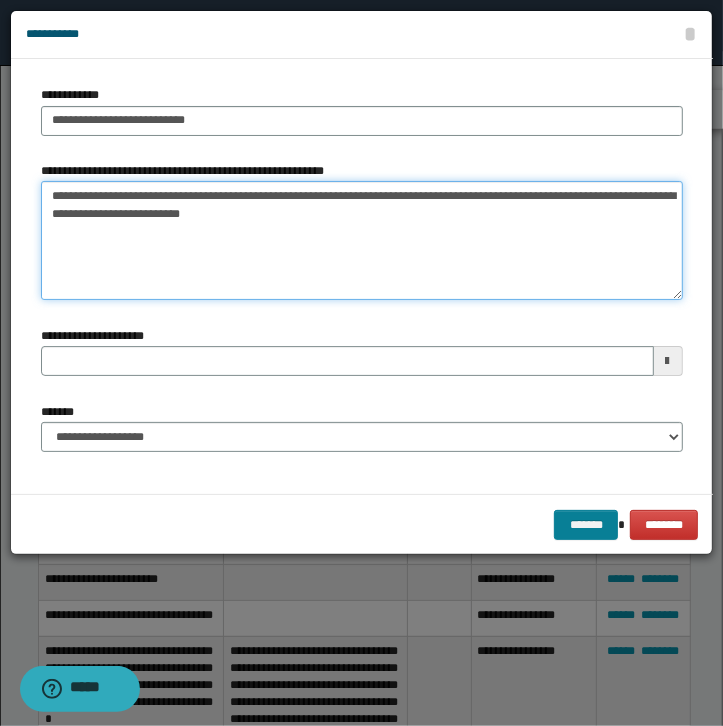 type on "**********" 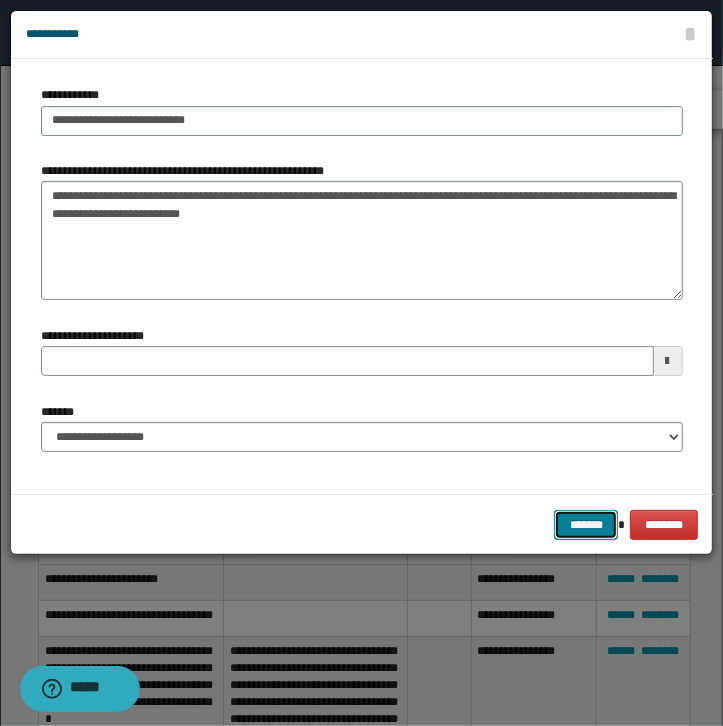 click on "*******" at bounding box center (586, 525) 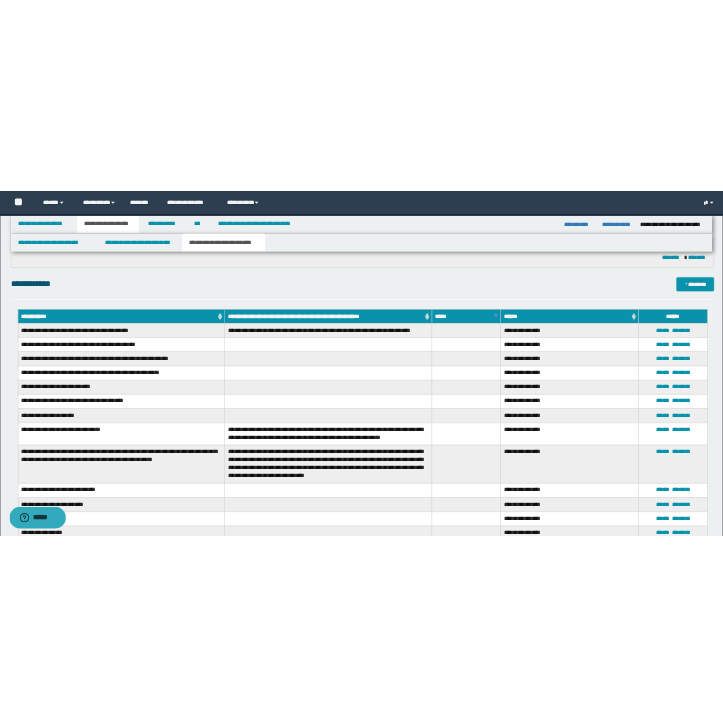 scroll, scrollTop: 1099, scrollLeft: 0, axis: vertical 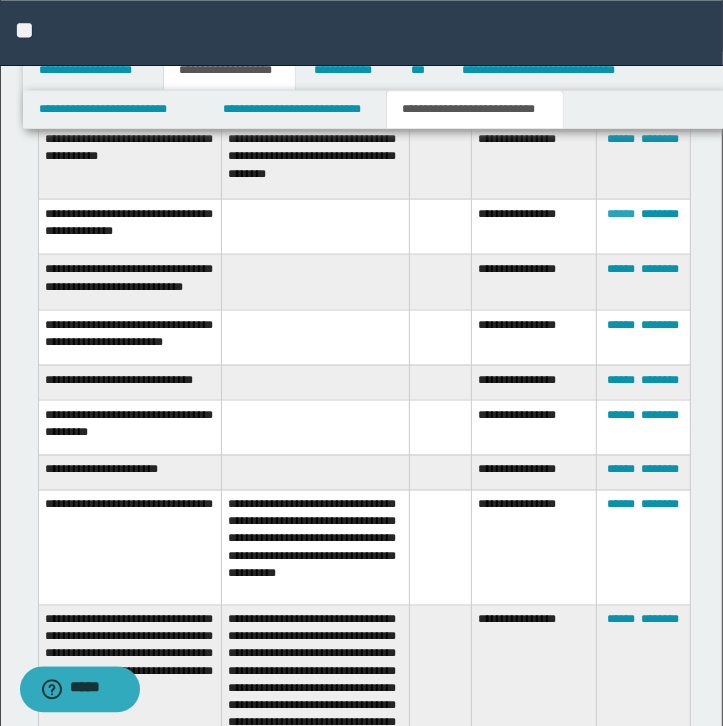 click on "******" at bounding box center [621, 213] 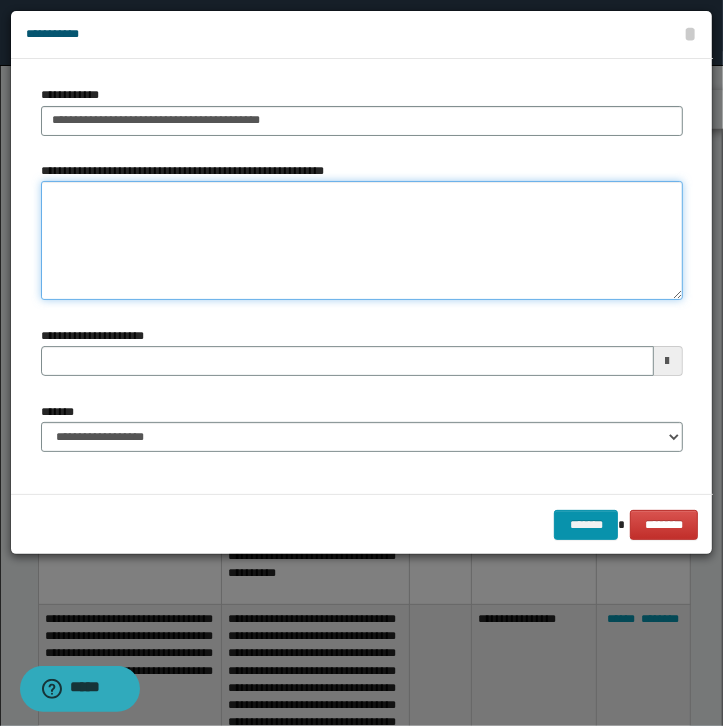 click on "**********" at bounding box center [362, 241] 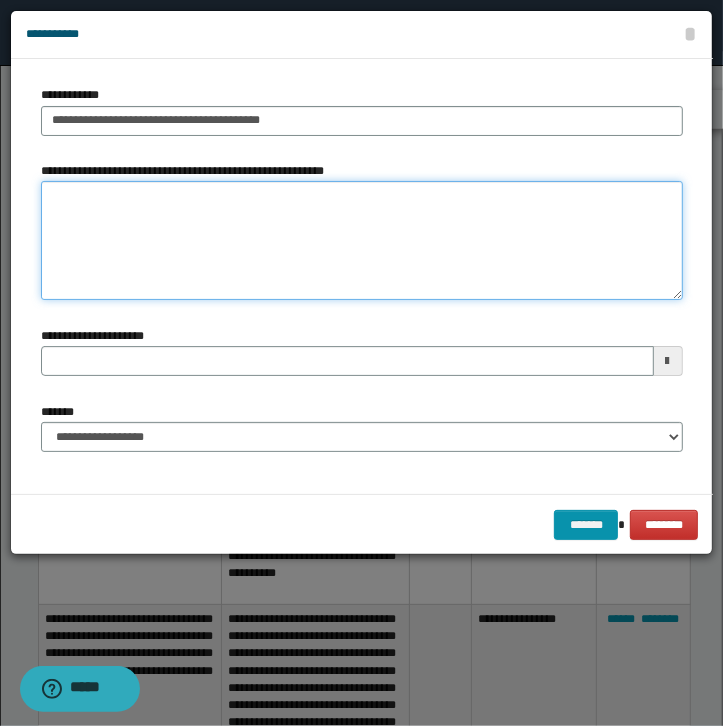 paste on "**********" 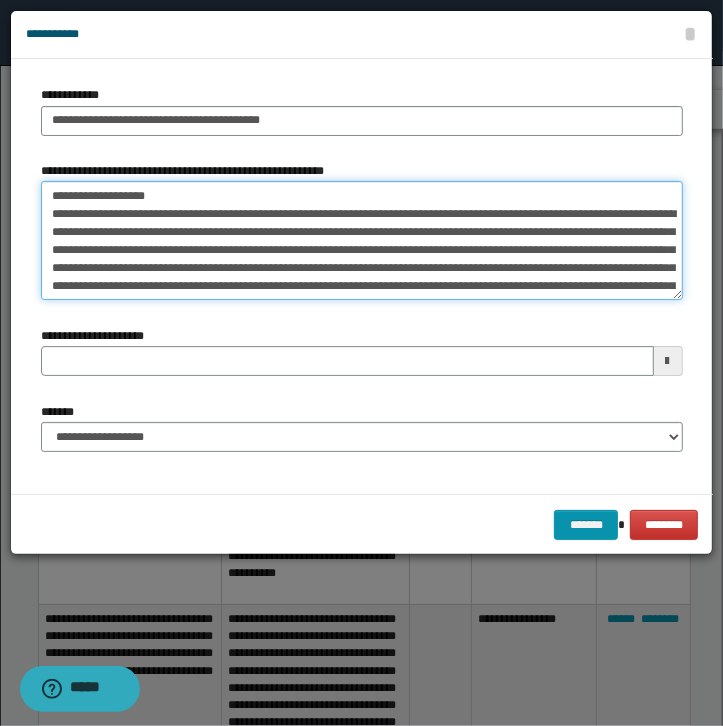 scroll, scrollTop: 31, scrollLeft: 0, axis: vertical 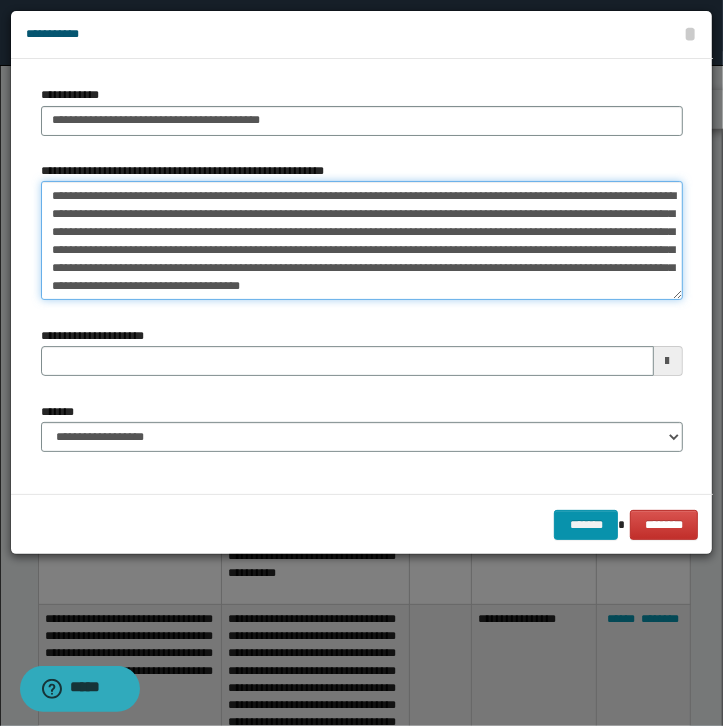 click on "**********" at bounding box center (362, 241) 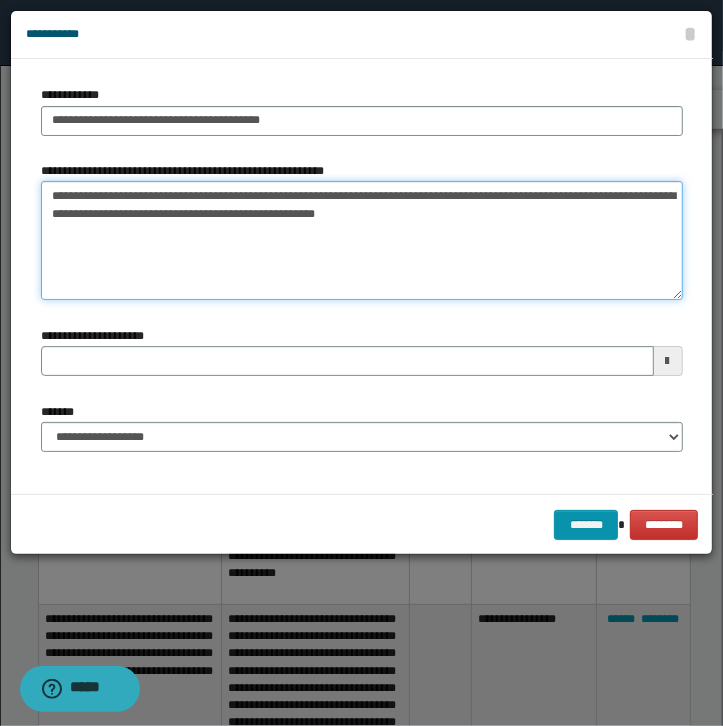 scroll, scrollTop: 0, scrollLeft: 0, axis: both 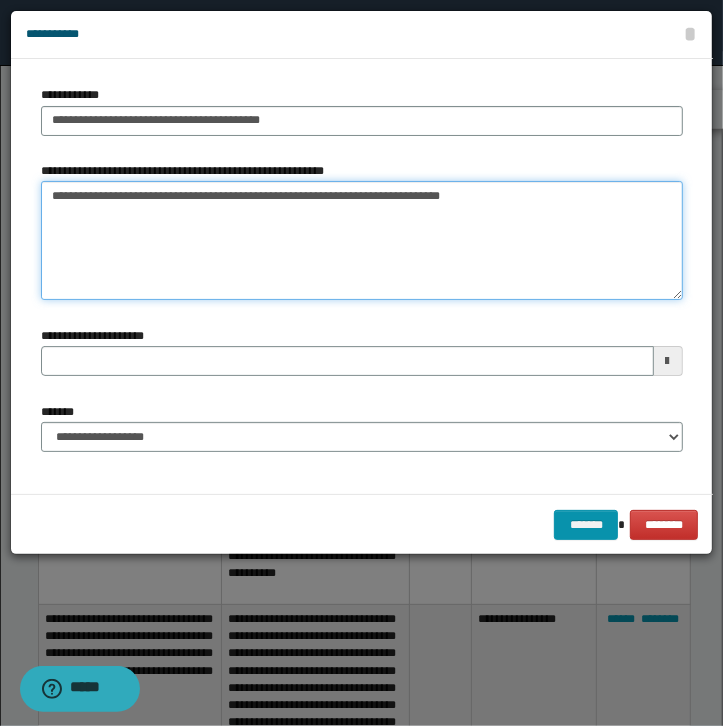 click on "**********" at bounding box center [362, 241] 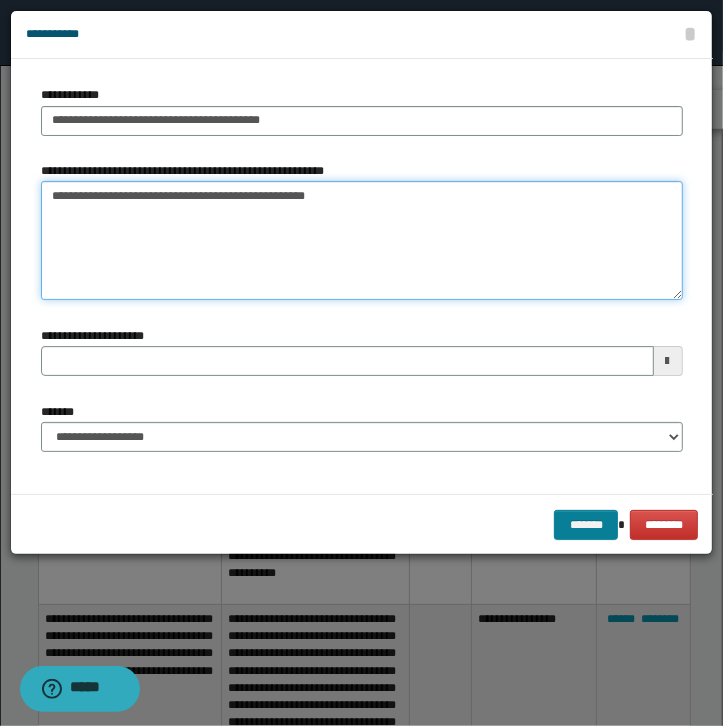 type on "**********" 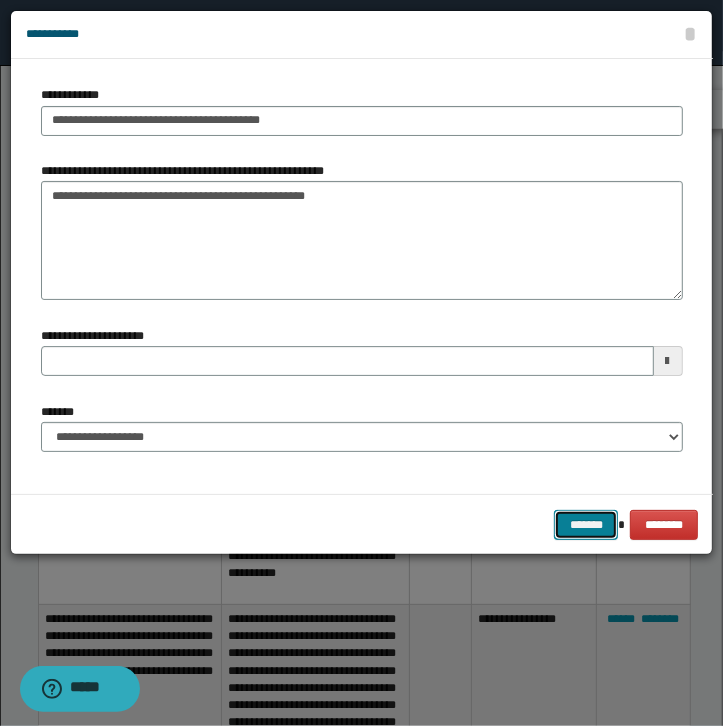click on "*******" at bounding box center (586, 525) 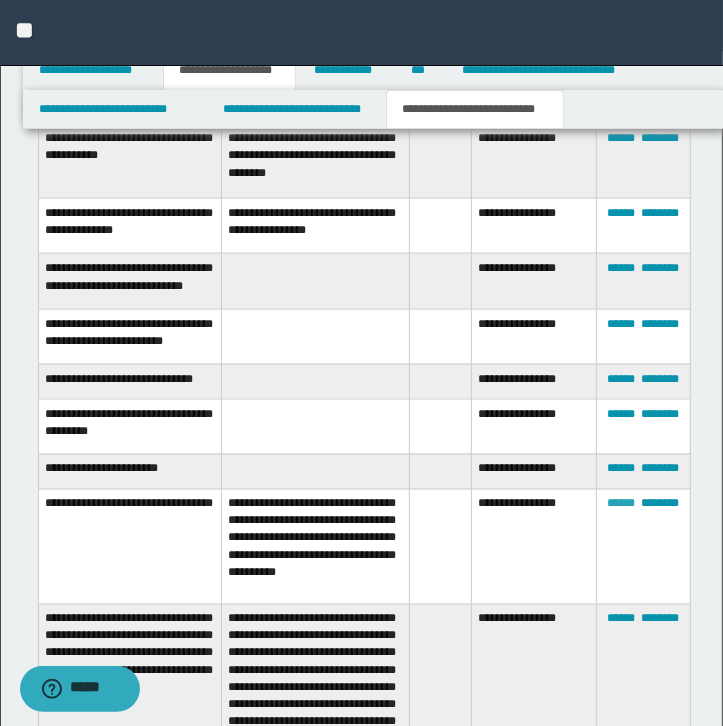 click on "******" at bounding box center [621, 504] 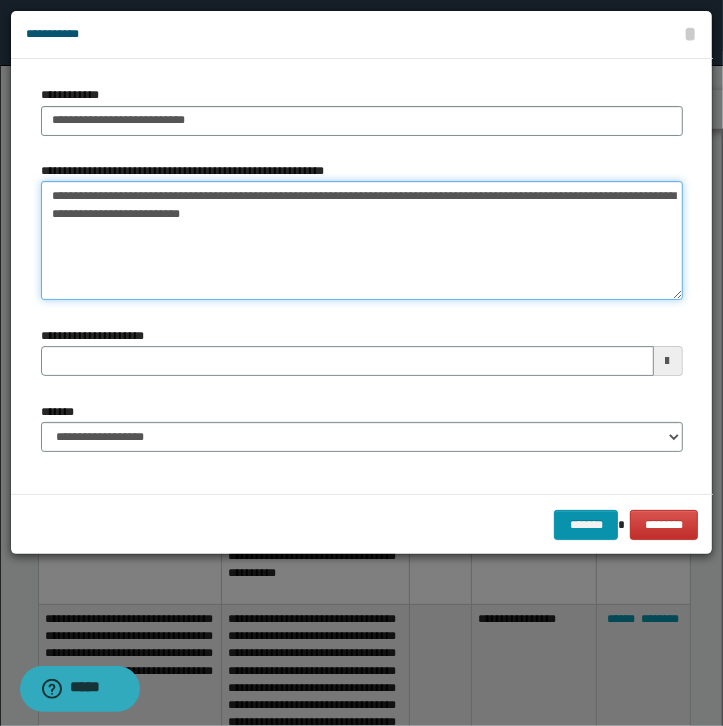 click on "**********" at bounding box center (362, 241) 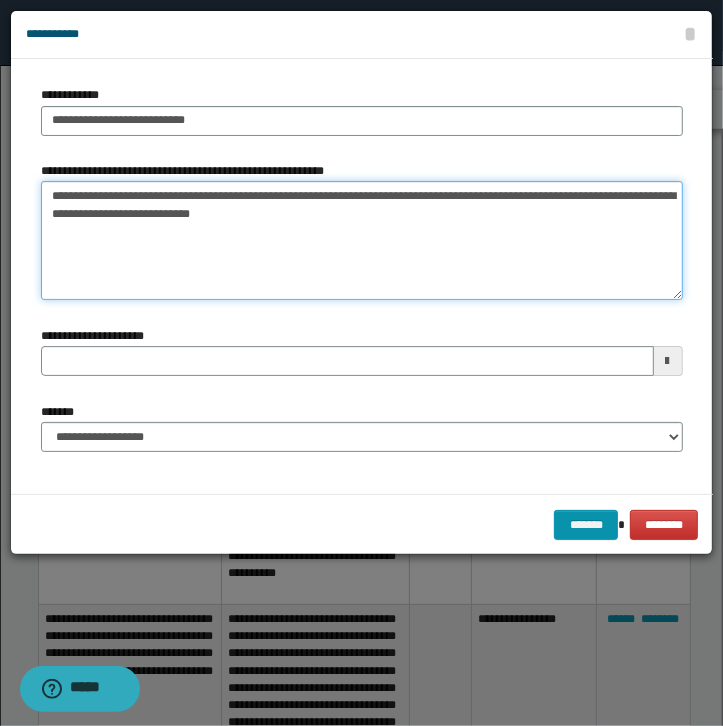 paste on "**********" 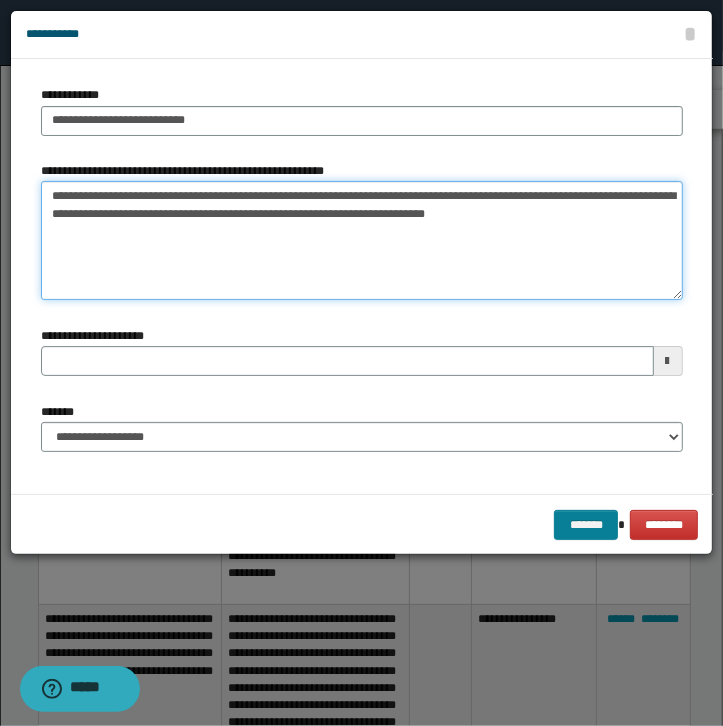 type on "**********" 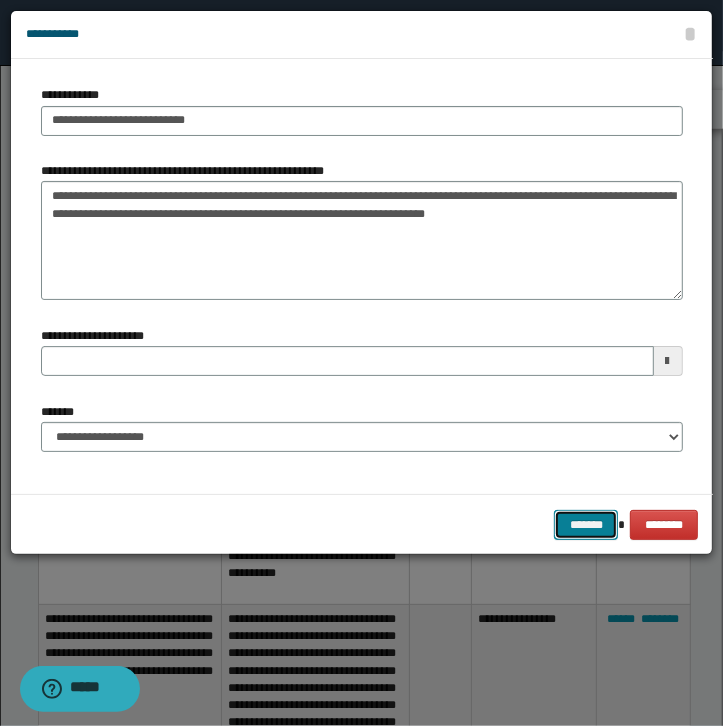 click on "*******" at bounding box center [586, 525] 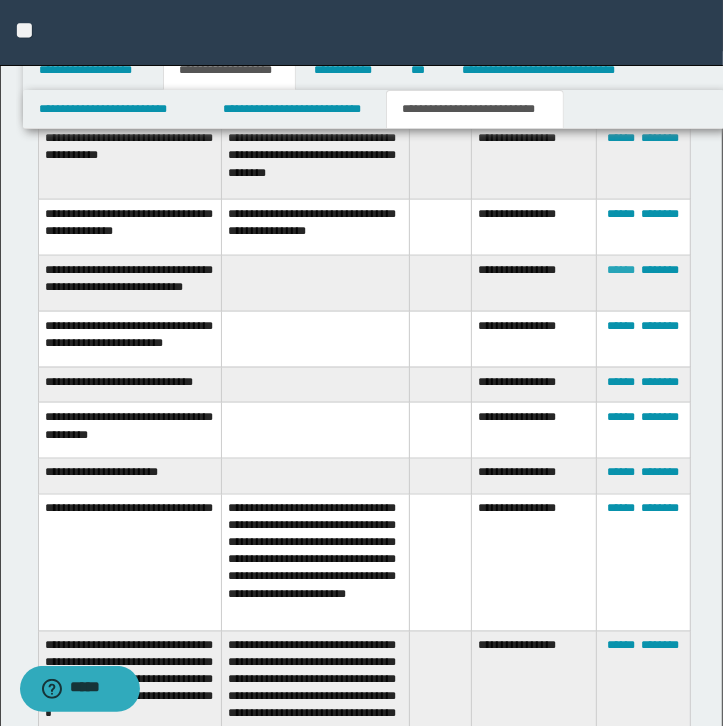 click on "******" at bounding box center [621, 270] 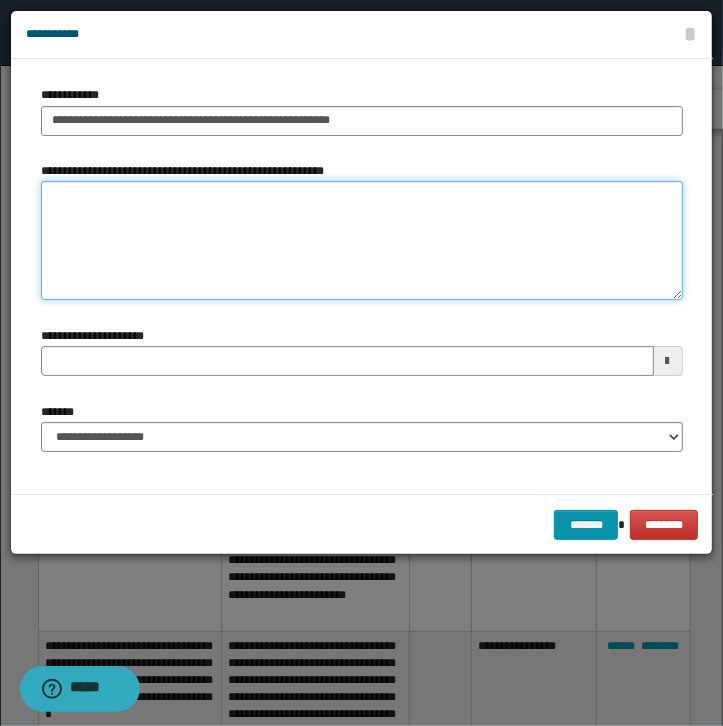 click on "**********" at bounding box center (362, 241) 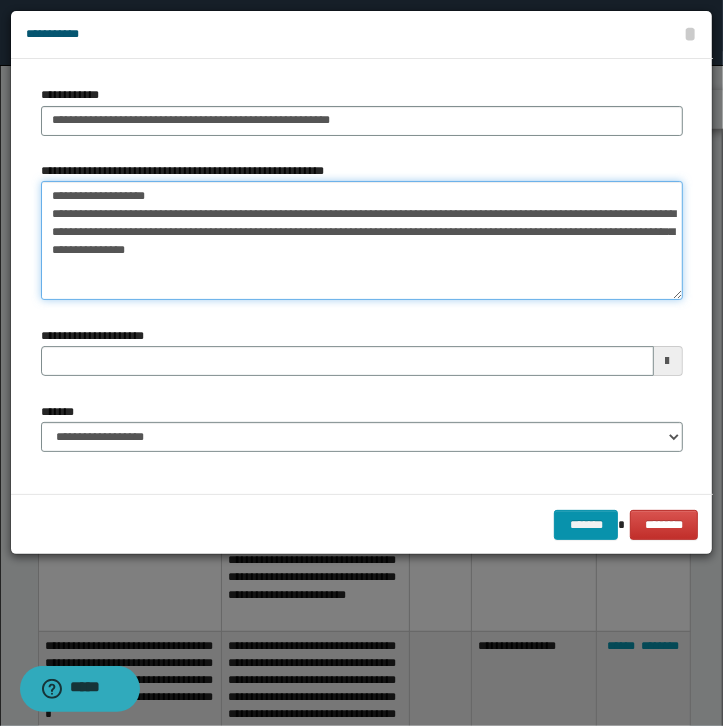 type on "**********" 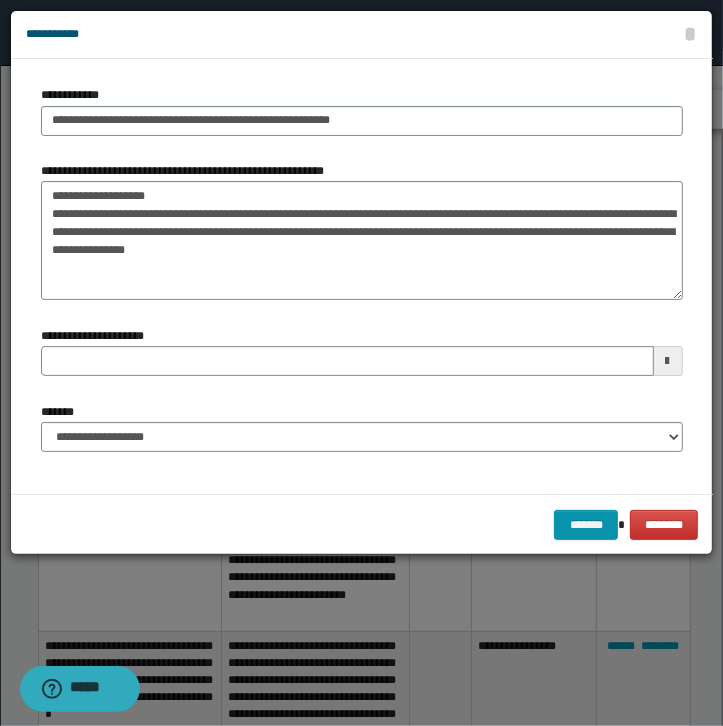 click on "*******
********" at bounding box center (362, 524) 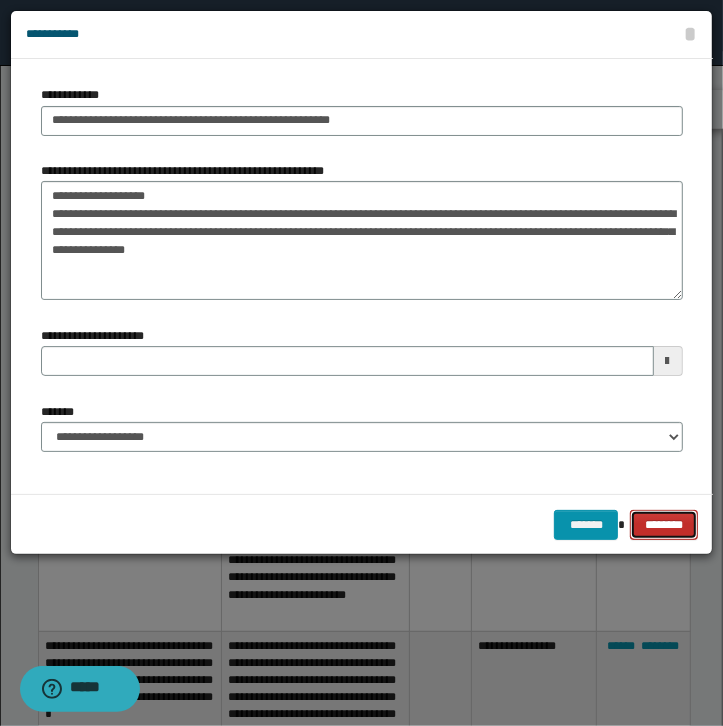 click on "********" at bounding box center [663, 525] 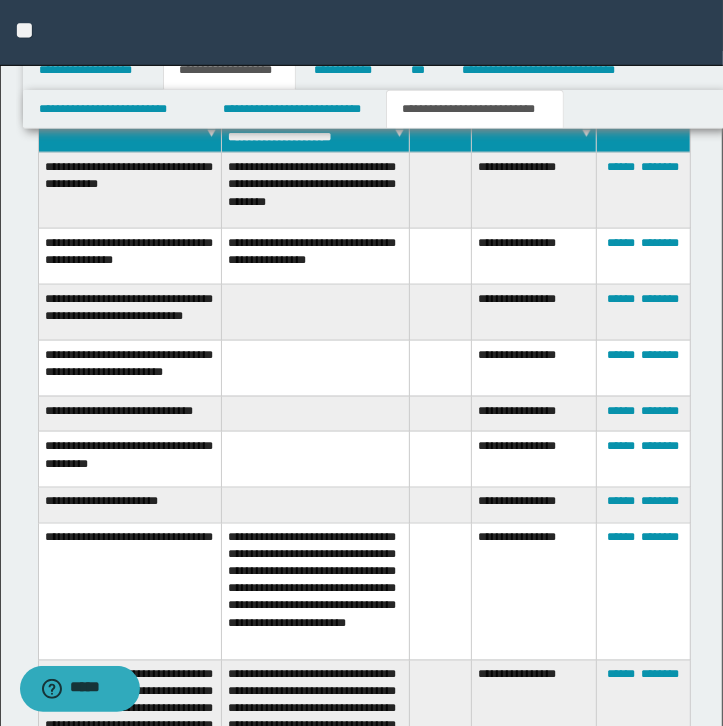 scroll, scrollTop: 1324, scrollLeft: 0, axis: vertical 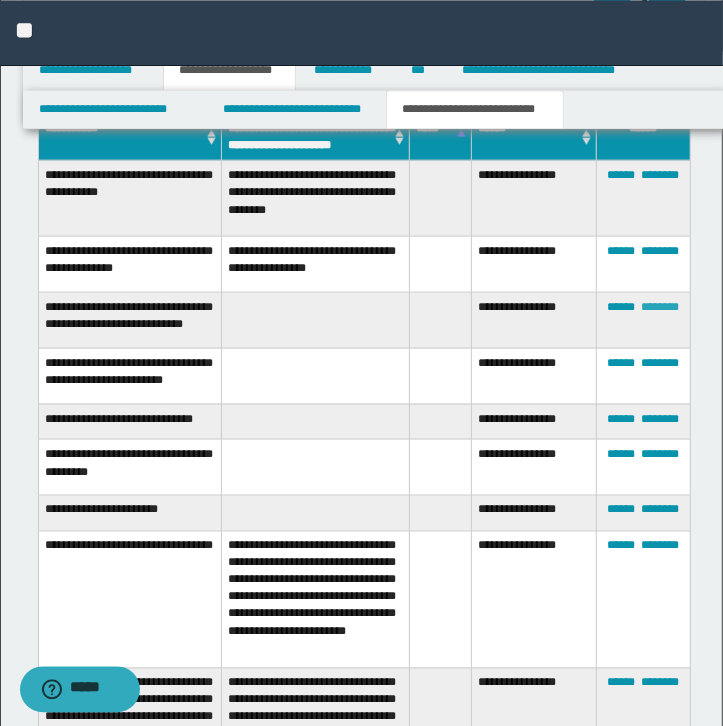 click on "********" at bounding box center [660, 306] 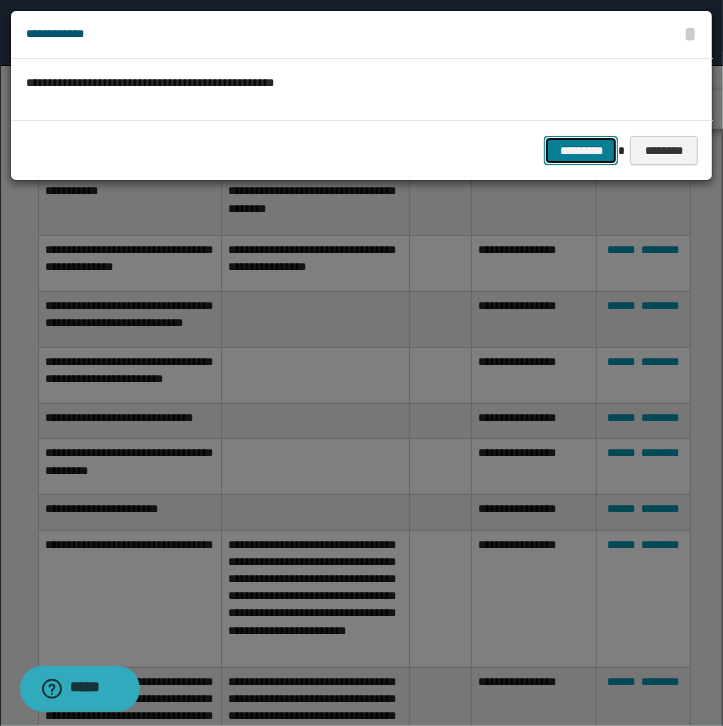 click on "*********" at bounding box center (581, 151) 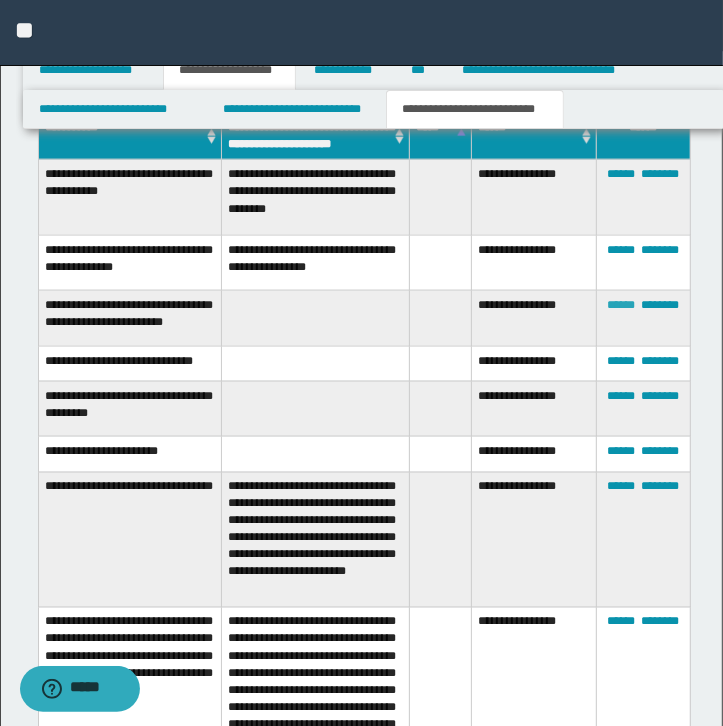 click on "******" at bounding box center (621, 305) 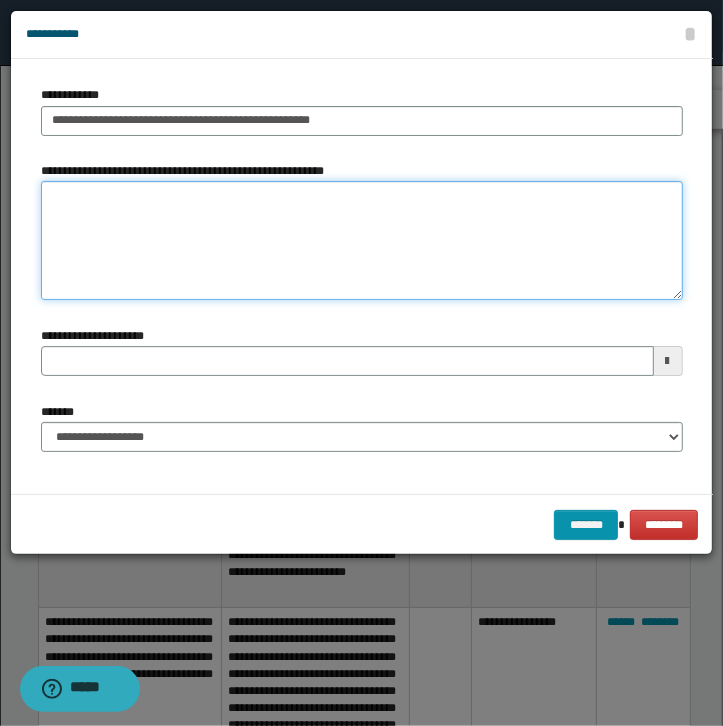 click on "**********" at bounding box center [362, 241] 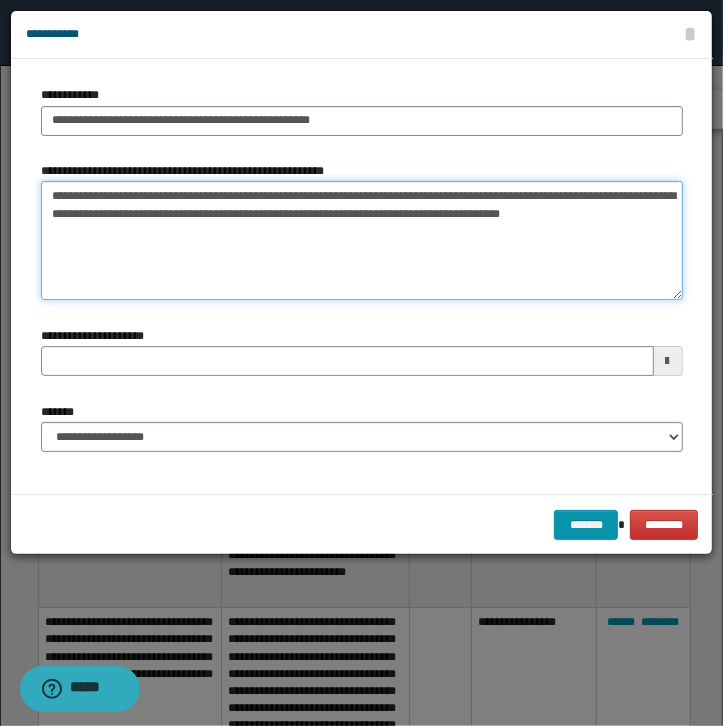 click on "**********" at bounding box center (362, 241) 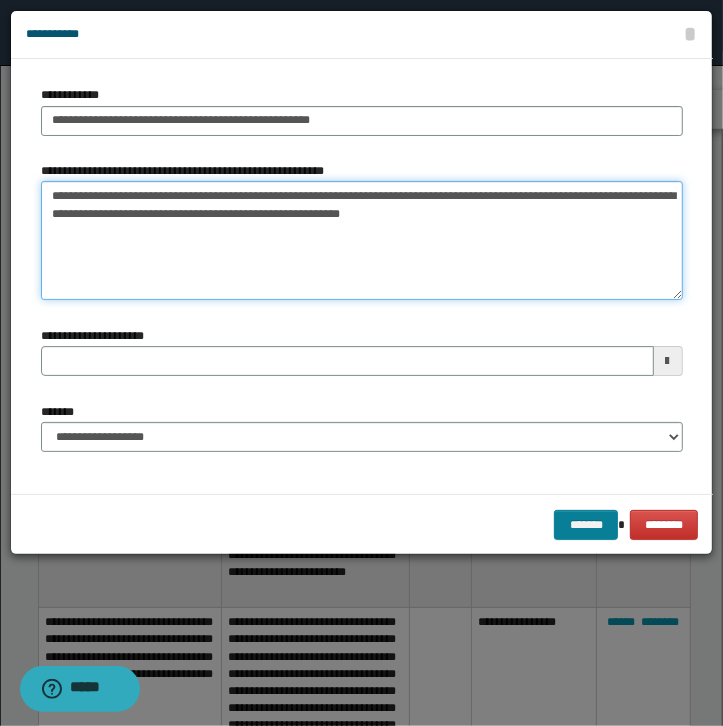 type on "**********" 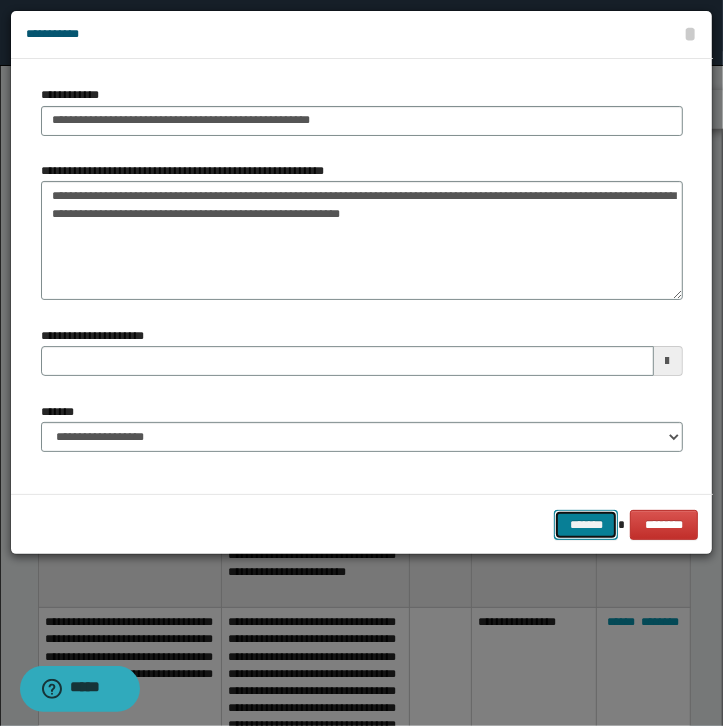 click on "*******" at bounding box center [586, 525] 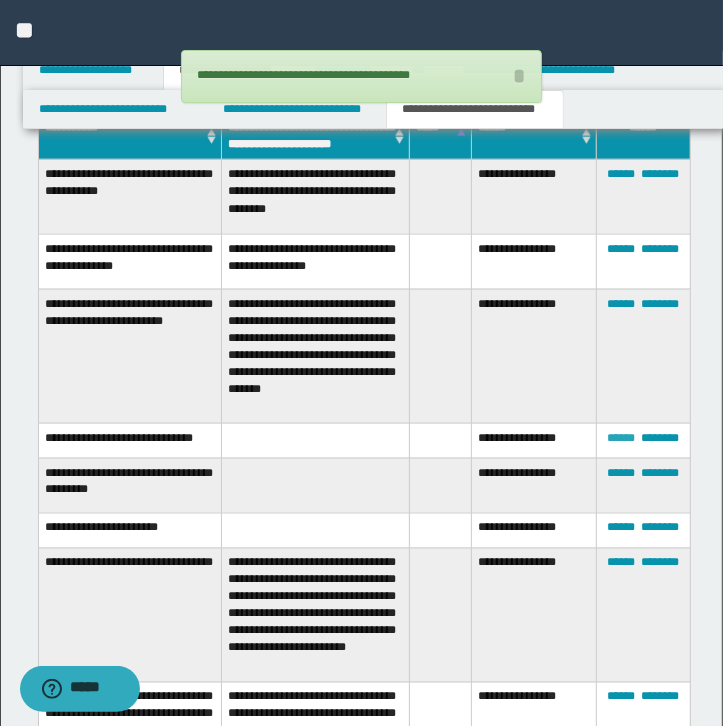 click on "******" at bounding box center [621, 438] 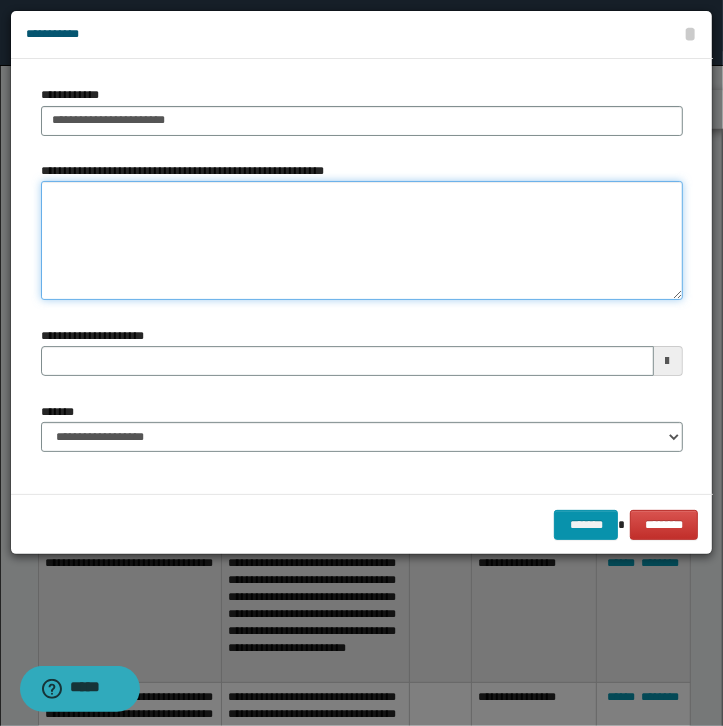 click on "**********" at bounding box center (362, 241) 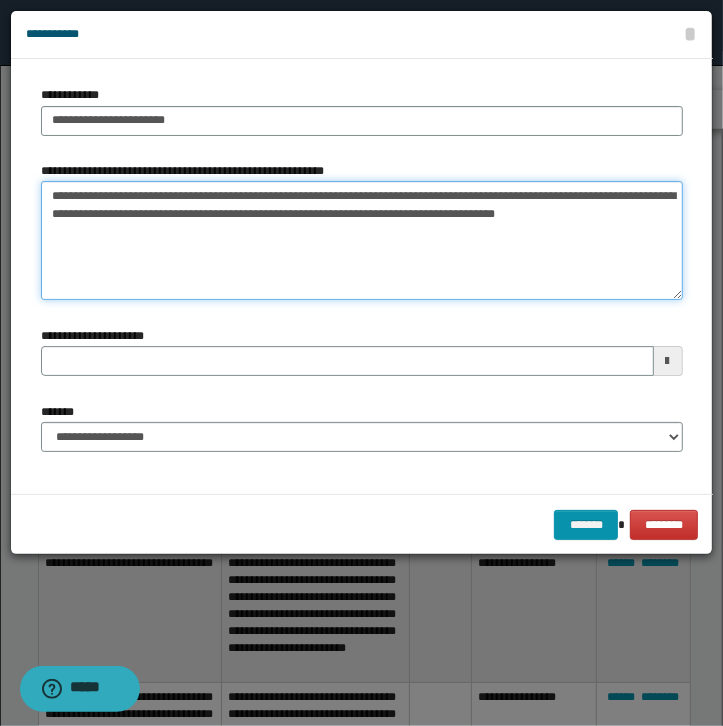 click on "**********" at bounding box center [362, 241] 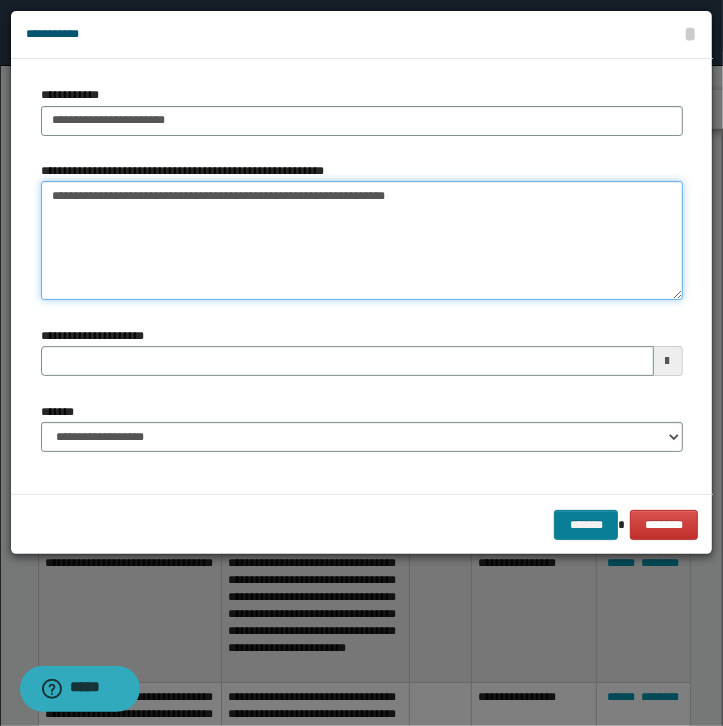 type on "**********" 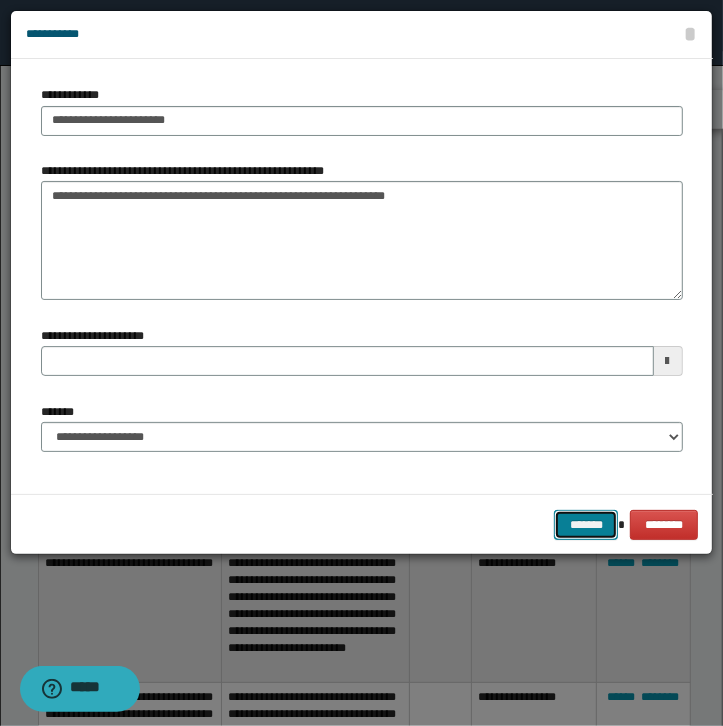 click on "*******" at bounding box center (586, 525) 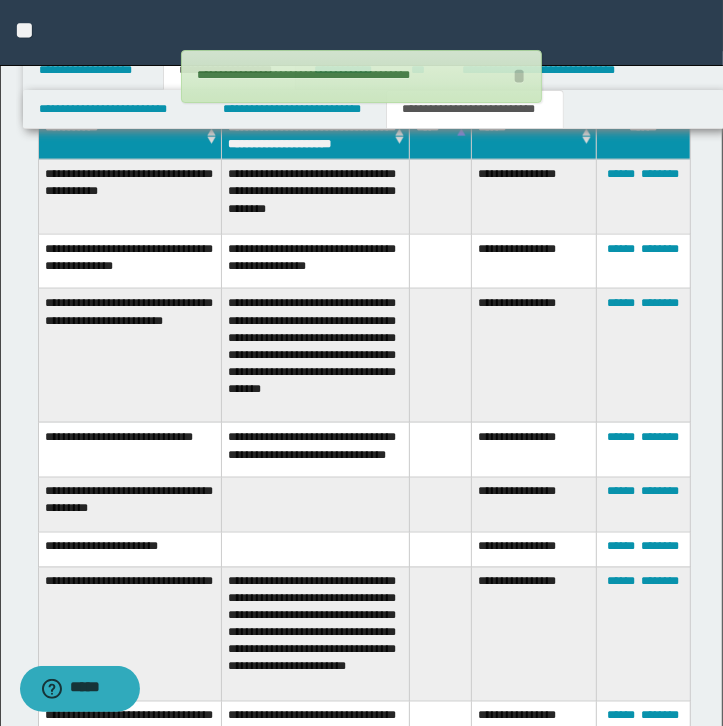 type 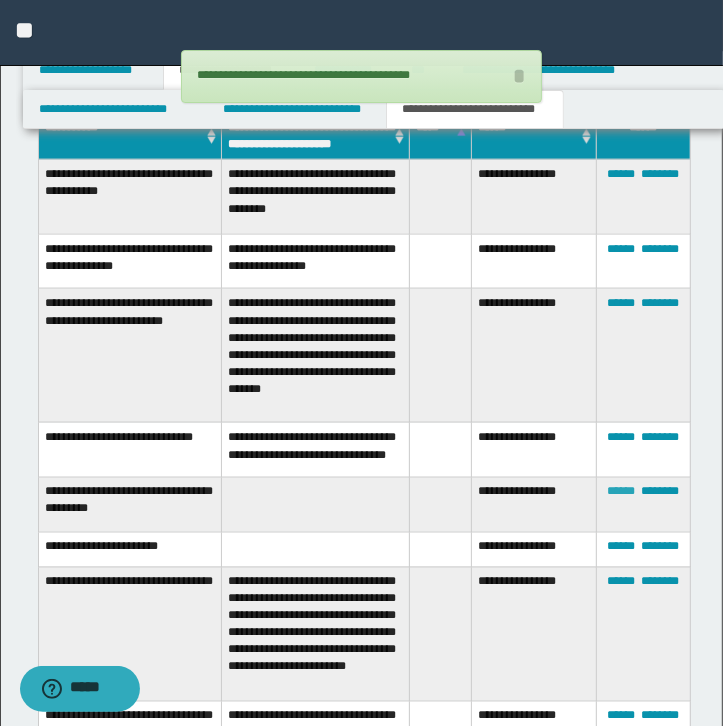 click on "******" at bounding box center (621, 492) 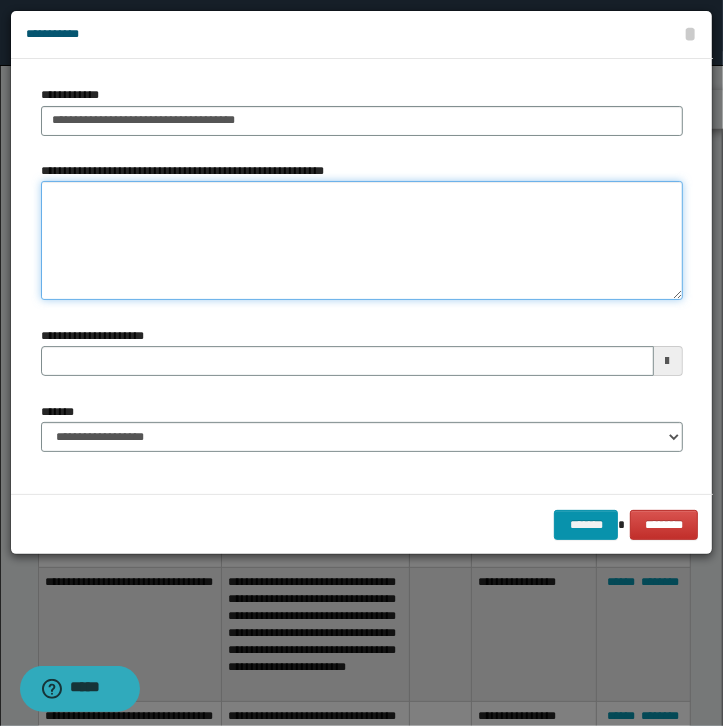 click on "**********" at bounding box center [362, 241] 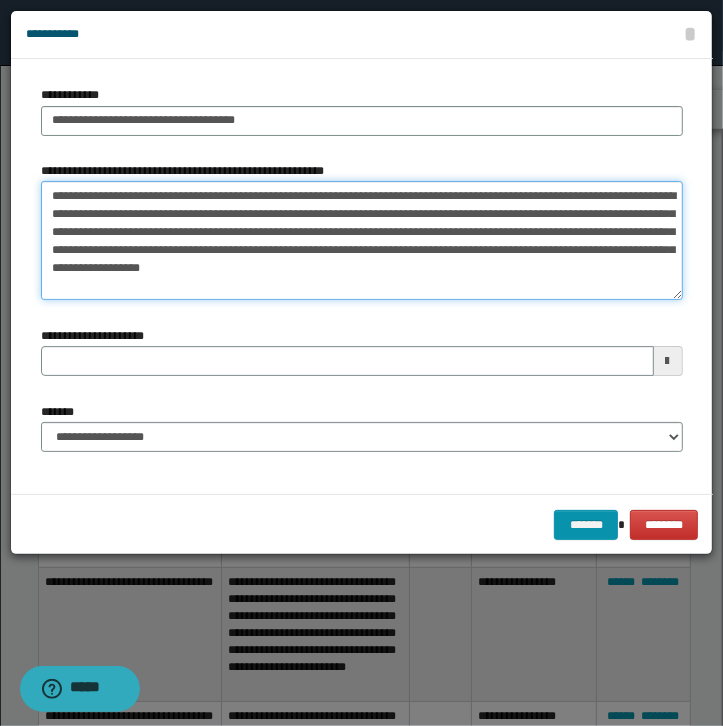 scroll, scrollTop: 0, scrollLeft: 0, axis: both 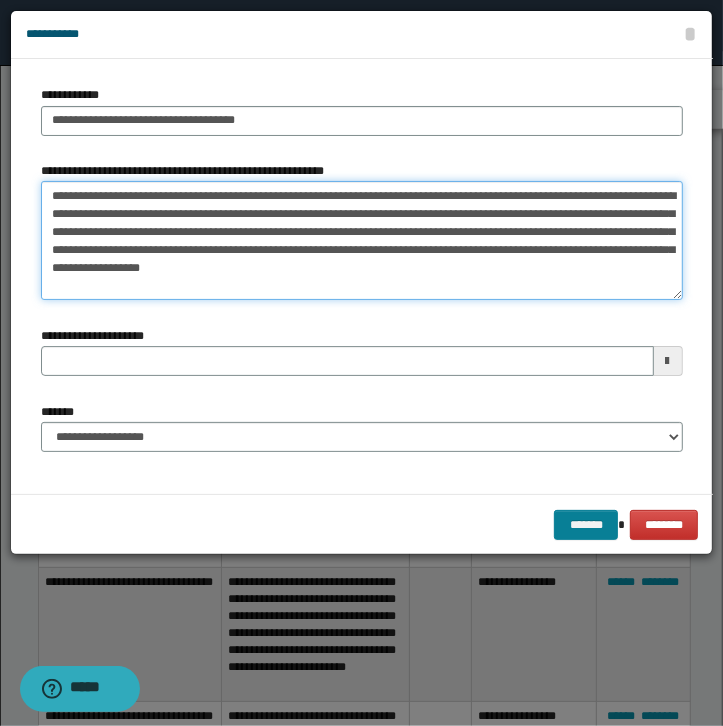 type on "**********" 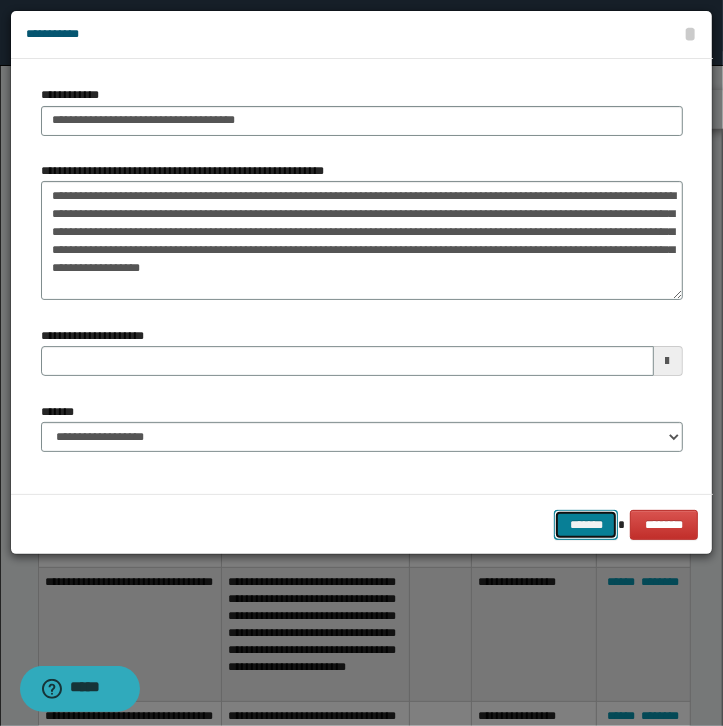 click on "*******" at bounding box center [586, 525] 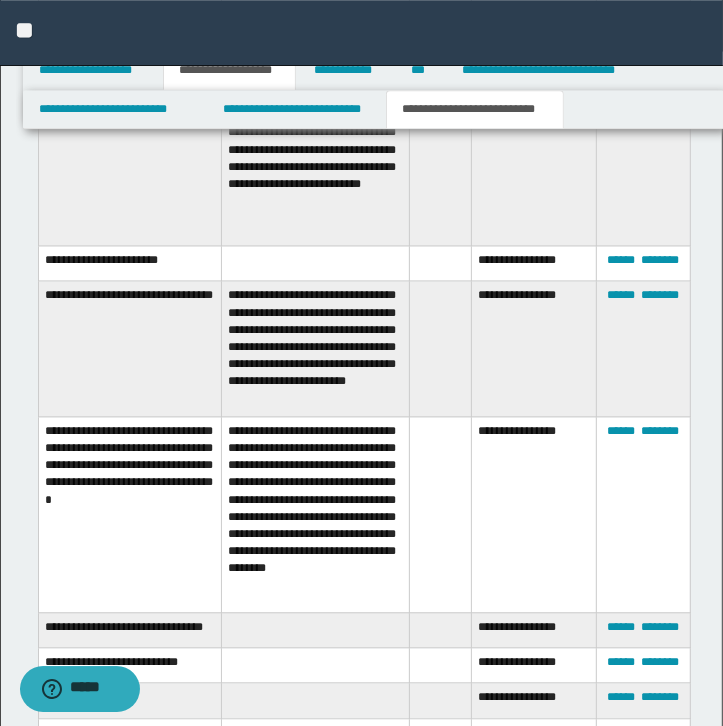 scroll, scrollTop: 1880, scrollLeft: 0, axis: vertical 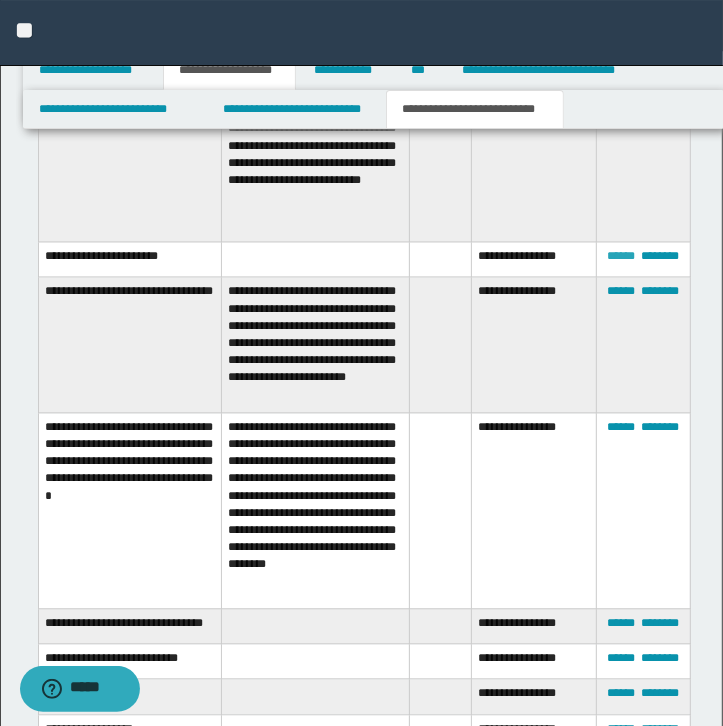 click on "******" at bounding box center (621, 256) 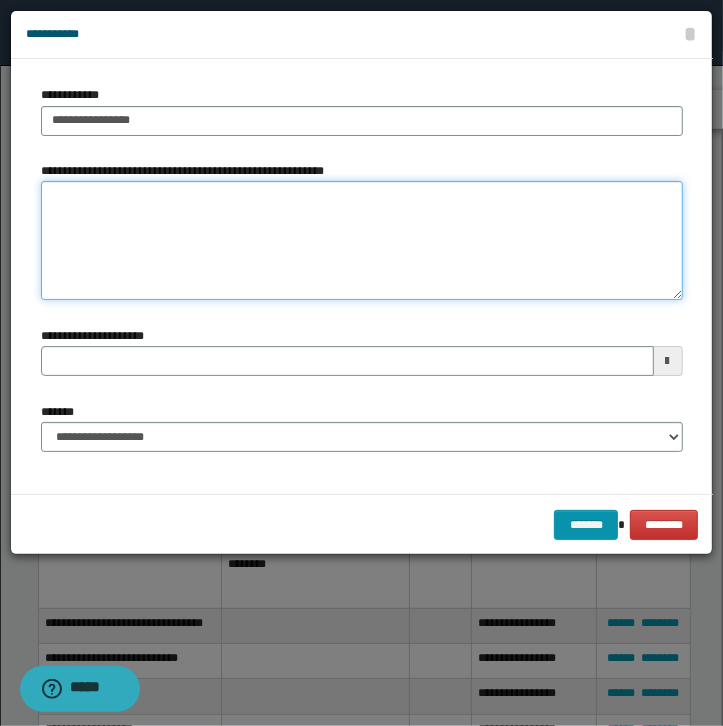 click on "**********" at bounding box center (362, 241) 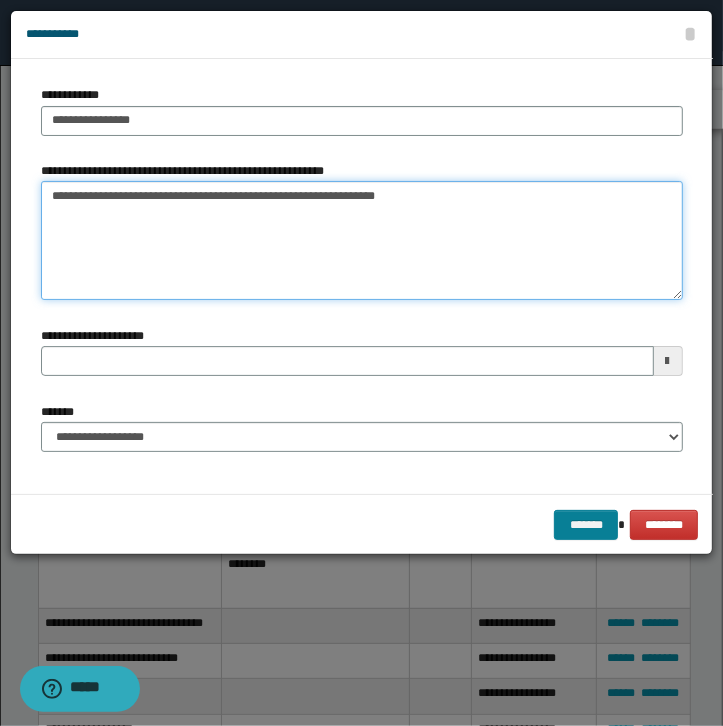 type on "**********" 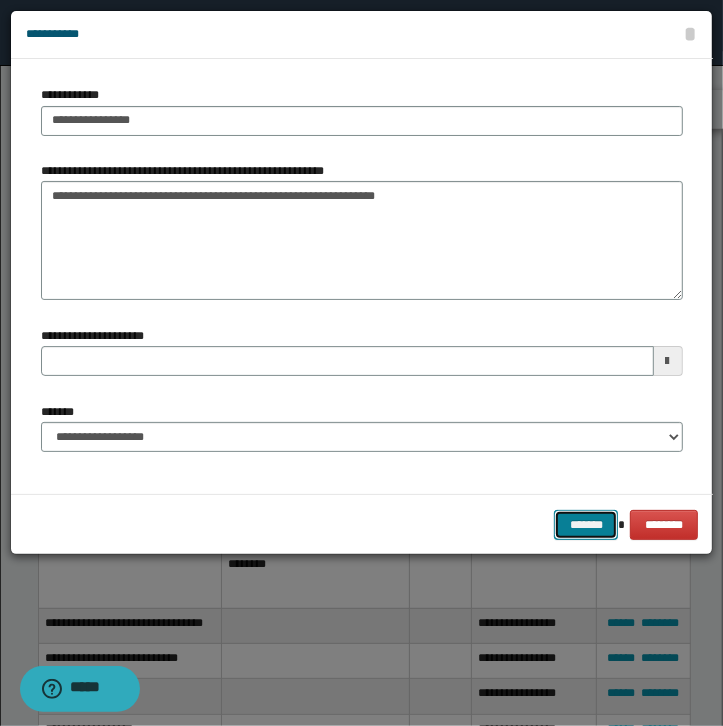 click on "*******" at bounding box center [586, 525] 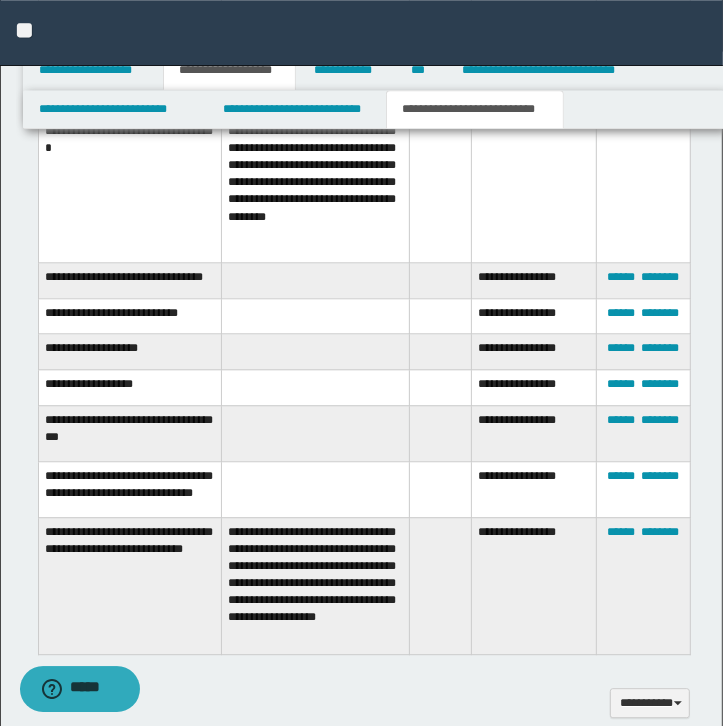scroll, scrollTop: 2273, scrollLeft: 0, axis: vertical 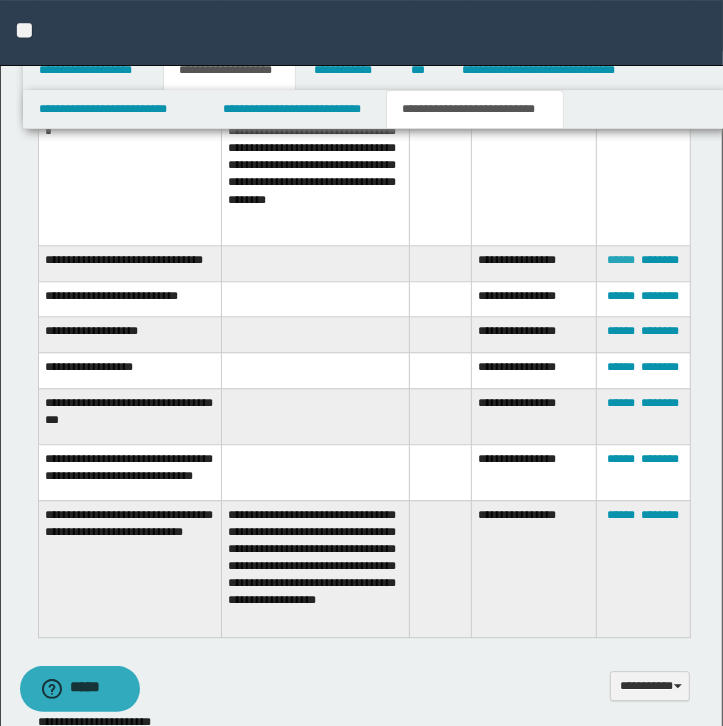 click on "******" at bounding box center [621, 260] 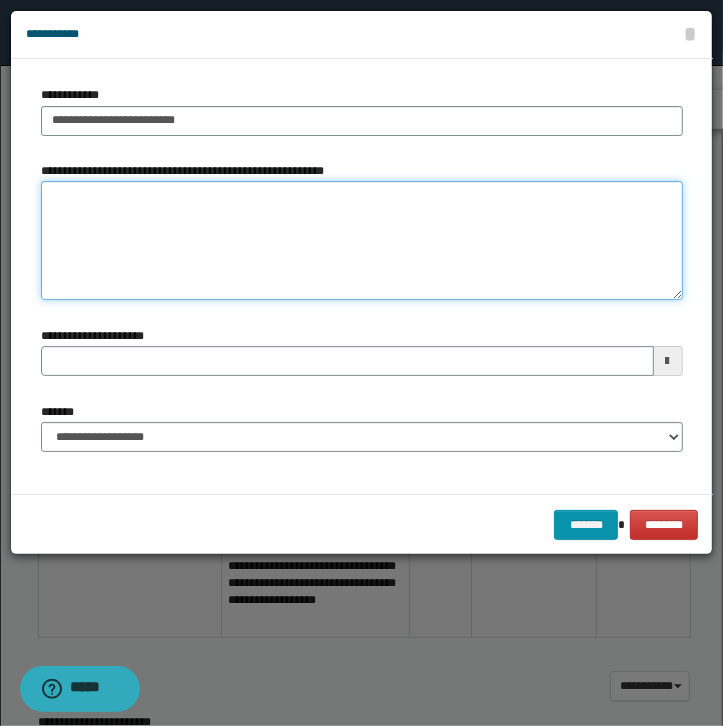 click on "**********" at bounding box center (362, 241) 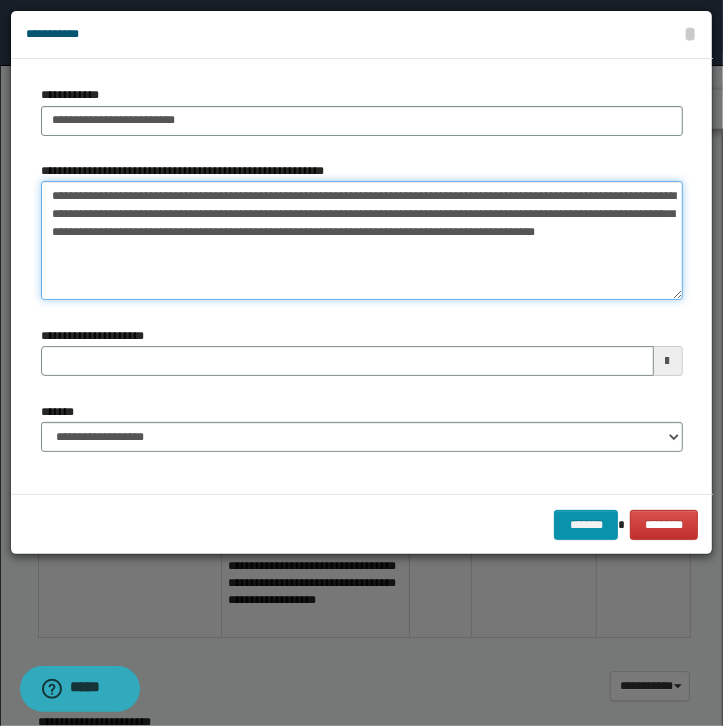 scroll, scrollTop: 0, scrollLeft: 0, axis: both 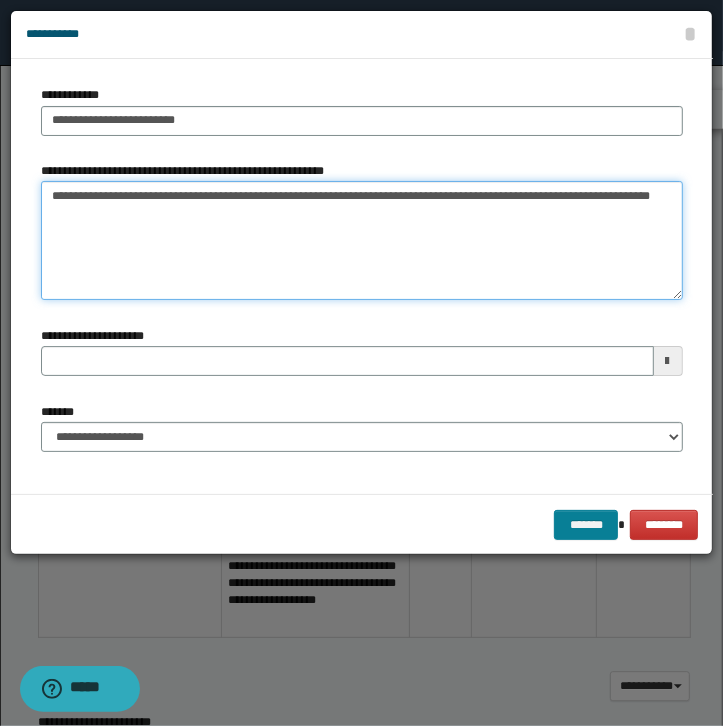 type on "**********" 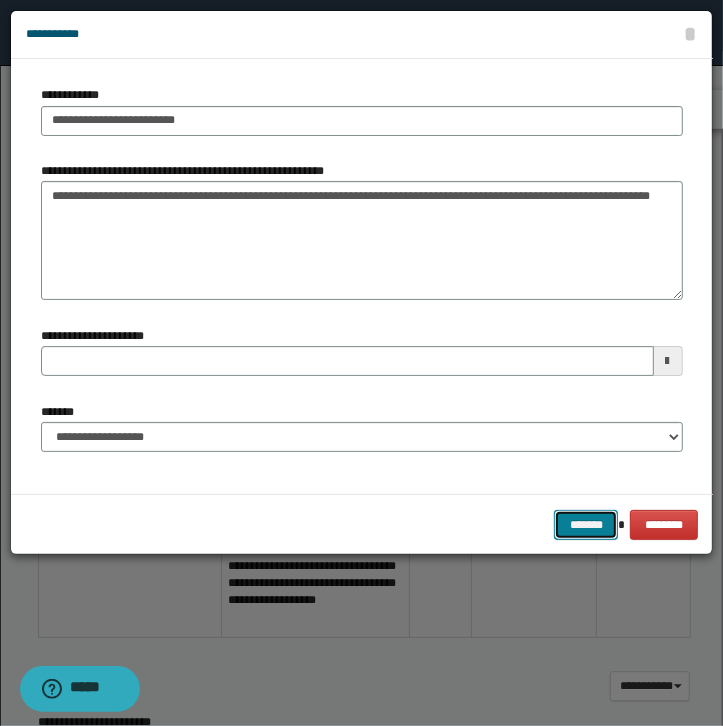 click on "*******" at bounding box center [586, 525] 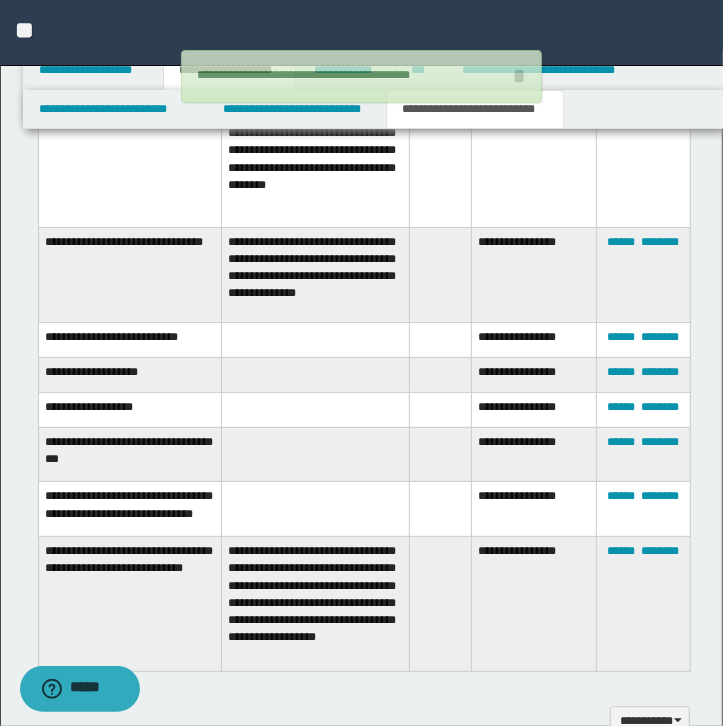 type 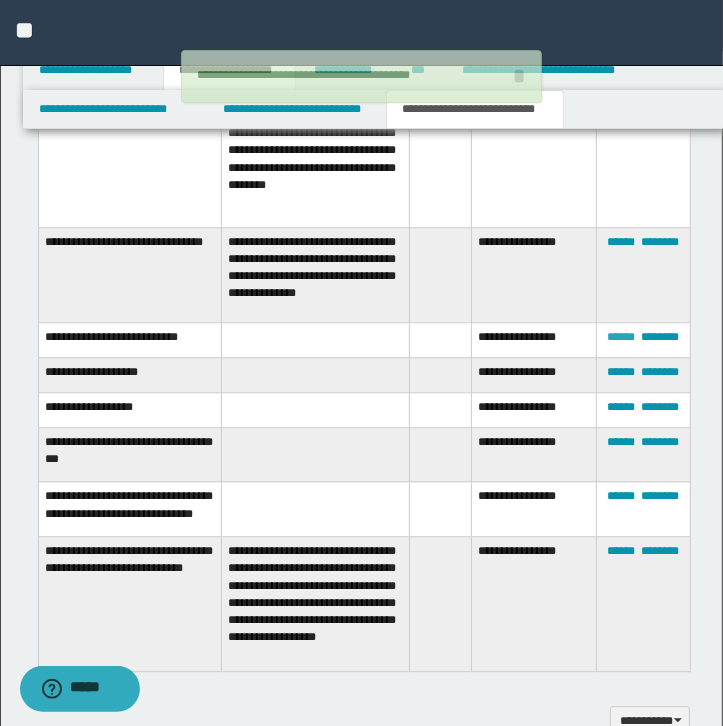 click on "******" at bounding box center [621, 337] 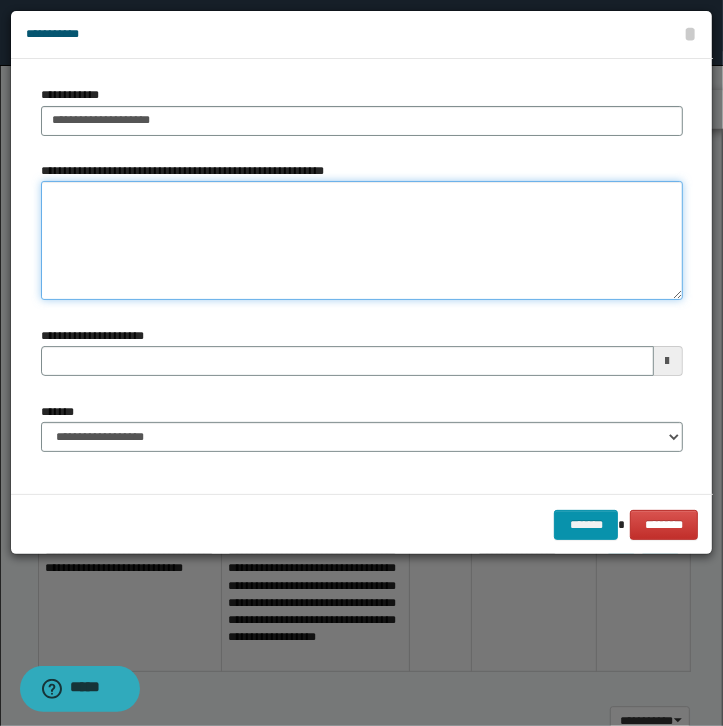 click on "**********" at bounding box center [362, 241] 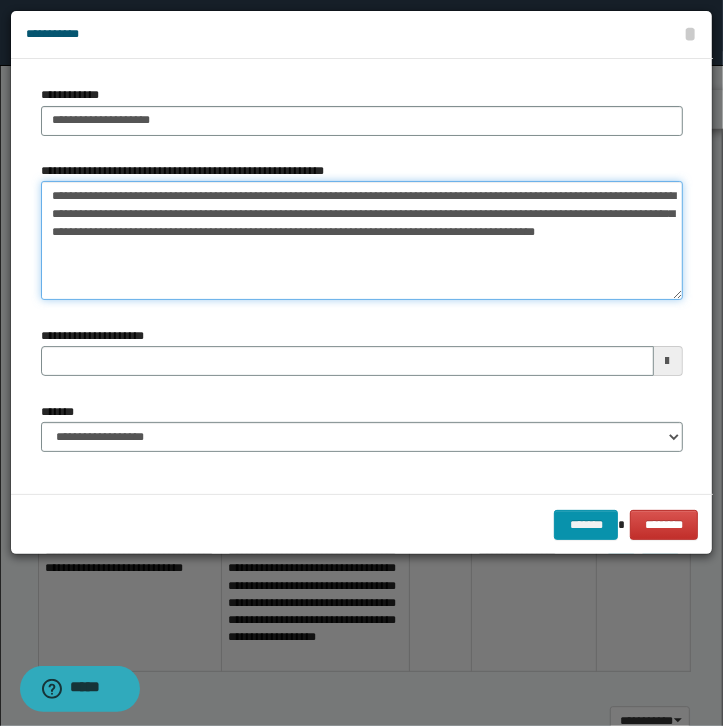 click on "**********" at bounding box center [362, 241] 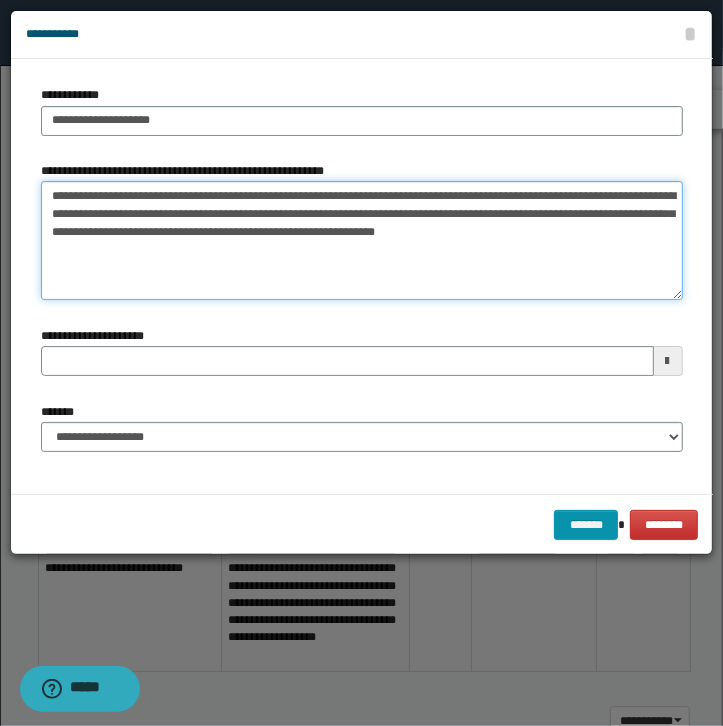 click on "**********" at bounding box center (362, 241) 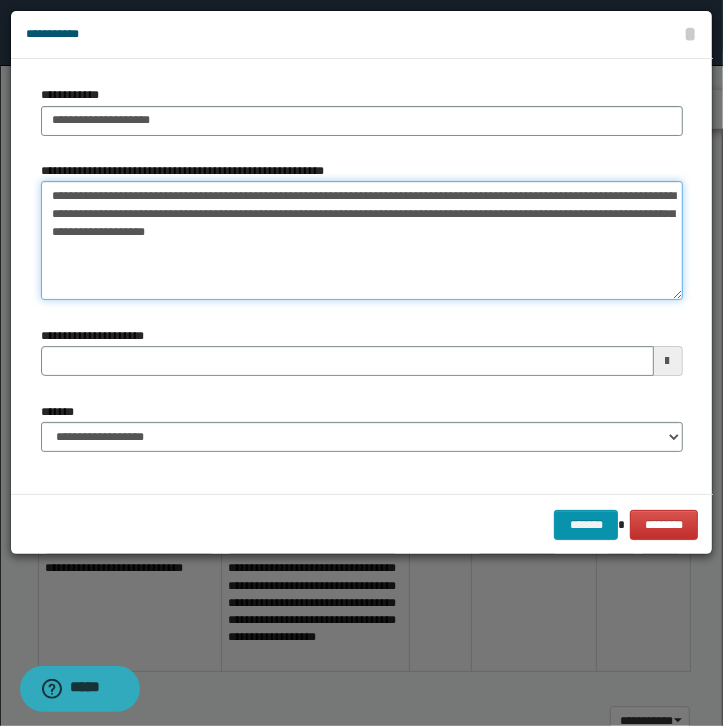 click on "**********" at bounding box center (362, 241) 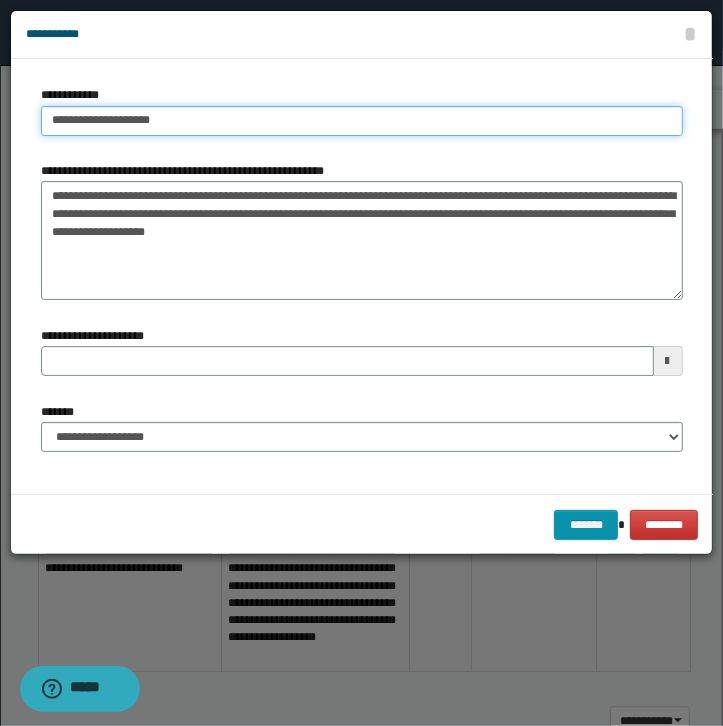 type on "**********" 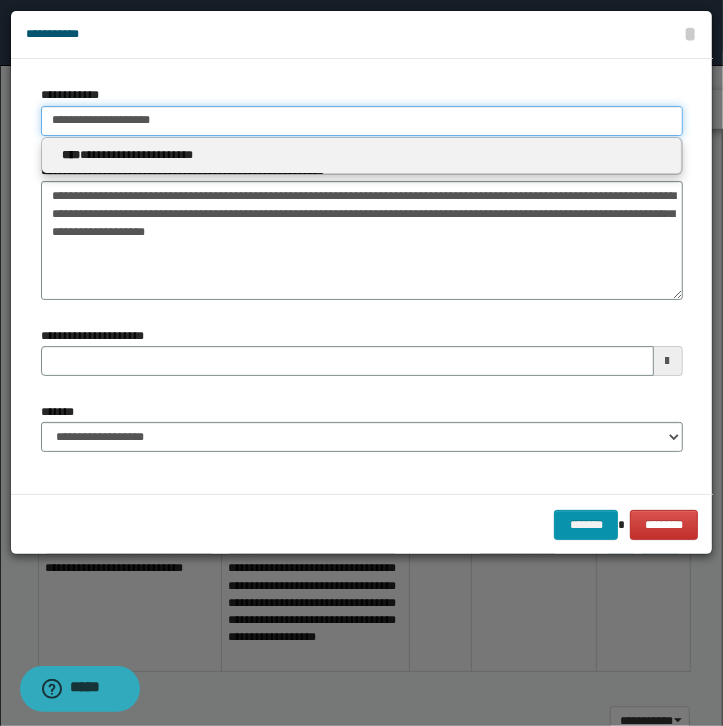 drag, startPoint x: 205, startPoint y: 117, endPoint x: 10, endPoint y: 118, distance: 195.00256 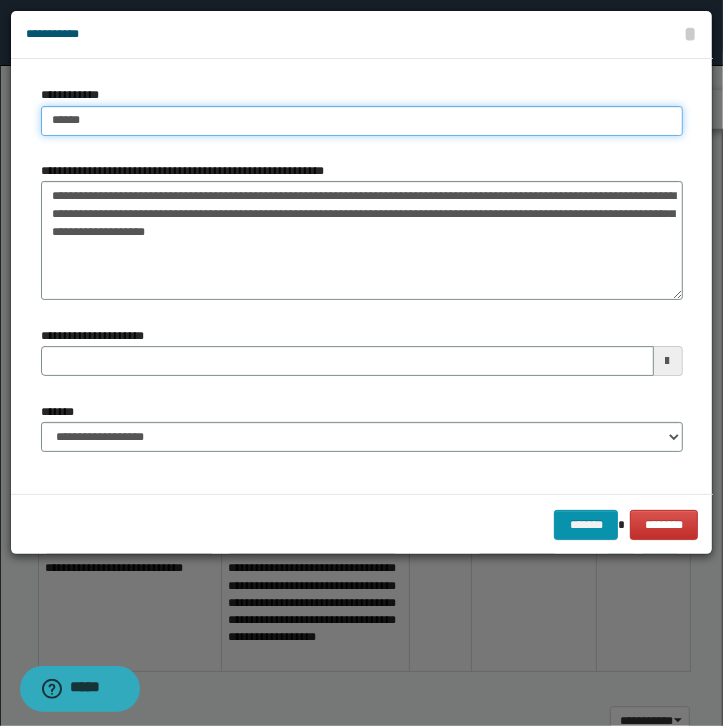 type on "*******" 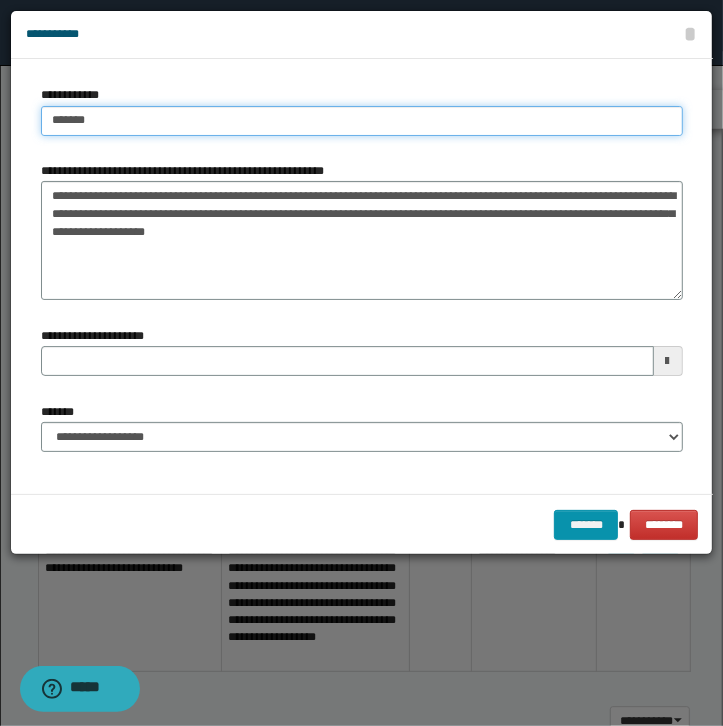 type on "*******" 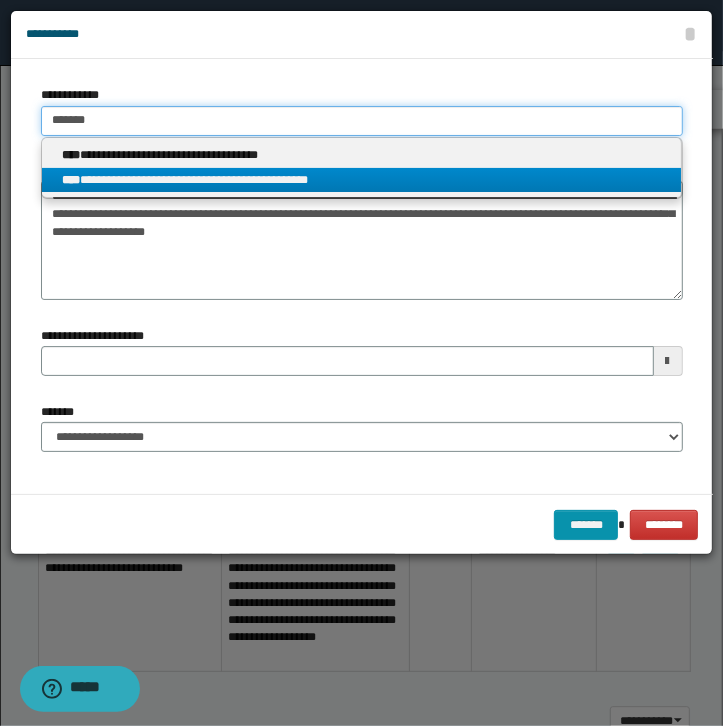 type on "*******" 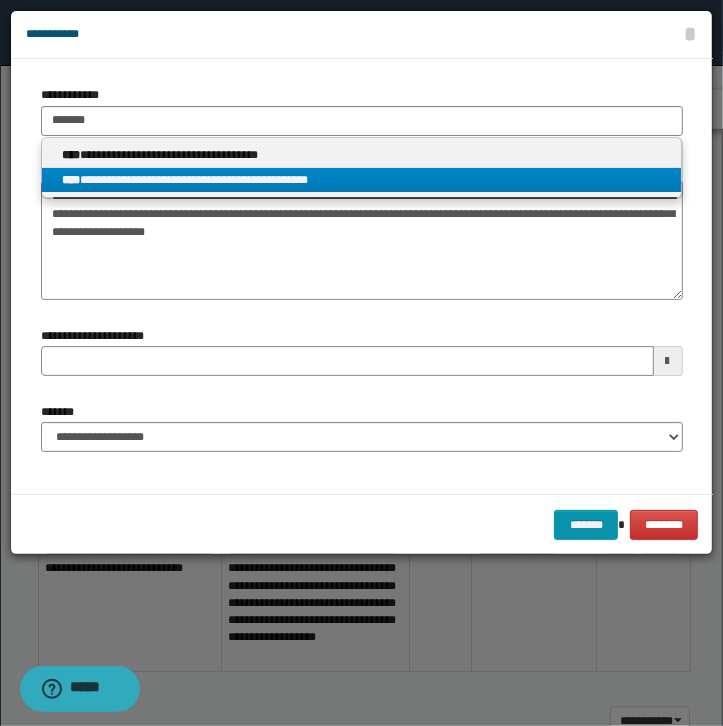 click on "**********" at bounding box center (361, 180) 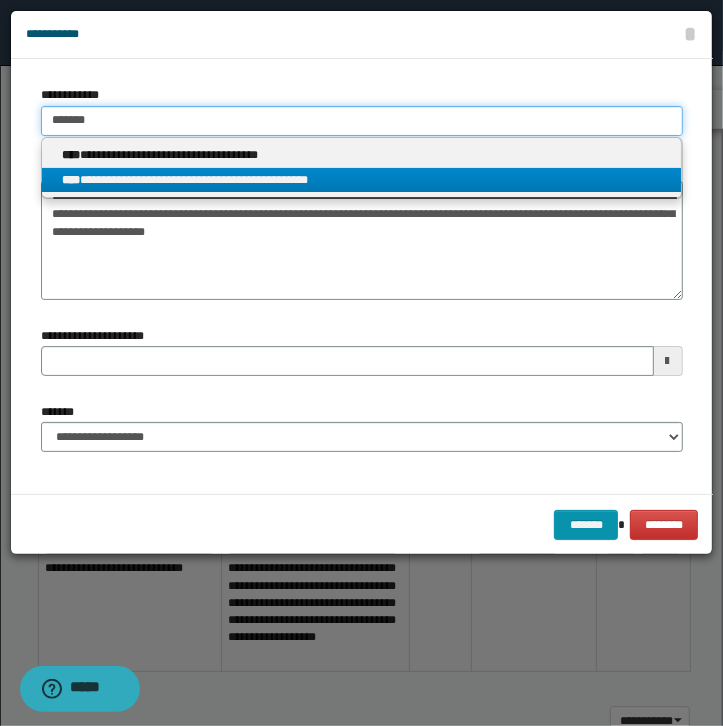 type 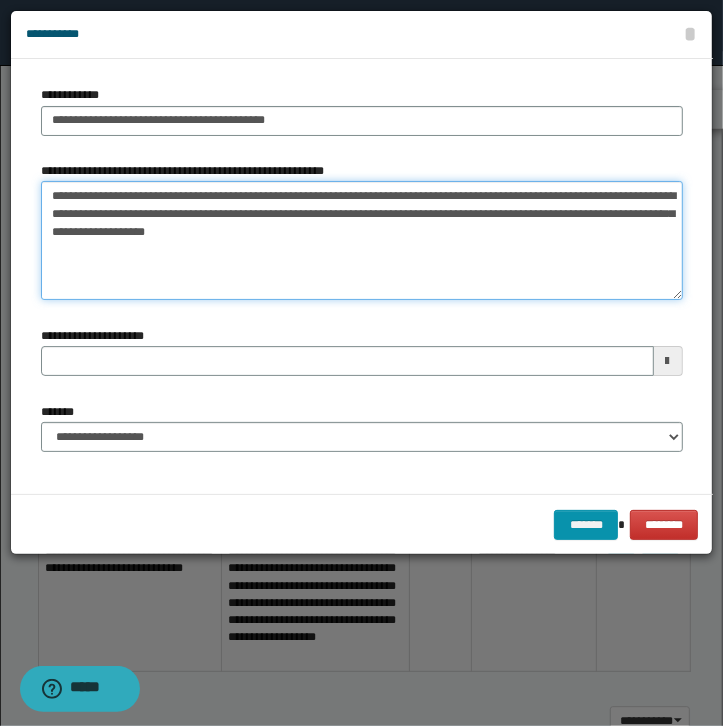 click on "**********" at bounding box center [362, 241] 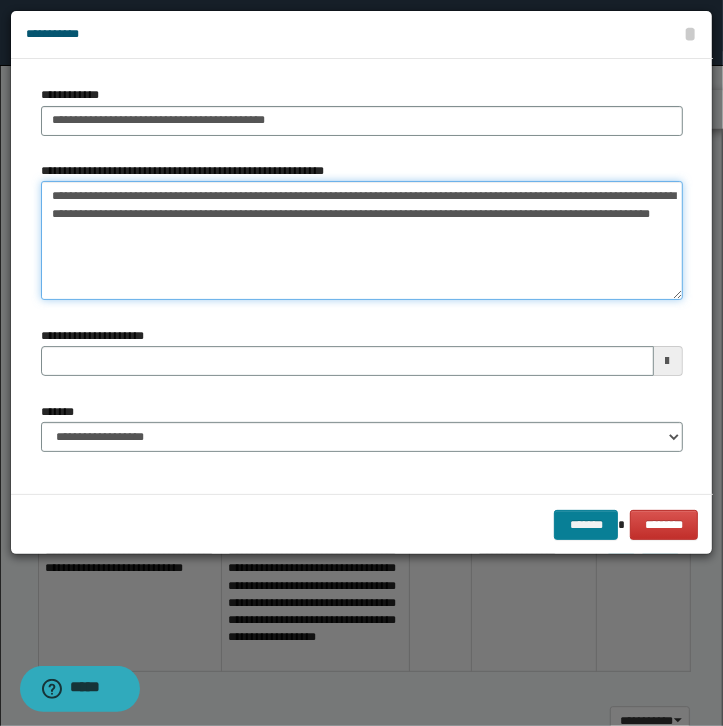 type on "**********" 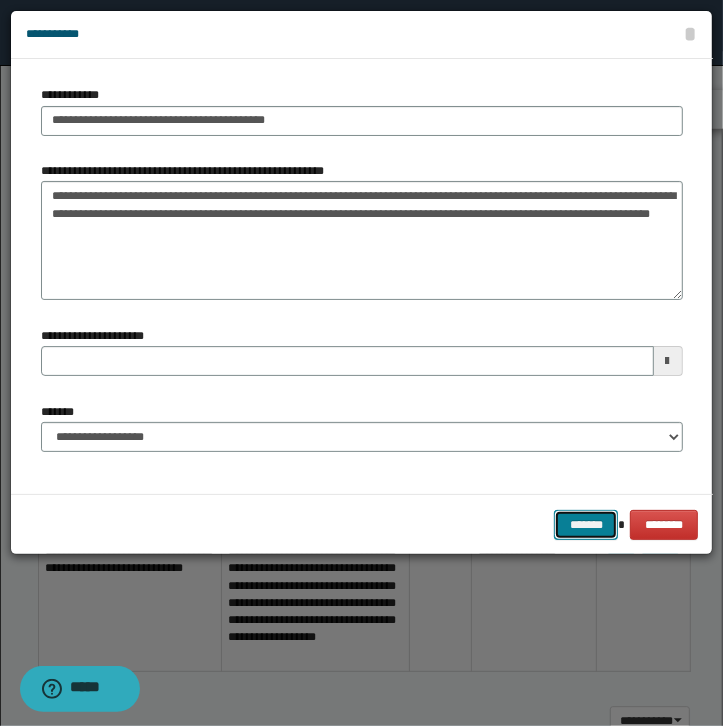 click on "*******" at bounding box center [586, 525] 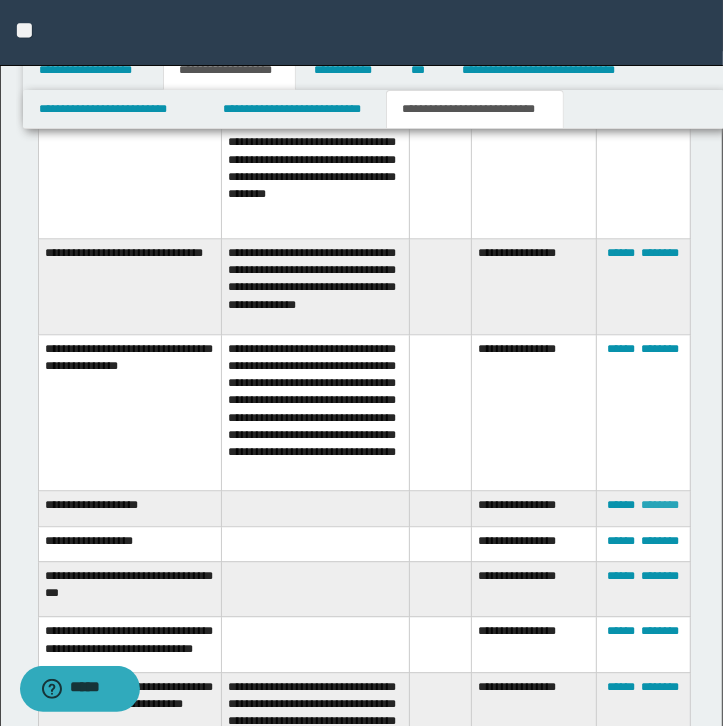 click on "********" at bounding box center (660, 505) 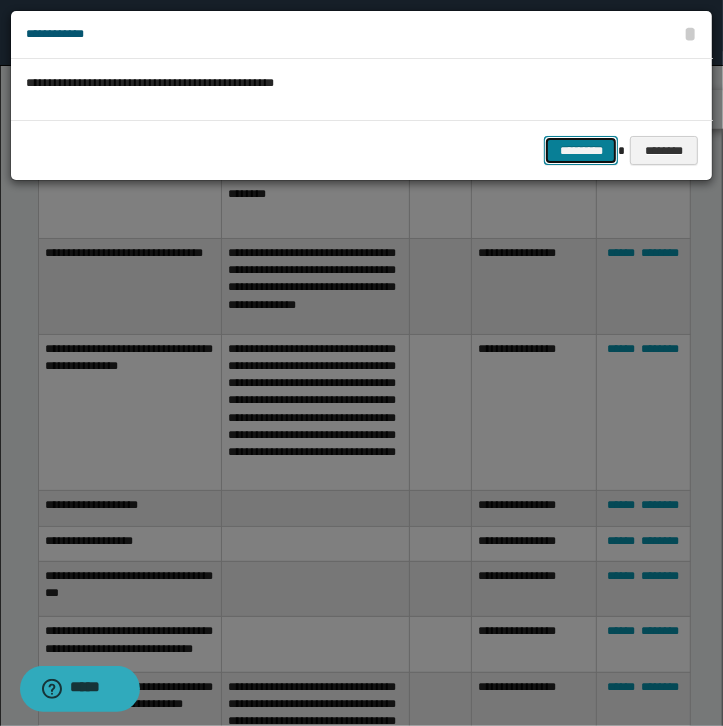 click on "*********" at bounding box center [581, 151] 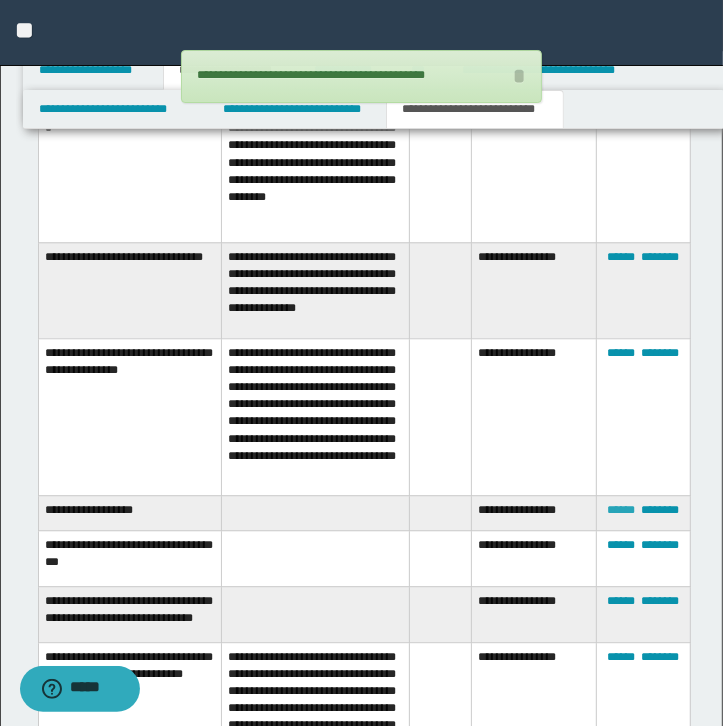 click on "******" at bounding box center (621, 510) 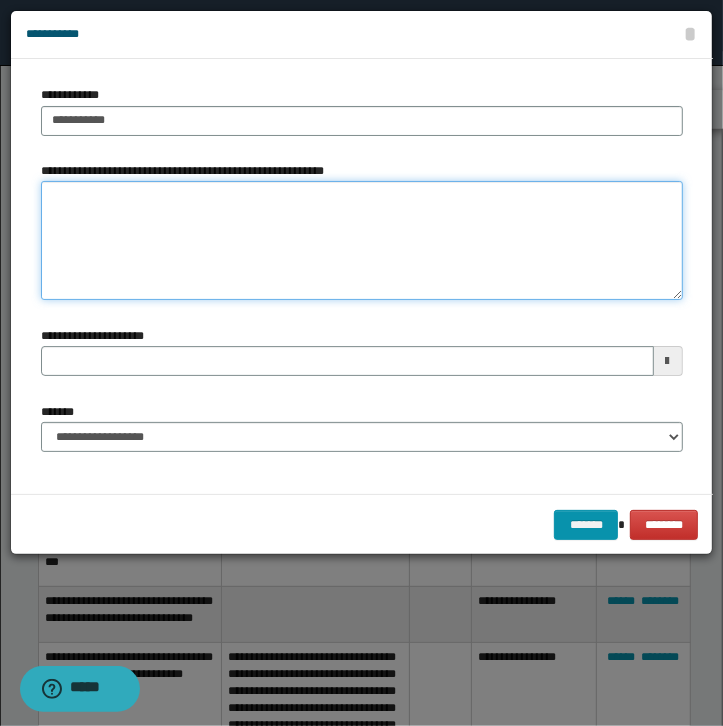 click on "**********" at bounding box center [362, 241] 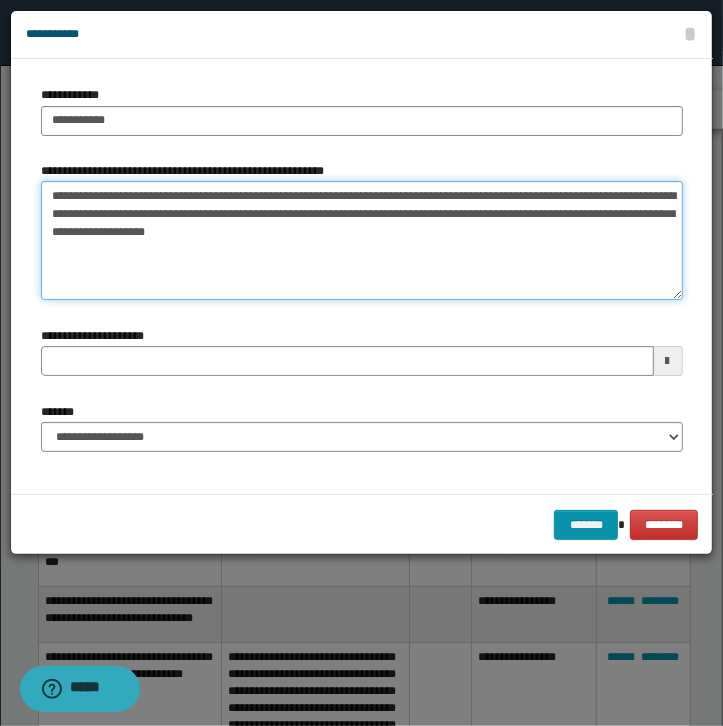 click on "**********" at bounding box center (362, 241) 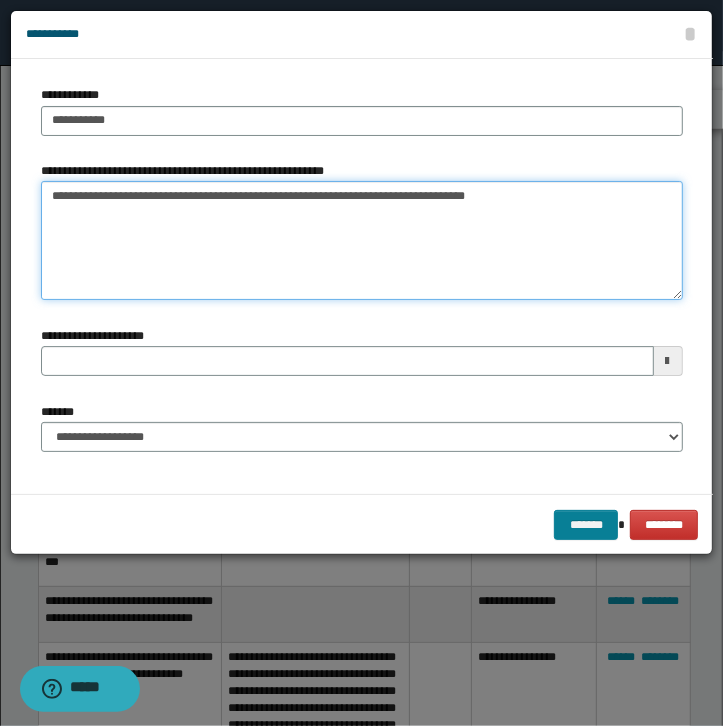 type on "**********" 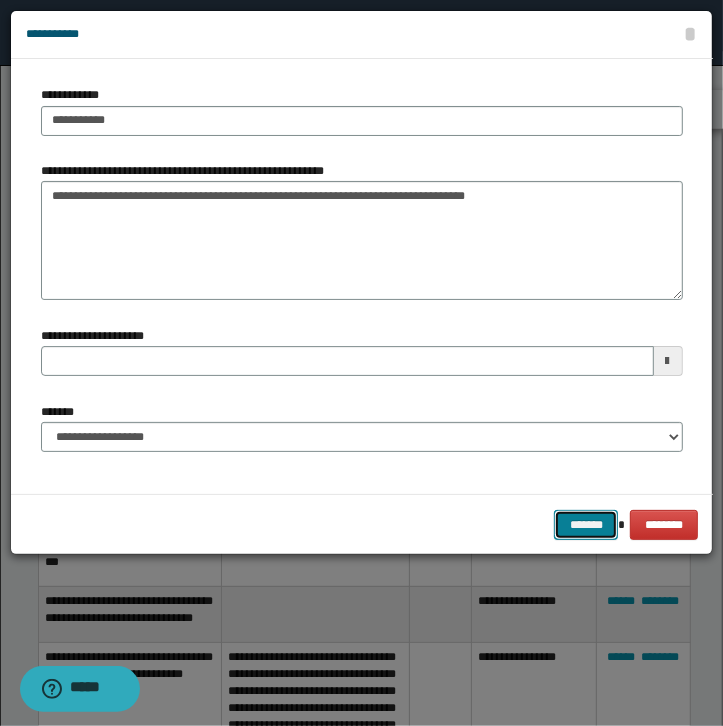 click on "*******" at bounding box center [586, 525] 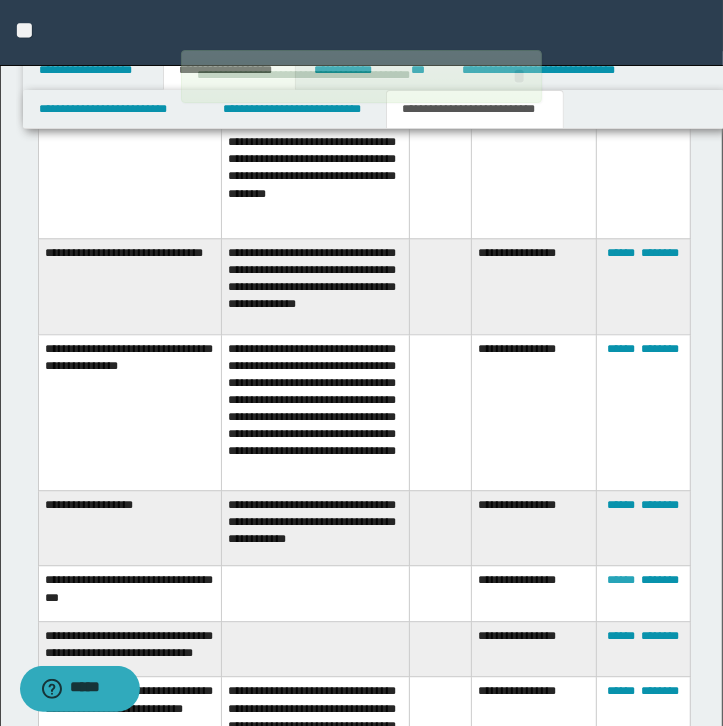 click on "******" at bounding box center (621, 580) 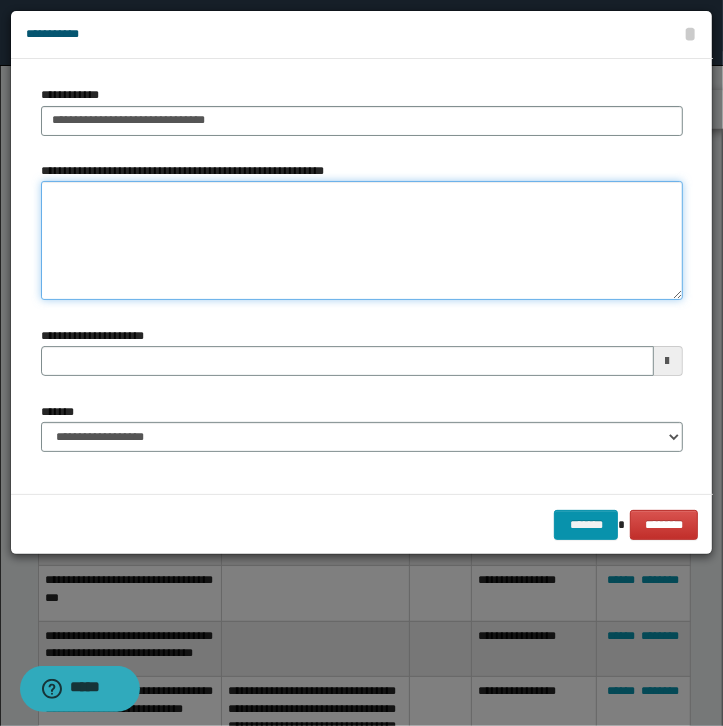 click on "**********" at bounding box center (362, 241) 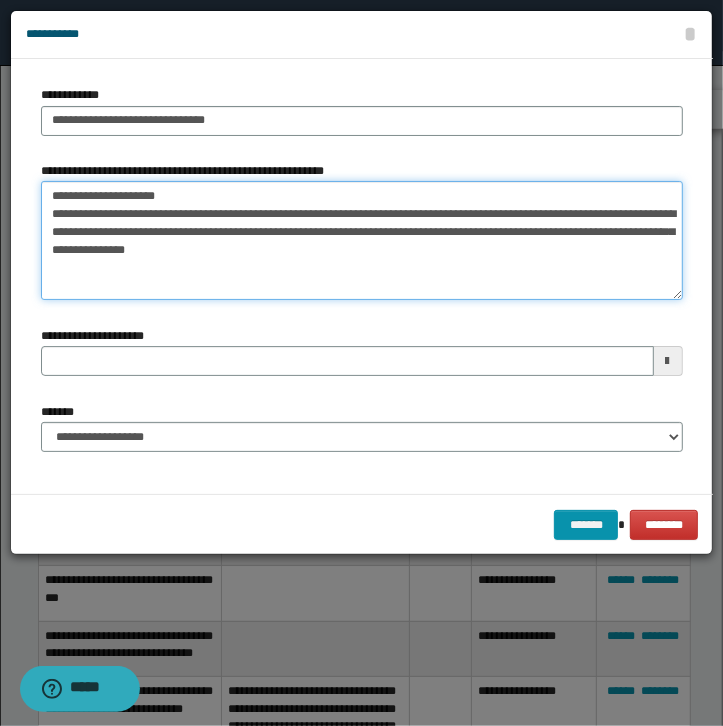 click on "**********" at bounding box center [362, 241] 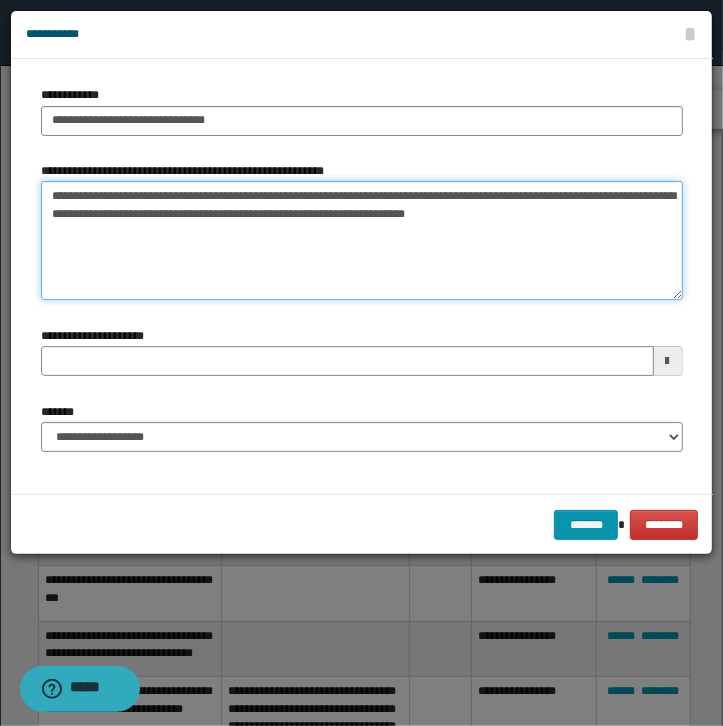 click on "**********" at bounding box center [362, 241] 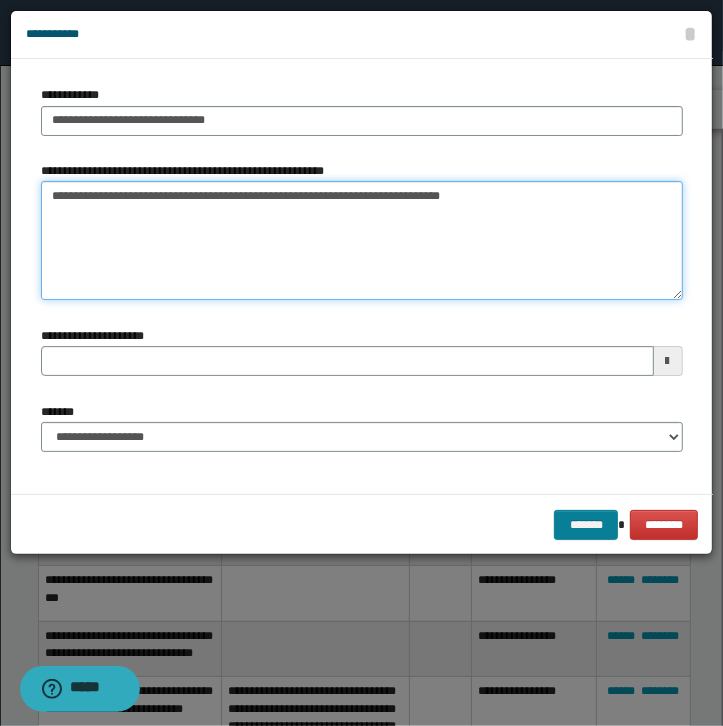 type on "**********" 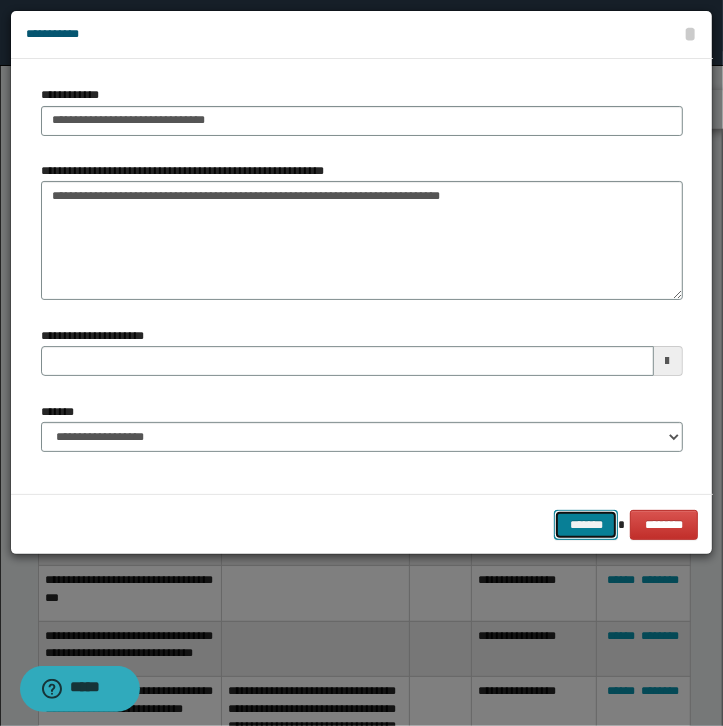 click on "*******" at bounding box center (586, 525) 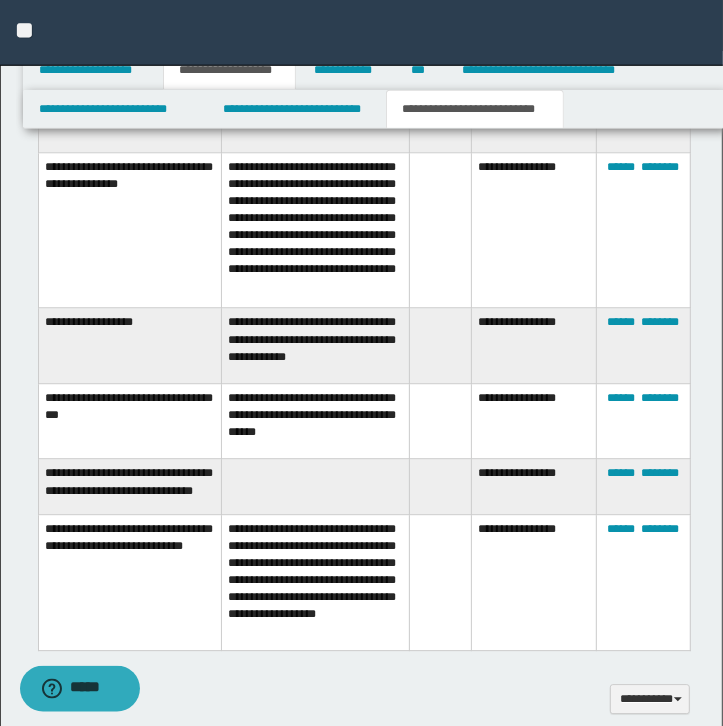 scroll, scrollTop: 2484, scrollLeft: 0, axis: vertical 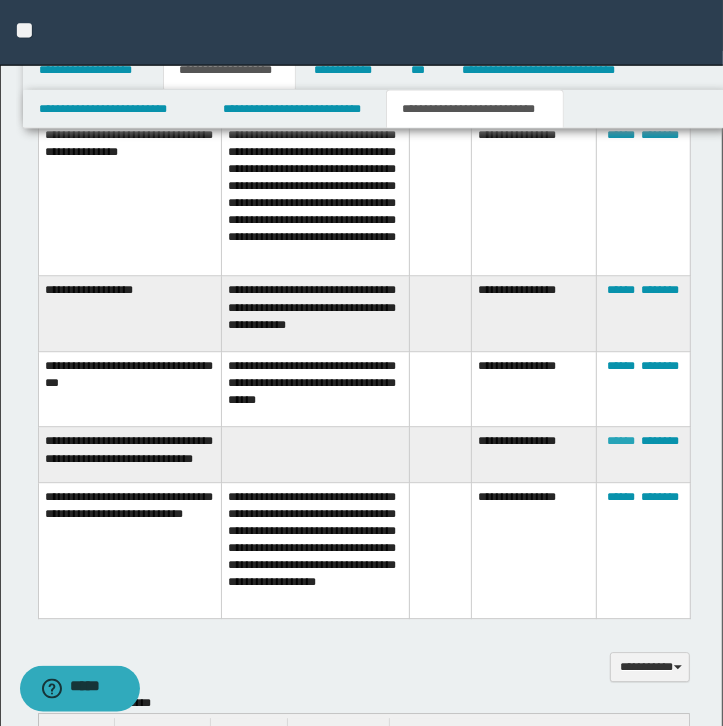 click on "******" at bounding box center [621, 442] 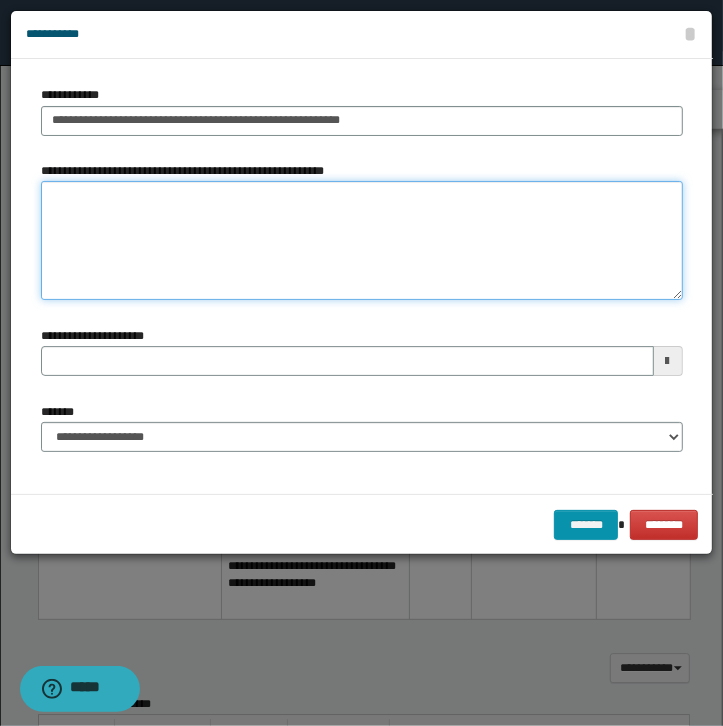 click on "**********" at bounding box center (362, 241) 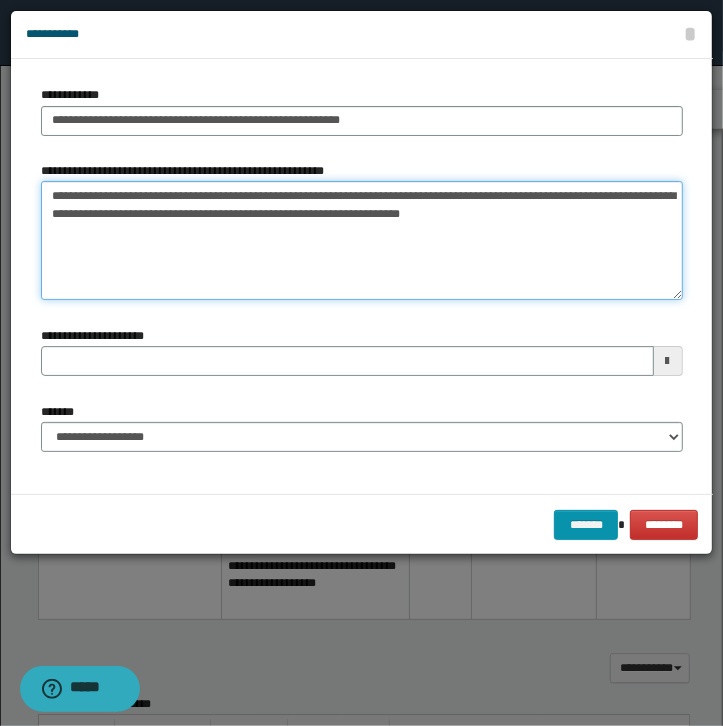 click on "**********" at bounding box center (362, 241) 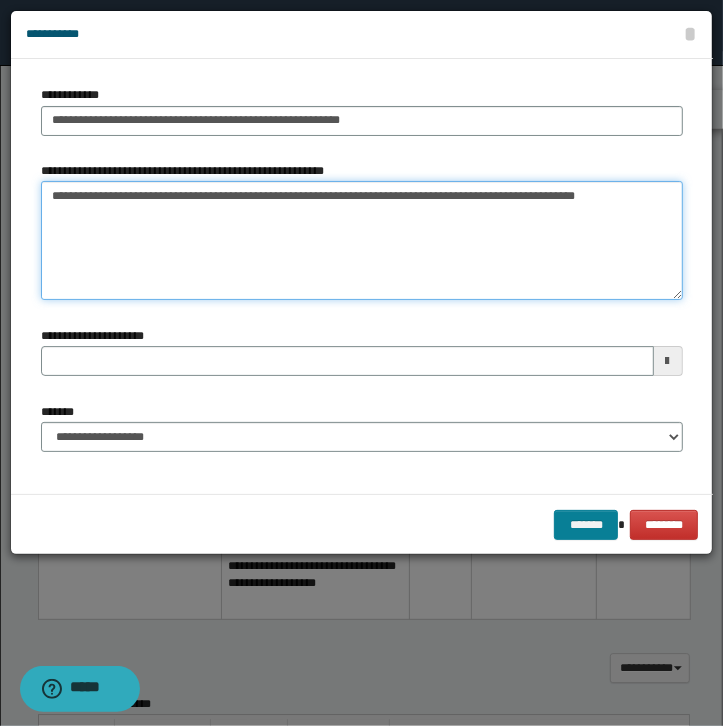 type on "**********" 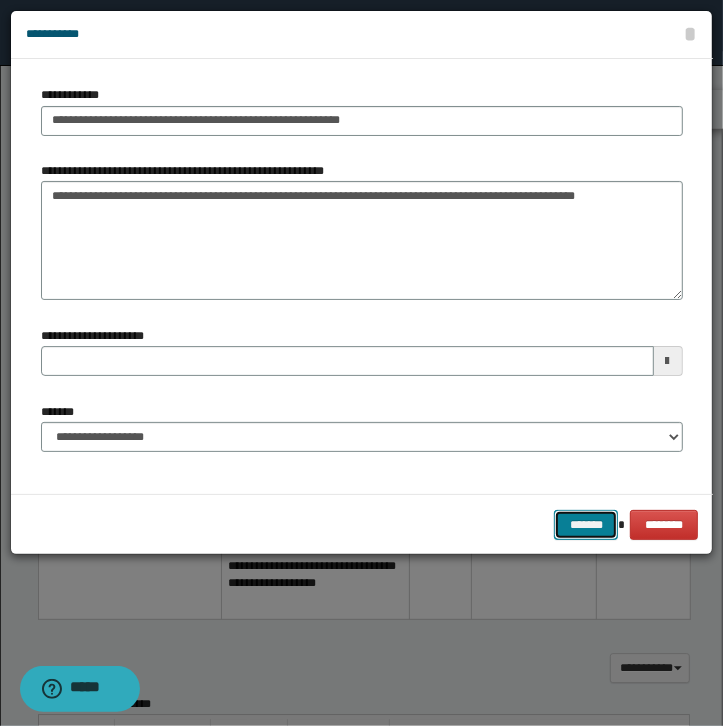 click on "*******" at bounding box center (586, 525) 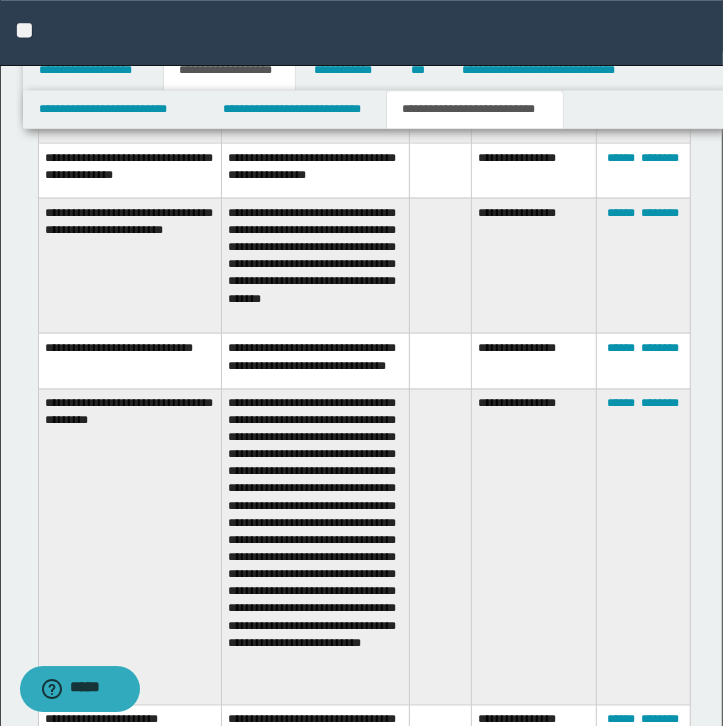 scroll, scrollTop: 1426, scrollLeft: 0, axis: vertical 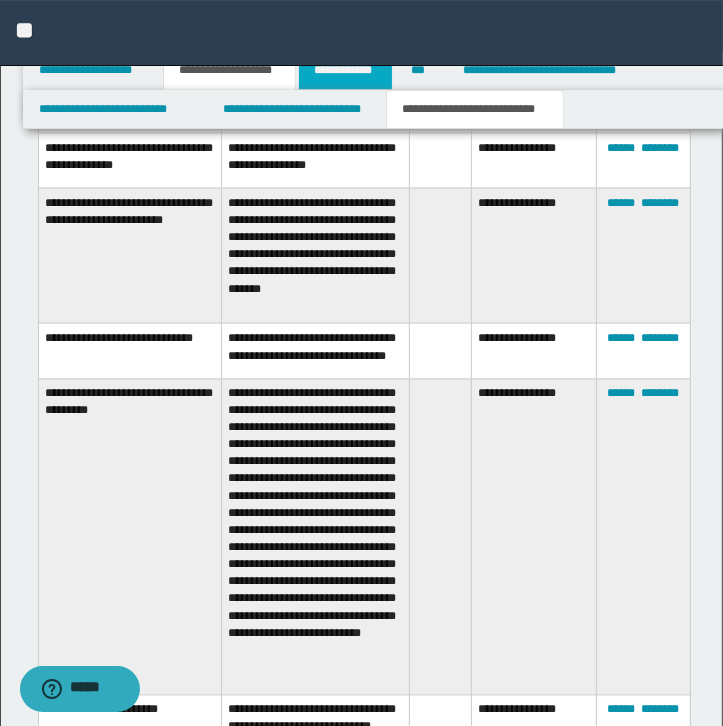 click on "**********" at bounding box center (346, 70) 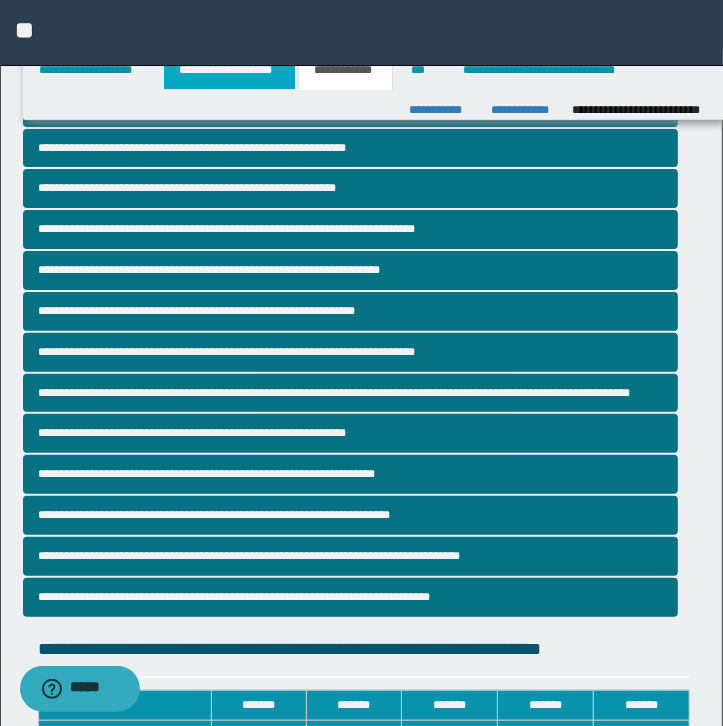 click on "**********" at bounding box center [229, 70] 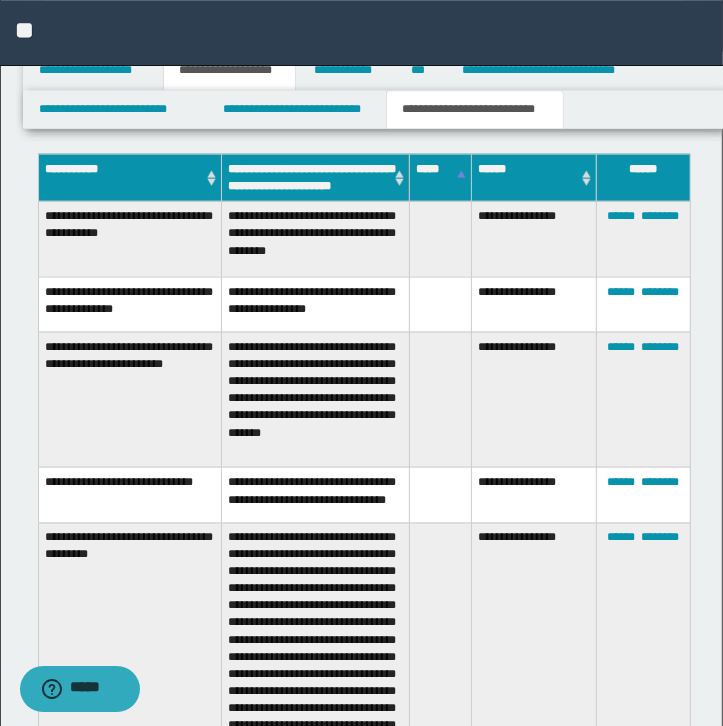 scroll, scrollTop: 1278, scrollLeft: 0, axis: vertical 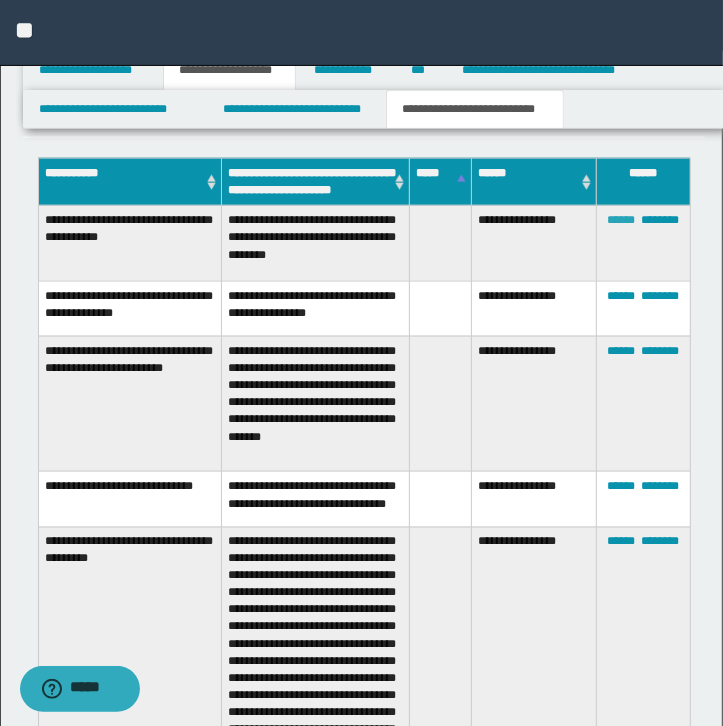 click on "******" at bounding box center (621, 220) 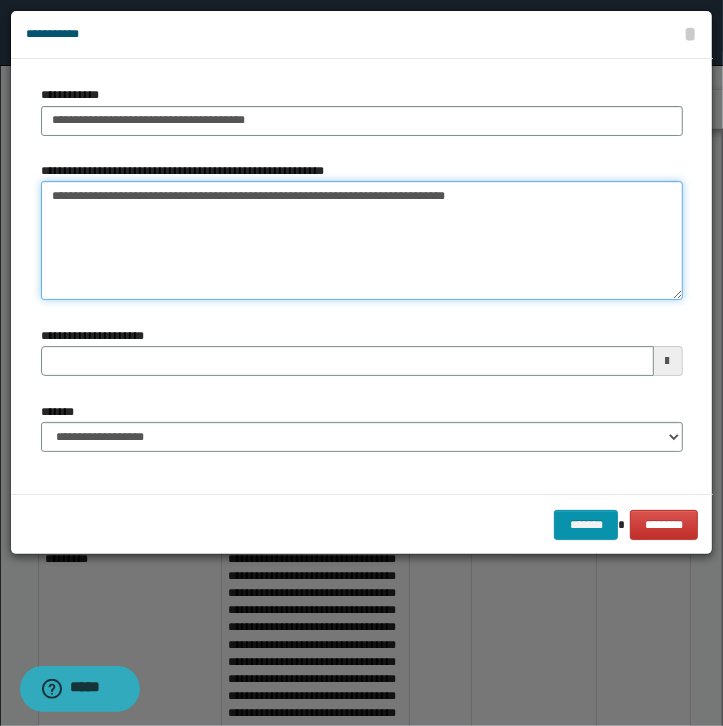 drag, startPoint x: 506, startPoint y: 198, endPoint x: 17, endPoint y: 179, distance: 489.369 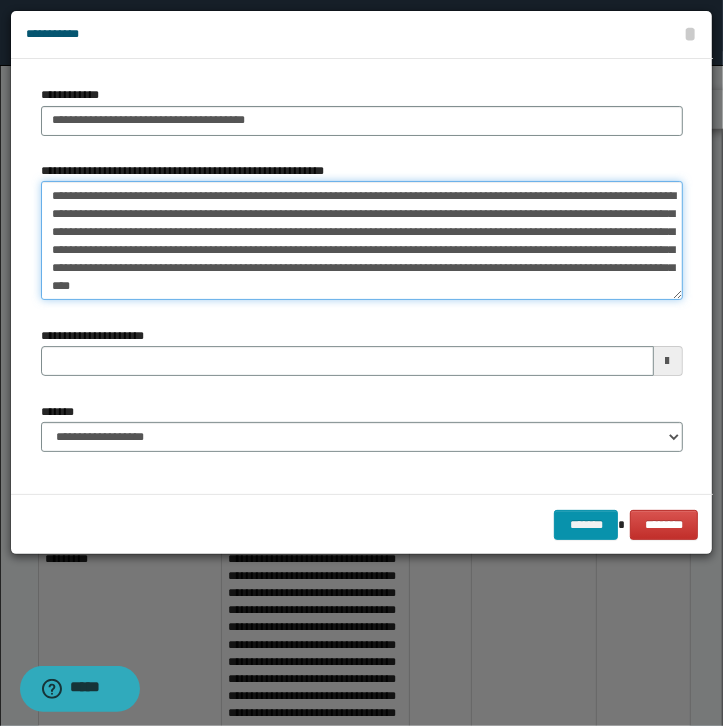 click on "**********" at bounding box center [362, 241] 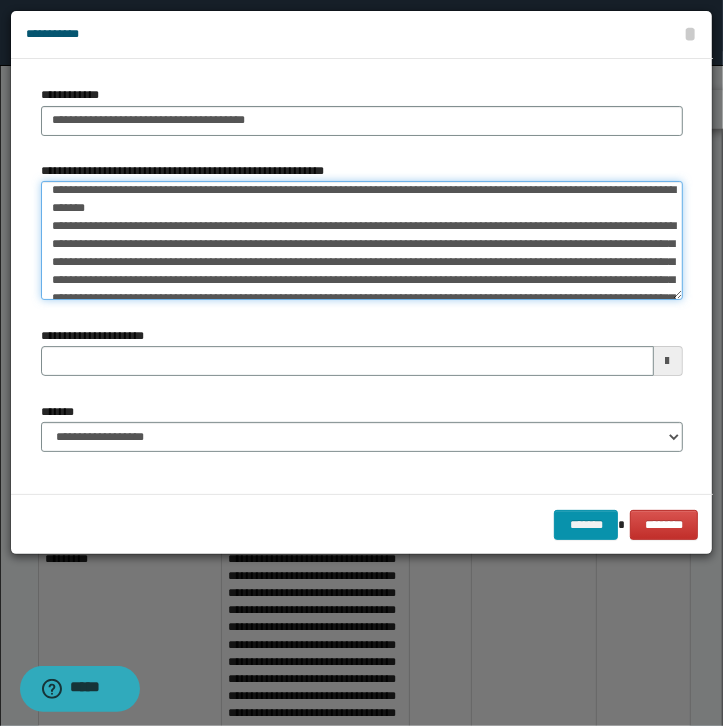 click on "**********" at bounding box center (362, 241) 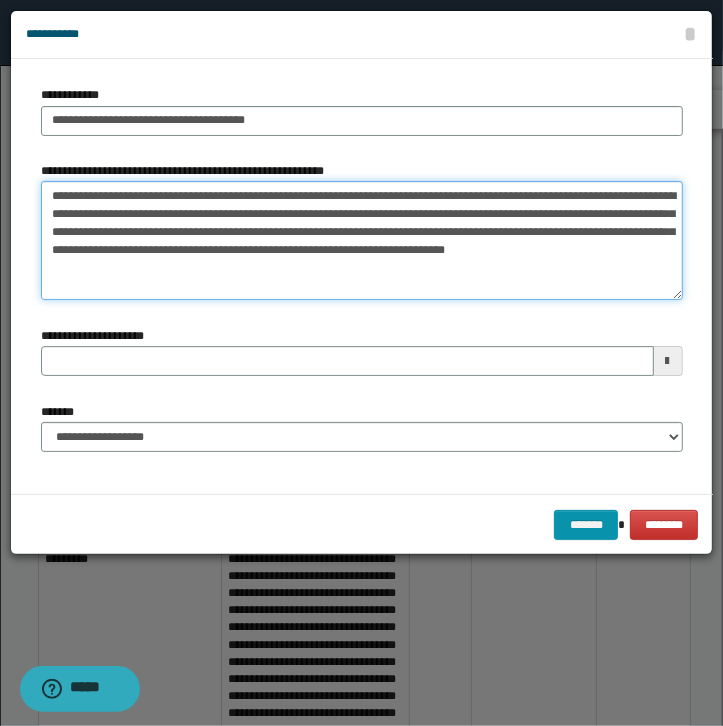 scroll, scrollTop: 0, scrollLeft: 0, axis: both 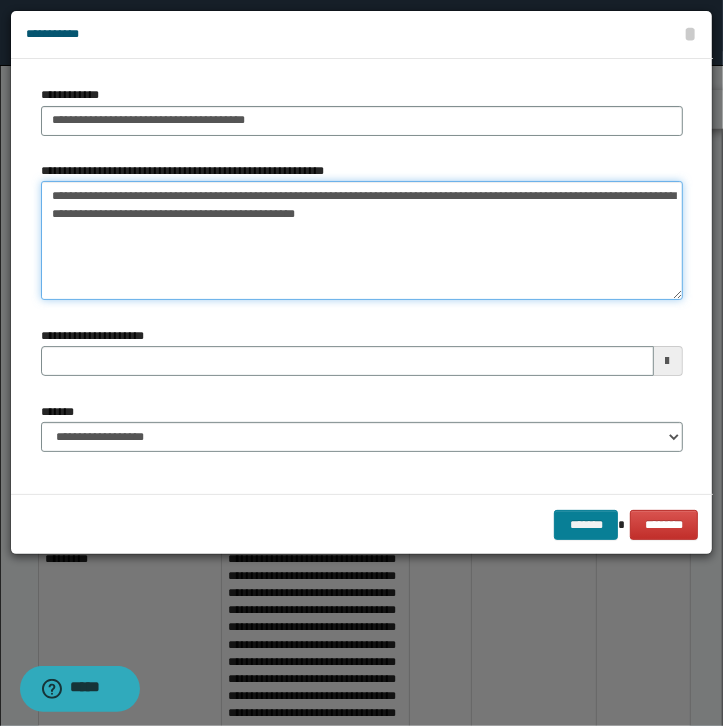 type 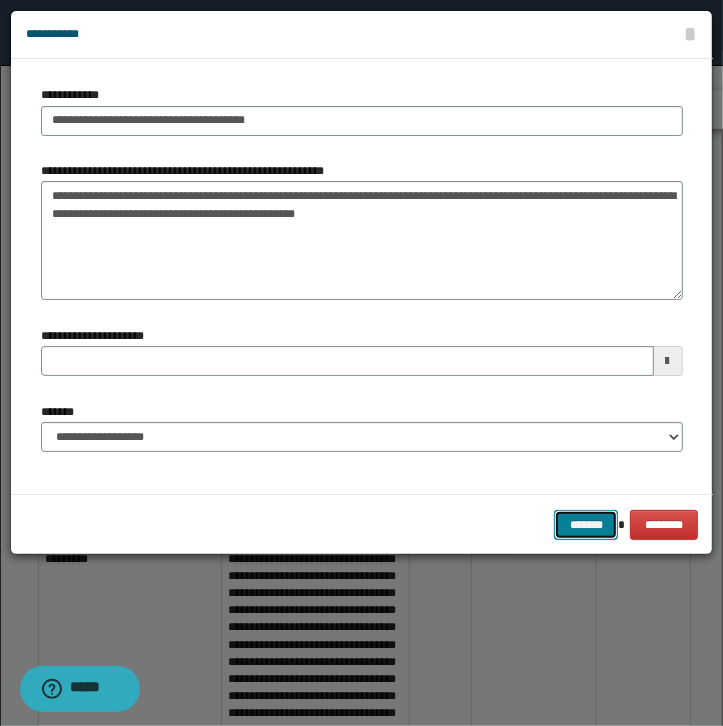 click on "*******" at bounding box center [586, 525] 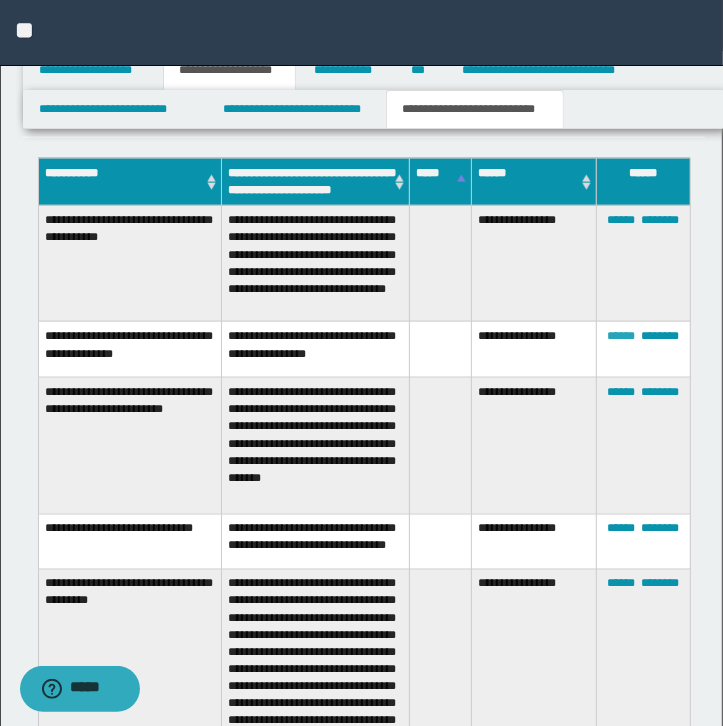 click on "******" at bounding box center (621, 336) 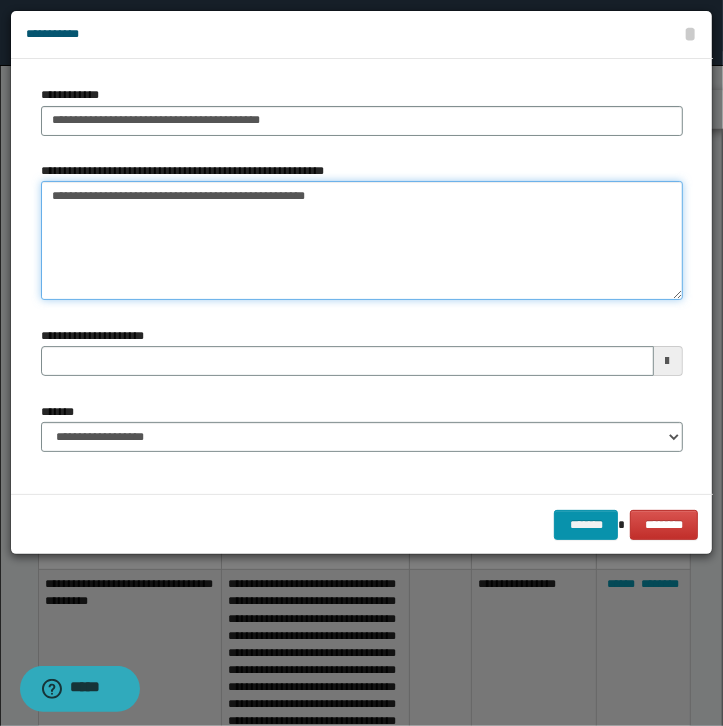 click on "**********" at bounding box center (362, 241) 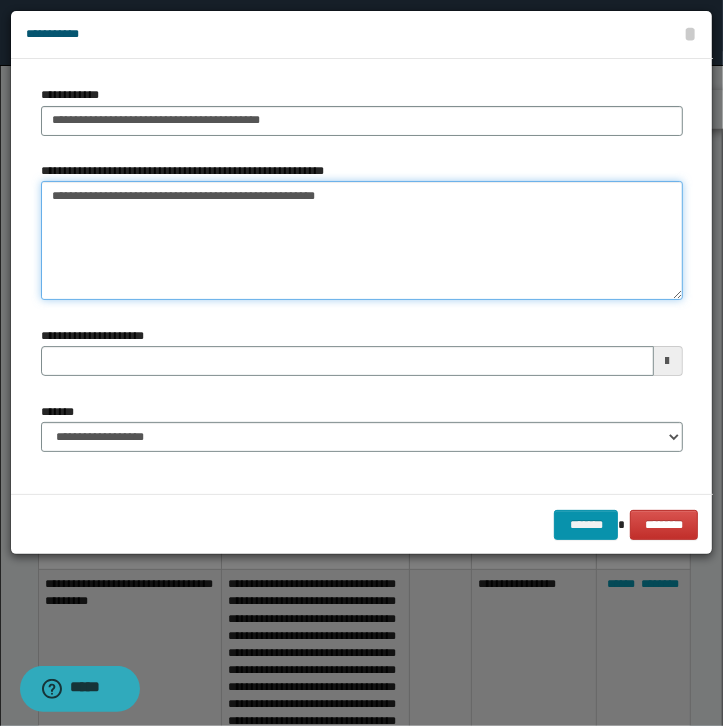 paste on "**********" 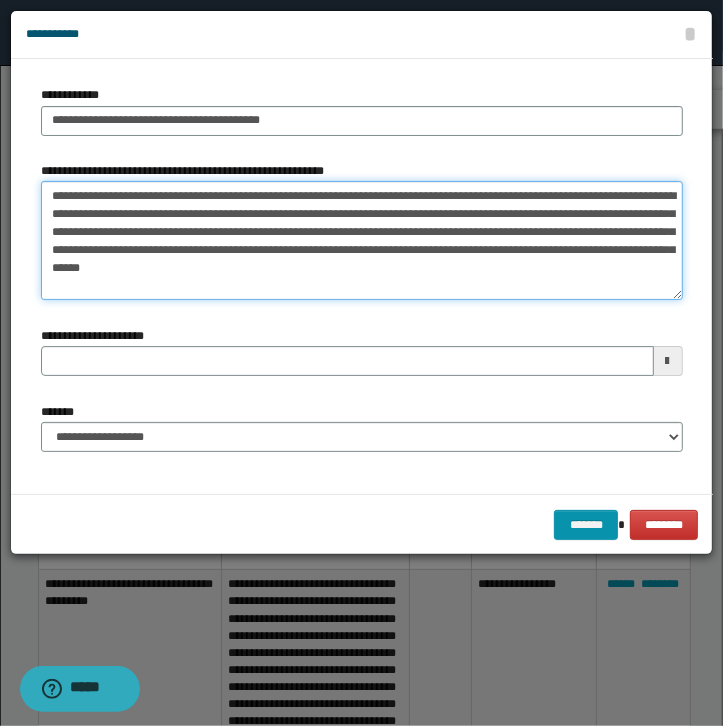 click on "**********" at bounding box center [362, 241] 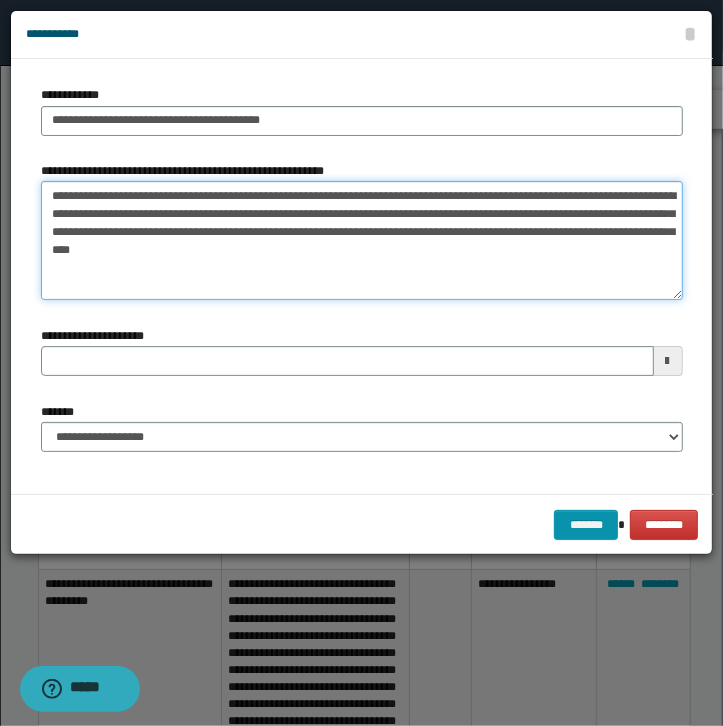 drag, startPoint x: 309, startPoint y: 255, endPoint x: 131, endPoint y: 251, distance: 178.04494 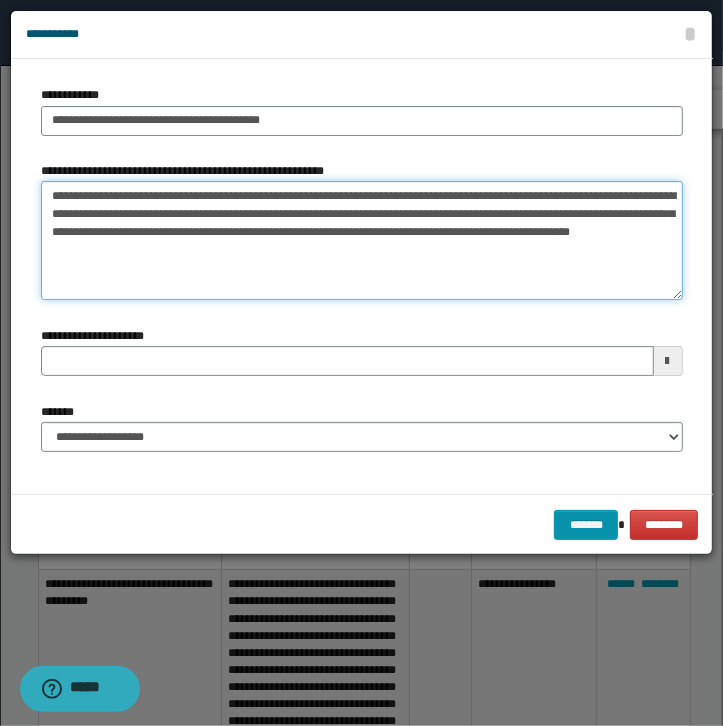click on "**********" at bounding box center [362, 241] 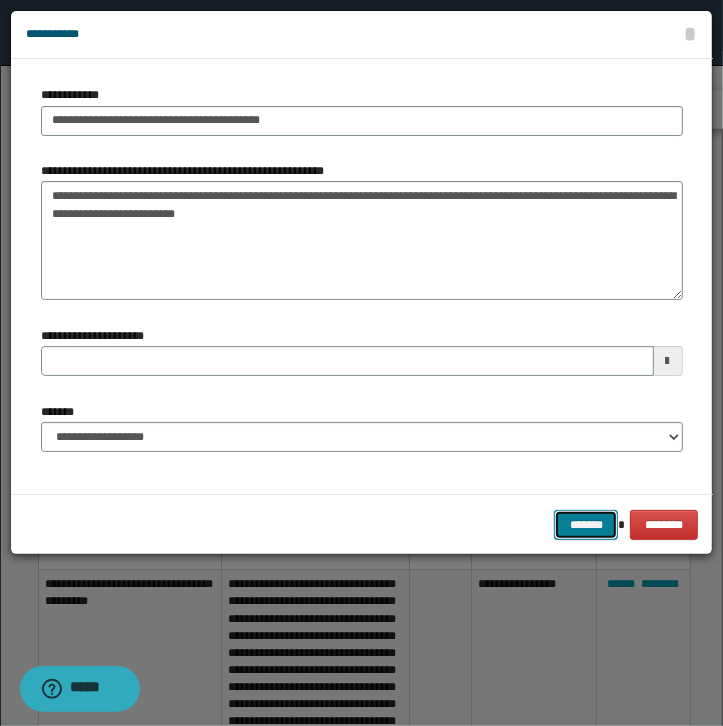 click on "*******" at bounding box center (586, 525) 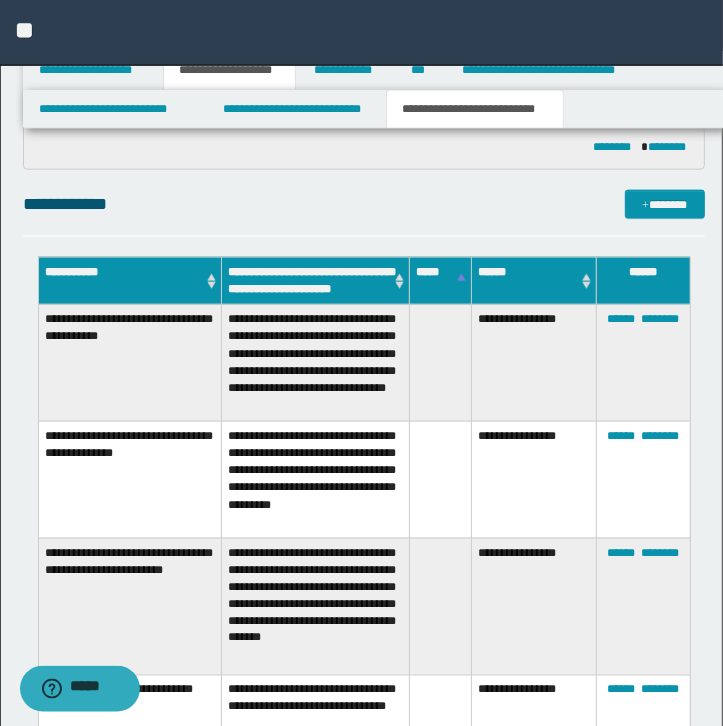 scroll, scrollTop: 1100, scrollLeft: 0, axis: vertical 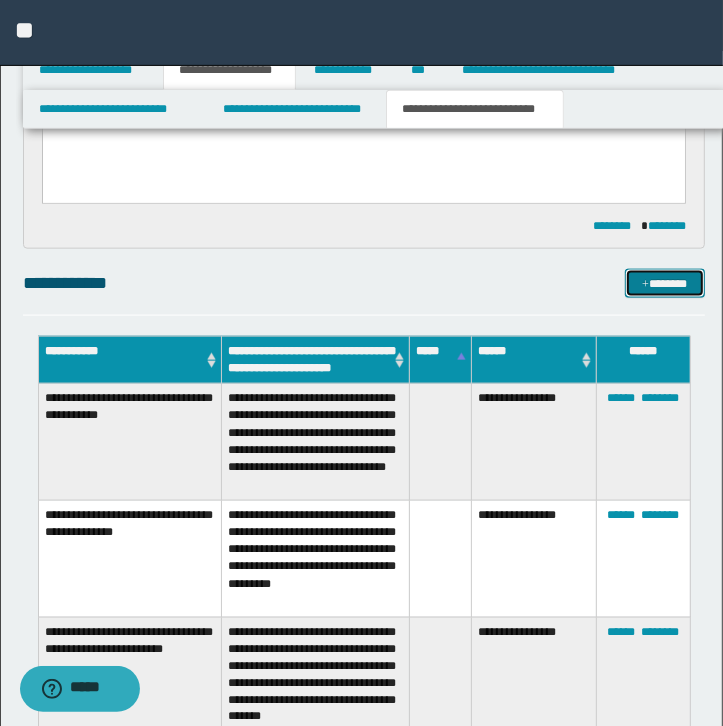 click at bounding box center [645, 285] 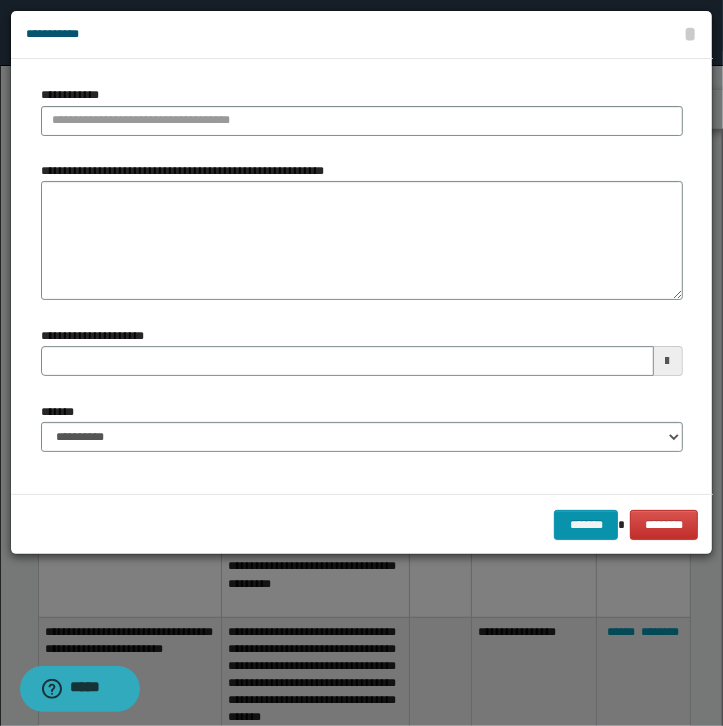 click on "**********" at bounding box center (362, 118) 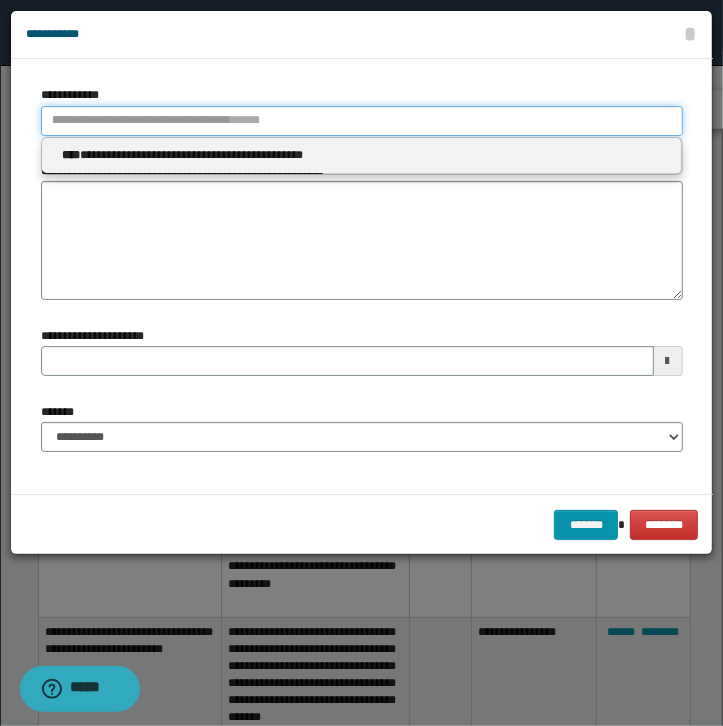 click on "**********" at bounding box center (362, 121) 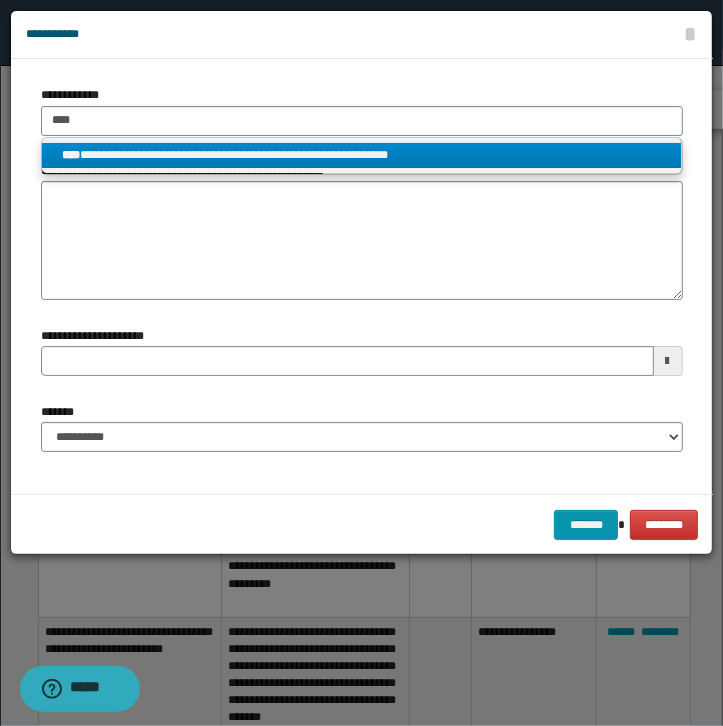 click on "**********" at bounding box center (361, 155) 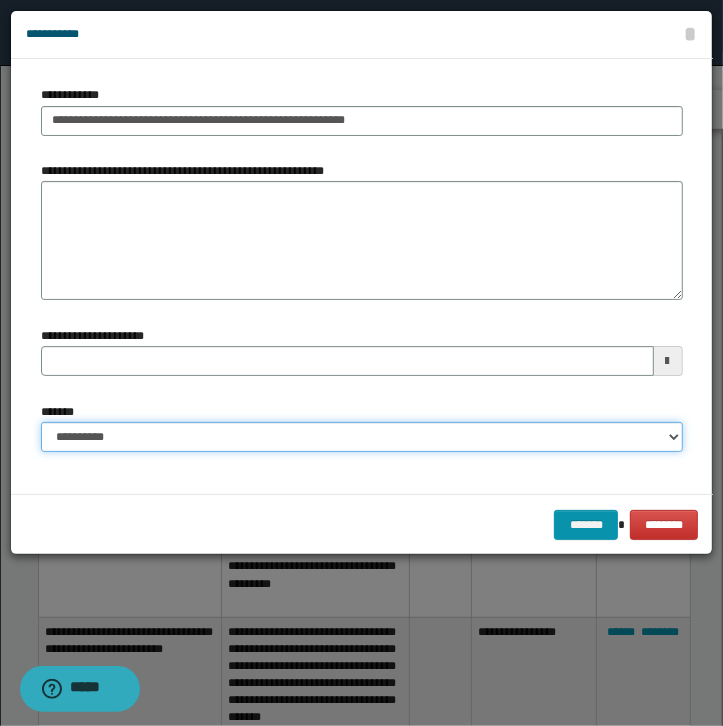 click on "**********" at bounding box center (362, 437) 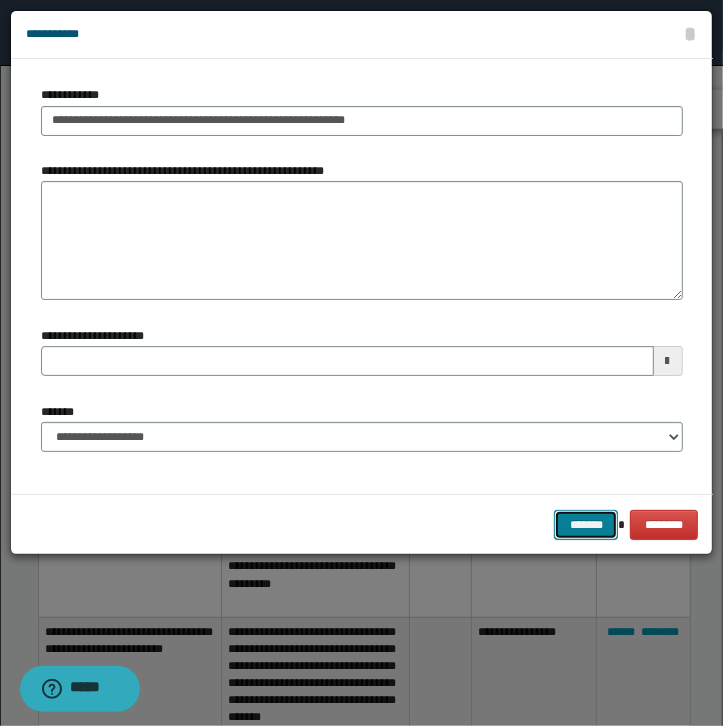 click on "*******" at bounding box center [586, 525] 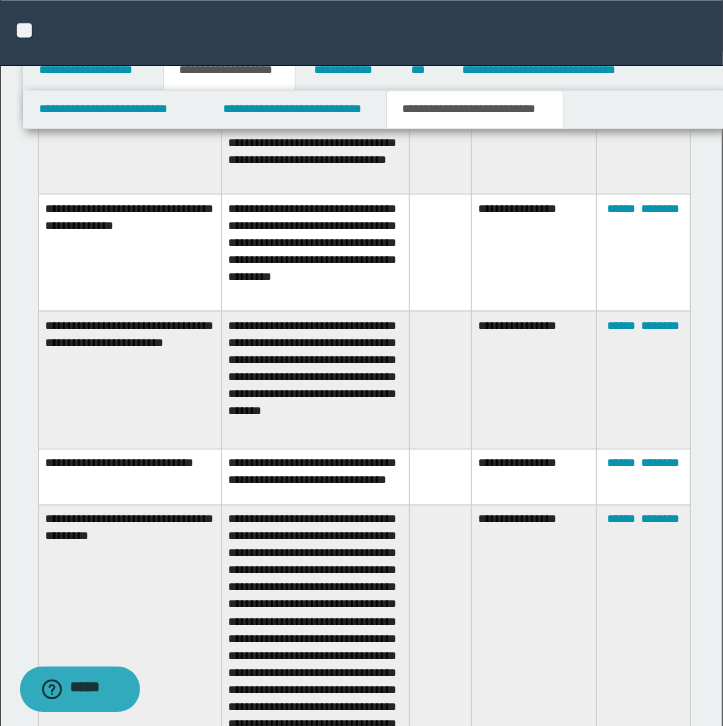 scroll, scrollTop: 1455, scrollLeft: 0, axis: vertical 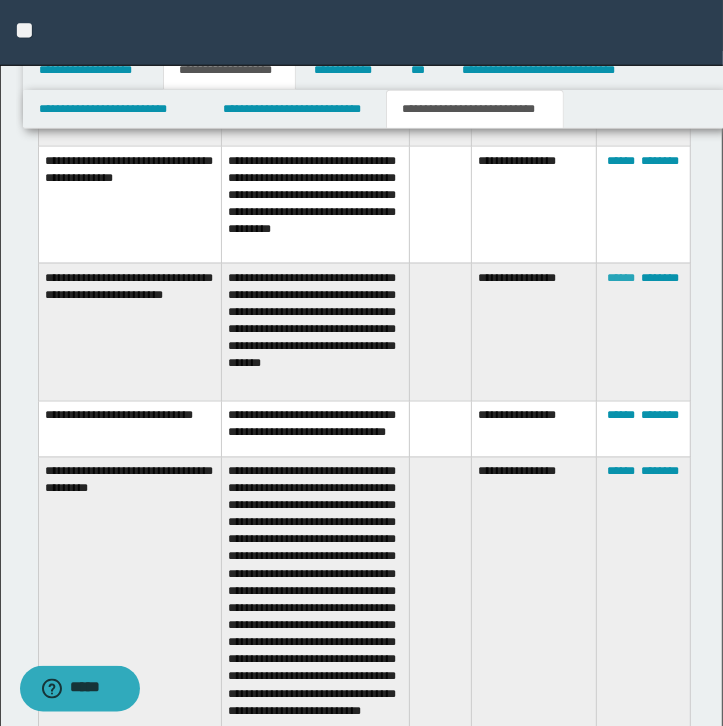 click on "******" at bounding box center (621, 278) 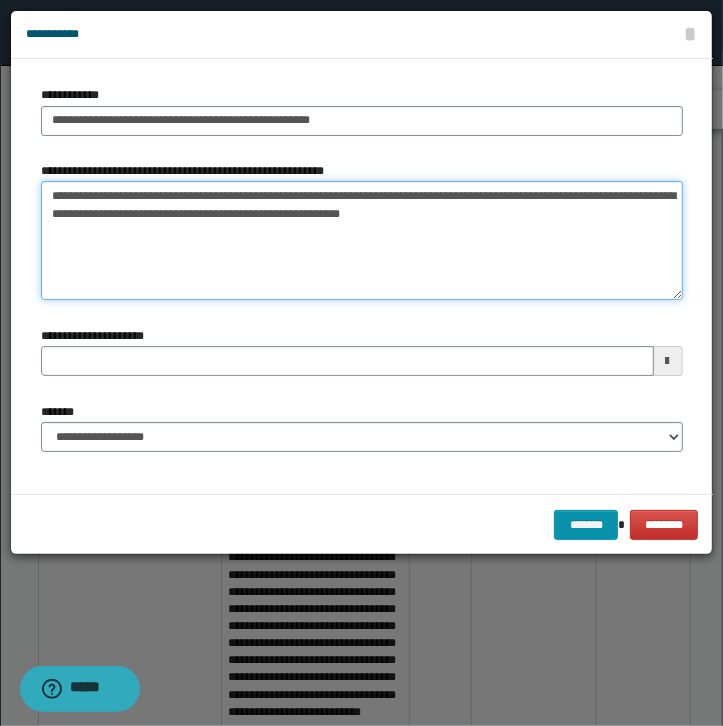 click on "**********" at bounding box center (362, 241) 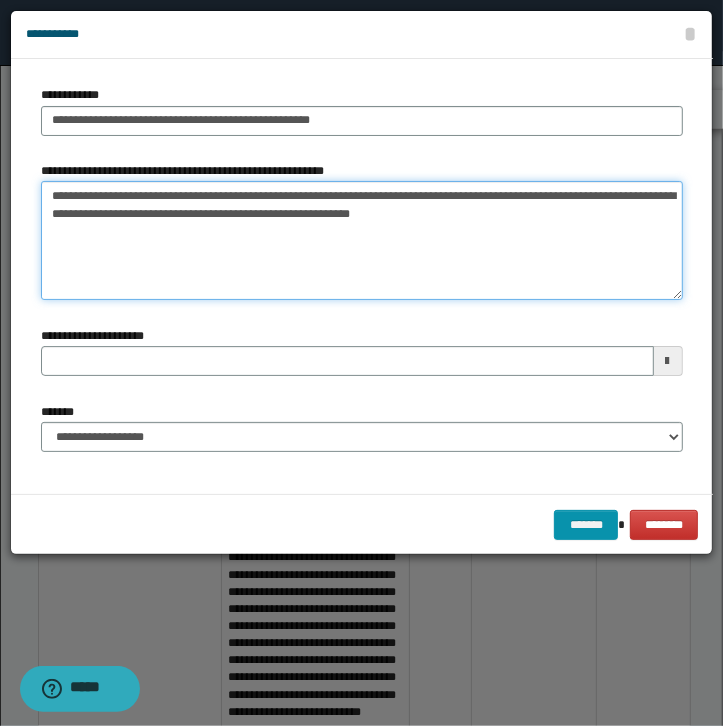 paste on "**********" 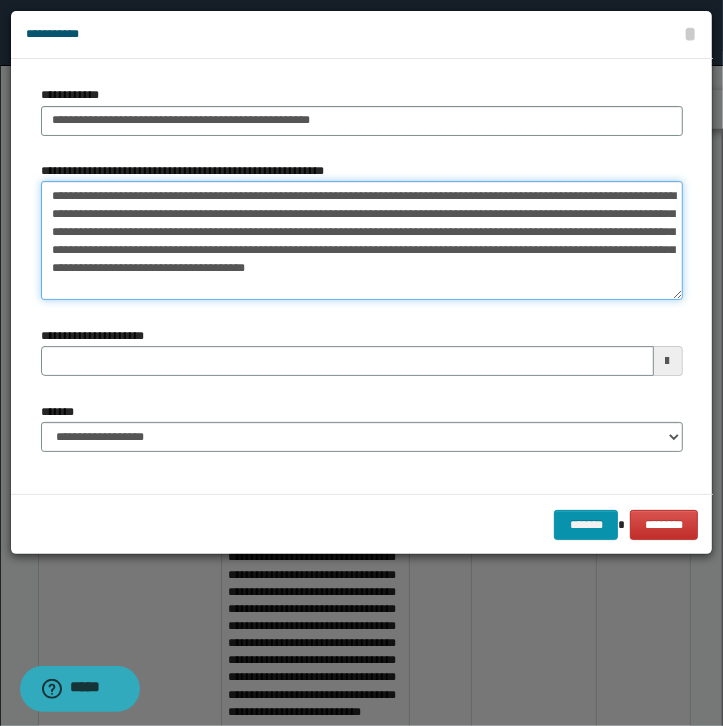 click on "**********" at bounding box center (362, 241) 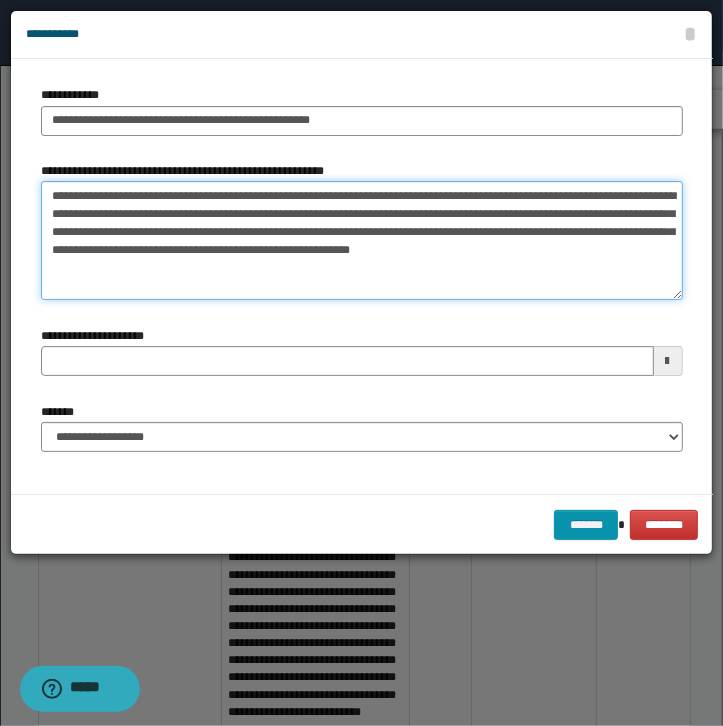 click on "**********" at bounding box center [362, 241] 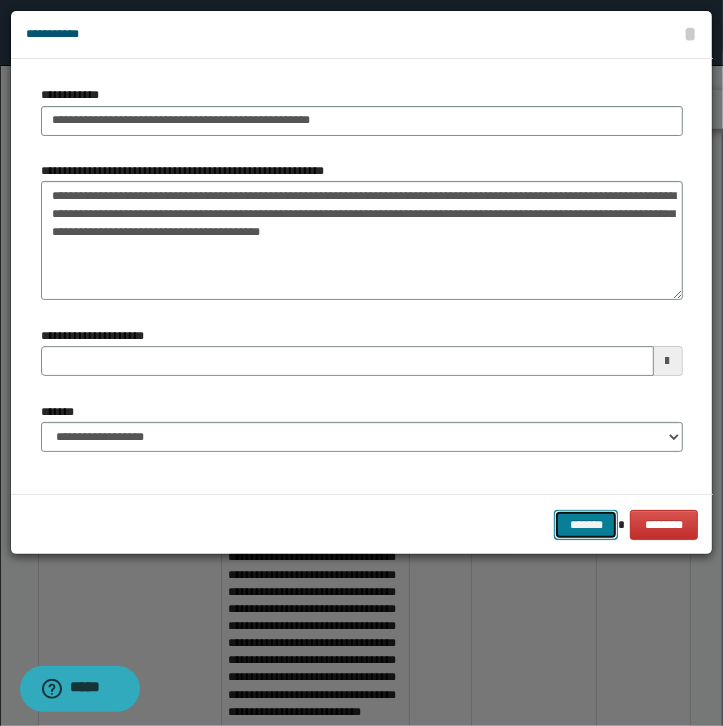 click on "*******" at bounding box center (586, 525) 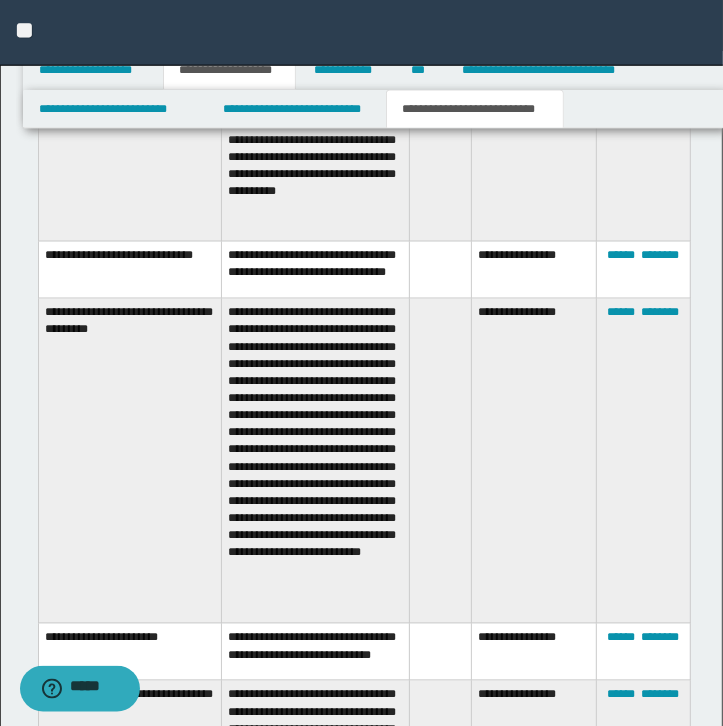 scroll, scrollTop: 1705, scrollLeft: 0, axis: vertical 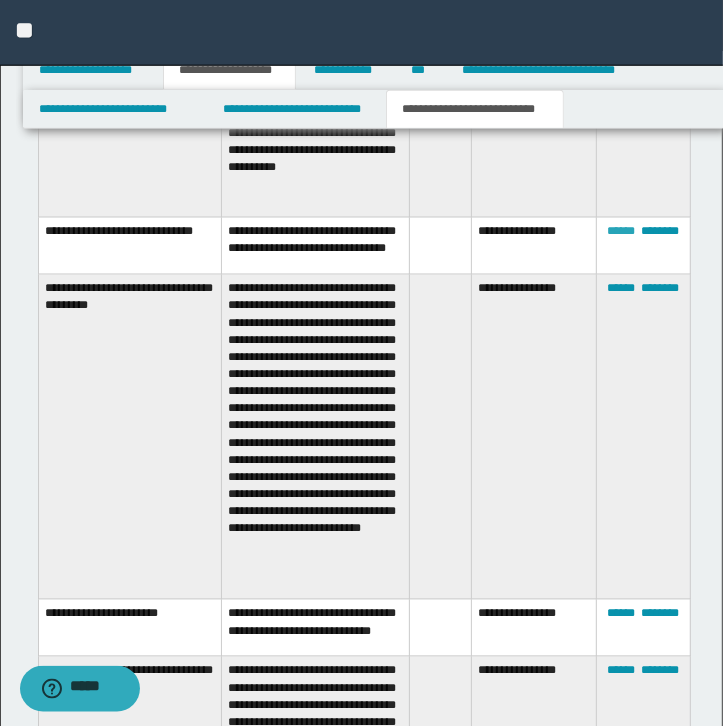 click on "******" at bounding box center (621, 232) 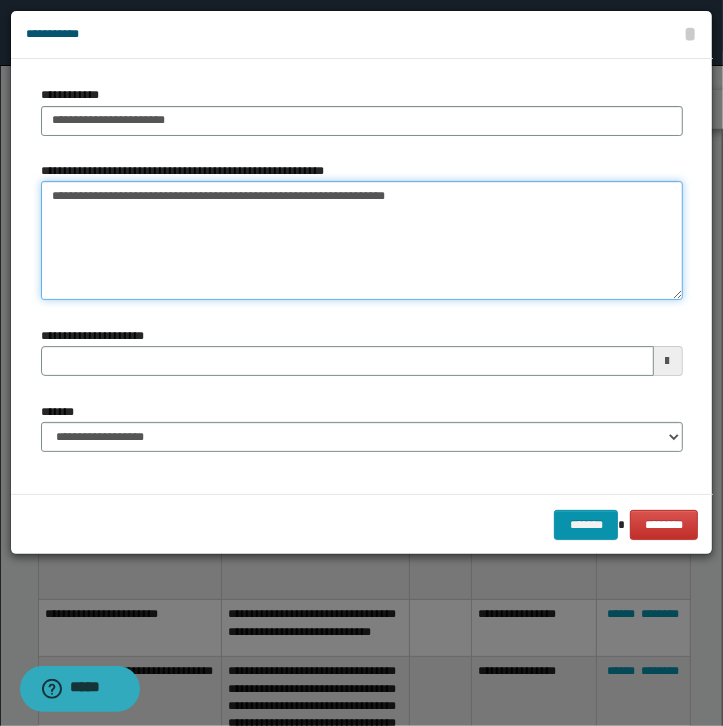 click on "**********" at bounding box center [362, 241] 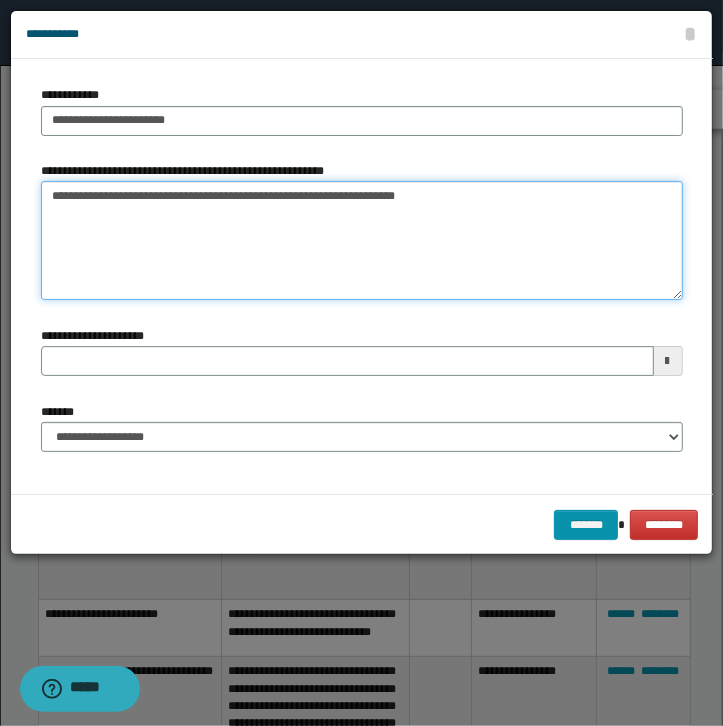 paste on "**********" 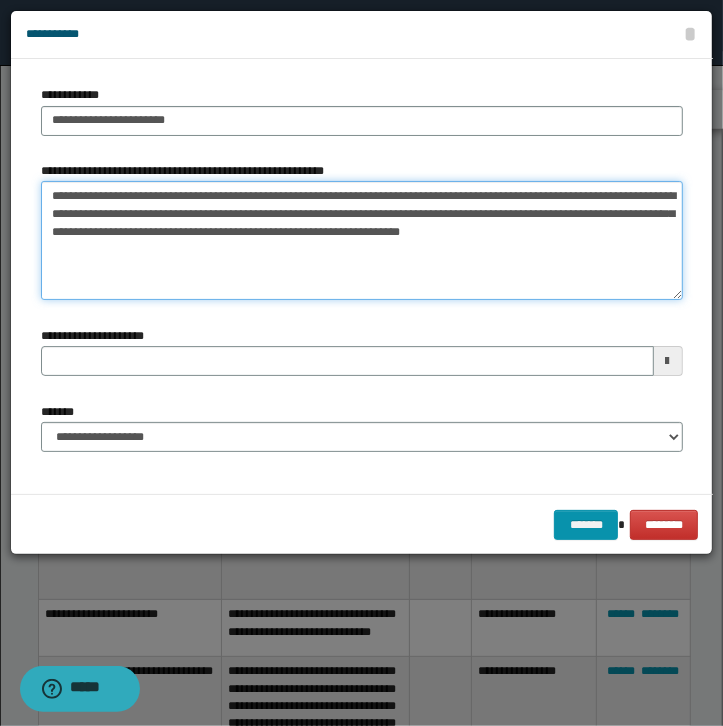 click on "**********" at bounding box center [362, 241] 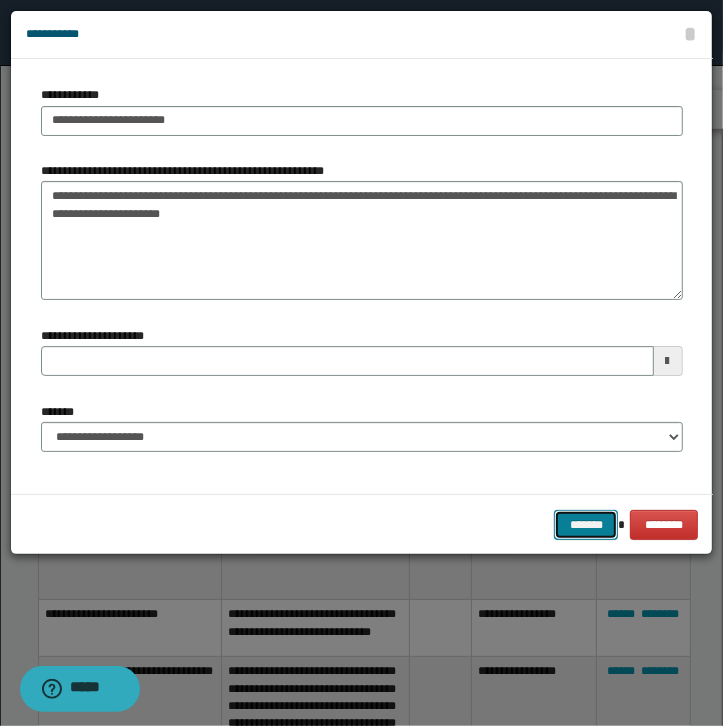 click on "*******" at bounding box center [586, 525] 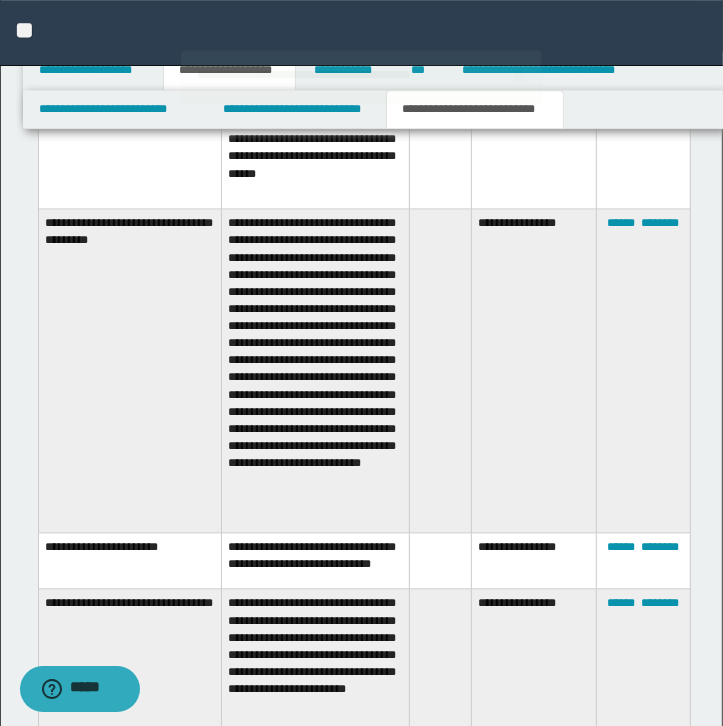 scroll, scrollTop: 1839, scrollLeft: 0, axis: vertical 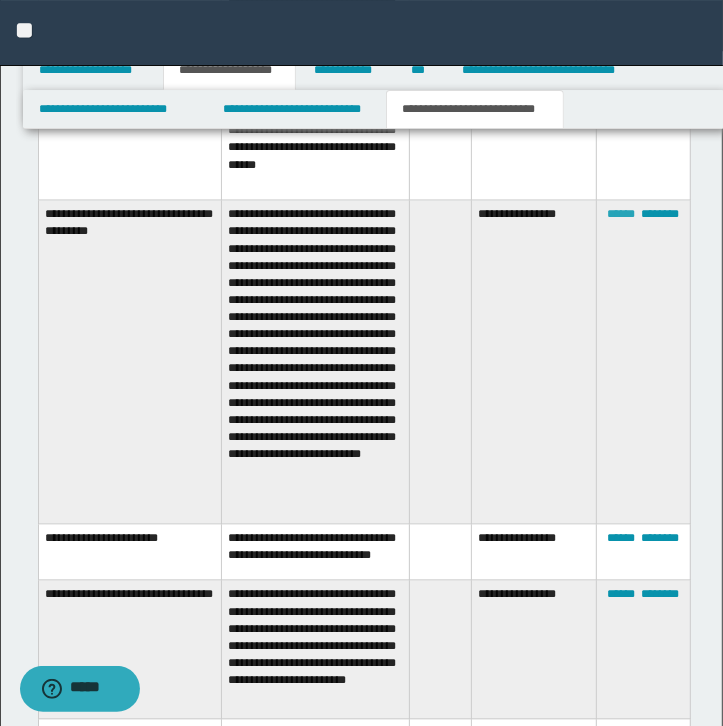 click on "******" at bounding box center (621, 214) 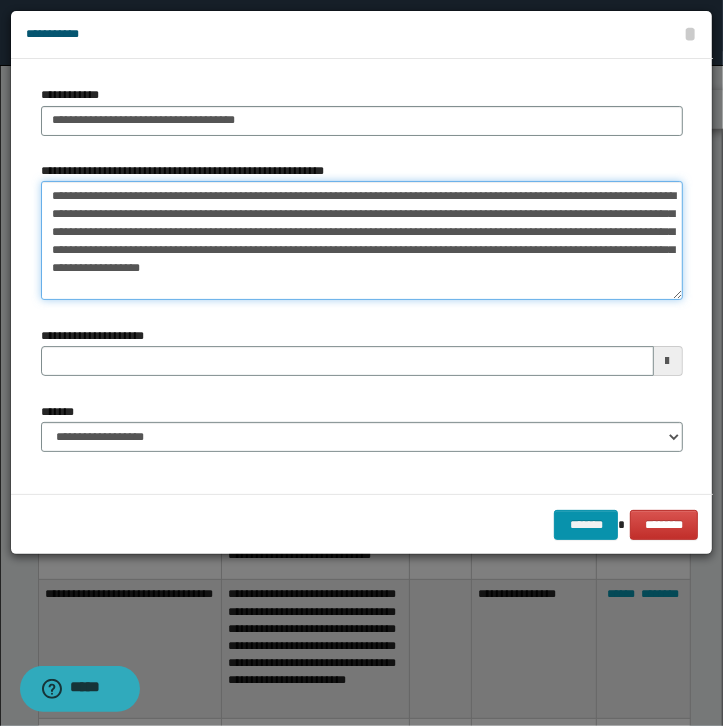 click on "**********" at bounding box center [362, 241] 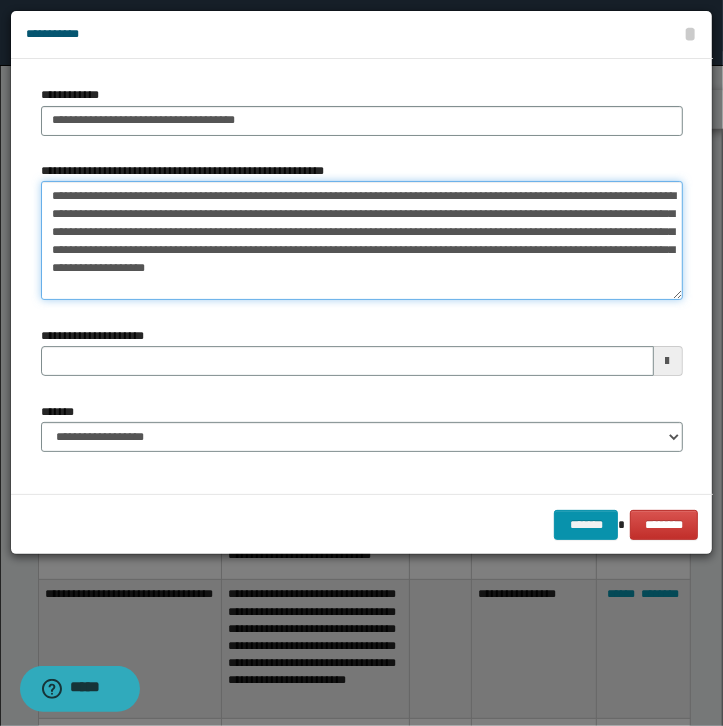 paste on "**********" 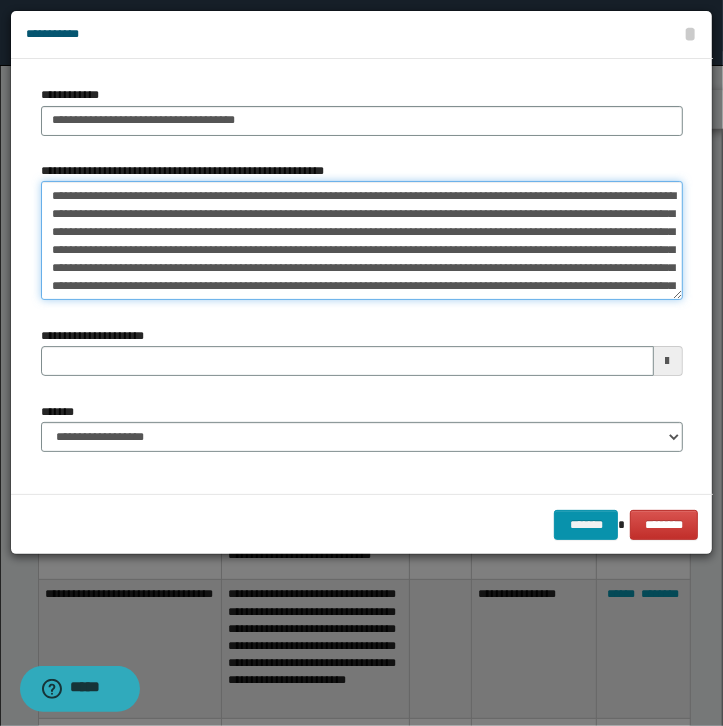 scroll, scrollTop: 30, scrollLeft: 0, axis: vertical 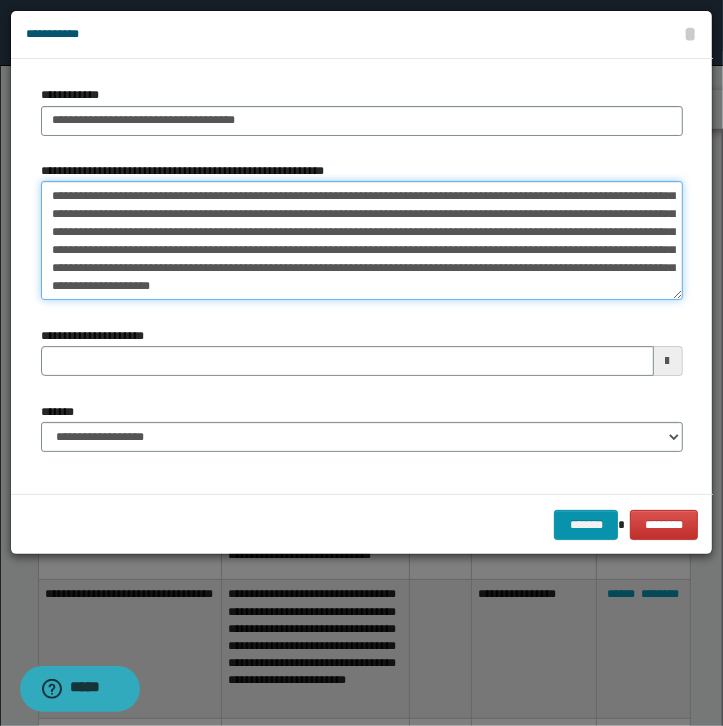 click on "**********" at bounding box center [362, 241] 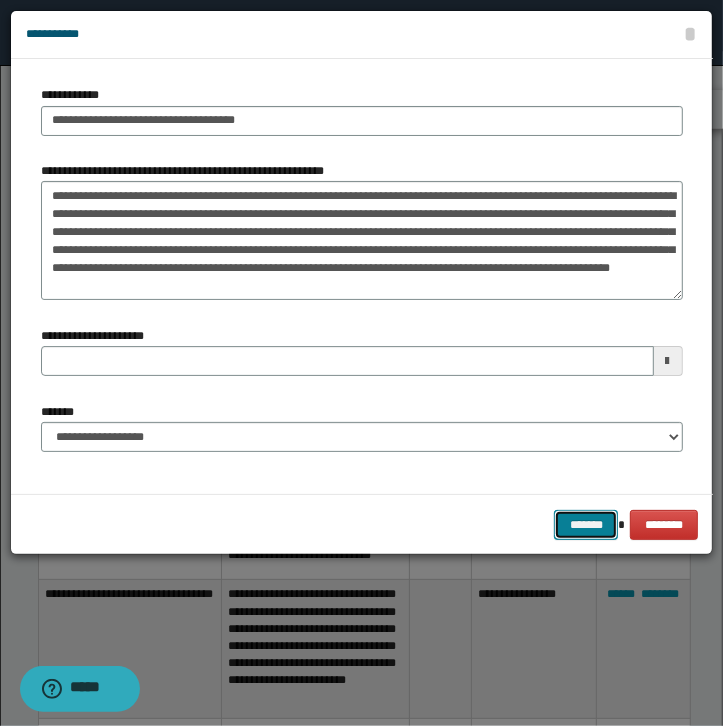 click on "*******" at bounding box center [586, 525] 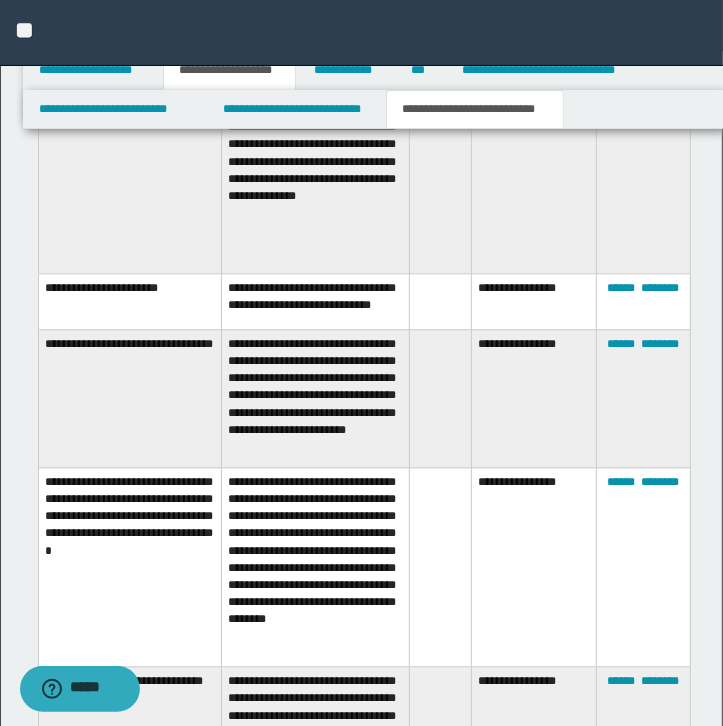 scroll, scrollTop: 2161, scrollLeft: 0, axis: vertical 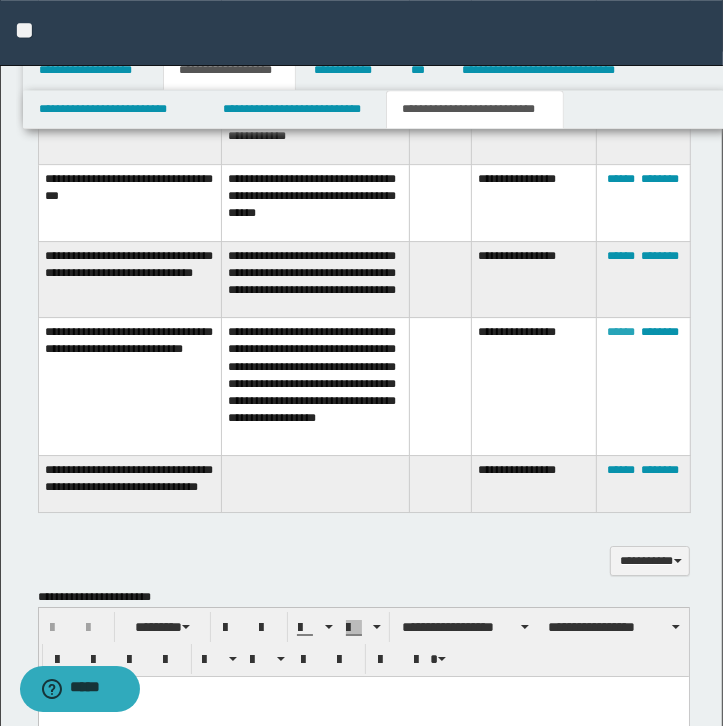 click on "******" at bounding box center (621, 332) 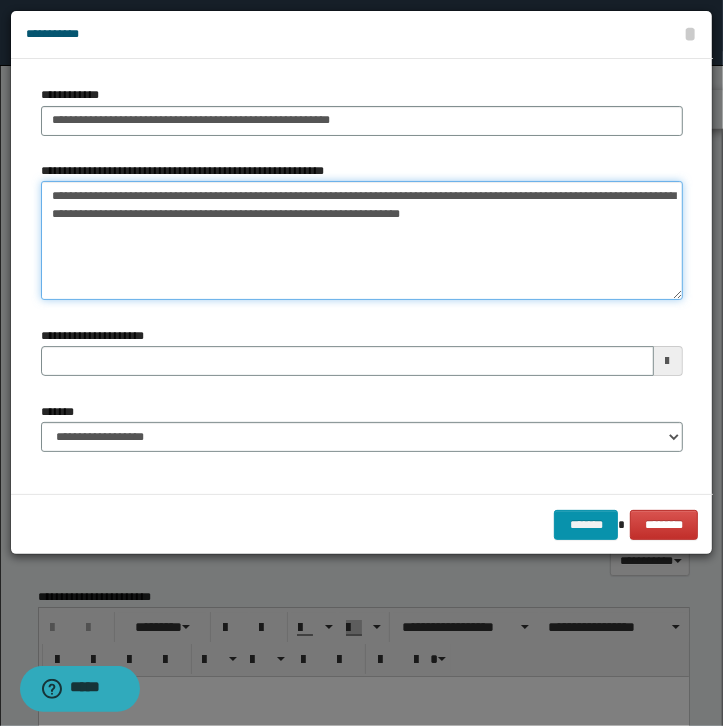 click on "**********" at bounding box center (362, 241) 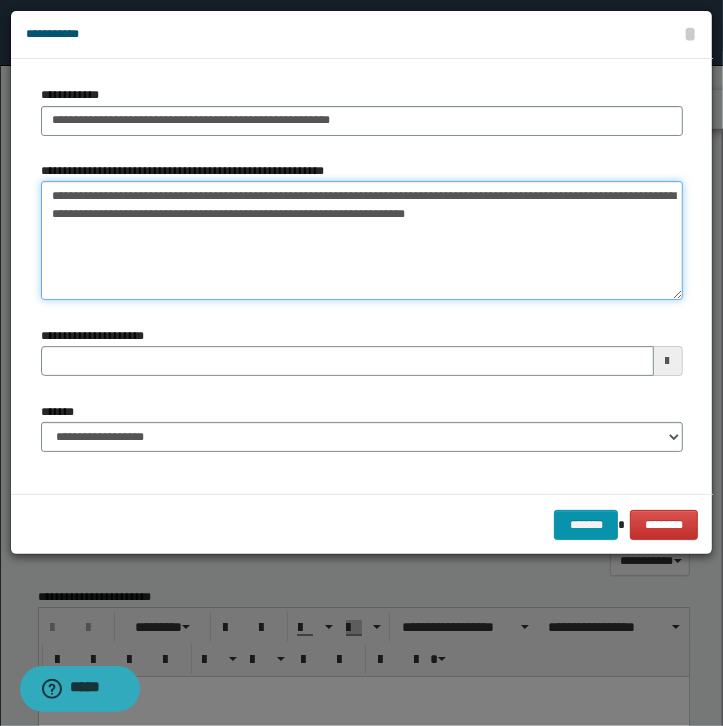 paste on "**********" 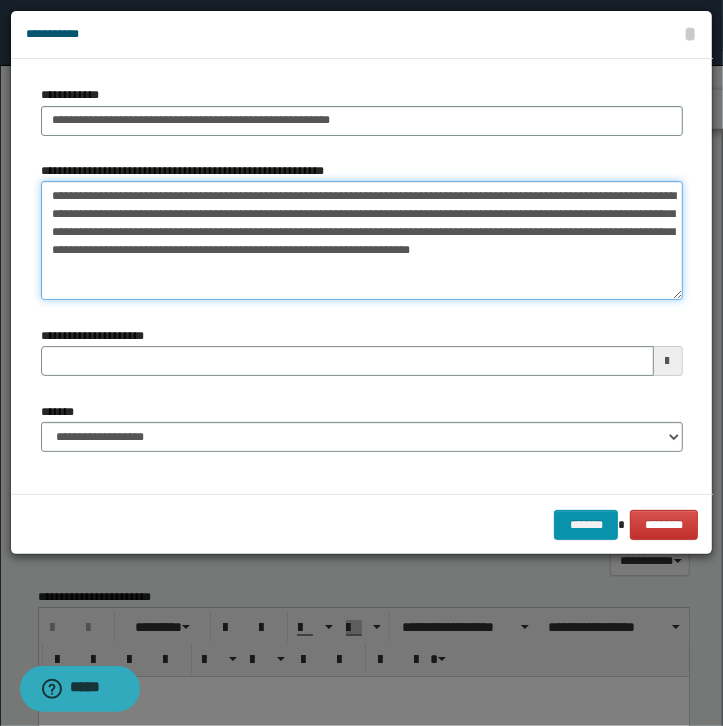 click on "**********" at bounding box center (362, 241) 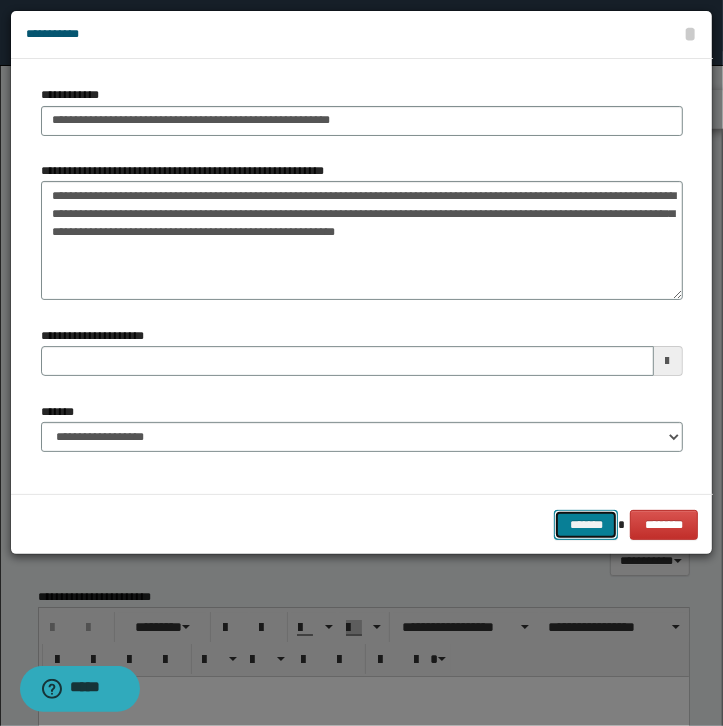 click on "*******" at bounding box center (586, 525) 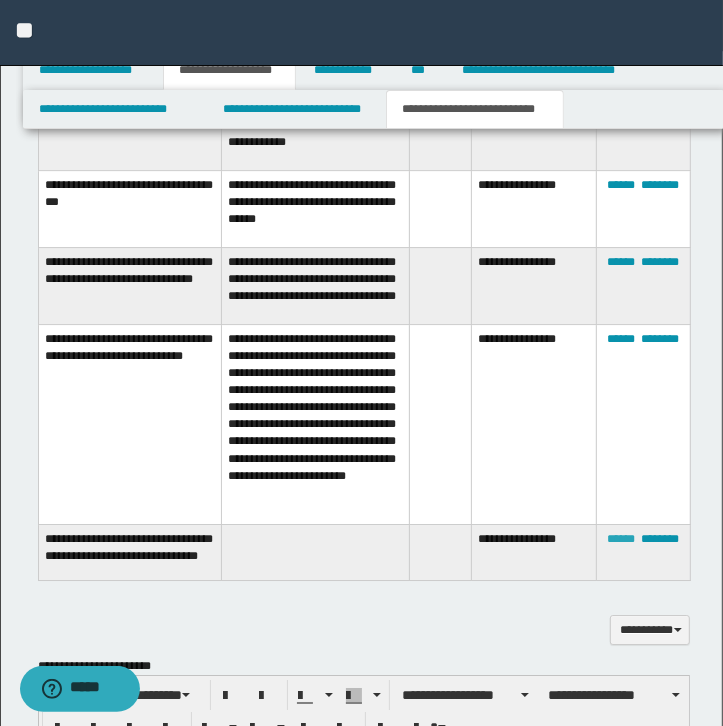 click on "******" at bounding box center [621, 539] 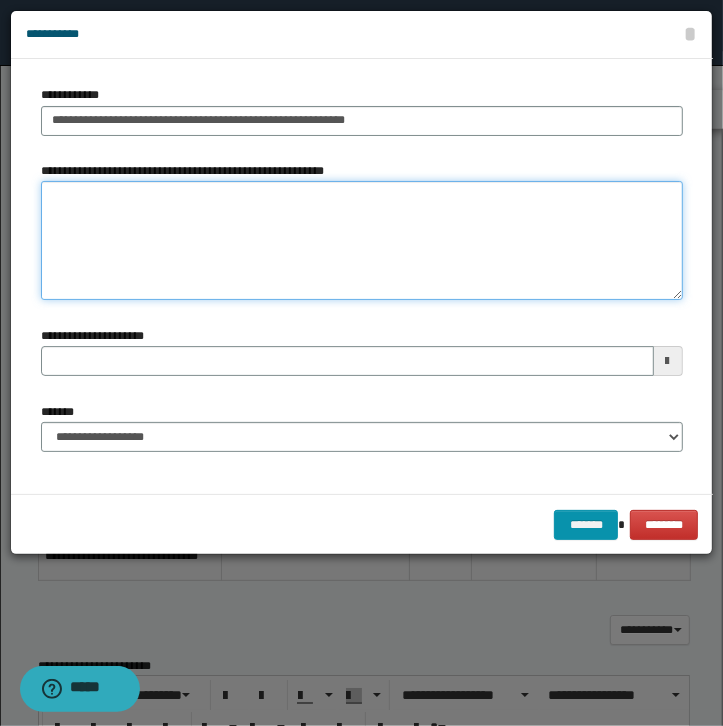 click on "**********" at bounding box center (362, 241) 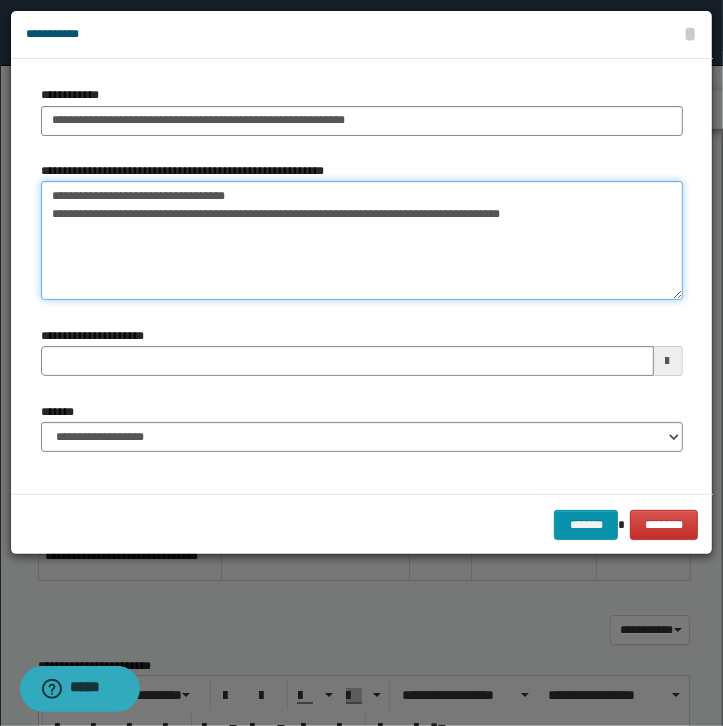 click on "**********" at bounding box center [362, 241] 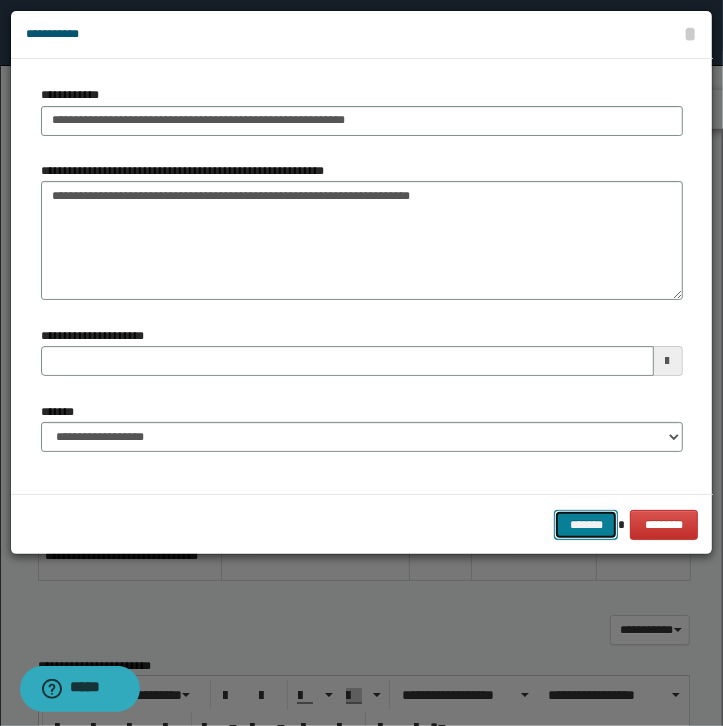 click on "*******" at bounding box center [586, 525] 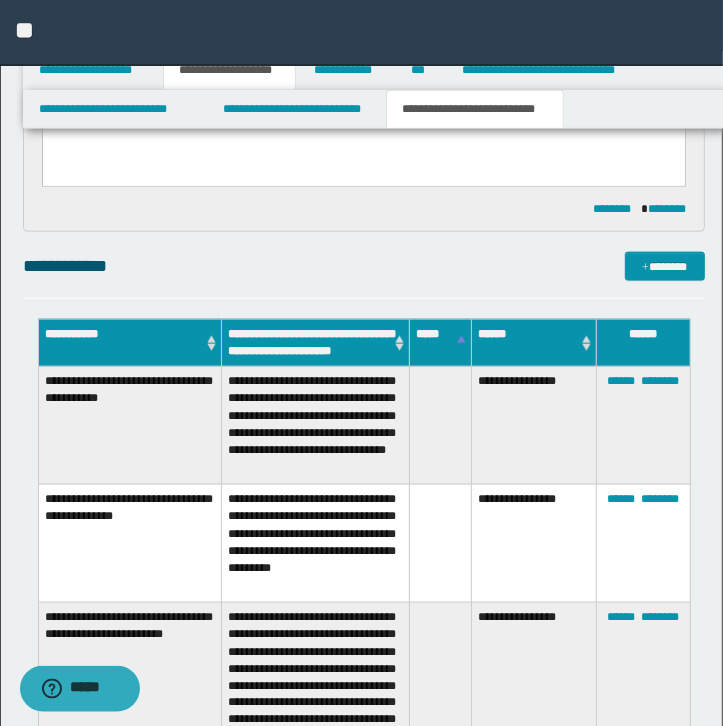 scroll, scrollTop: 1092, scrollLeft: 0, axis: vertical 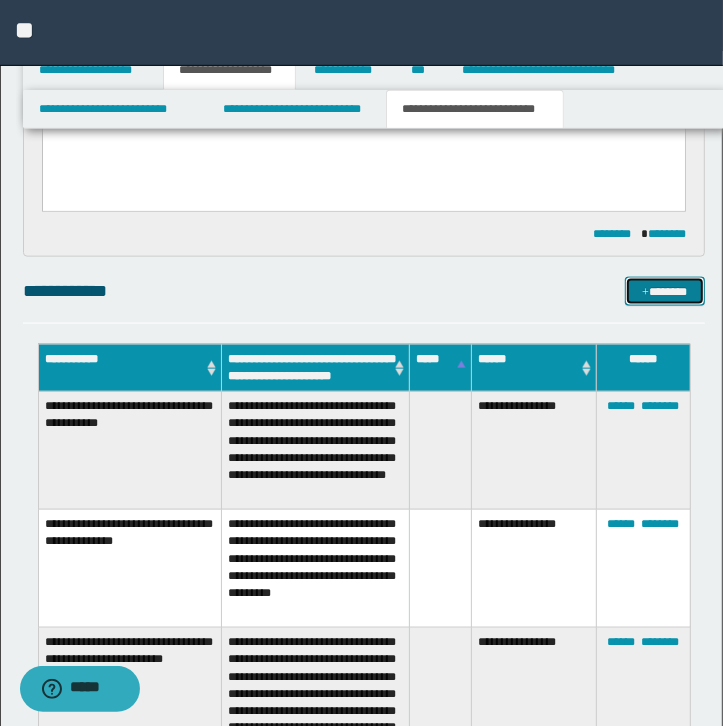 click on "*******" at bounding box center (665, 292) 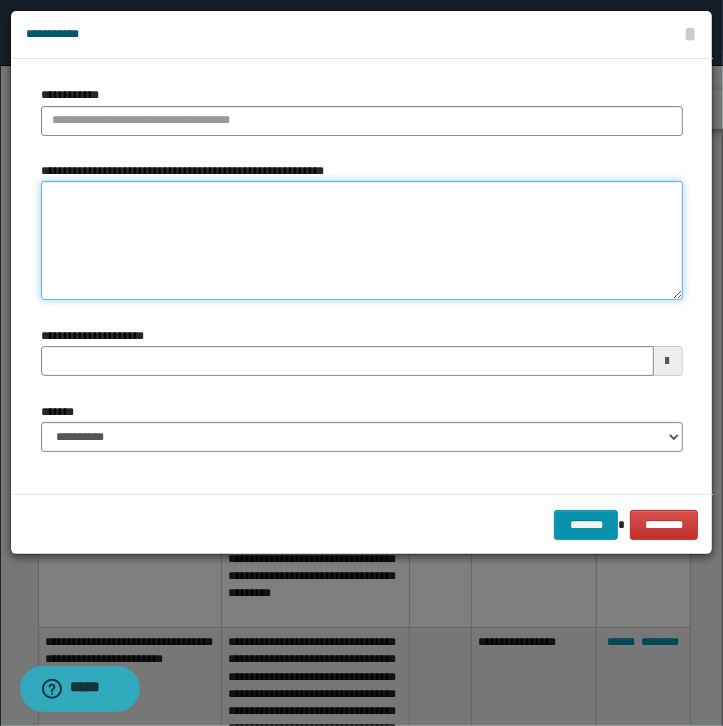 click on "**********" at bounding box center [362, 241] 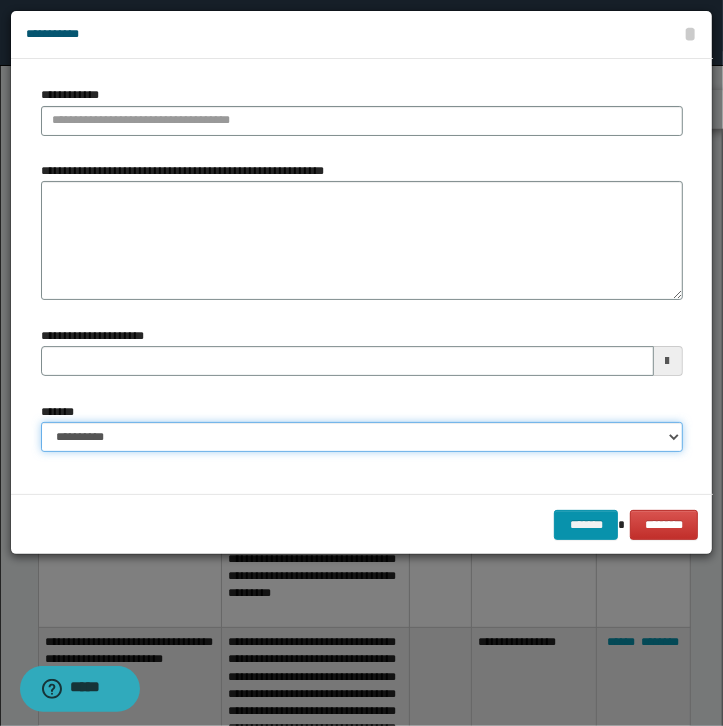 click on "**********" at bounding box center [362, 437] 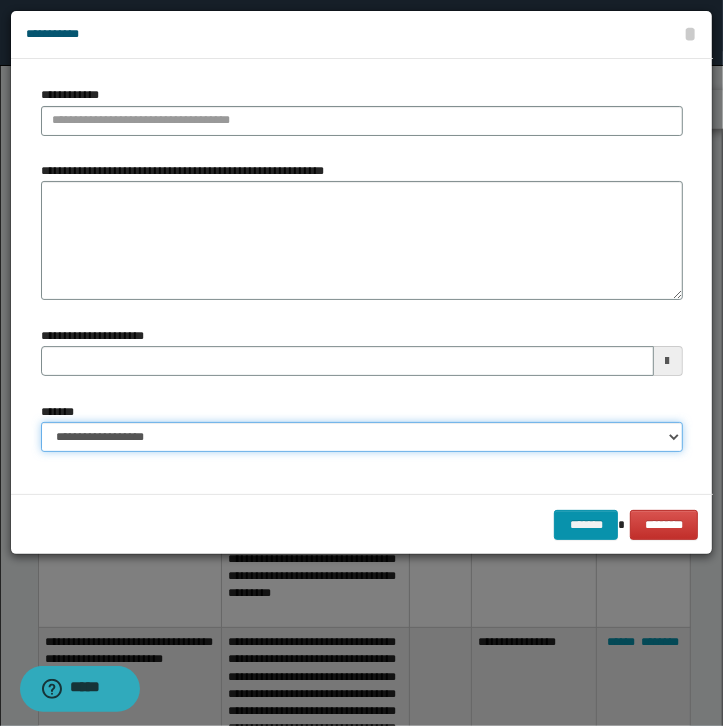 click on "**********" at bounding box center [0, 0] 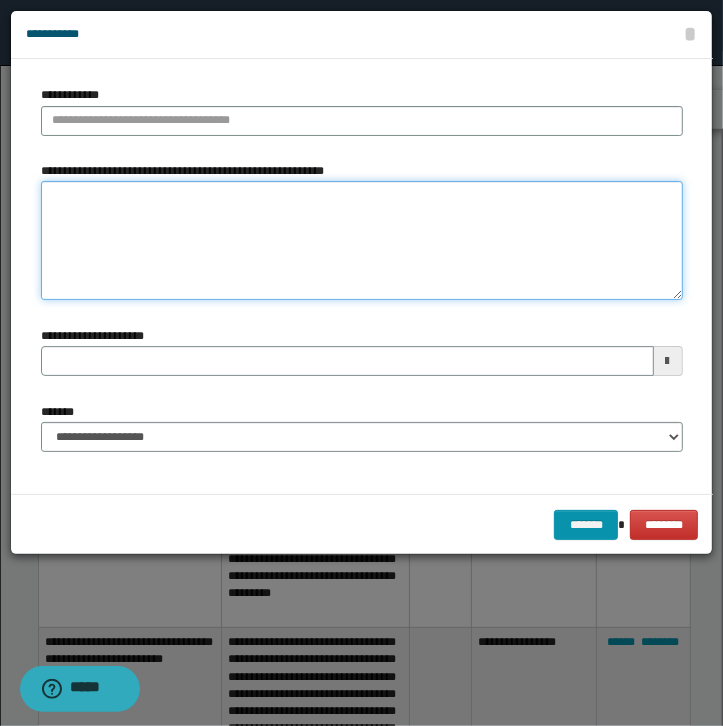 click on "**********" at bounding box center [362, 241] 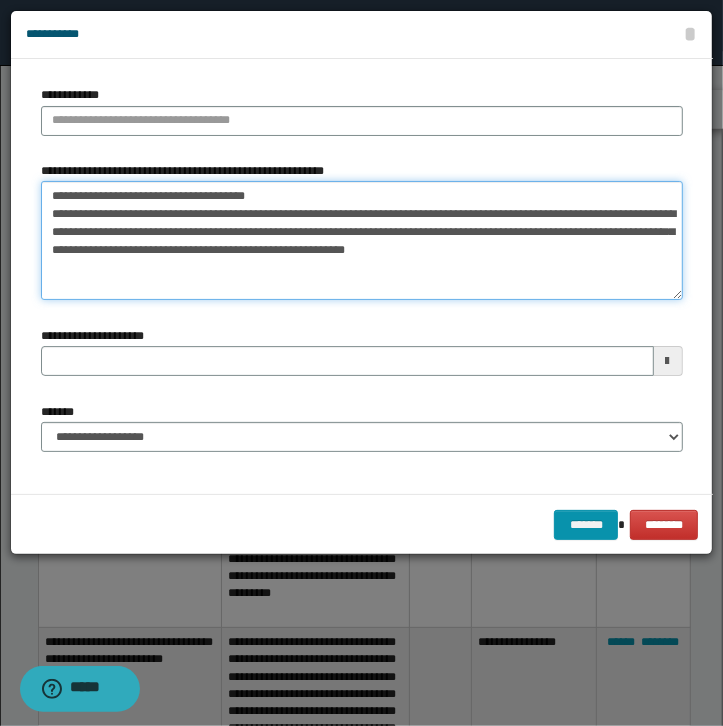 click on "**********" at bounding box center (362, 241) 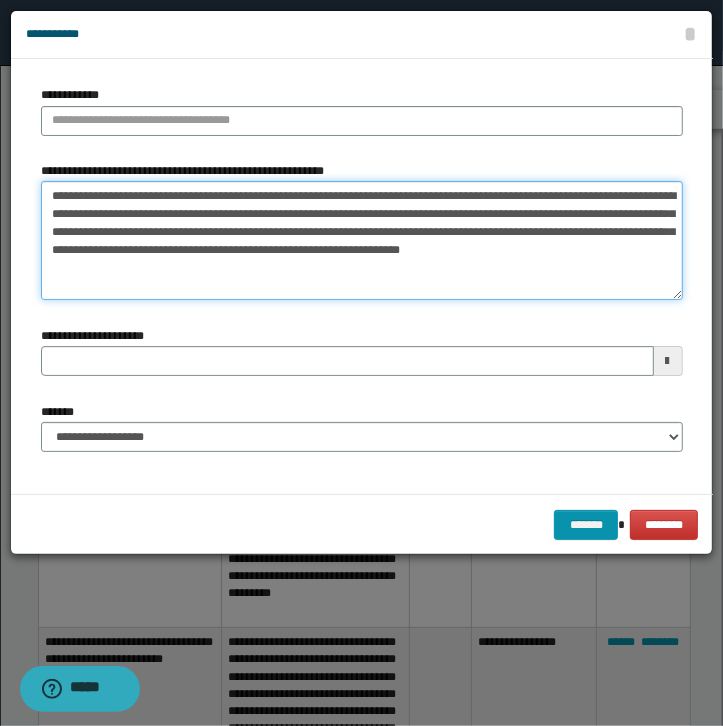 click on "**********" at bounding box center (362, 241) 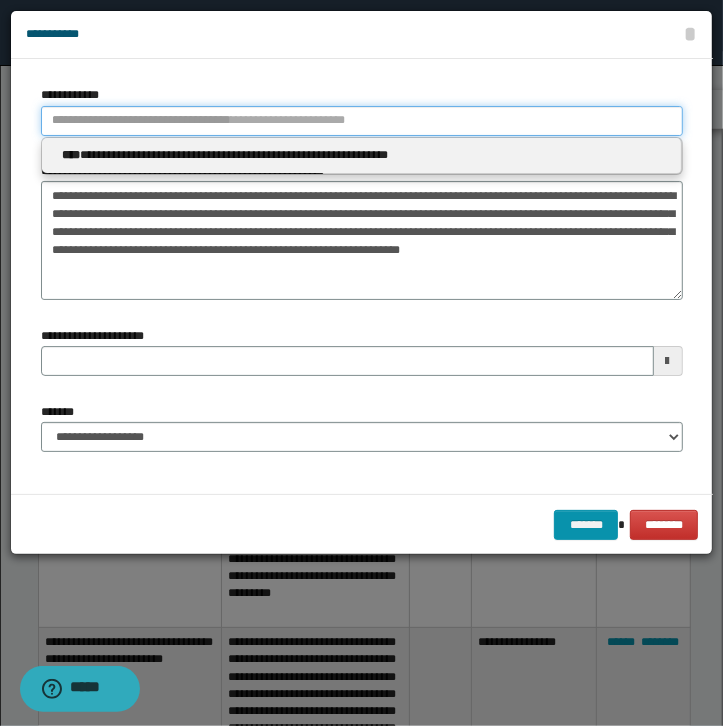 click on "**********" at bounding box center (362, 121) 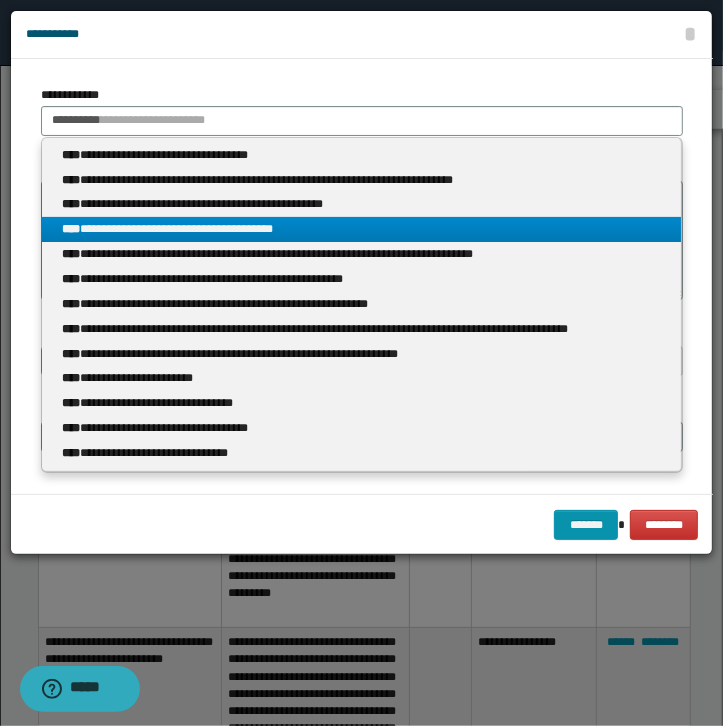 click on "**********" at bounding box center (361, 229) 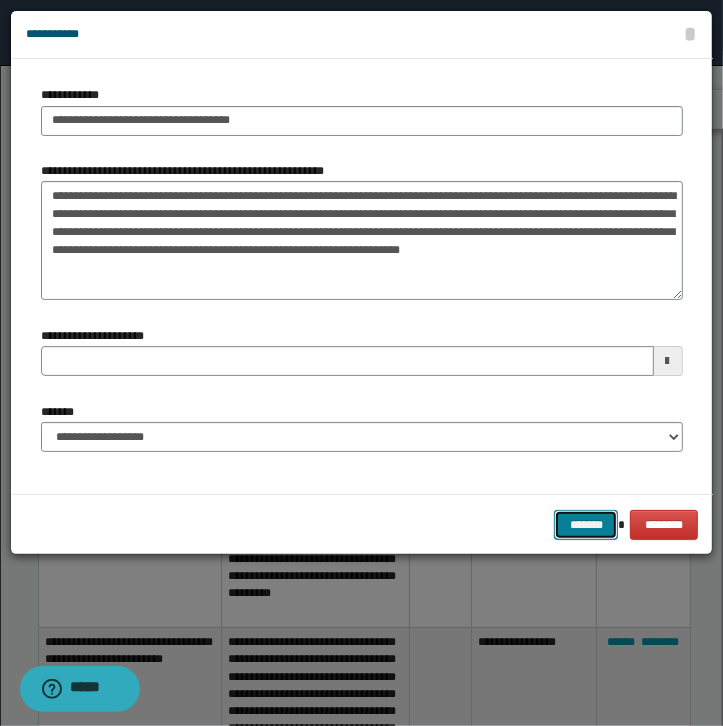 click on "*******" at bounding box center [586, 525] 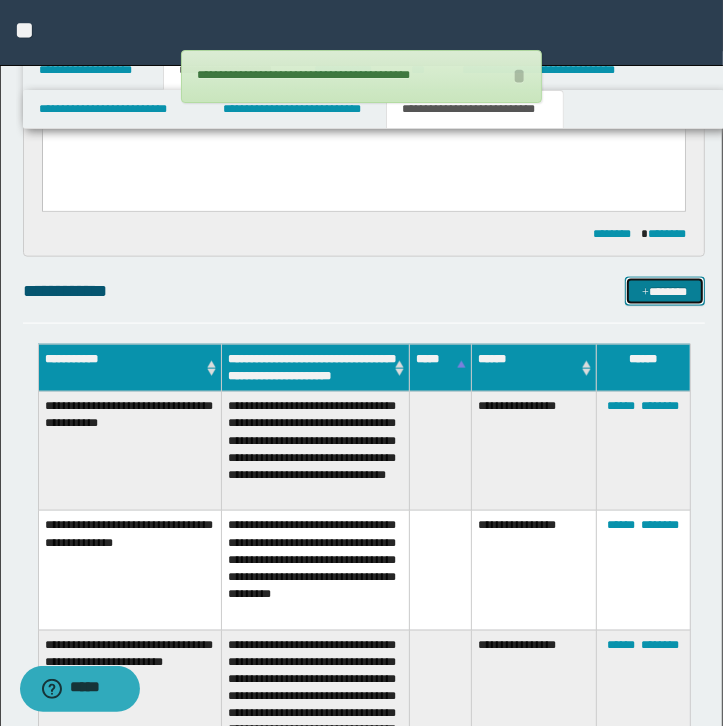 click on "*******" at bounding box center (665, 292) 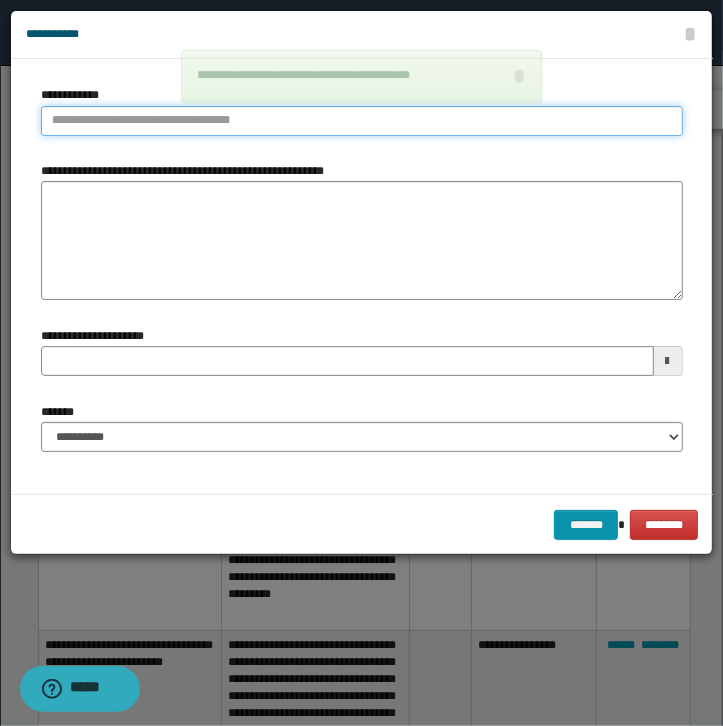 click on "**********" at bounding box center (362, 121) 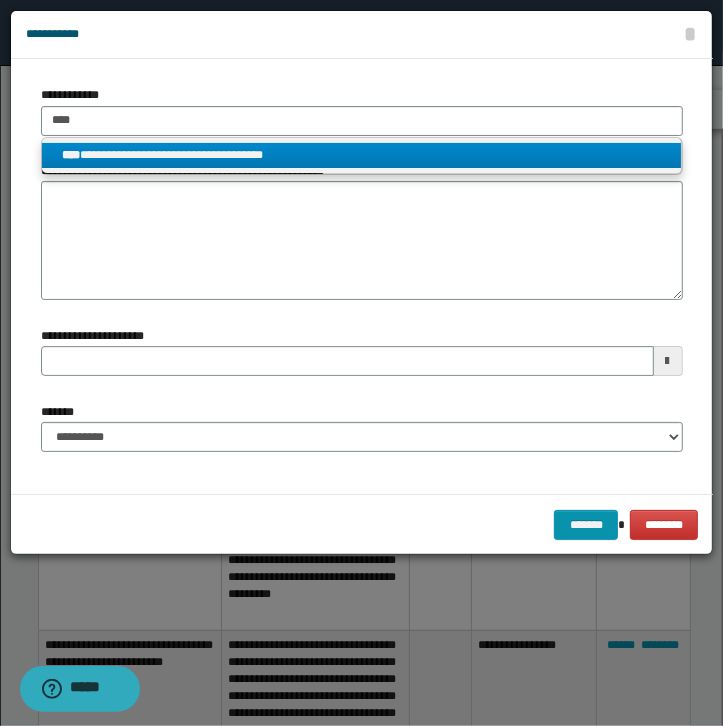 click on "**********" at bounding box center [361, 155] 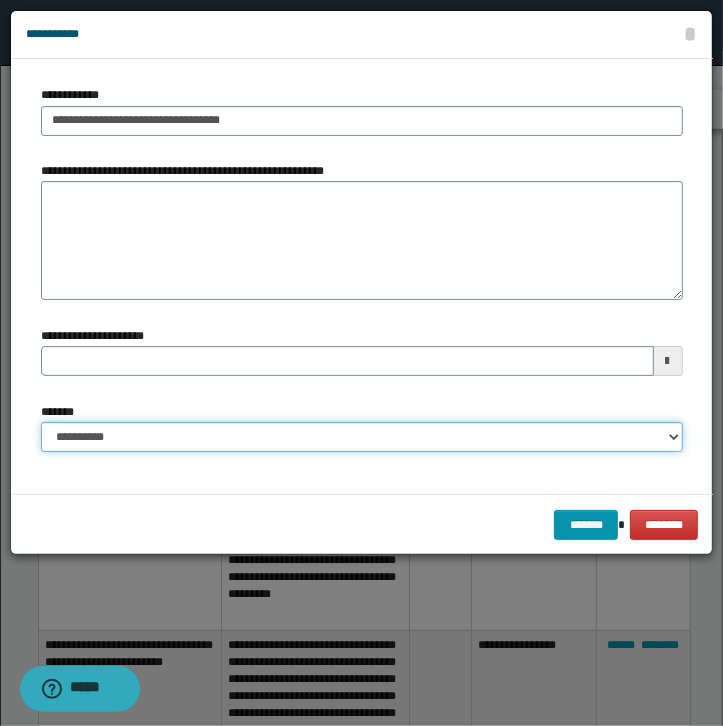 click on "**********" at bounding box center [0, 0] 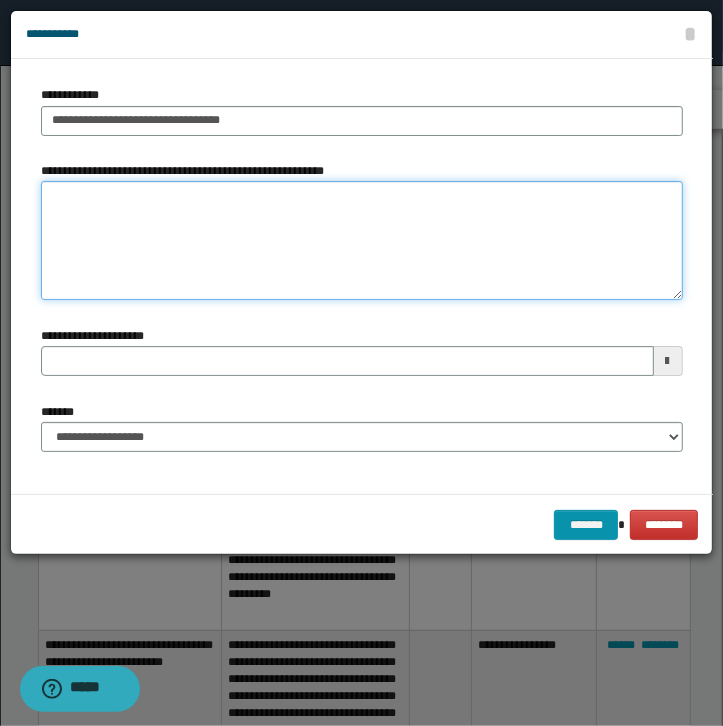 click on "**********" at bounding box center (362, 241) 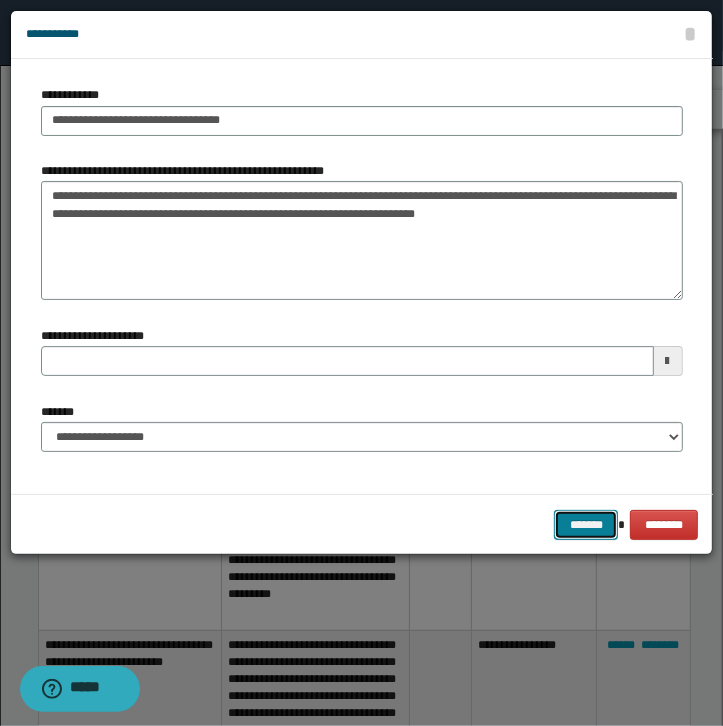 click on "*******" at bounding box center [586, 525] 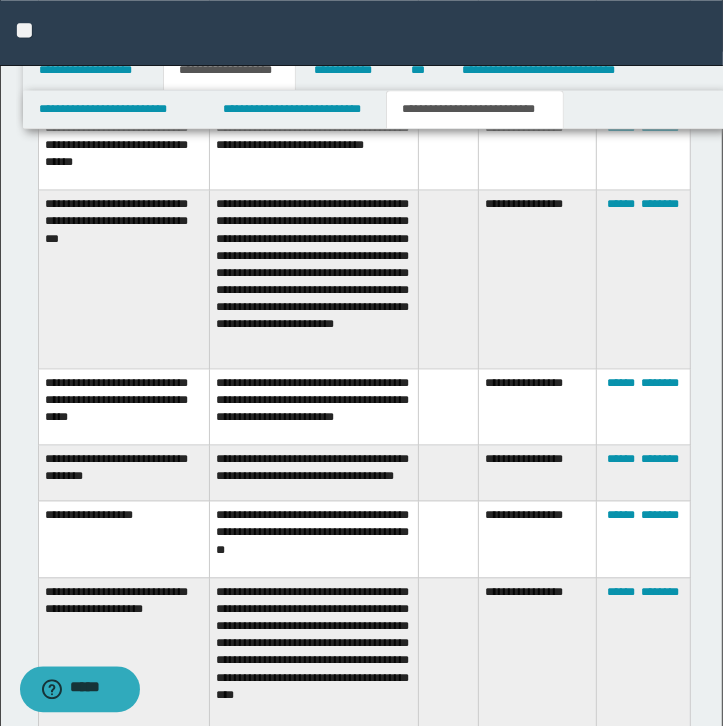scroll, scrollTop: 1819, scrollLeft: 0, axis: vertical 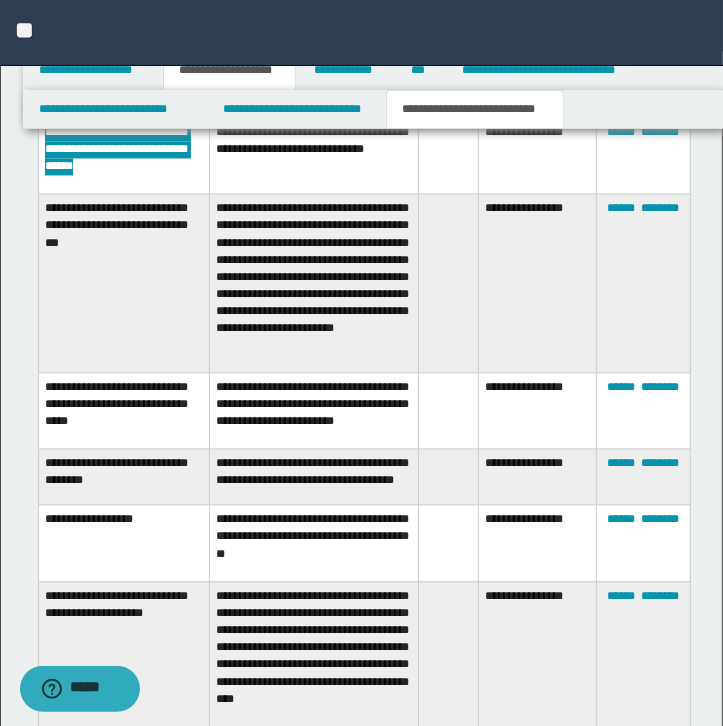 drag, startPoint x: 114, startPoint y: 186, endPoint x: 46, endPoint y: 148, distance: 77.89737 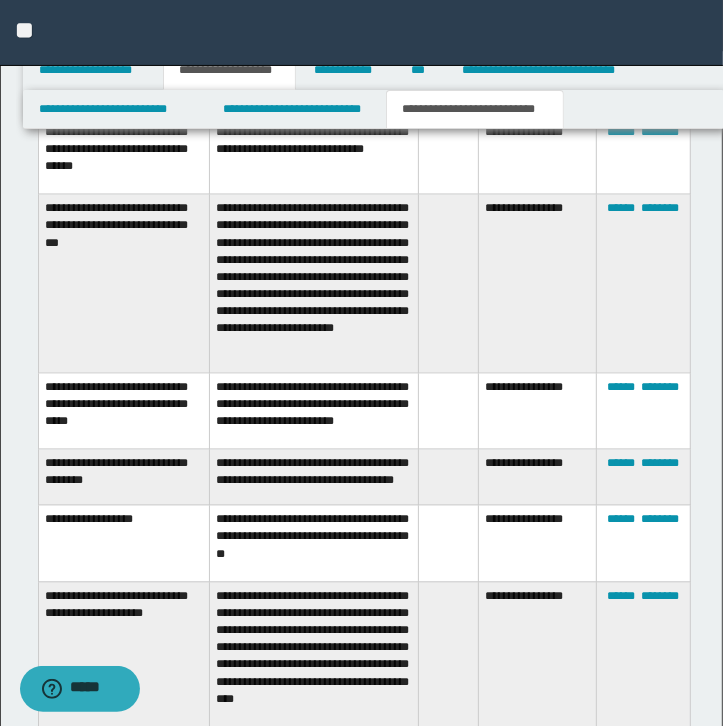 click on "**********" at bounding box center [538, 284] 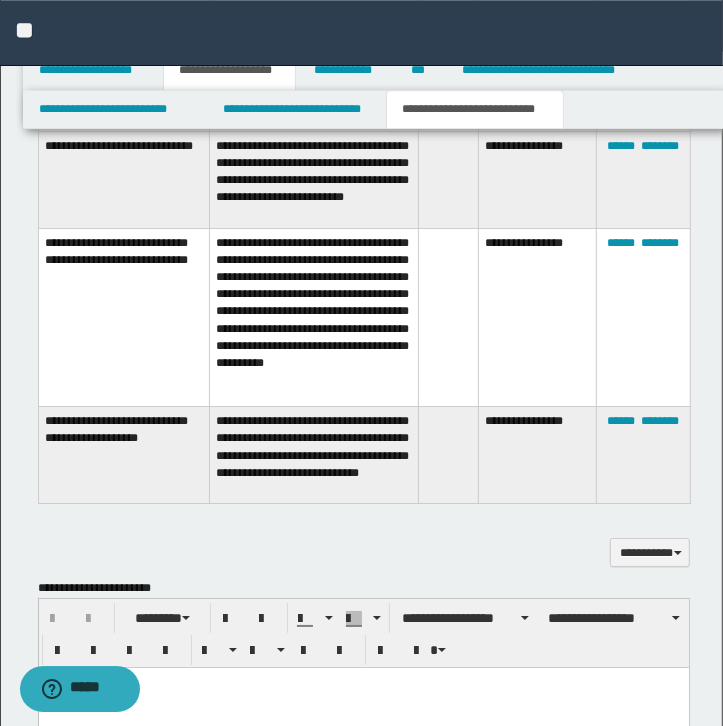 scroll, scrollTop: 3232, scrollLeft: 0, axis: vertical 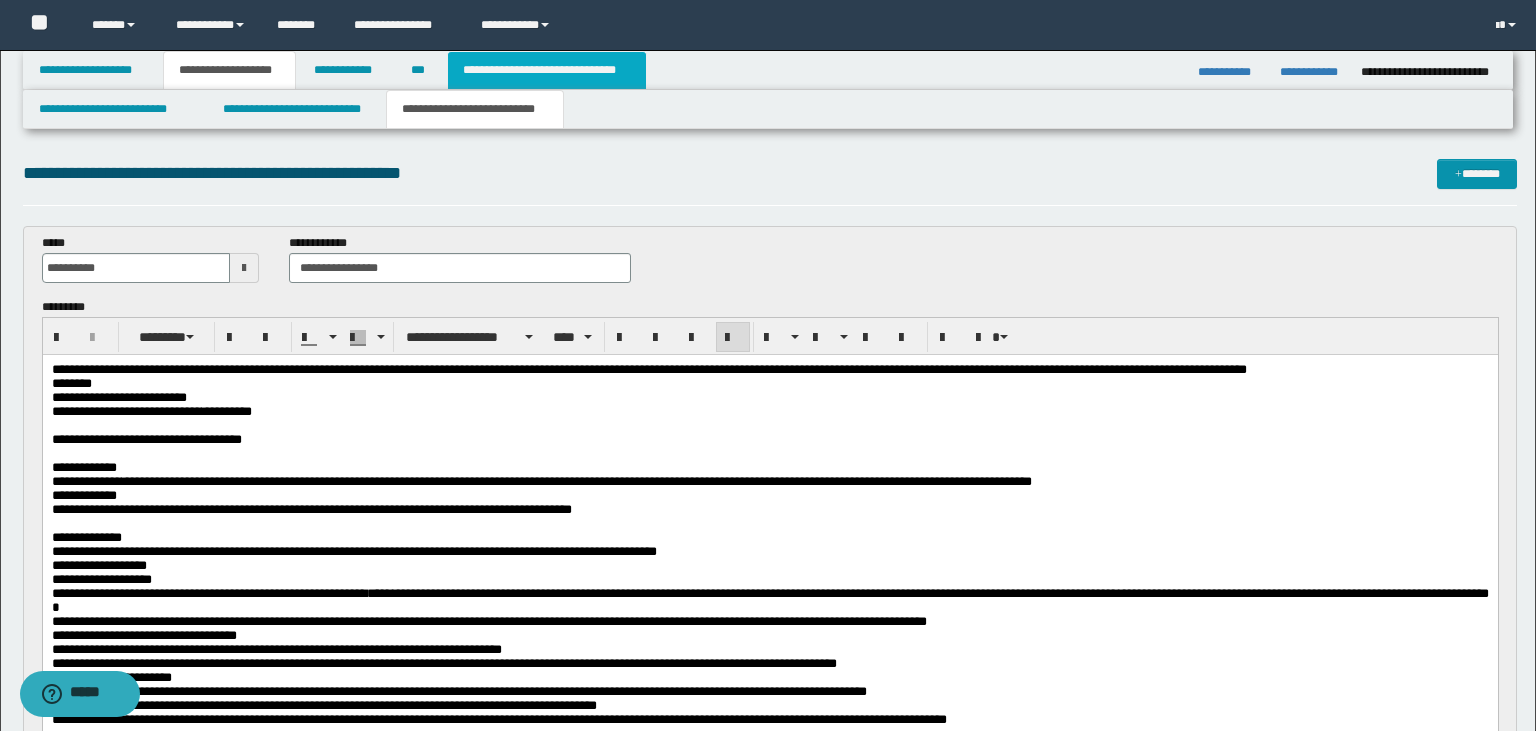 click on "**********" at bounding box center [547, 70] 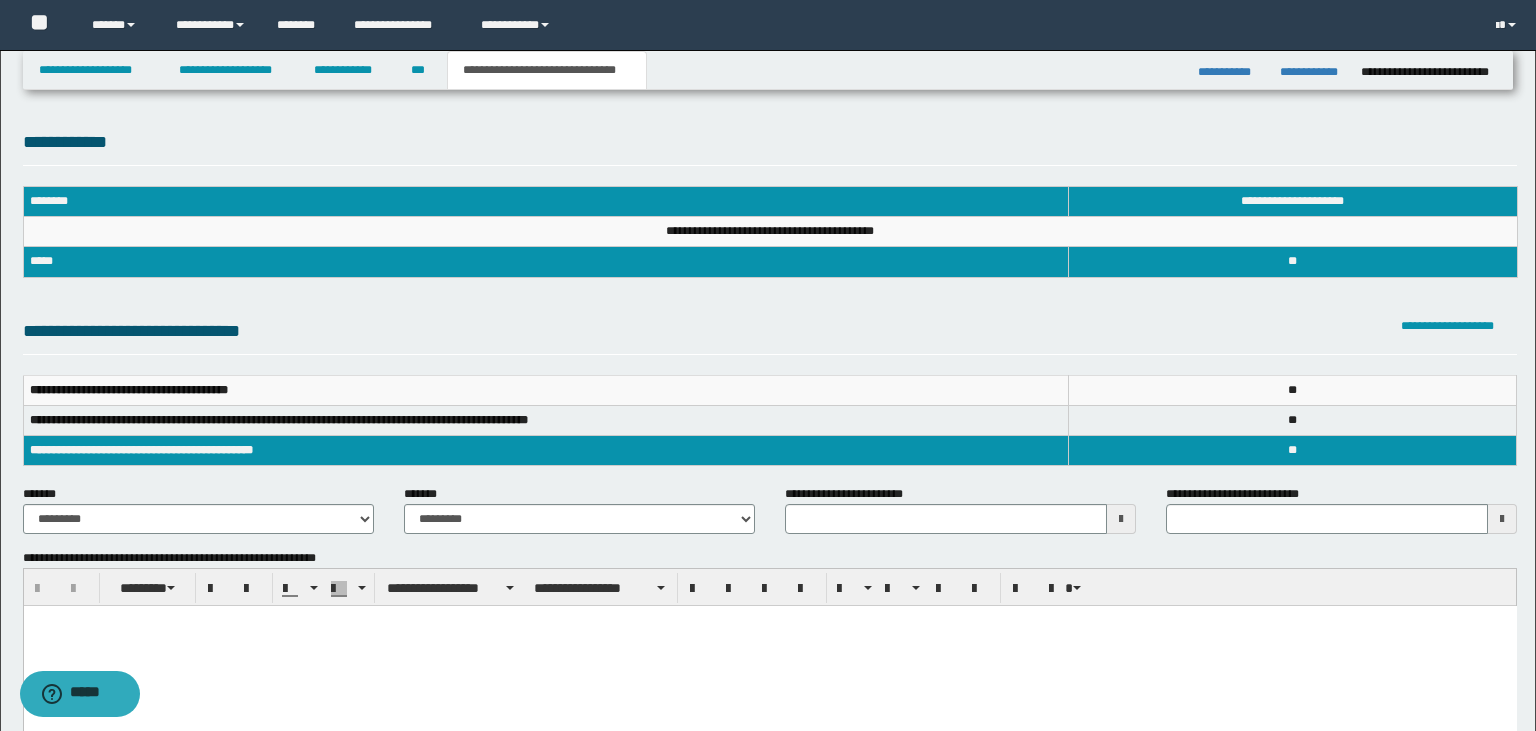 scroll, scrollTop: 0, scrollLeft: 0, axis: both 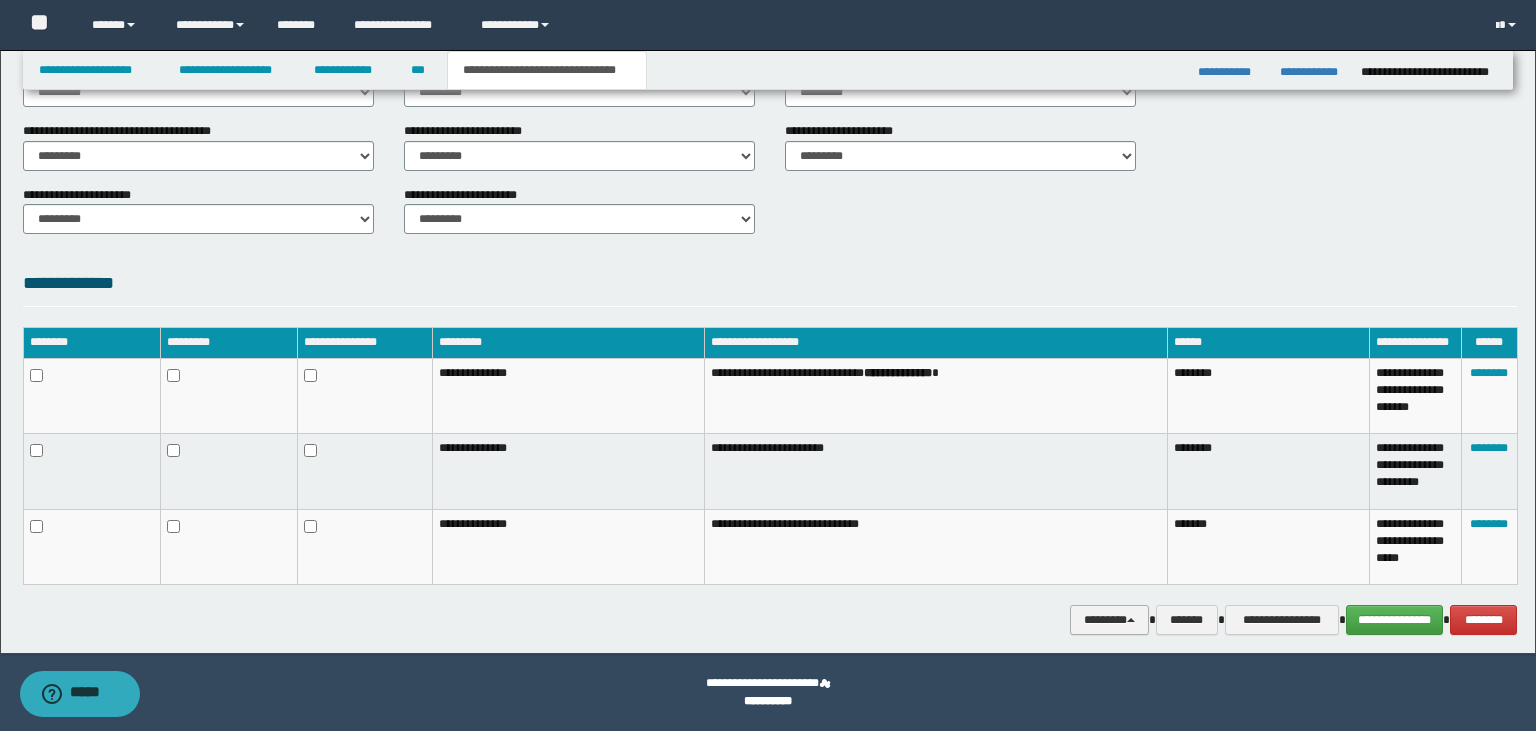 click on "********" at bounding box center [1109, 620] 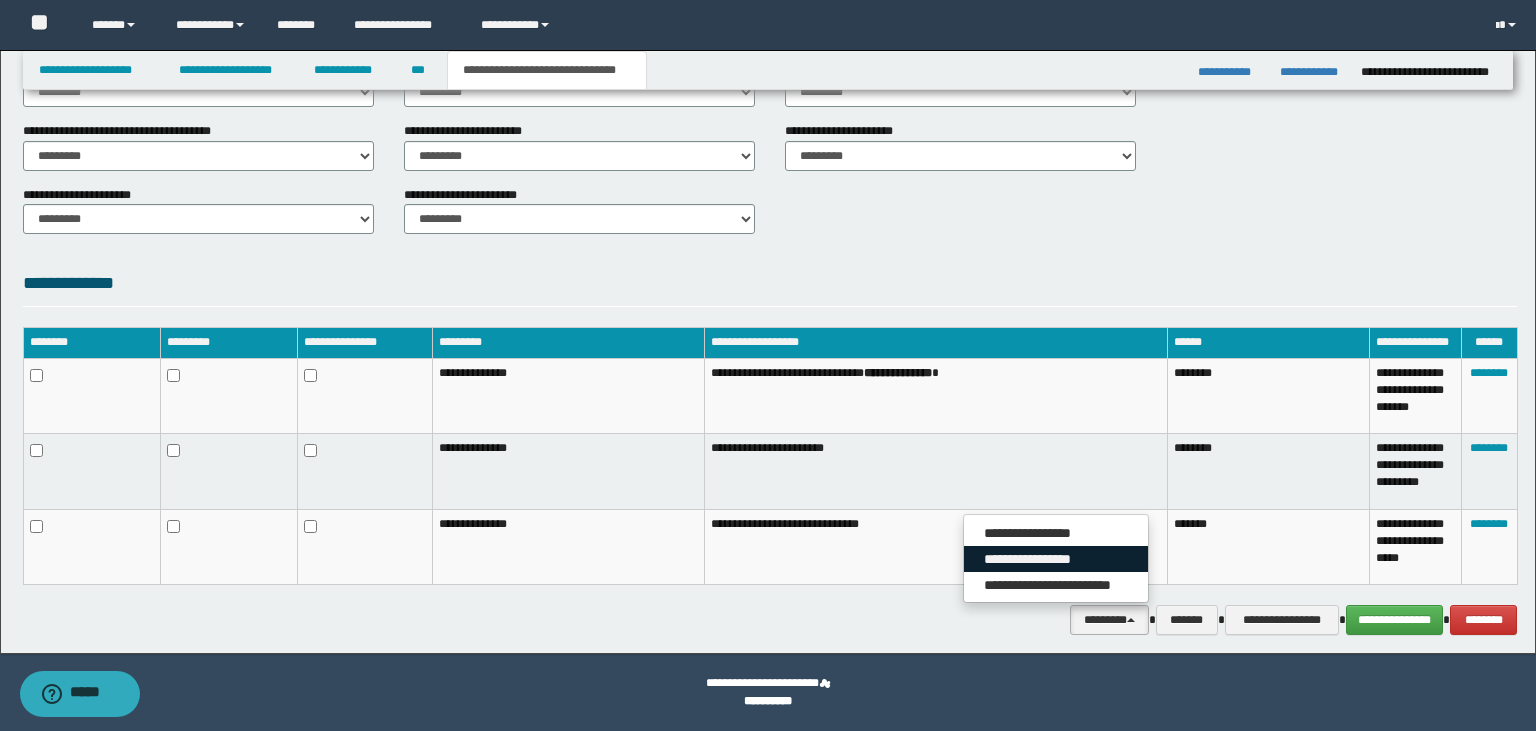 click on "**********" at bounding box center [1056, 559] 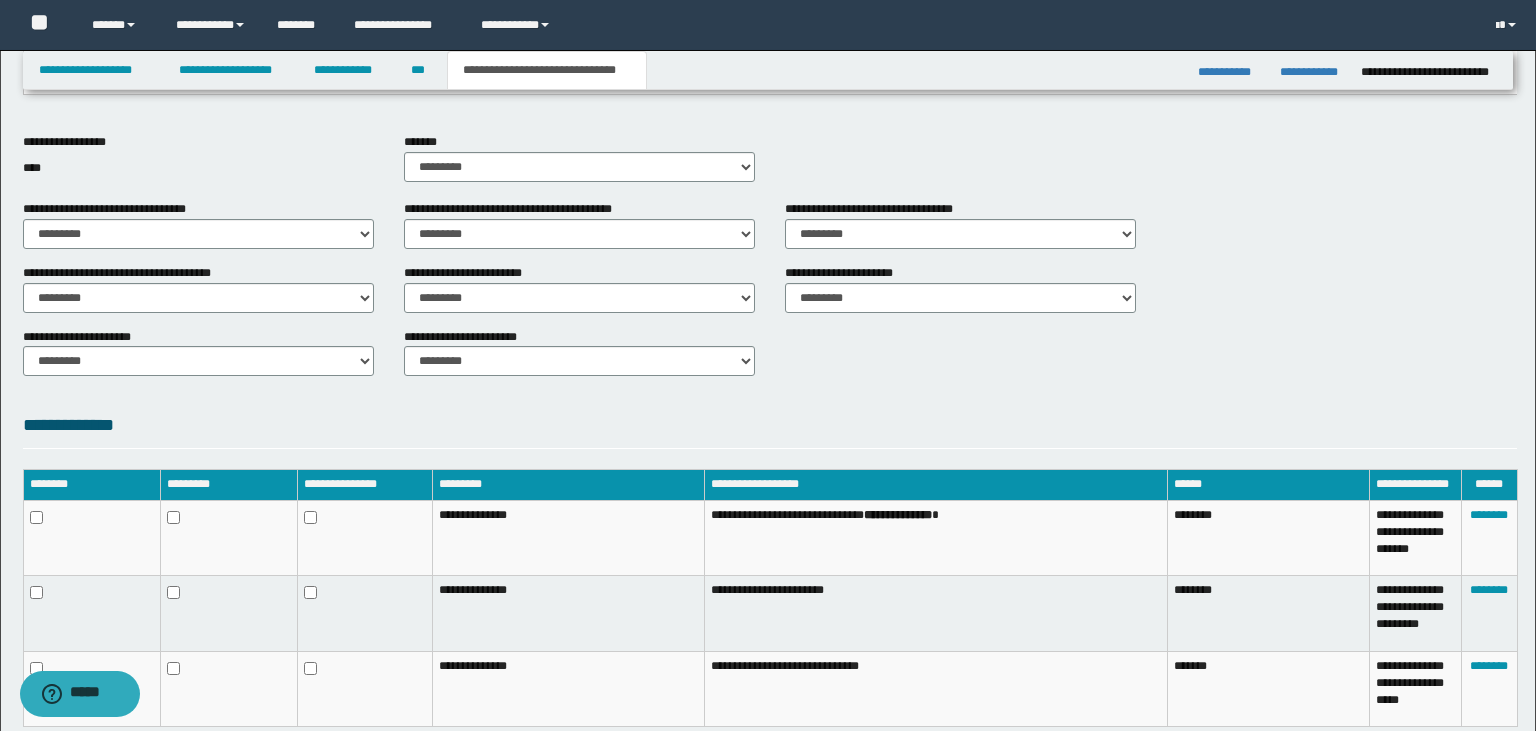 scroll, scrollTop: 637, scrollLeft: 0, axis: vertical 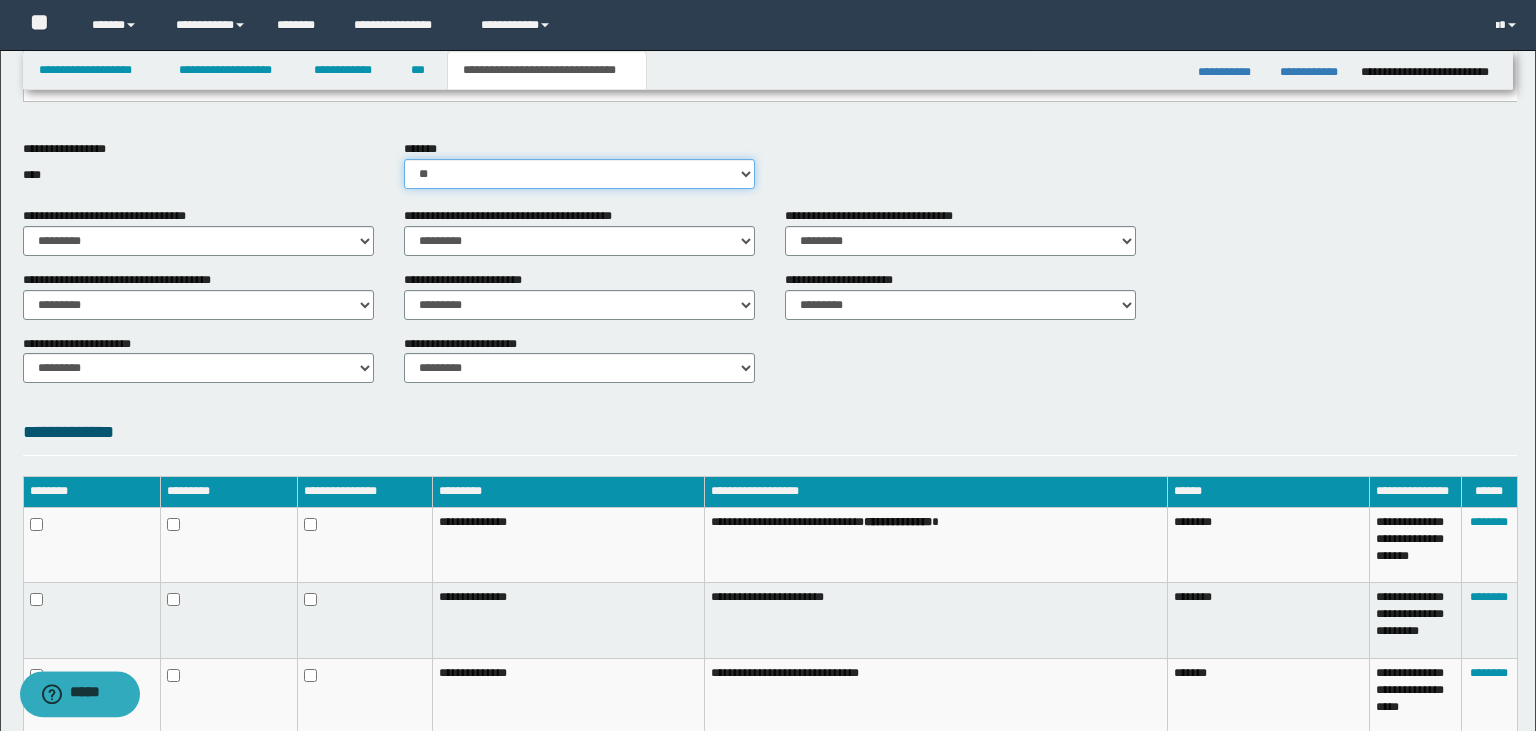 click on "**" at bounding box center (0, 0) 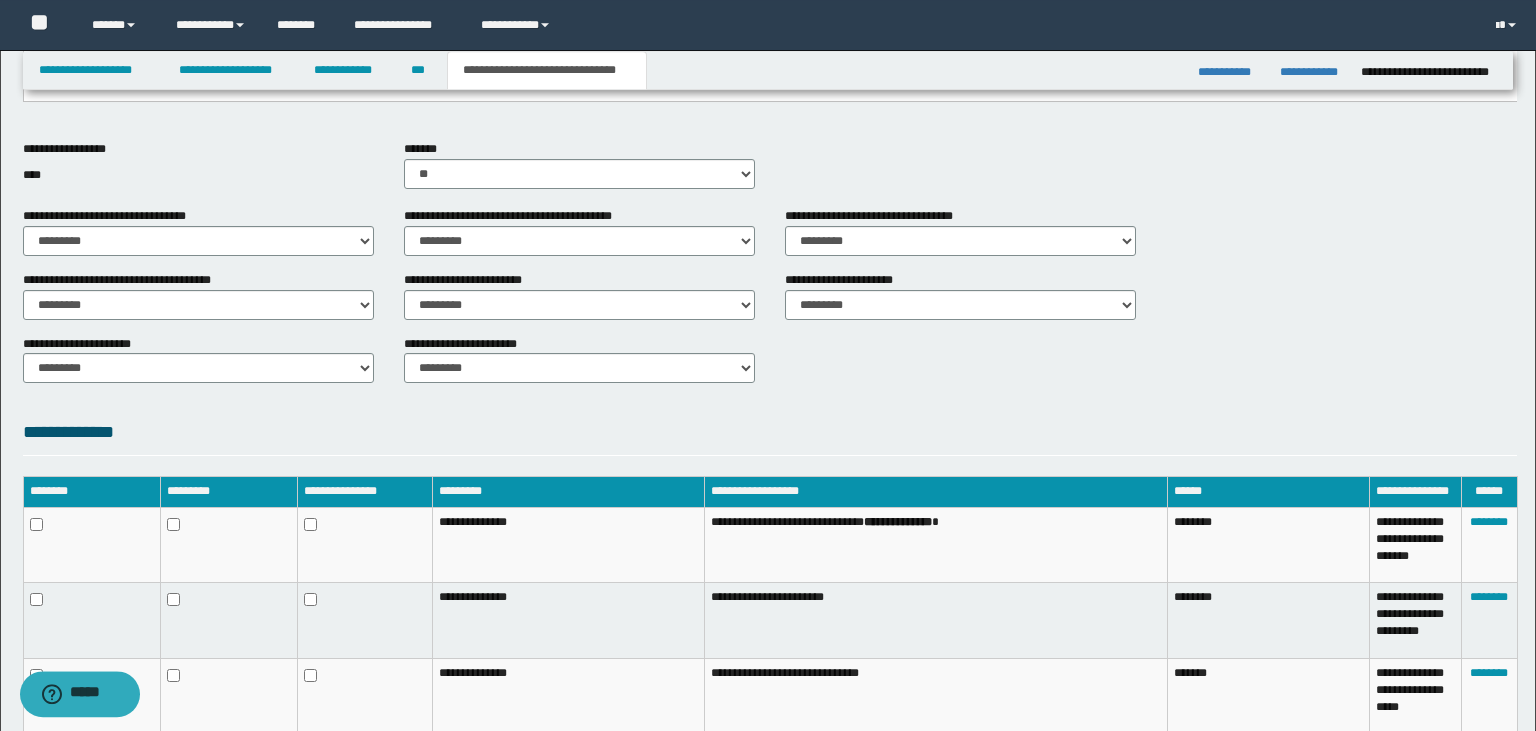 click on "**********" at bounding box center (520, 216) 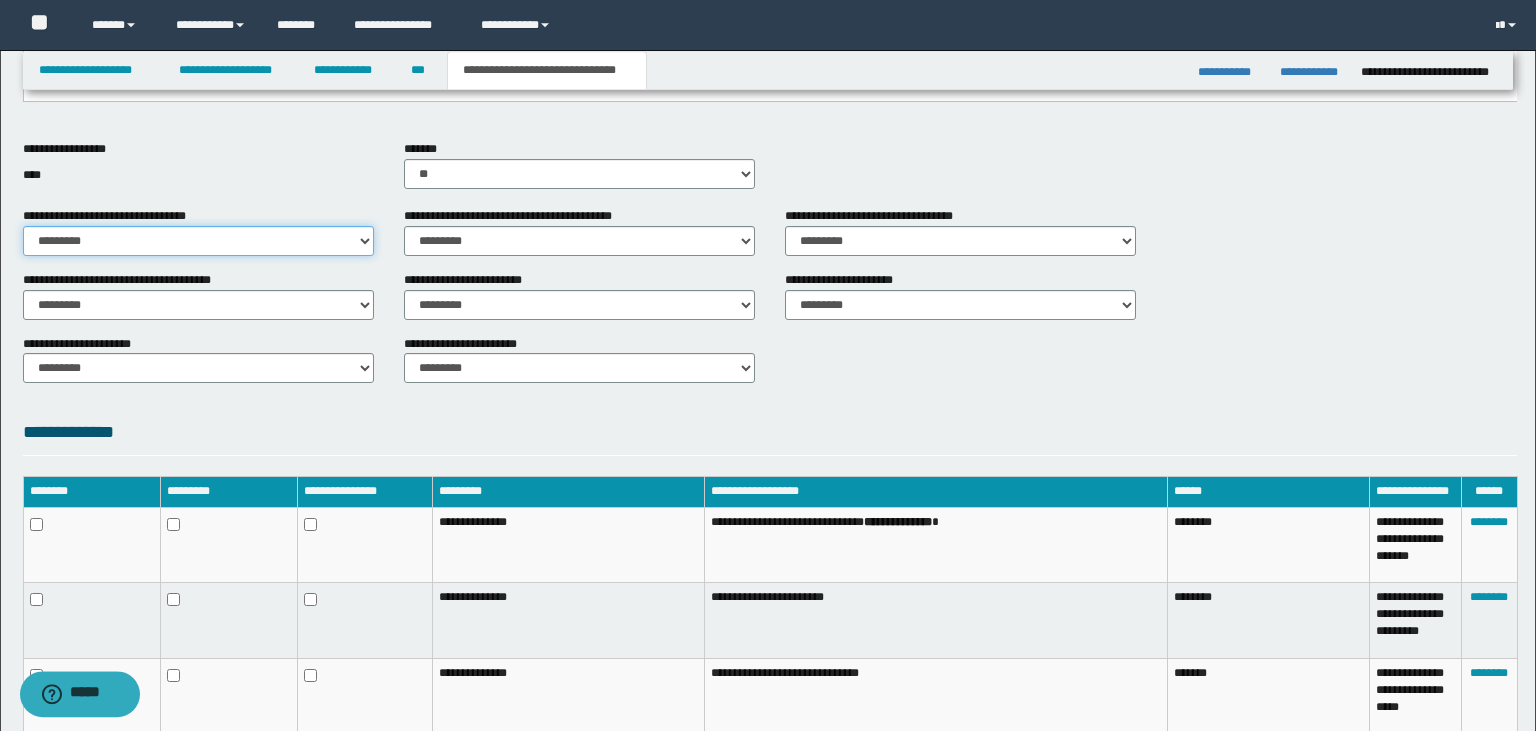 click on "**" at bounding box center (0, 0) 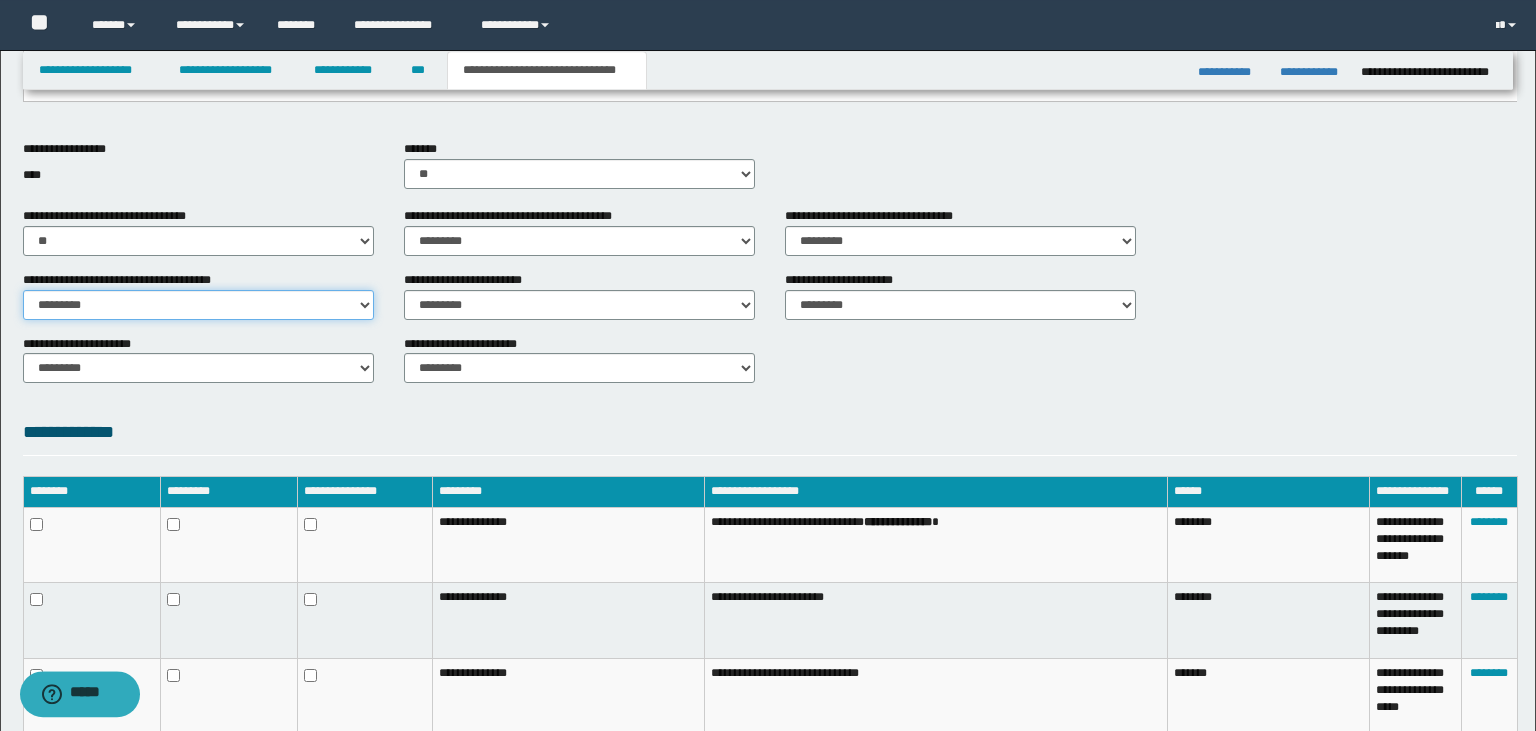 click on "*********
**
**" at bounding box center [198, 305] 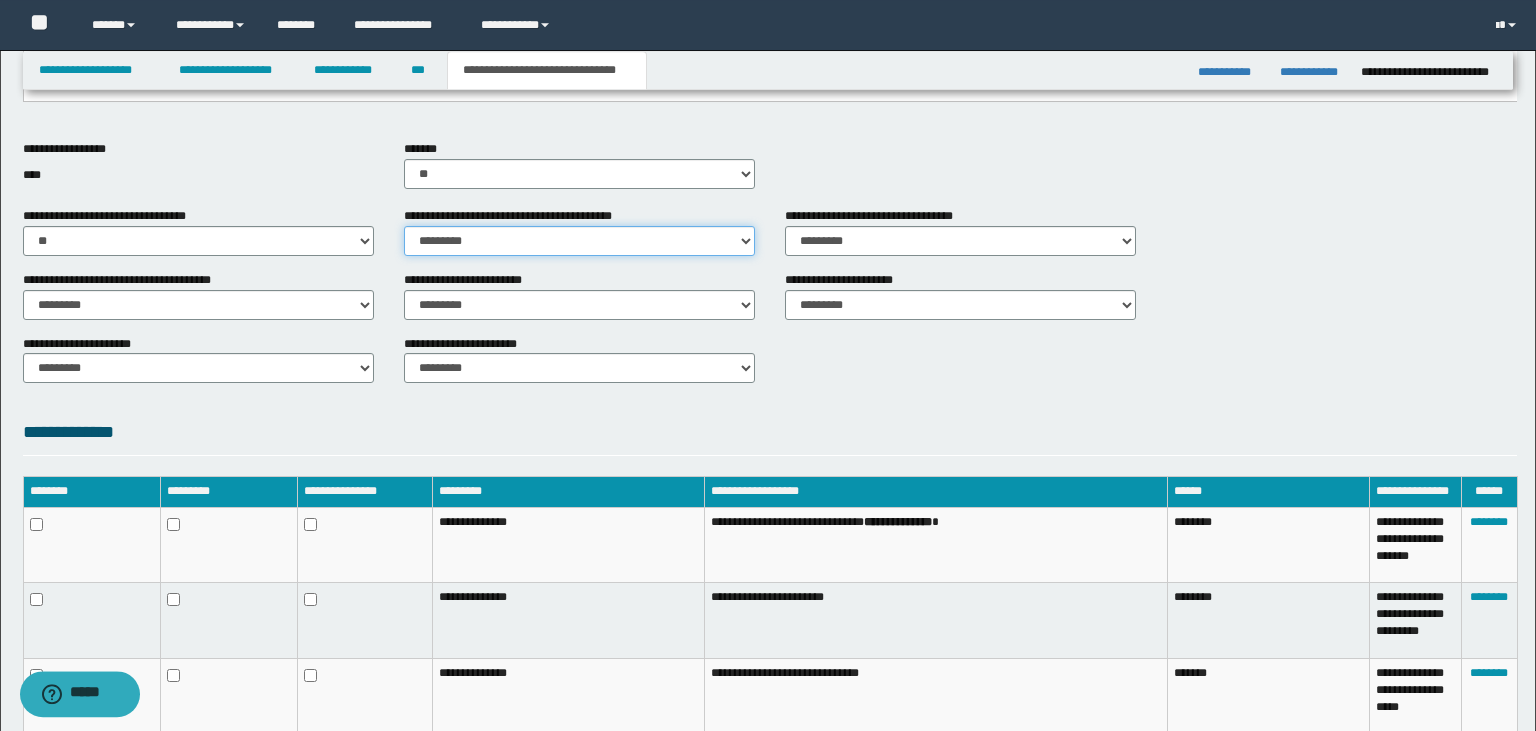 click on "*********
**
**" at bounding box center (579, 241) 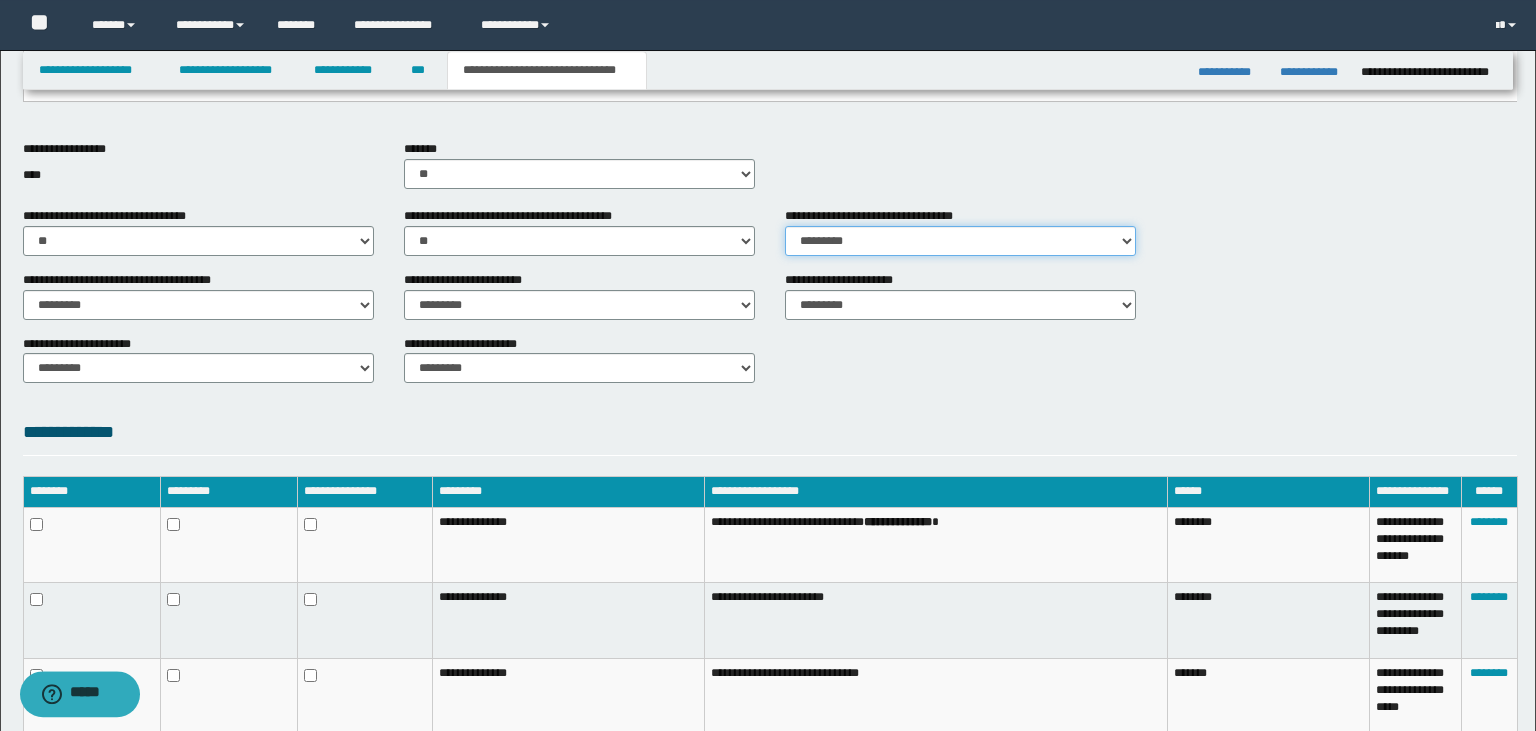 click on "*********
**
**" at bounding box center [960, 241] 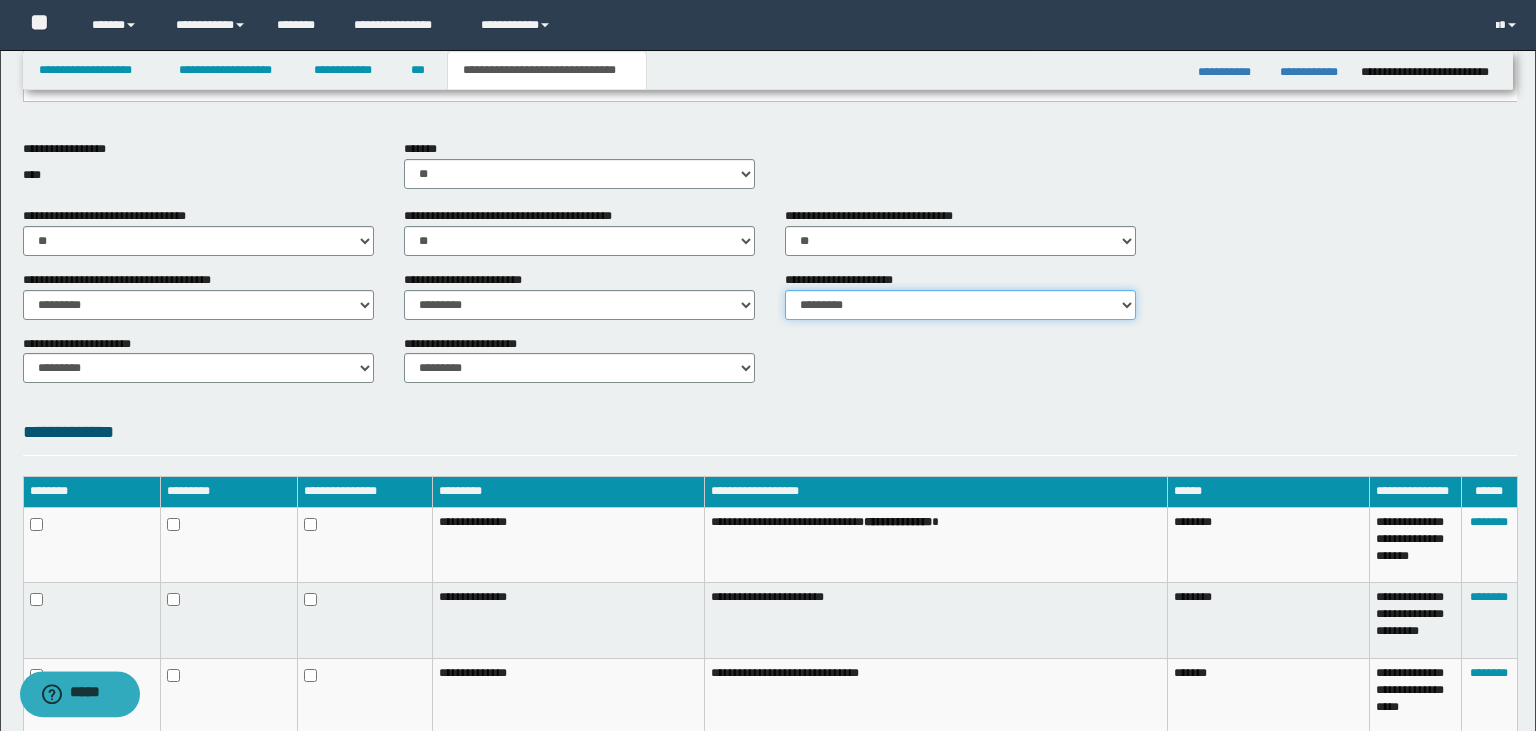 click on "*********
**
**" at bounding box center (960, 305) 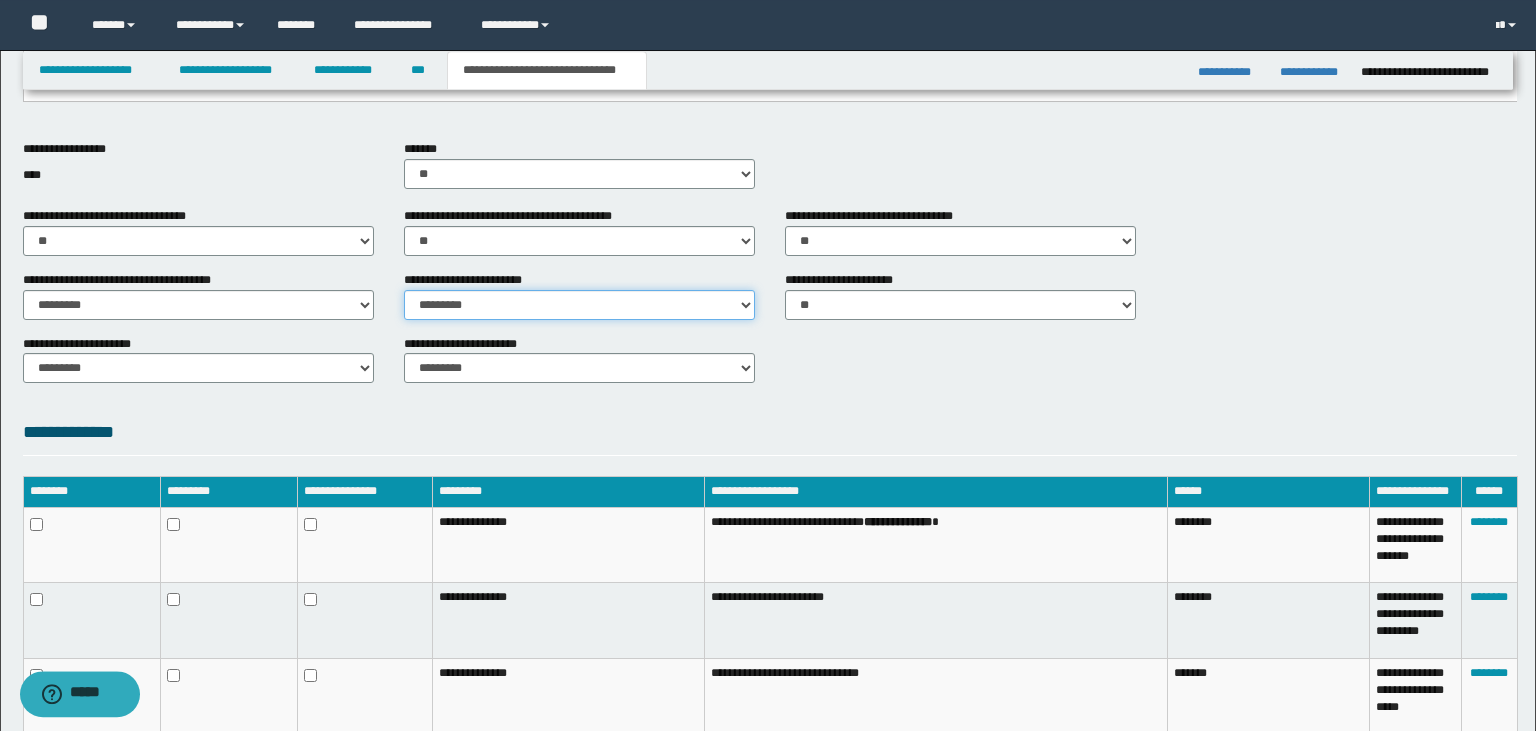 click on "*********
**
**" at bounding box center [579, 305] 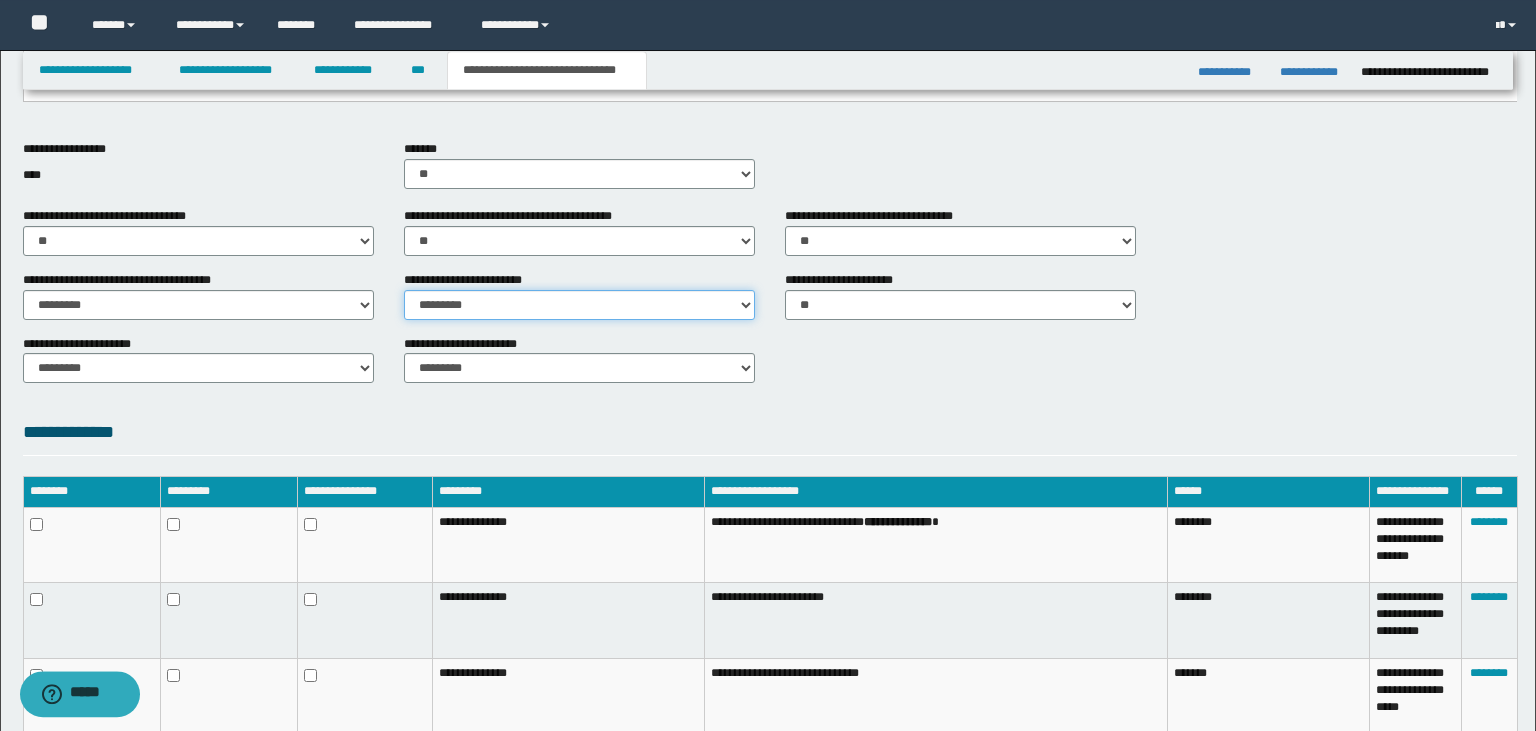 click on "**" at bounding box center [0, 0] 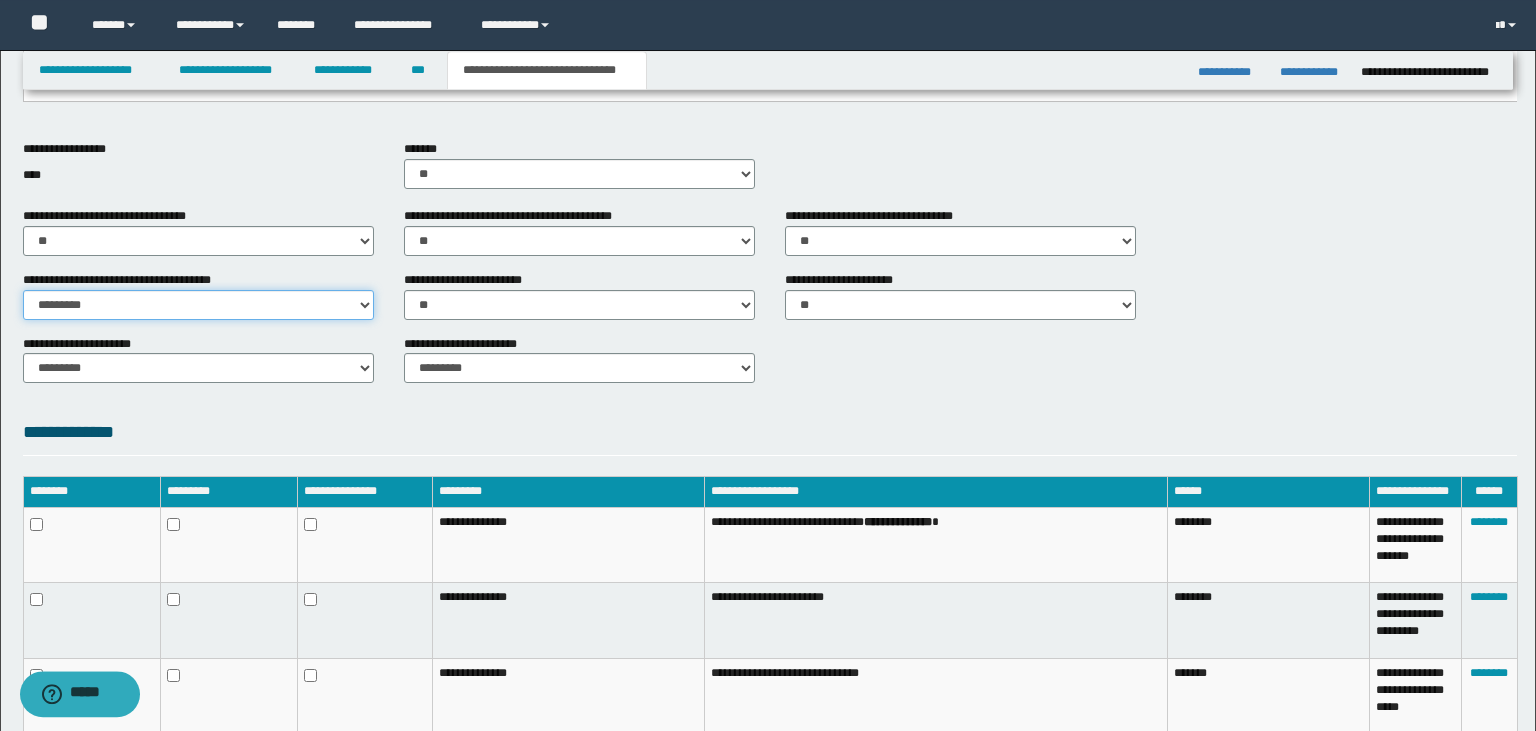 click on "*********
**
**" at bounding box center (198, 305) 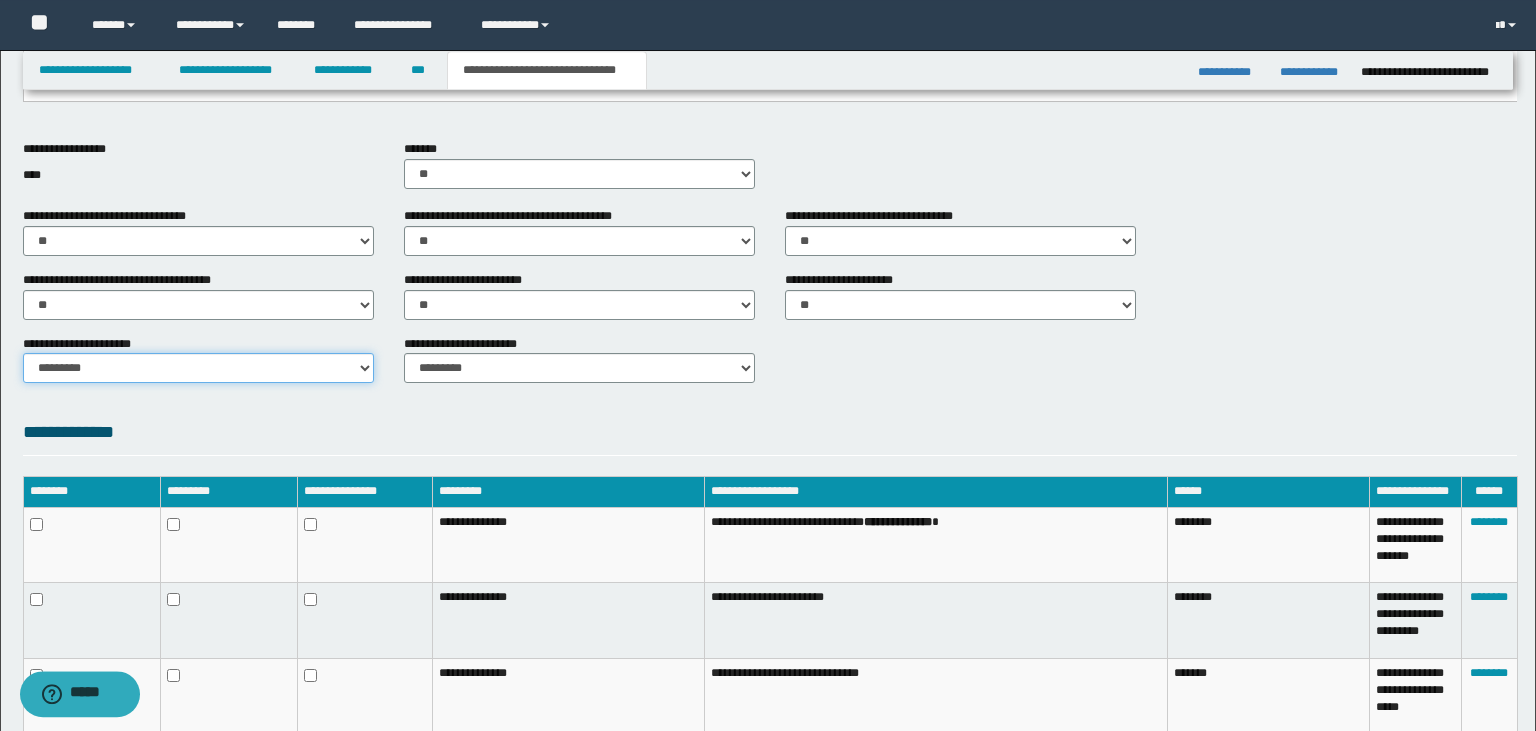 click on "*********
**
**" at bounding box center [198, 368] 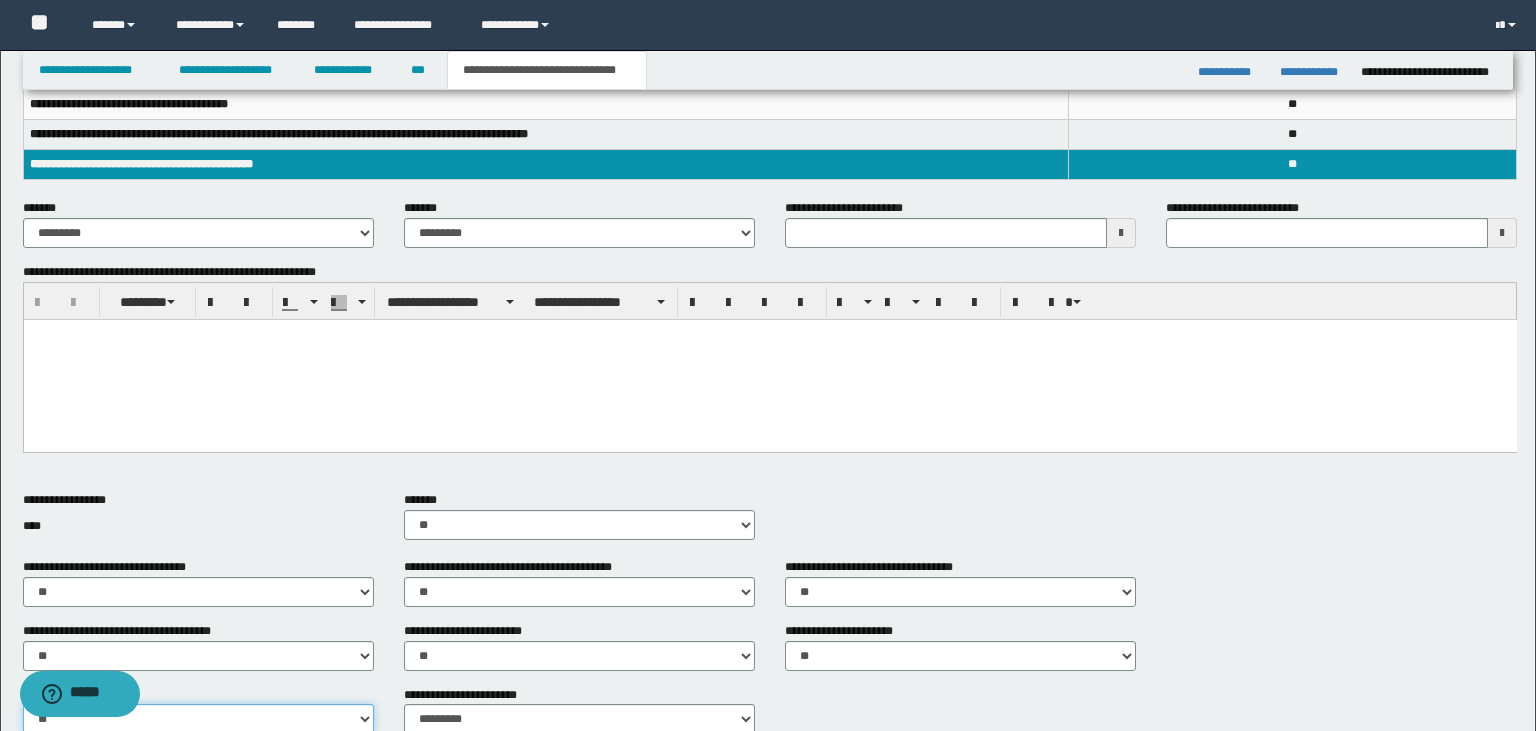 scroll, scrollTop: 280, scrollLeft: 0, axis: vertical 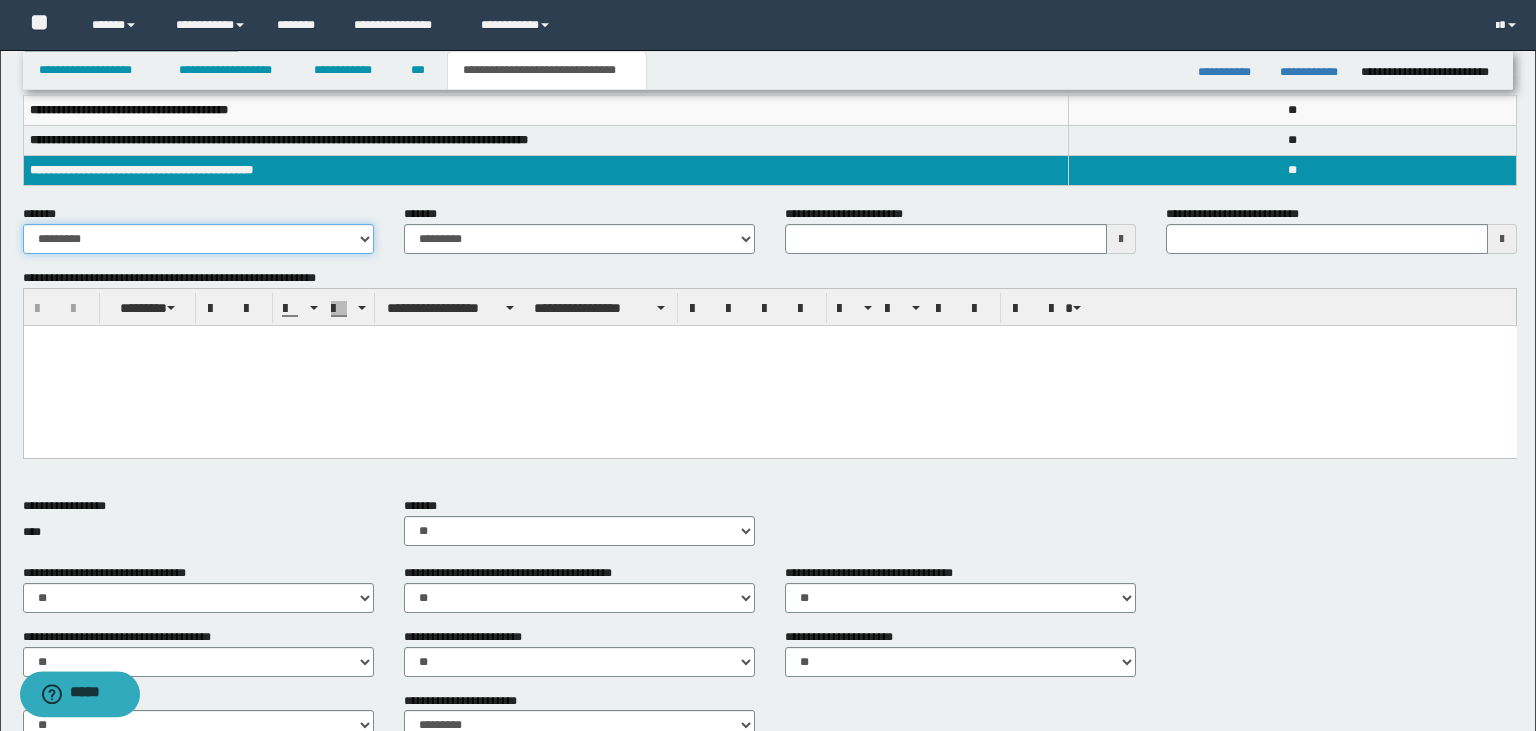 click on "**********" at bounding box center (198, 239) 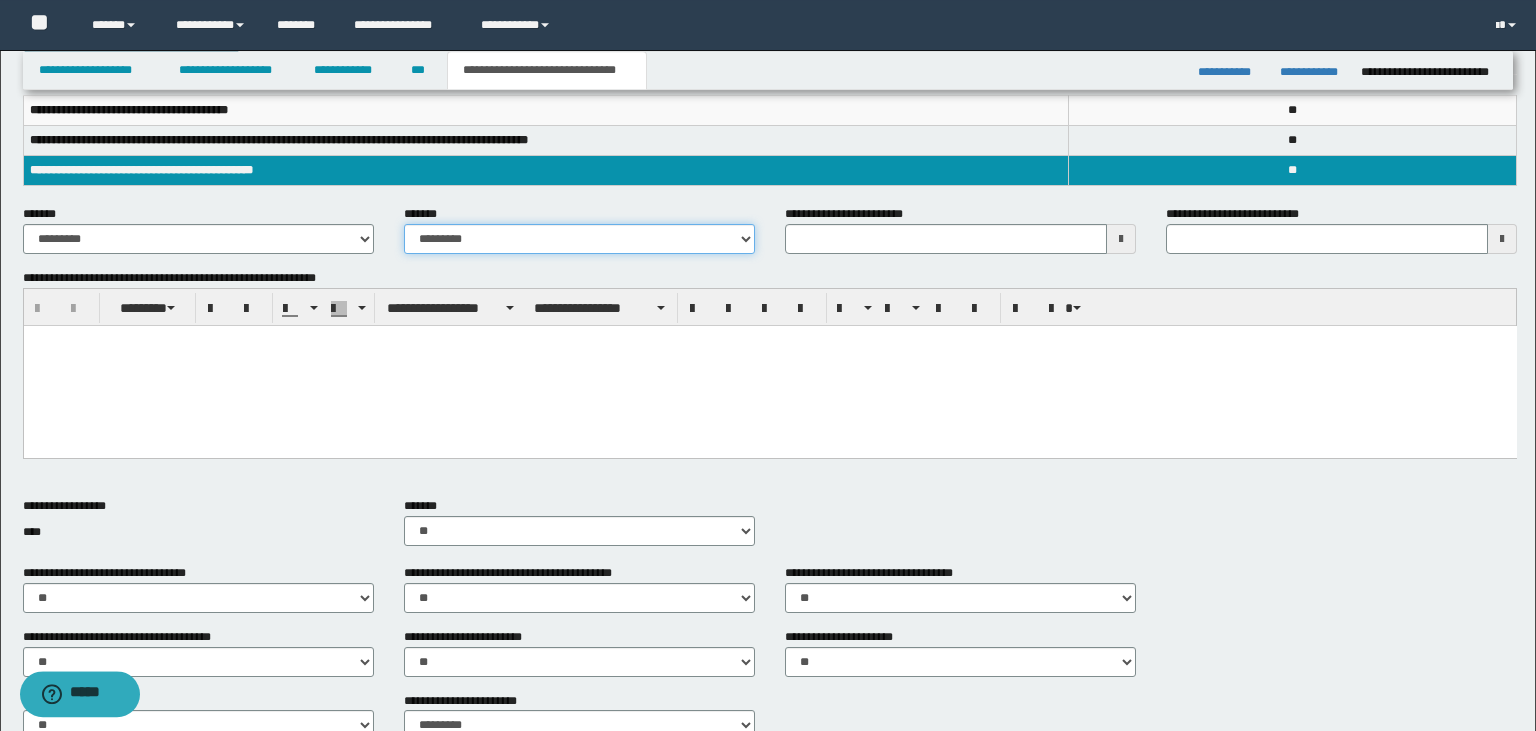 click on "*****" at bounding box center (0, 0) 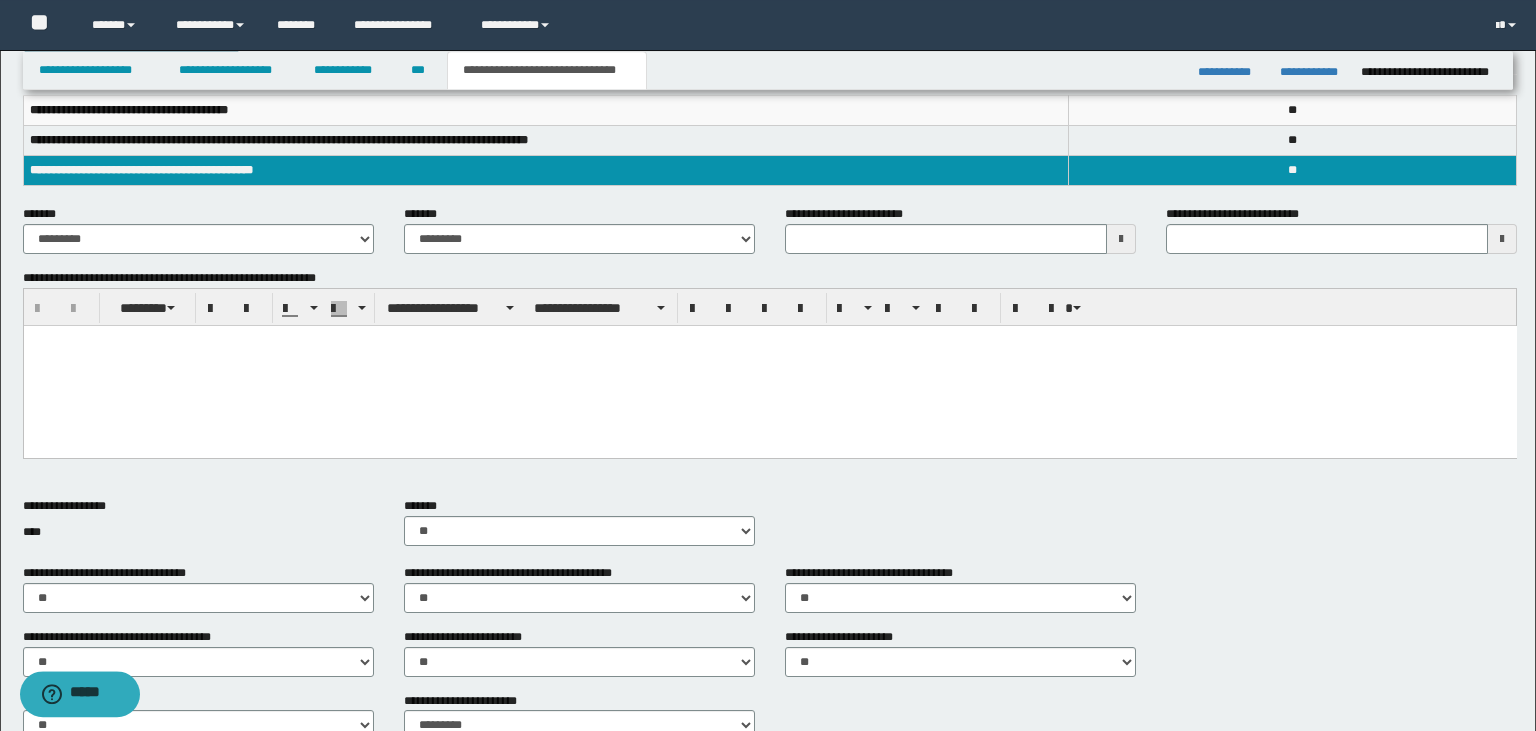 click on "**********" at bounding box center (770, 363) 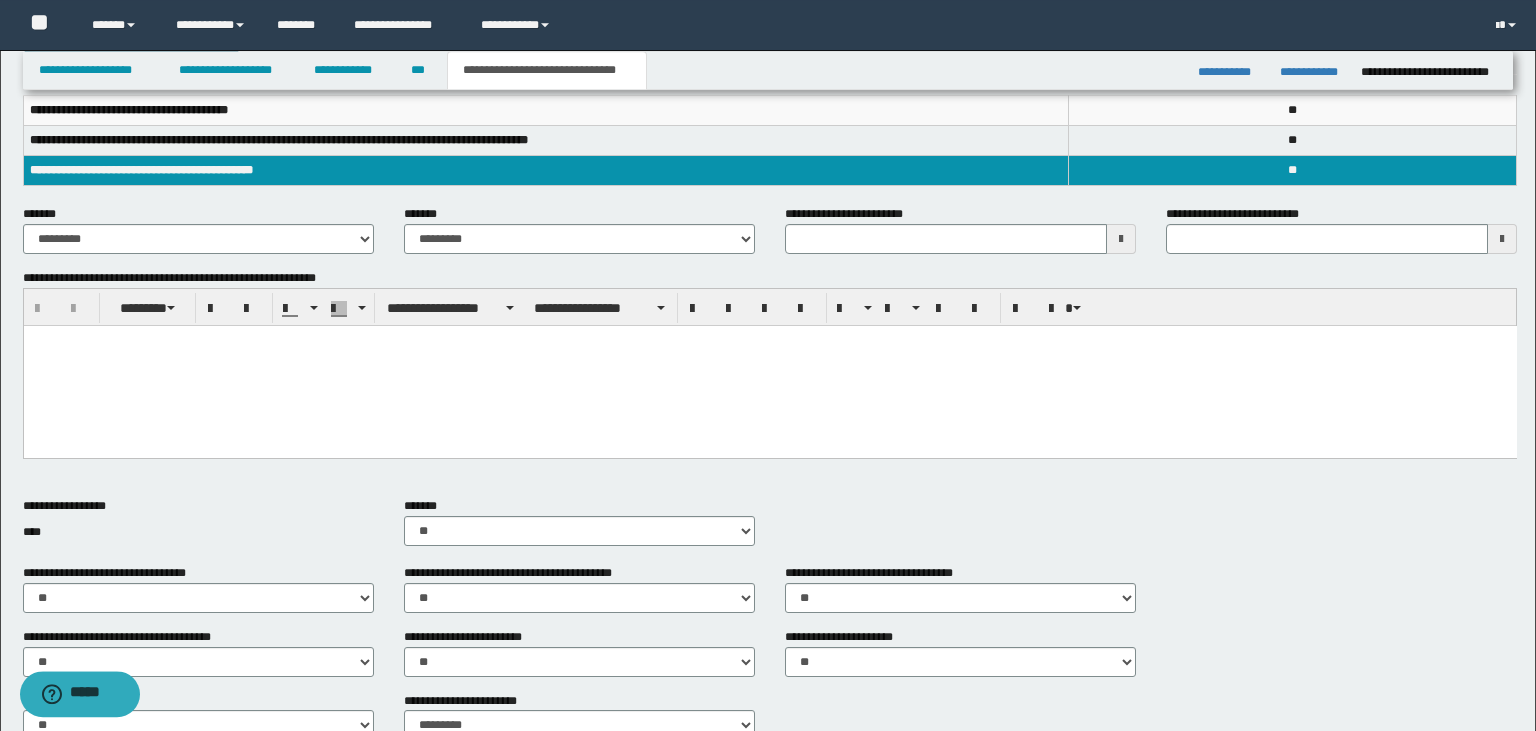 click at bounding box center (769, 366) 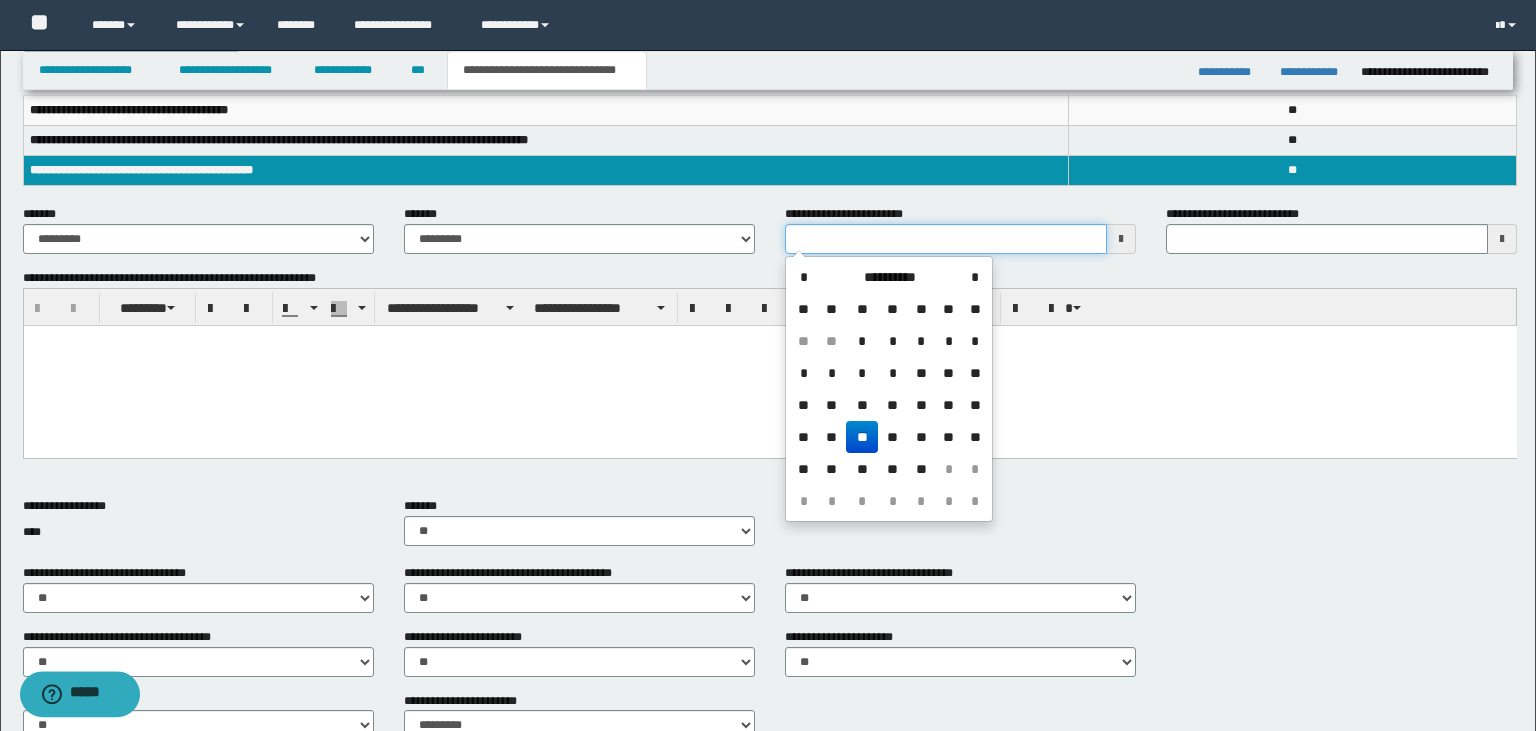 click on "**********" at bounding box center [946, 239] 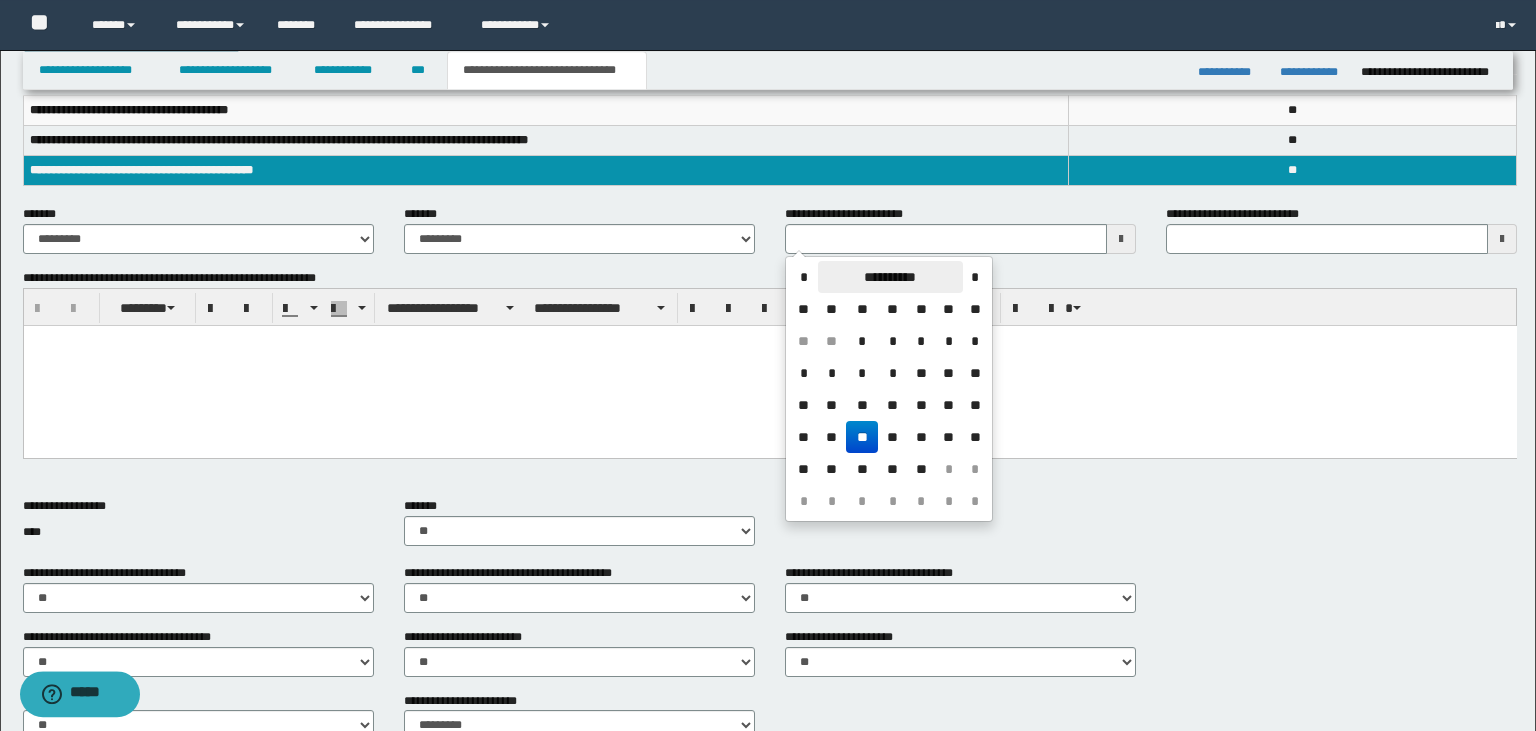 click on "**********" at bounding box center [890, 277] 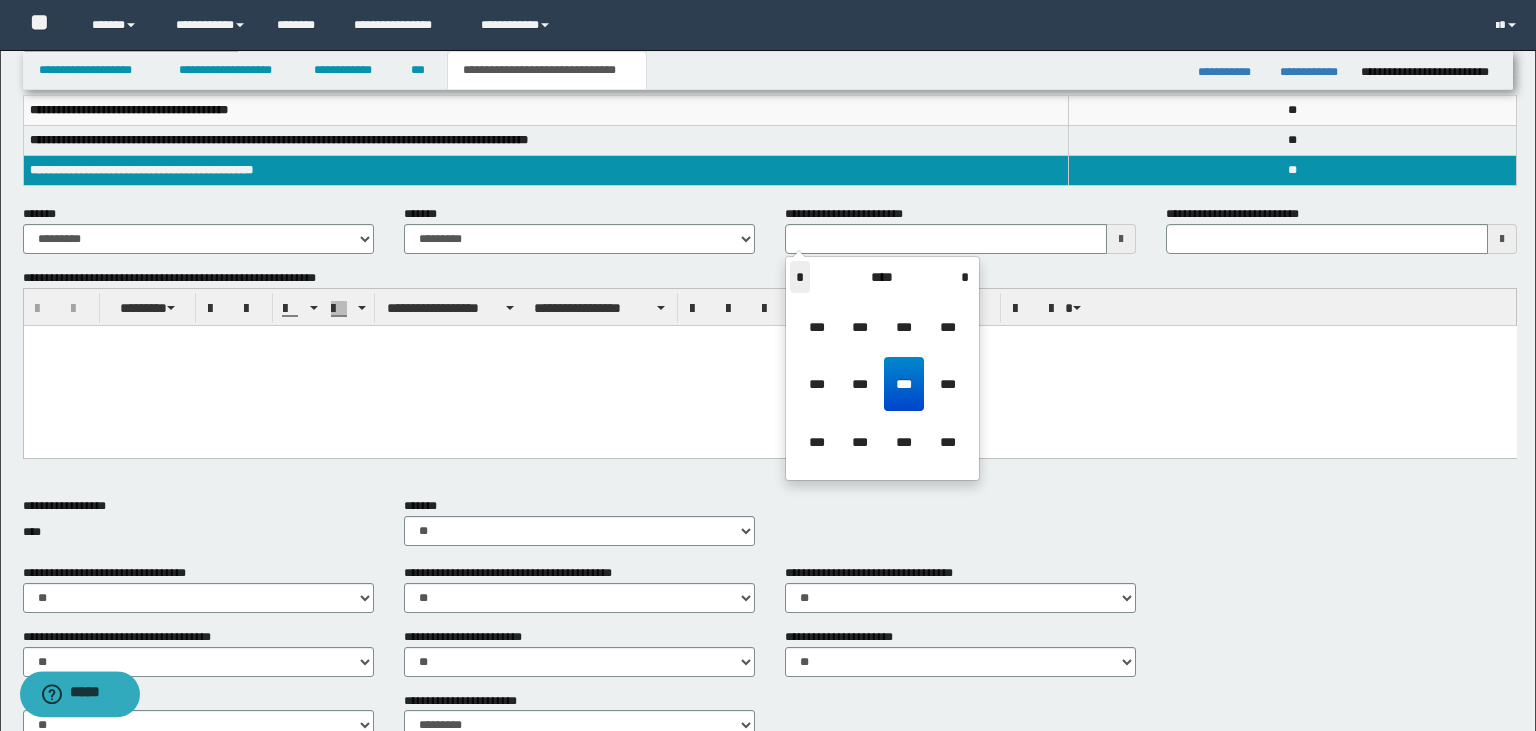 click on "*" at bounding box center [800, 277] 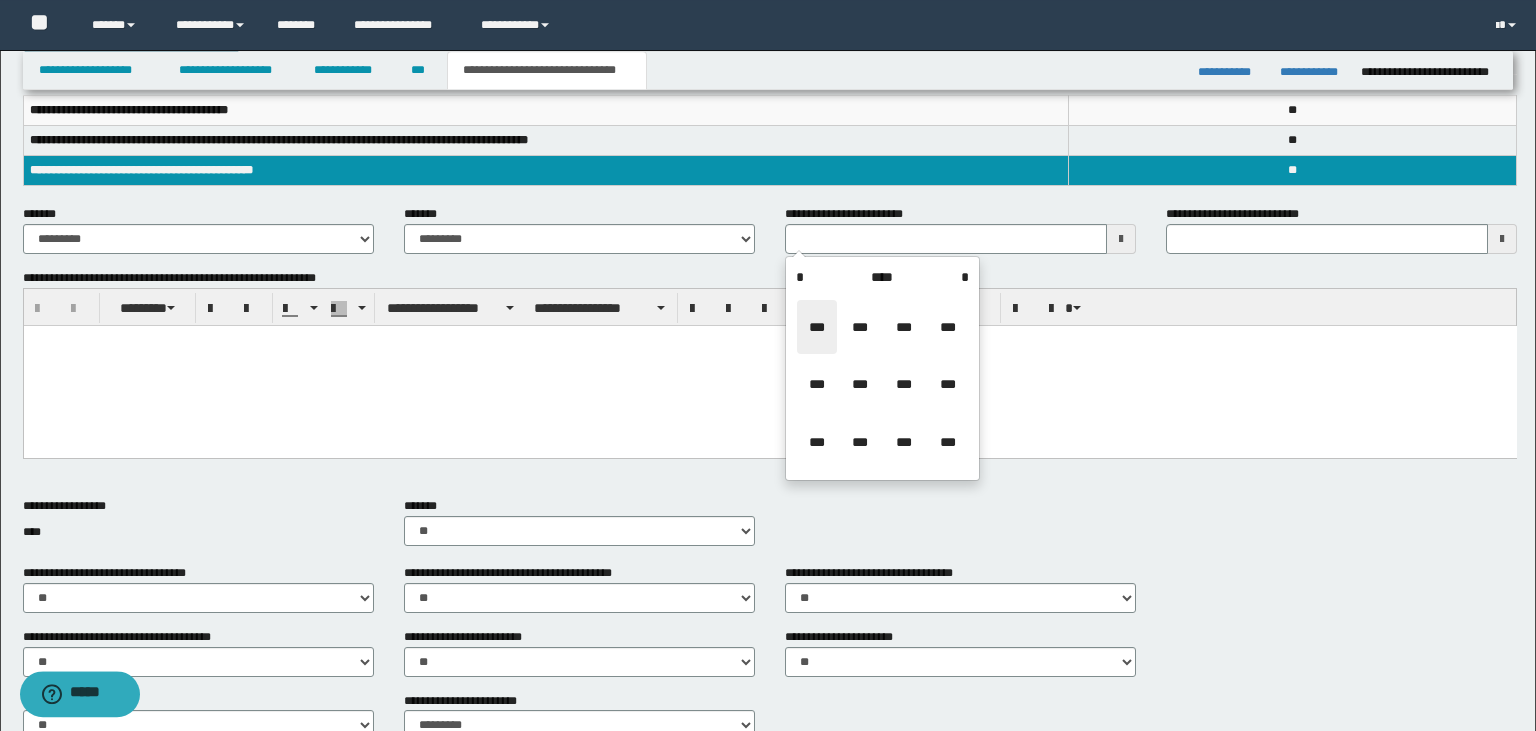click on "***" at bounding box center (817, 327) 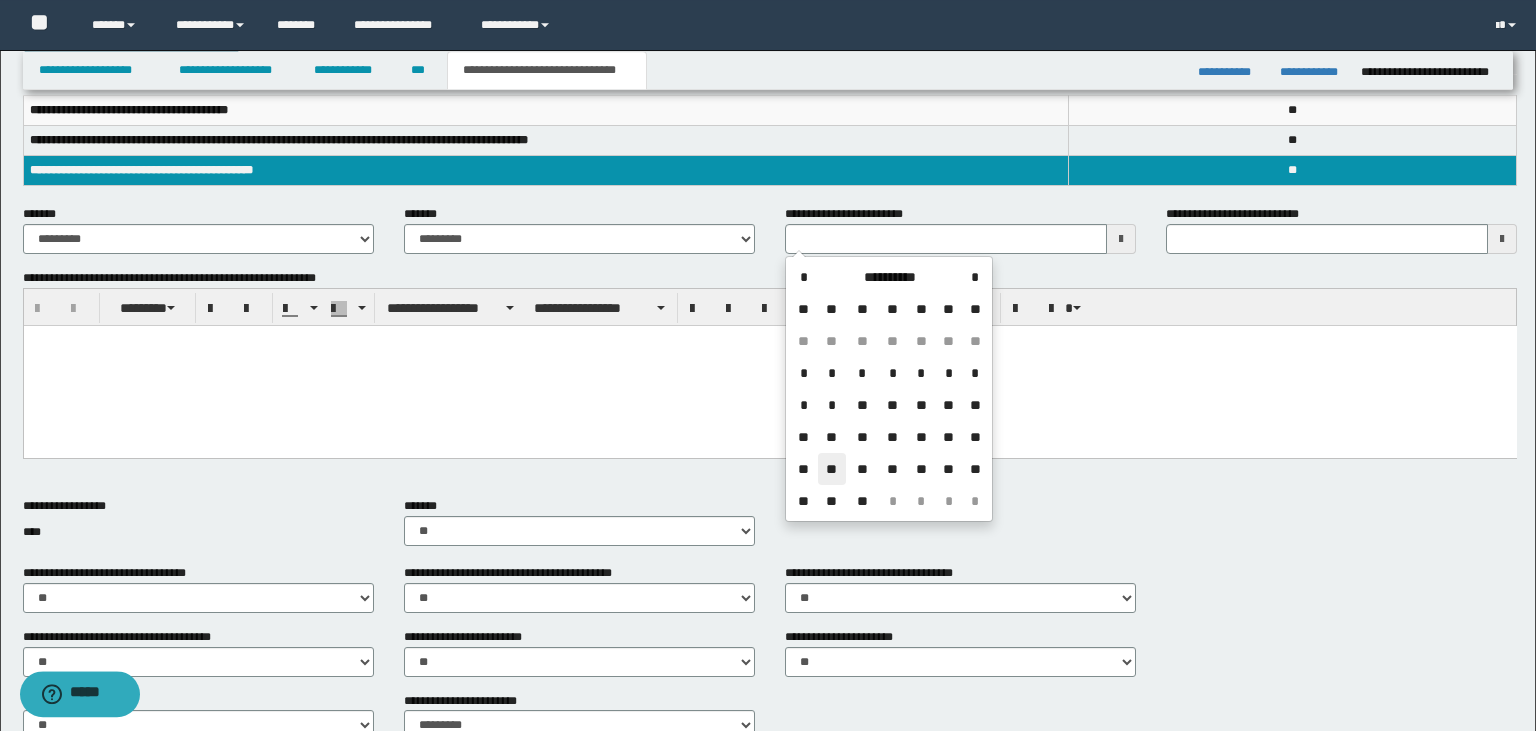 click on "**" at bounding box center (832, 469) 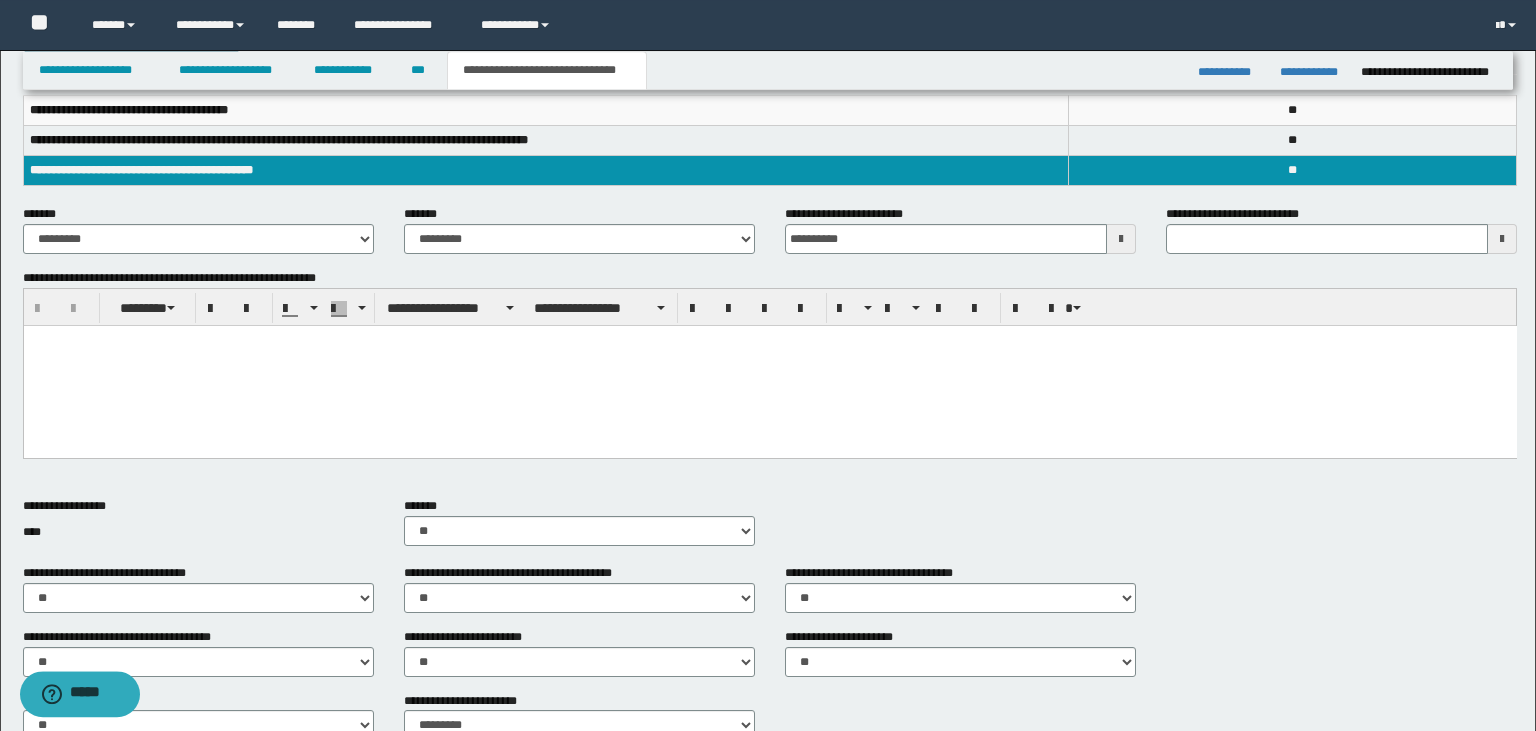 click at bounding box center (769, 366) 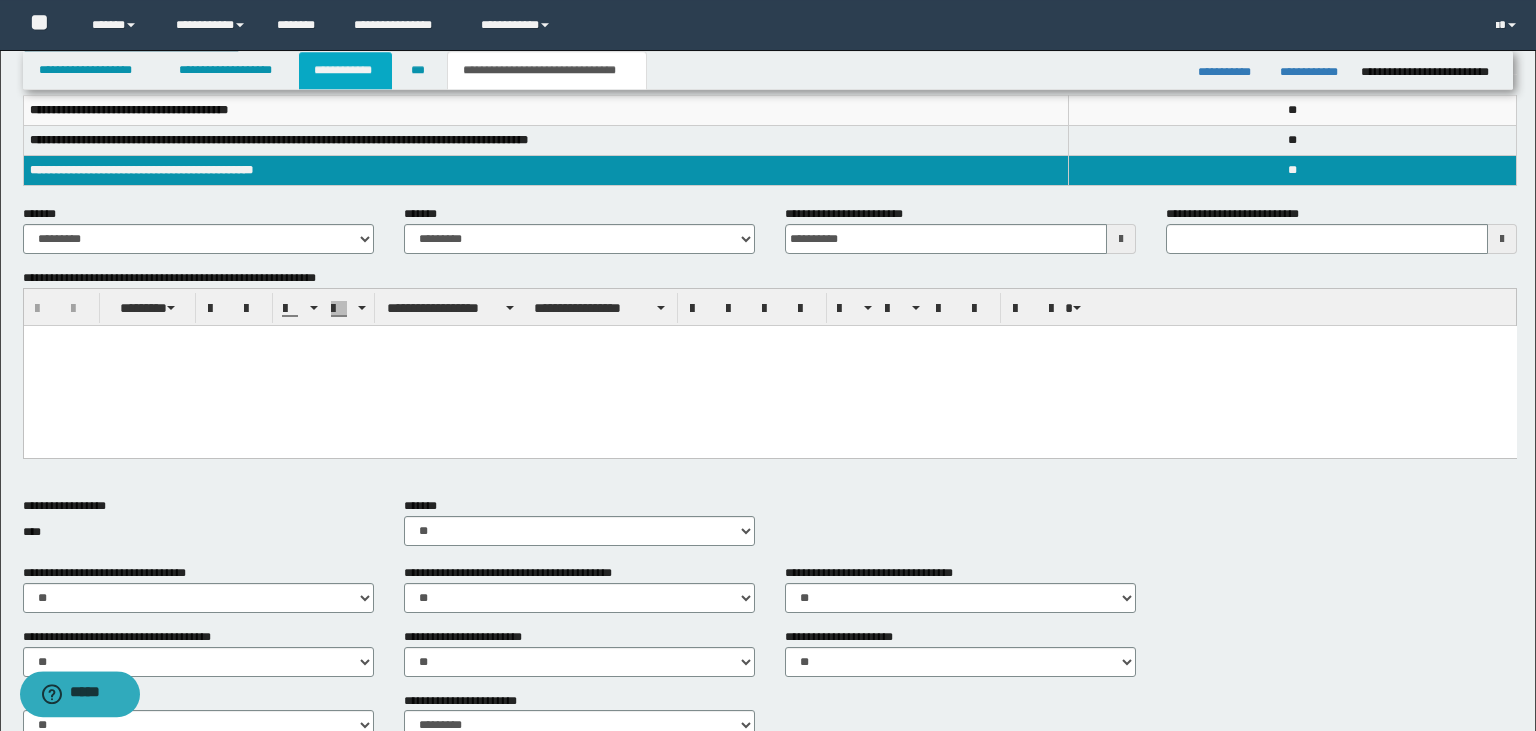 click on "**********" at bounding box center (346, 70) 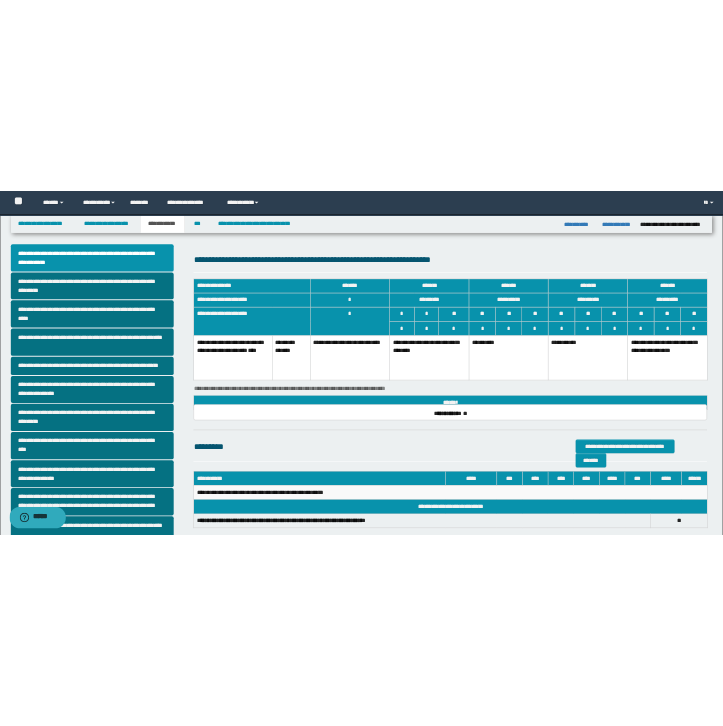 scroll, scrollTop: 0, scrollLeft: 0, axis: both 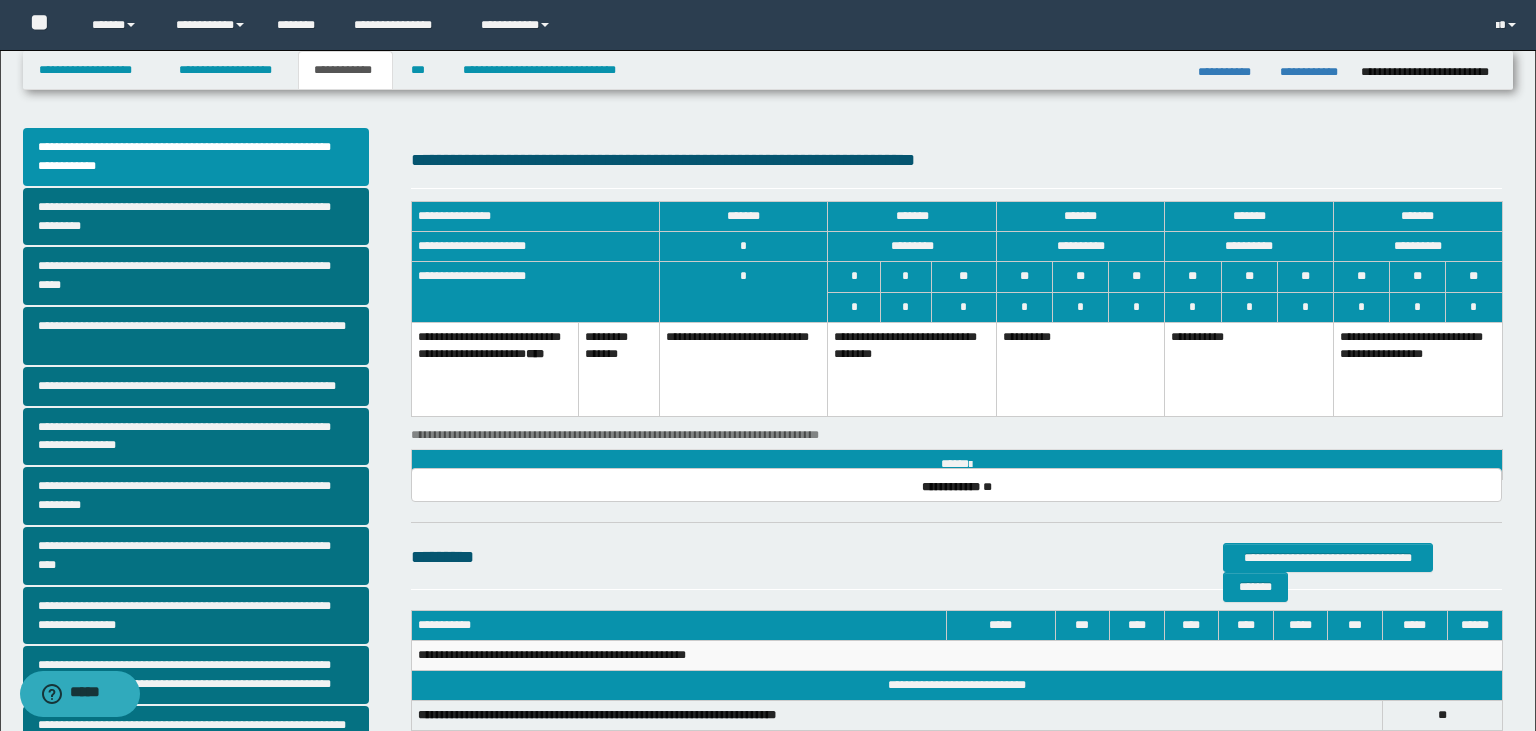 click at bounding box center (956, 522) 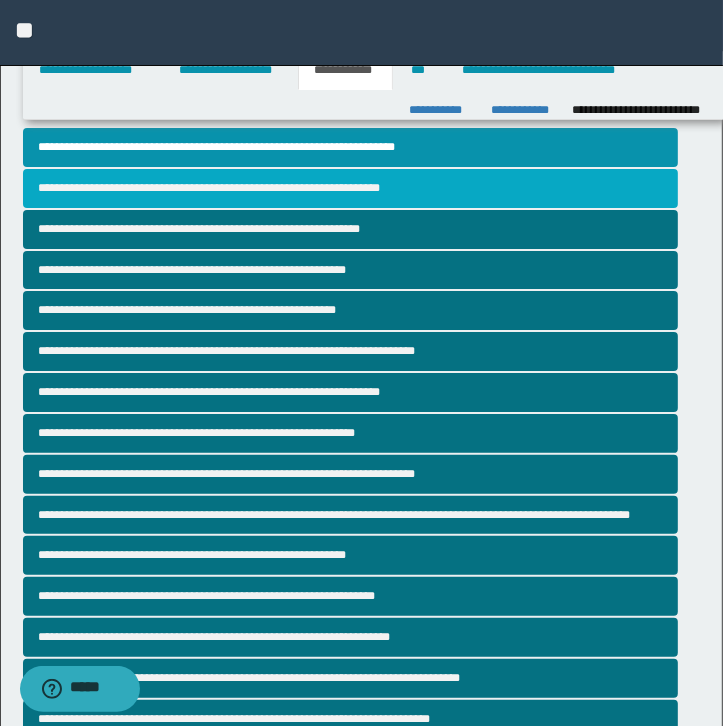 click on "**********" at bounding box center (350, 188) 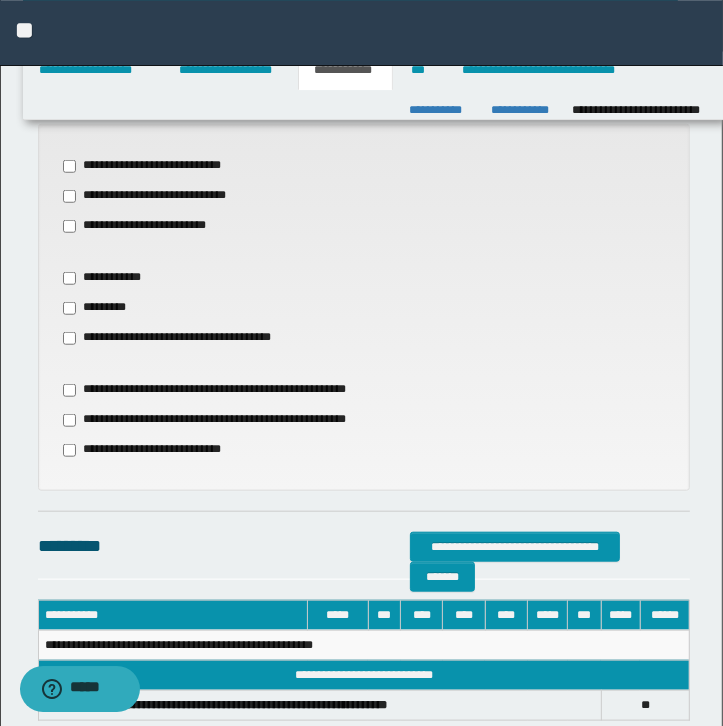 scroll, scrollTop: 702, scrollLeft: 0, axis: vertical 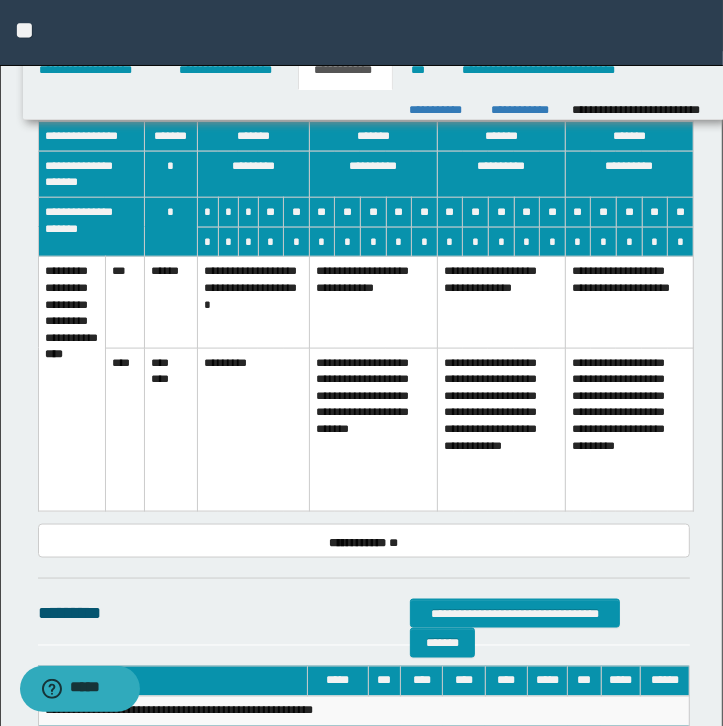 click on "**********" at bounding box center [373, 430] 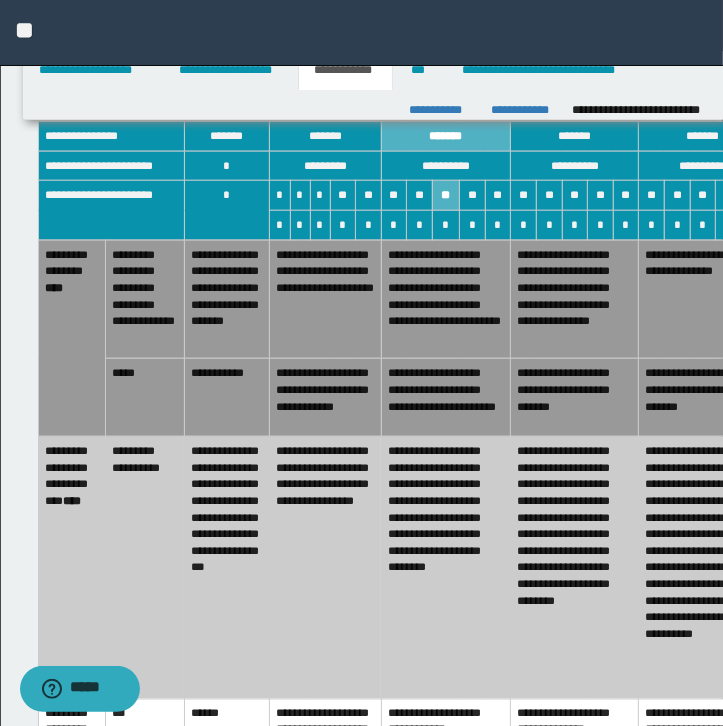 click on "**********" at bounding box center (325, 299) 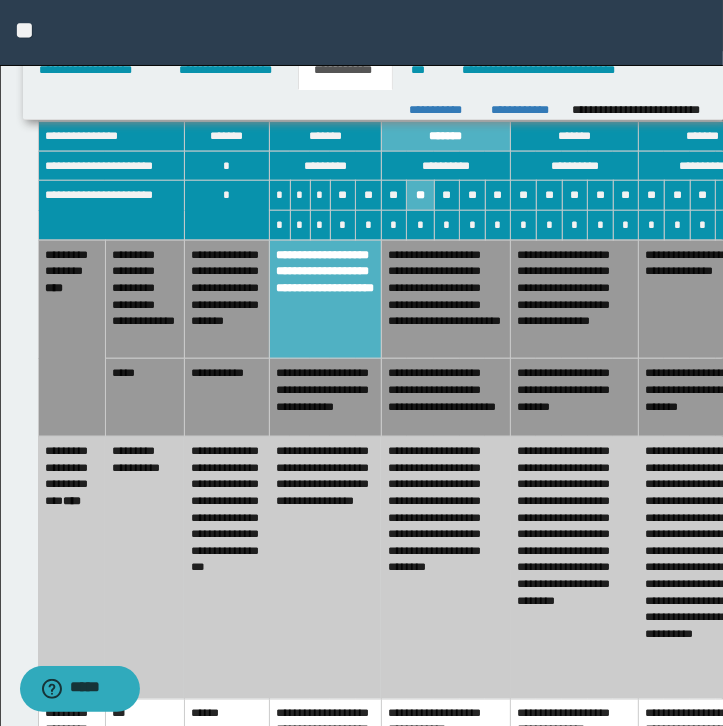 click on "**********" at bounding box center [325, 738] 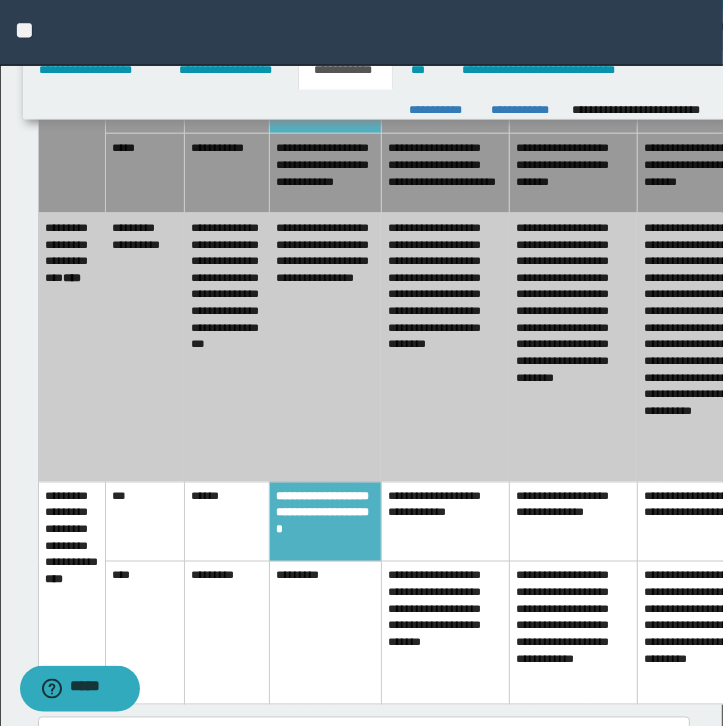 scroll, scrollTop: 1356, scrollLeft: 0, axis: vertical 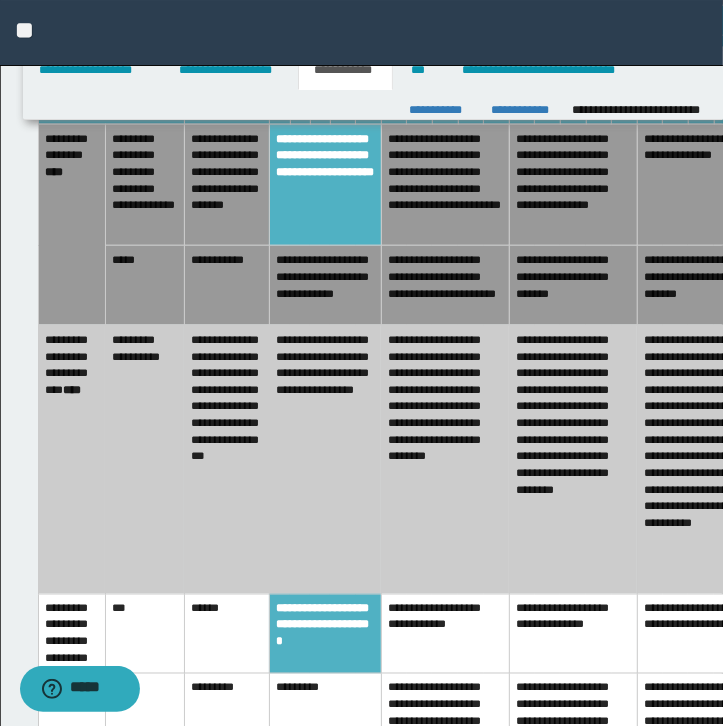 click on "**********" at bounding box center (226, 286) 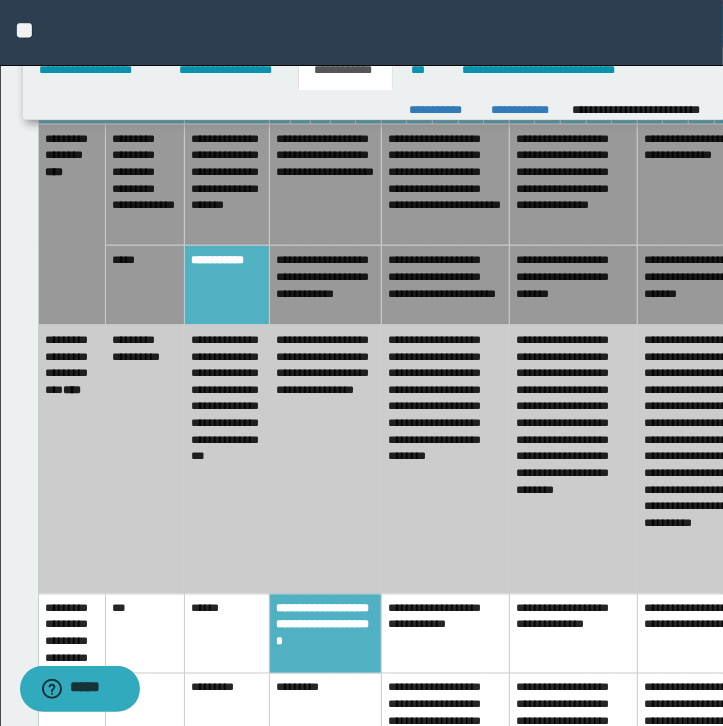 scroll, scrollTop: 1188, scrollLeft: 0, axis: vertical 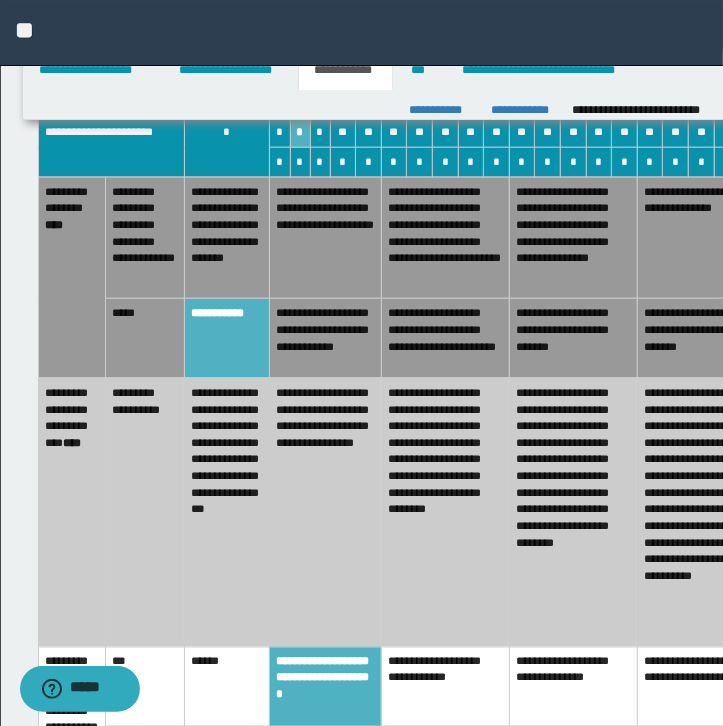 click on "**********" at bounding box center [445, 687] 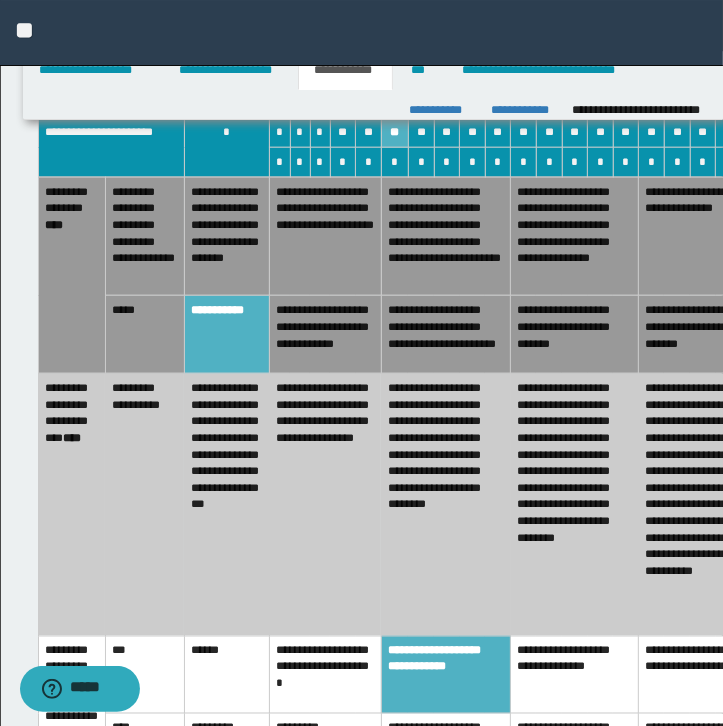 click on "**********" at bounding box center (446, 783) 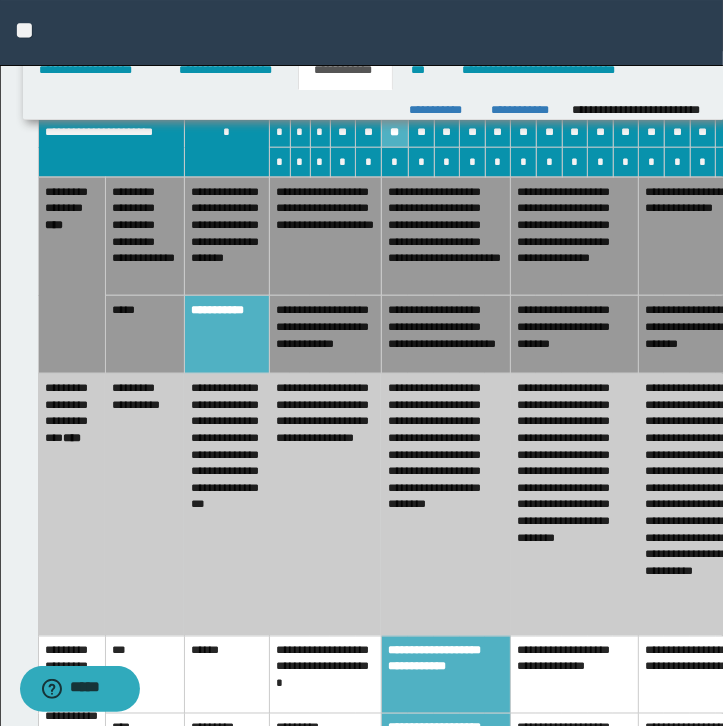 click on "**********" at bounding box center [446, 675] 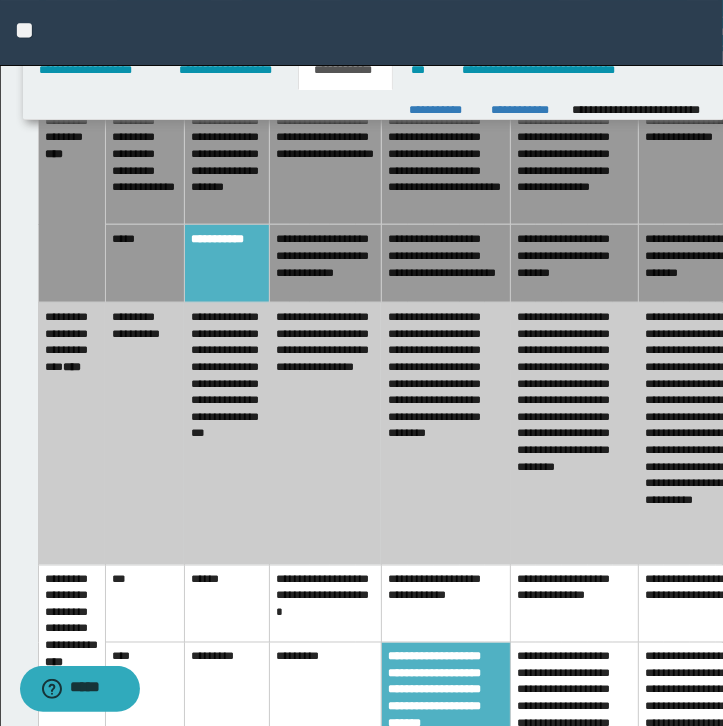 scroll, scrollTop: 1312, scrollLeft: 0, axis: vertical 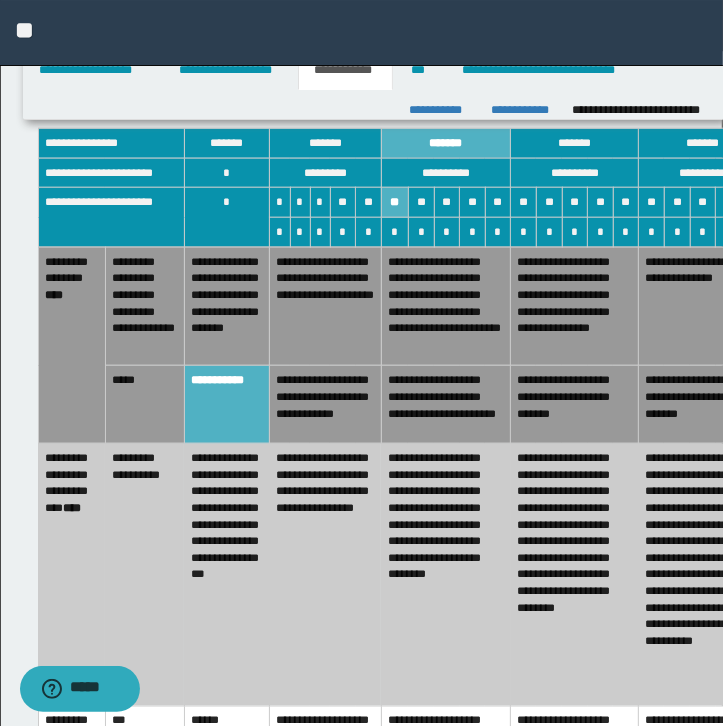 click on "**********" at bounding box center (226, 575) 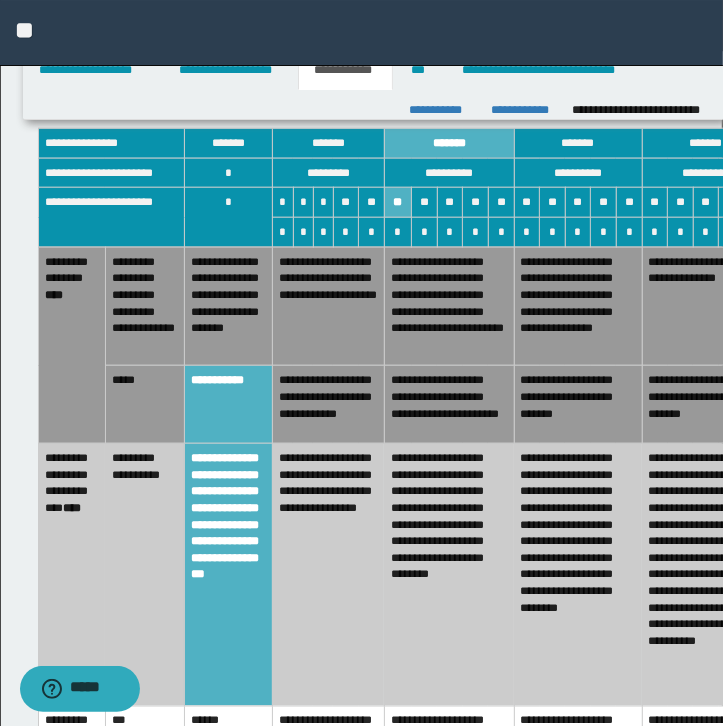 click on "**********" at bounding box center [228, 306] 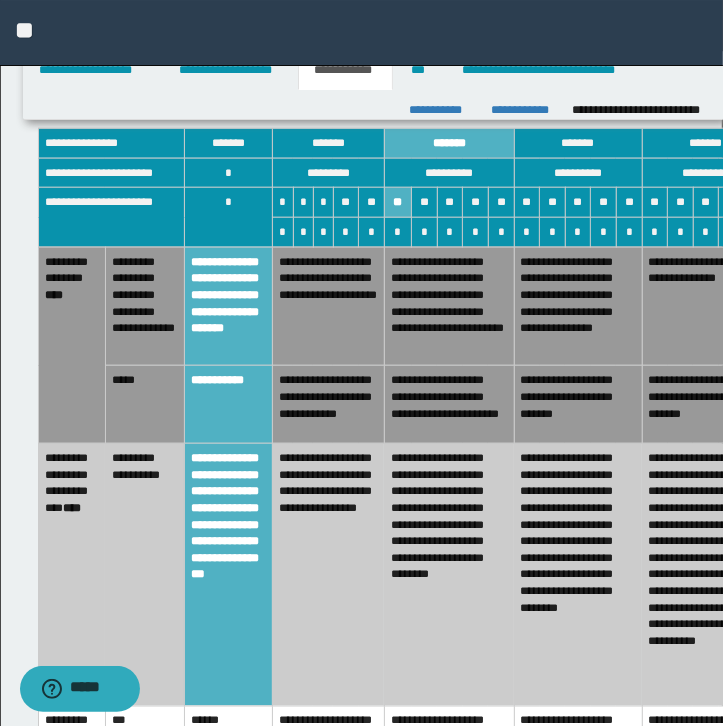 scroll, scrollTop: 548, scrollLeft: 0, axis: vertical 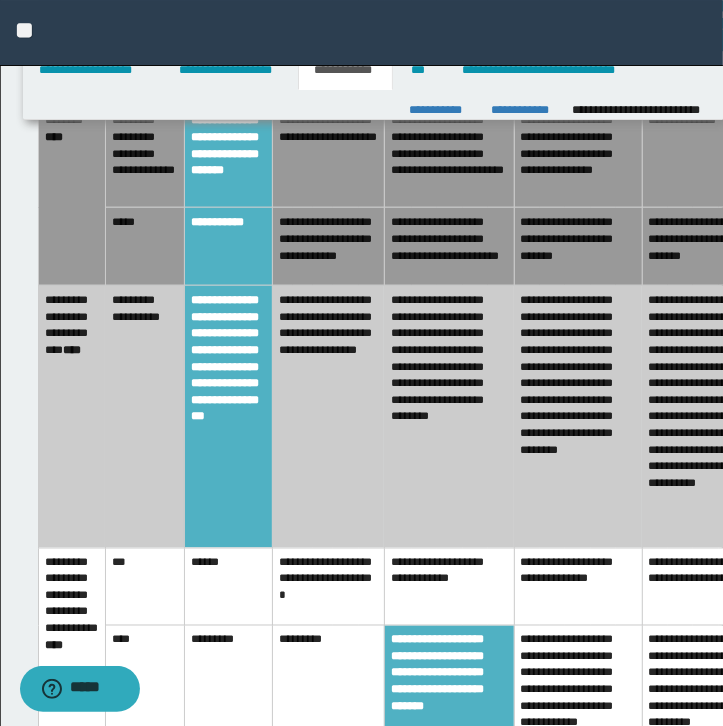 click on "*********" at bounding box center (328, 695) 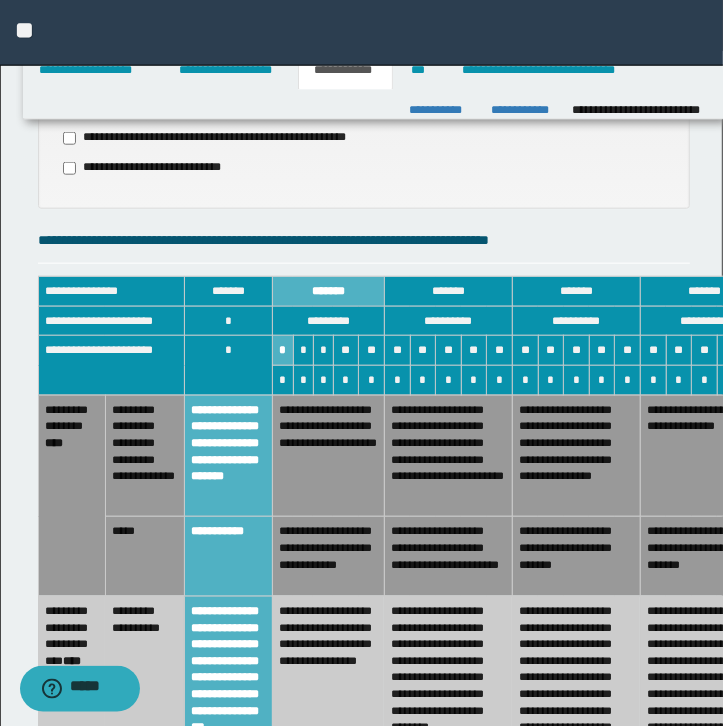 scroll, scrollTop: 1005, scrollLeft: 0, axis: vertical 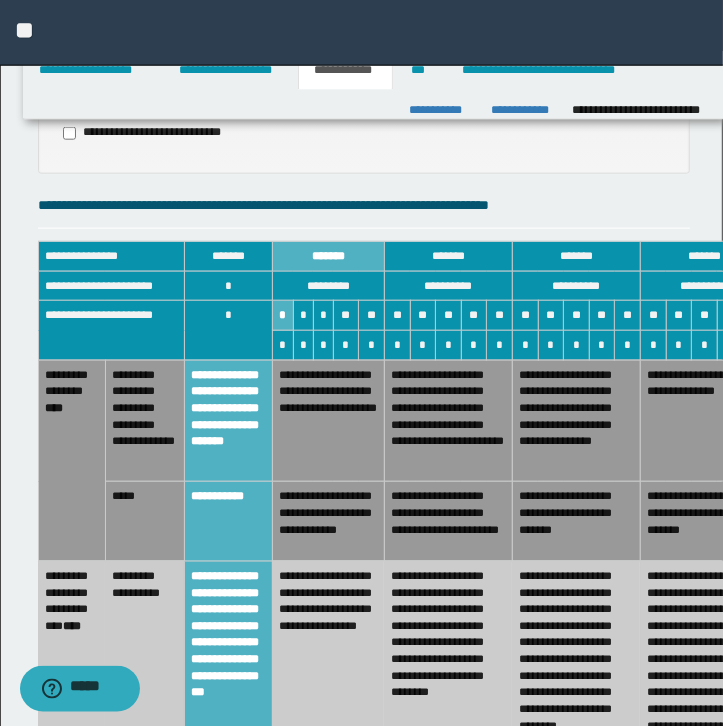 click on "**********" at bounding box center [328, 421] 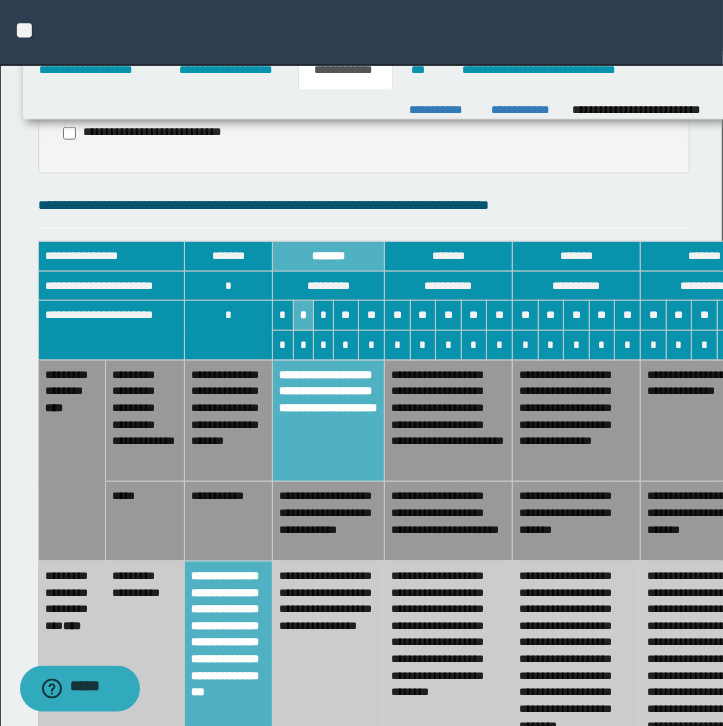 click on "**********" at bounding box center [328, 522] 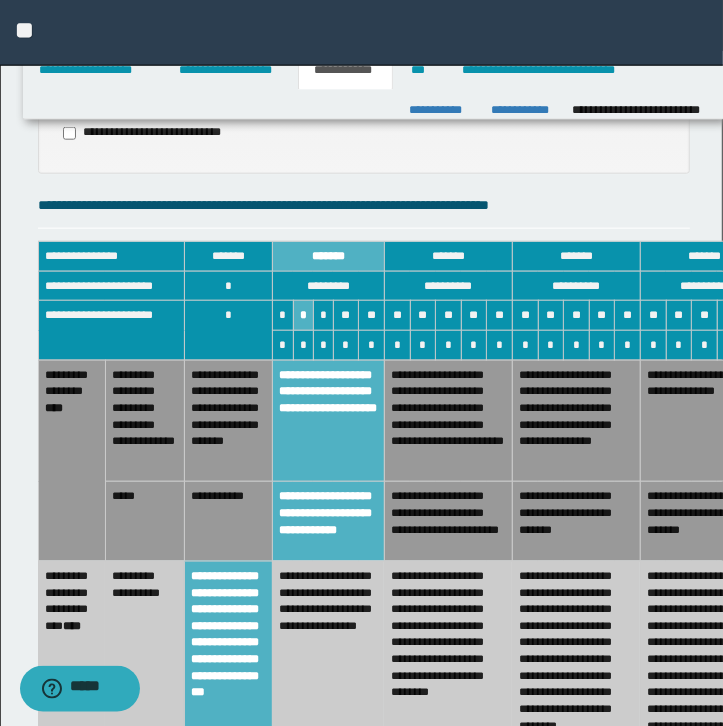 click on "**********" at bounding box center (328, 522) 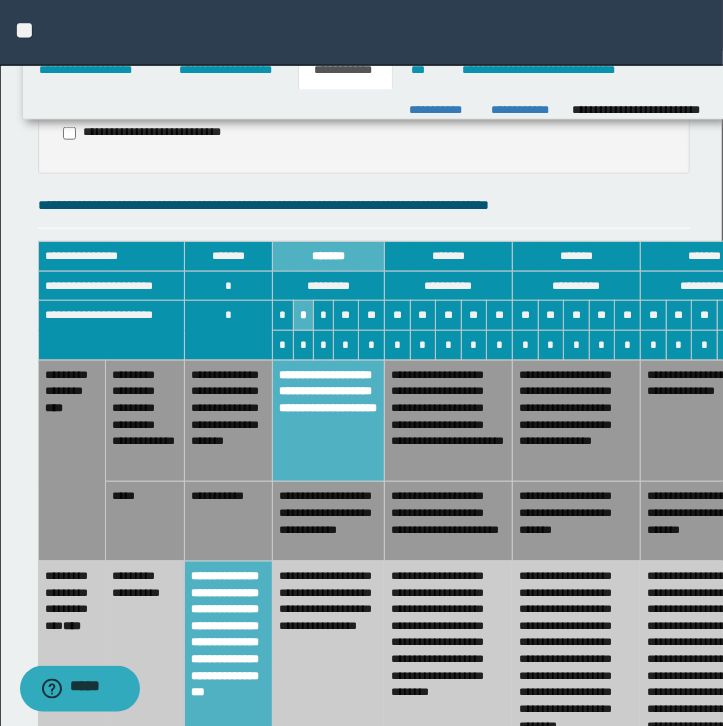 click on "**********" at bounding box center [328, 421] 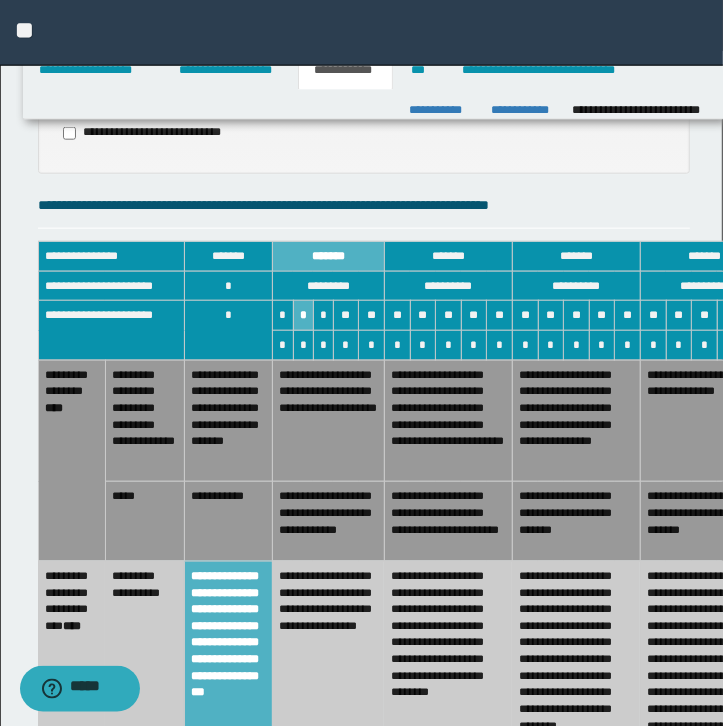click on "**********" at bounding box center [228, 695] 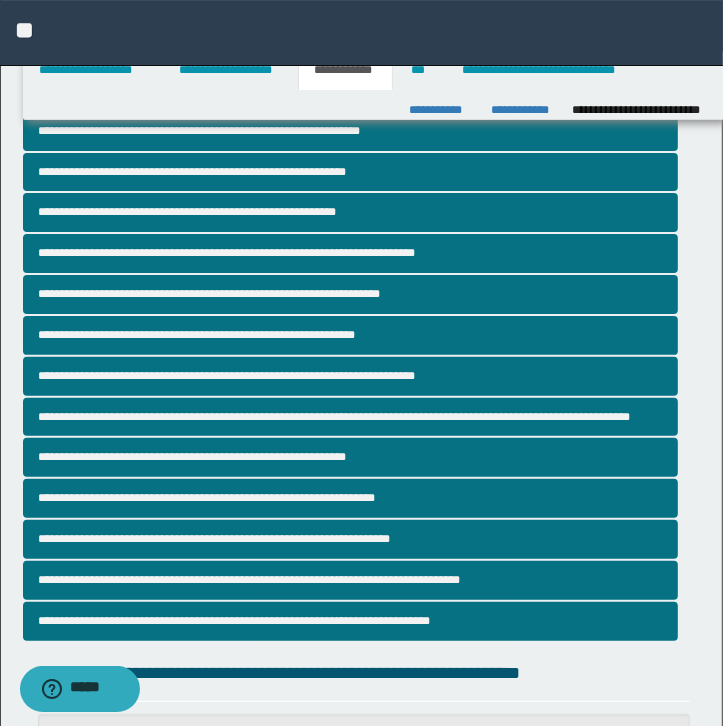 scroll, scrollTop: 3, scrollLeft: 0, axis: vertical 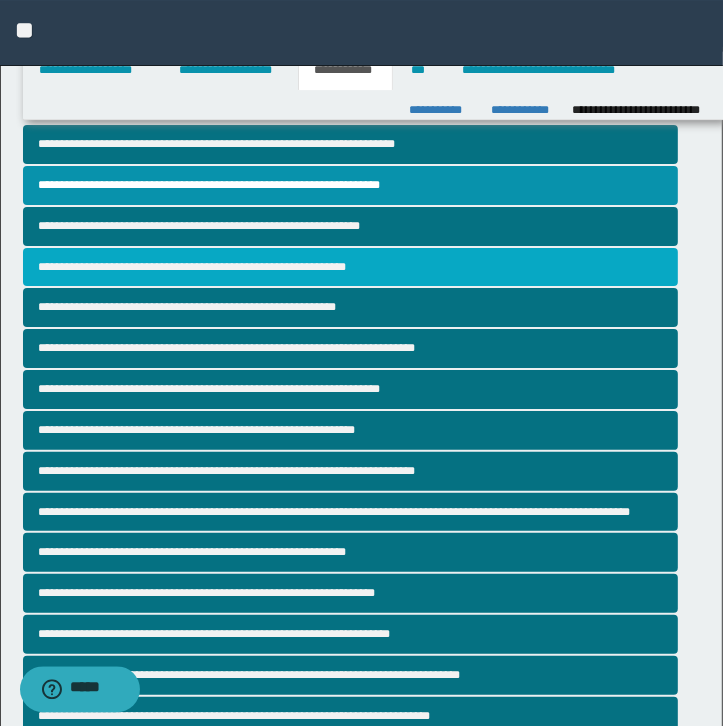 click on "**********" at bounding box center [350, 267] 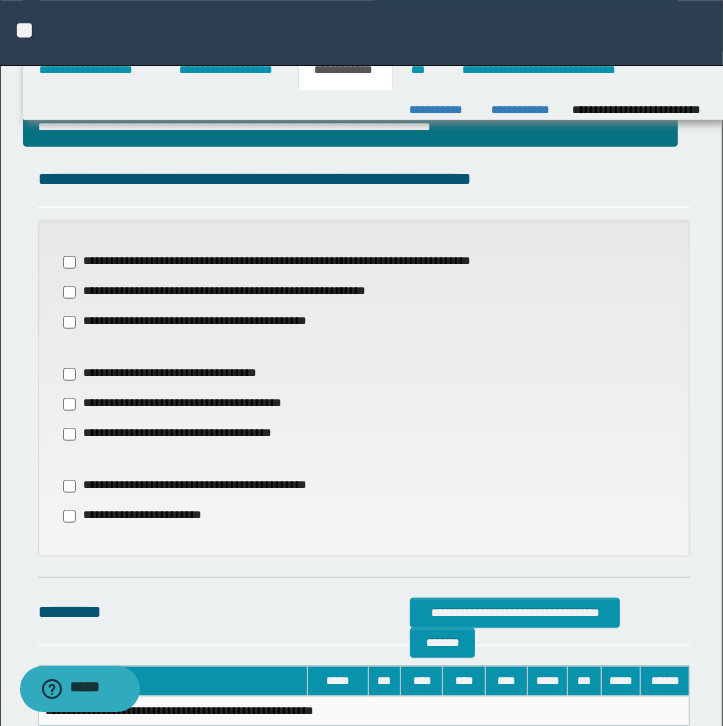 scroll, scrollTop: 595, scrollLeft: 0, axis: vertical 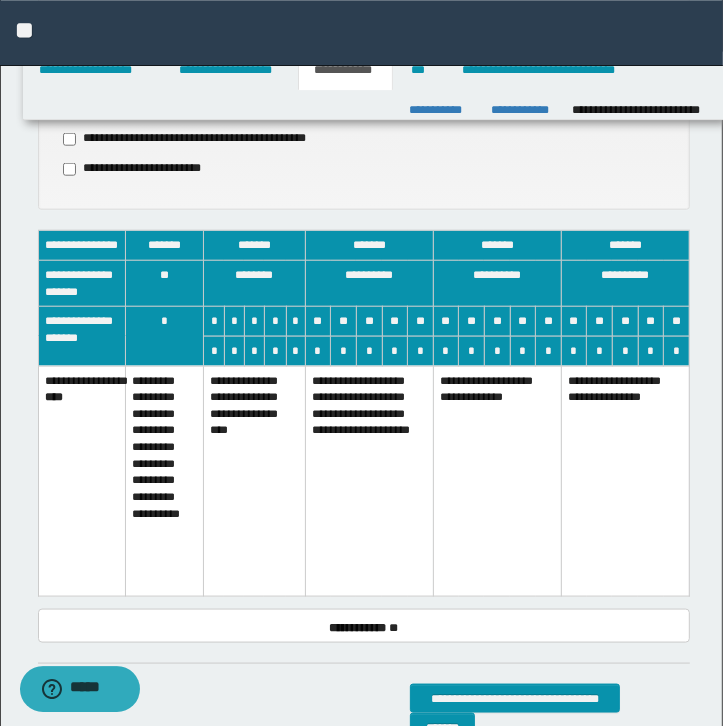 click on "**********" at bounding box center (255, 480) 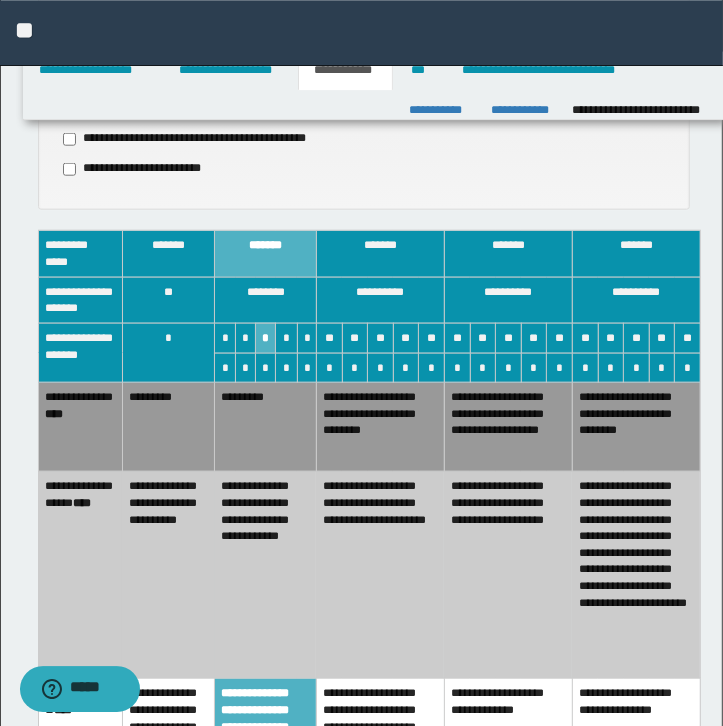 click on "*********" at bounding box center [266, 426] 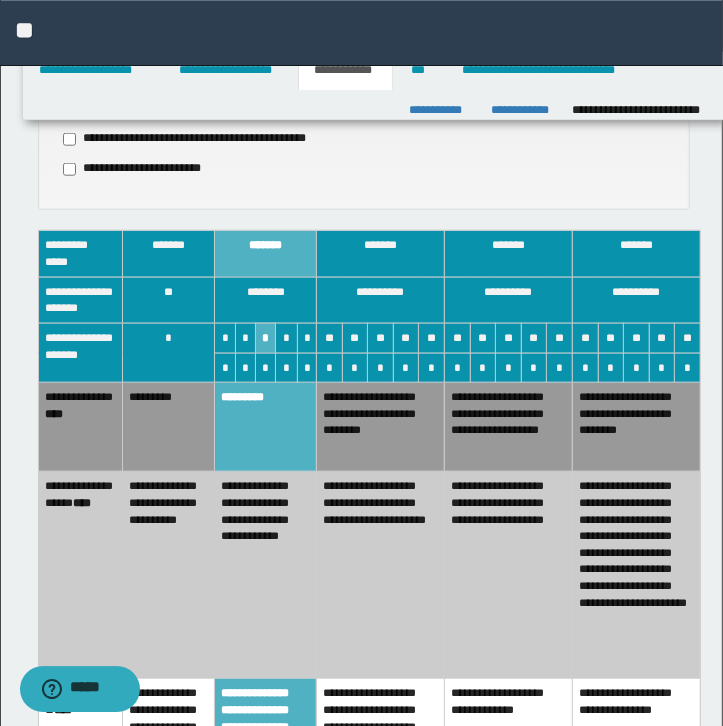click on "**********" at bounding box center [169, 574] 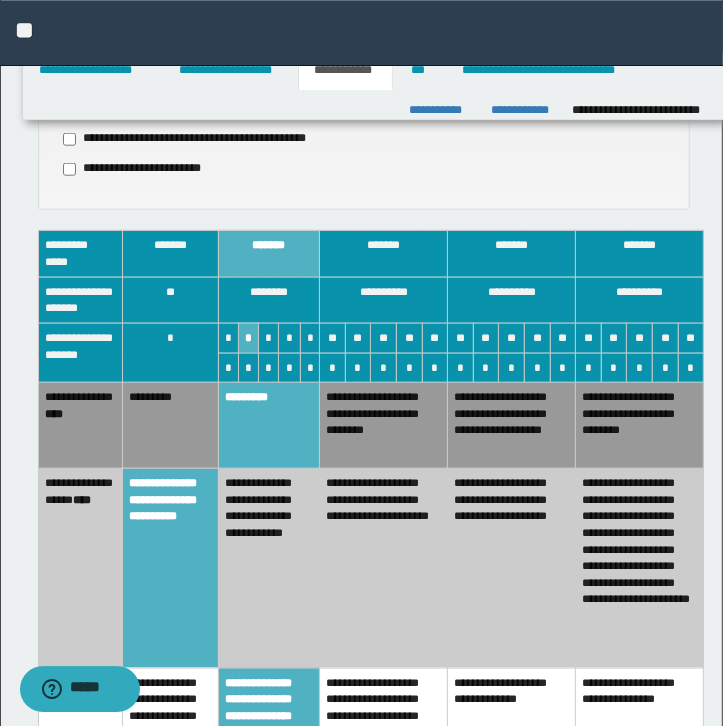 click on "**********" at bounding box center [269, 567] 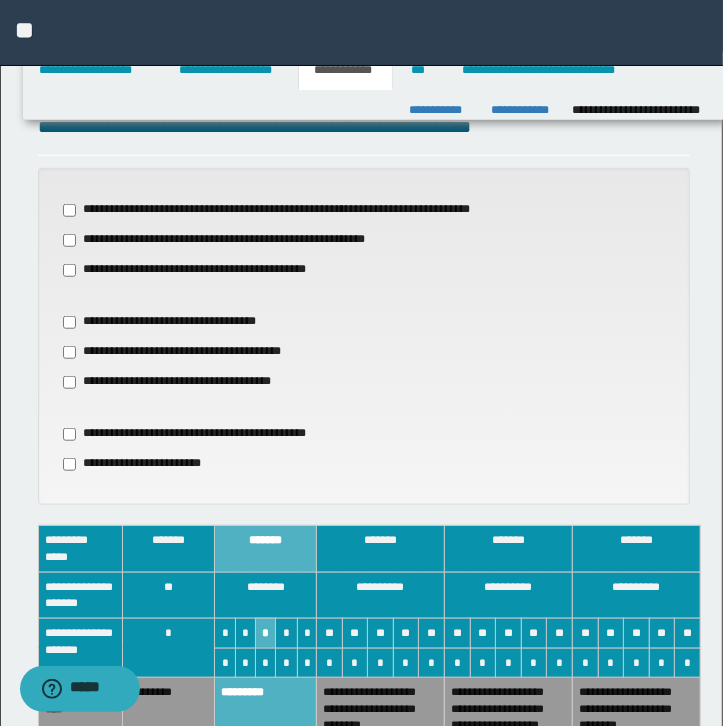 scroll, scrollTop: 640, scrollLeft: 0, axis: vertical 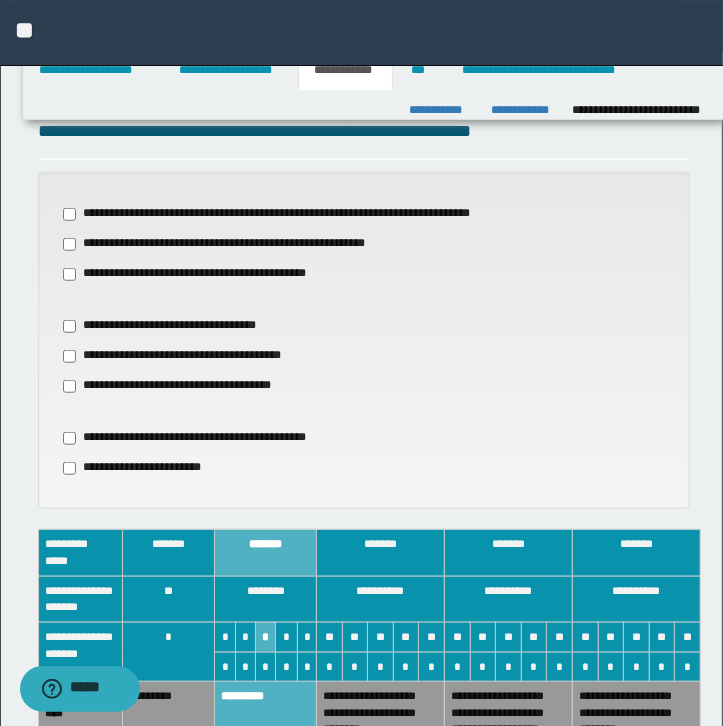 click on "**********" at bounding box center [180, 386] 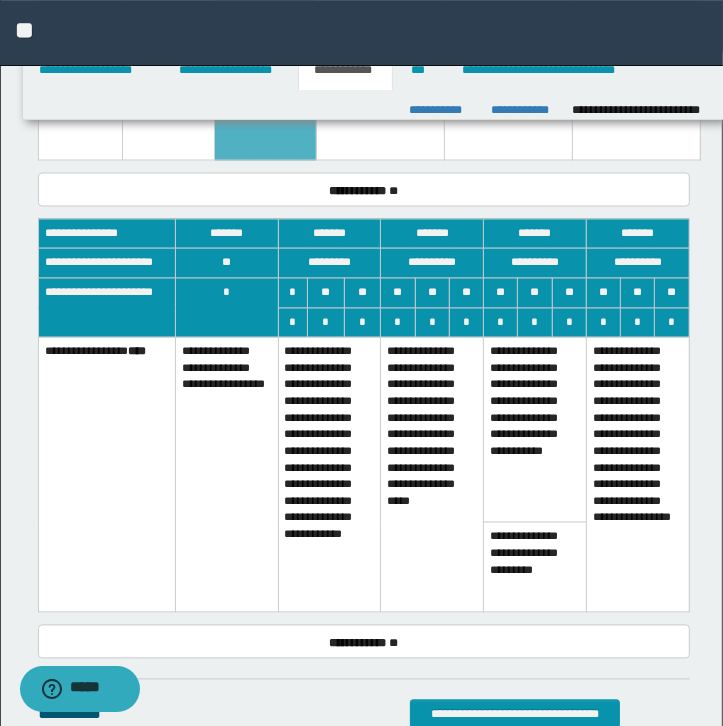 scroll, scrollTop: 1660, scrollLeft: 0, axis: vertical 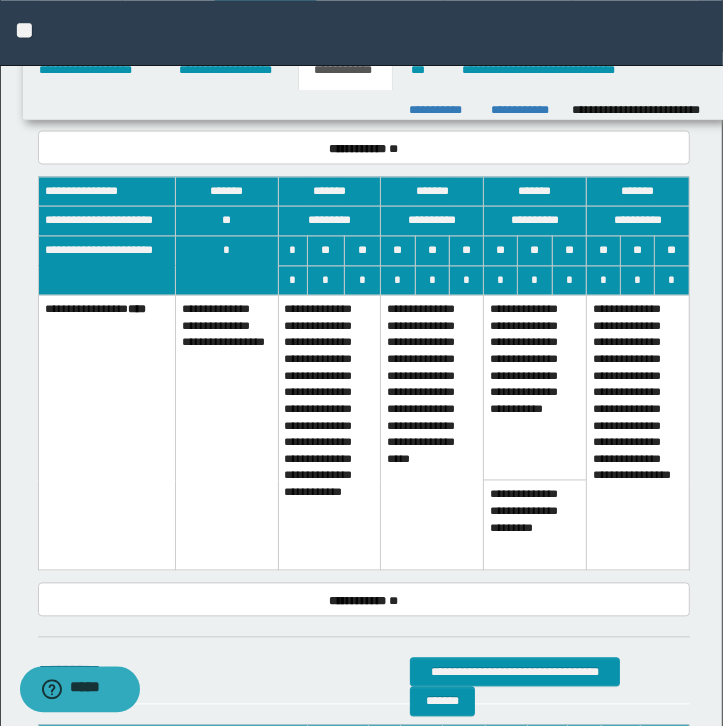click on "**********" at bounding box center [329, 432] 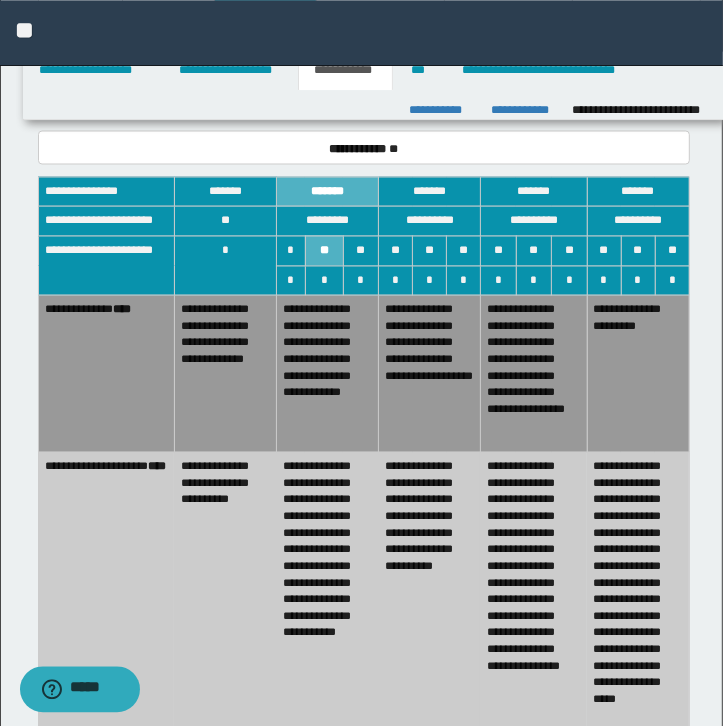 click on "**********" at bounding box center (225, 373) 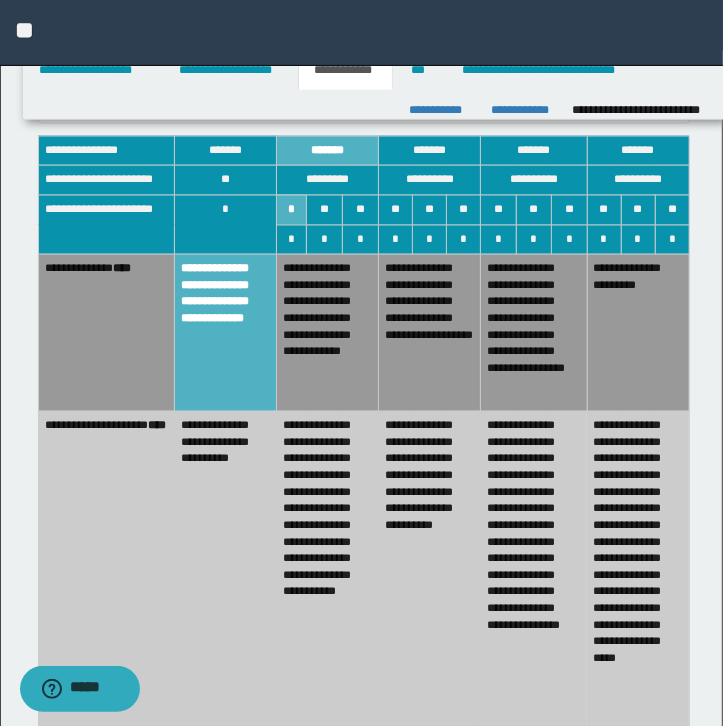 scroll, scrollTop: 1690, scrollLeft: 0, axis: vertical 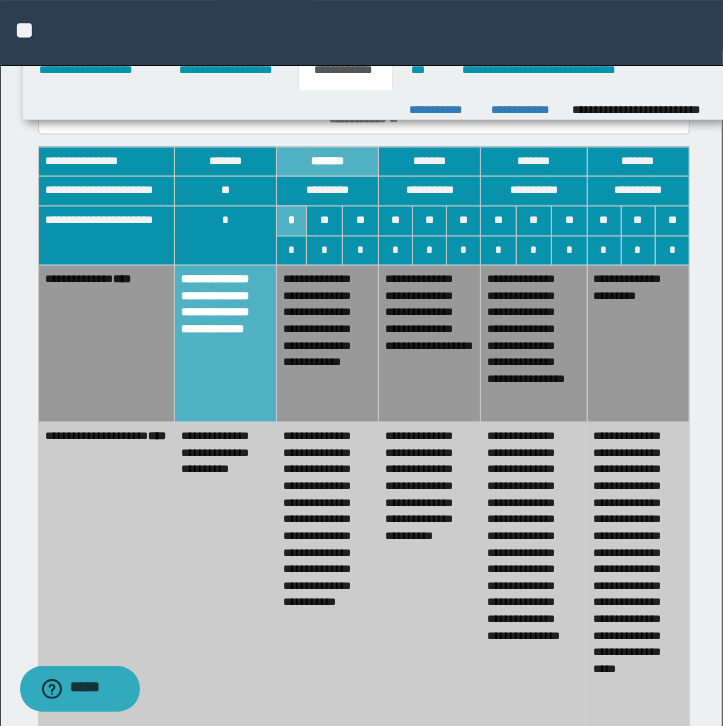 click on "**********" at bounding box center [328, 581] 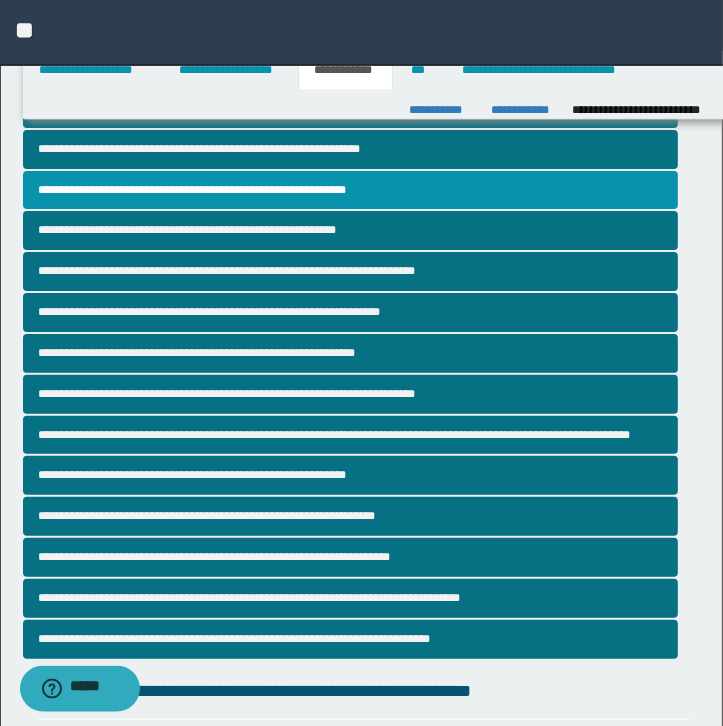 scroll, scrollTop: 67, scrollLeft: 0, axis: vertical 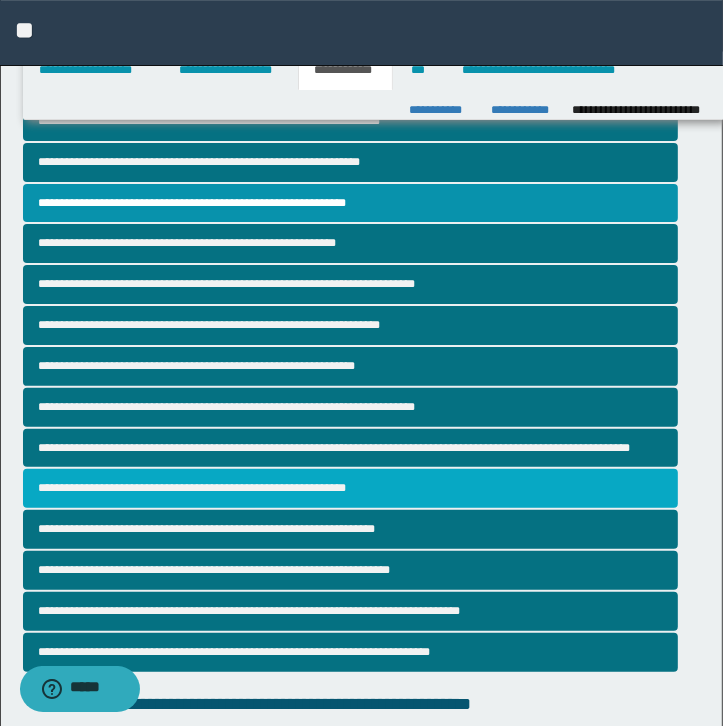click on "**********" at bounding box center [350, 488] 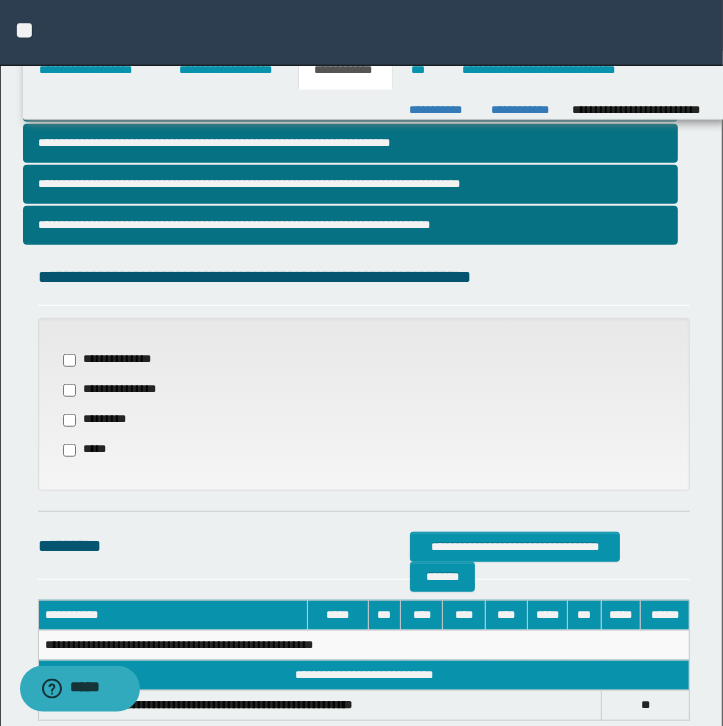 scroll, scrollTop: 525, scrollLeft: 0, axis: vertical 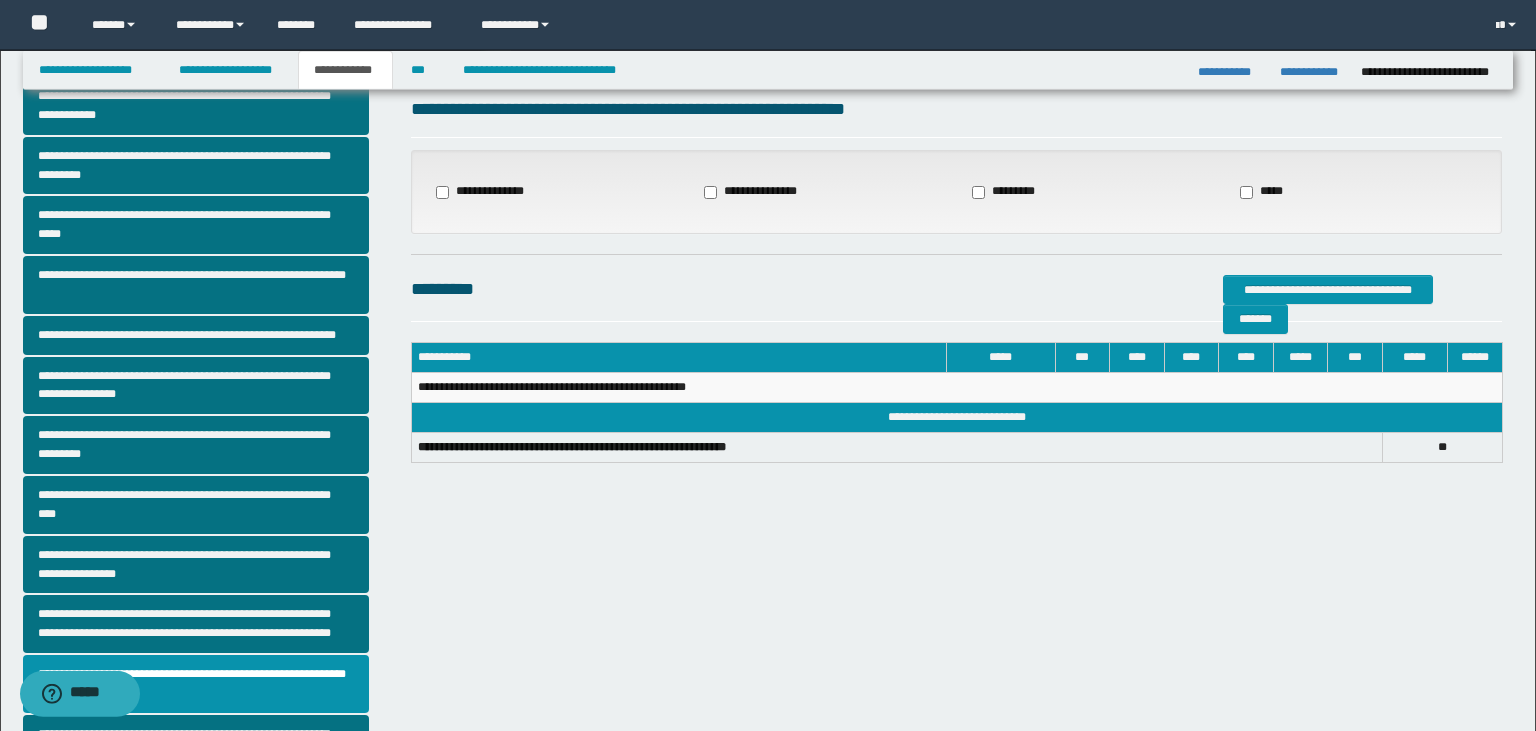 click on "**********" at bounding box center [486, 192] 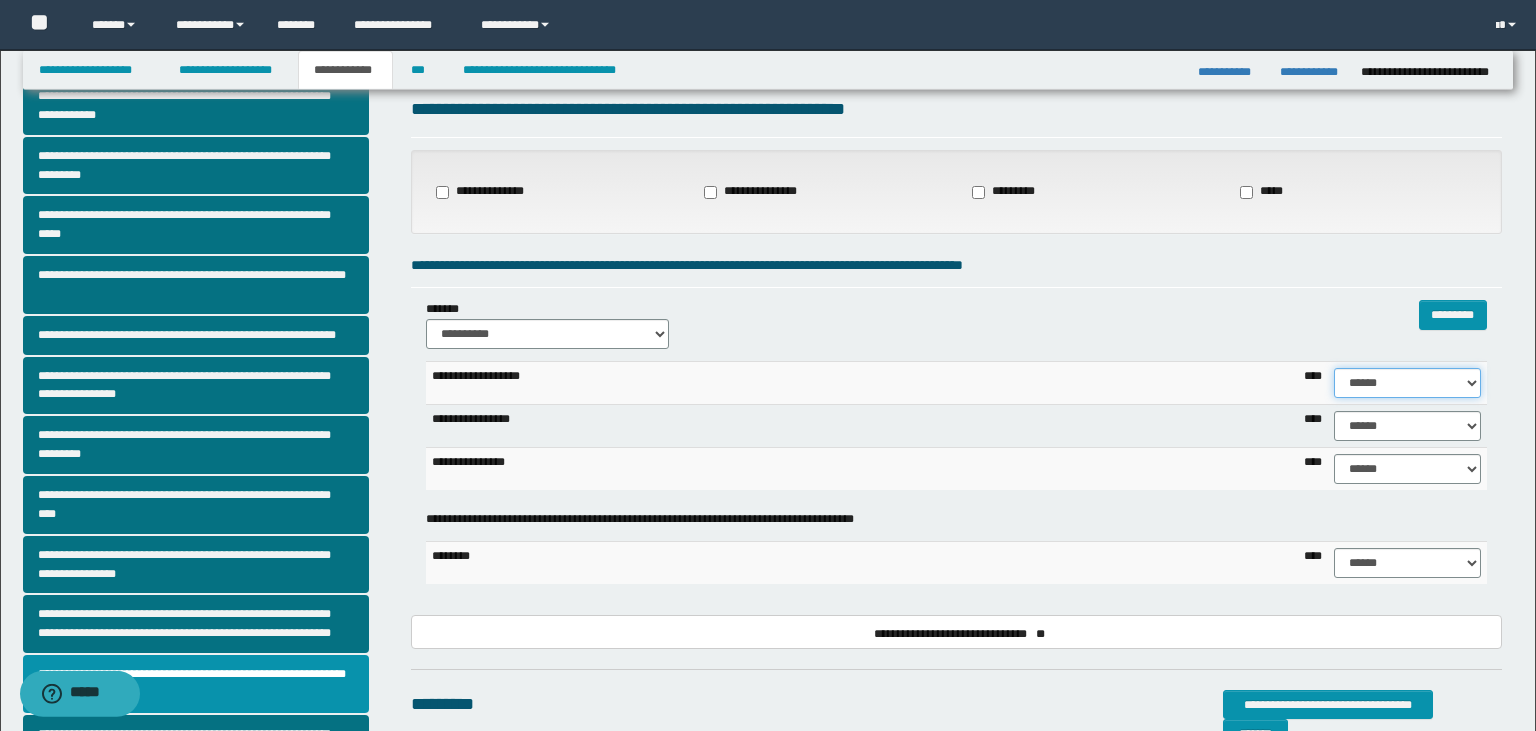click on "******
****
**
**
**
**
**
**
**
**
***
***
***
***
***
***
***
***
***
***
****
****
****
****" at bounding box center (1407, 383) 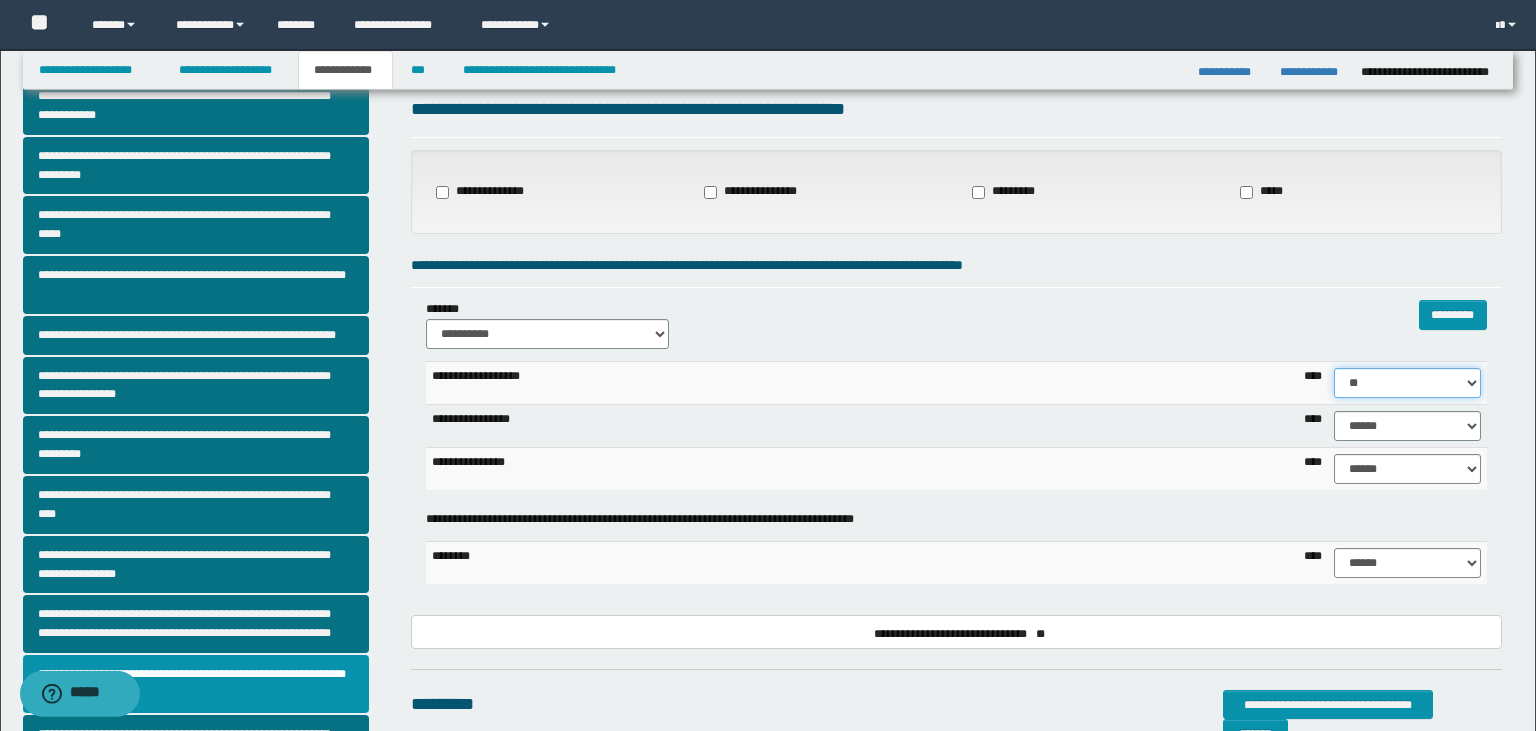 click on "**" at bounding box center (0, 0) 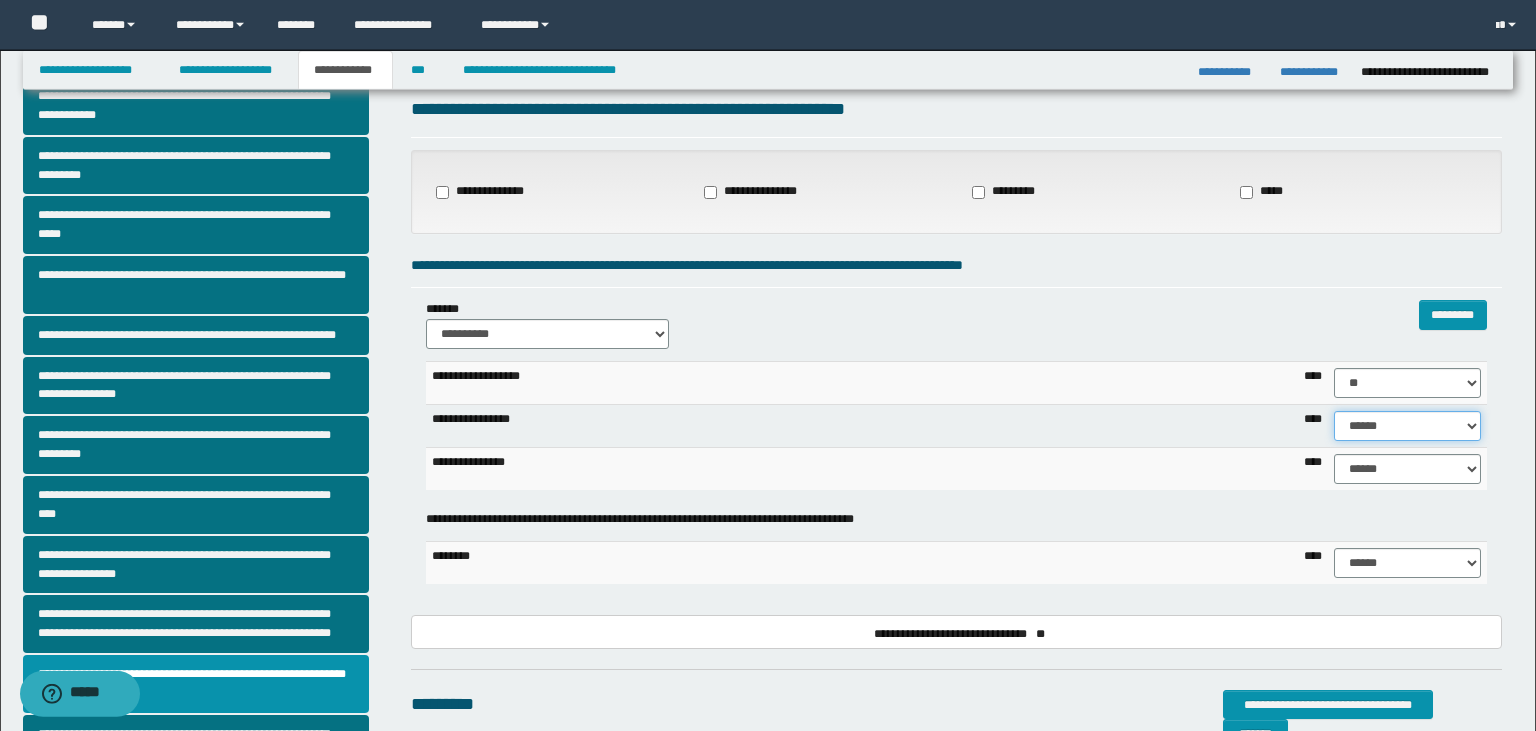 click on "******
****
**
**
**
**
**
**
**
**
***
***
***
***
***
***
***
***
***
***
****
****
****
****" at bounding box center (1407, 426) 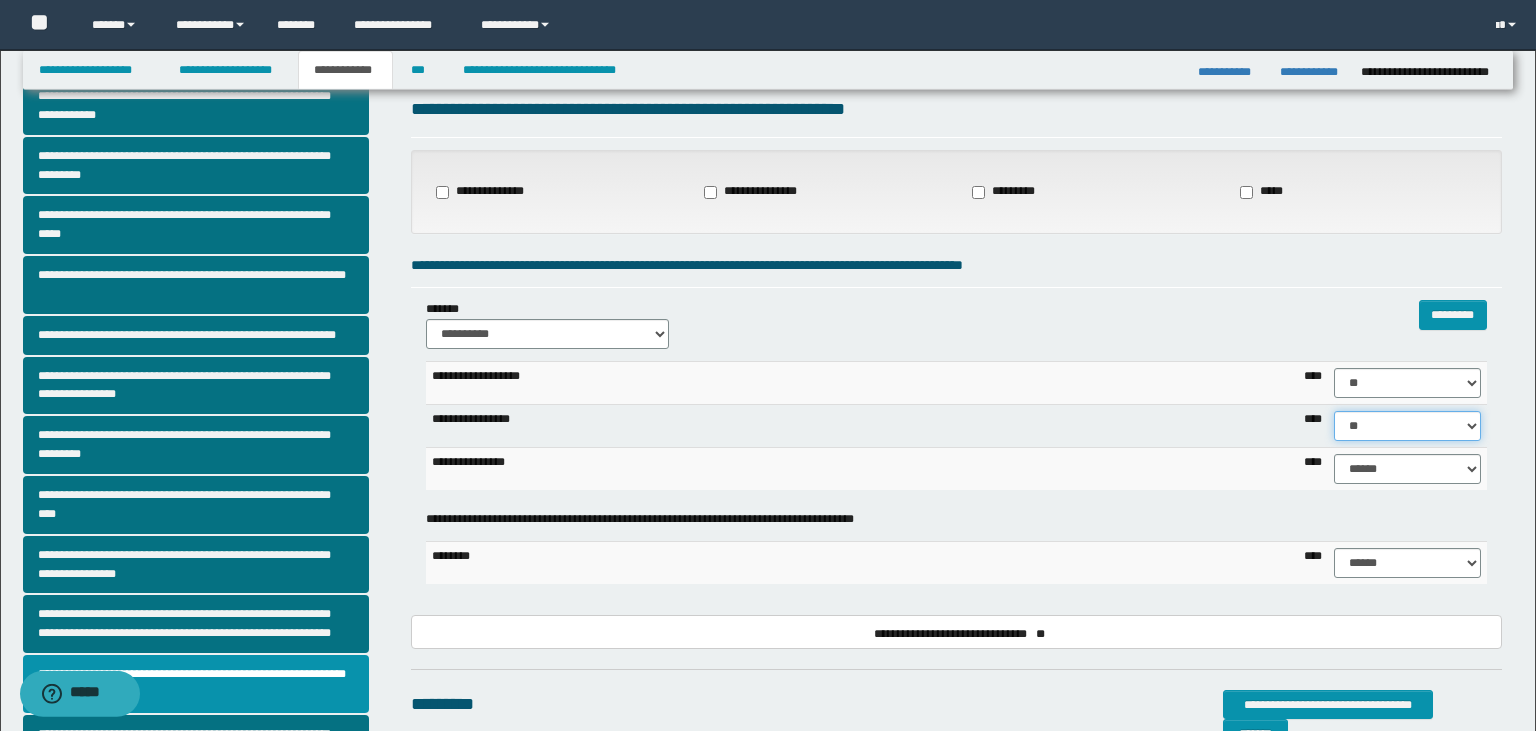click on "**" at bounding box center [0, 0] 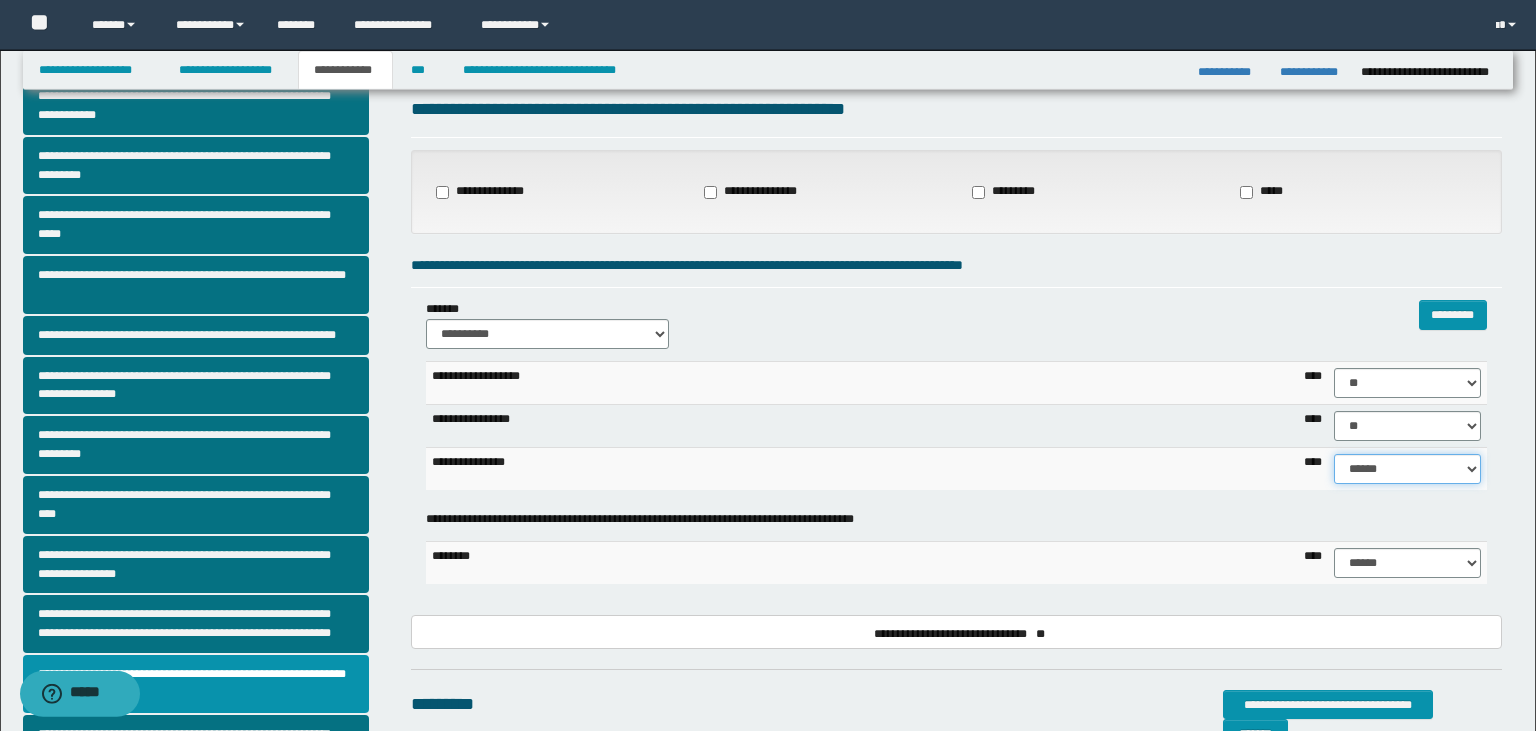 click on "******
****
**
**
**
**
**
**
**
**
***
***
***
***
***
***
***
***
***
***
****
****
****
****" at bounding box center [1407, 469] 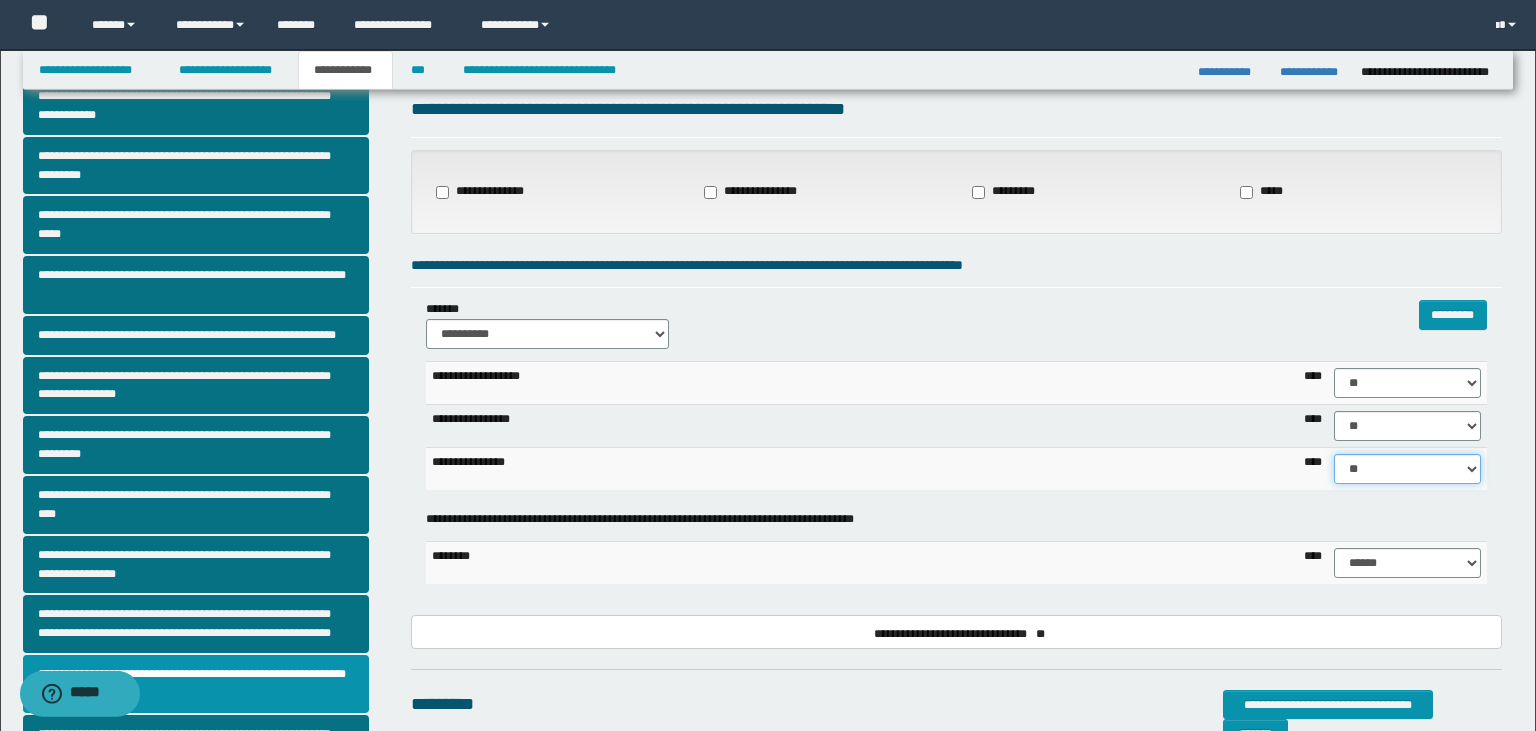 click on "**" at bounding box center [0, 0] 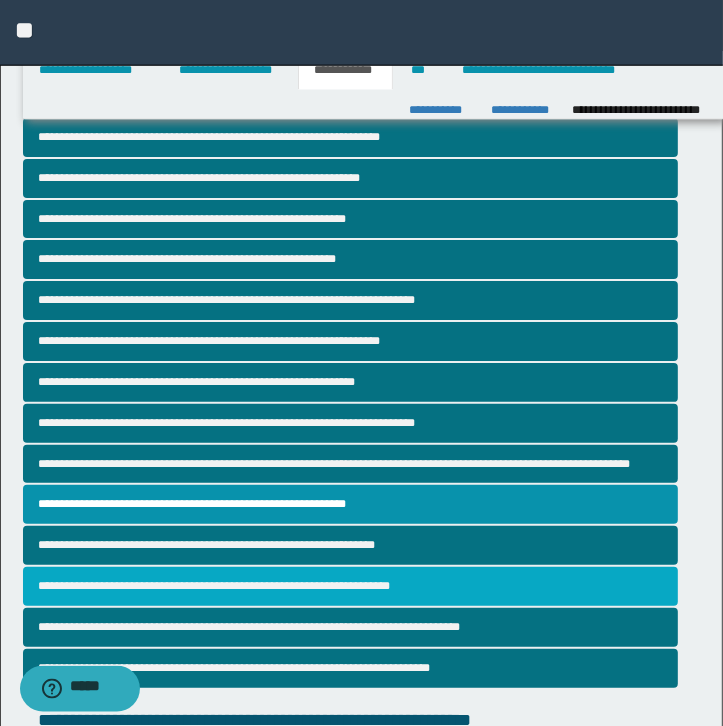 click on "**********" at bounding box center [350, 586] 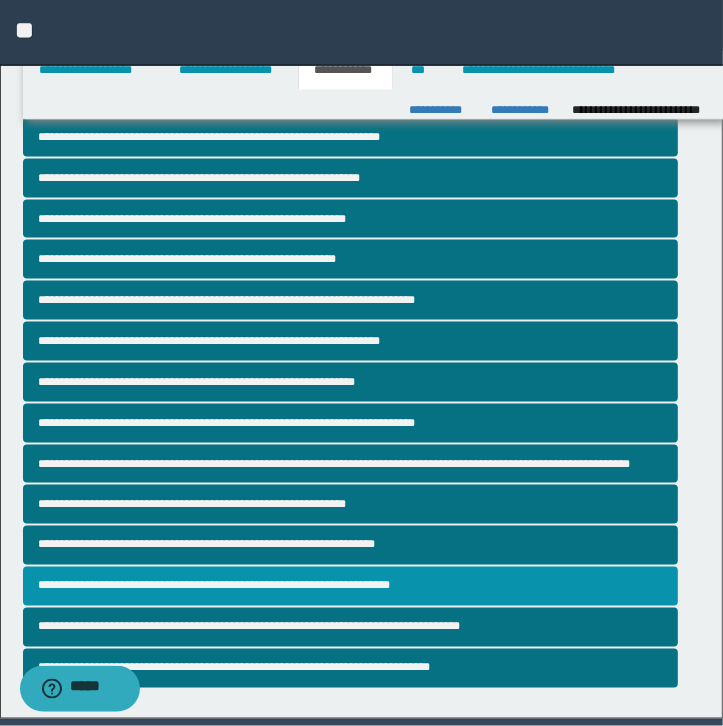 scroll, scrollTop: 0, scrollLeft: 0, axis: both 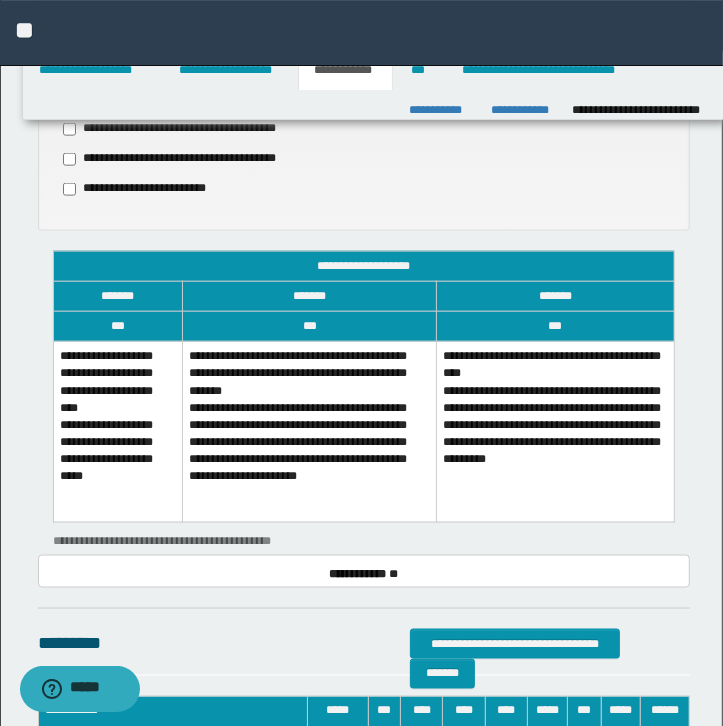 click on "**********" at bounding box center (118, 432) 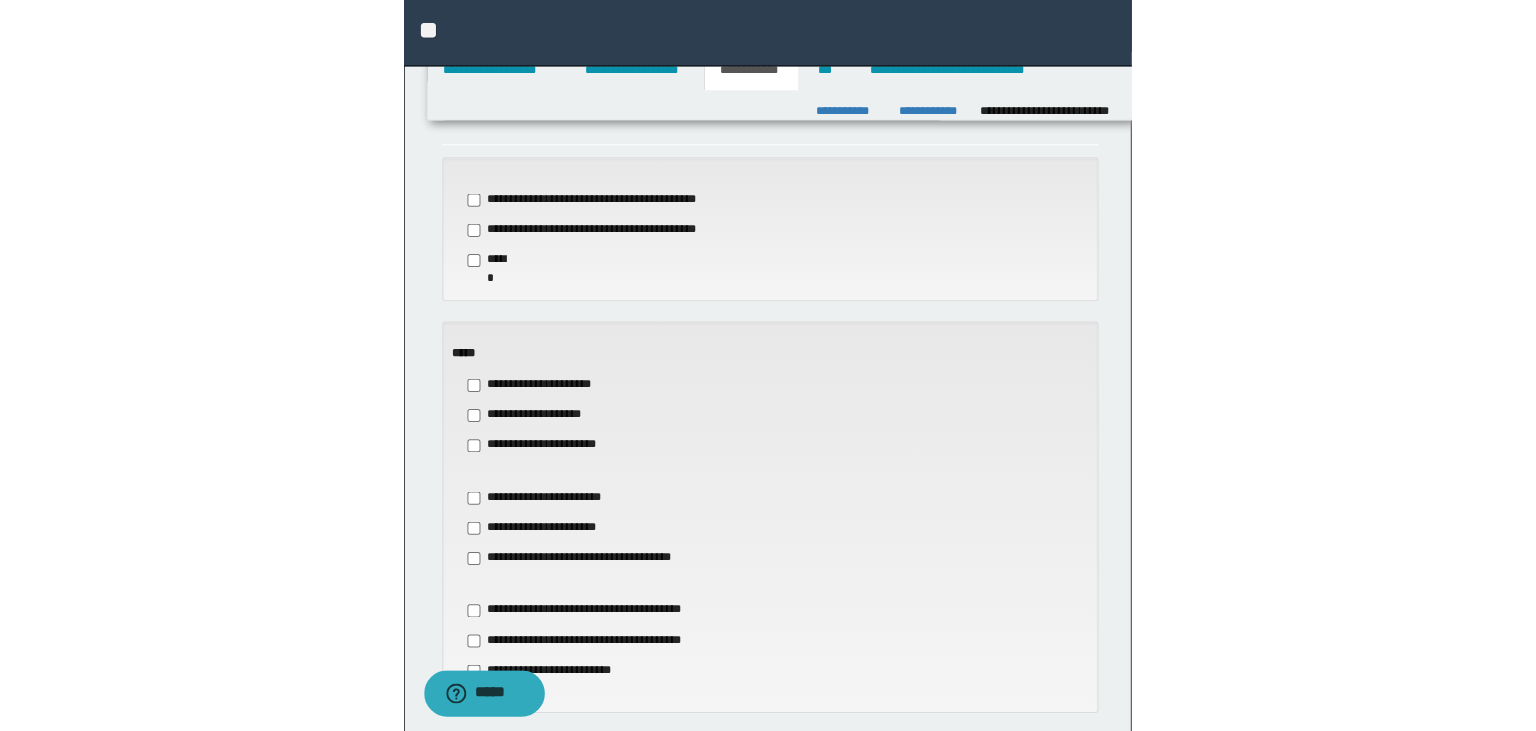 scroll, scrollTop: 461, scrollLeft: 0, axis: vertical 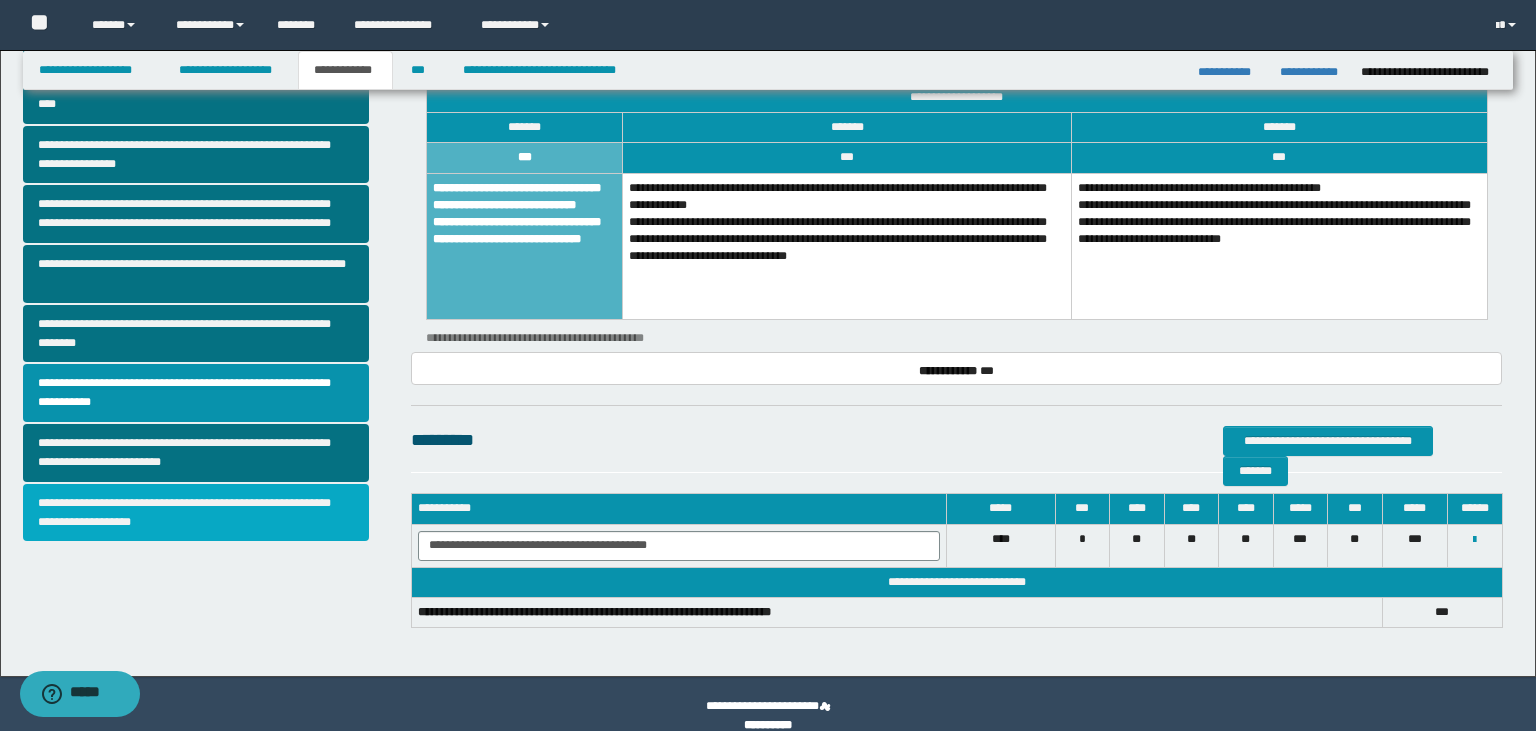 click on "**********" at bounding box center (196, 513) 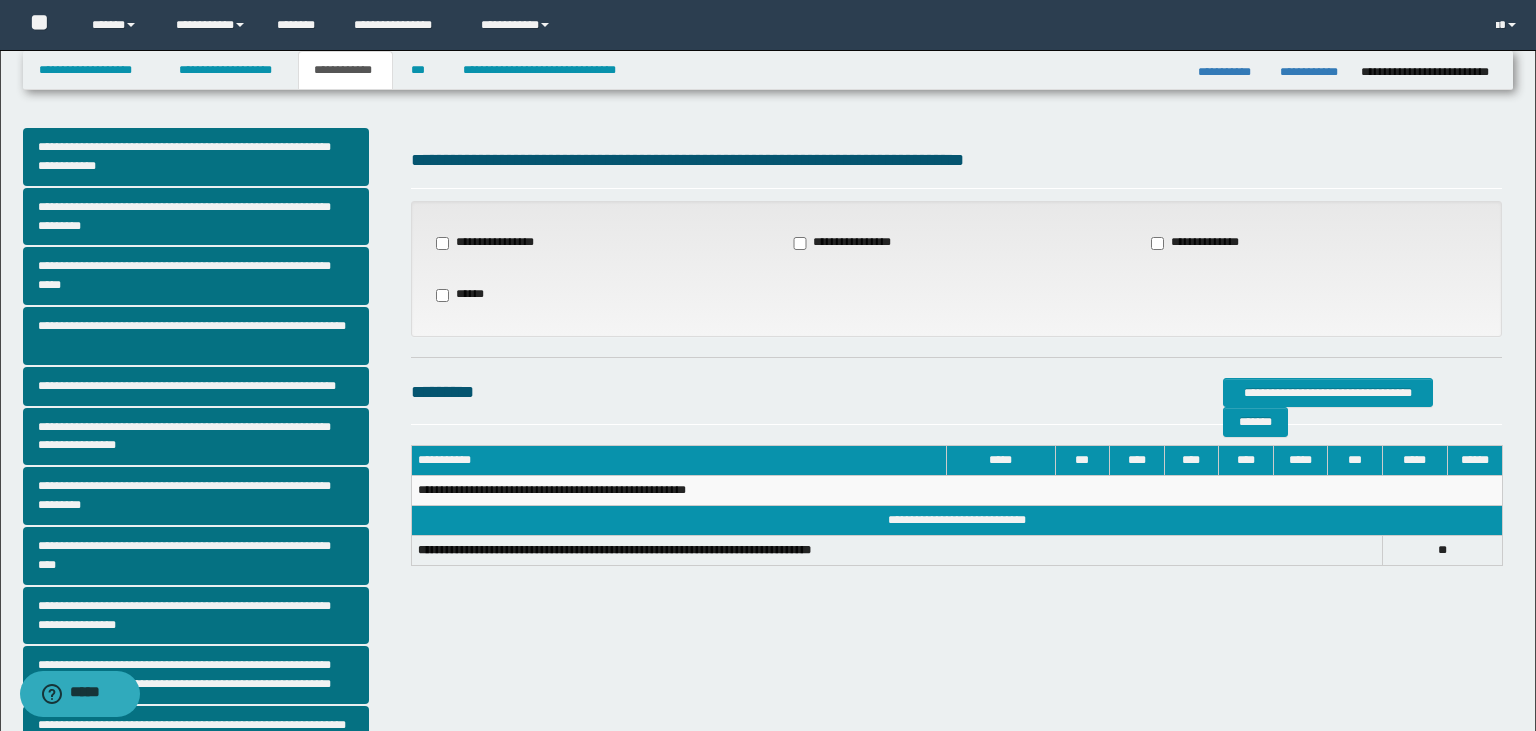 click on "**********" at bounding box center (1205, 243) 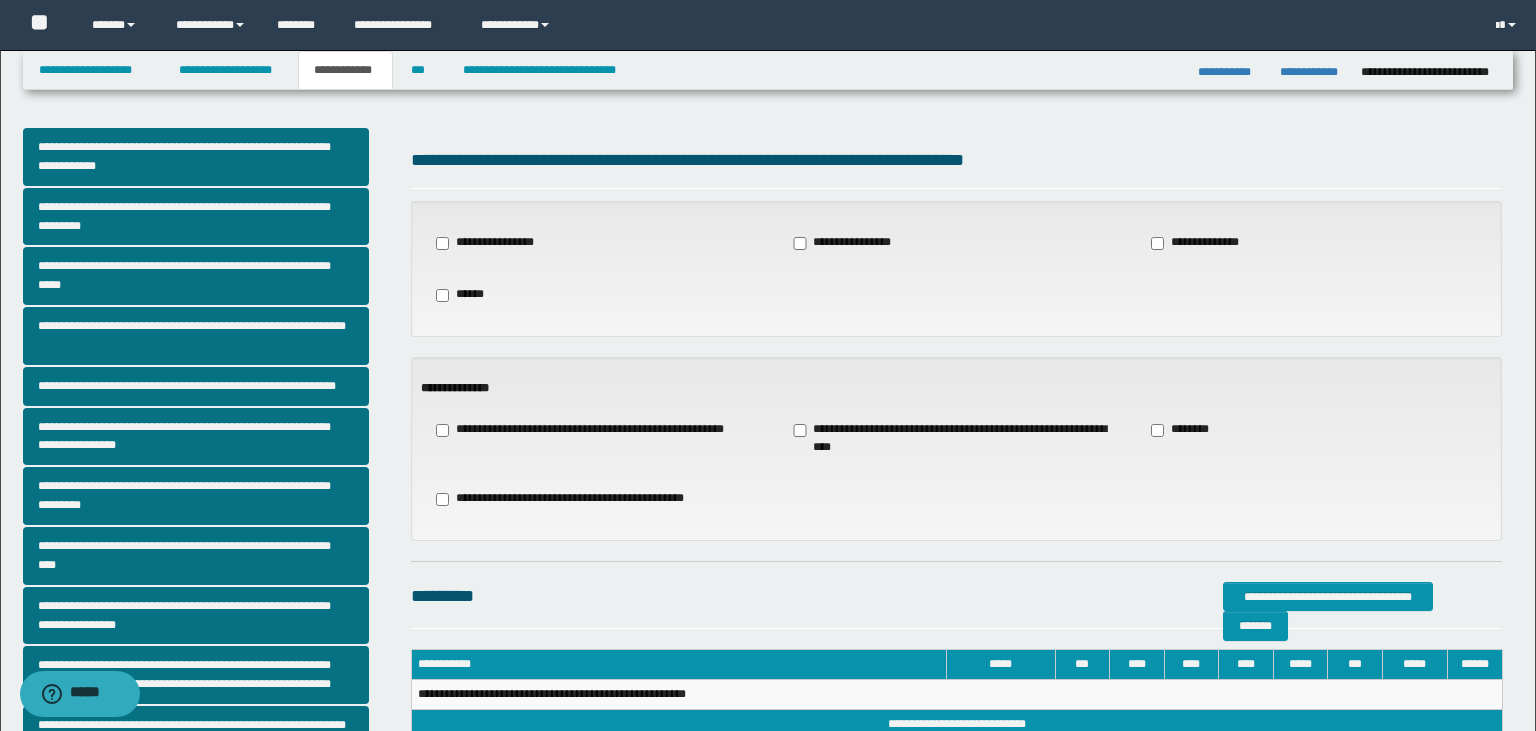click on "**********" at bounding box center [956, 439] 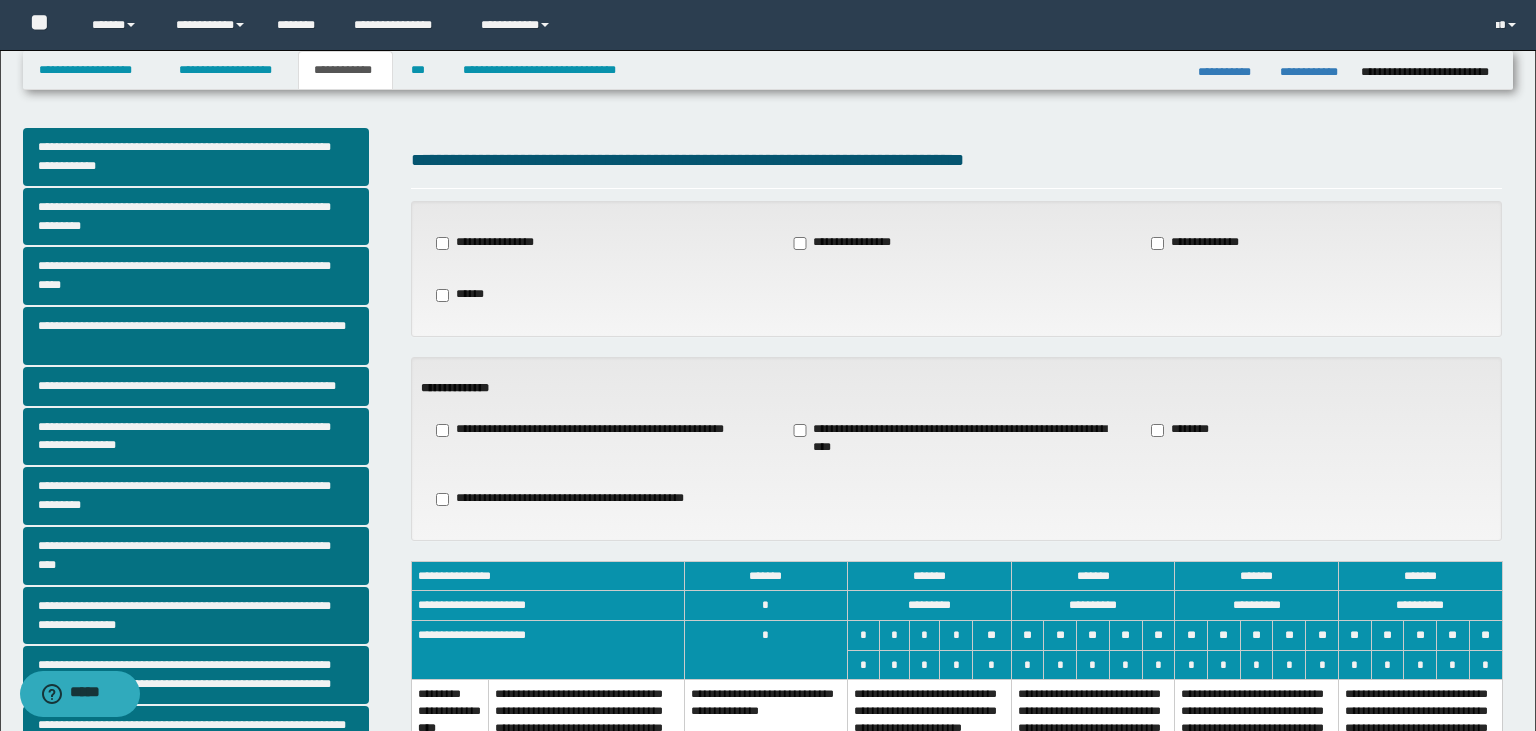 drag, startPoint x: 1523, startPoint y: 309, endPoint x: 1535, endPoint y: 409, distance: 100.71743 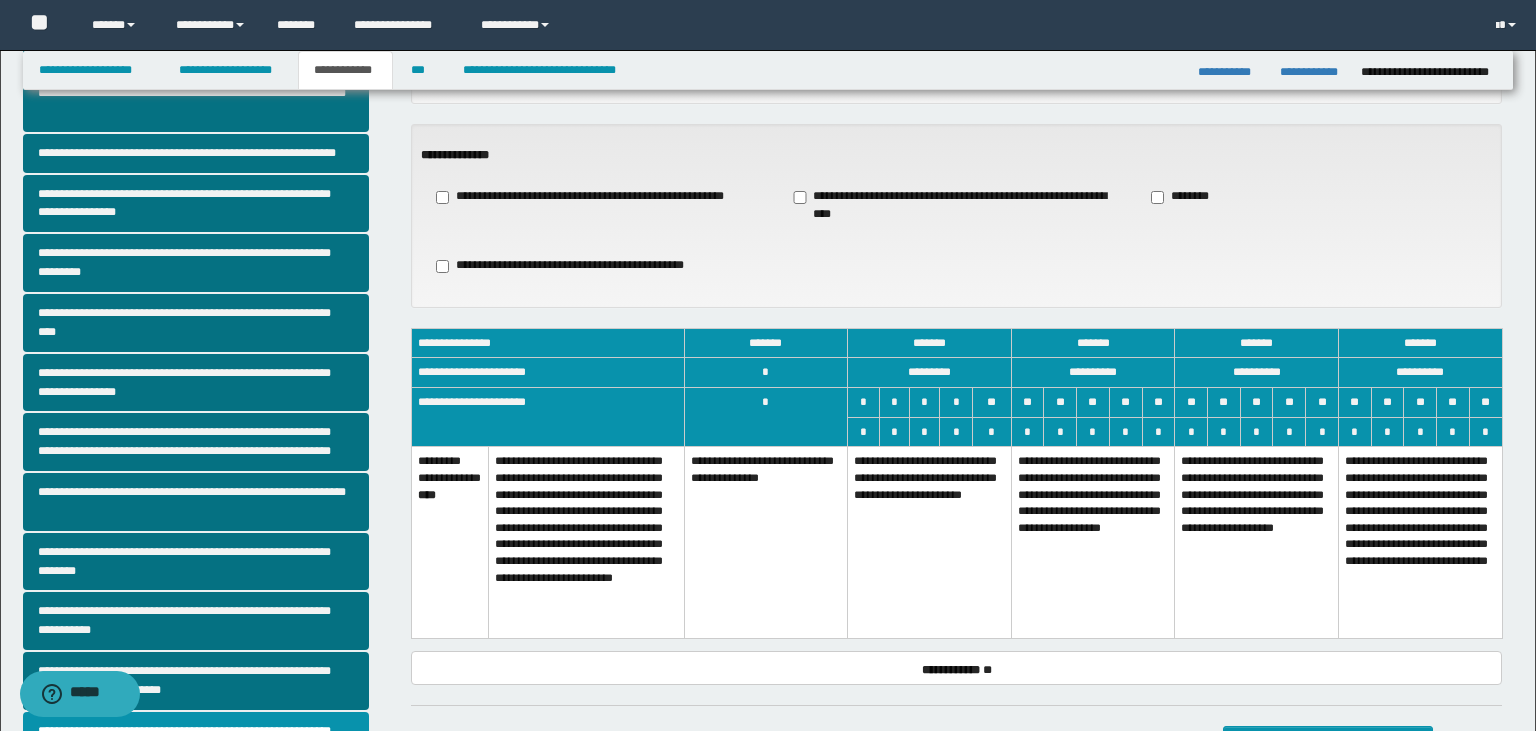 scroll, scrollTop: 244, scrollLeft: 0, axis: vertical 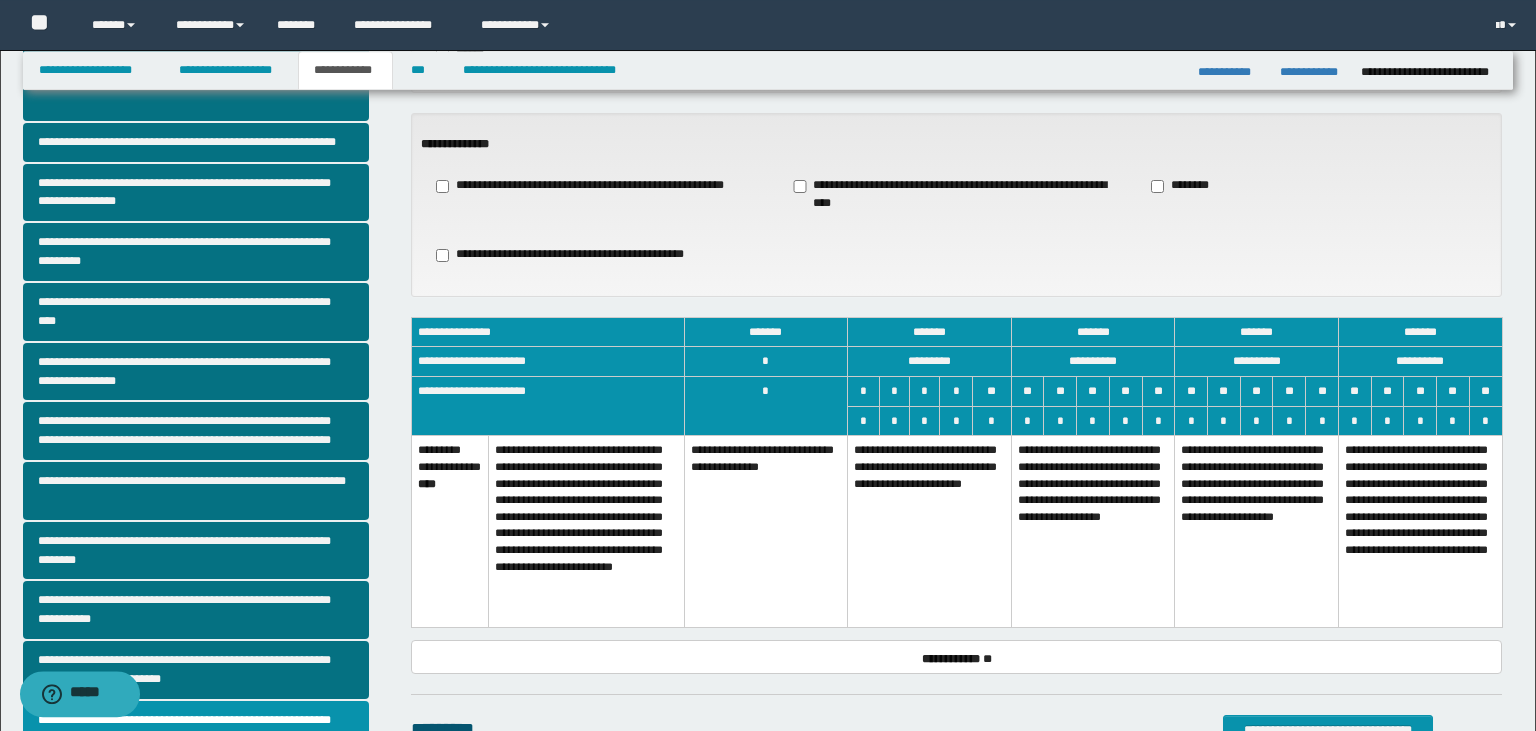 click on "**********" at bounding box center [1093, 532] 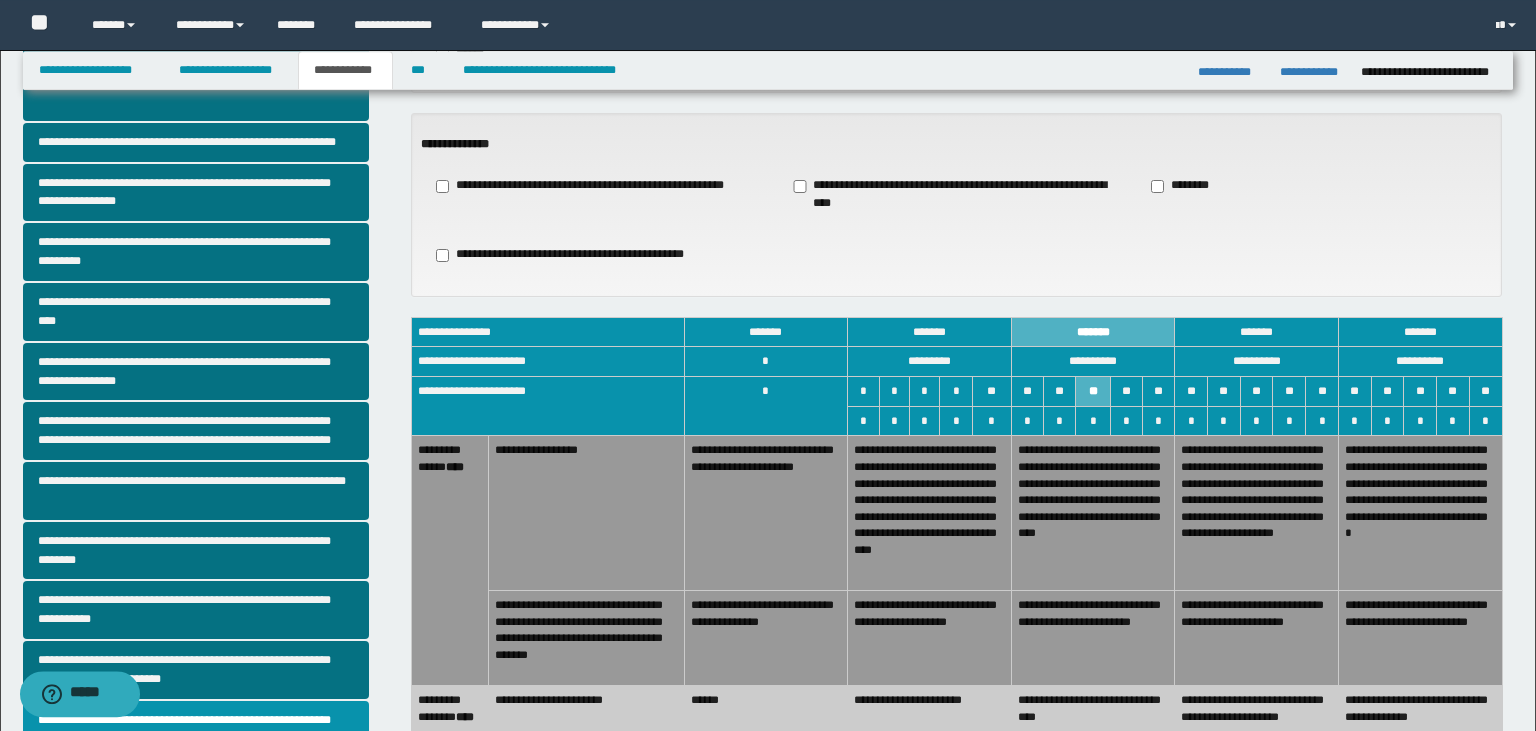click on "**********" at bounding box center (1093, 513) 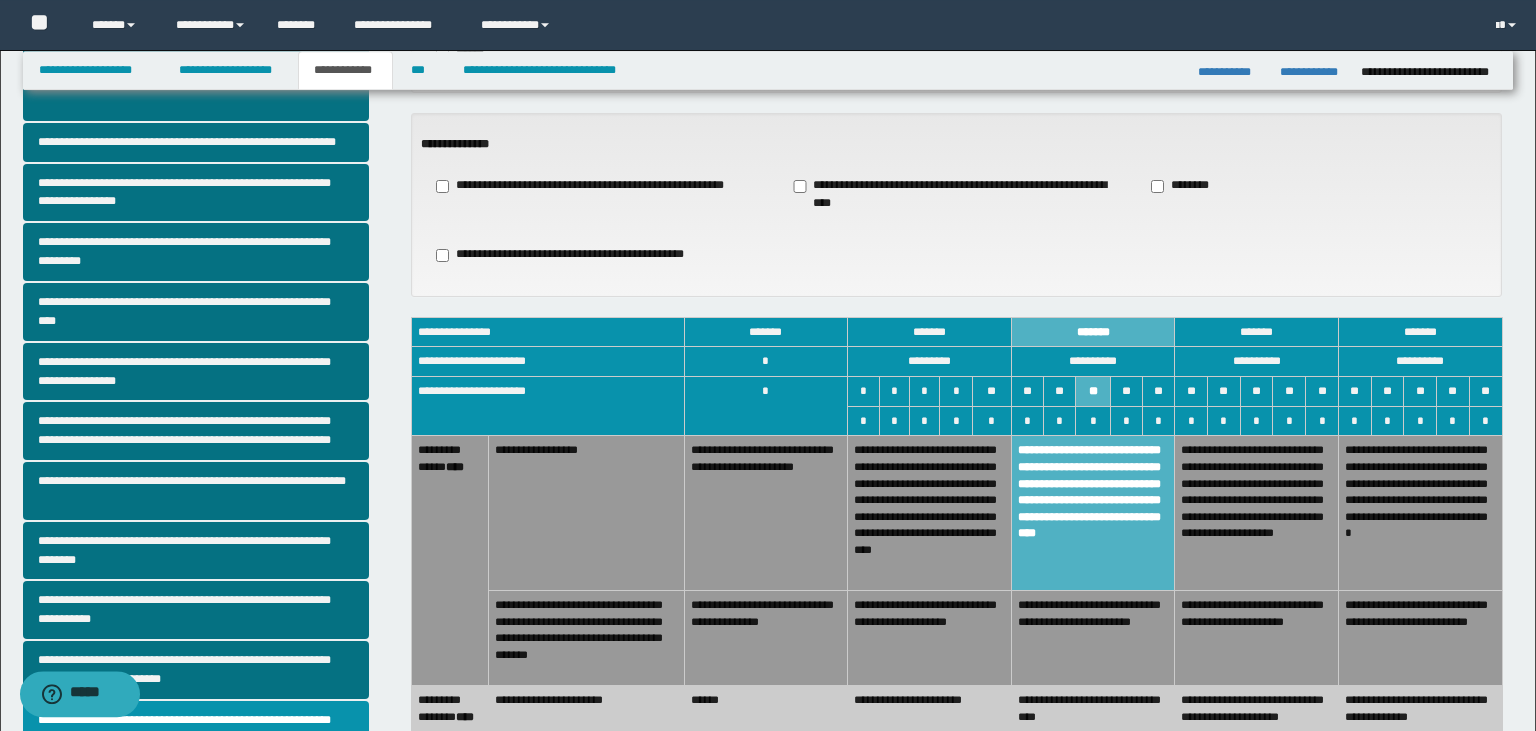 click on "**********" at bounding box center (1257, 713) 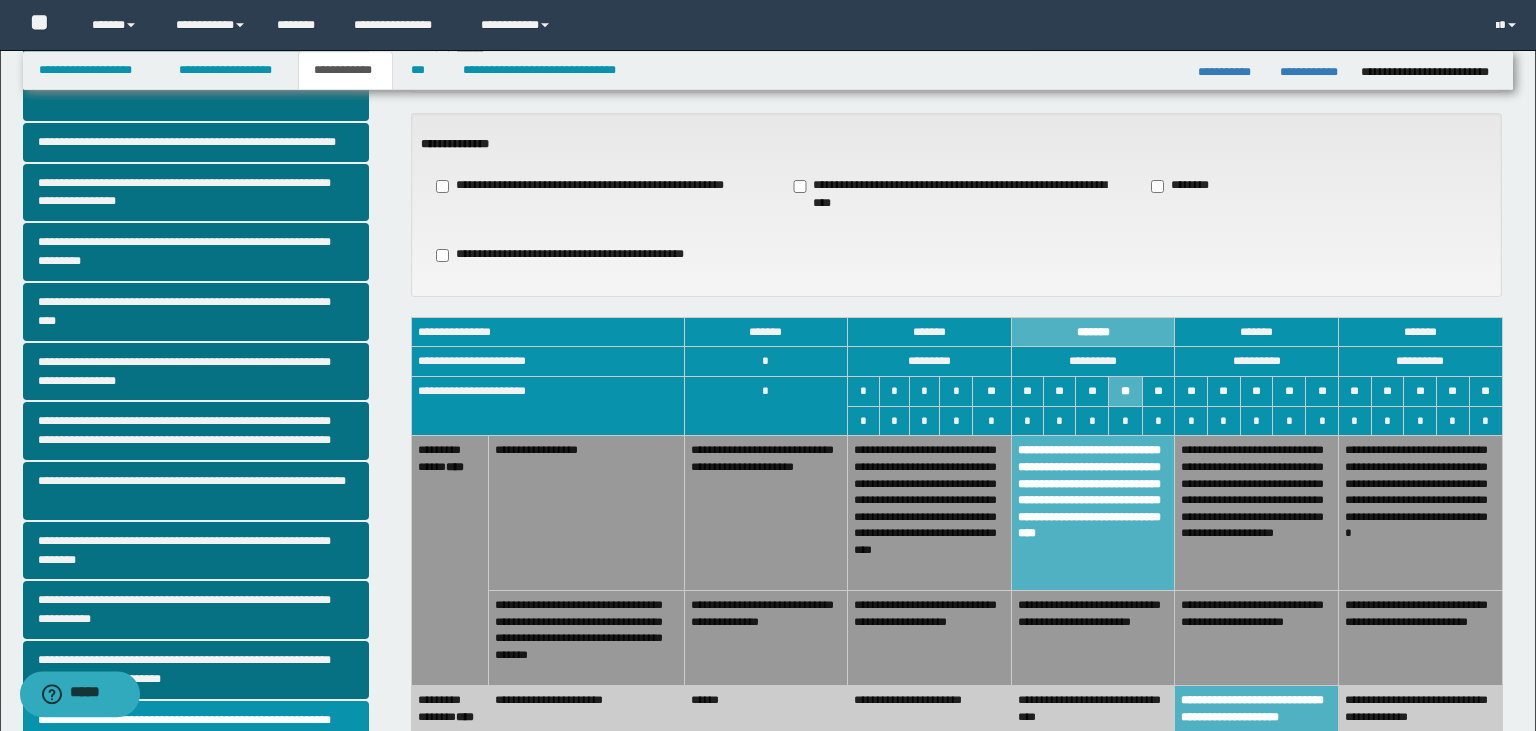click on "**********" at bounding box center [1093, 713] 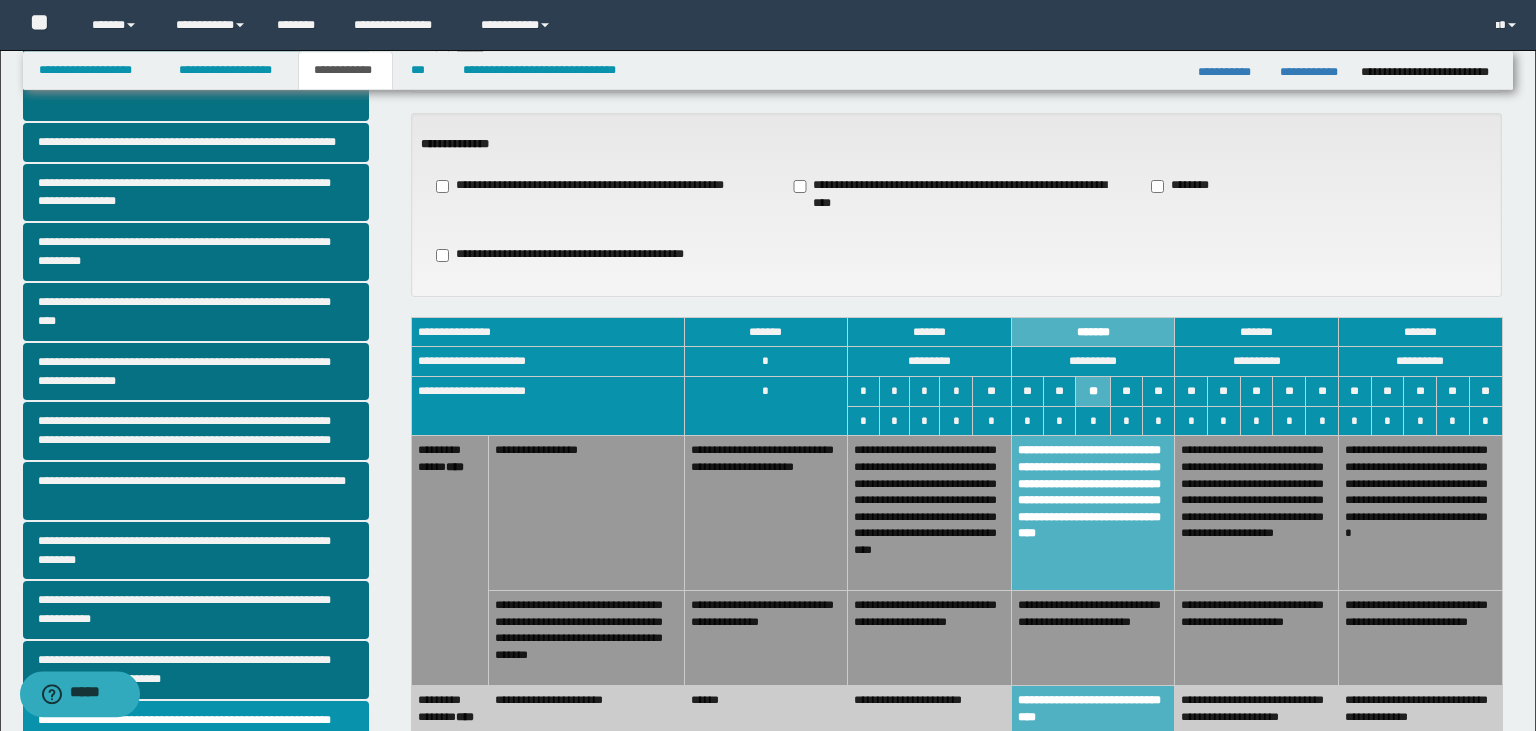 click on "**********" at bounding box center [1257, 713] 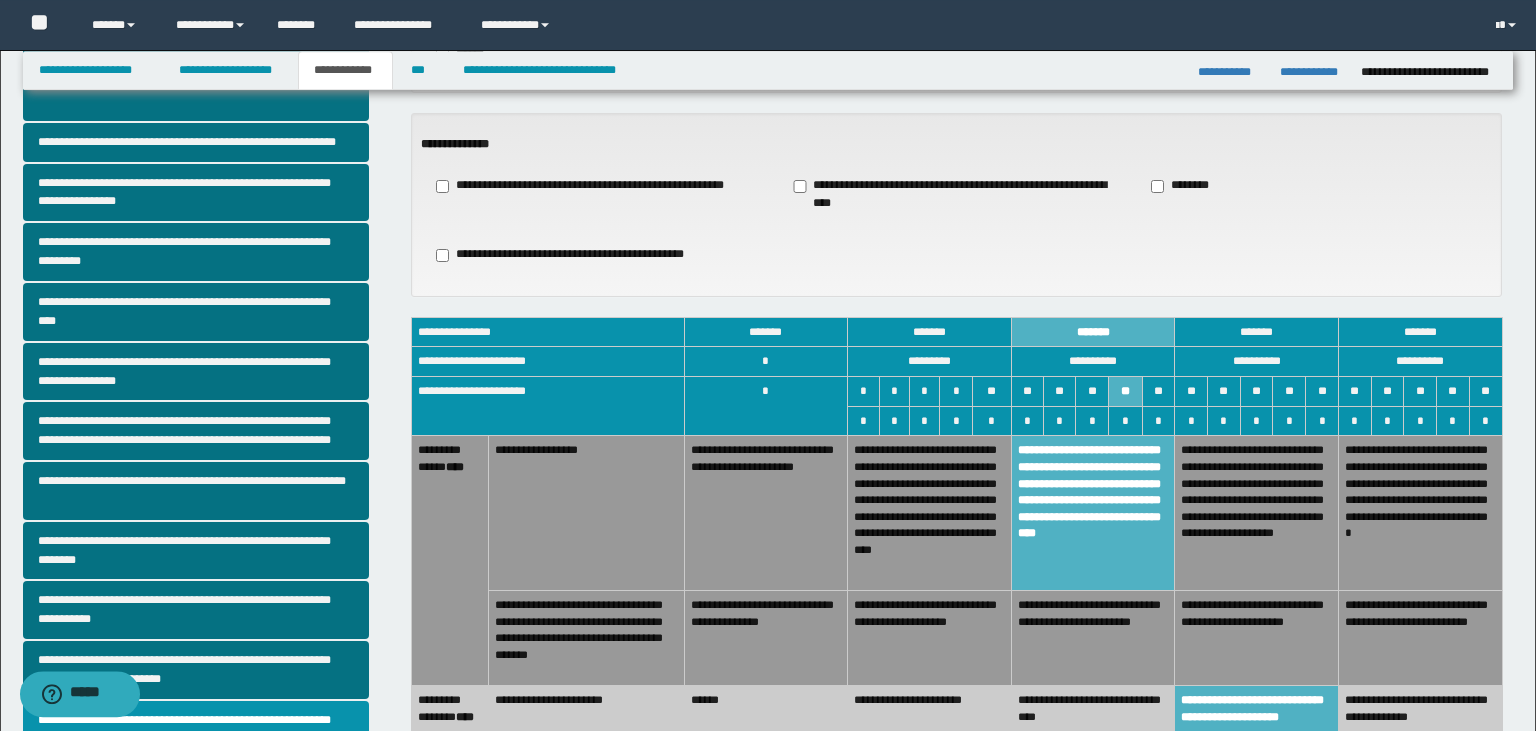 click on "**********" at bounding box center (930, 638) 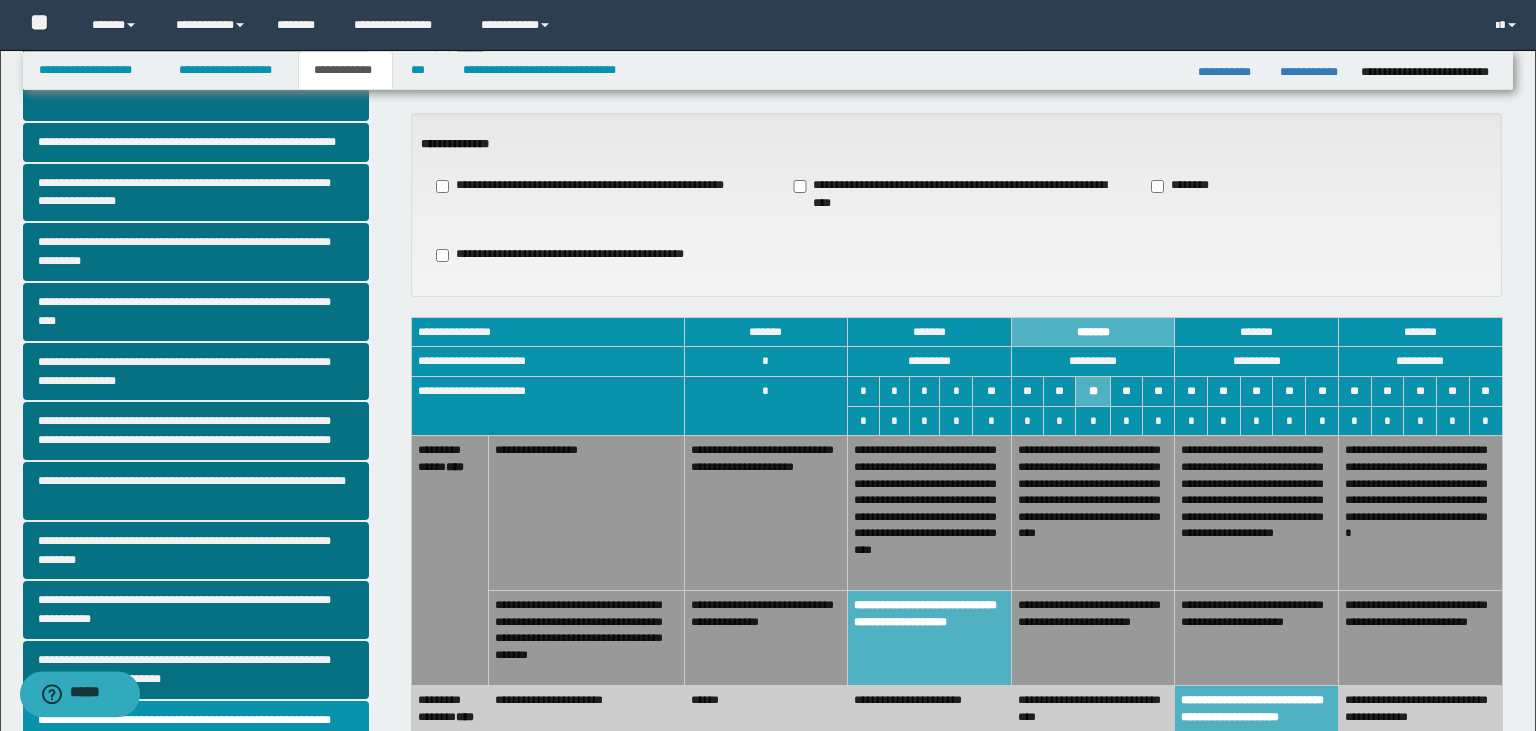 click on "**********" at bounding box center [1093, 638] 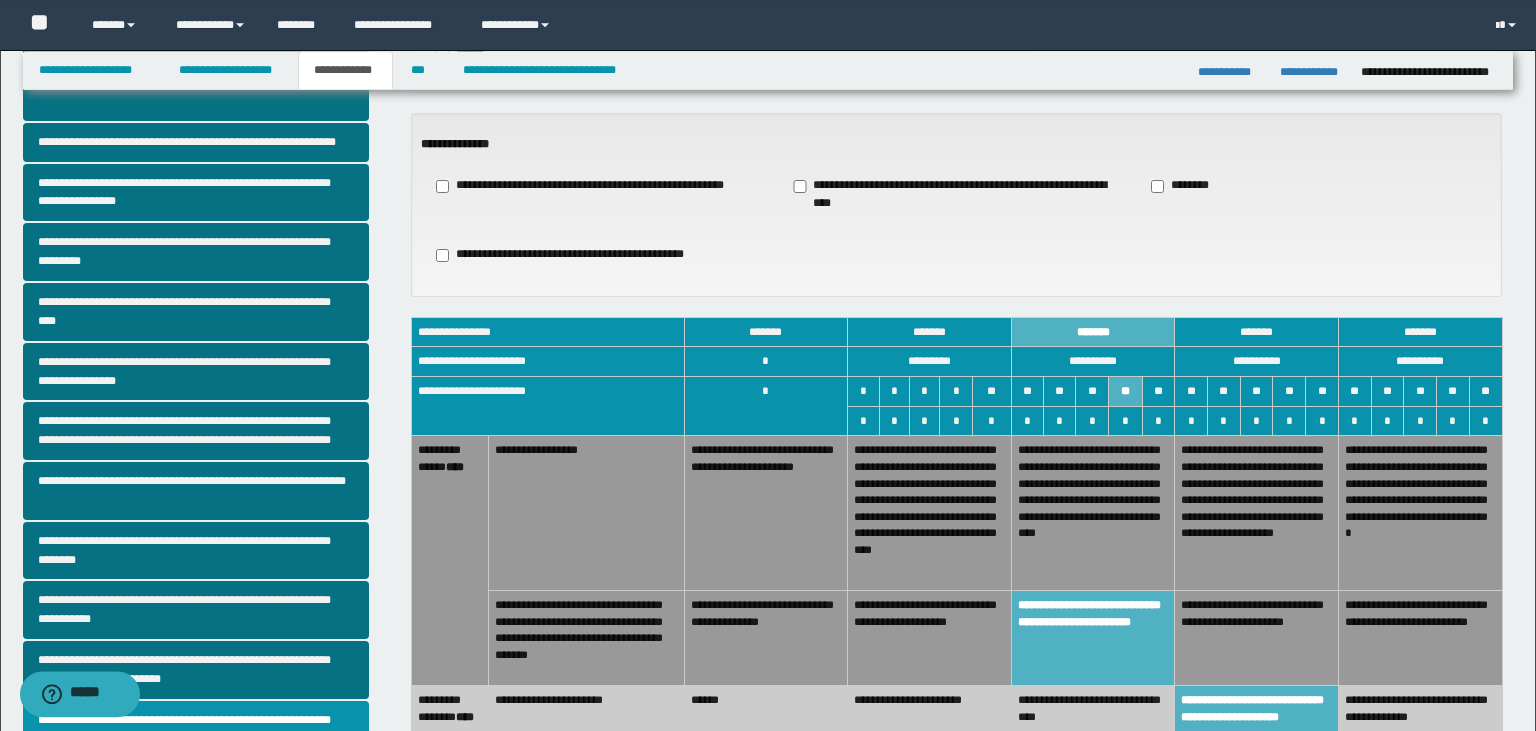 click on "**********" at bounding box center [930, 513] 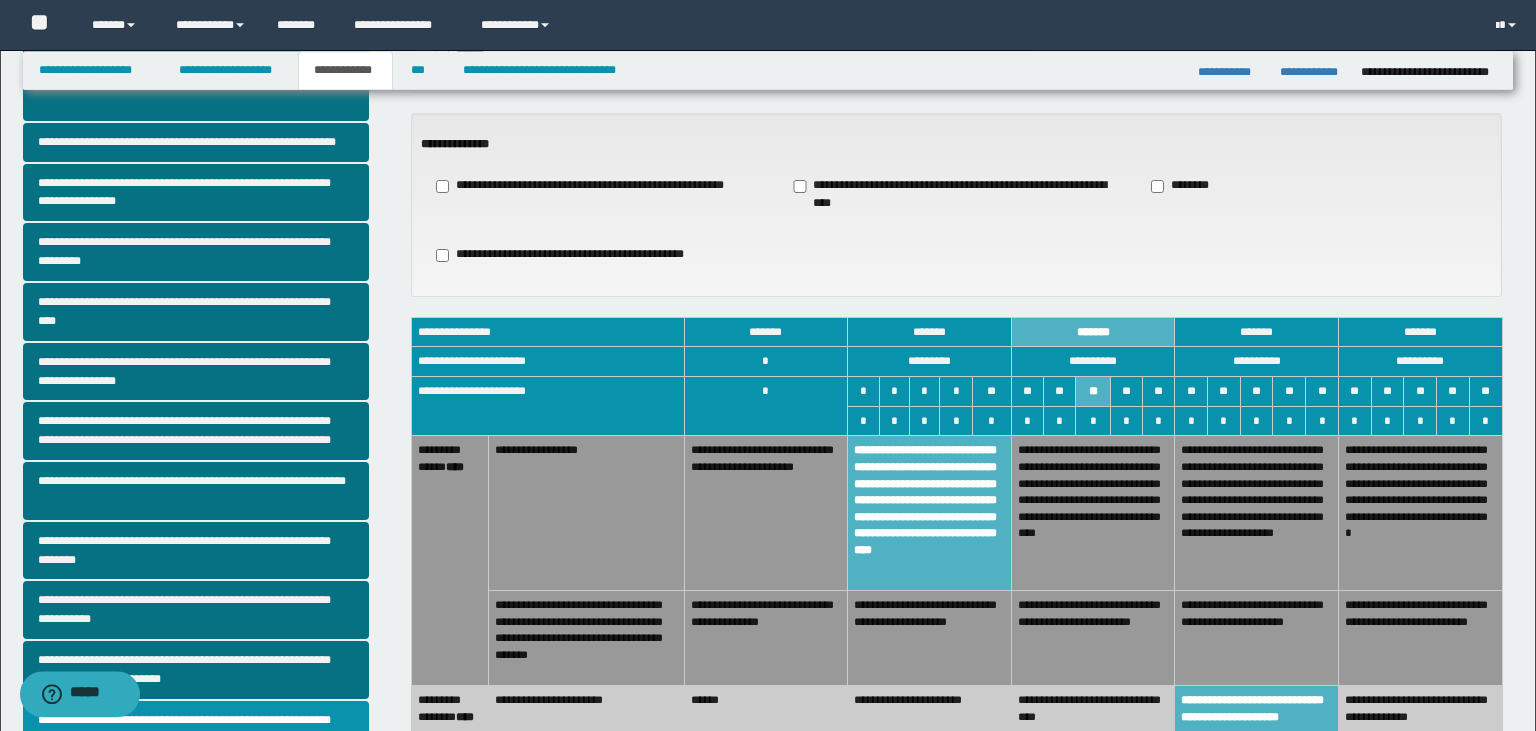 click on "**********" at bounding box center [1093, 638] 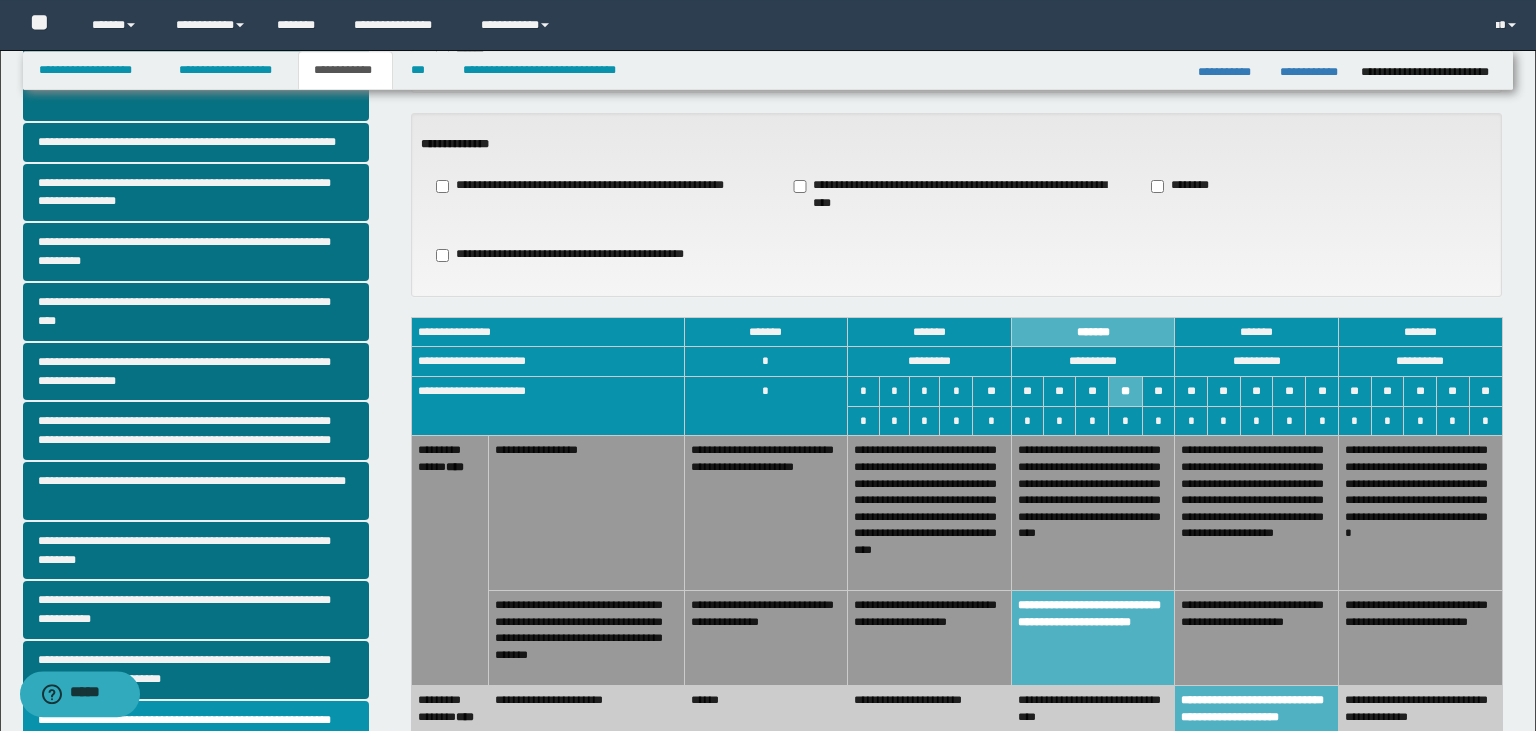 click on "**********" at bounding box center [1093, 513] 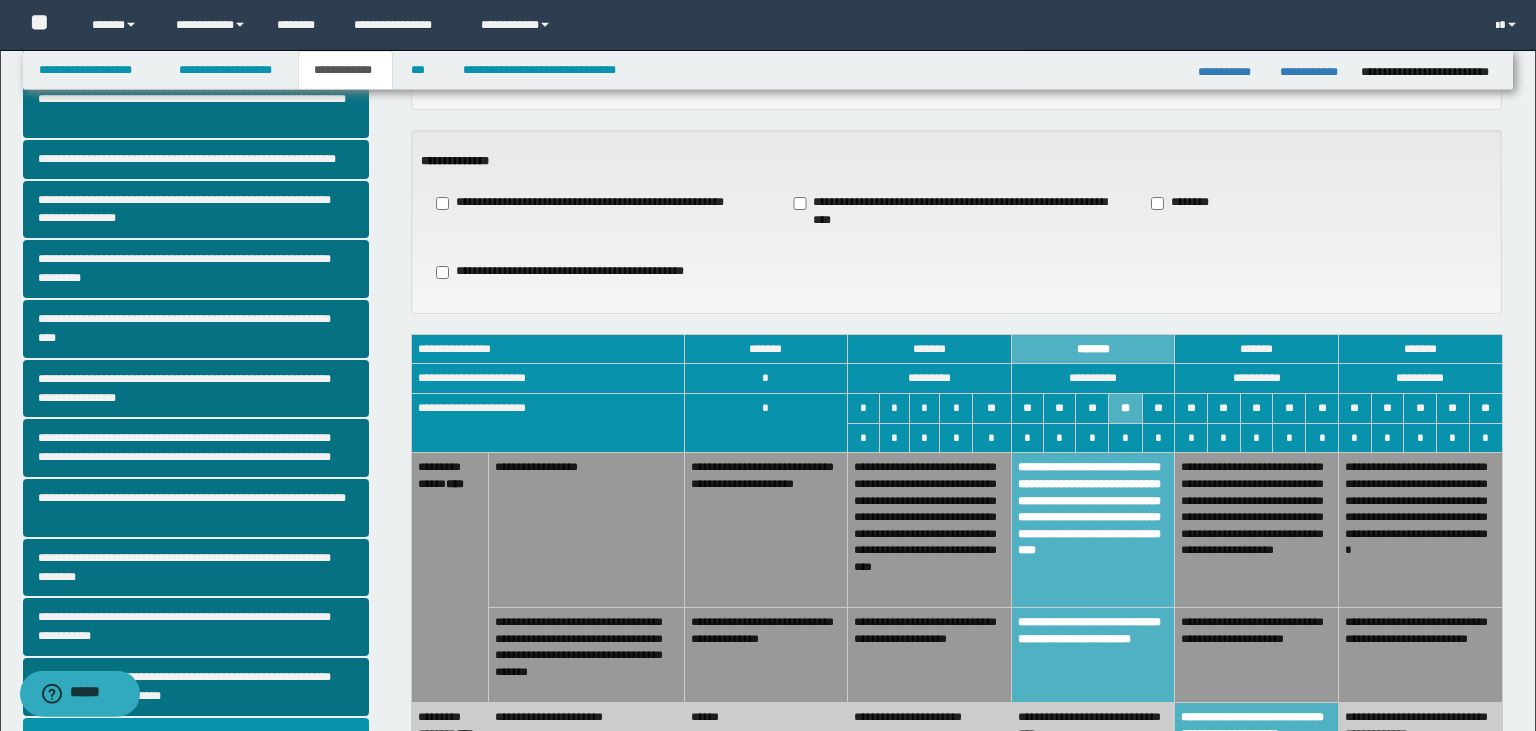 scroll, scrollTop: 224, scrollLeft: 0, axis: vertical 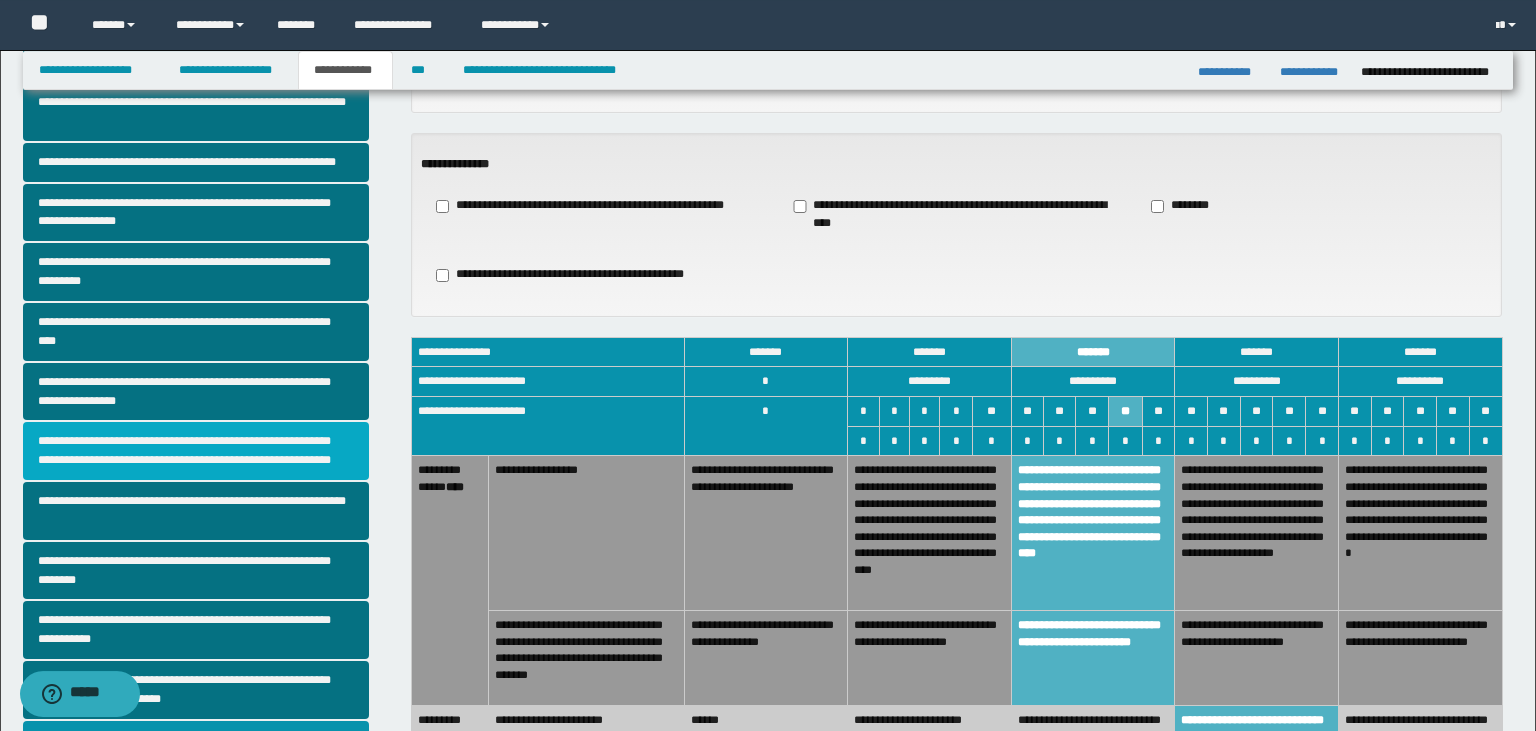 click on "**********" at bounding box center (196, 451) 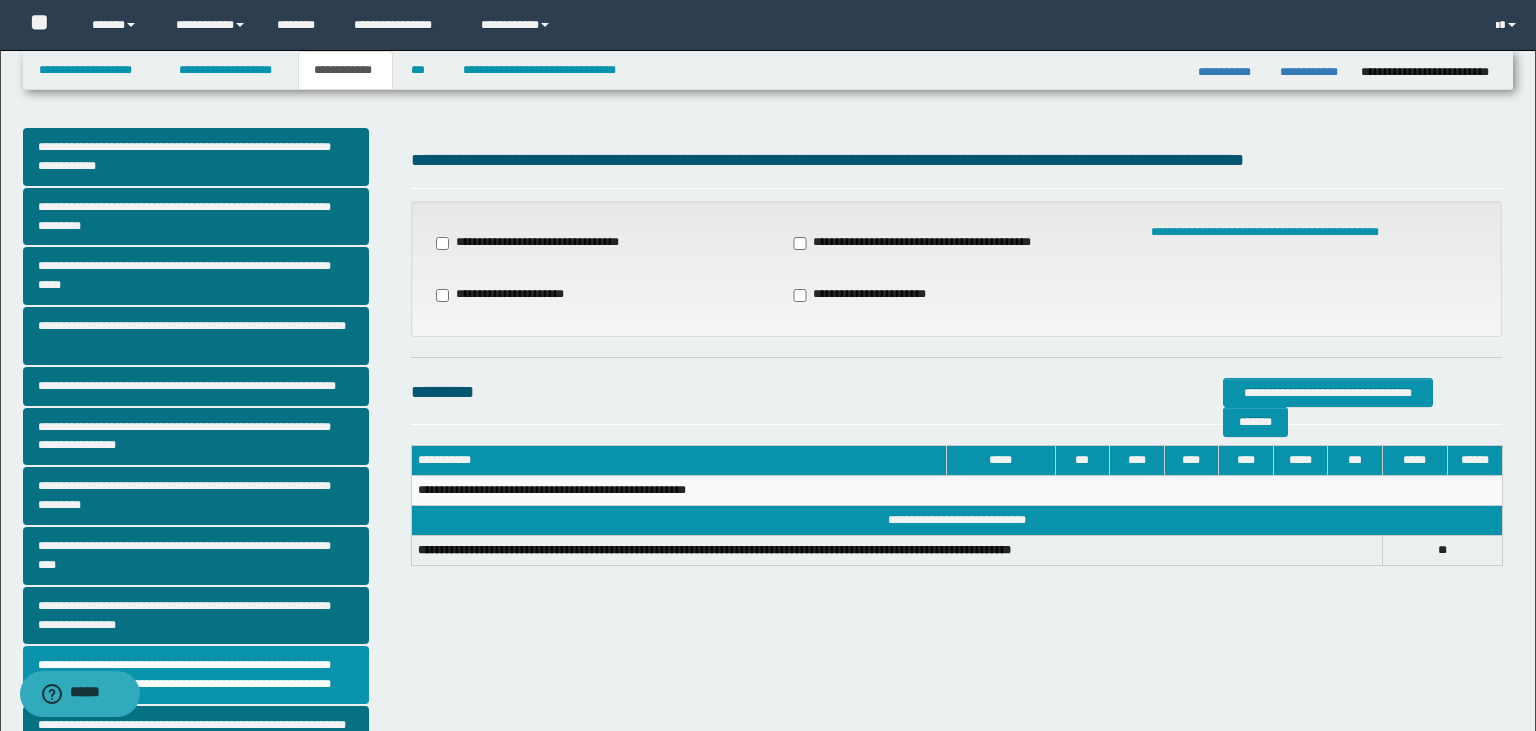 click on "**********" at bounding box center [913, 243] 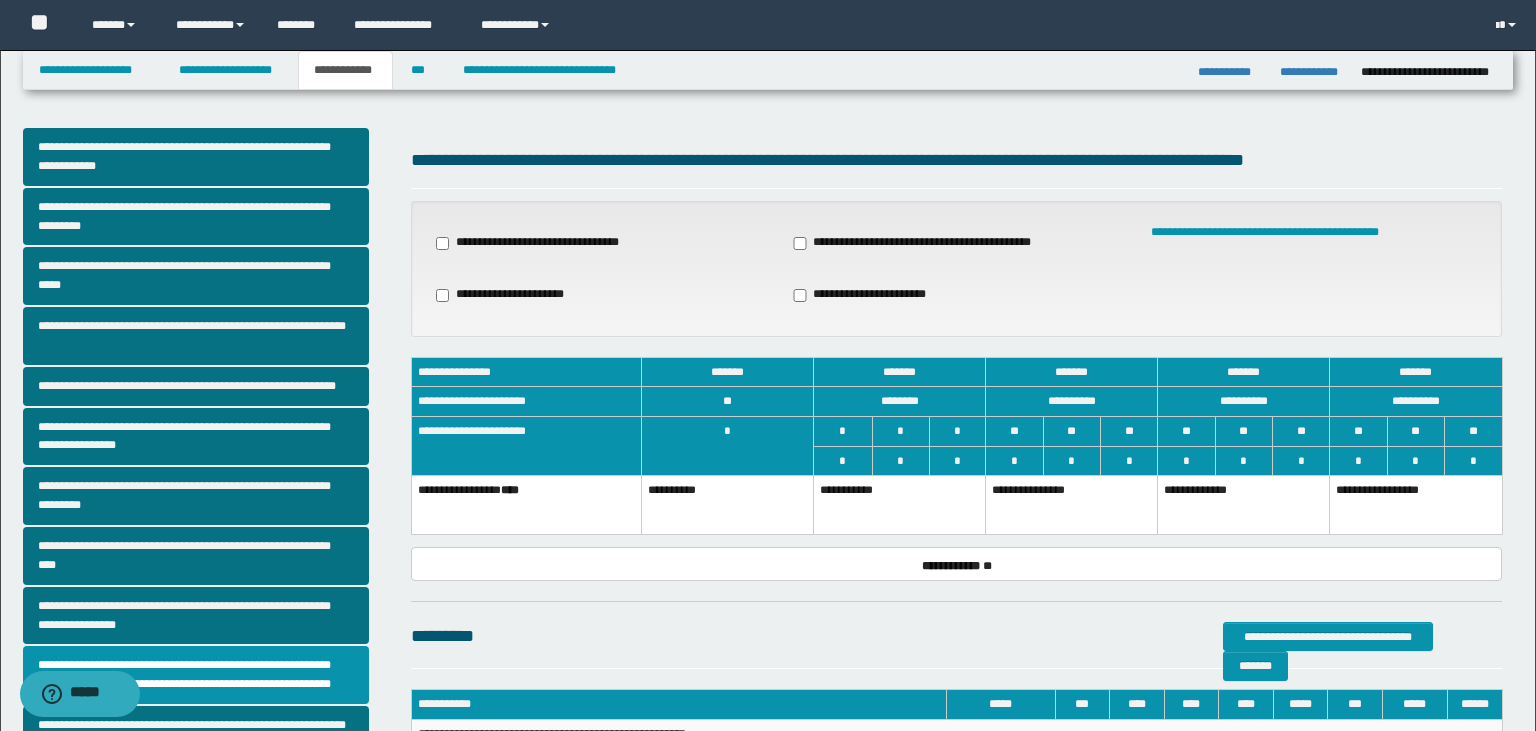 click on "**********" at bounding box center (900, 505) 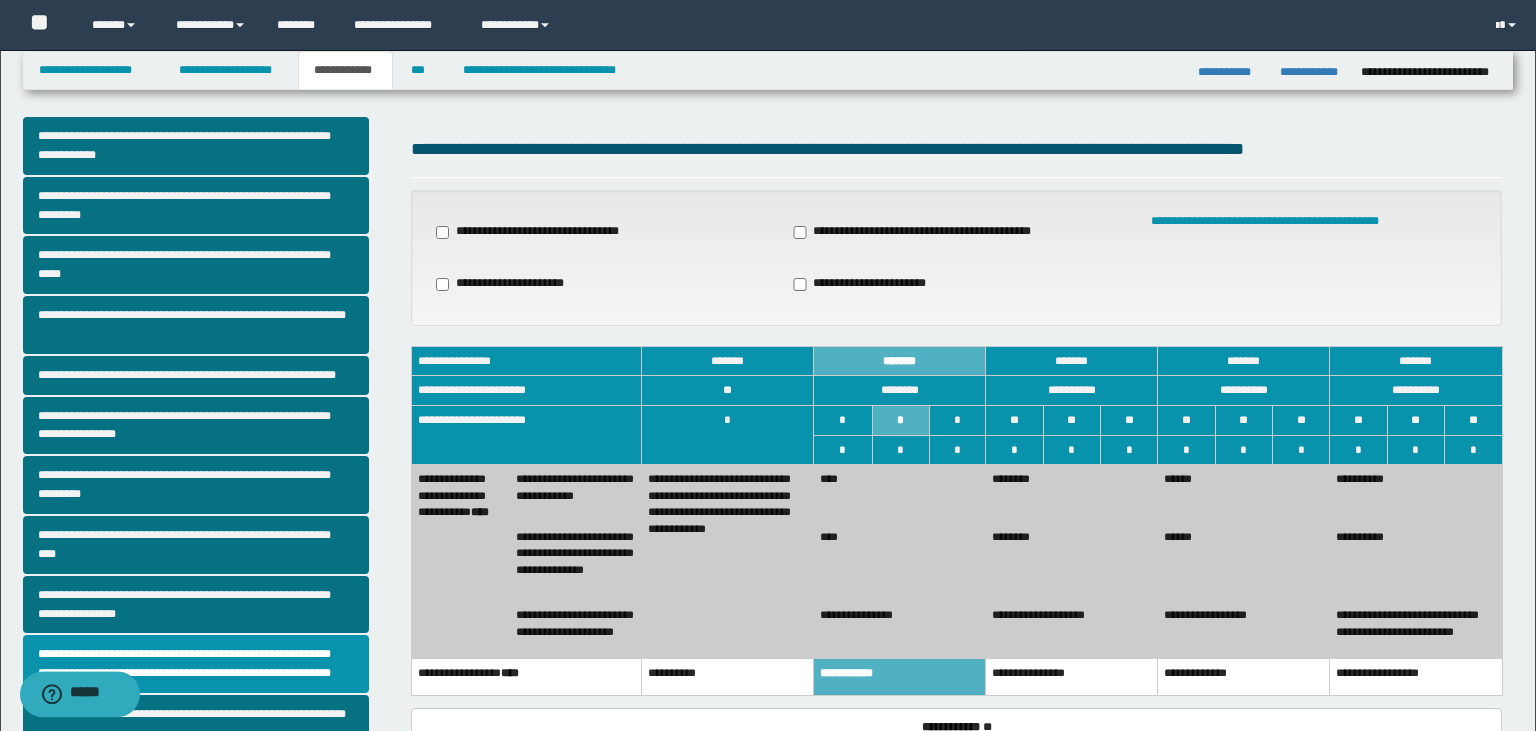 scroll, scrollTop: 0, scrollLeft: 0, axis: both 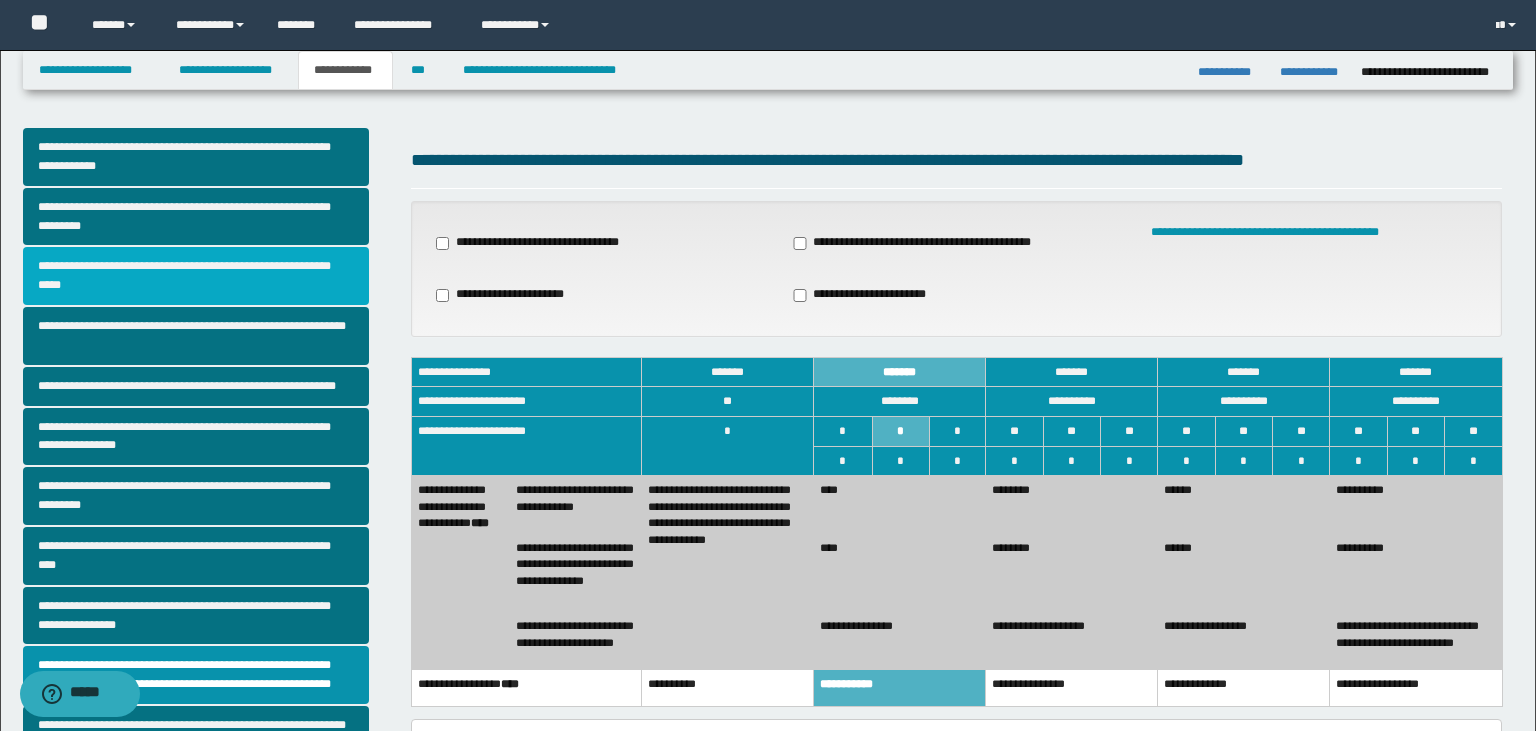 click on "**********" at bounding box center [196, 276] 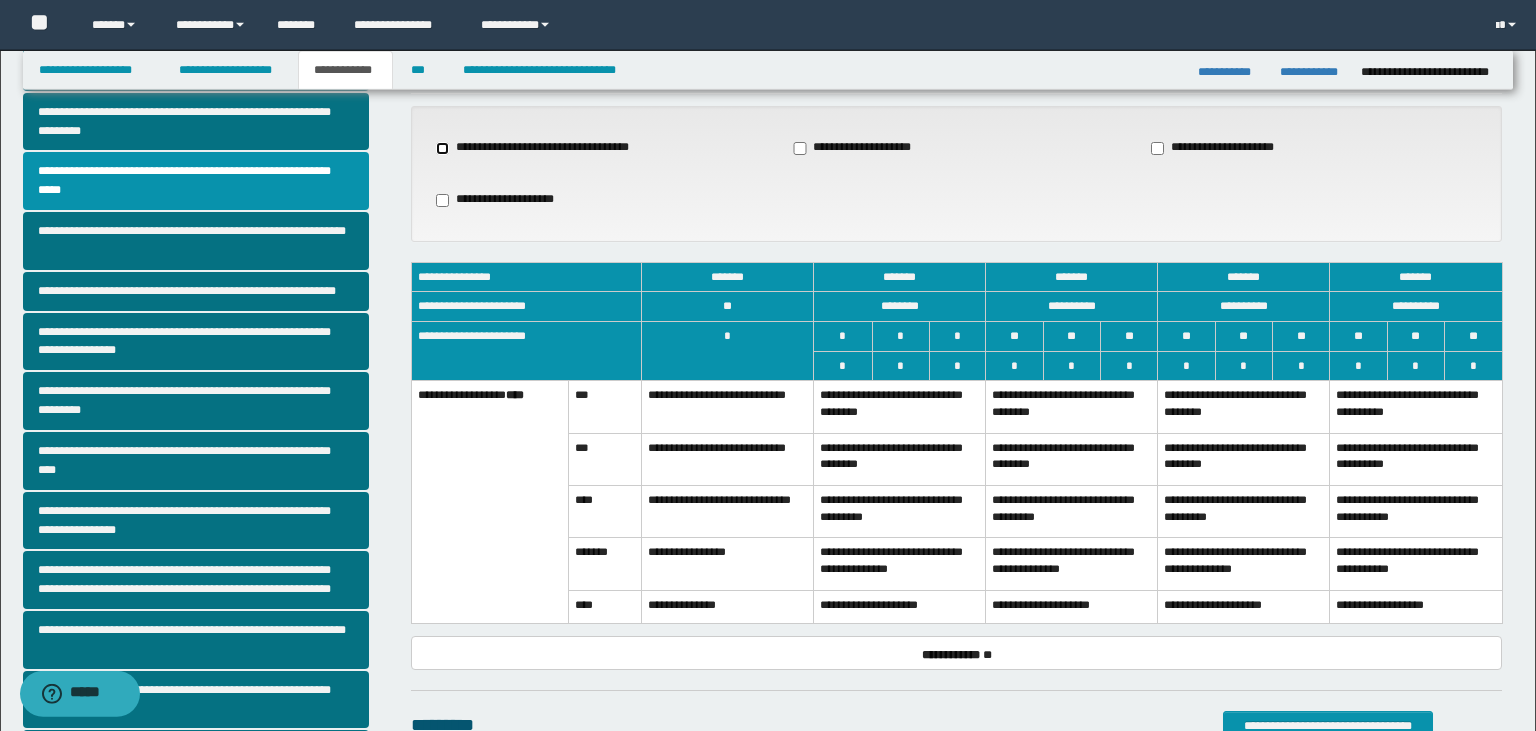 scroll, scrollTop: 96, scrollLeft: 0, axis: vertical 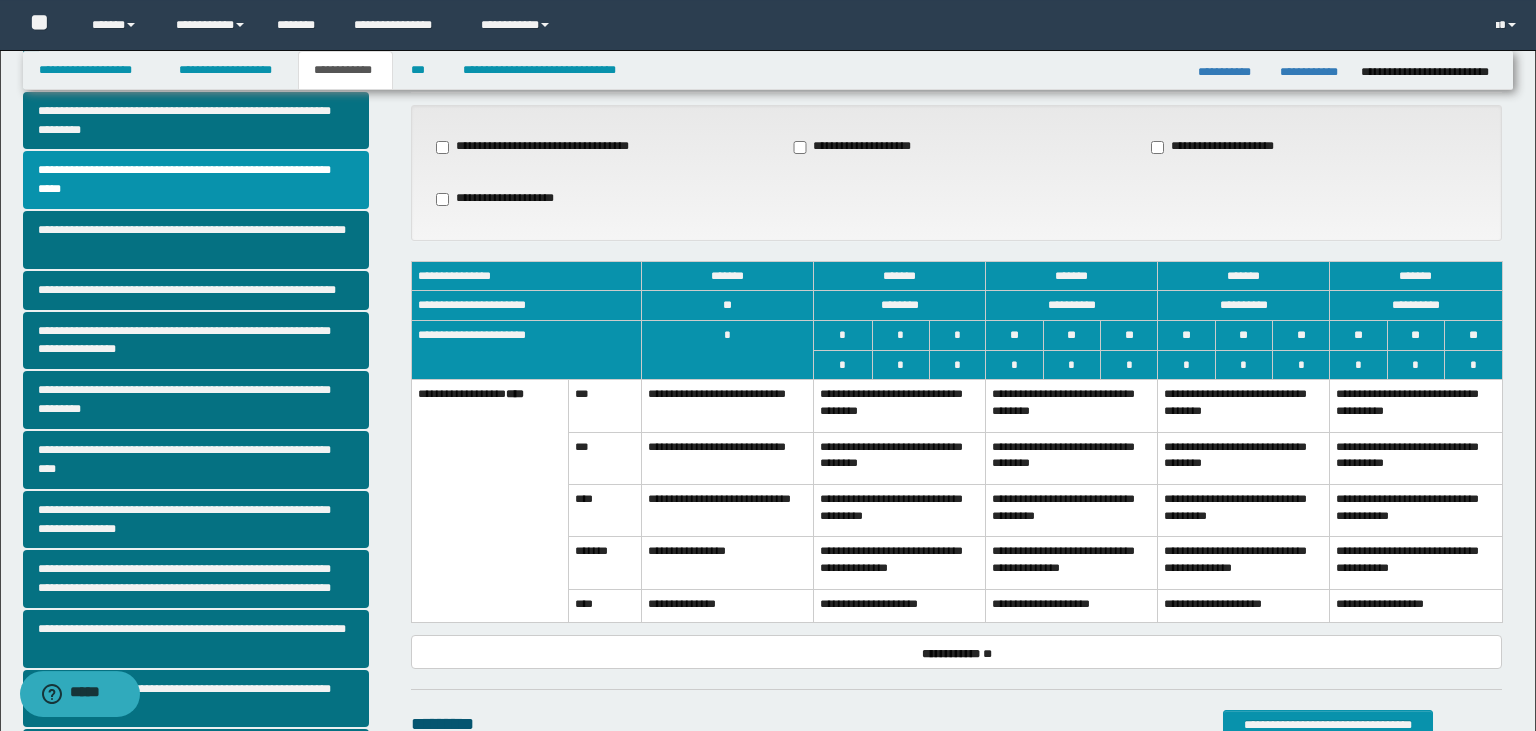 click on "**********" at bounding box center [727, 406] 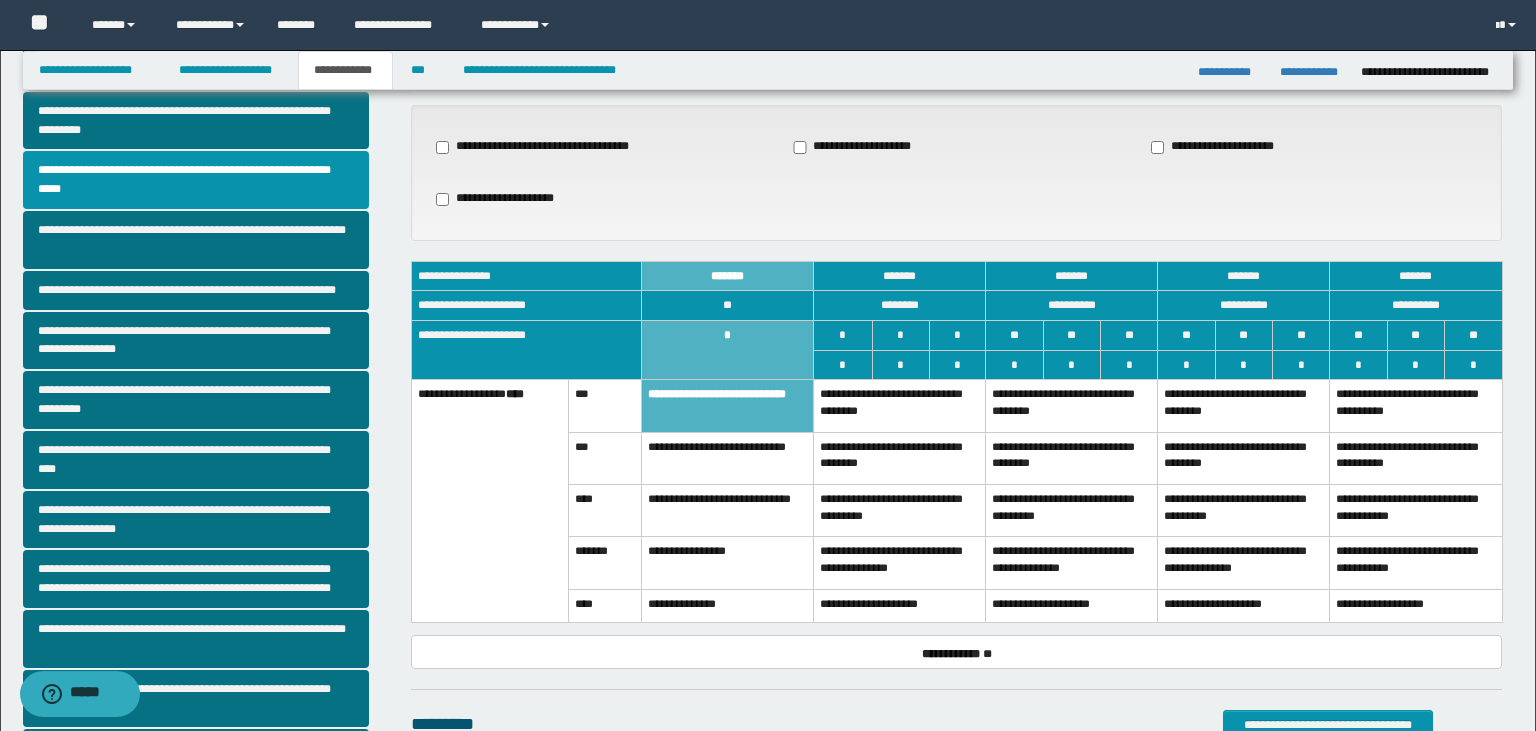 click on "**********" at bounding box center (727, 458) 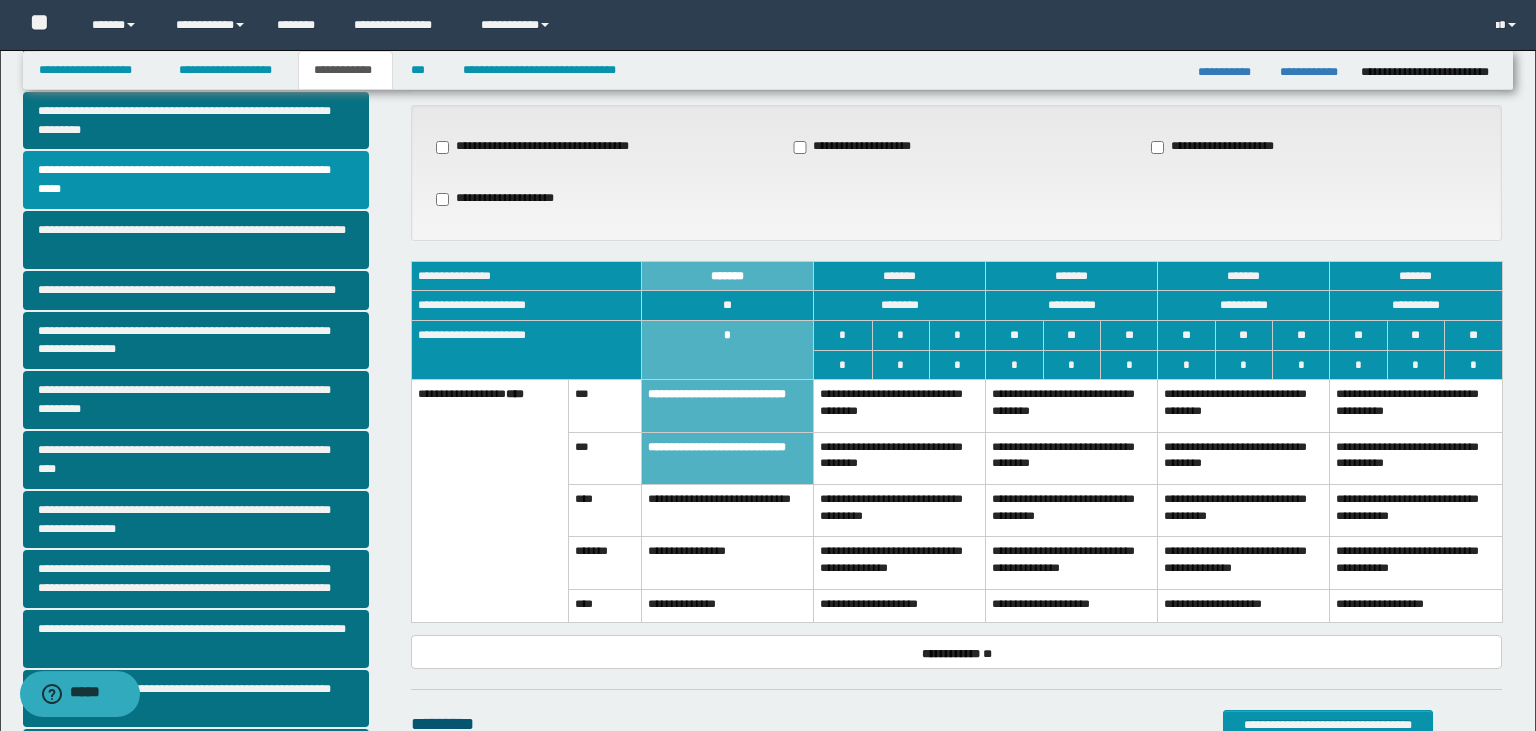 click on "**********" at bounding box center (727, 458) 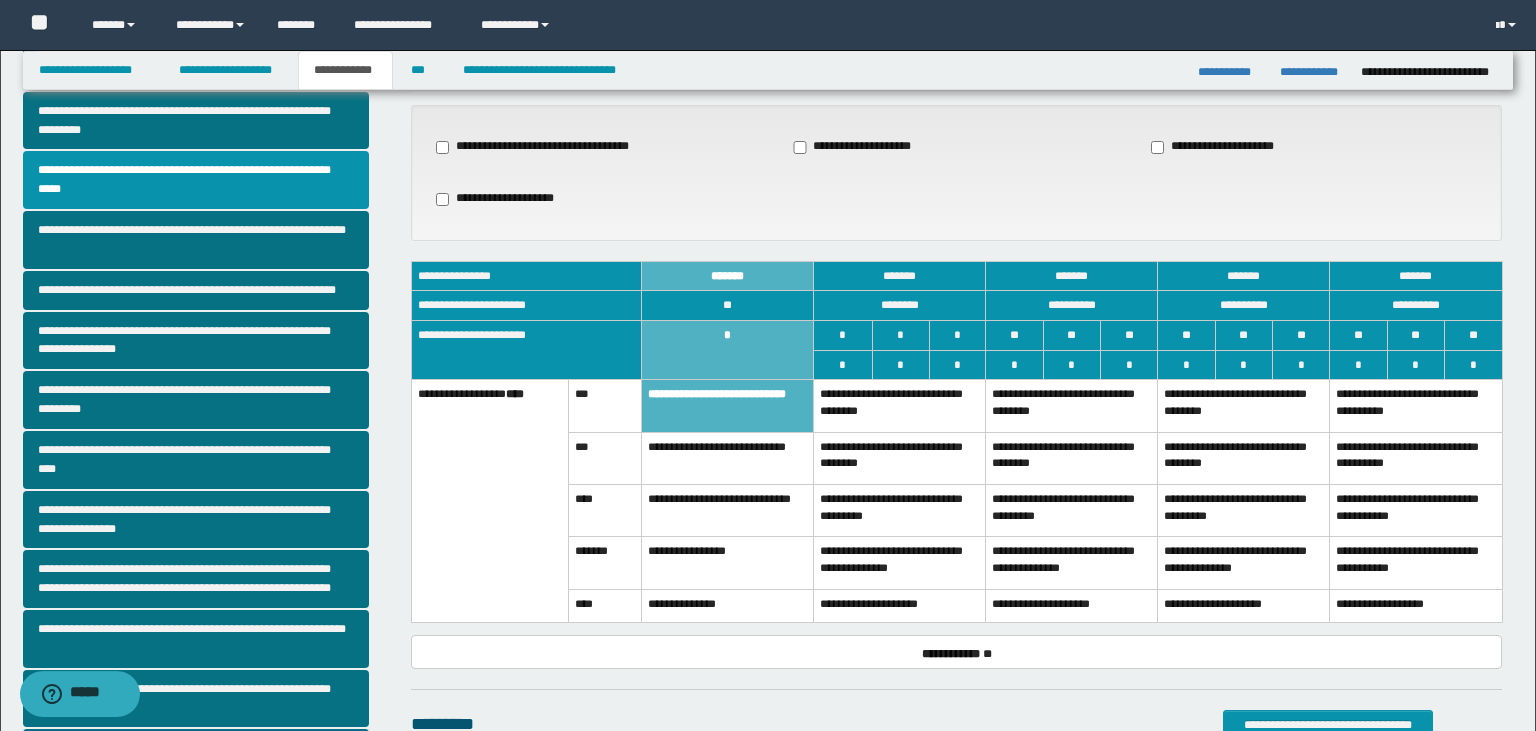 click on "**********" at bounding box center [727, 406] 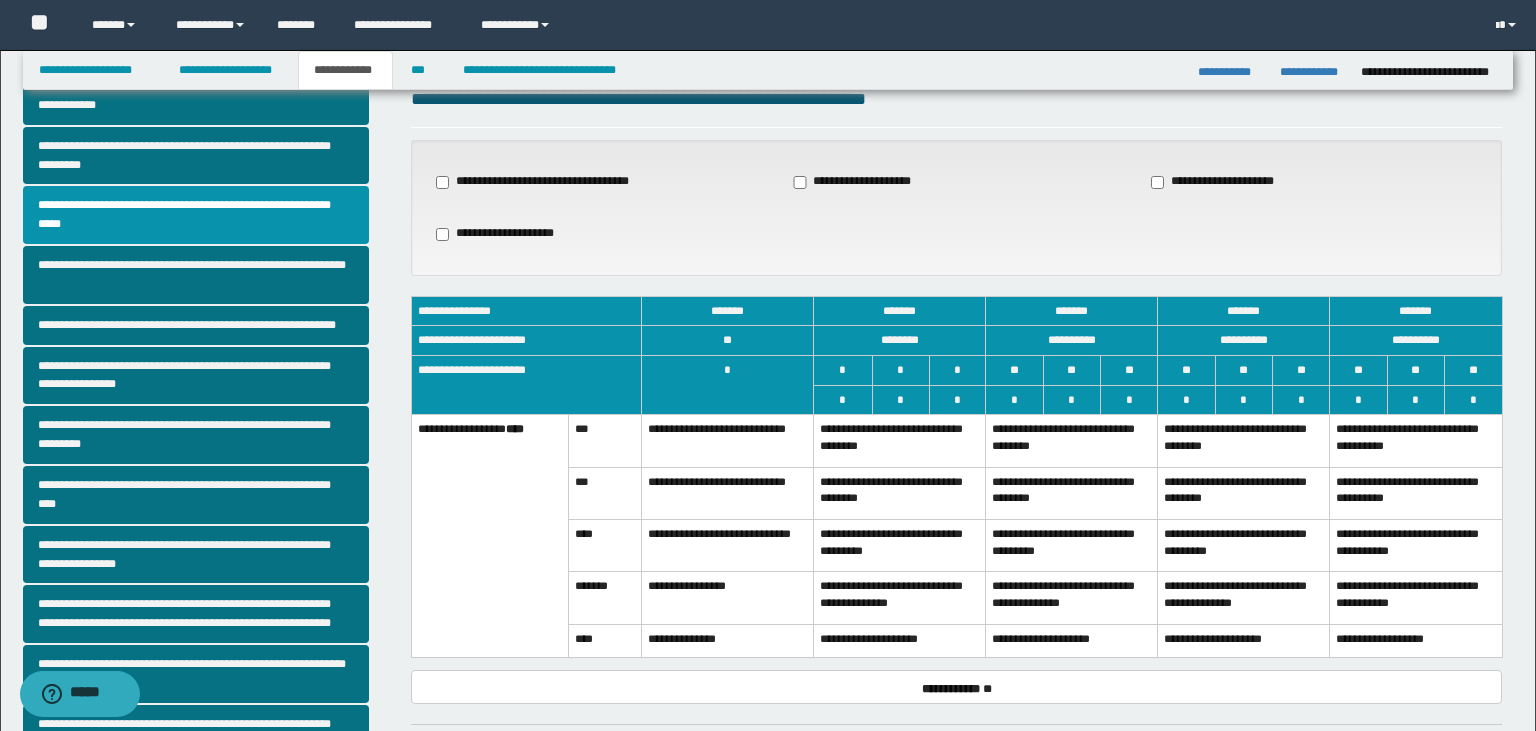 scroll, scrollTop: 60, scrollLeft: 0, axis: vertical 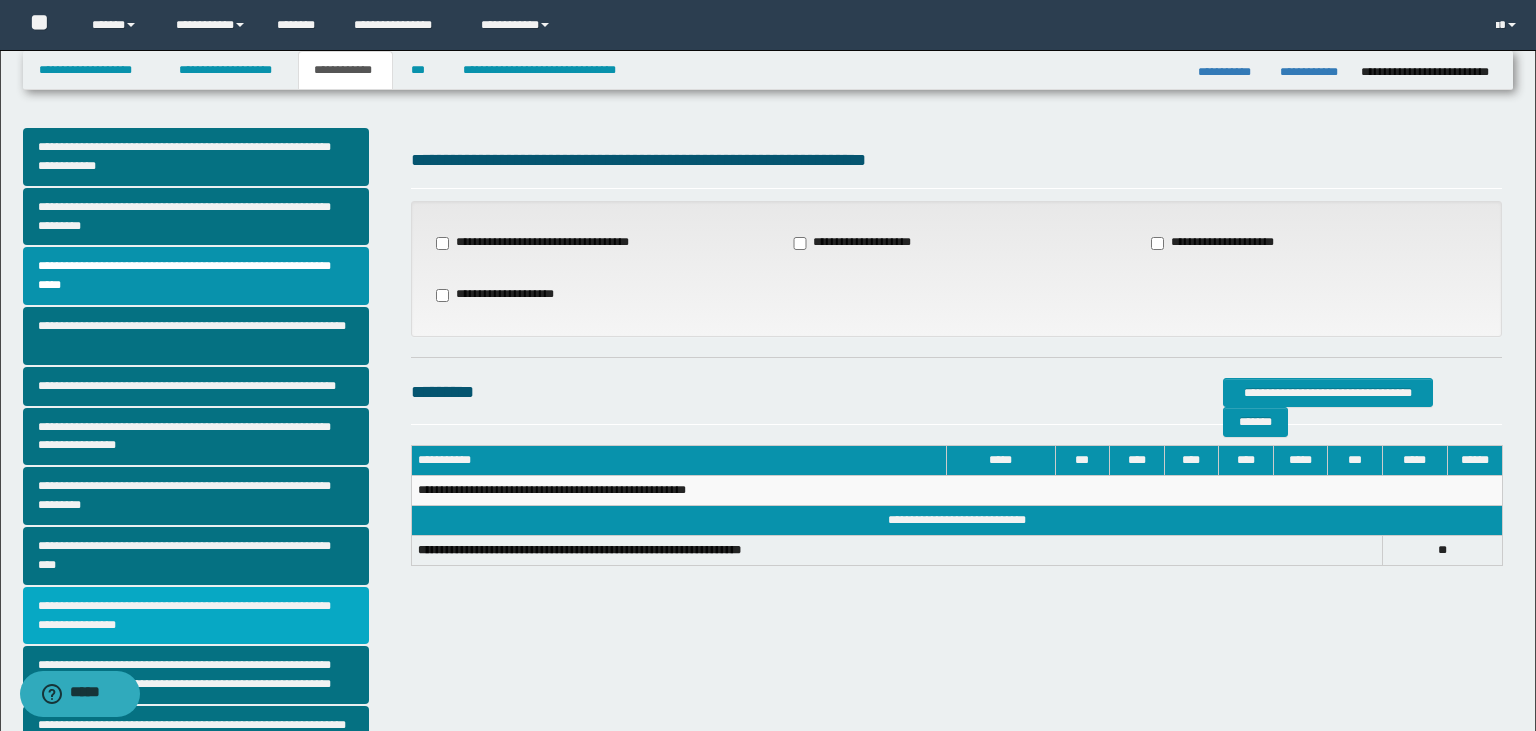 click on "**********" at bounding box center (196, 616) 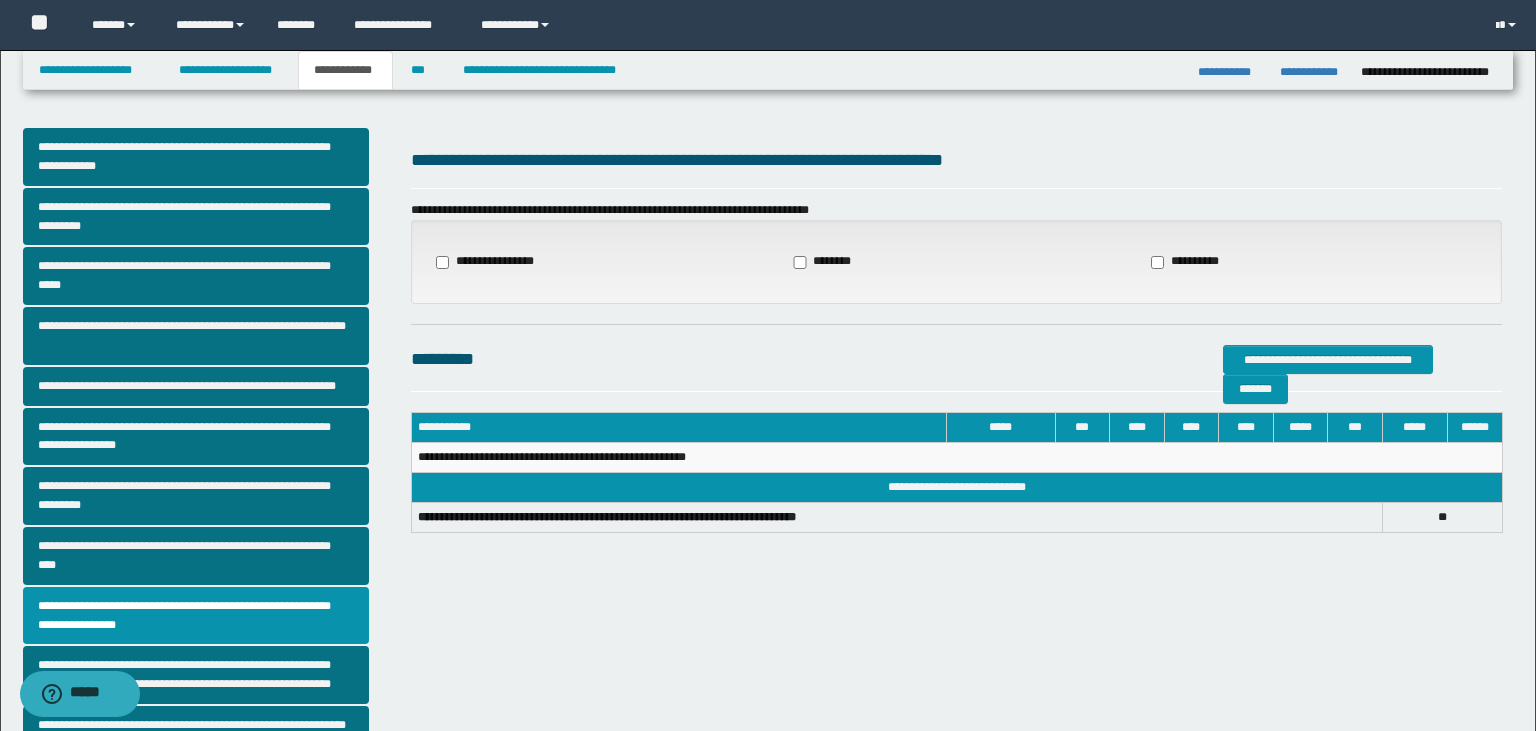 click on "**********" at bounding box center [492, 262] 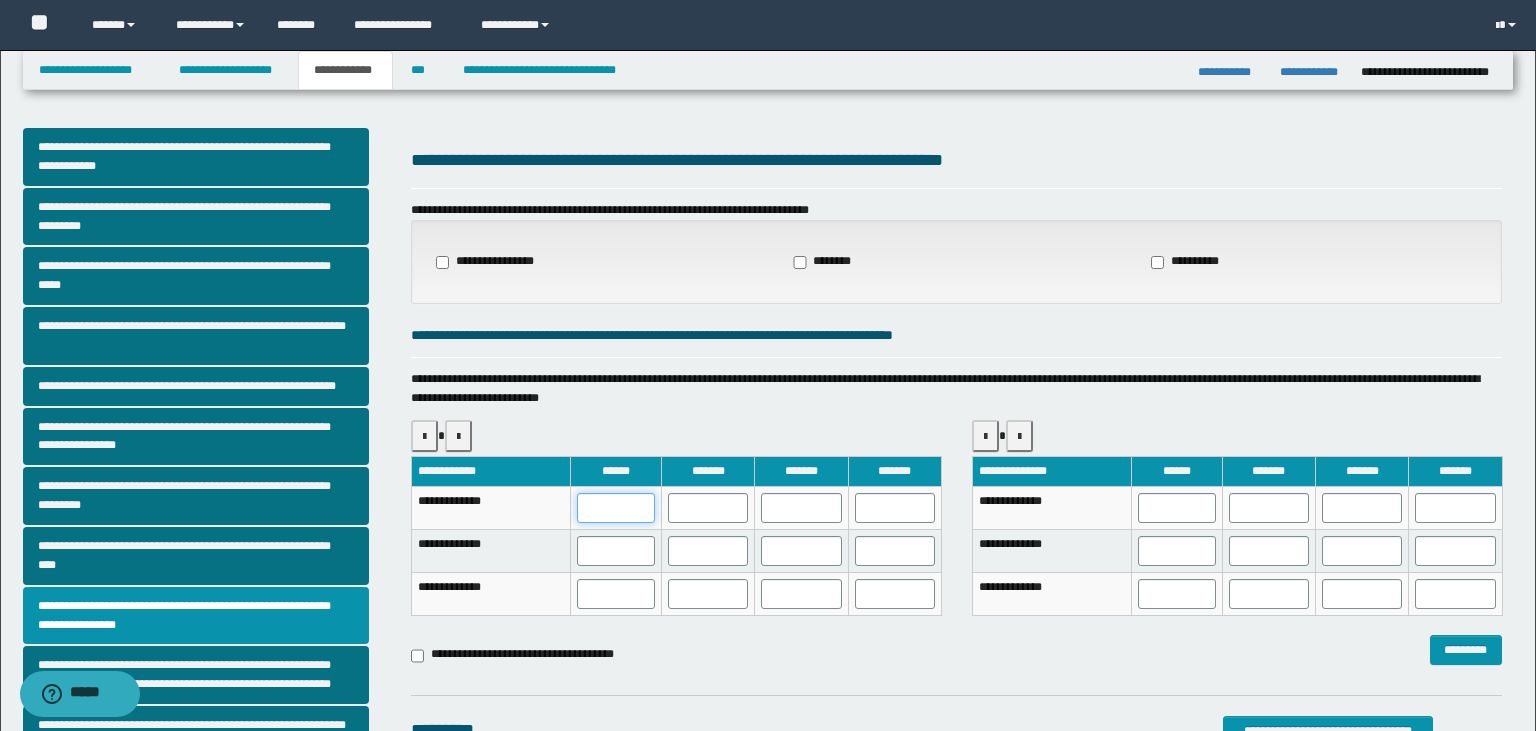 click at bounding box center (616, 508) 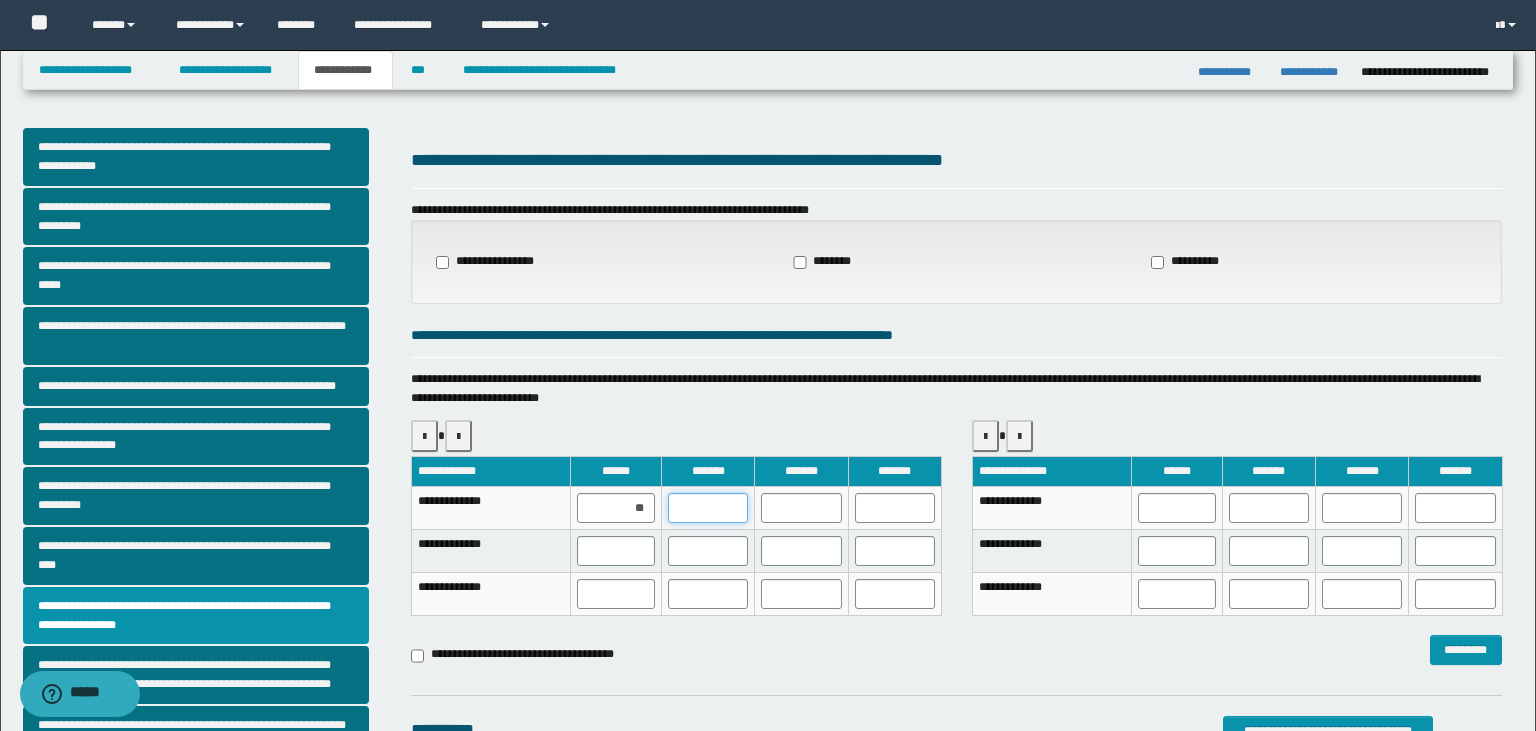 click at bounding box center (708, 508) 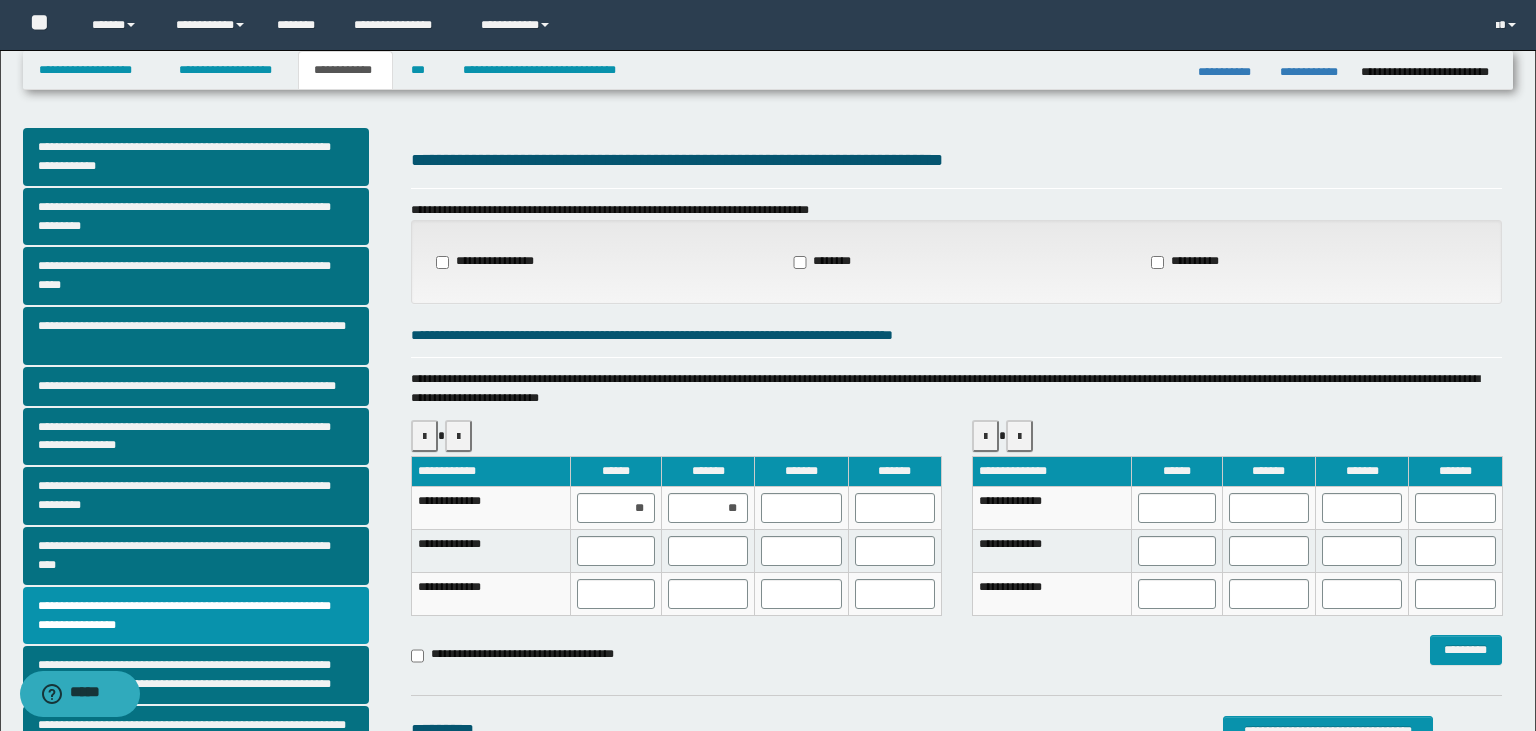 click at bounding box center (801, 508) 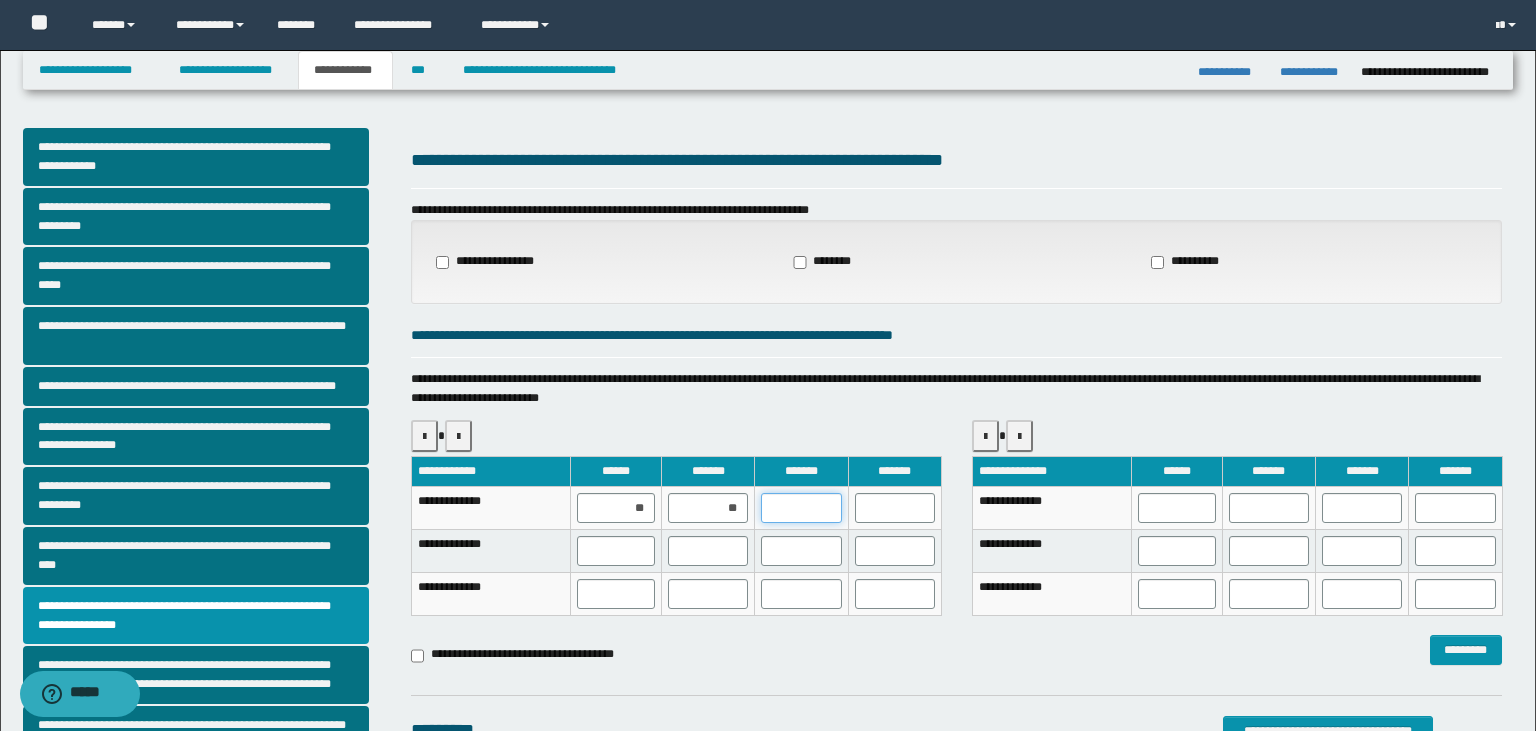 click at bounding box center [801, 508] 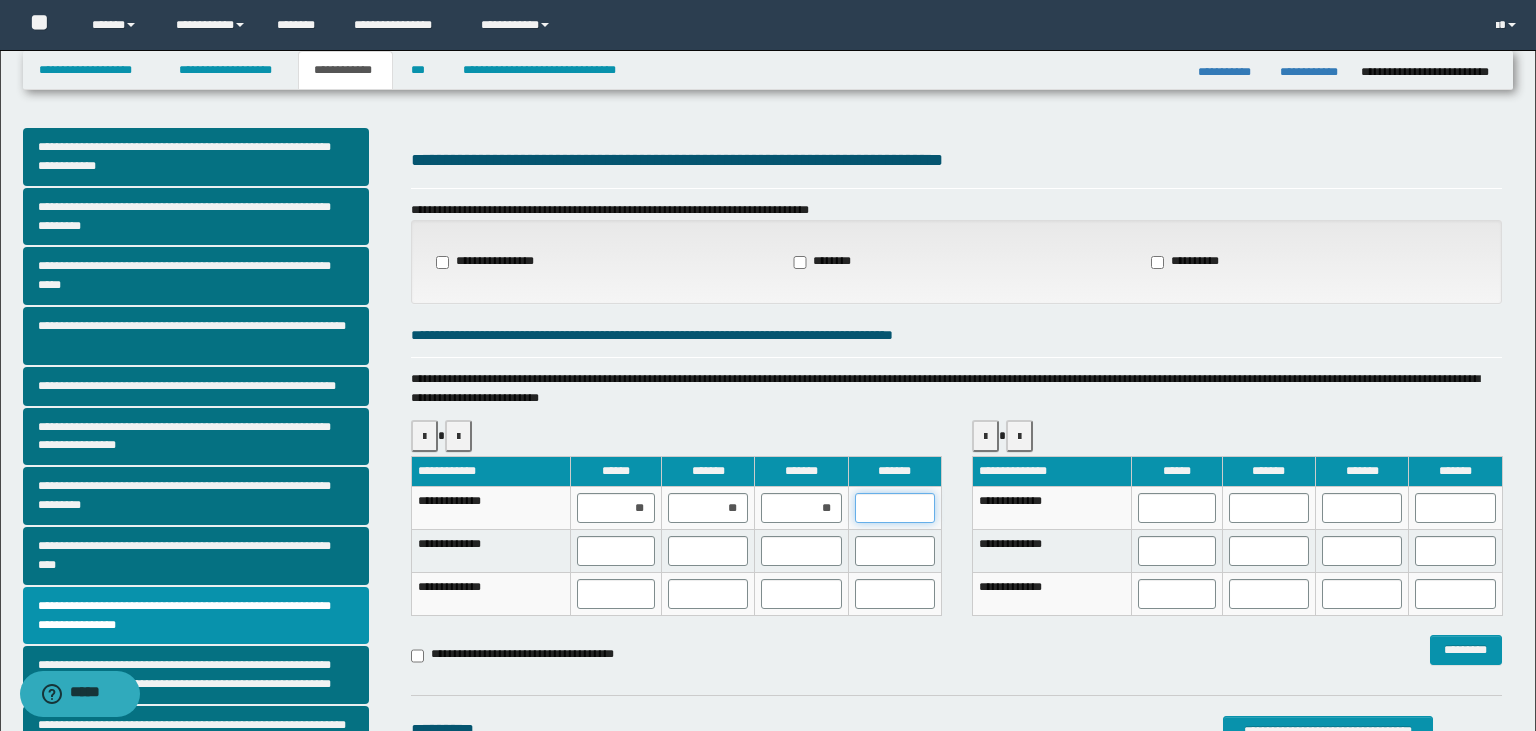 click at bounding box center (895, 508) 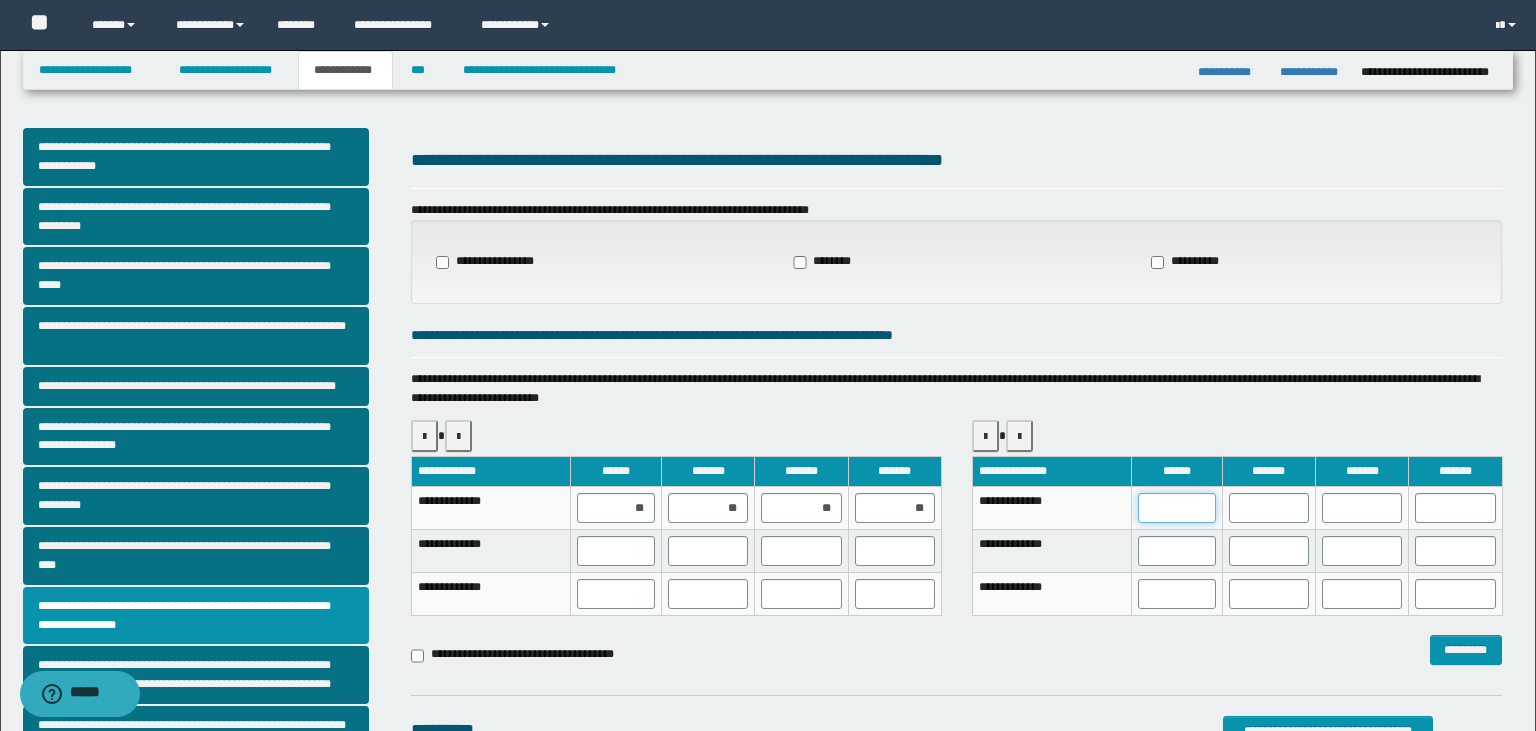 click at bounding box center [1177, 508] 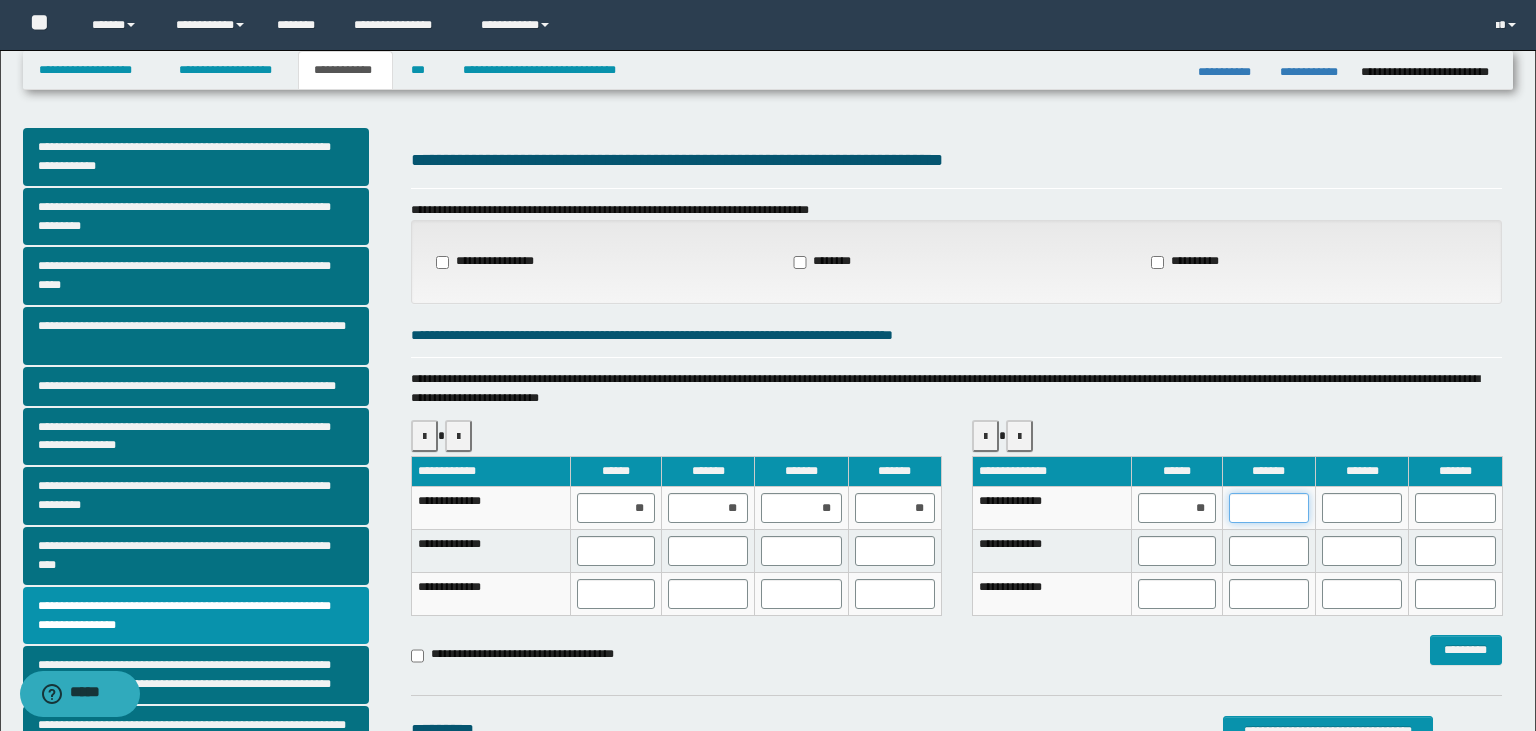 click at bounding box center (1269, 508) 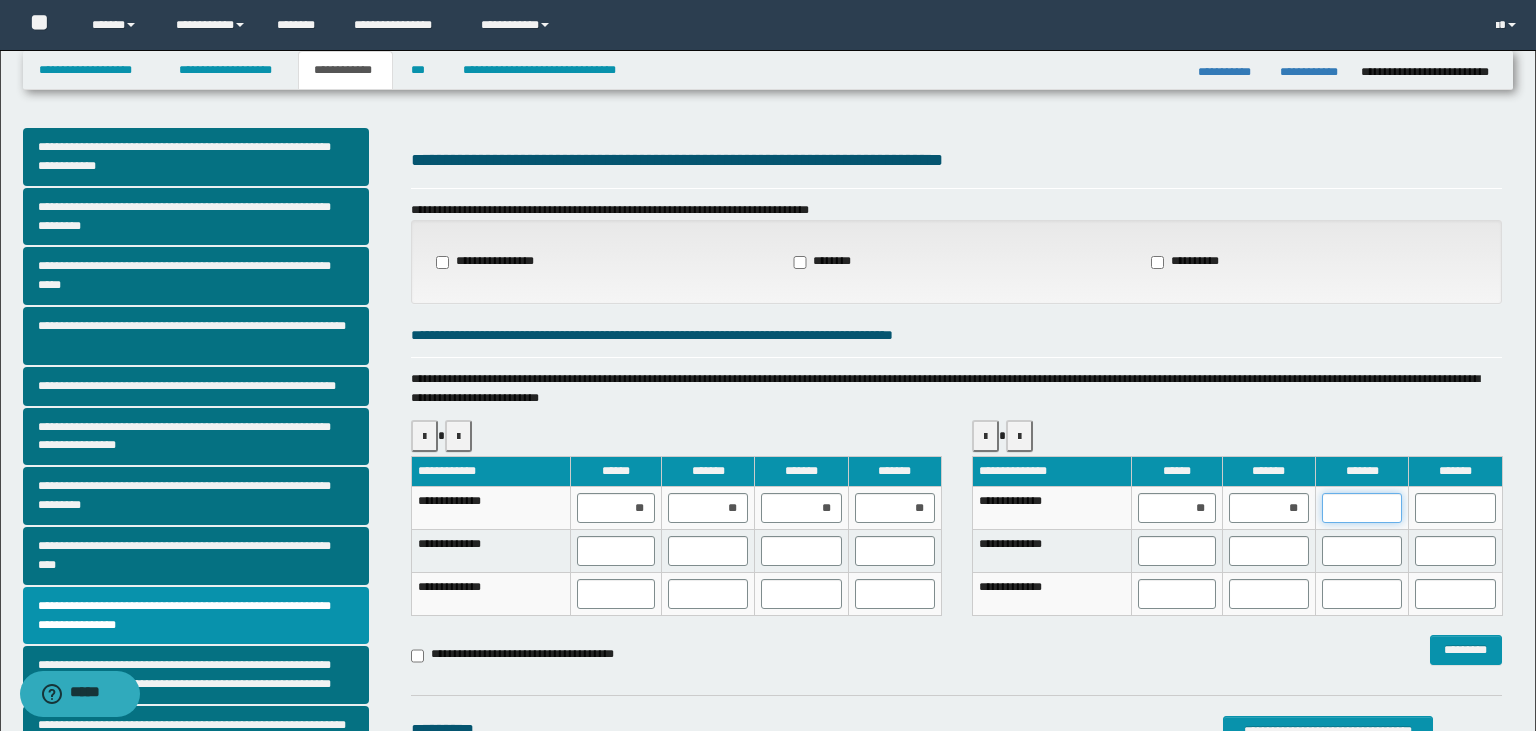 click at bounding box center [1362, 508] 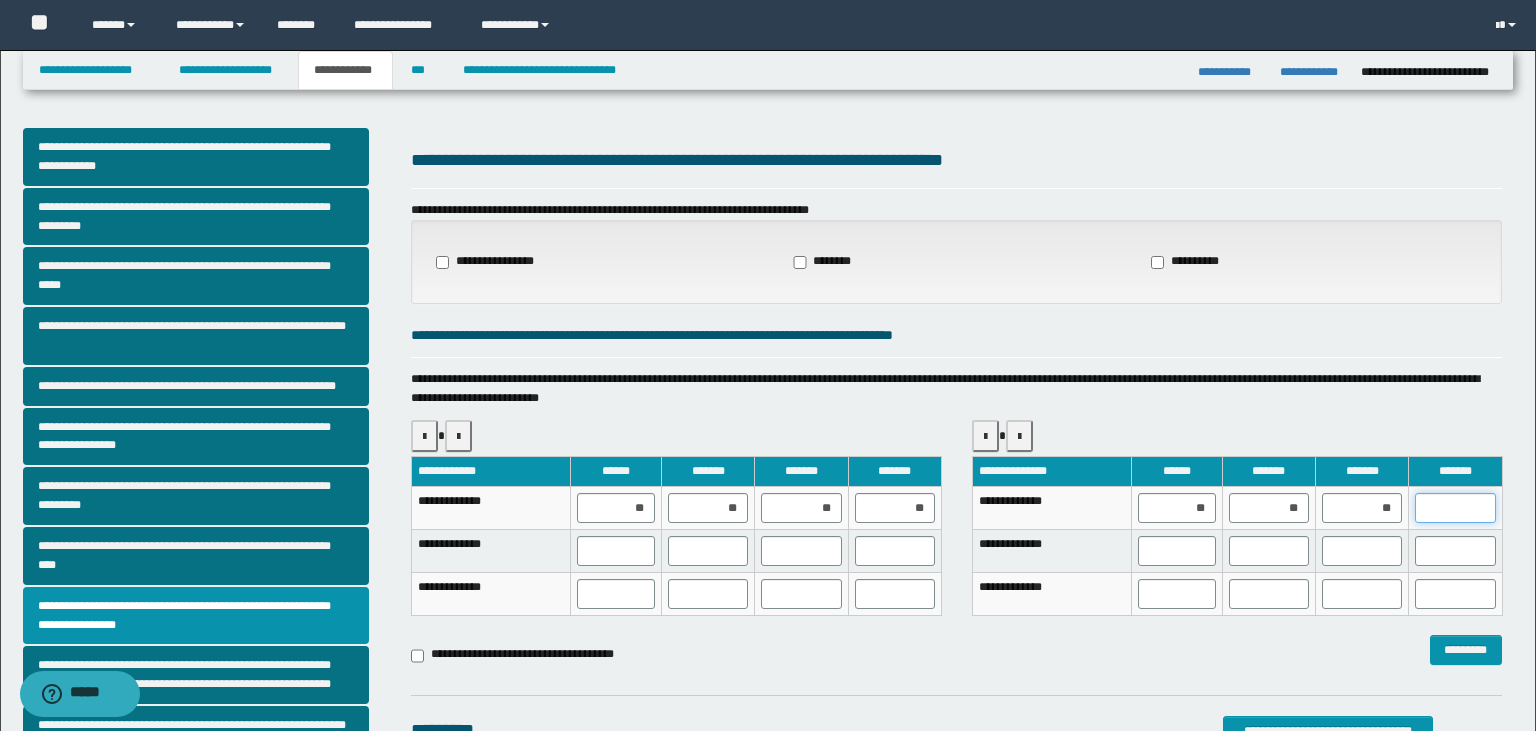 click at bounding box center (1455, 508) 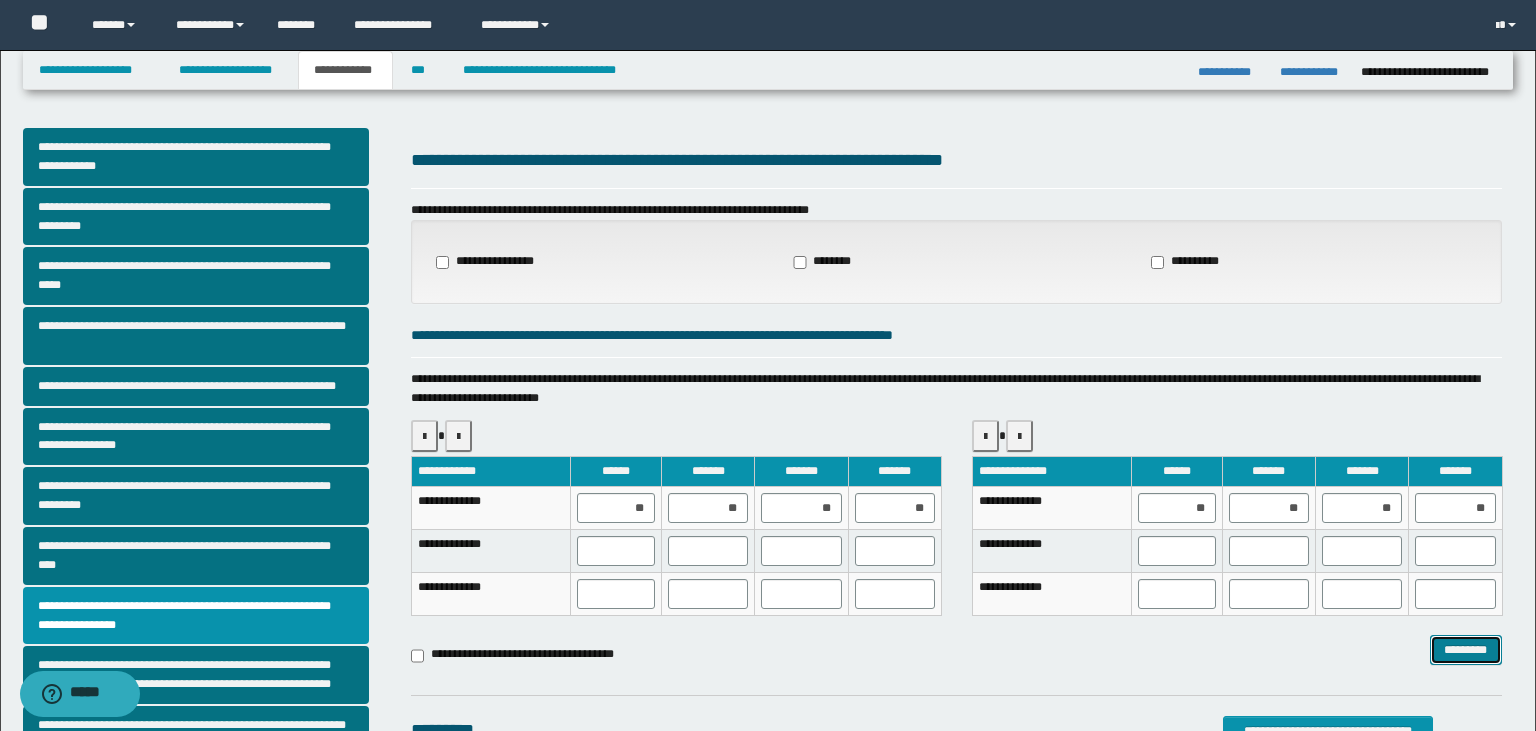 click on "*********" at bounding box center [1466, 650] 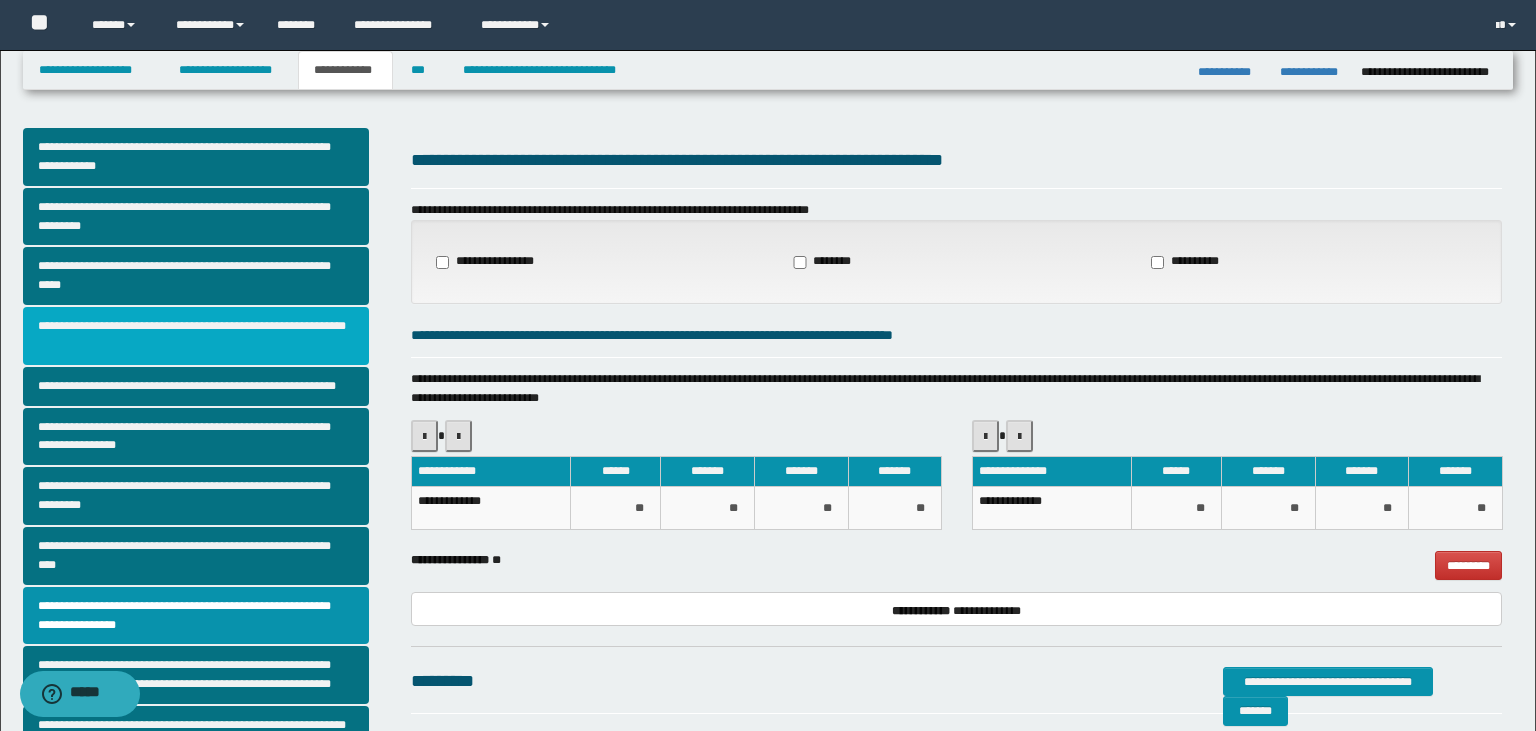 click on "**********" at bounding box center (196, 336) 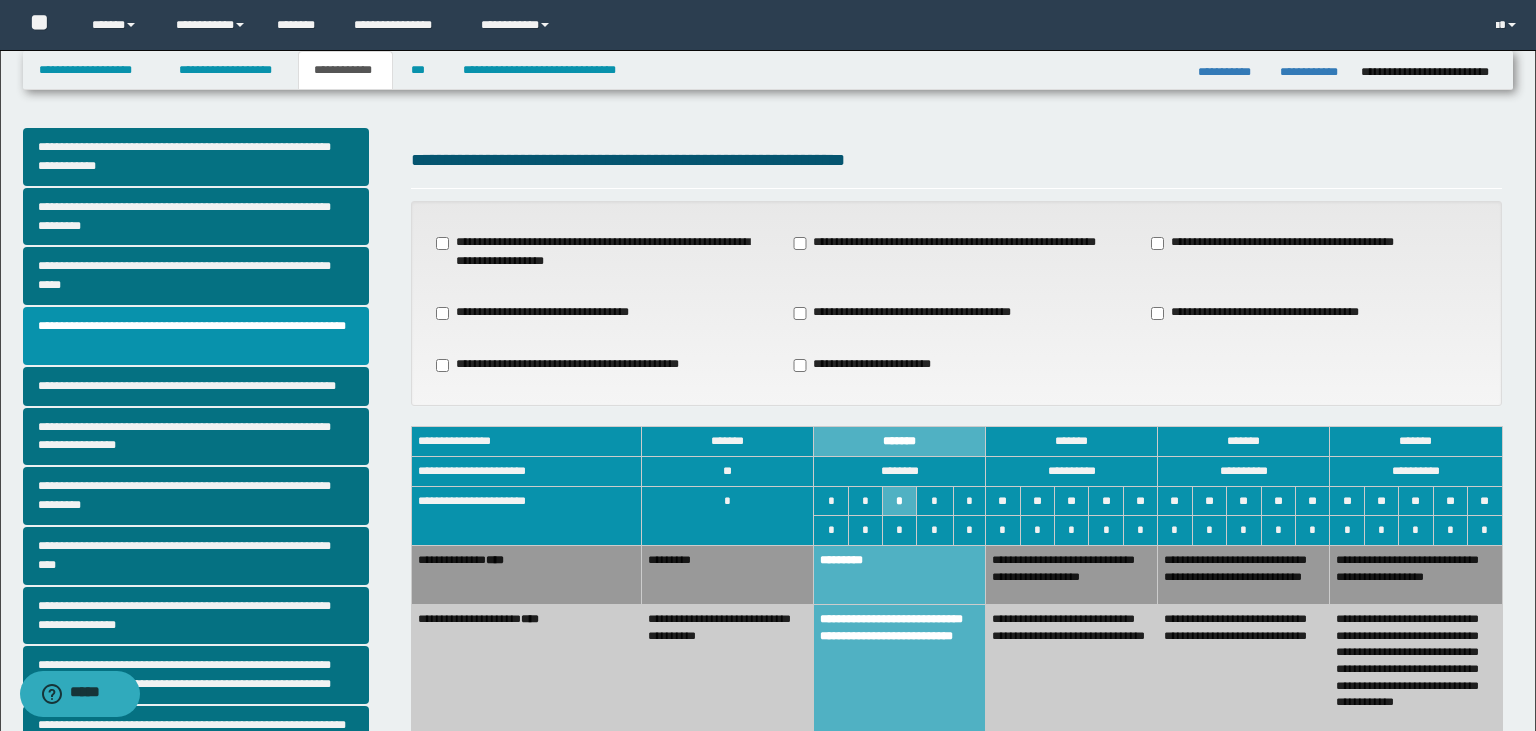 click on "**********" at bounding box center (565, 365) 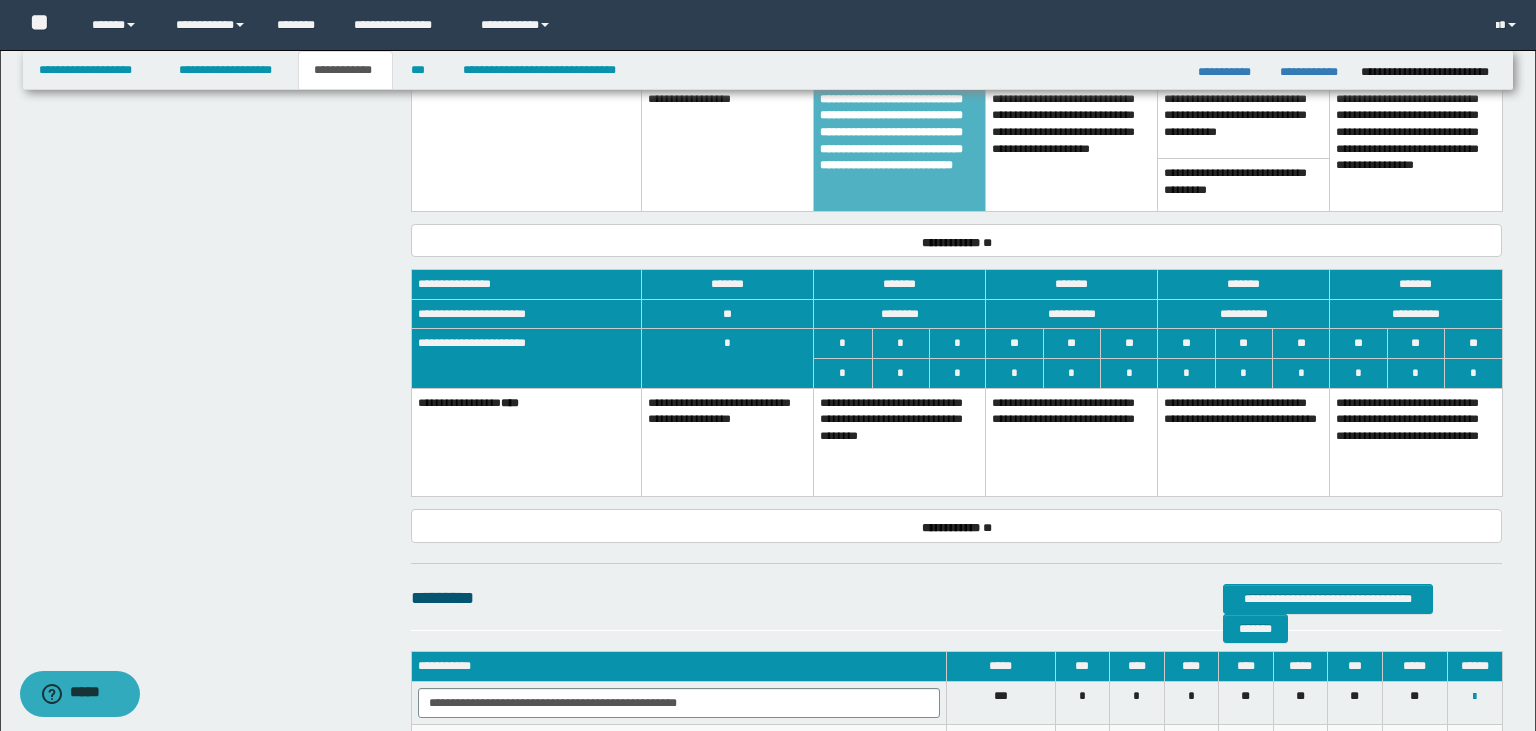scroll, scrollTop: 1201, scrollLeft: 0, axis: vertical 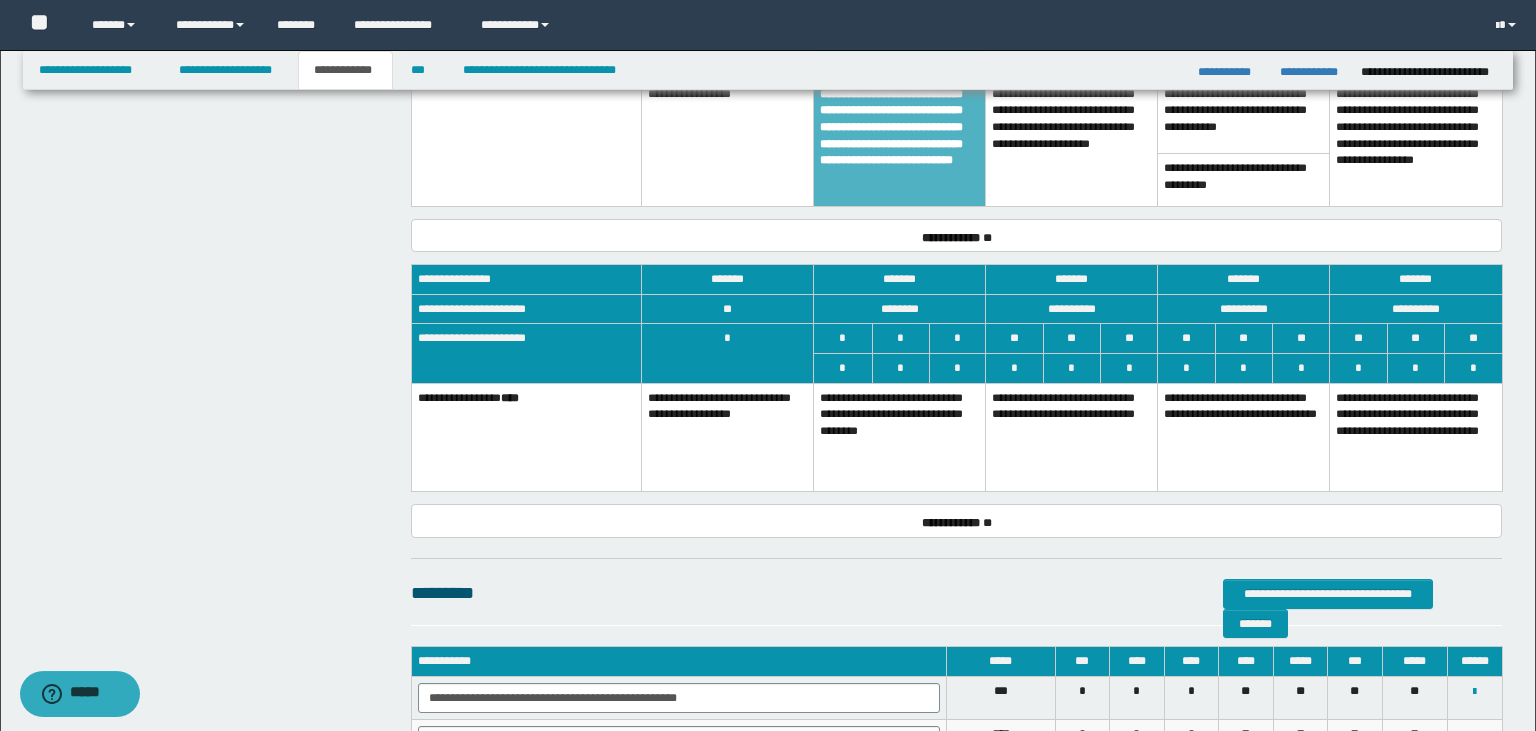 click on "**********" at bounding box center (900, 437) 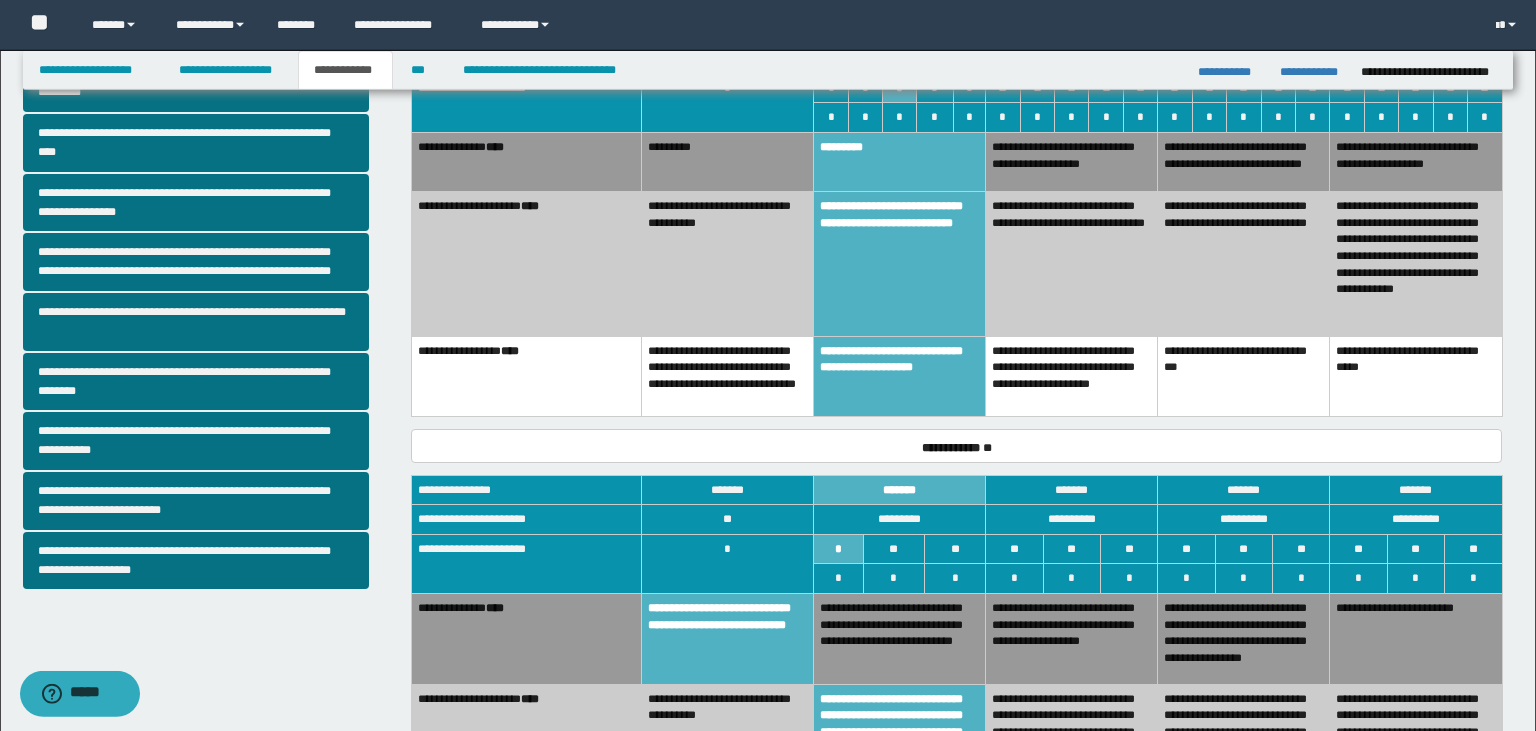 scroll, scrollTop: 404, scrollLeft: 0, axis: vertical 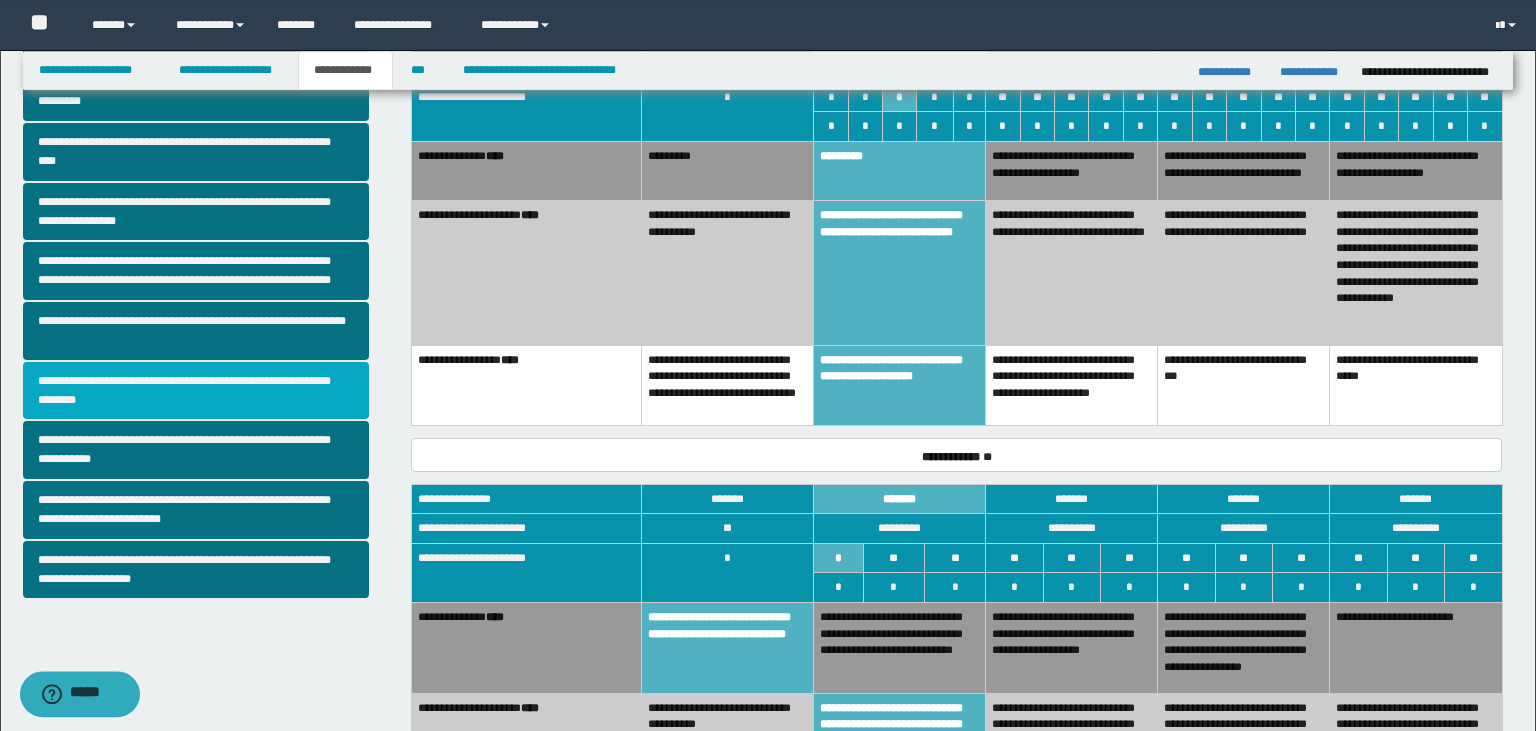click on "**********" at bounding box center (196, 391) 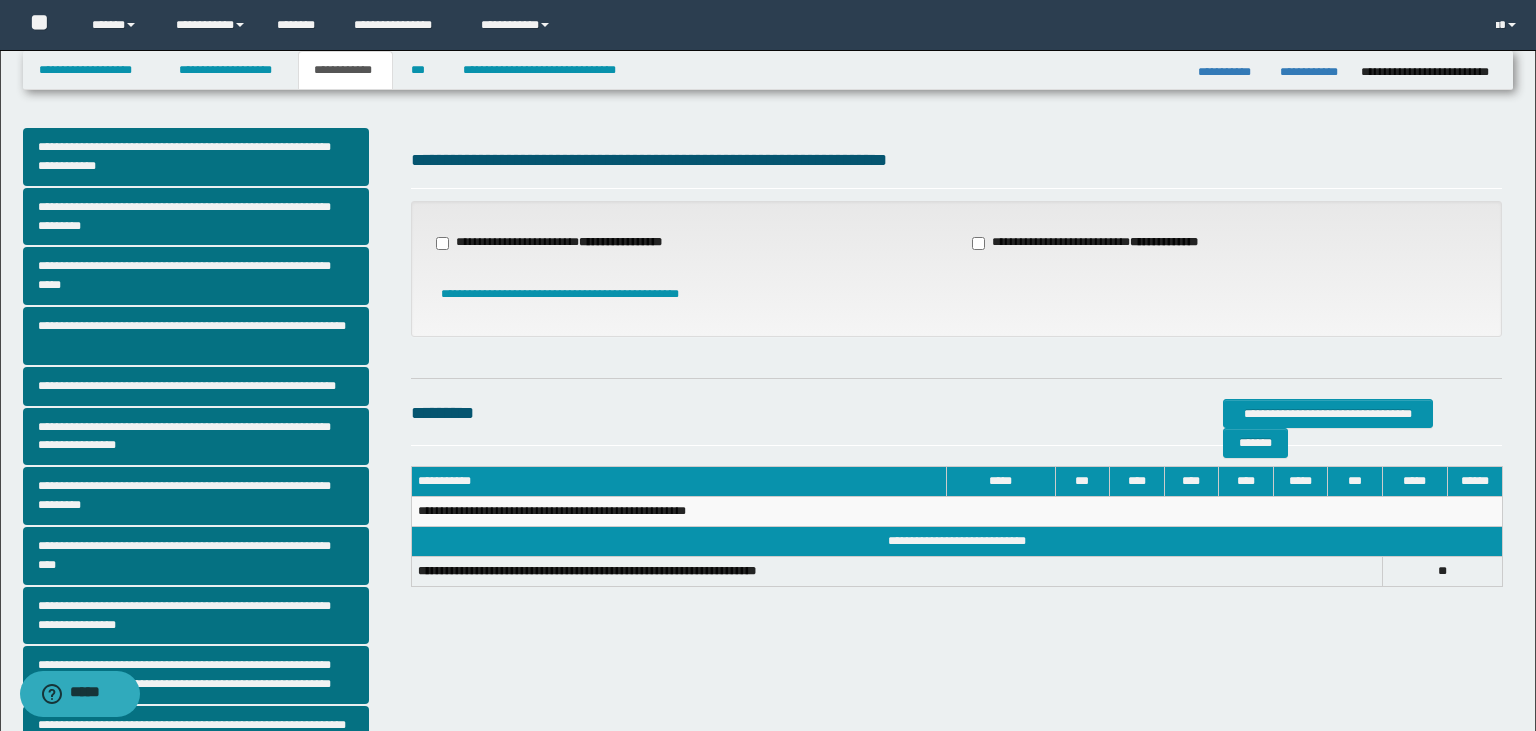 click on "**********" at bounding box center [561, 243] 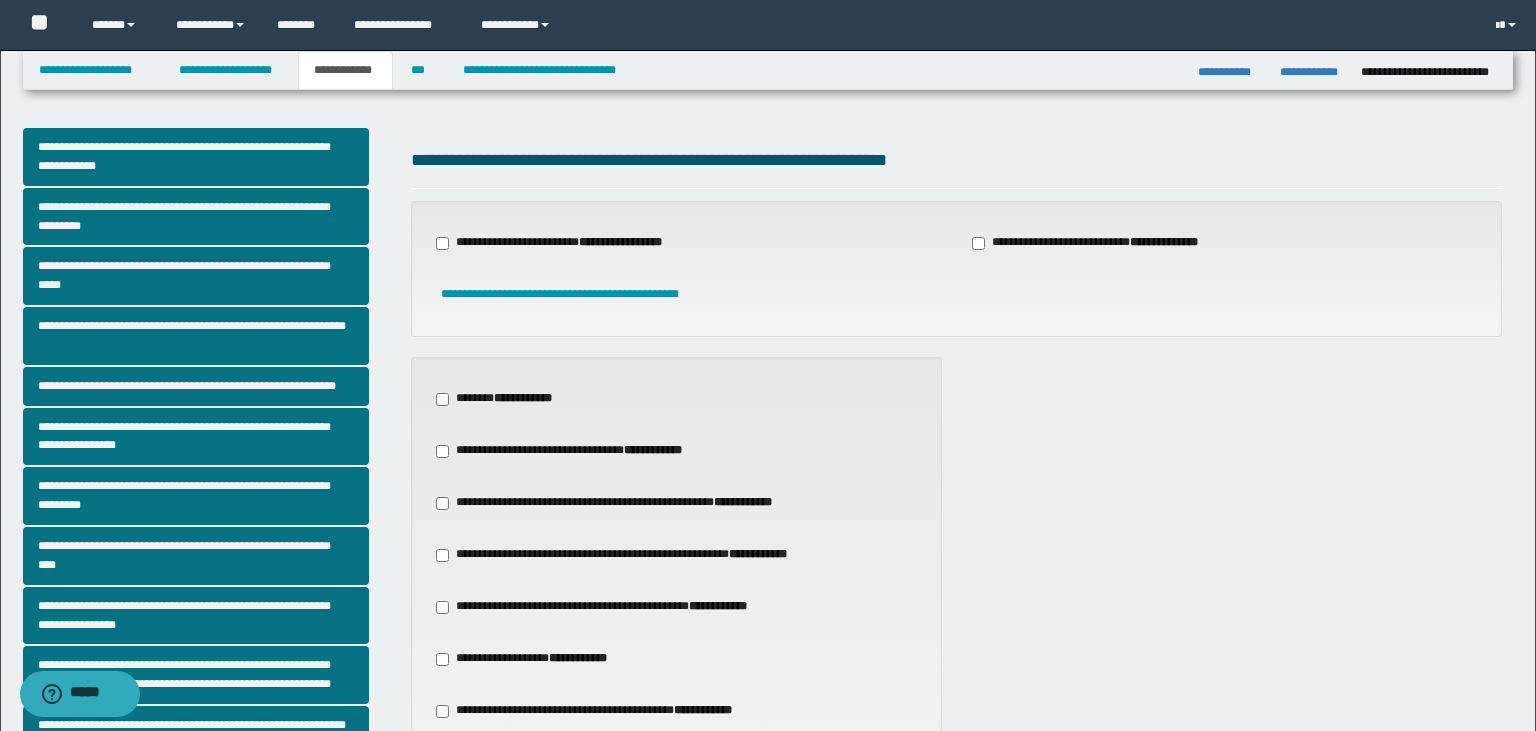 click on "**********" at bounding box center (502, 399) 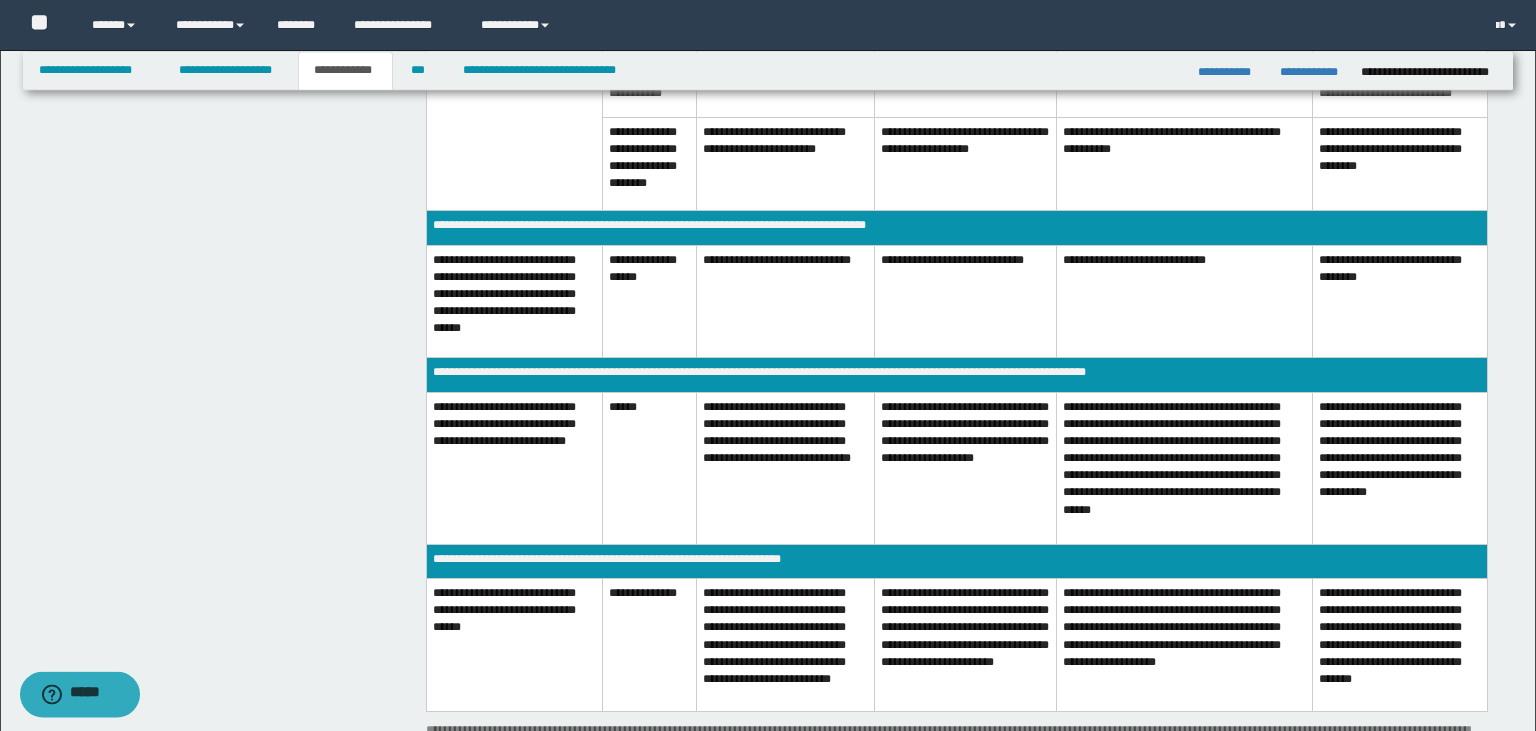 scroll, scrollTop: 1113, scrollLeft: 0, axis: vertical 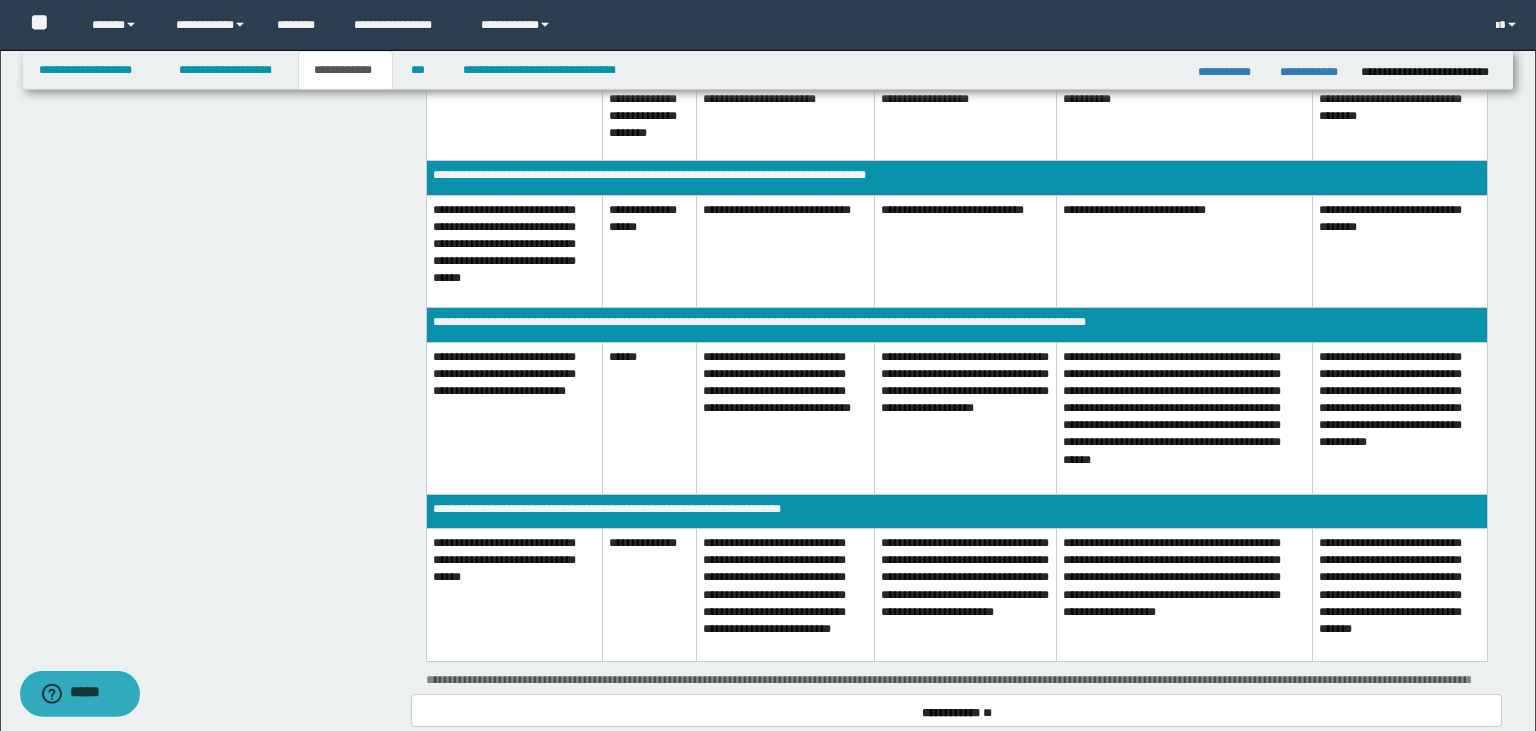 click on "**********" at bounding box center (785, 418) 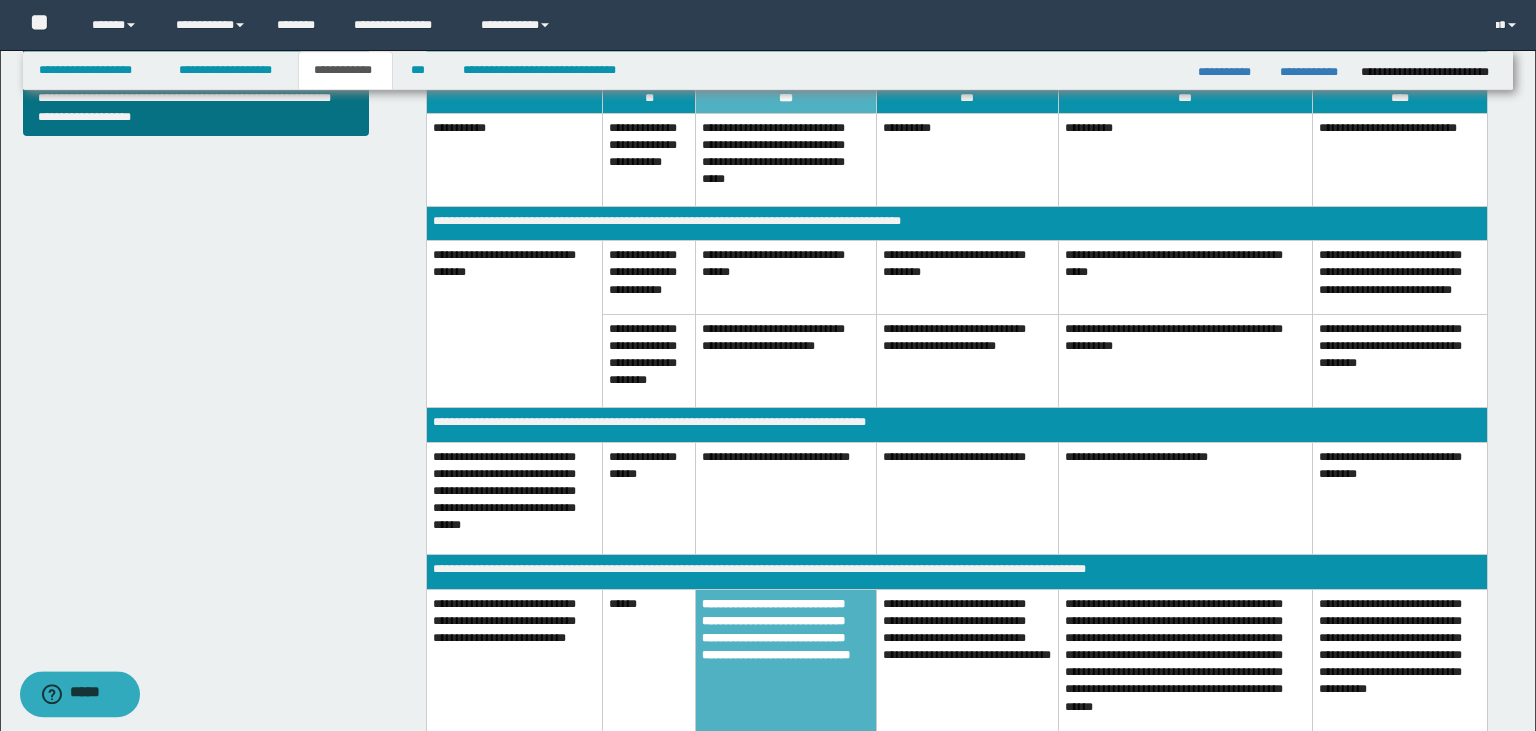 scroll, scrollTop: 864, scrollLeft: 0, axis: vertical 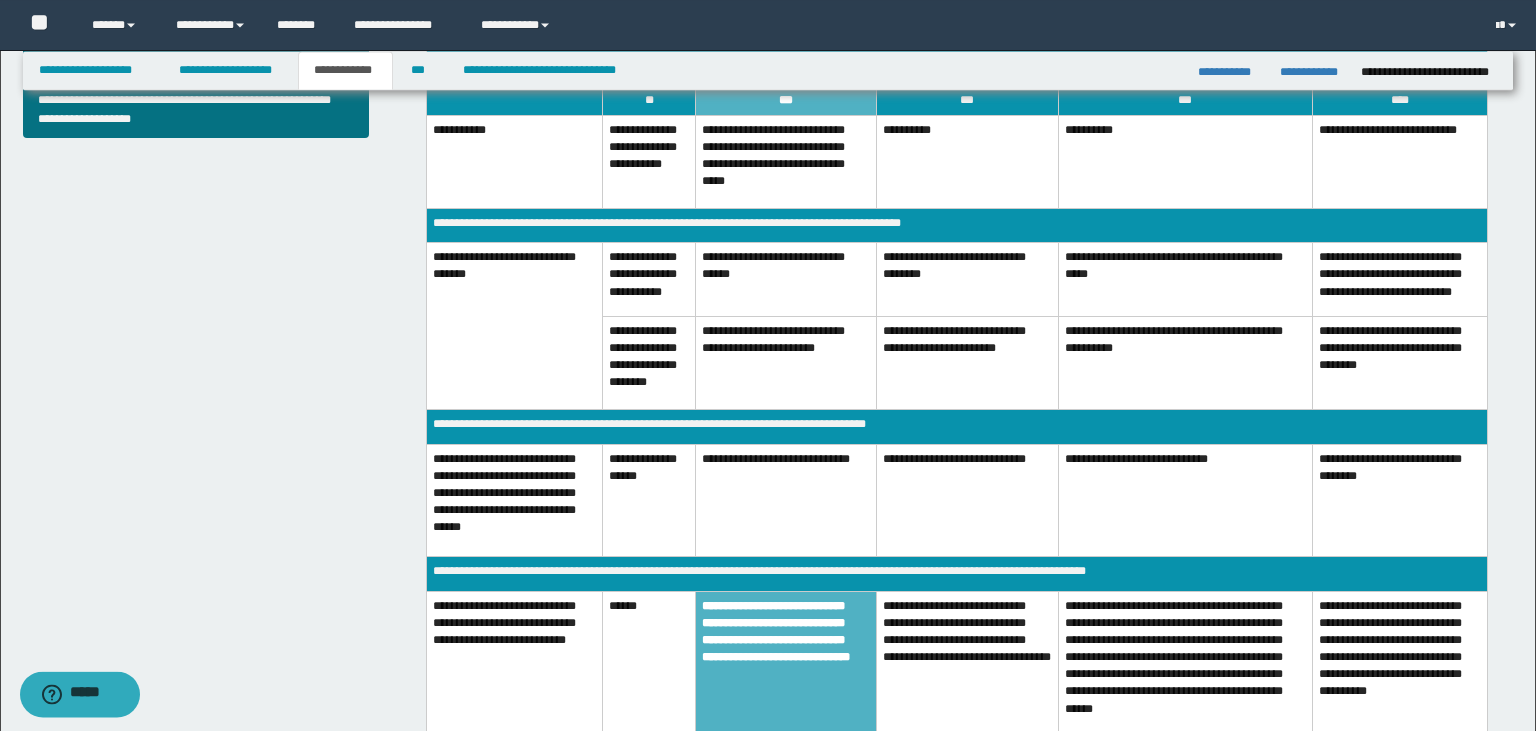 click on "**********" at bounding box center (786, 362) 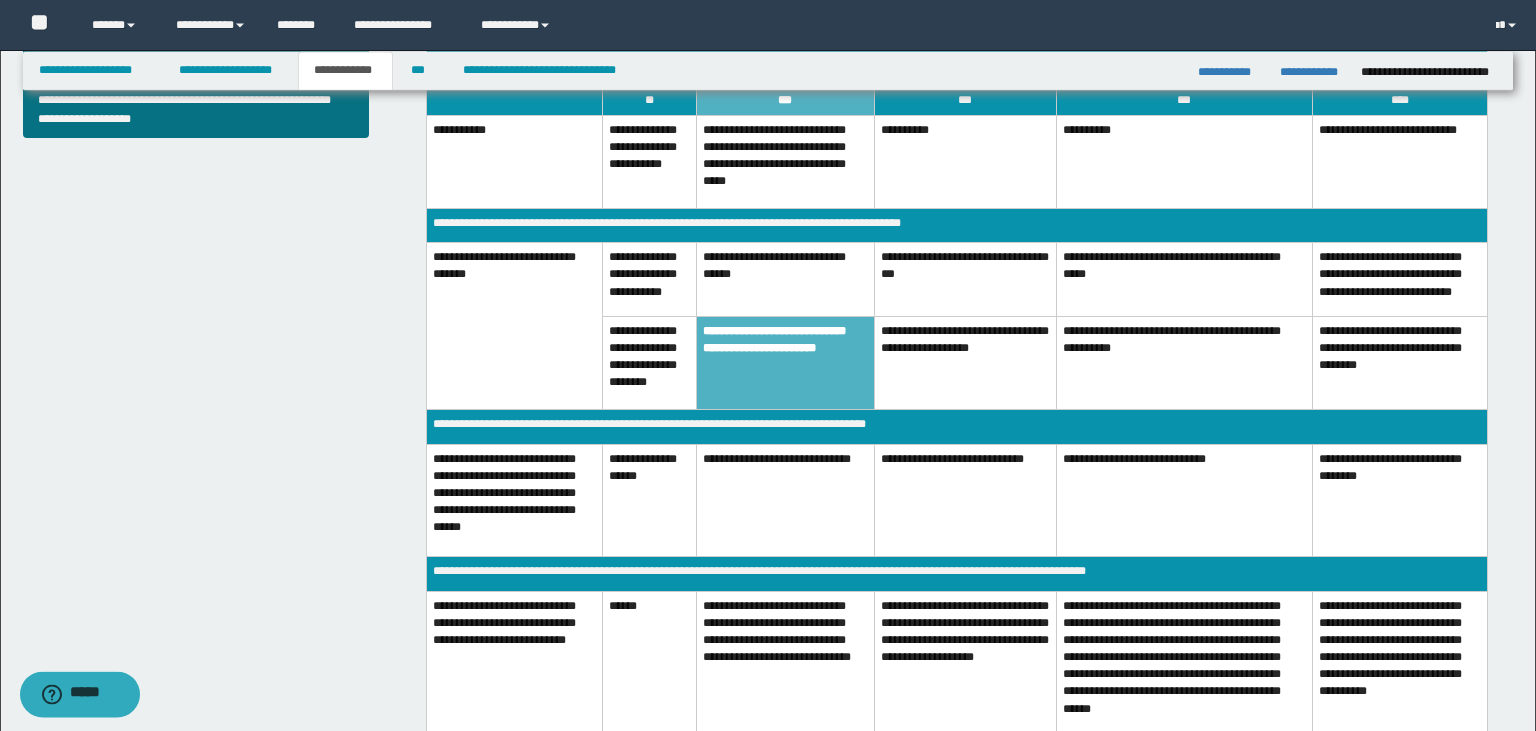 click on "**********" at bounding box center (785, 667) 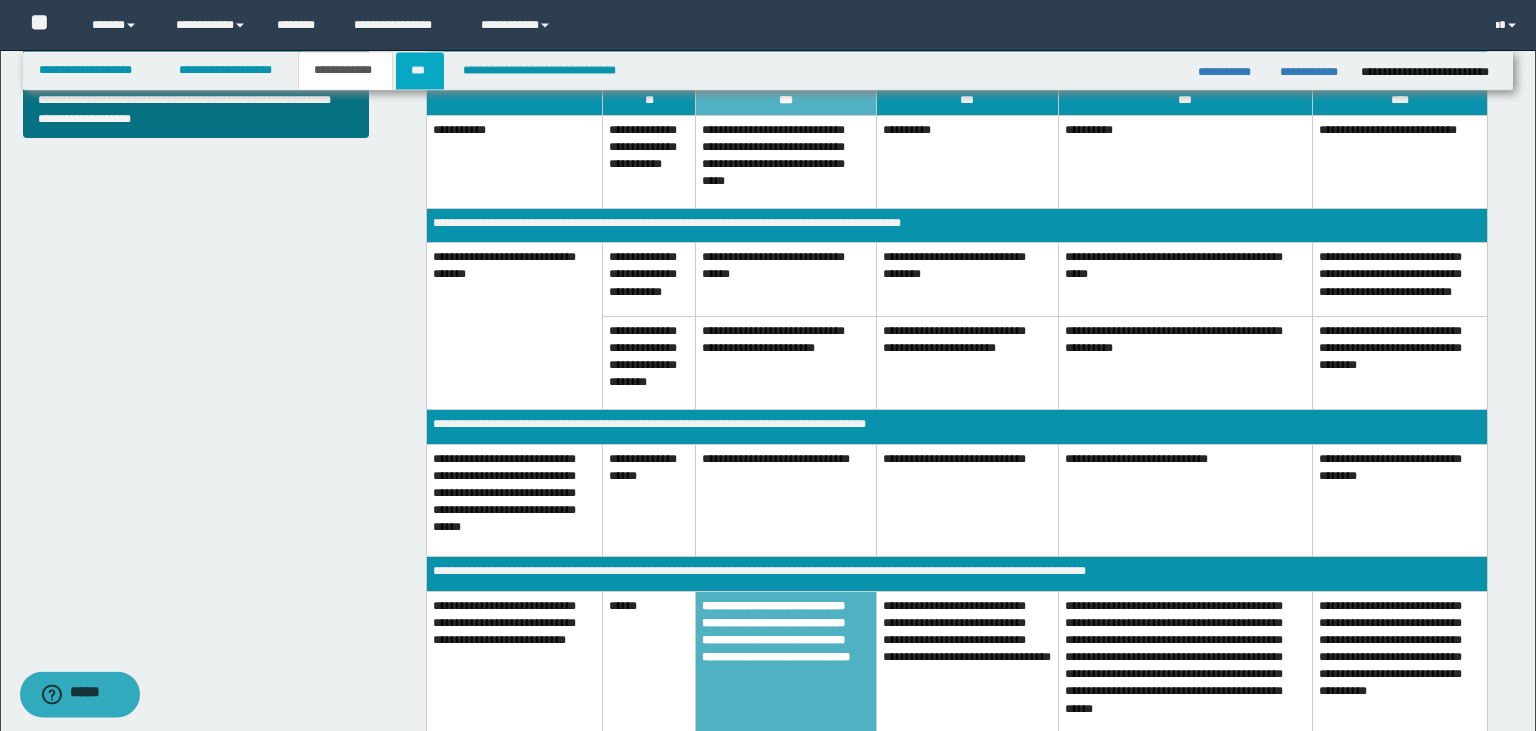 click on "***" at bounding box center (419, 70) 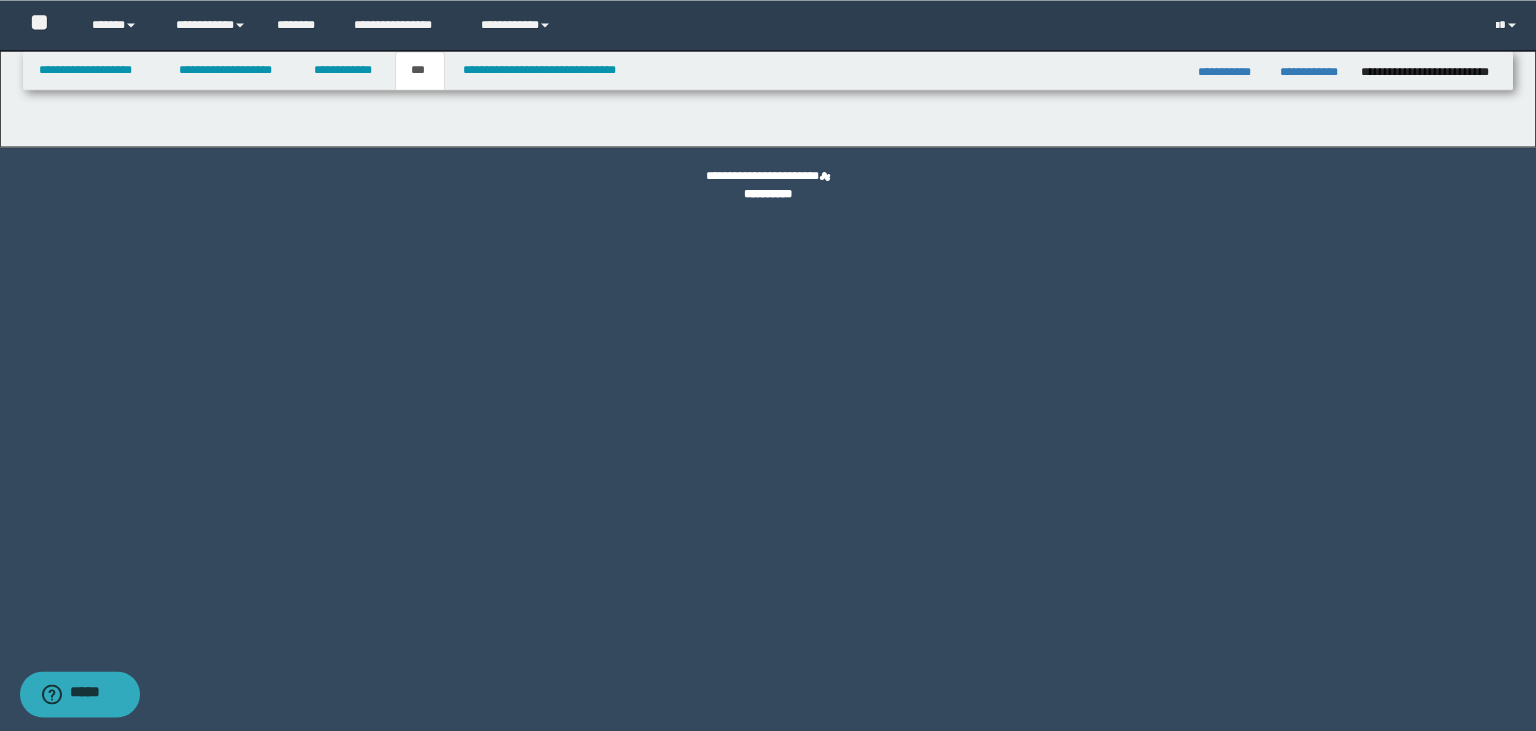 scroll, scrollTop: 0, scrollLeft: 0, axis: both 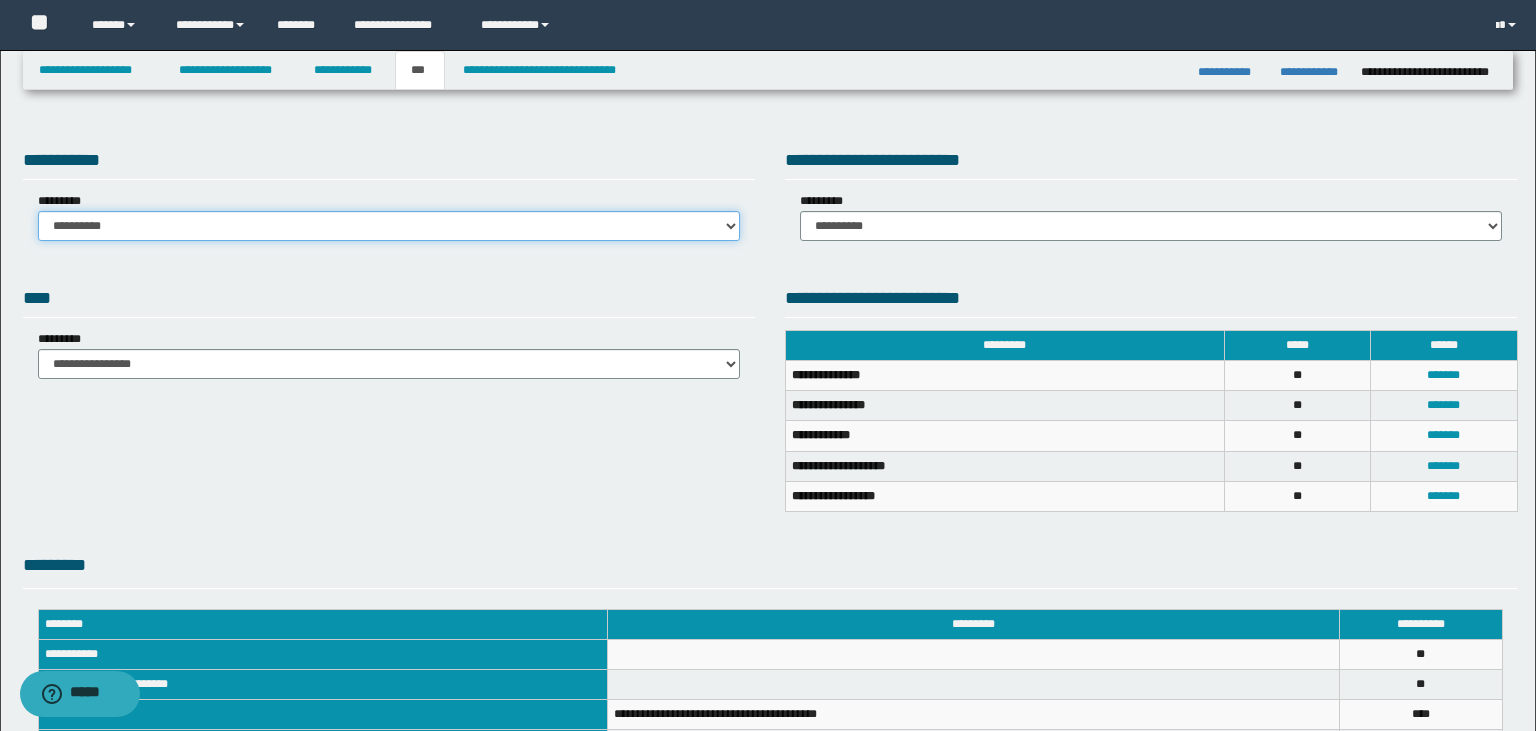 click on "**********" at bounding box center (389, 226) 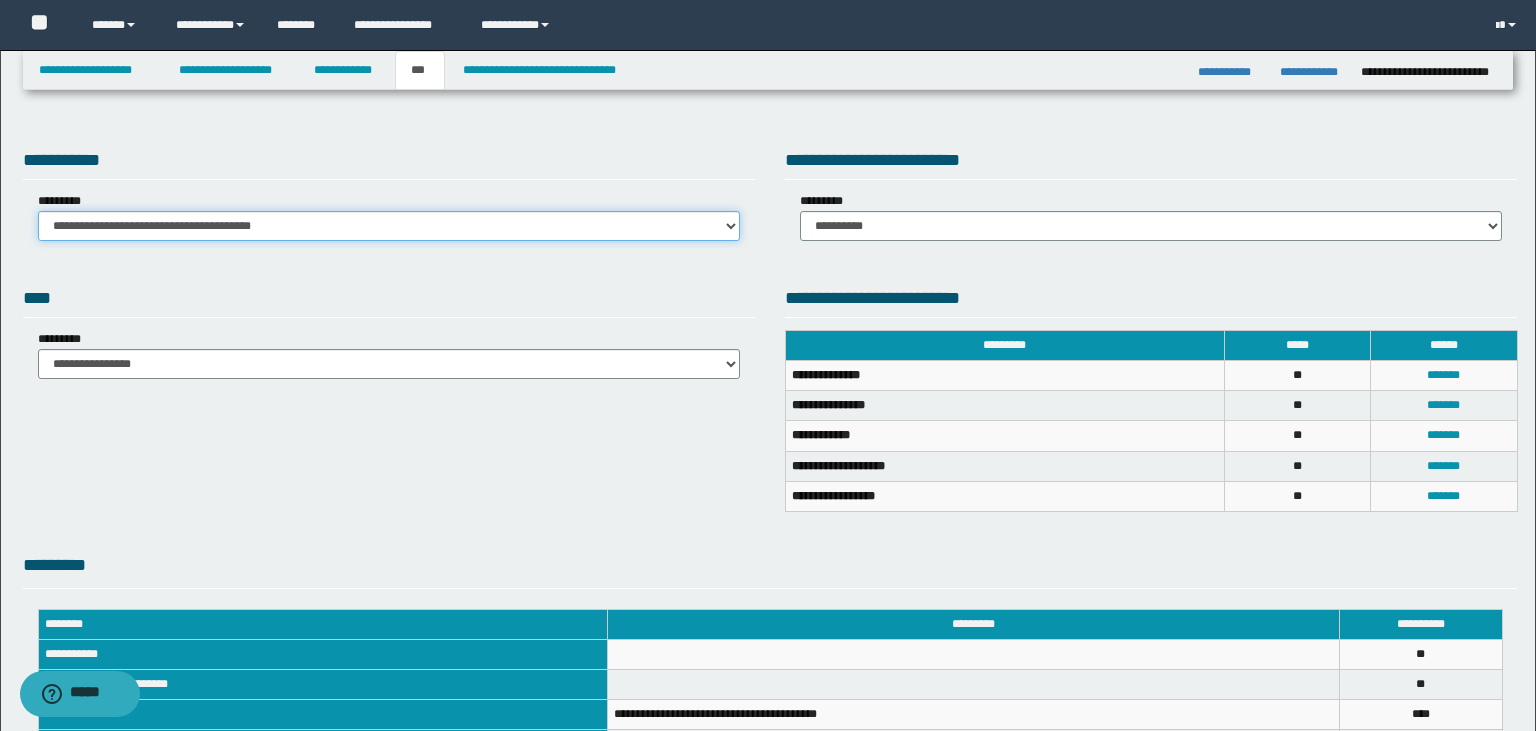 click on "**********" at bounding box center (0, 0) 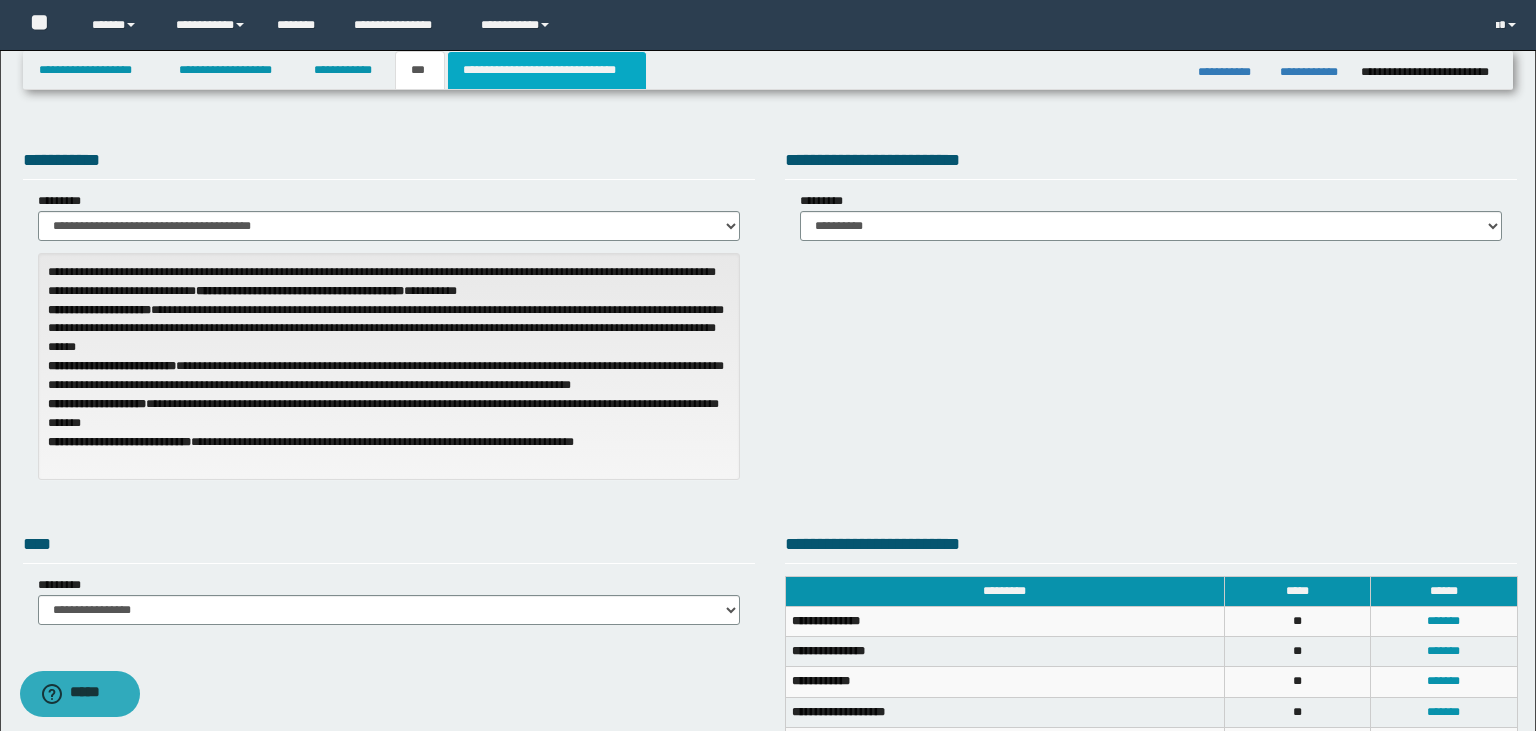 click on "**********" at bounding box center (547, 70) 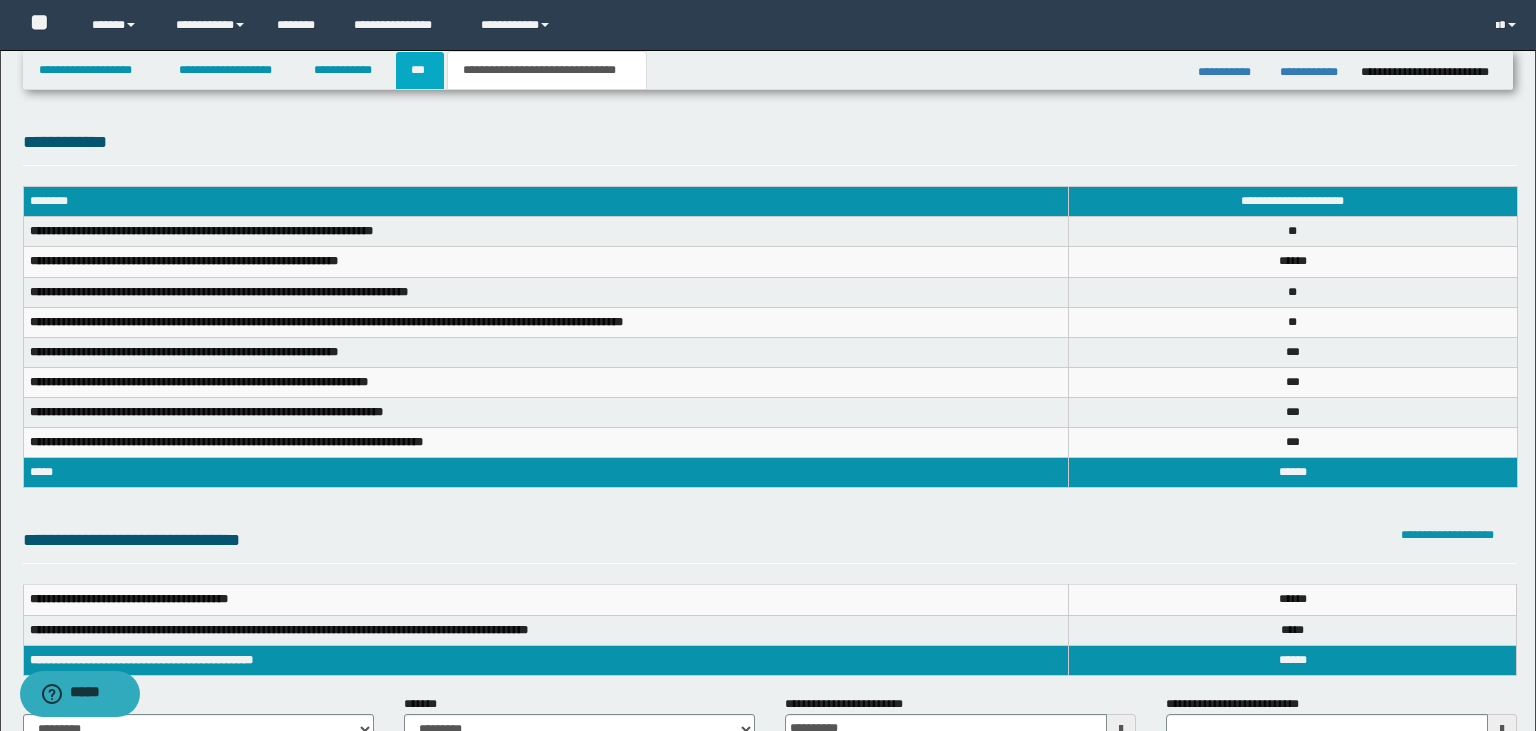click on "***" at bounding box center [419, 70] 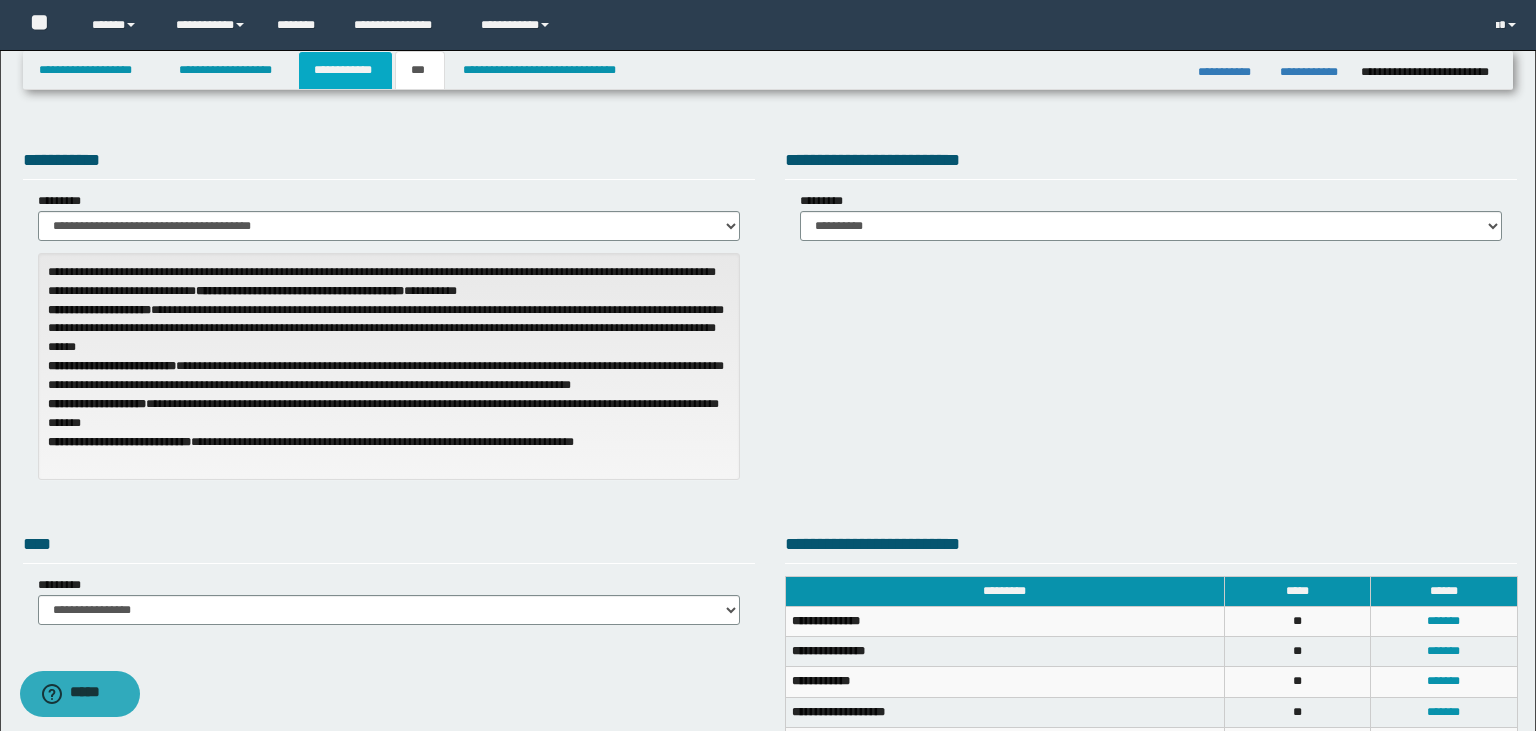 click on "**********" at bounding box center [346, 70] 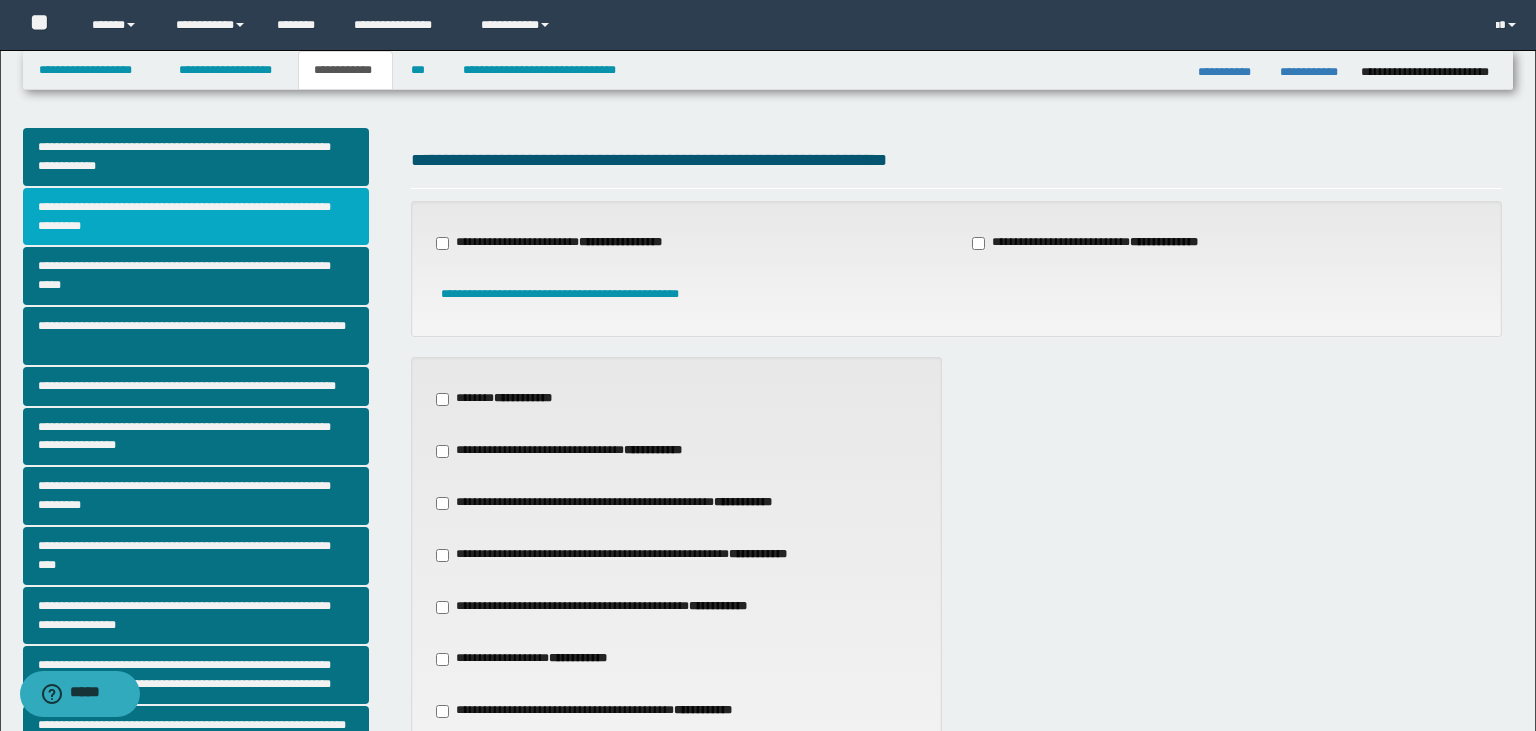 click on "**********" at bounding box center [196, 217] 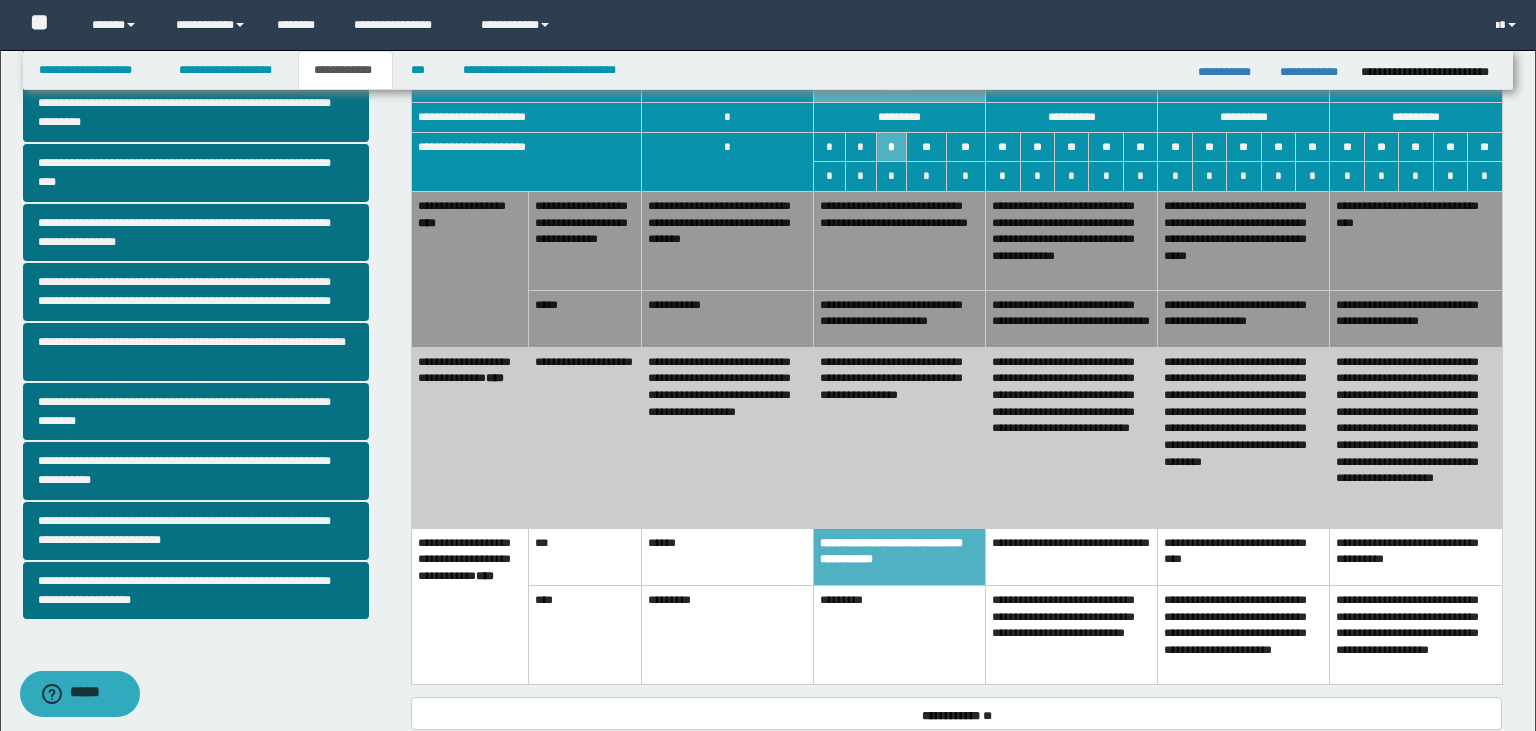 scroll, scrollTop: 394, scrollLeft: 0, axis: vertical 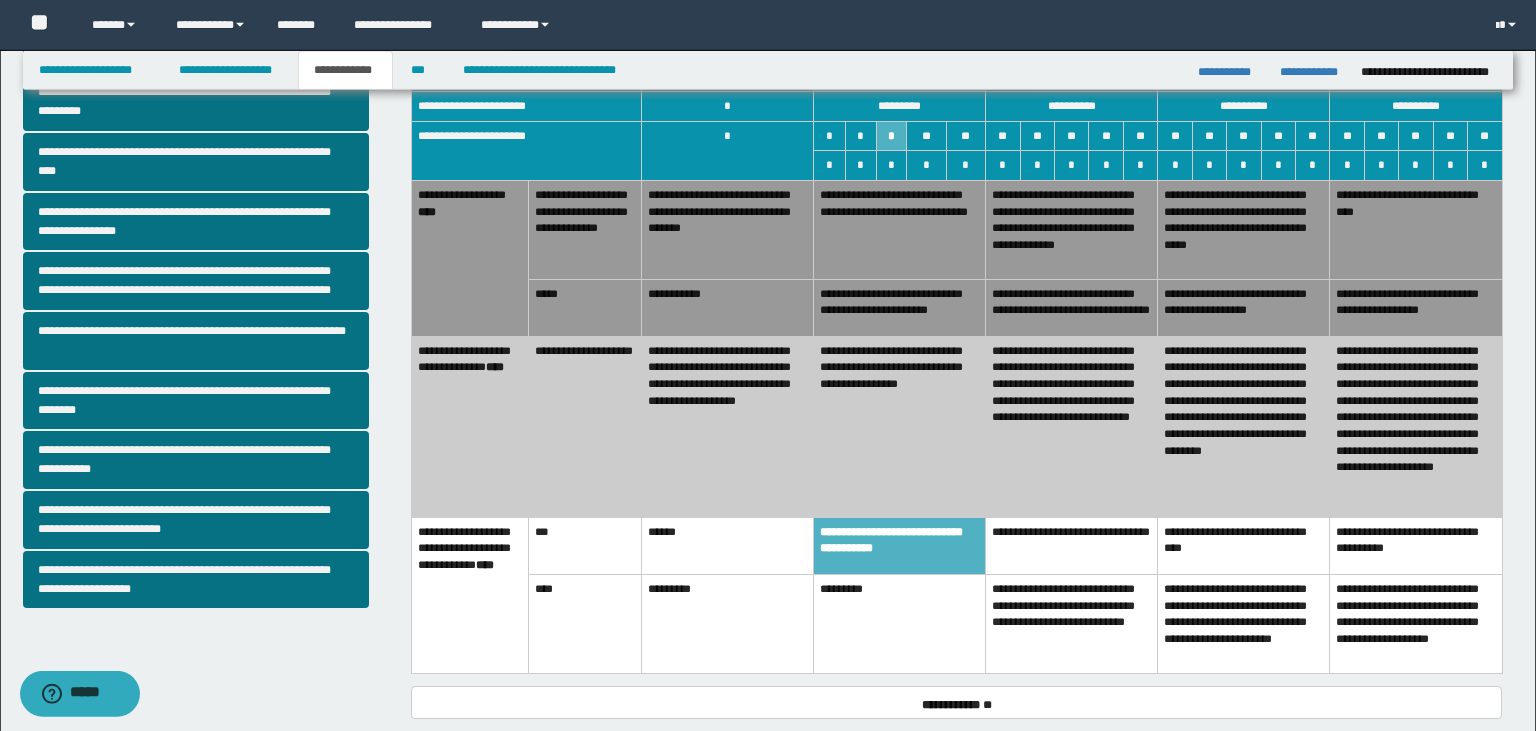 click on "**********" at bounding box center (1072, 624) 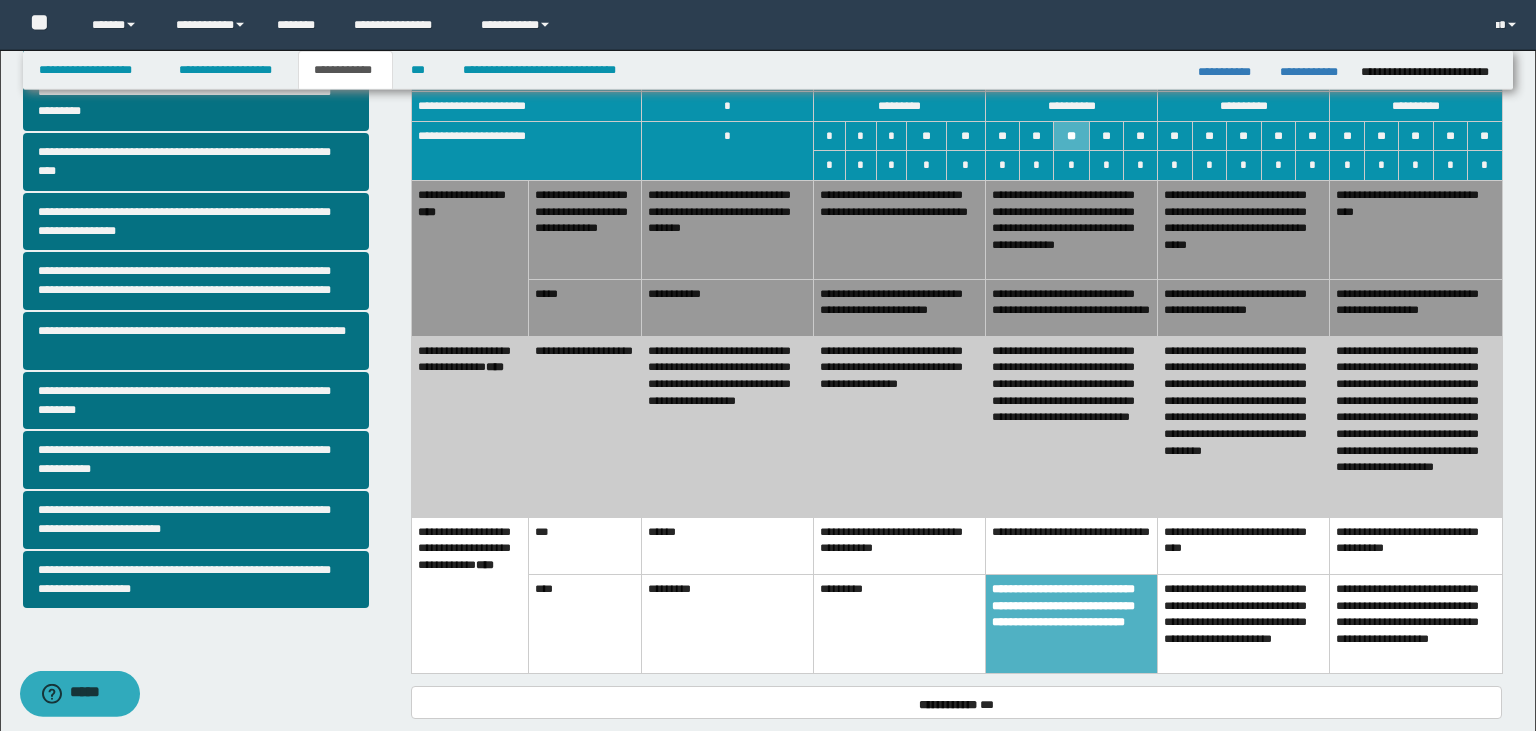 click on "**********" at bounding box center [900, 229] 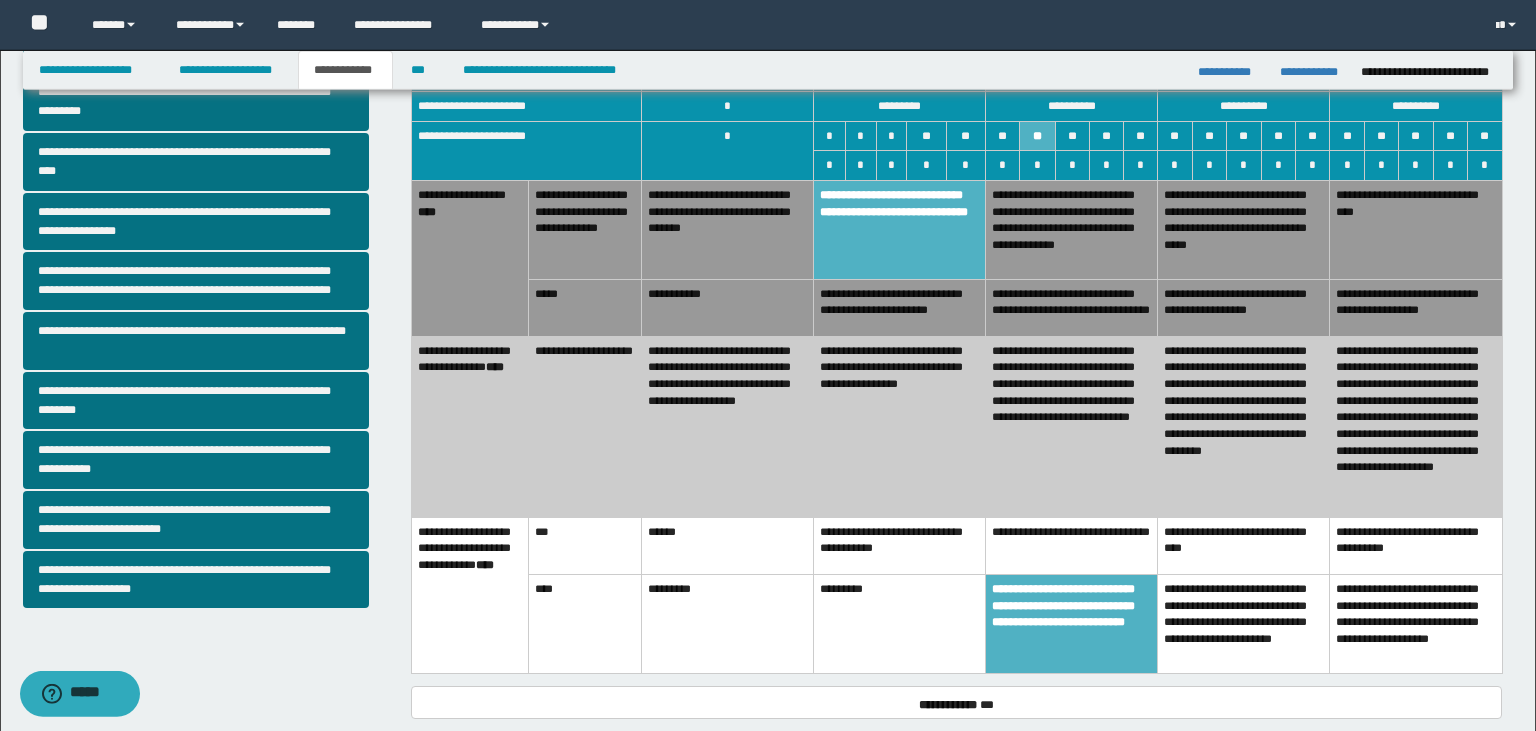 click on "**********" at bounding box center (727, 229) 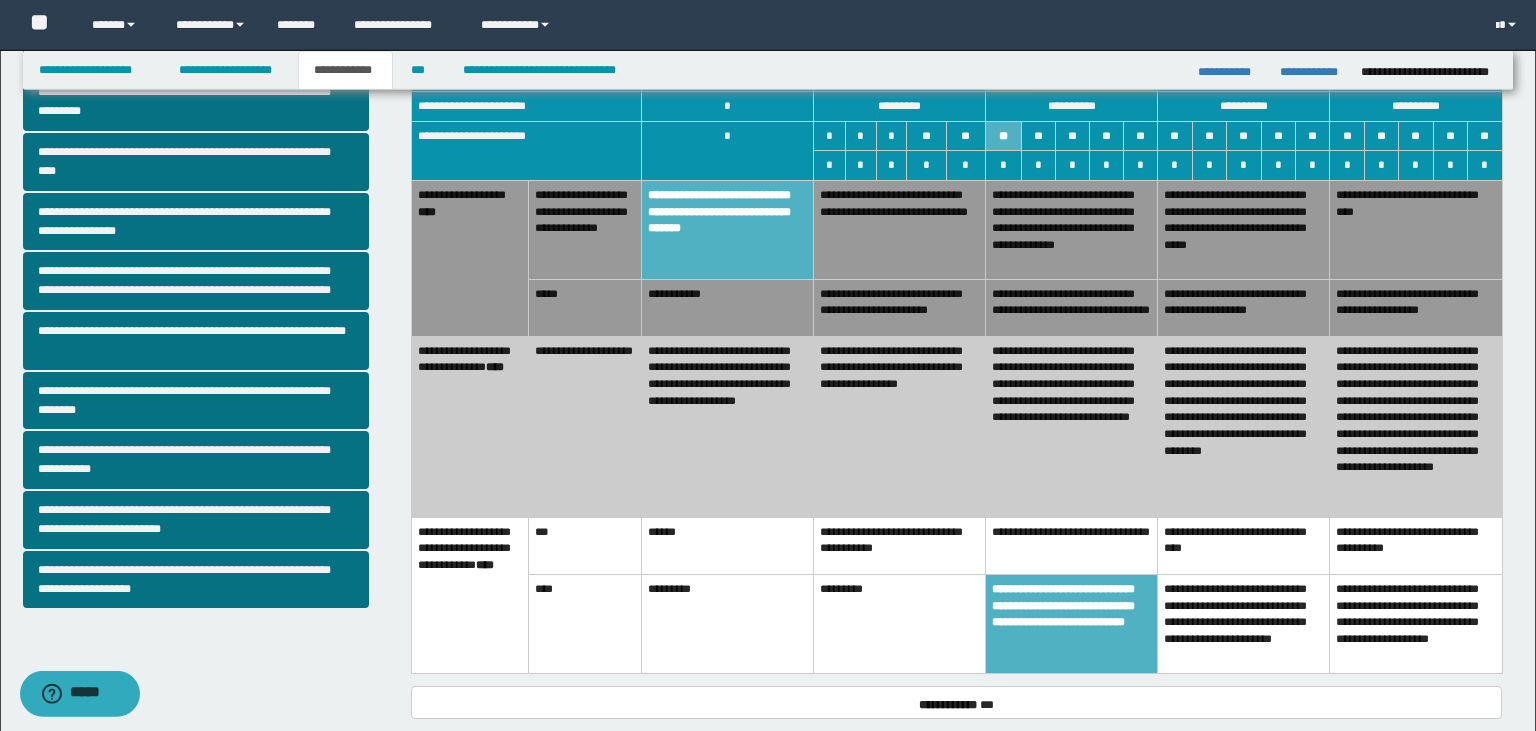 click on "**********" at bounding box center [727, 307] 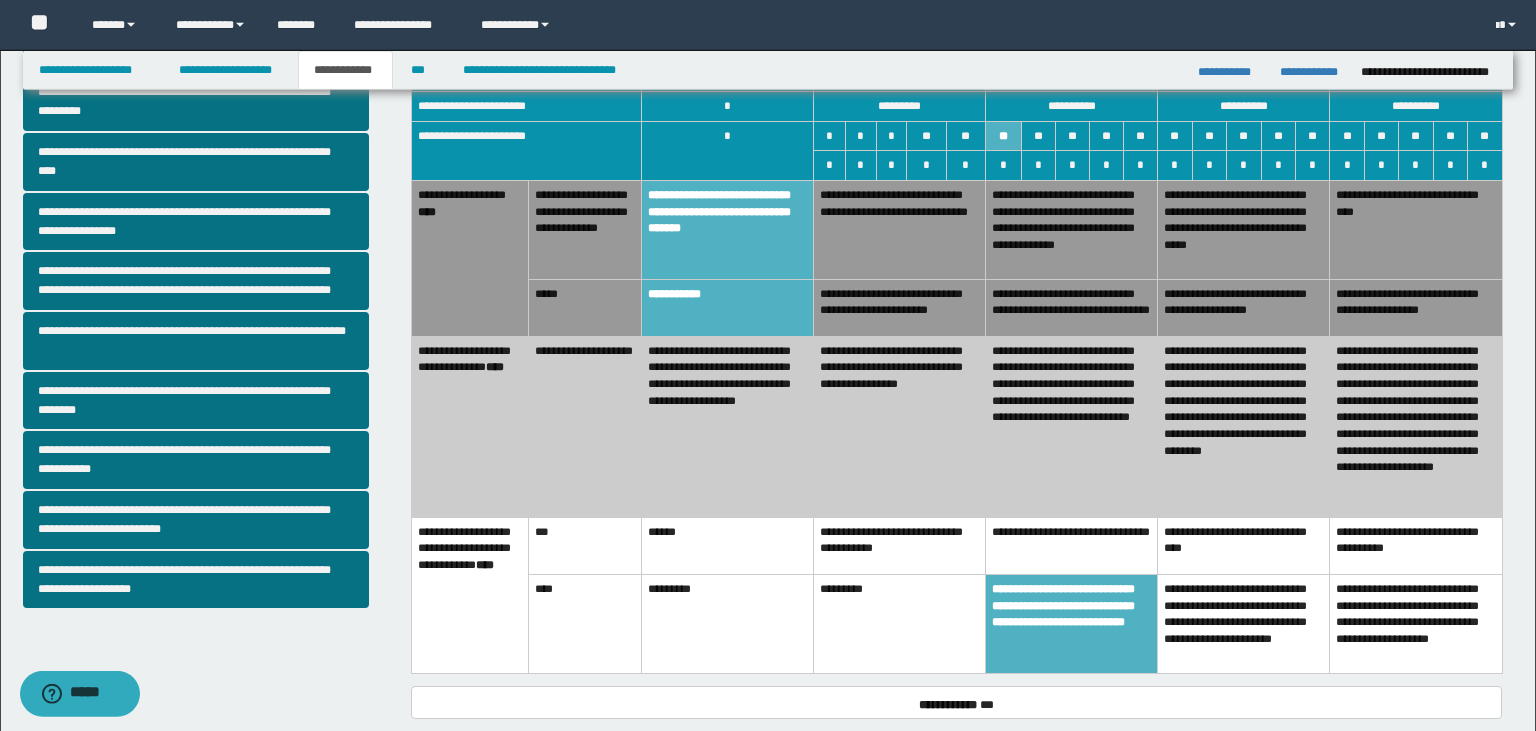 click on "**********" at bounding box center [727, 426] 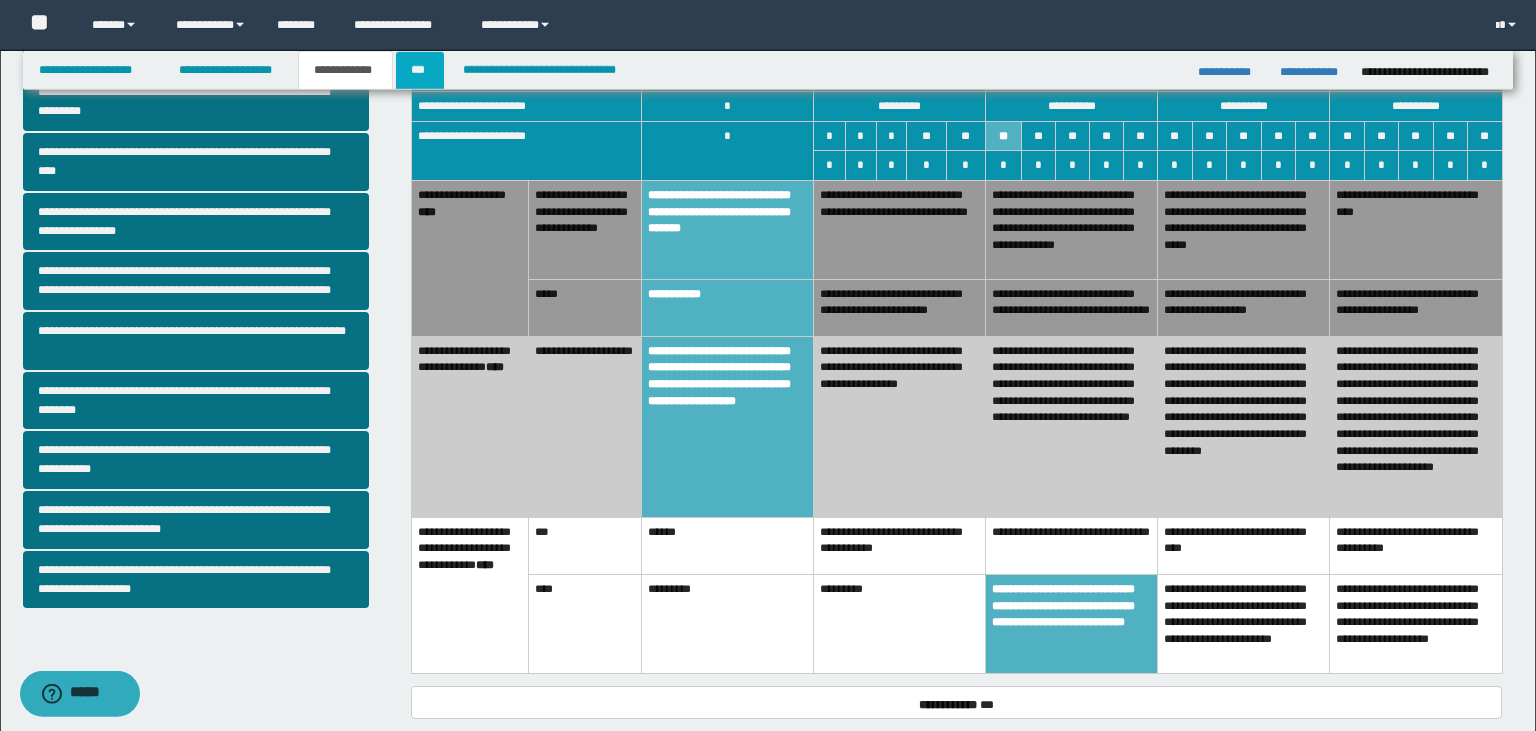 click on "***" at bounding box center (419, 70) 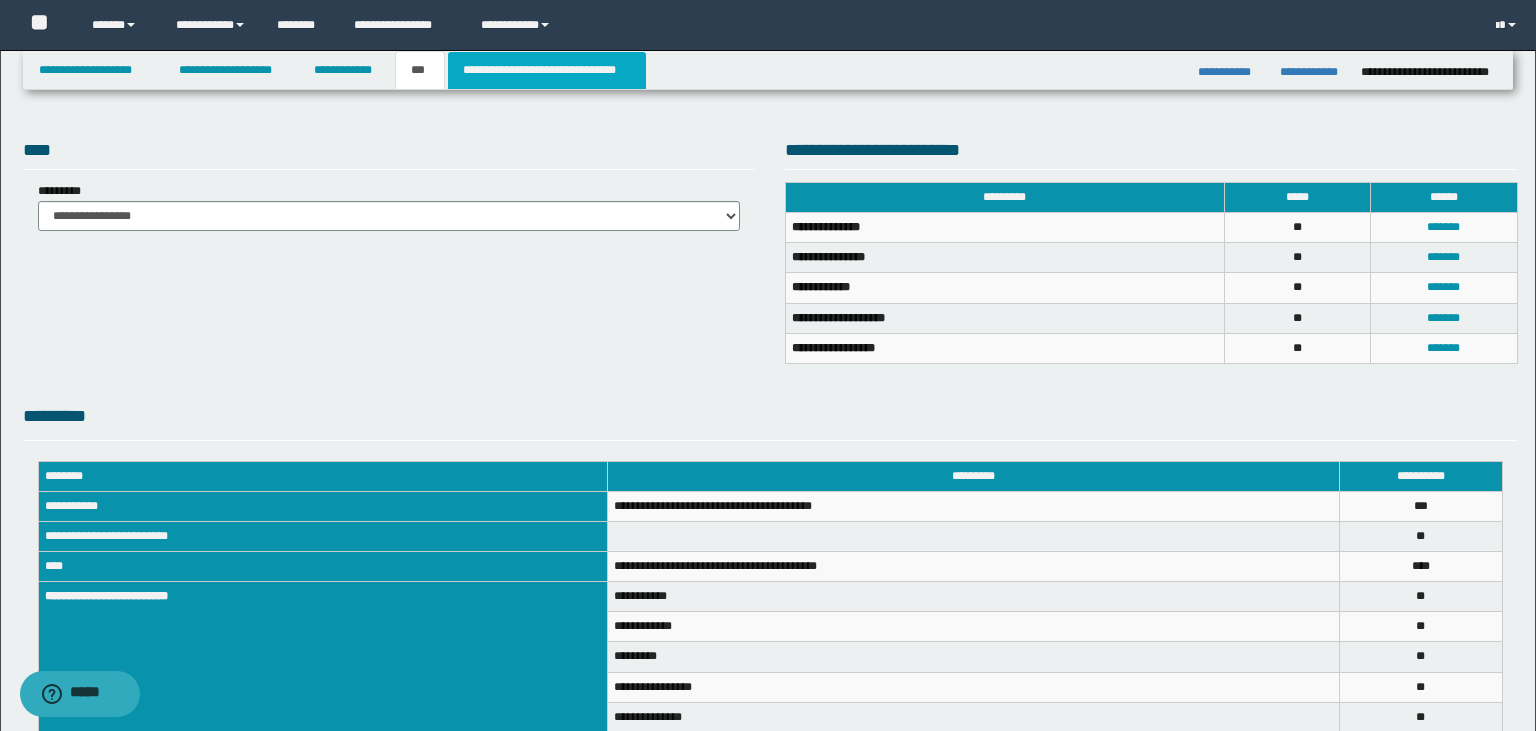 click on "**********" at bounding box center (547, 70) 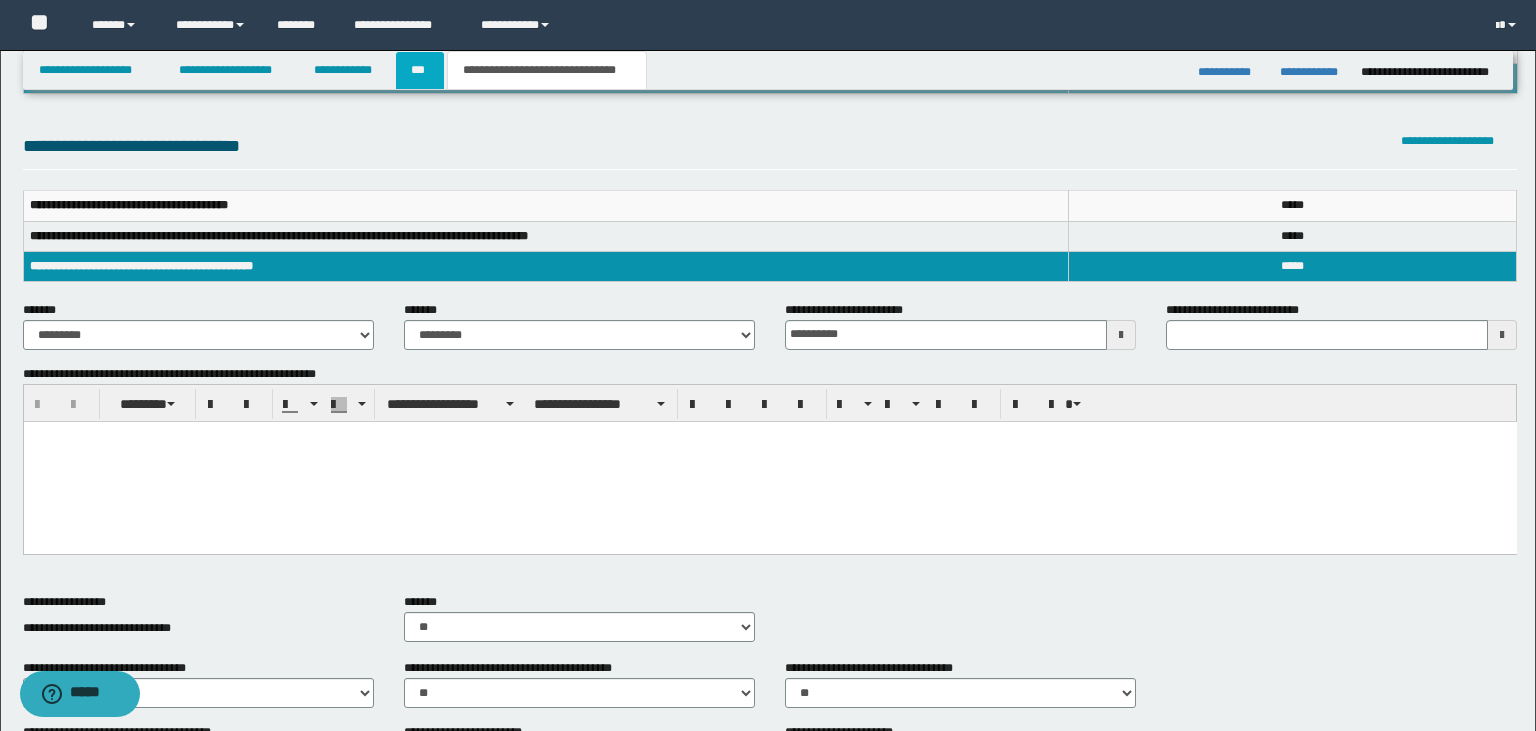 click on "***" at bounding box center (419, 70) 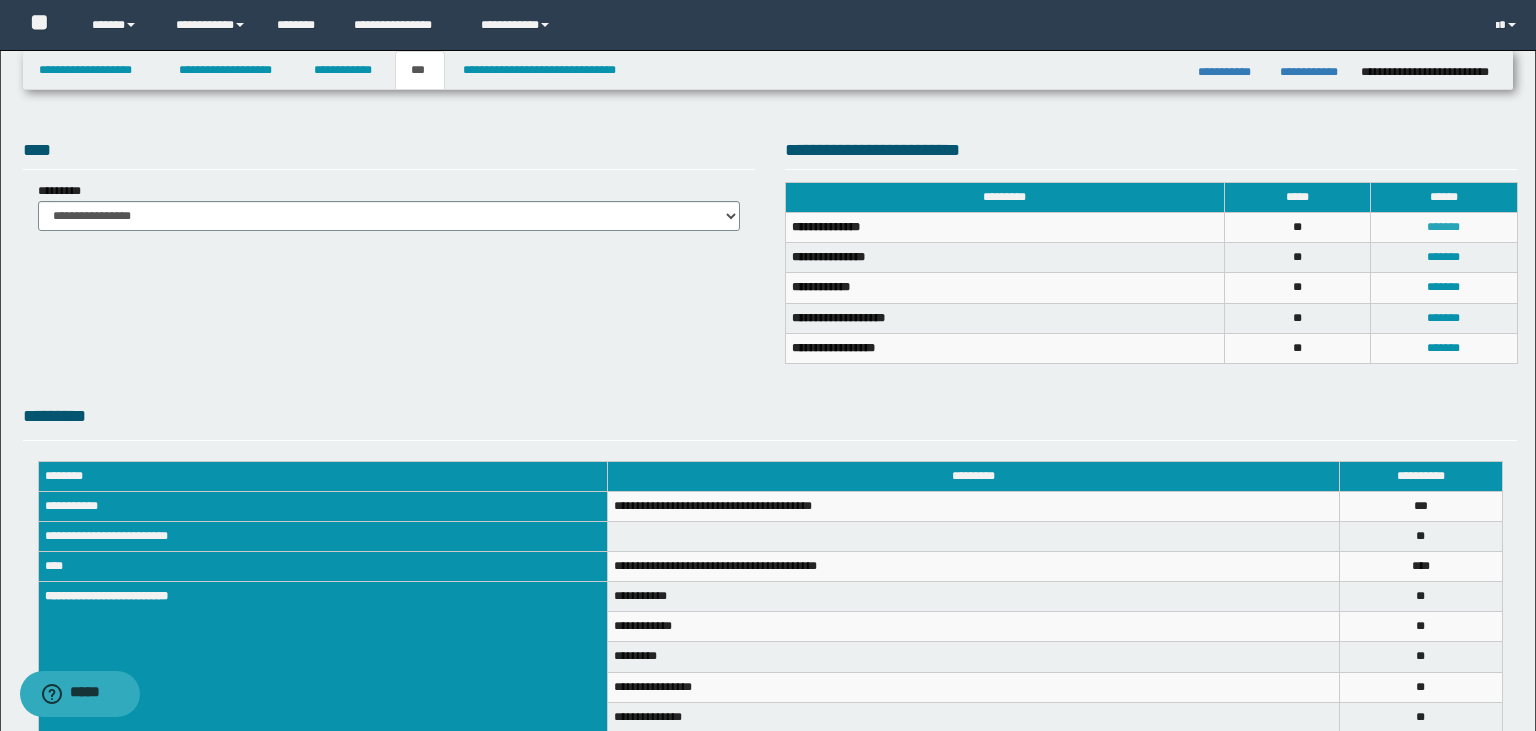click on "*******" at bounding box center [1443, 227] 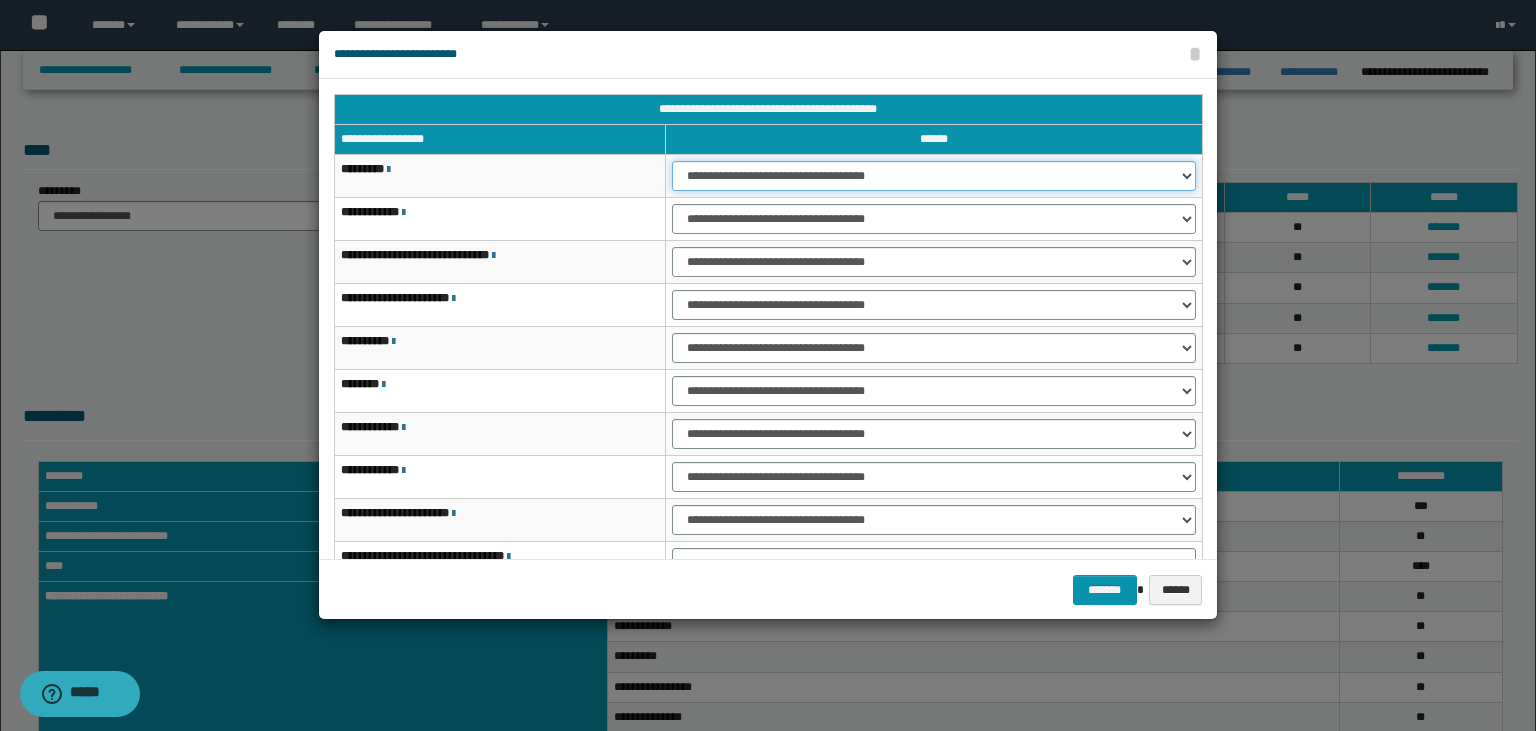 click on "**********" at bounding box center (934, 176) 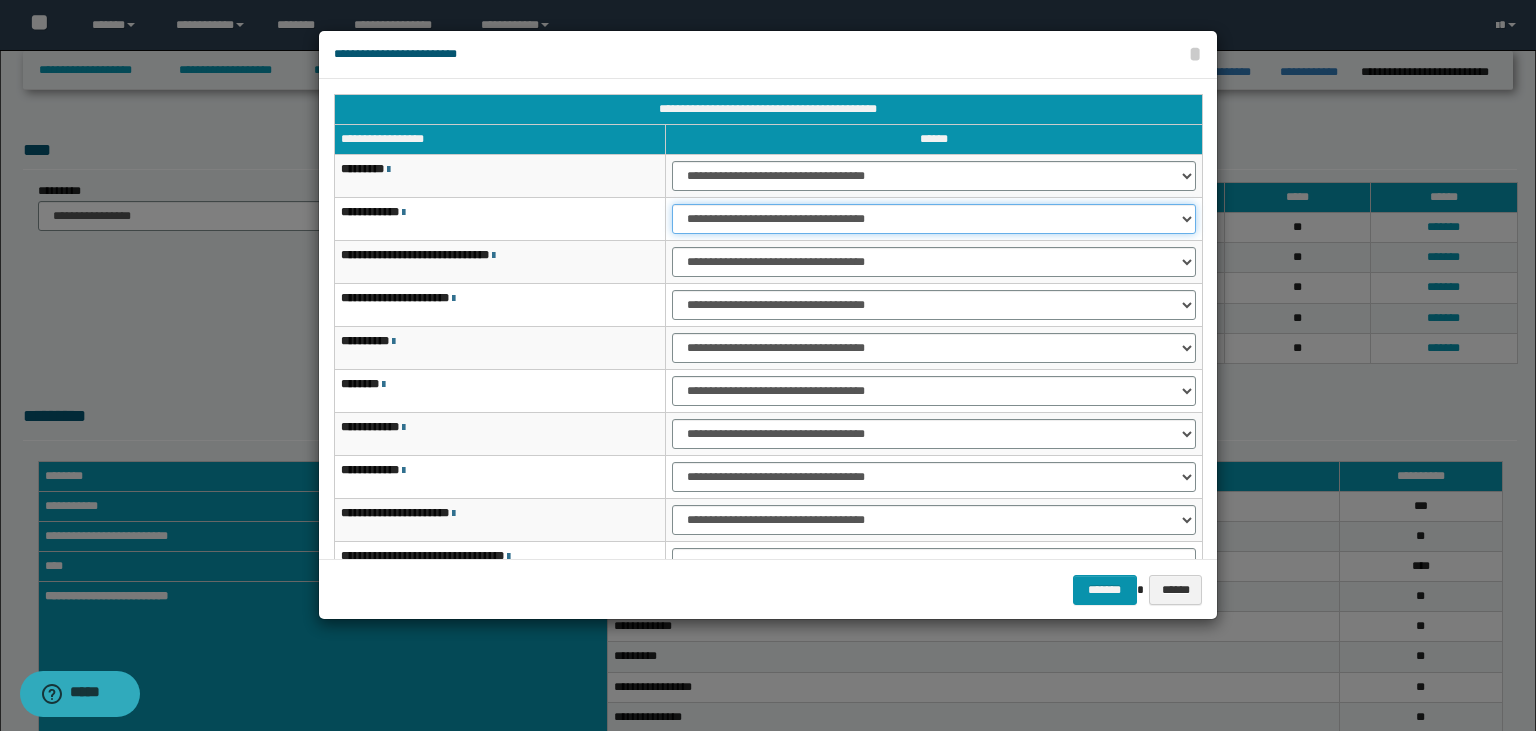 click on "**********" at bounding box center (0, 0) 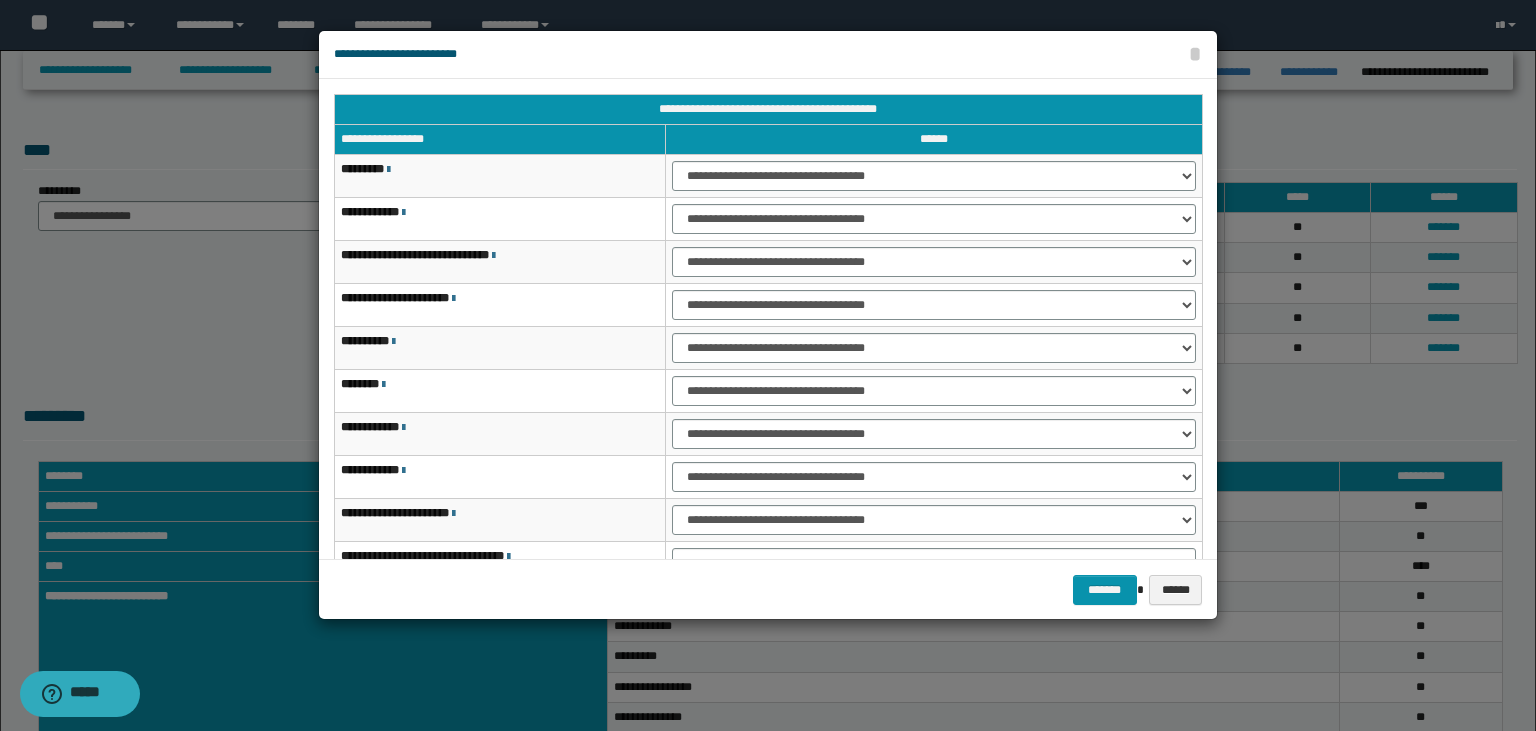 click on "**********" at bounding box center (933, 305) 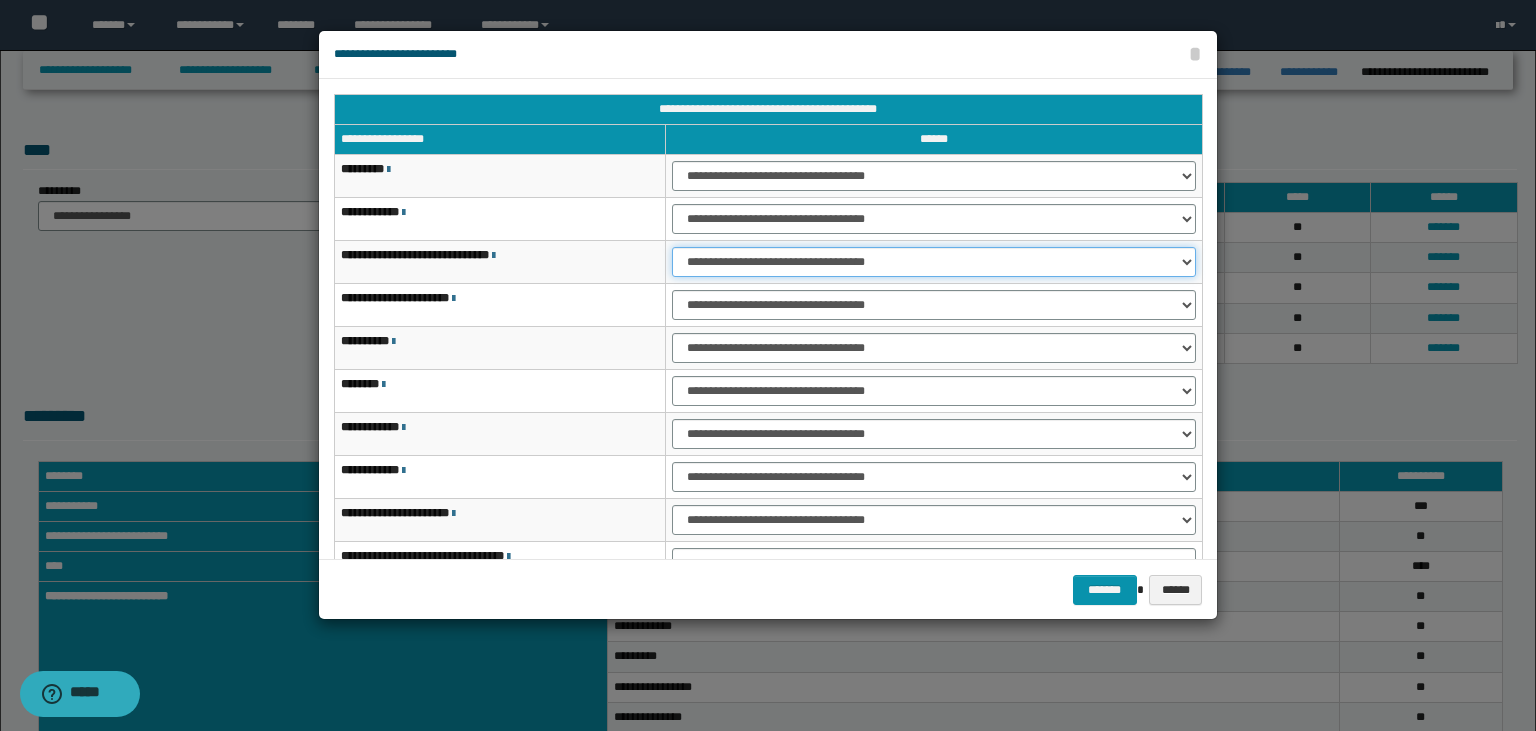 click on "**********" at bounding box center [934, 262] 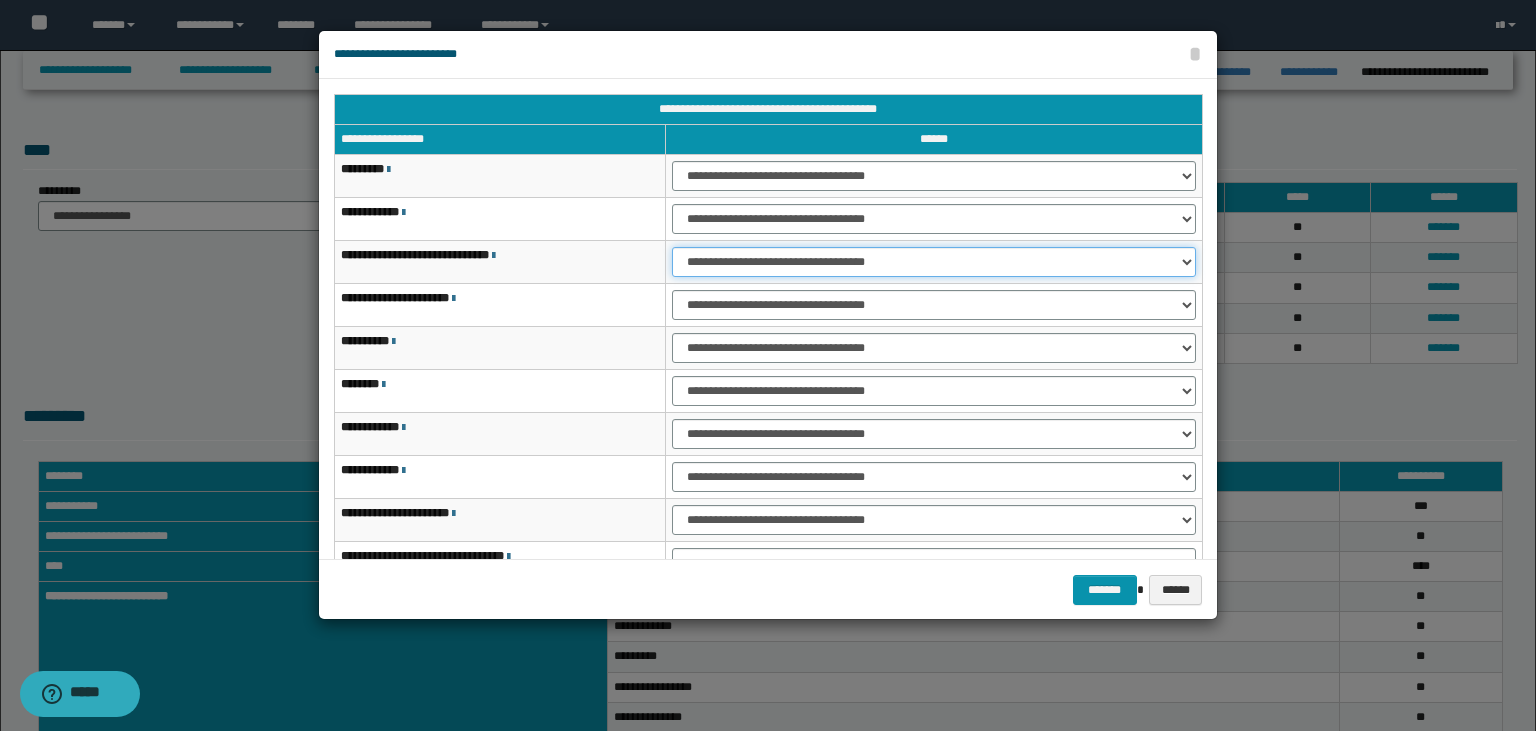 click on "**********" at bounding box center (0, 0) 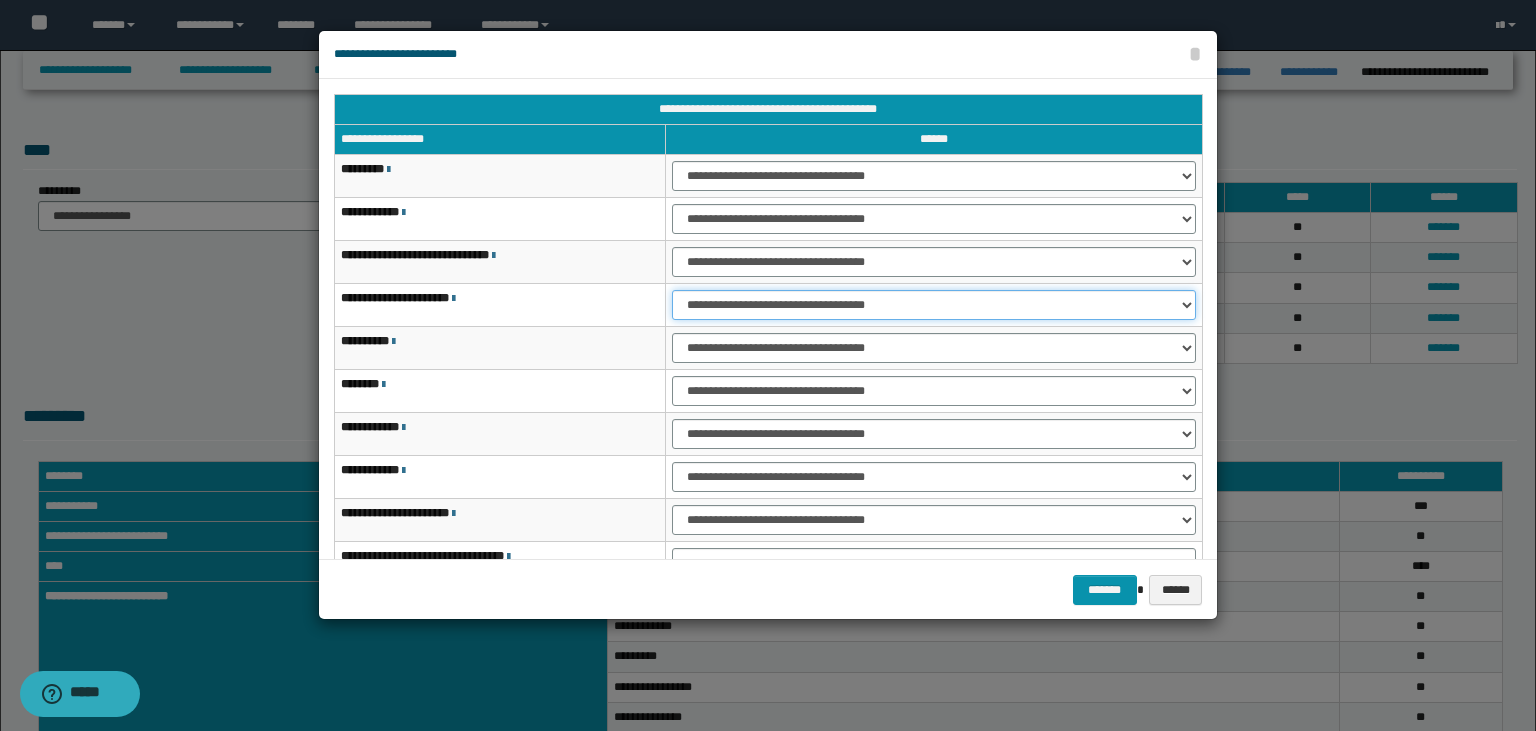 click on "**********" at bounding box center [934, 305] 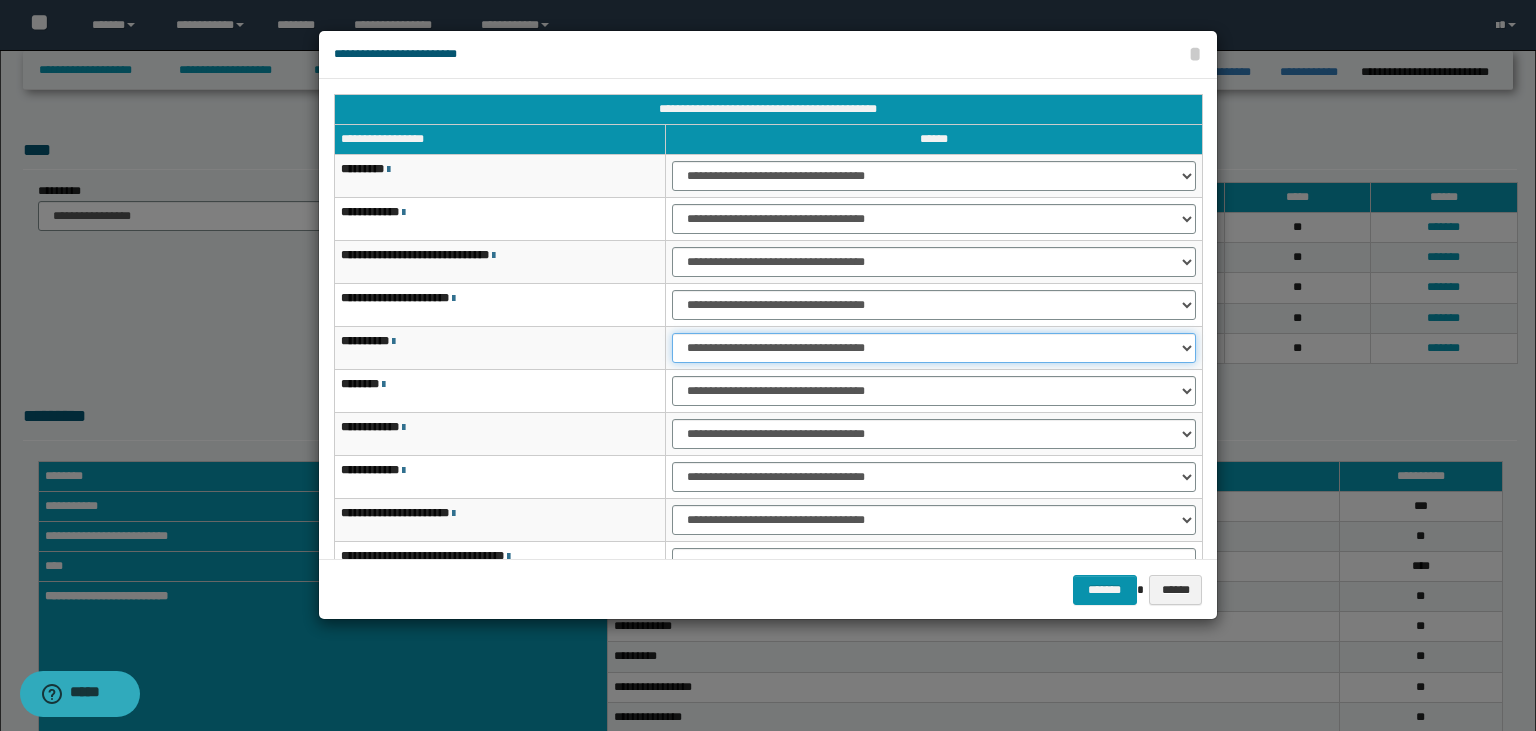 click on "**********" at bounding box center [0, 0] 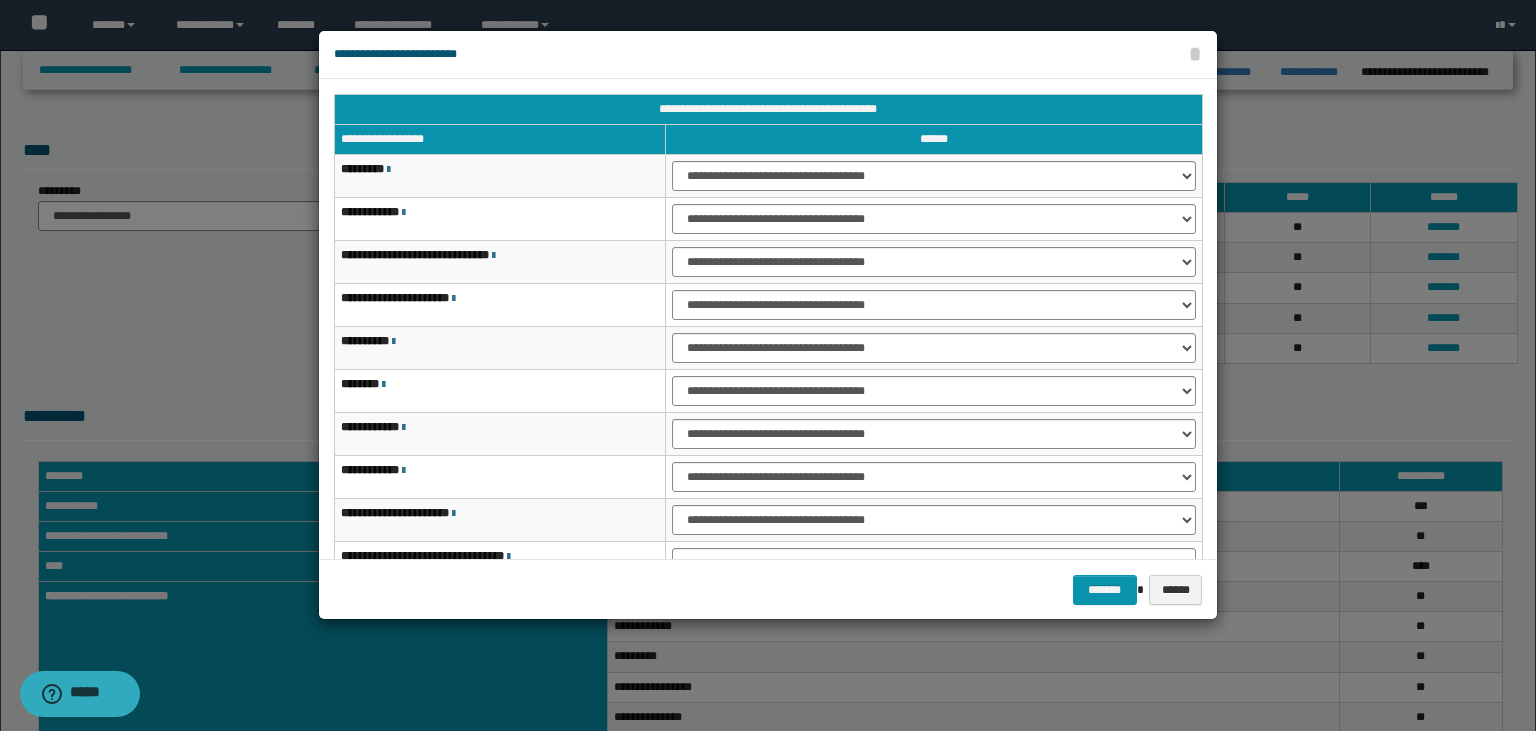 click on "********" at bounding box center (500, 391) 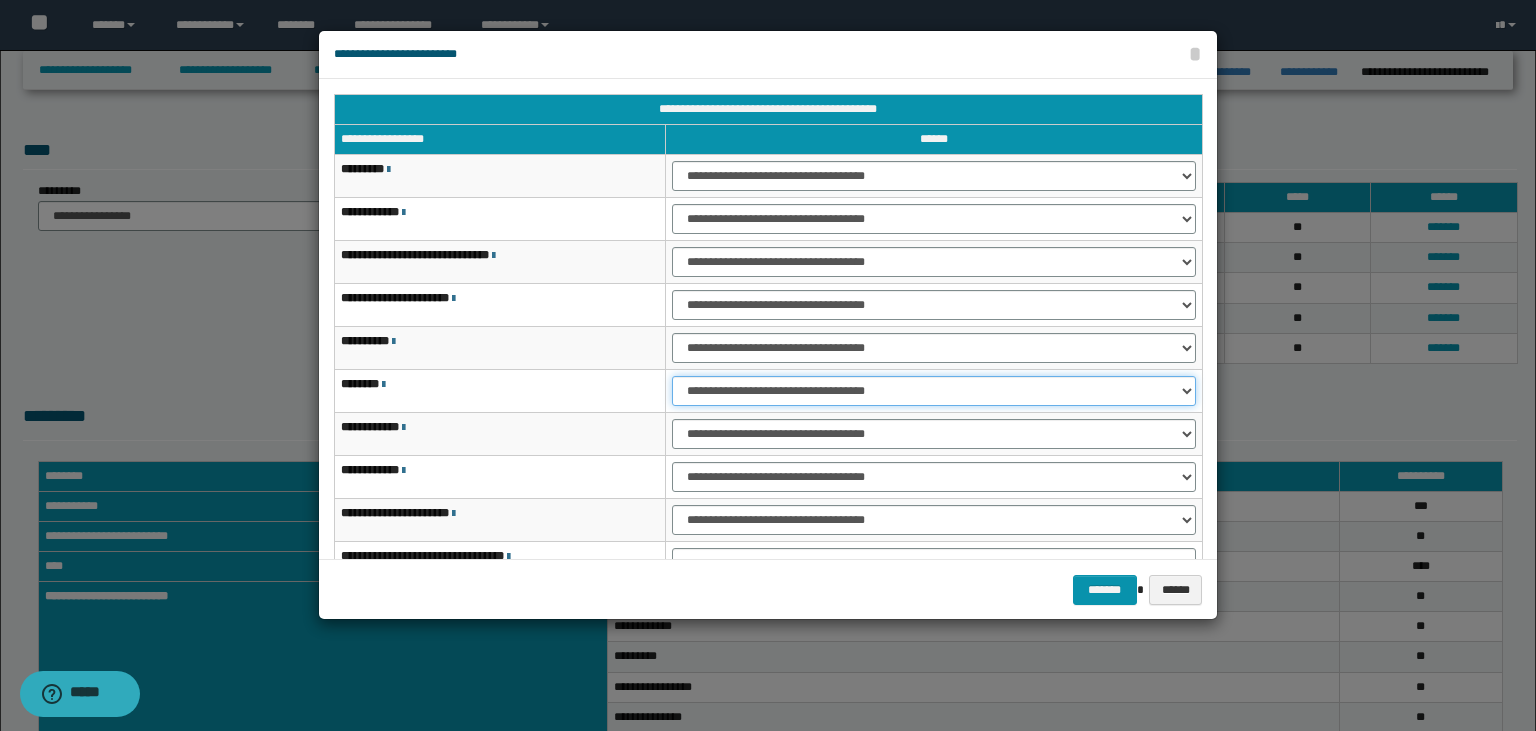 click on "**********" at bounding box center [0, 0] 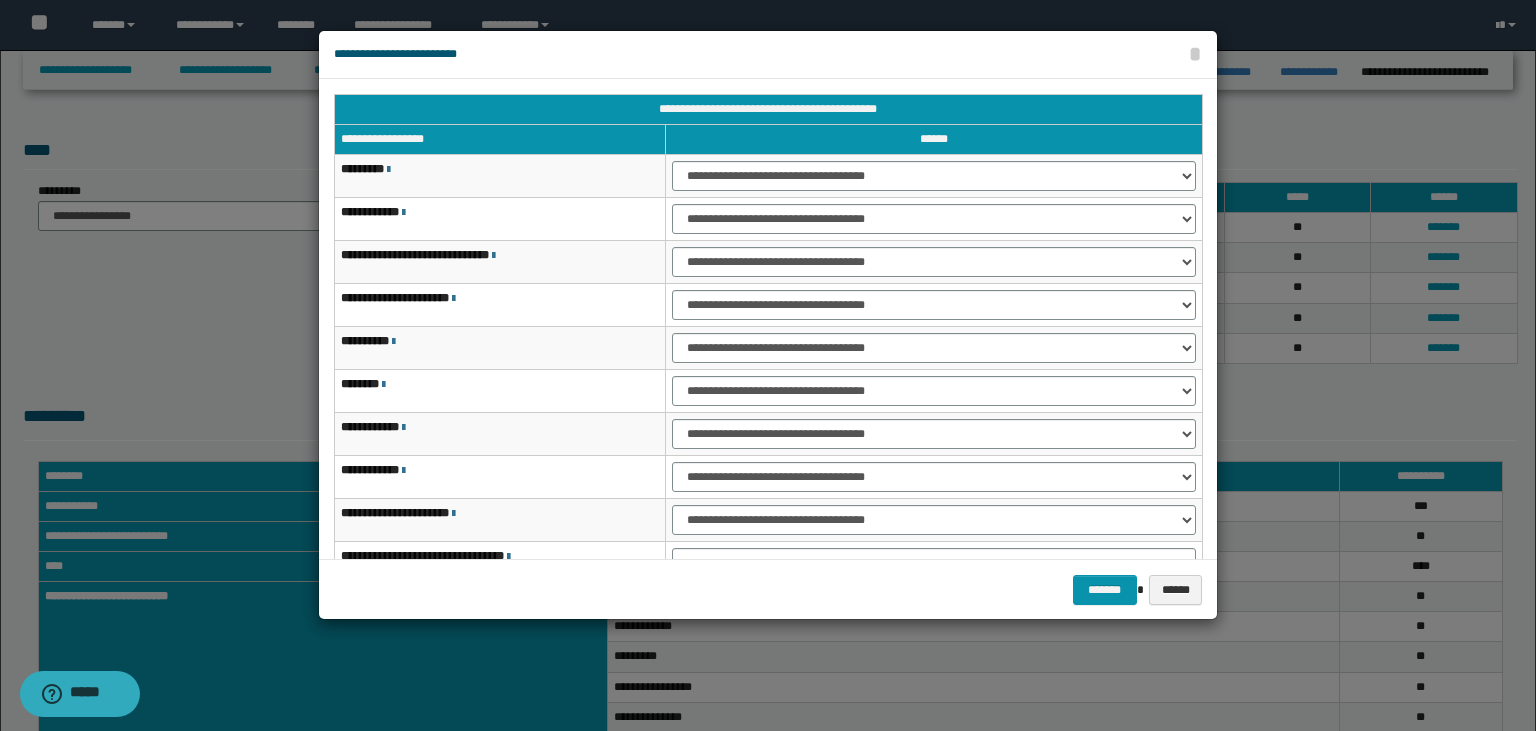 drag, startPoint x: 598, startPoint y: 426, endPoint x: 766, endPoint y: 443, distance: 168.85793 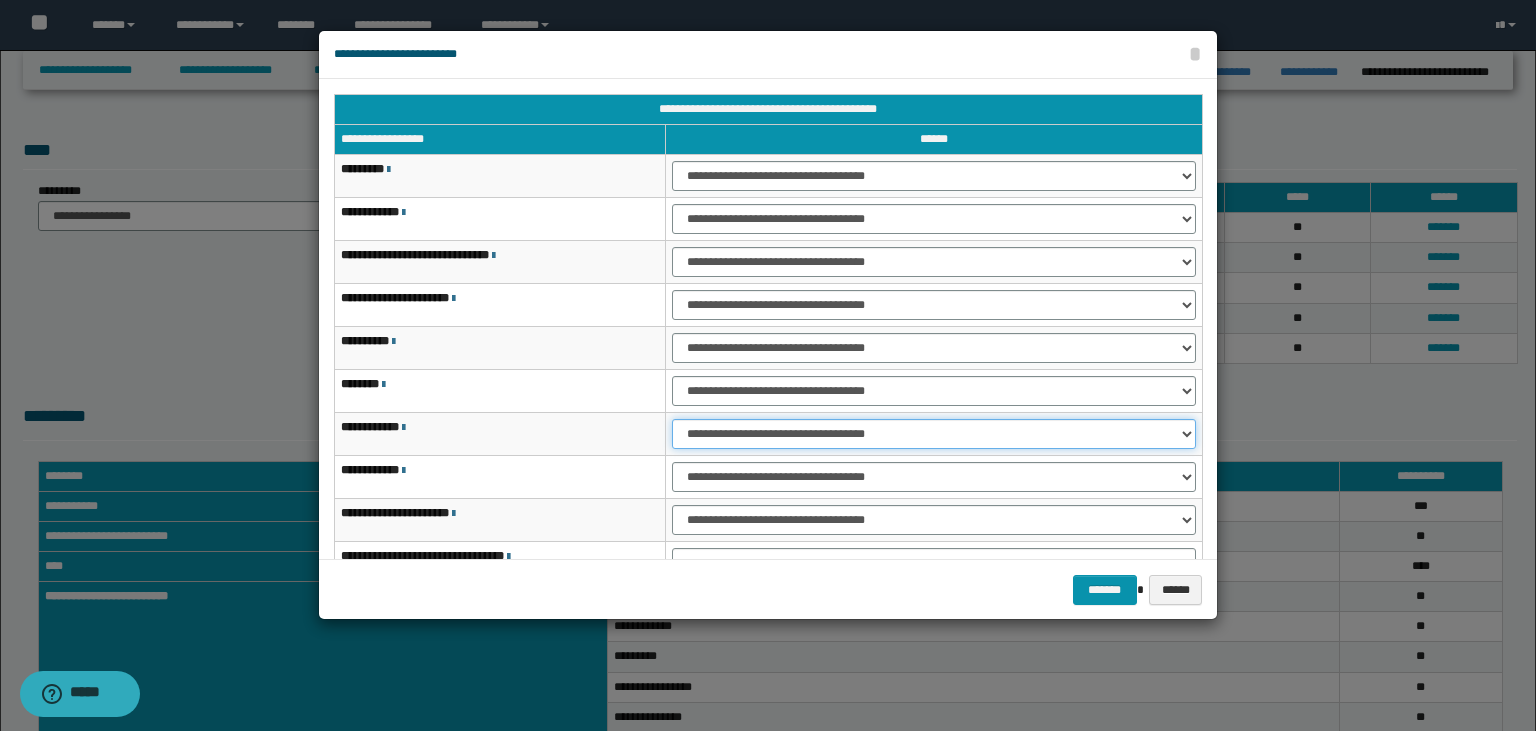 click on "**********" at bounding box center [0, 0] 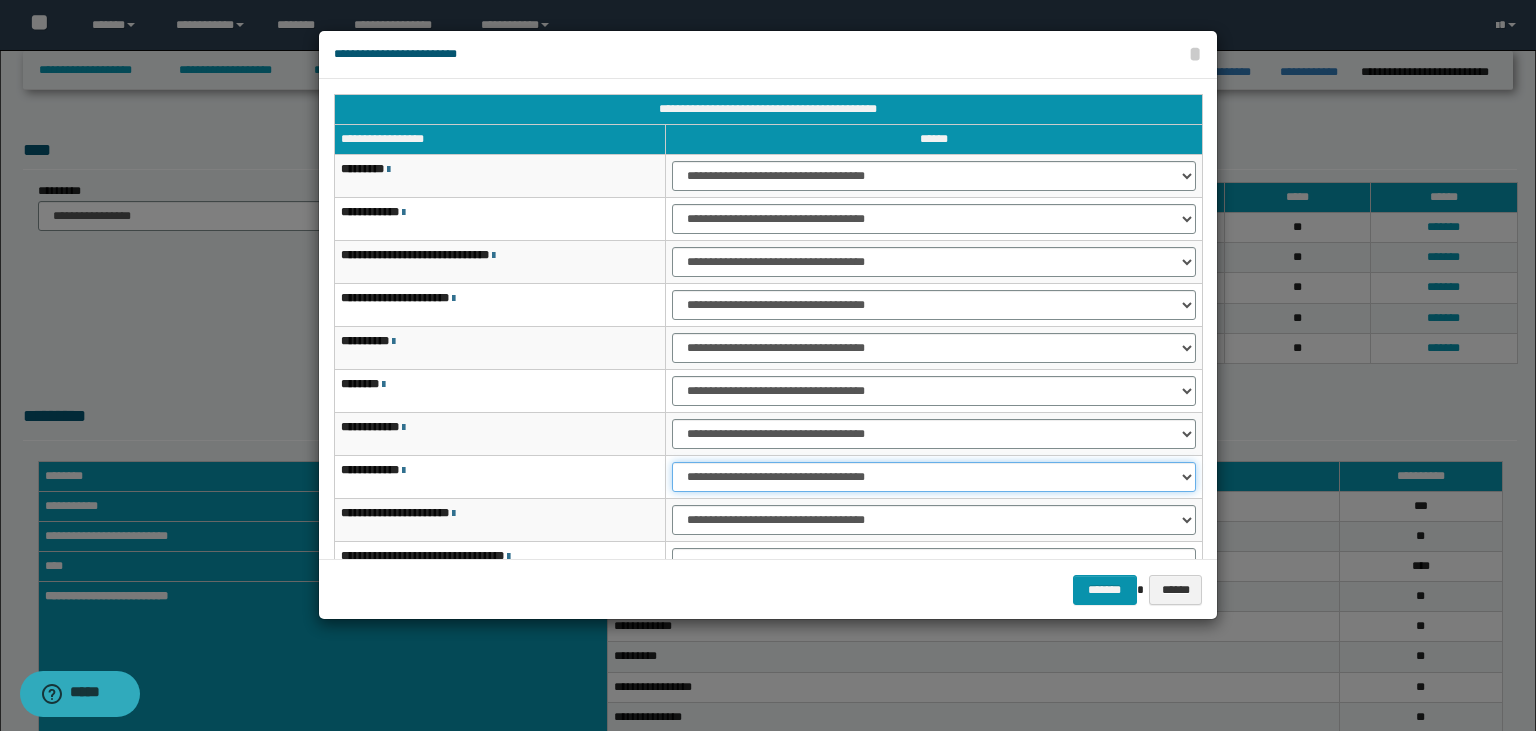 click on "**********" at bounding box center (934, 477) 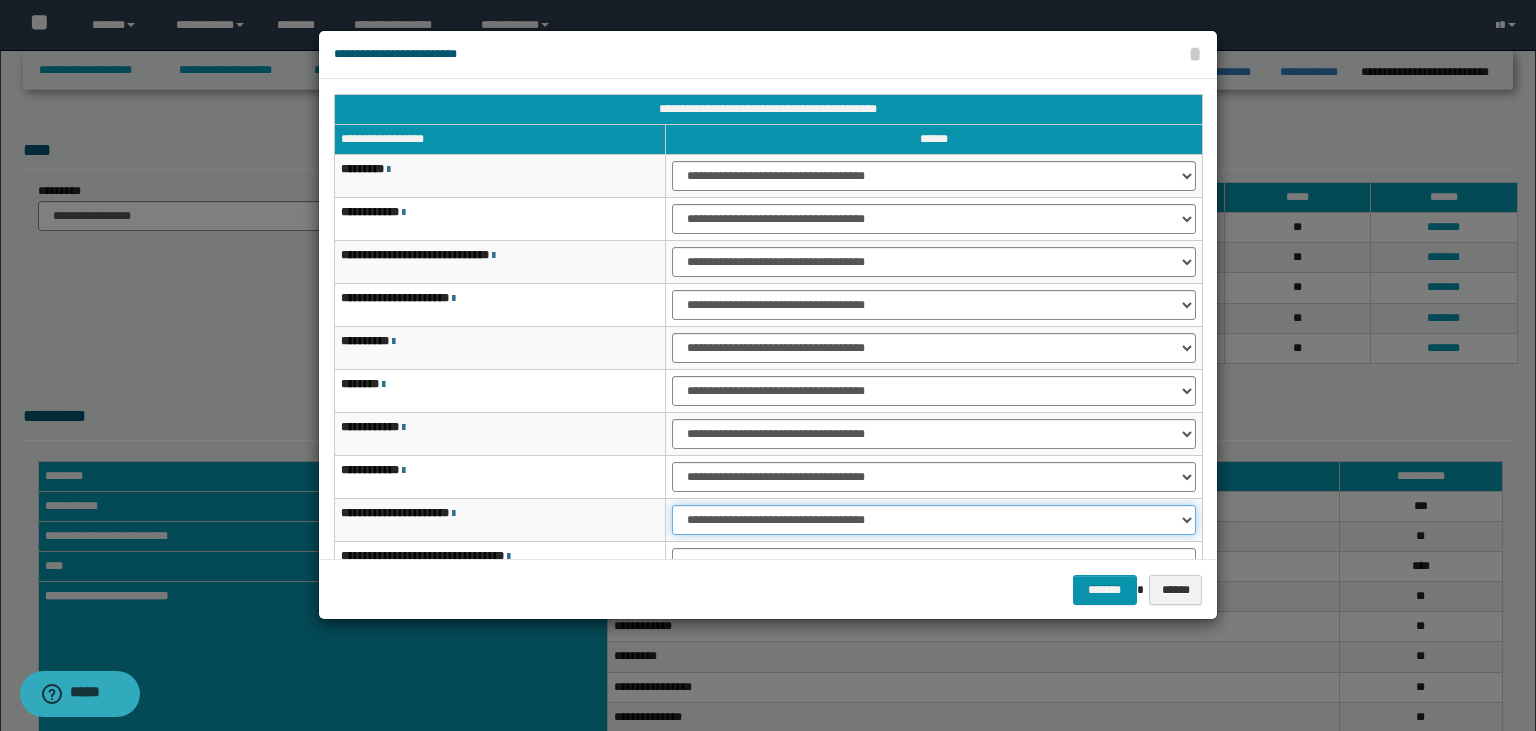 click on "**********" at bounding box center [934, 520] 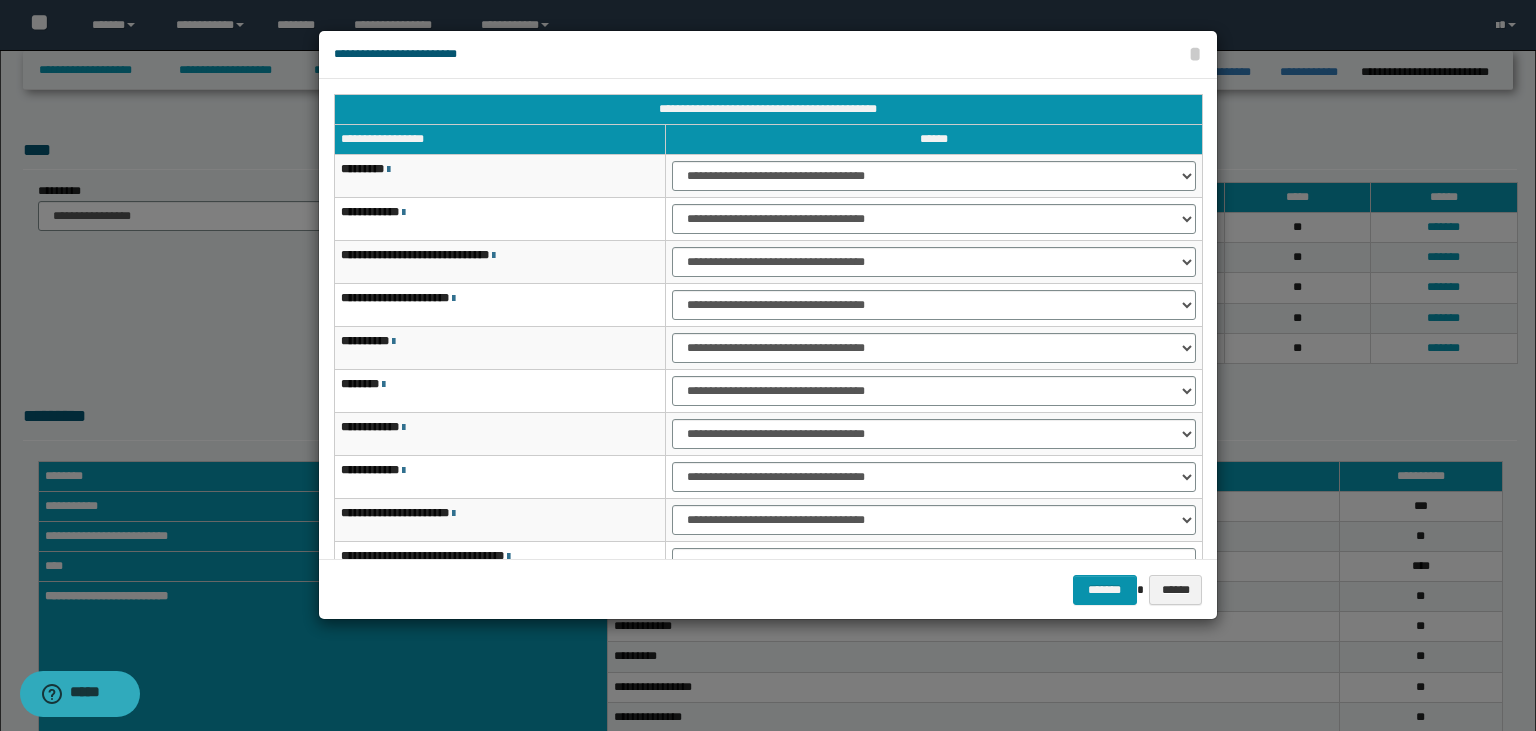 scroll, scrollTop: 118, scrollLeft: 0, axis: vertical 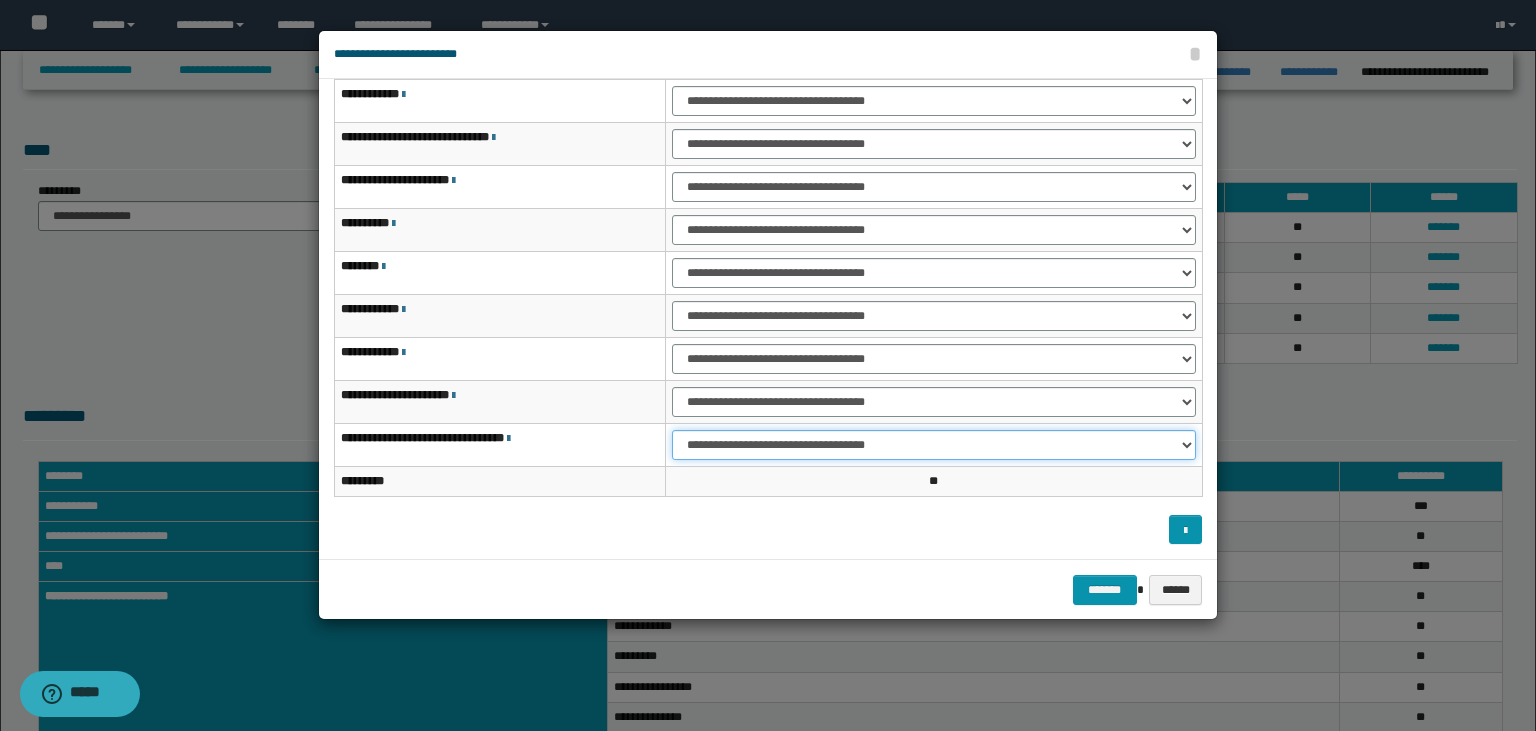 click on "**********" at bounding box center (934, 445) 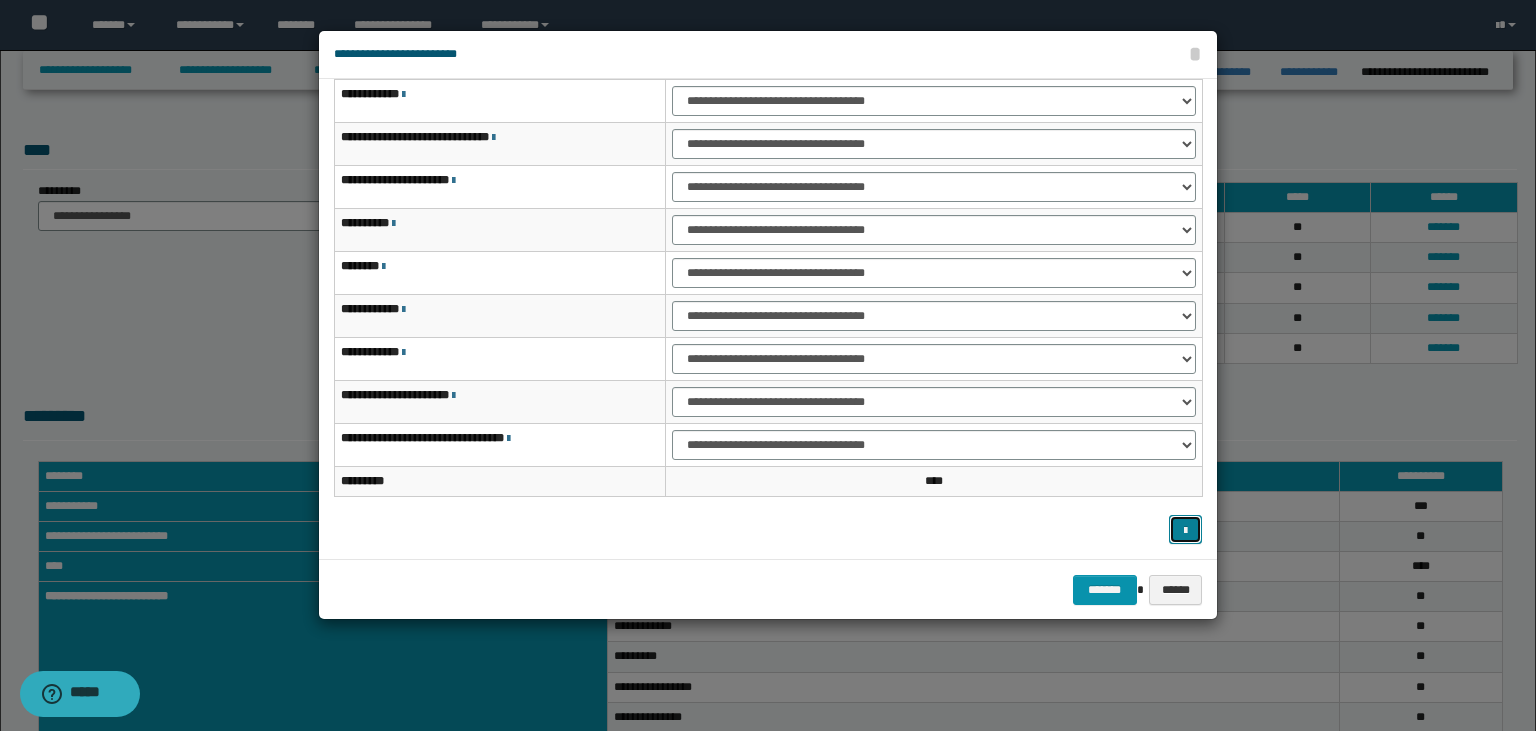 click at bounding box center [1186, 530] 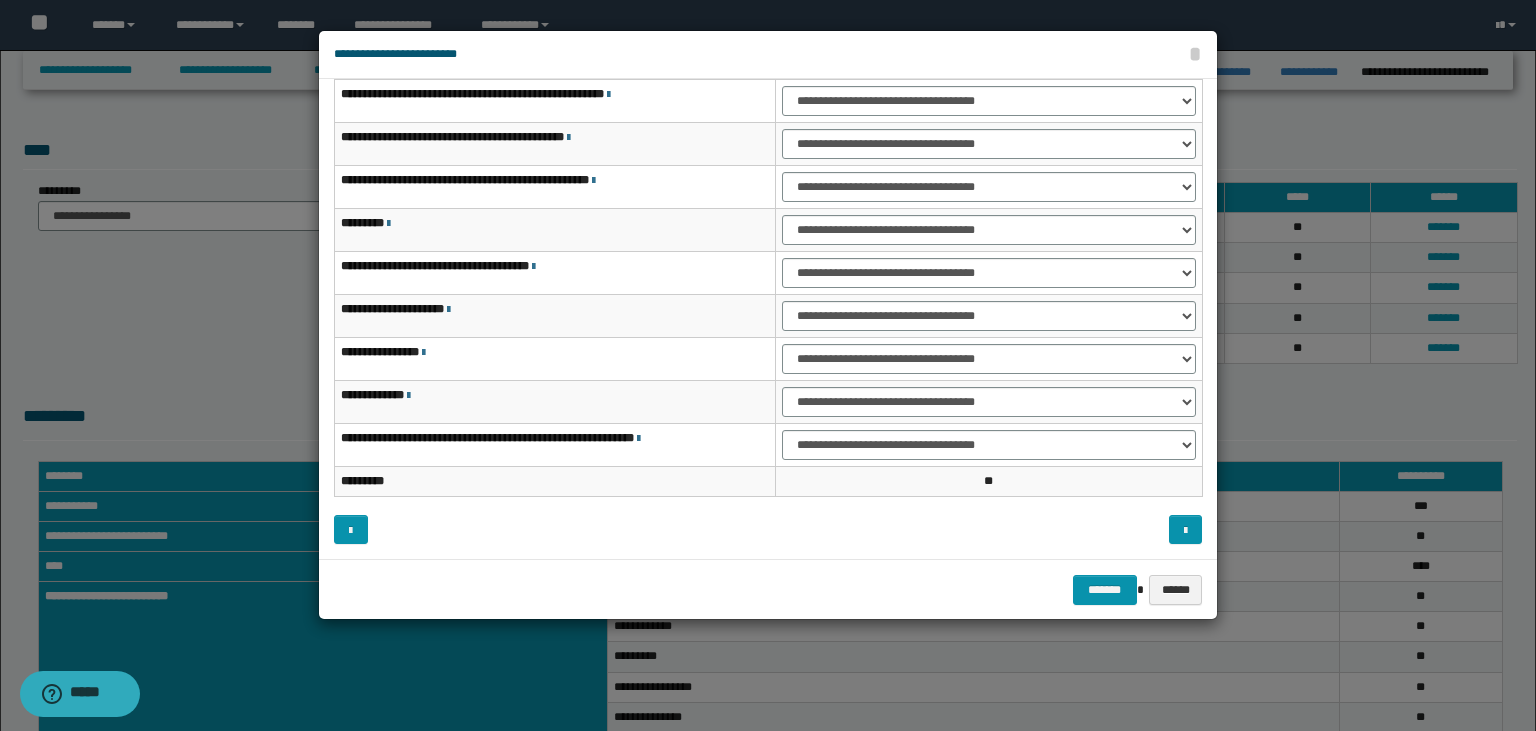 scroll, scrollTop: 0, scrollLeft: 0, axis: both 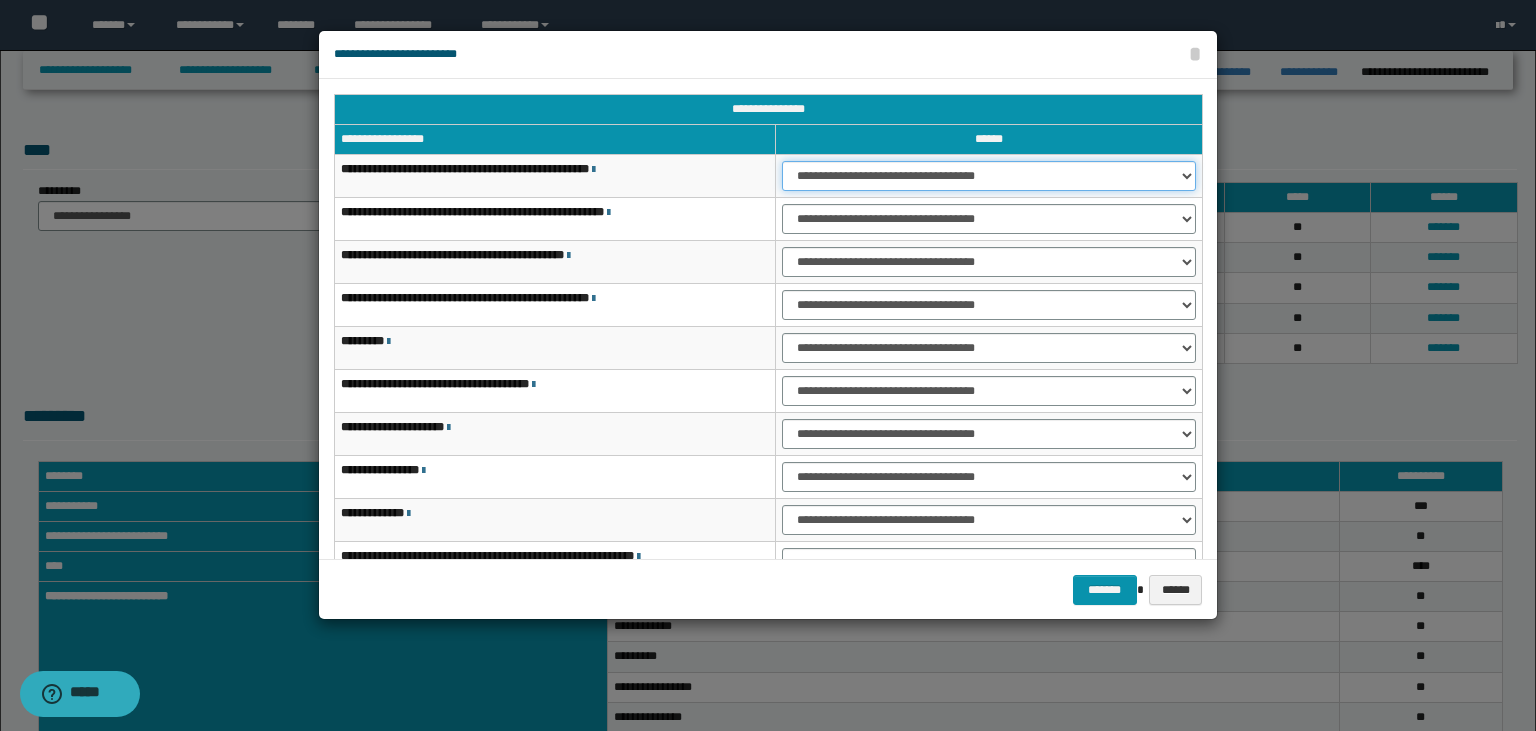 click on "**********" at bounding box center (0, 0) 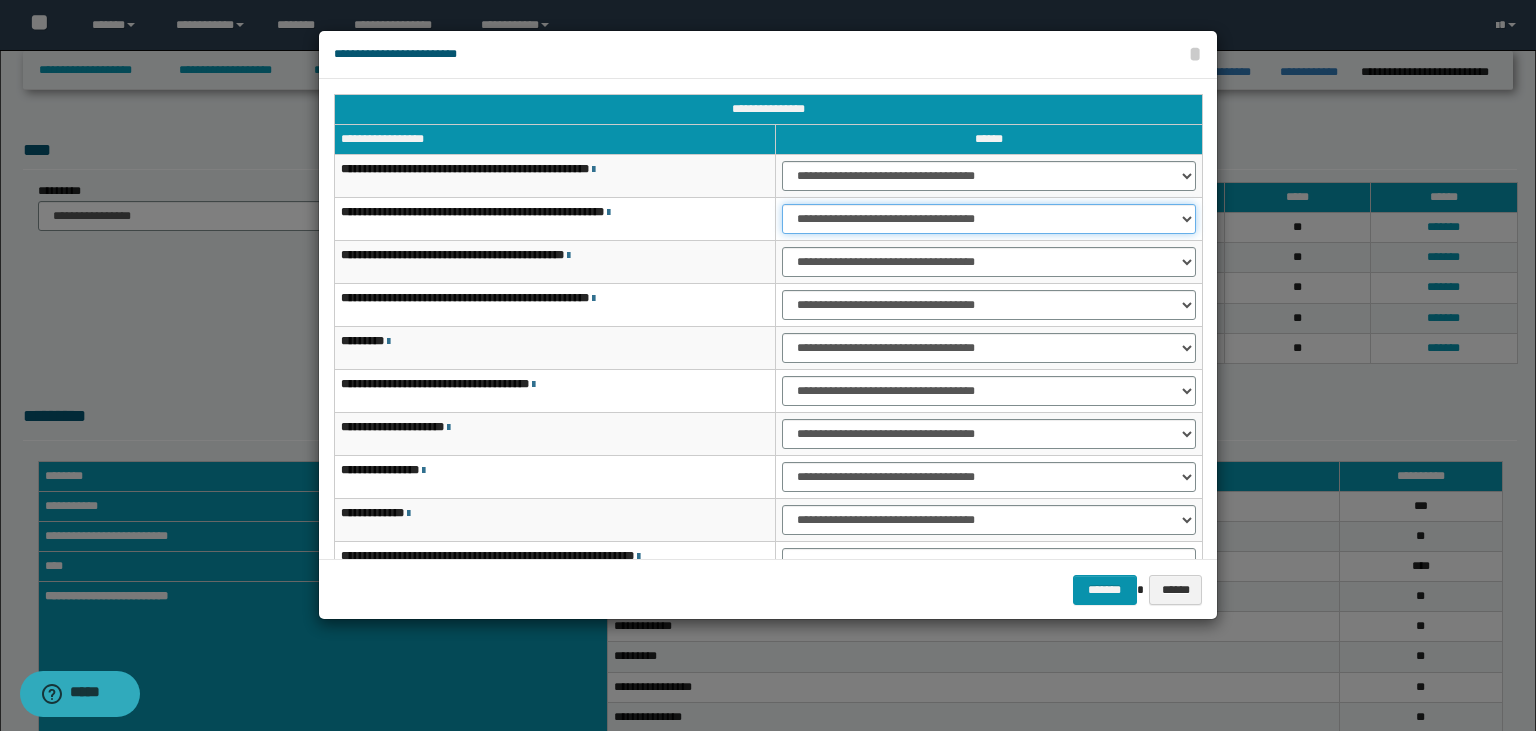 click on "**********" at bounding box center (989, 219) 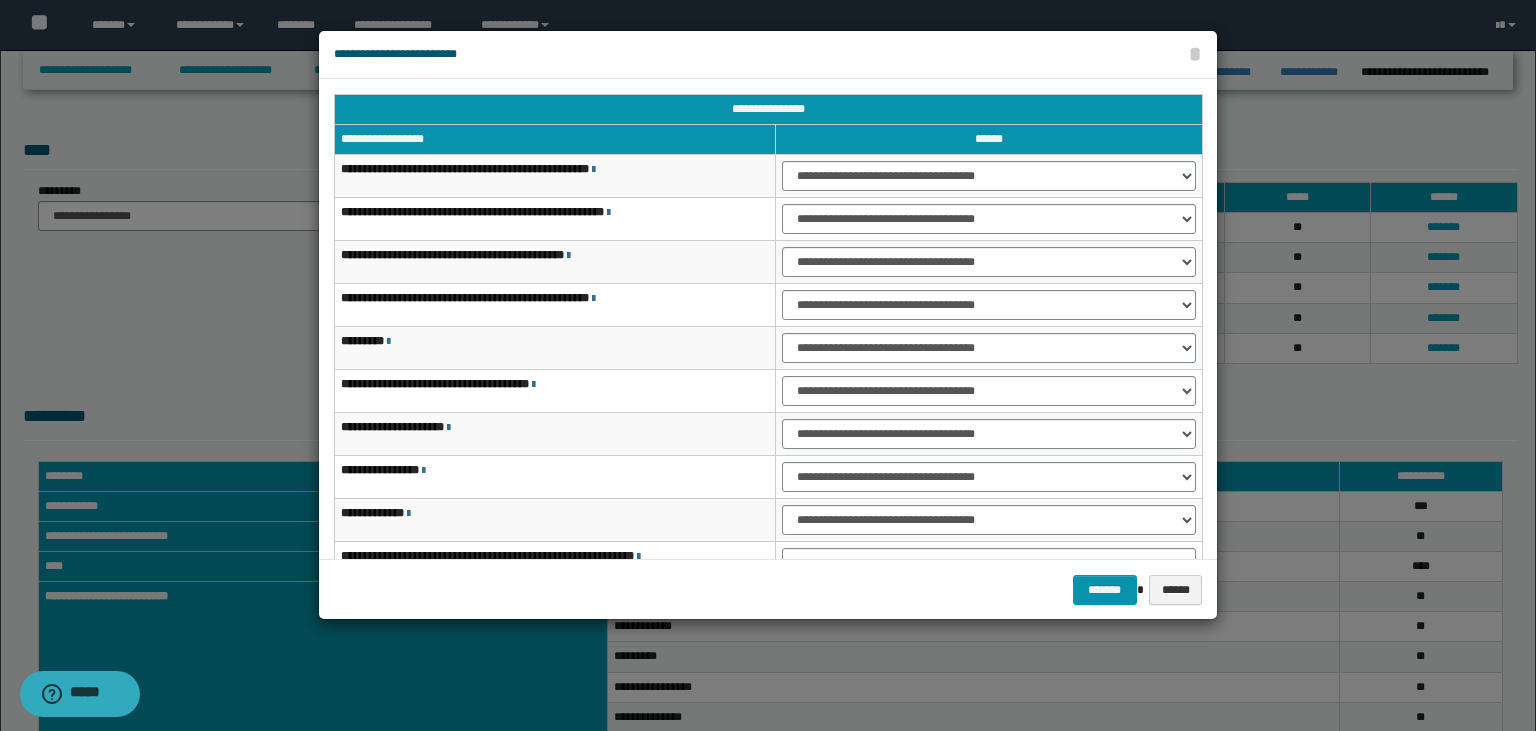click on "**********" at bounding box center (555, 262) 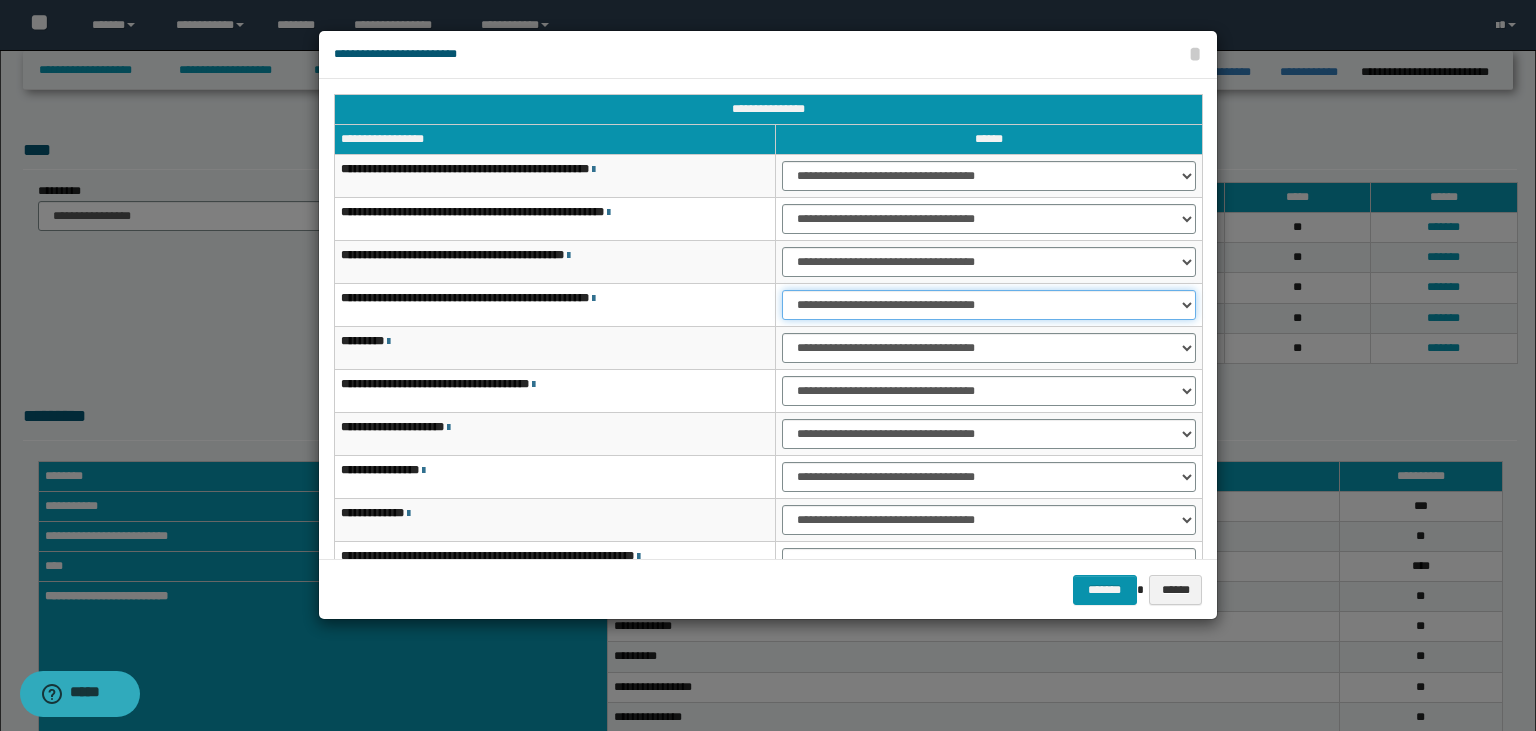 click on "**********" at bounding box center (989, 305) 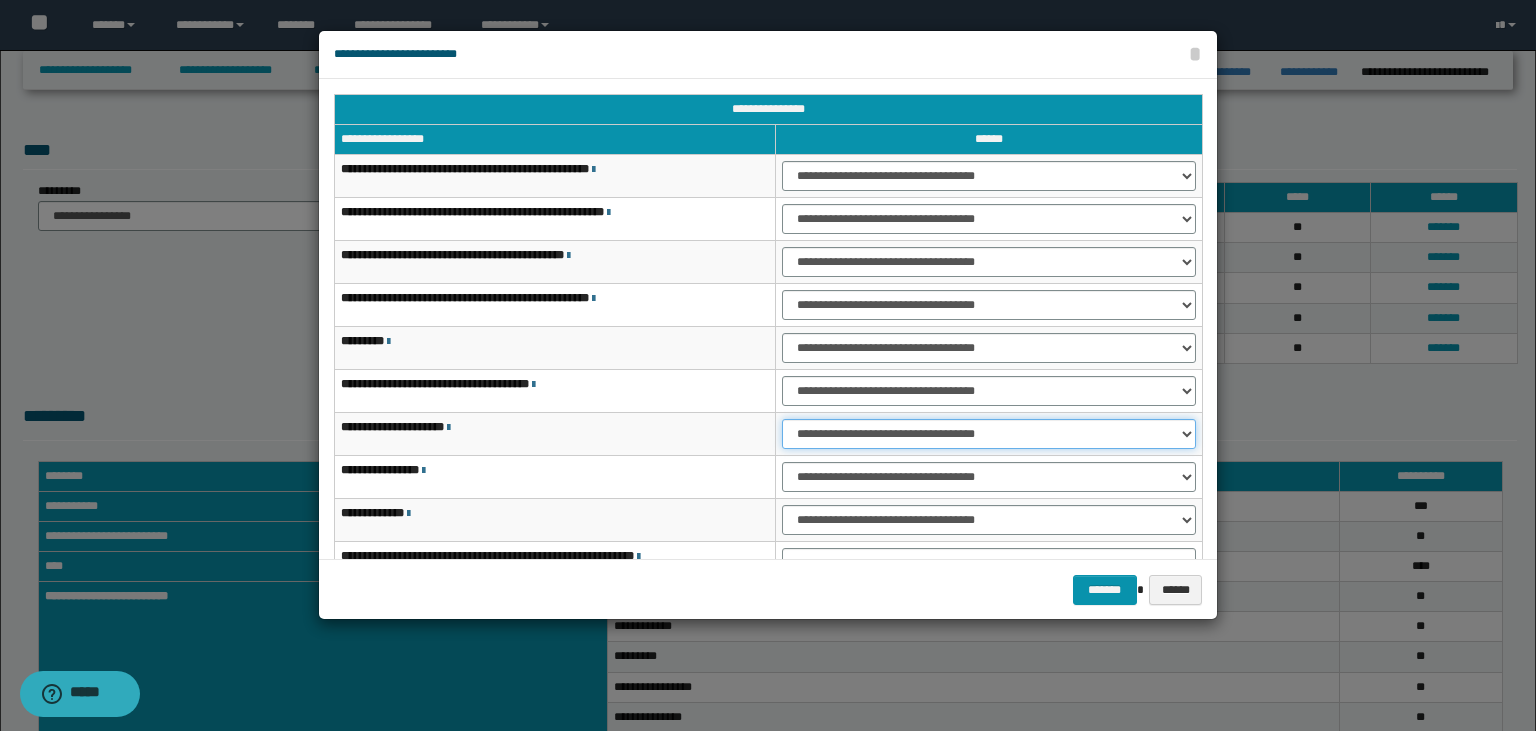 click on "**********" at bounding box center [989, 434] 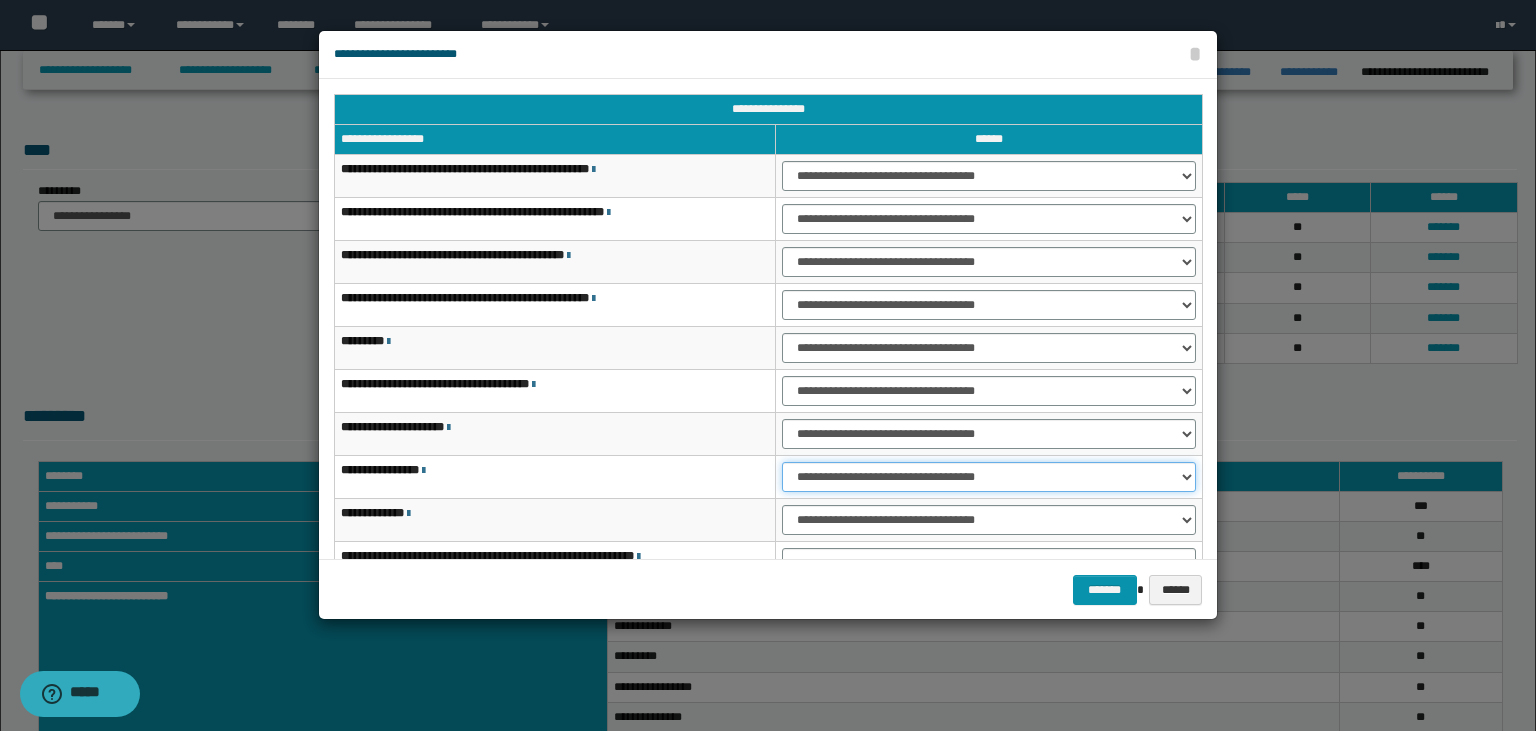 click on "**********" at bounding box center [989, 477] 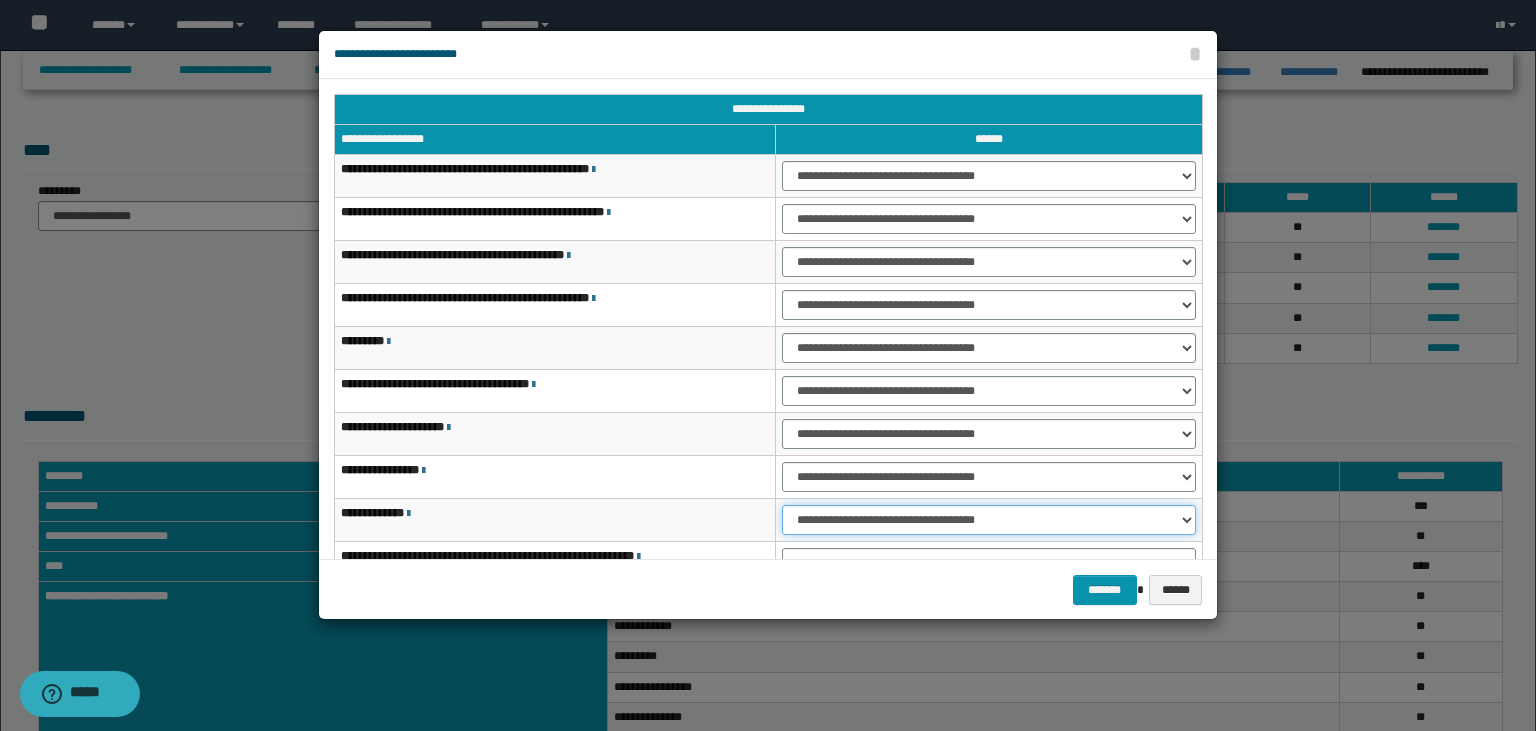 click on "**********" at bounding box center [989, 520] 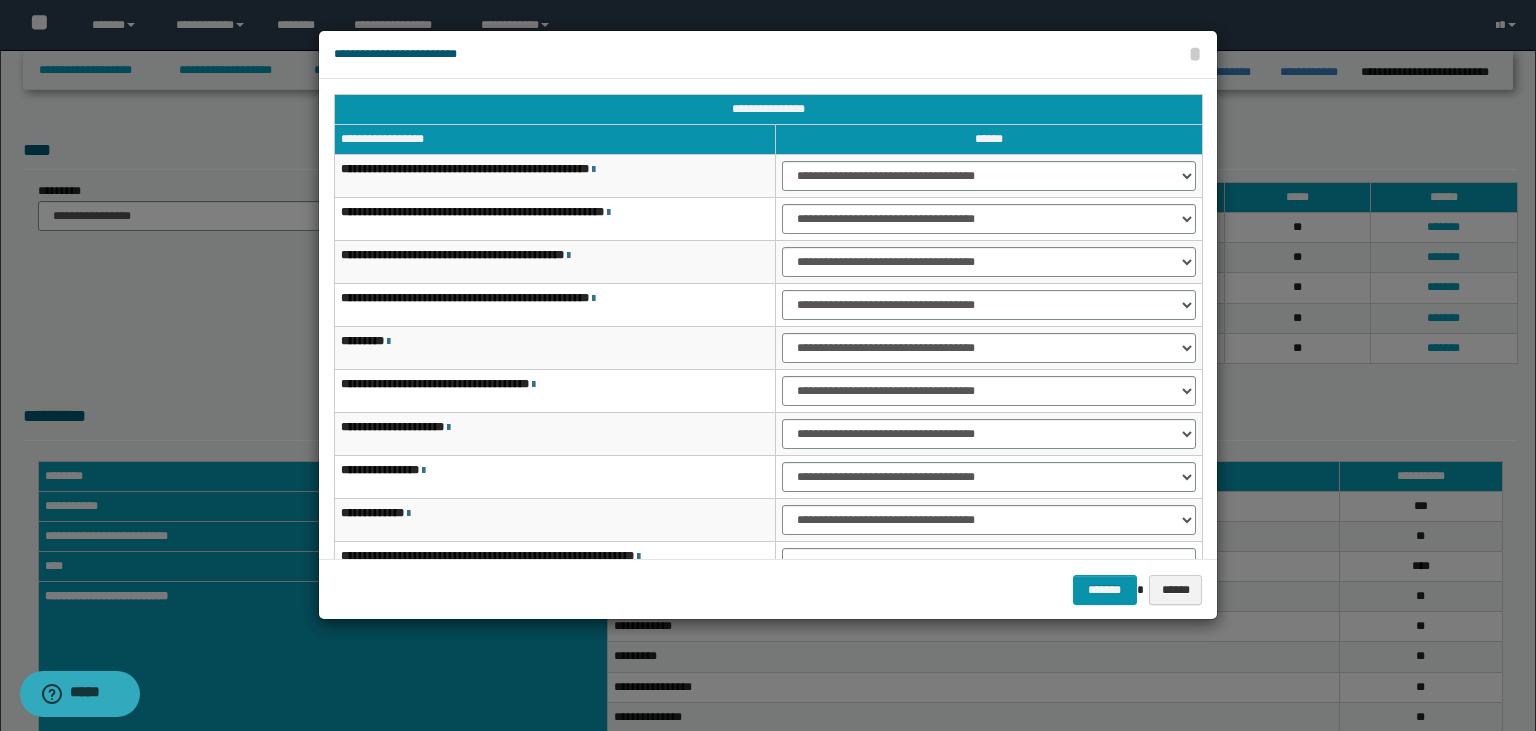scroll, scrollTop: 118, scrollLeft: 0, axis: vertical 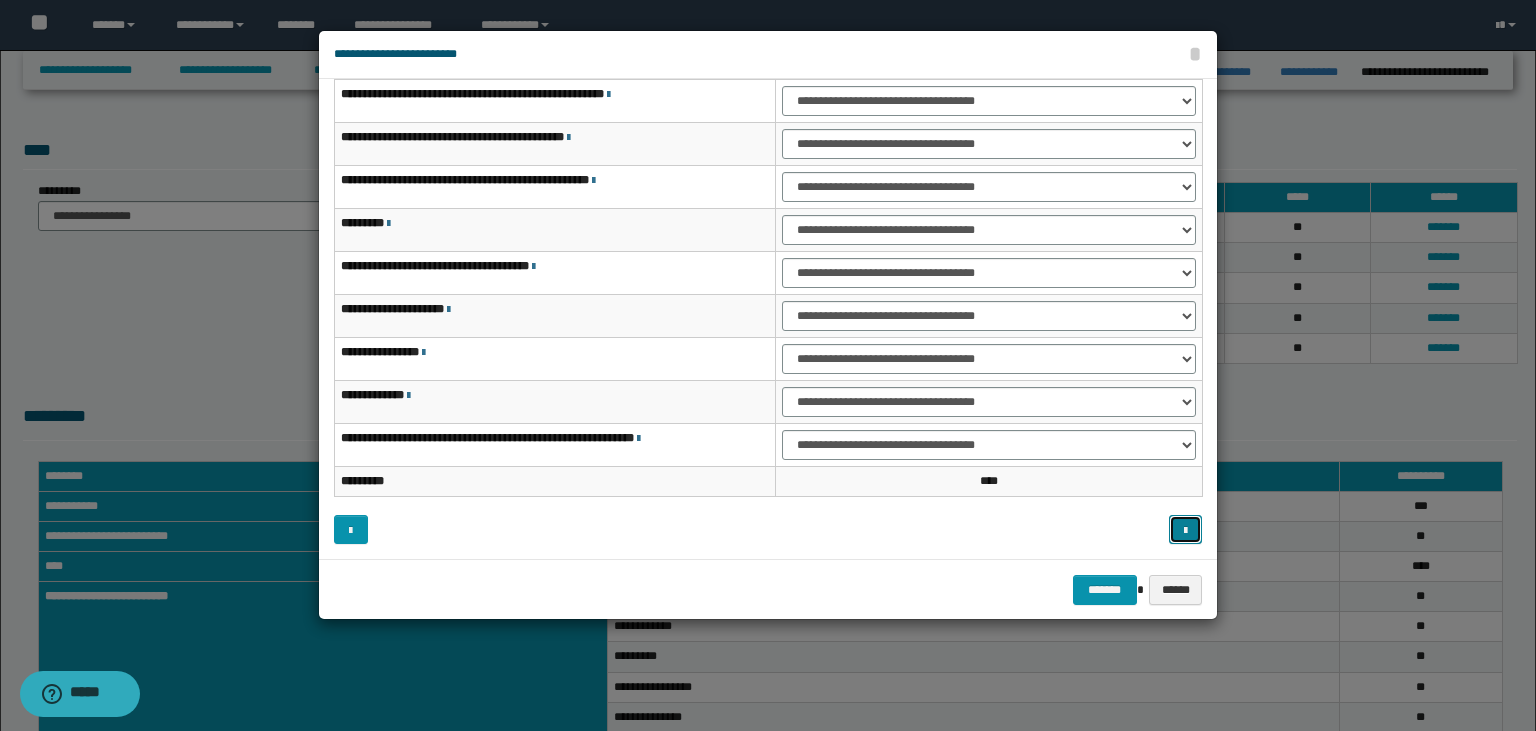 click at bounding box center [1185, 531] 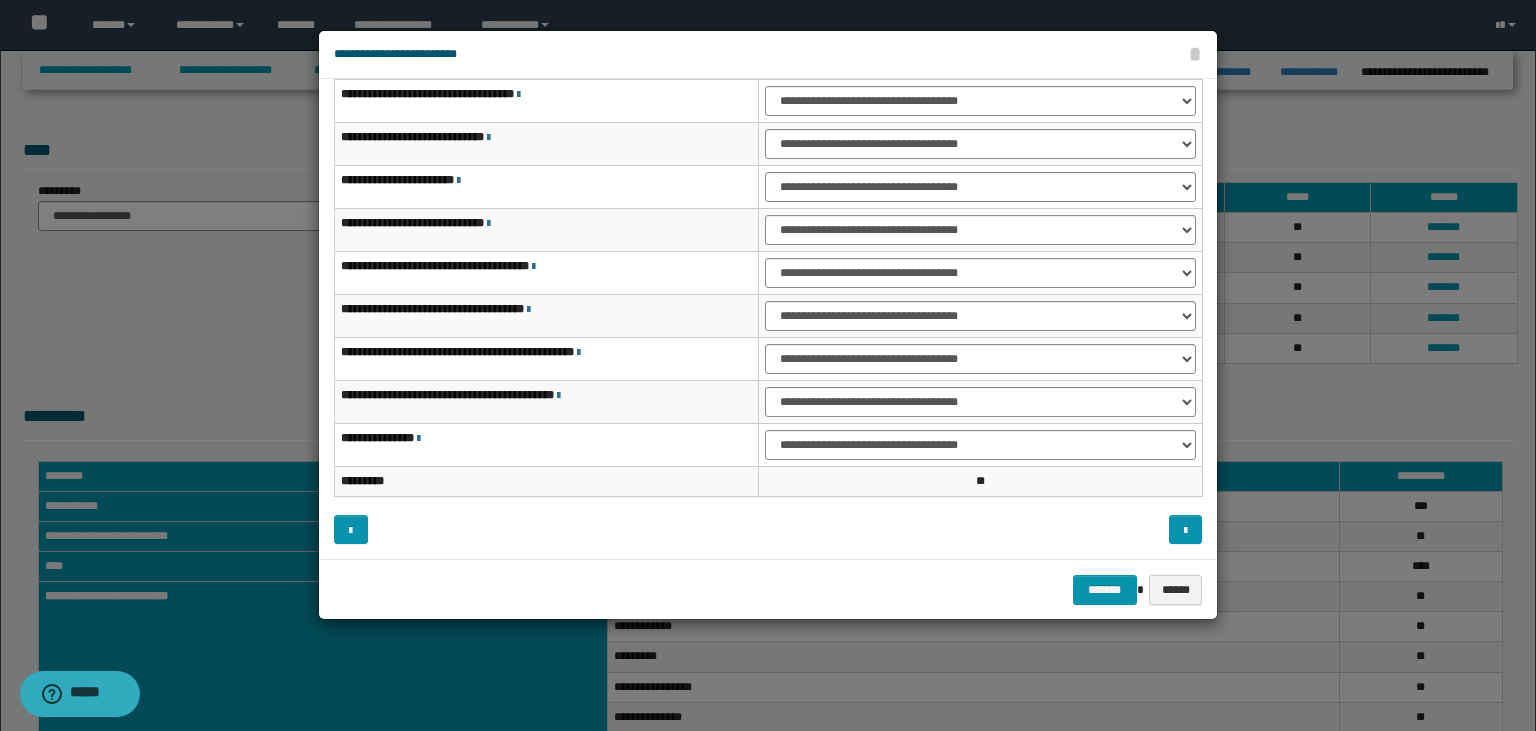 scroll, scrollTop: 0, scrollLeft: 0, axis: both 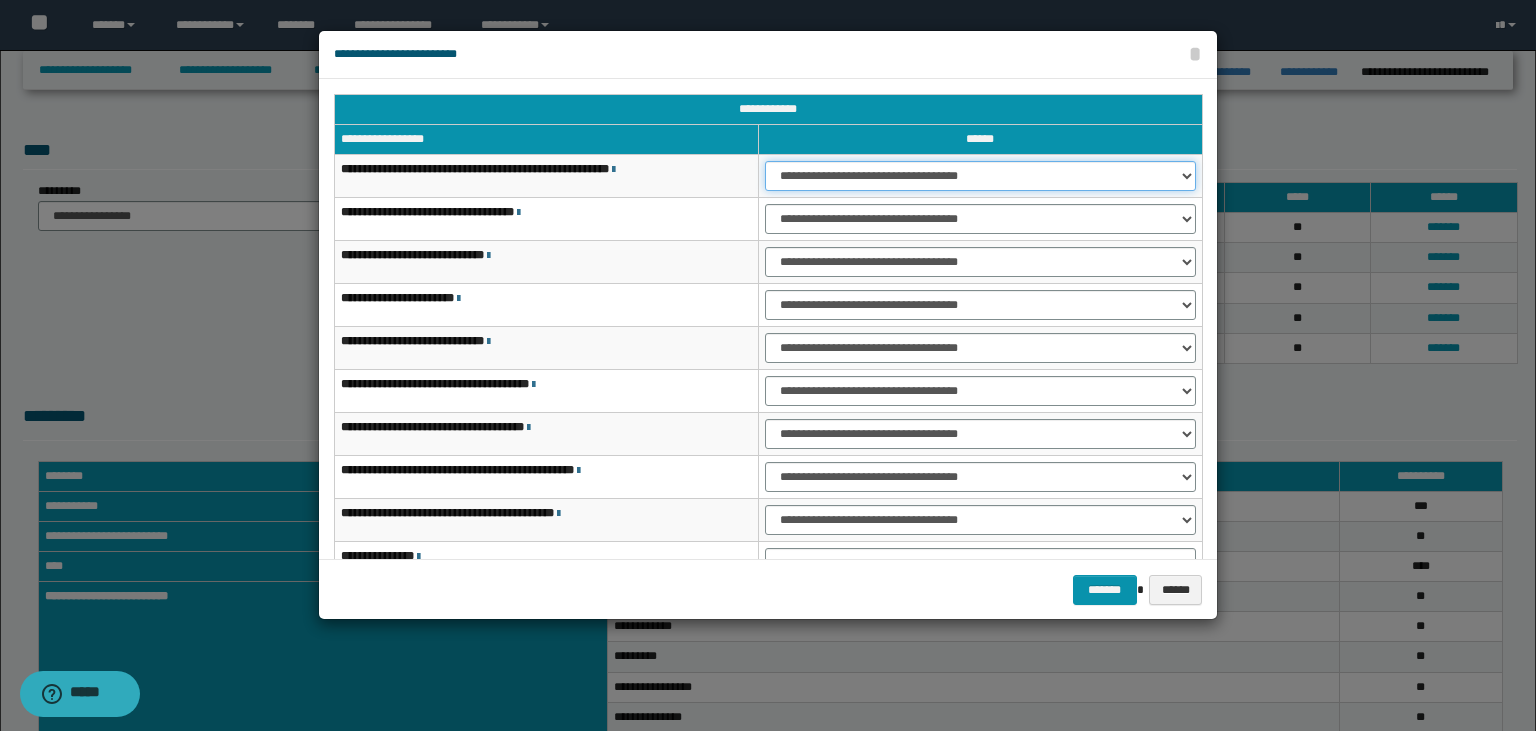 click on "**********" at bounding box center [980, 176] 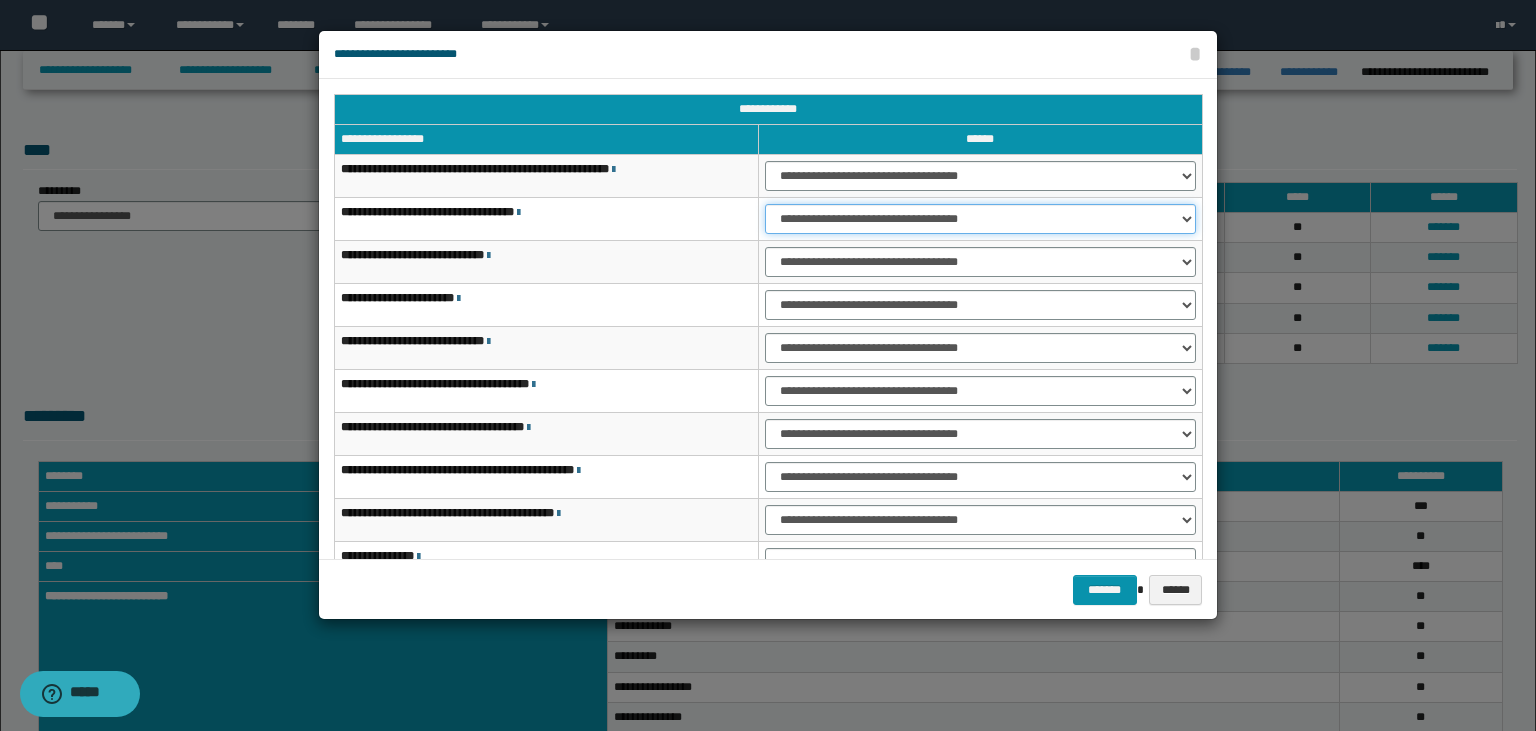 click on "**********" at bounding box center (980, 219) 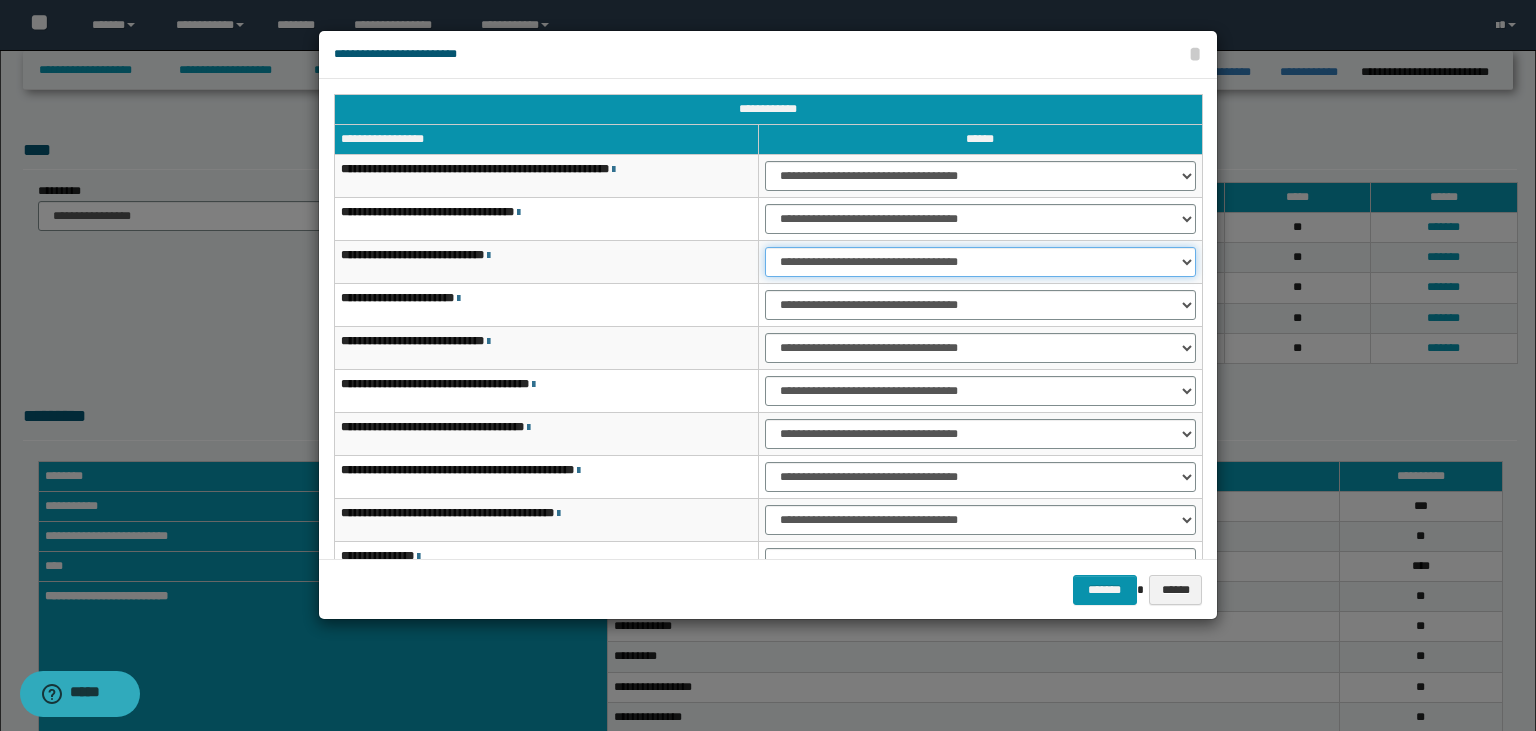 click on "**********" at bounding box center [980, 262] 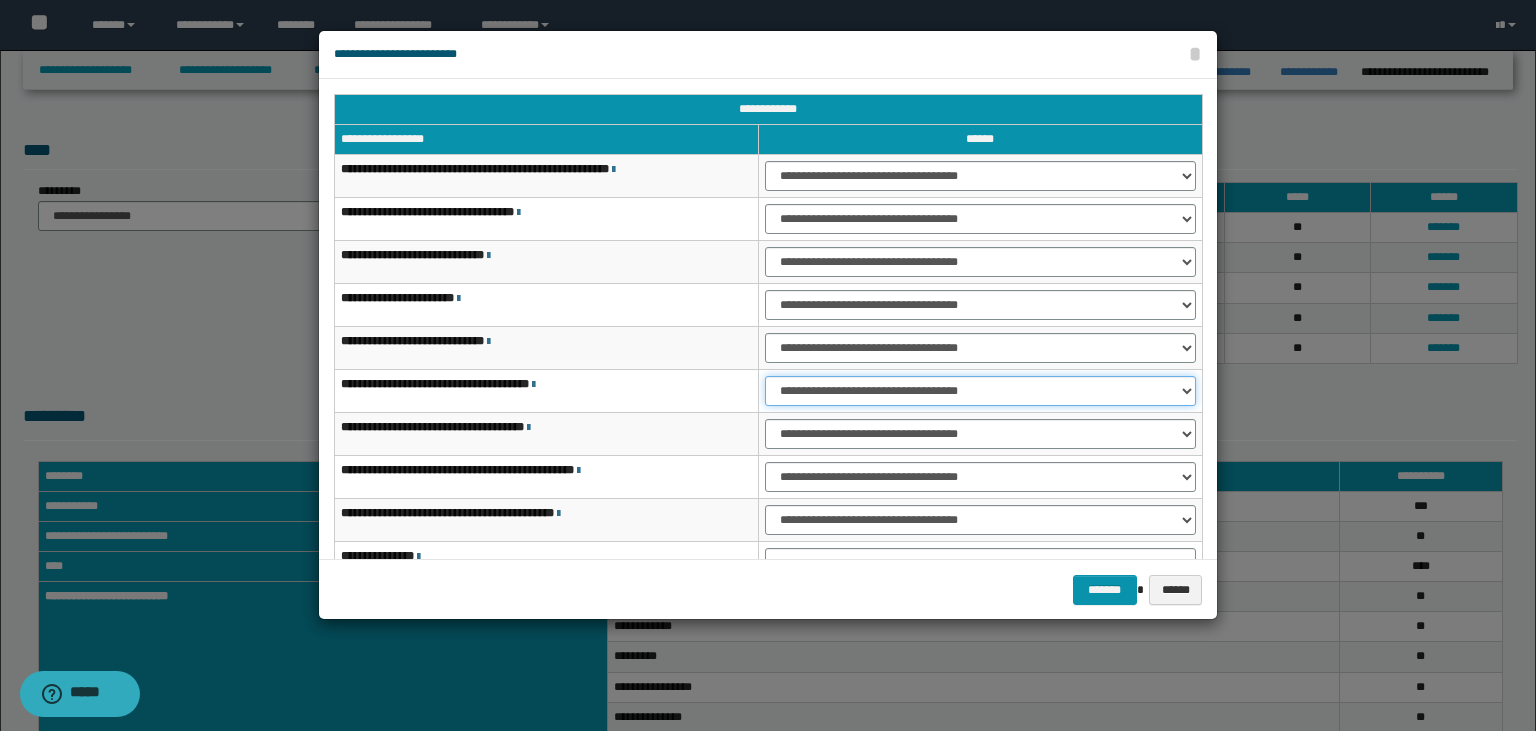 click on "**********" at bounding box center (980, 391) 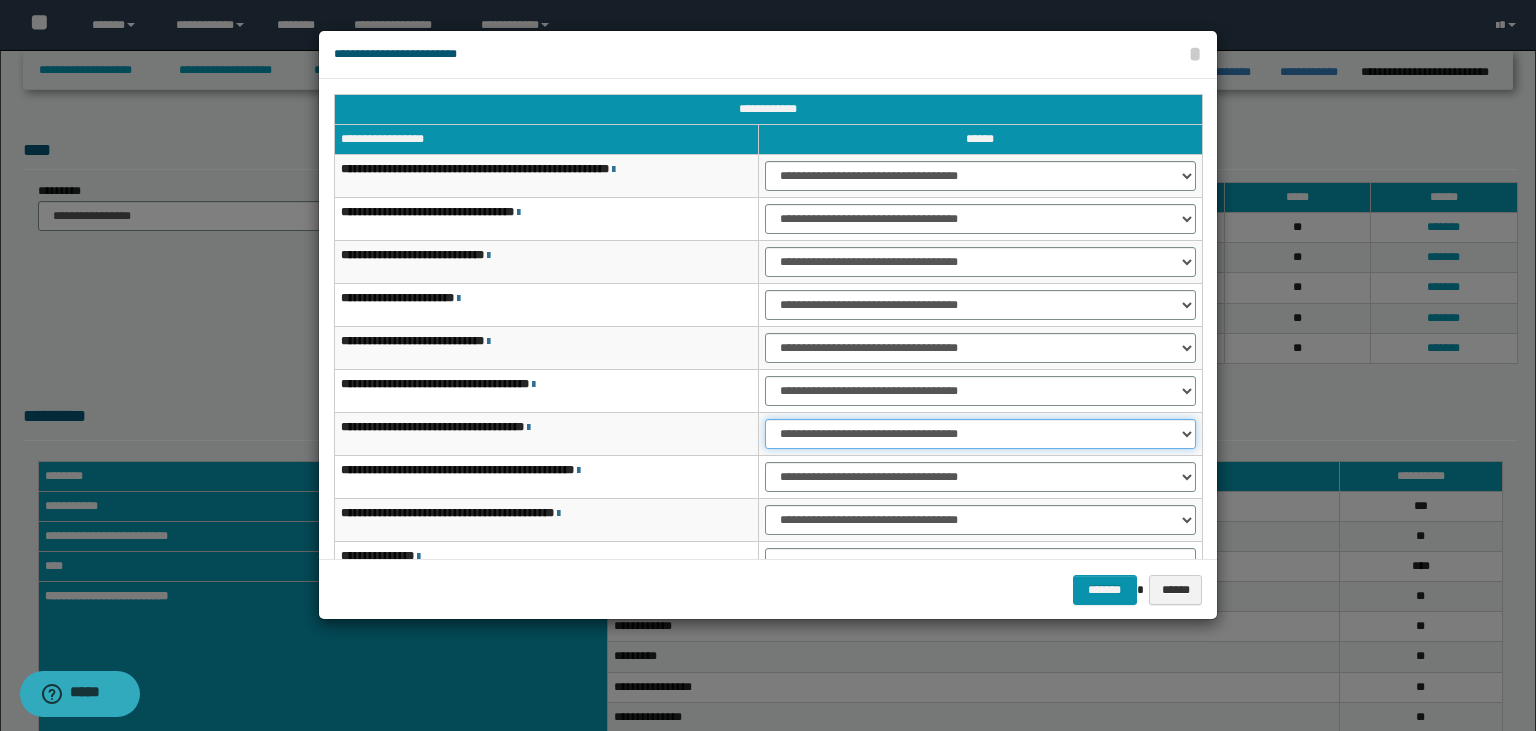 click on "**********" at bounding box center (0, 0) 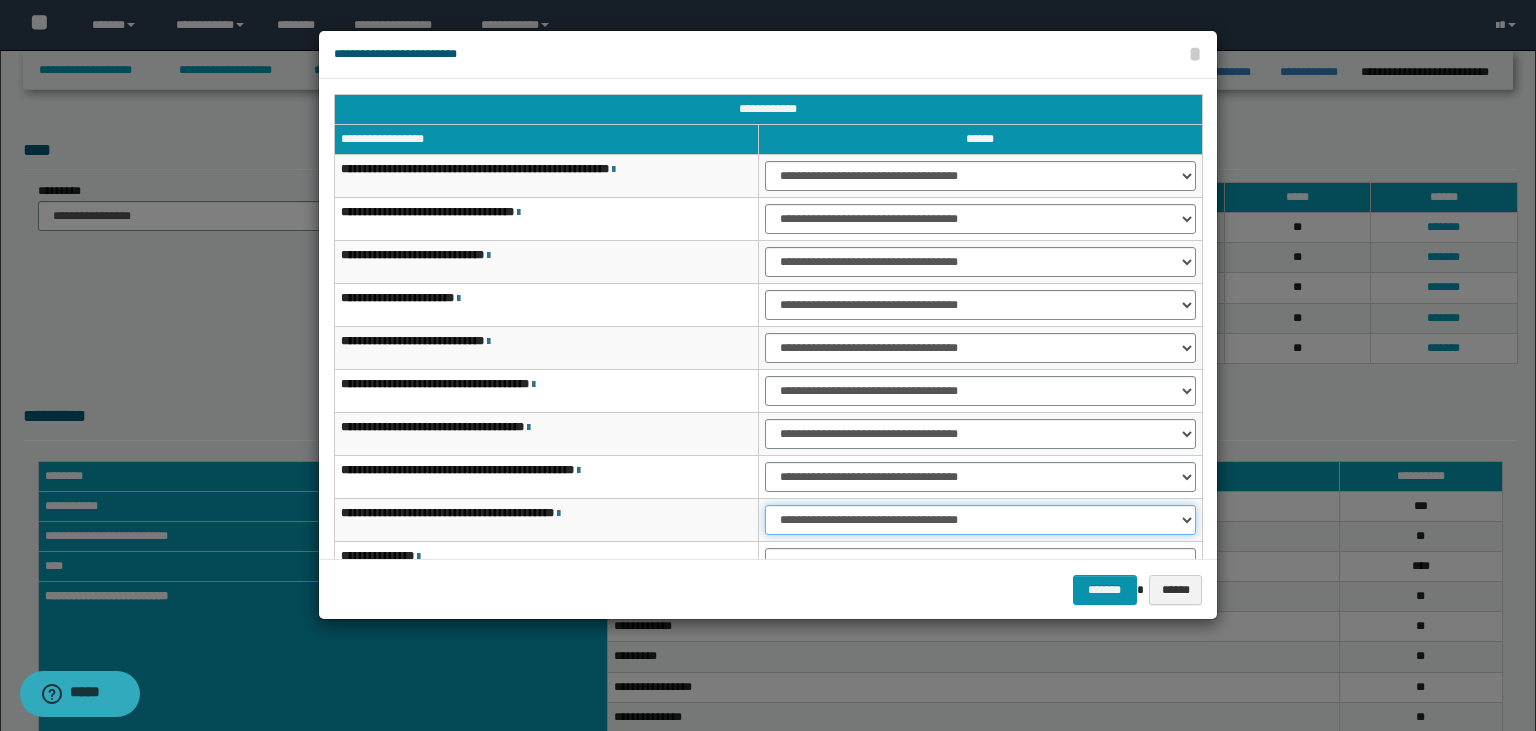 click on "**********" at bounding box center (980, 520) 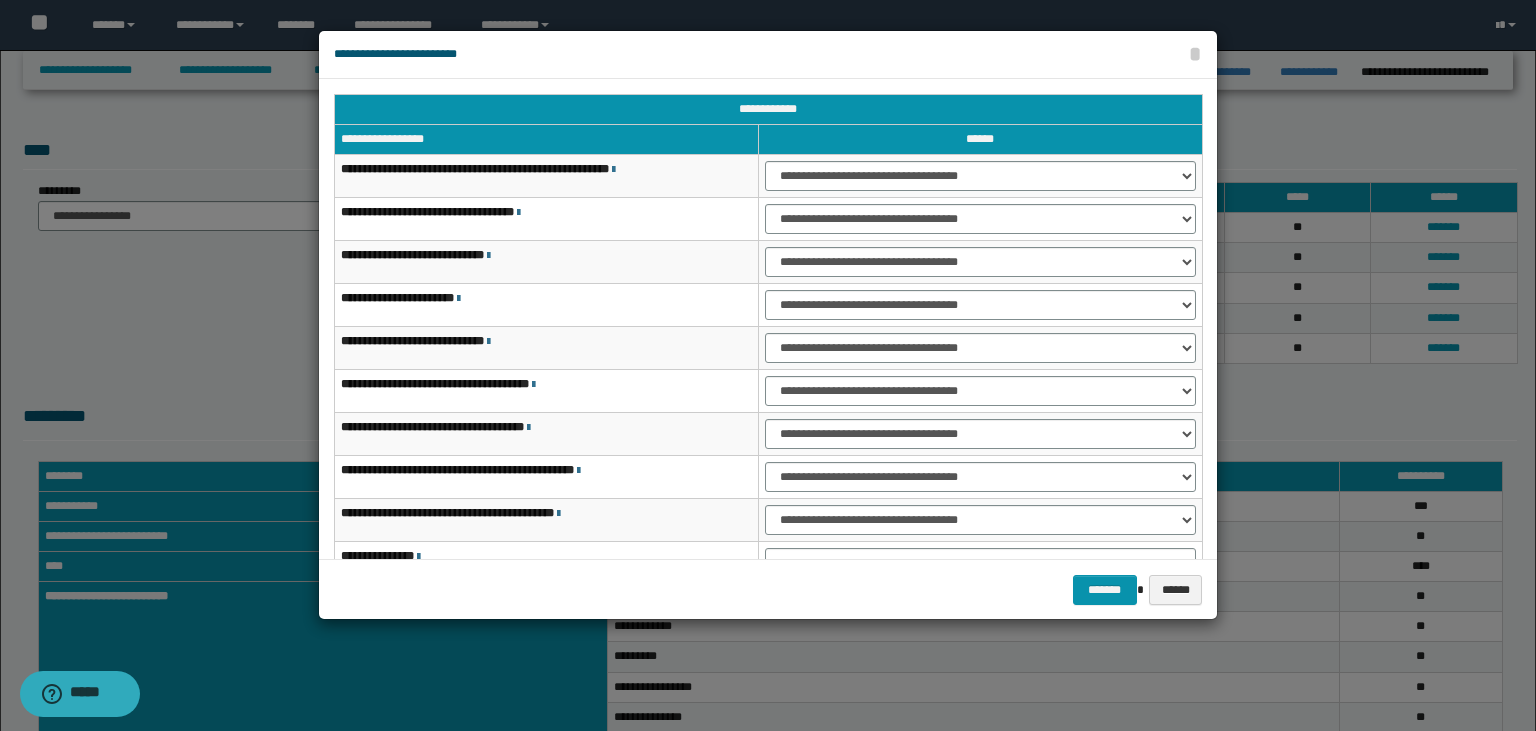 click on "**********" at bounding box center (547, 477) 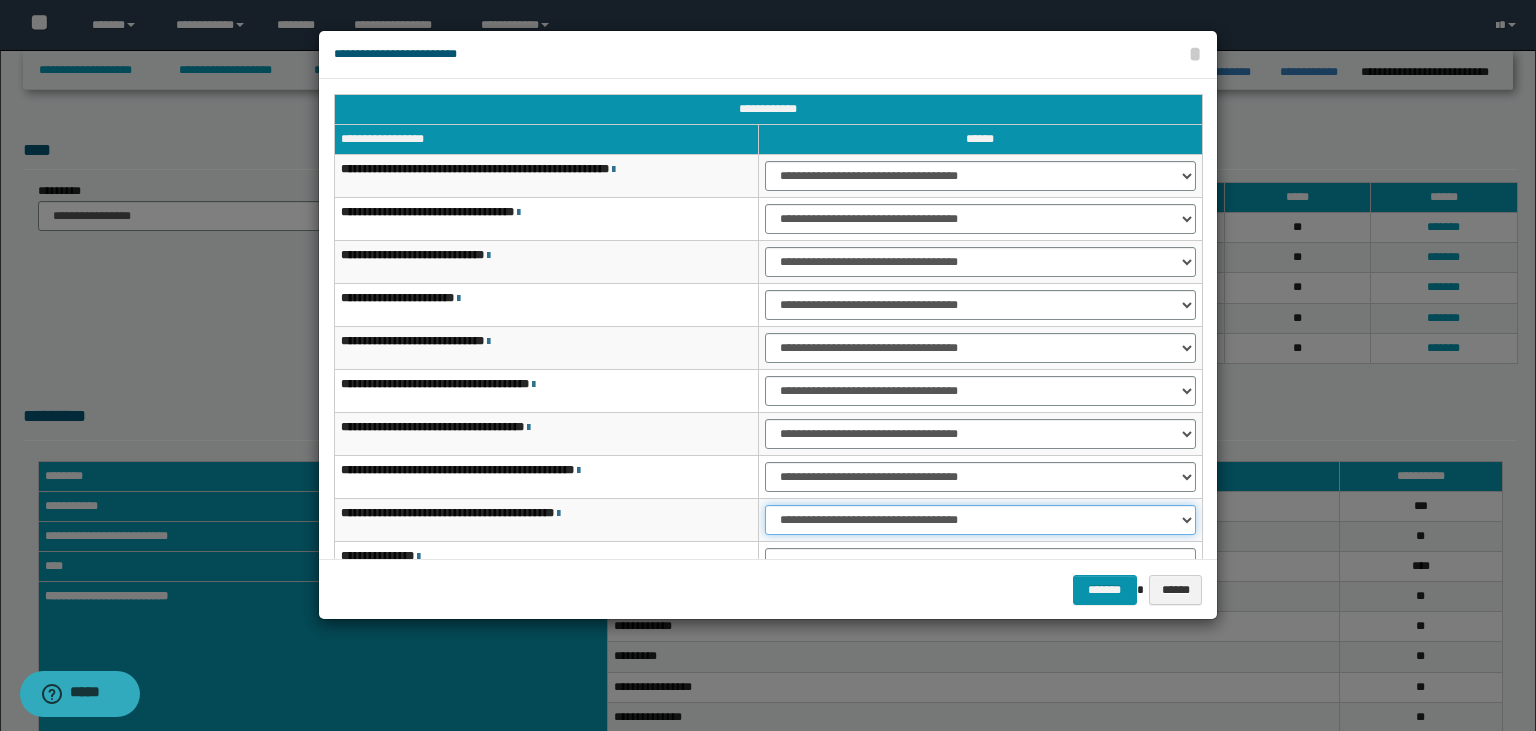click on "**********" at bounding box center (980, 520) 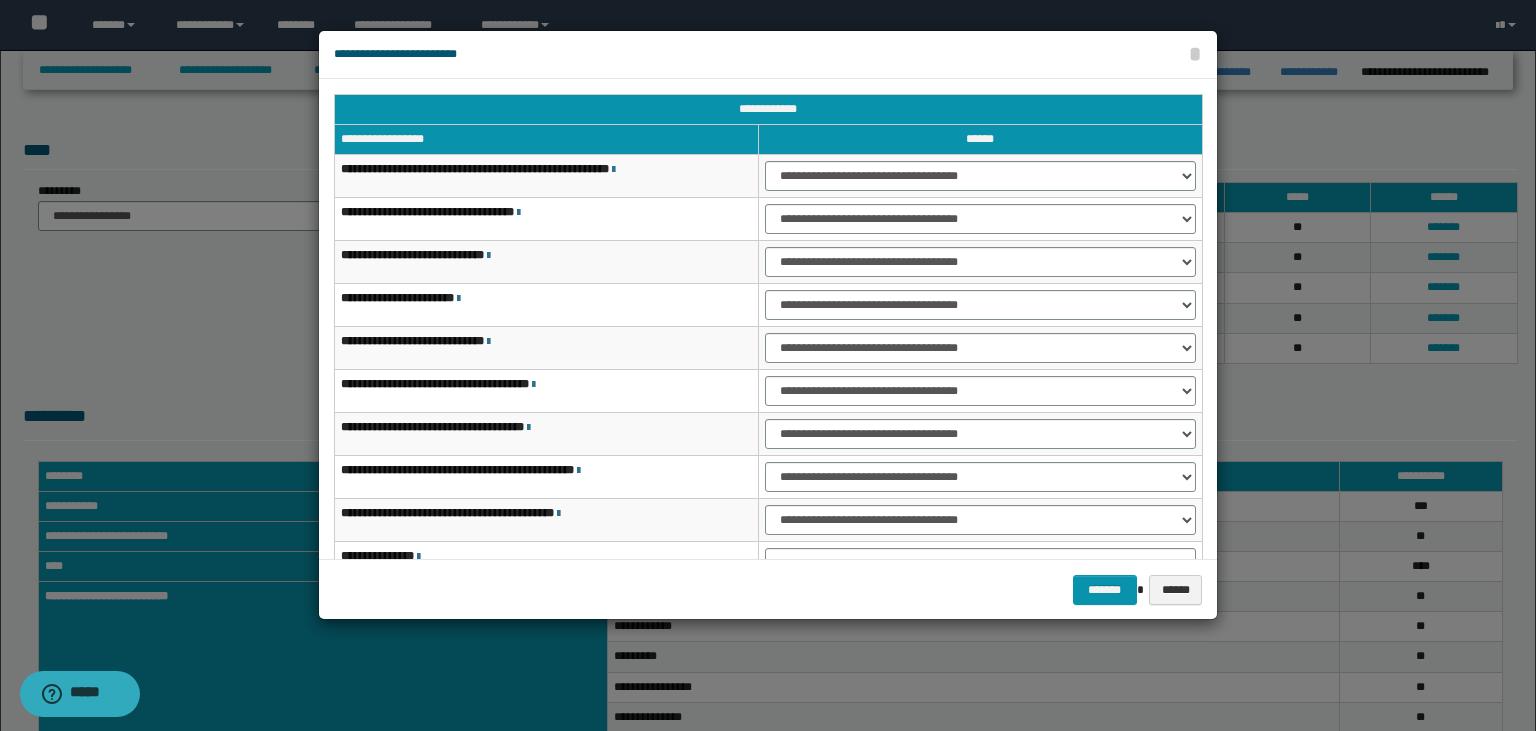scroll, scrollTop: 118, scrollLeft: 0, axis: vertical 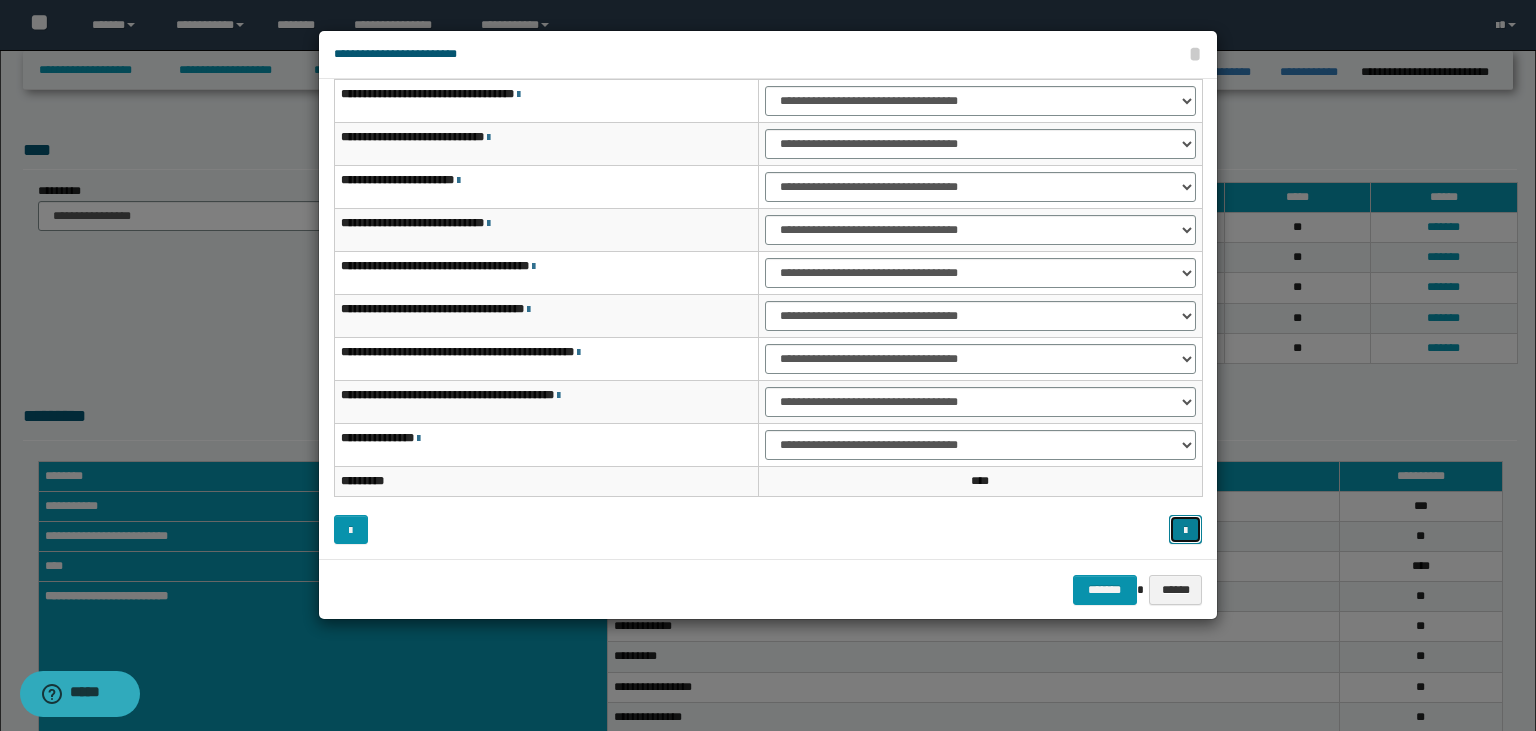 click at bounding box center [1185, 531] 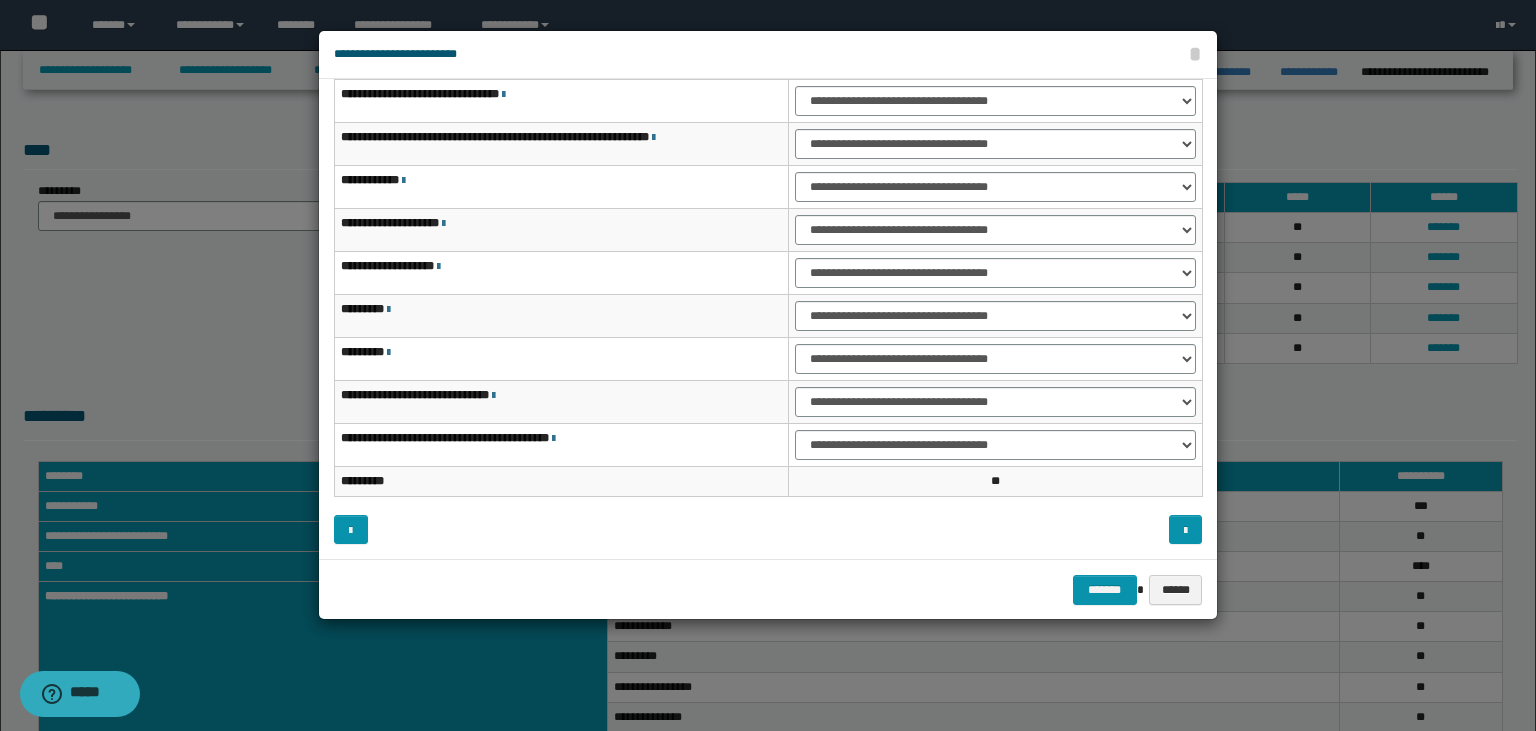 scroll, scrollTop: 0, scrollLeft: 0, axis: both 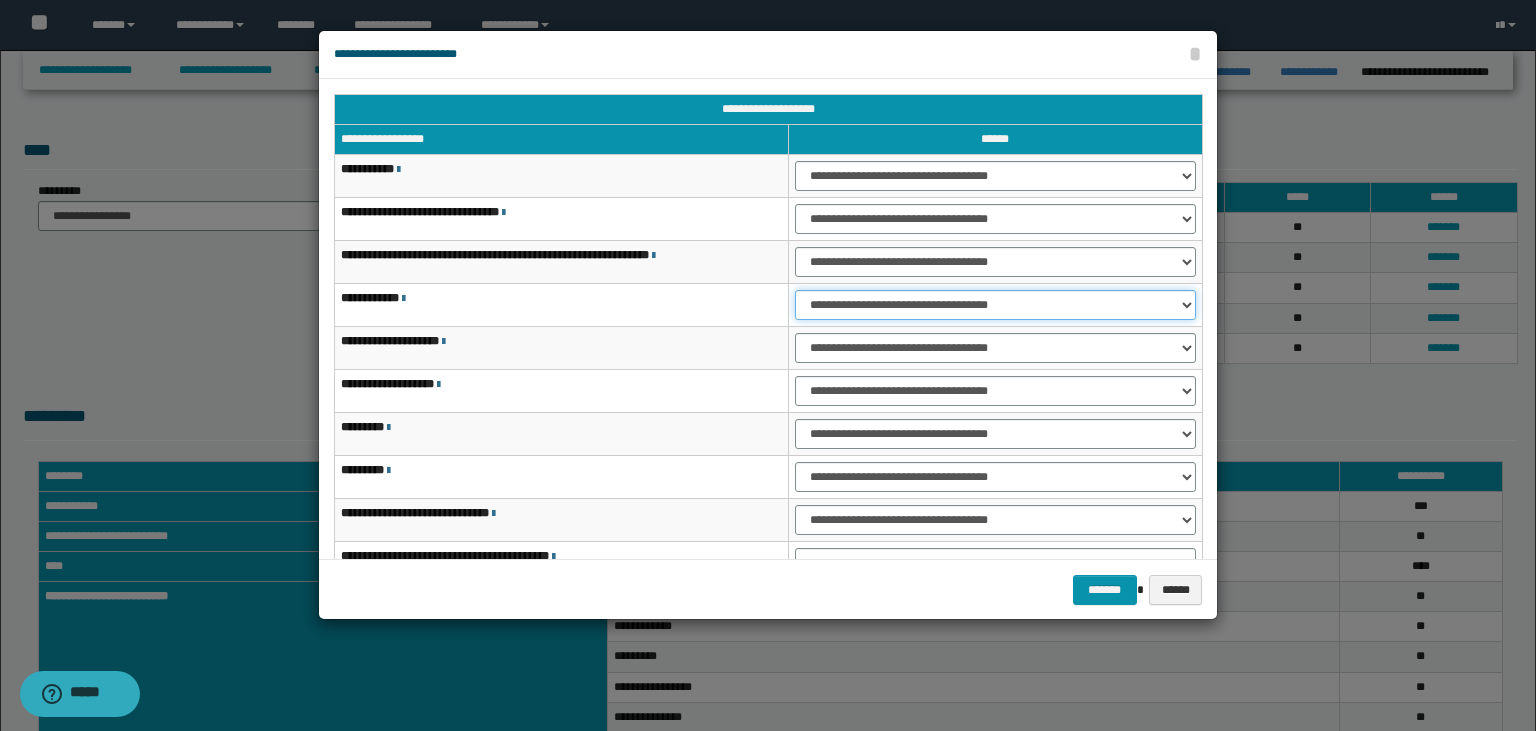 click on "**********" at bounding box center (0, 0) 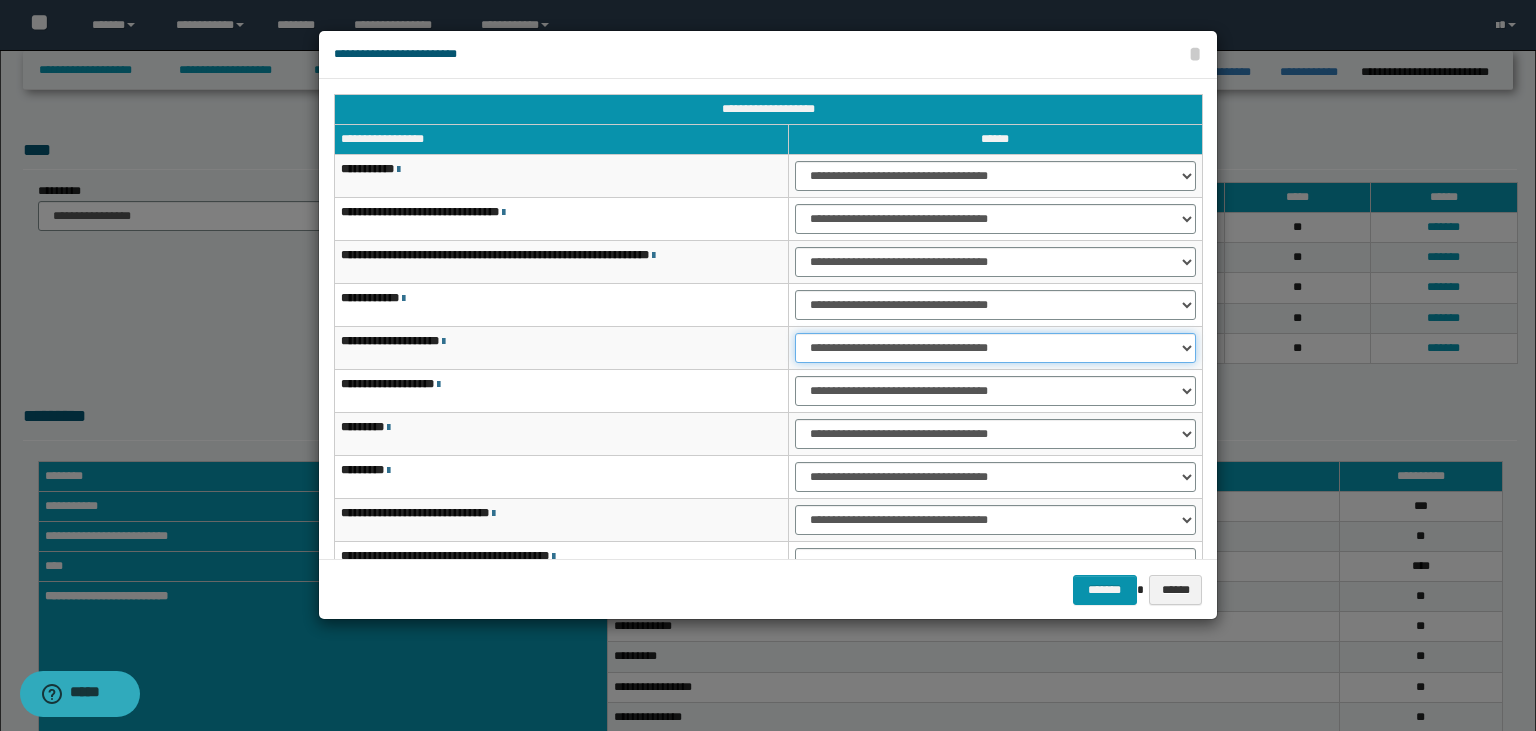 click on "**********" at bounding box center [995, 348] 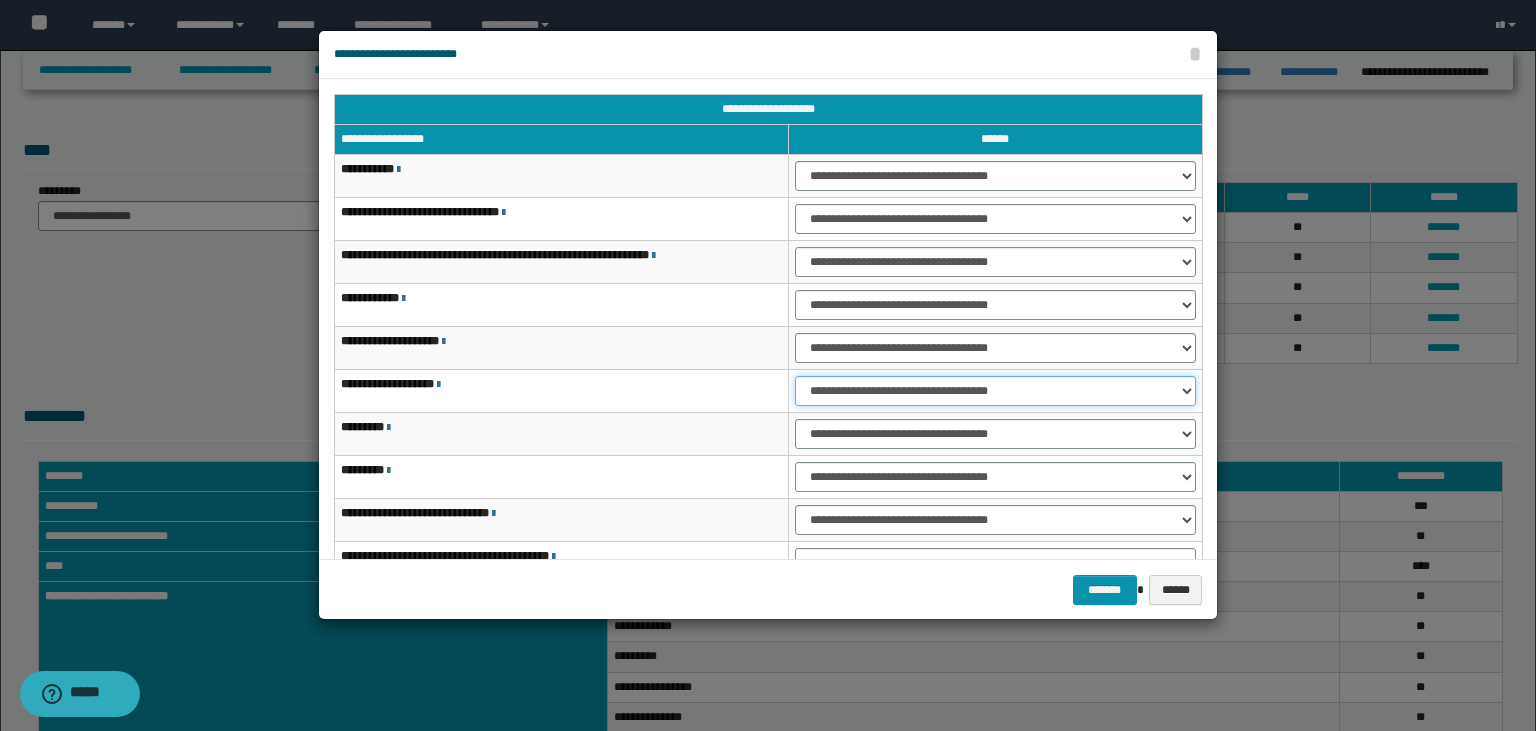 click on "**********" at bounding box center (995, 391) 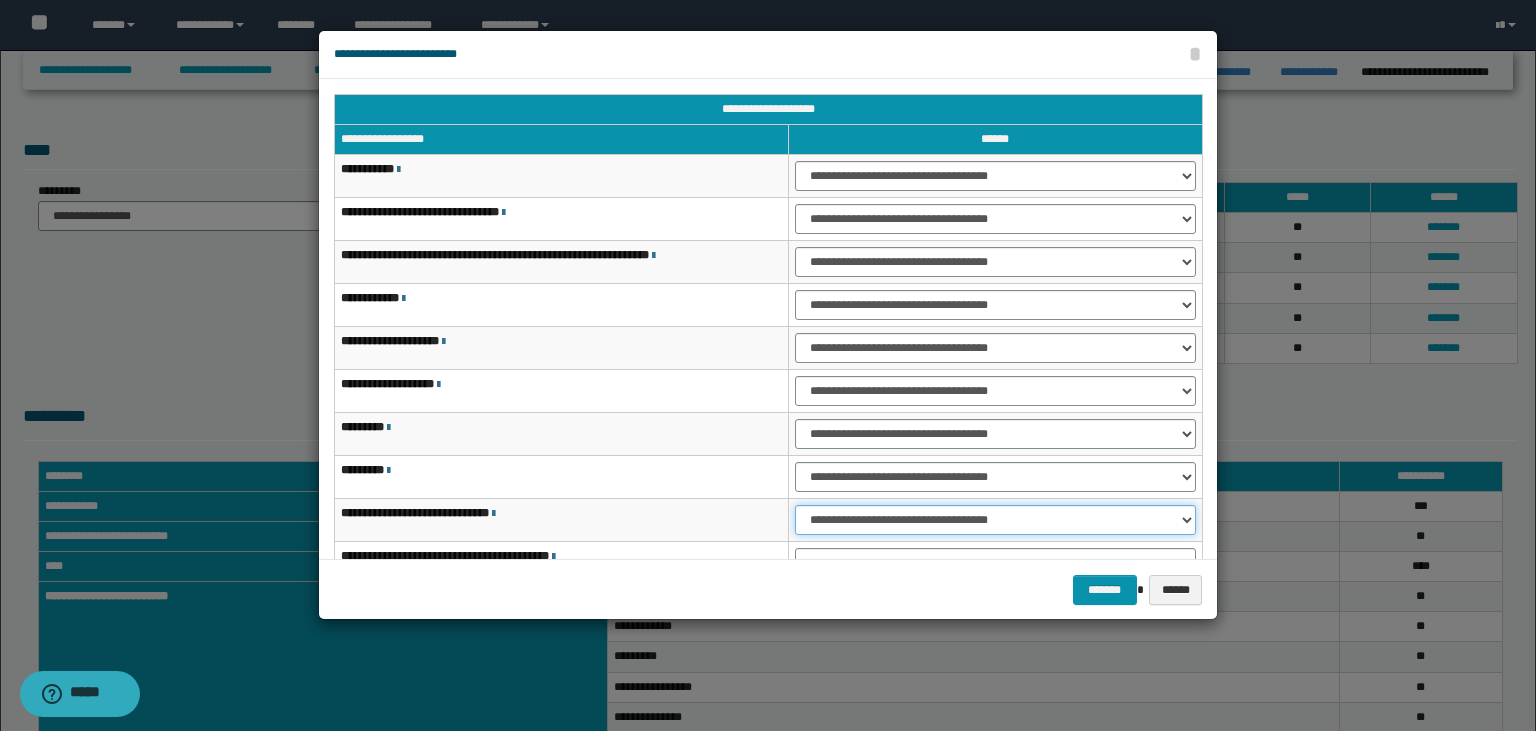 click on "**********" at bounding box center (995, 520) 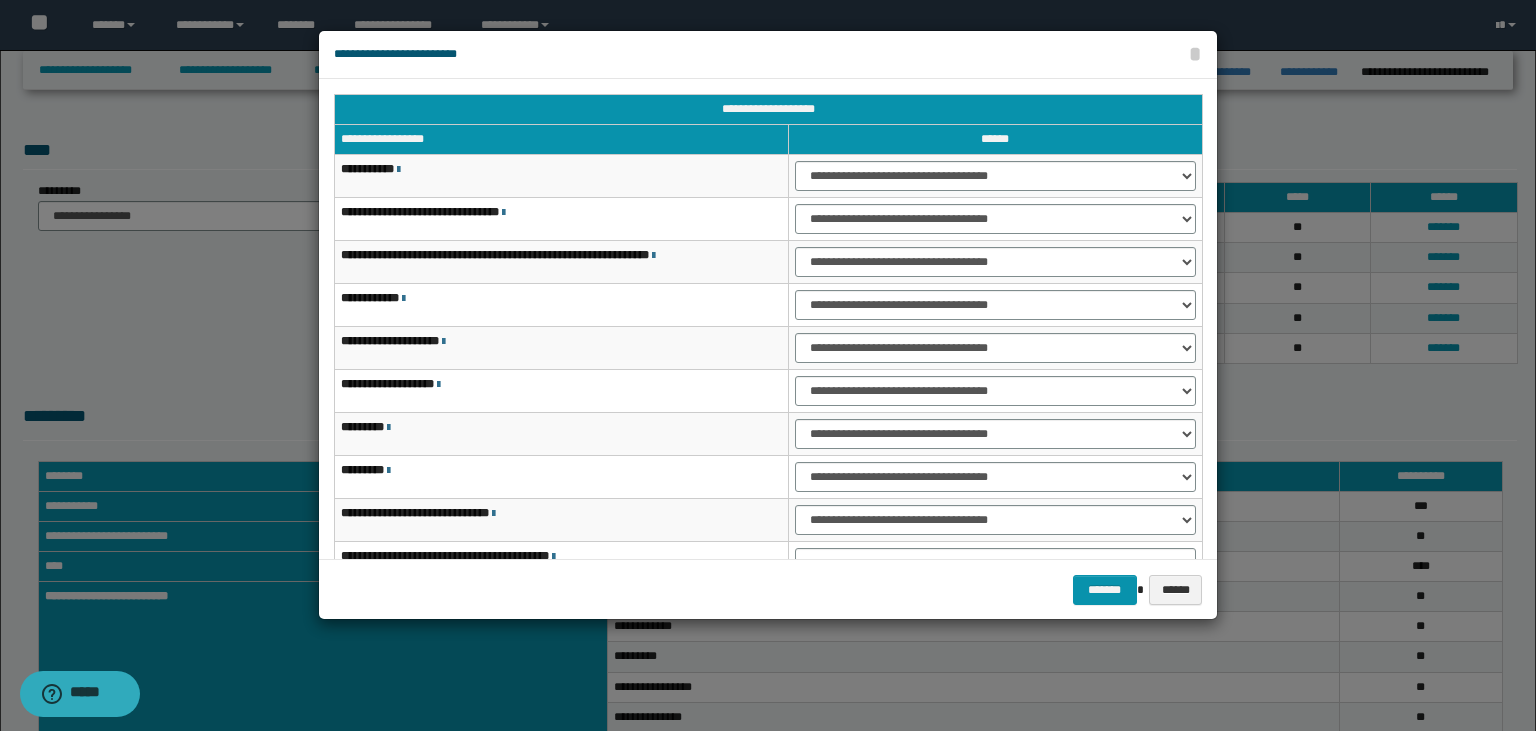 click at bounding box center (768, 365) 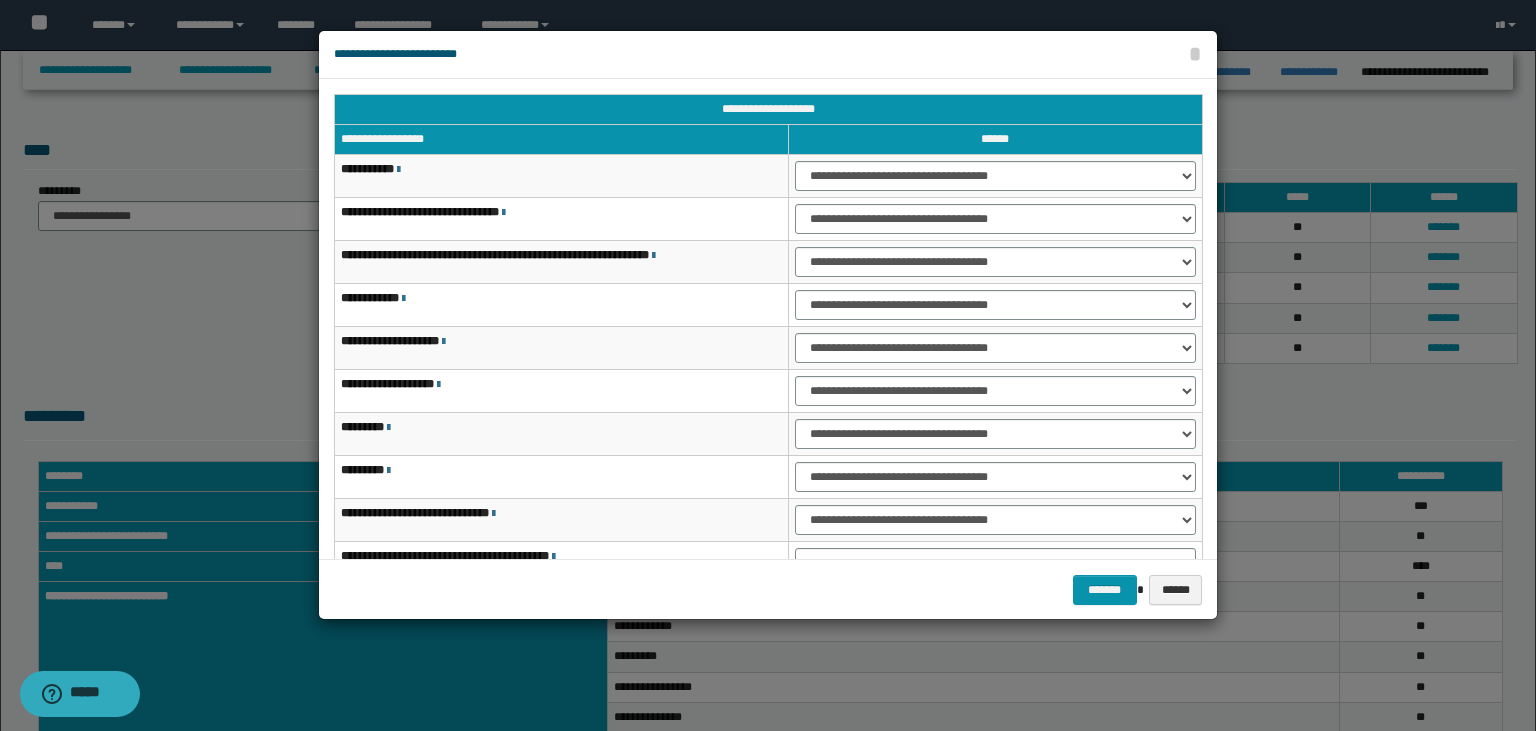 scroll, scrollTop: 118, scrollLeft: 0, axis: vertical 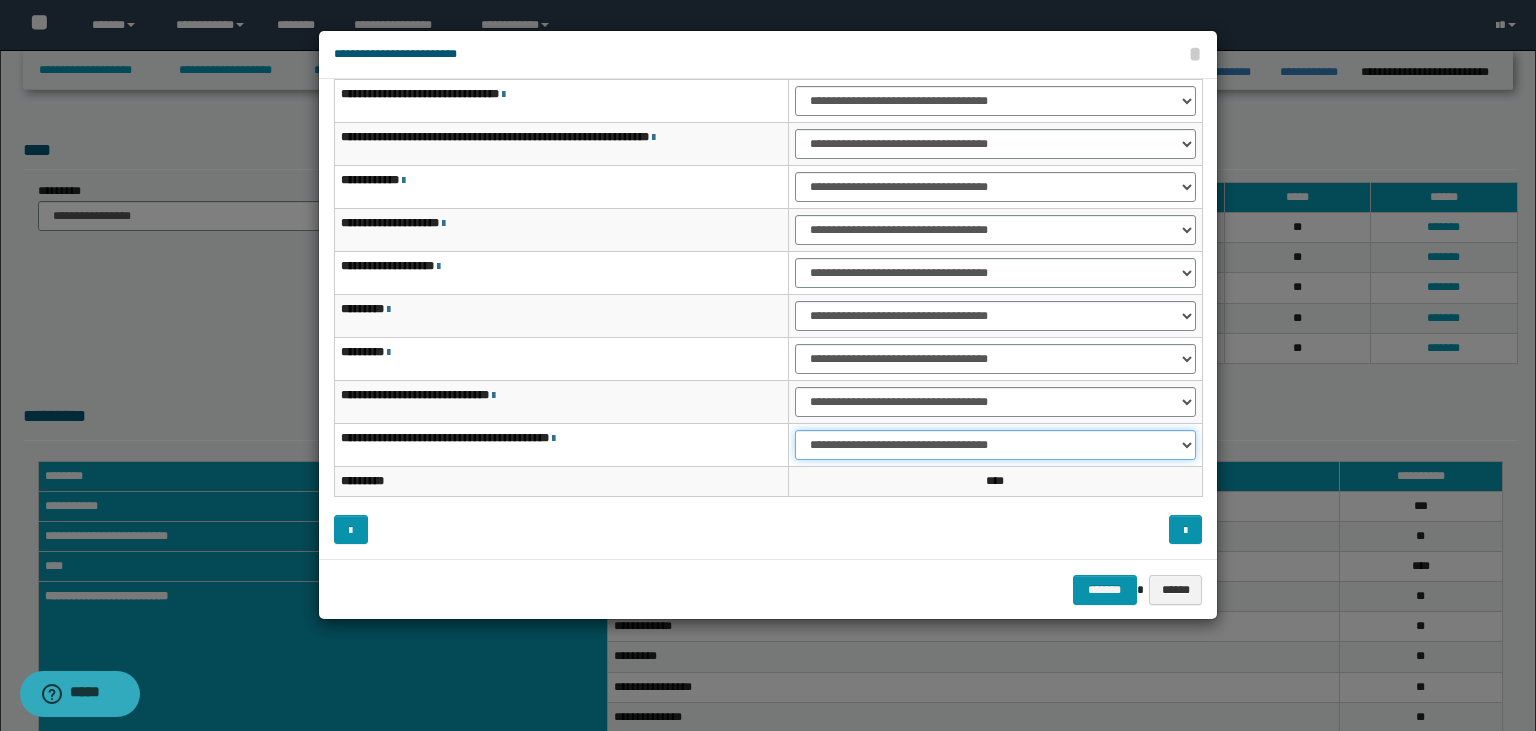 click on "**********" at bounding box center [995, 445] 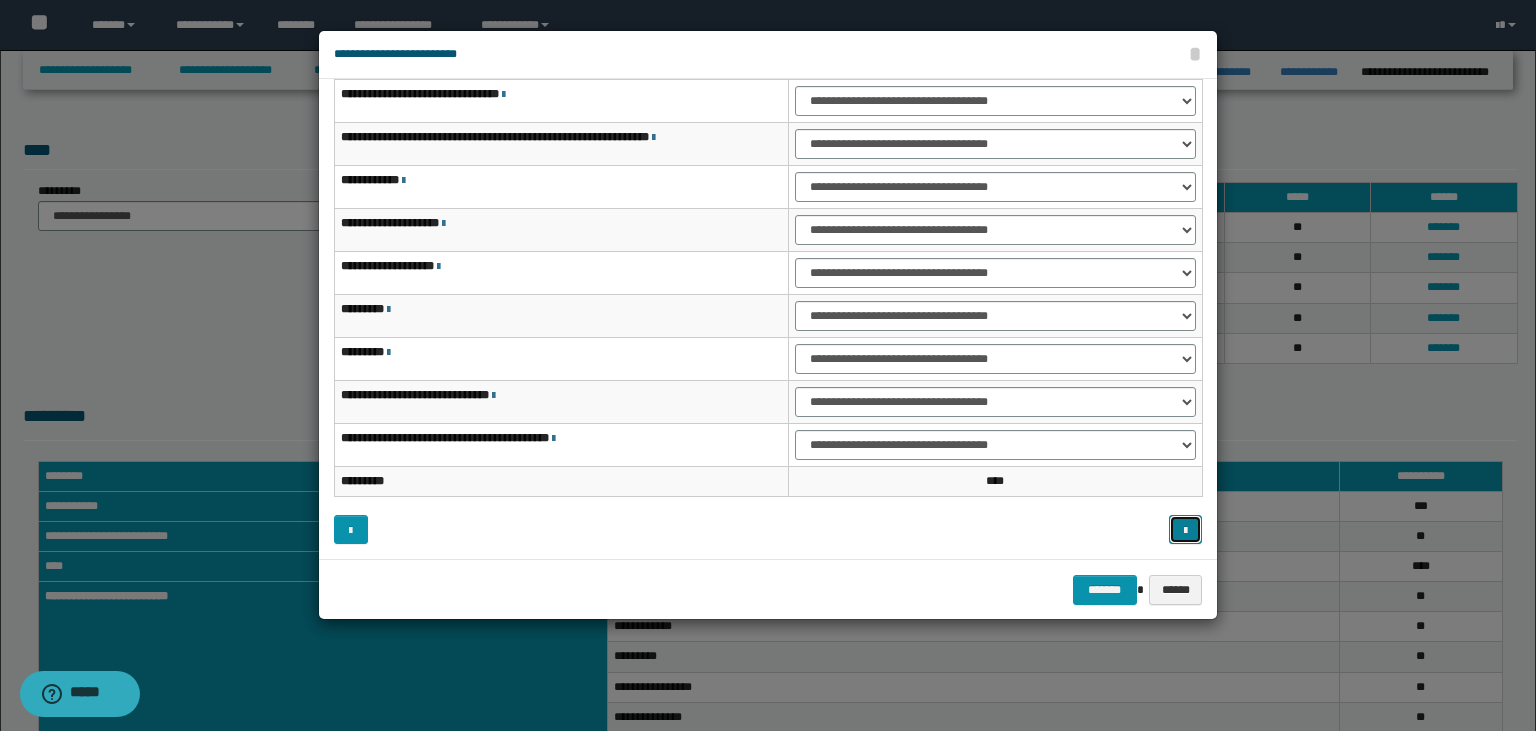 click at bounding box center [1185, 531] 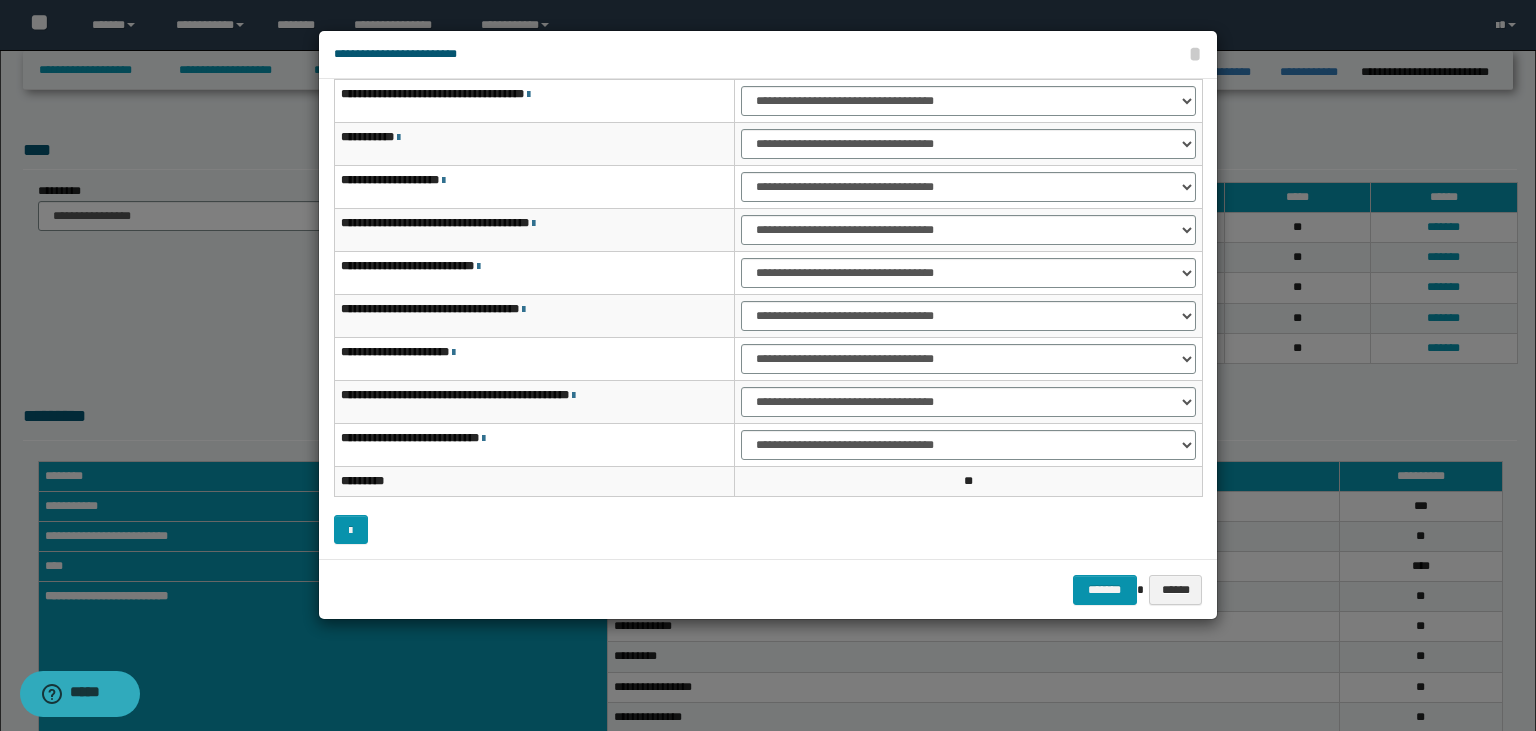 scroll, scrollTop: 0, scrollLeft: 0, axis: both 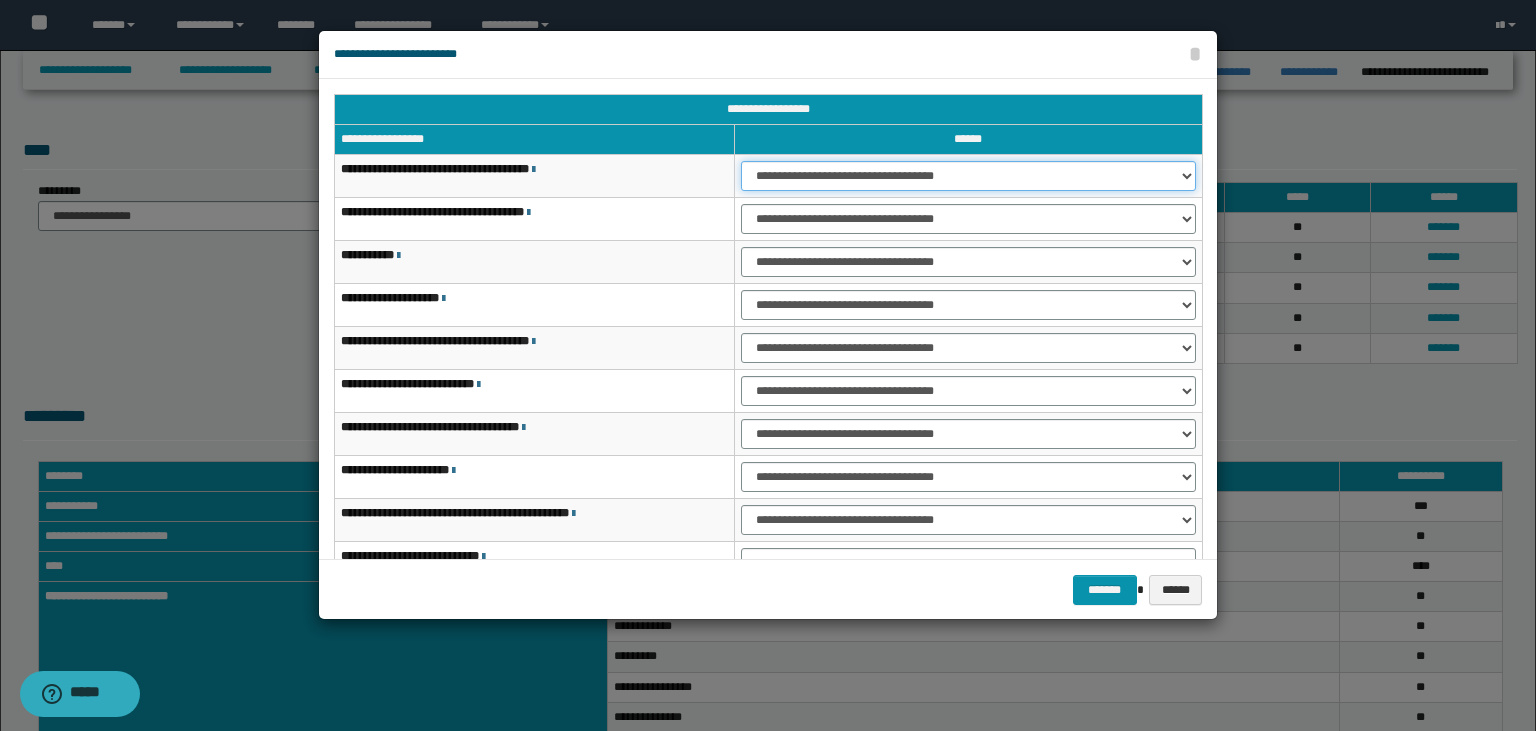click on "**********" at bounding box center (968, 176) 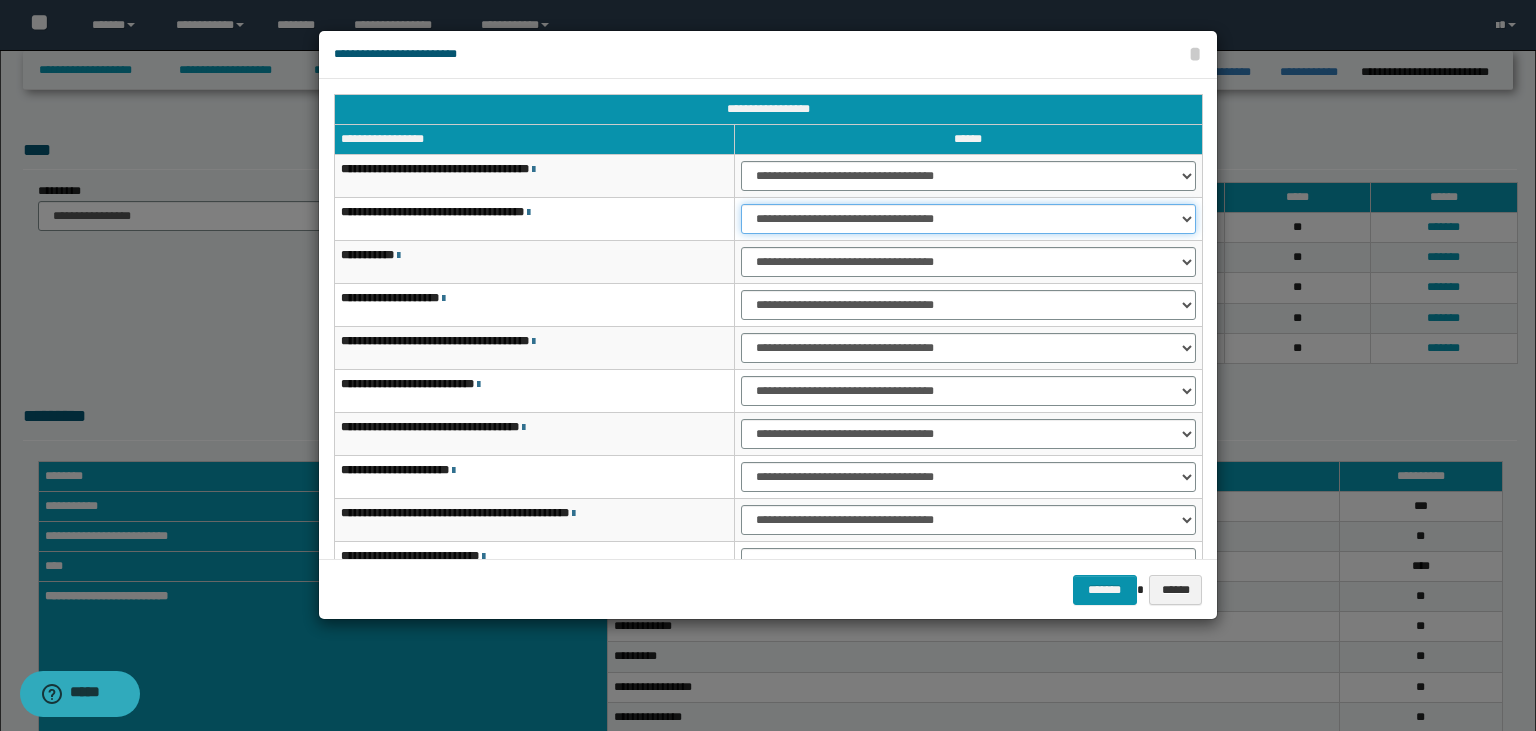 click on "**********" at bounding box center (0, 0) 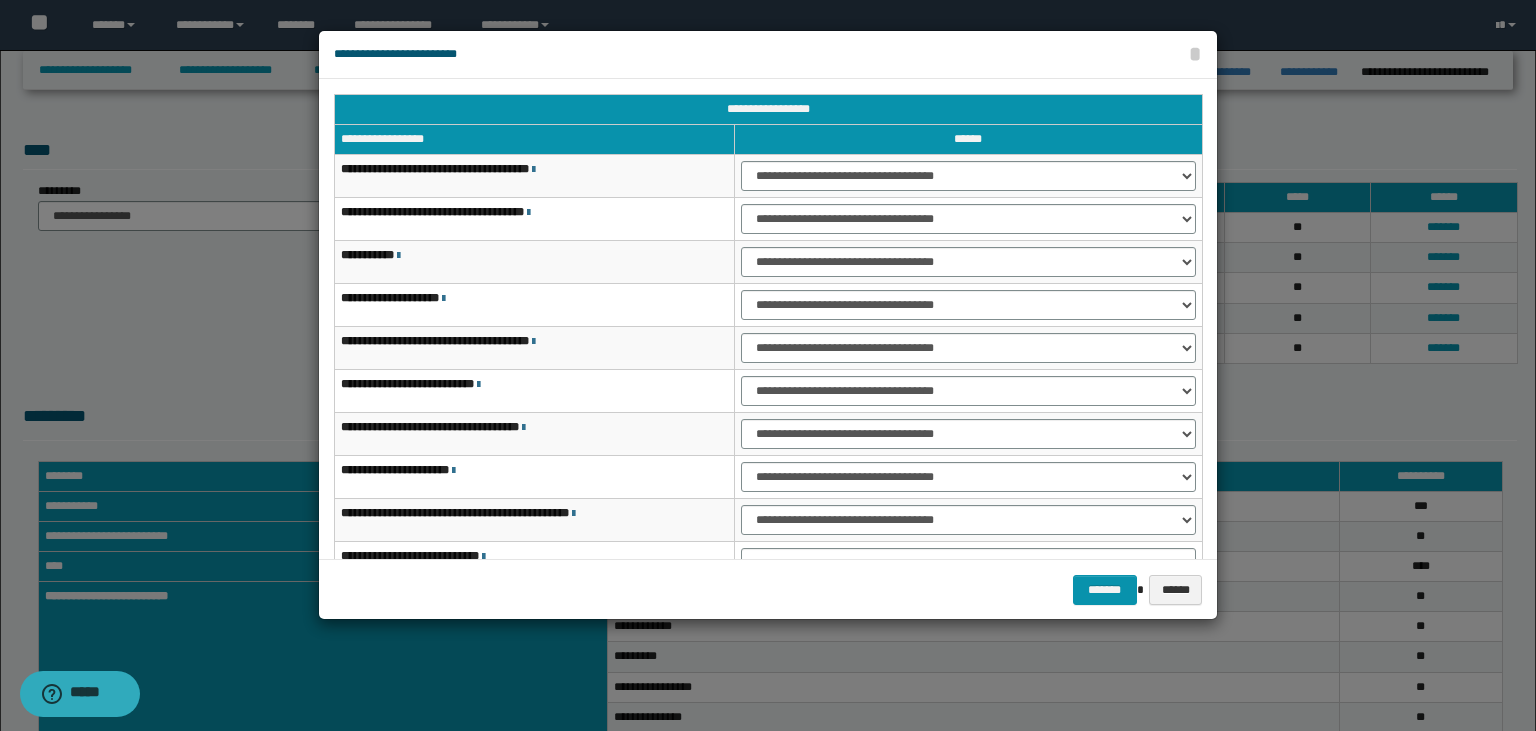 click on "**********" at bounding box center [535, 262] 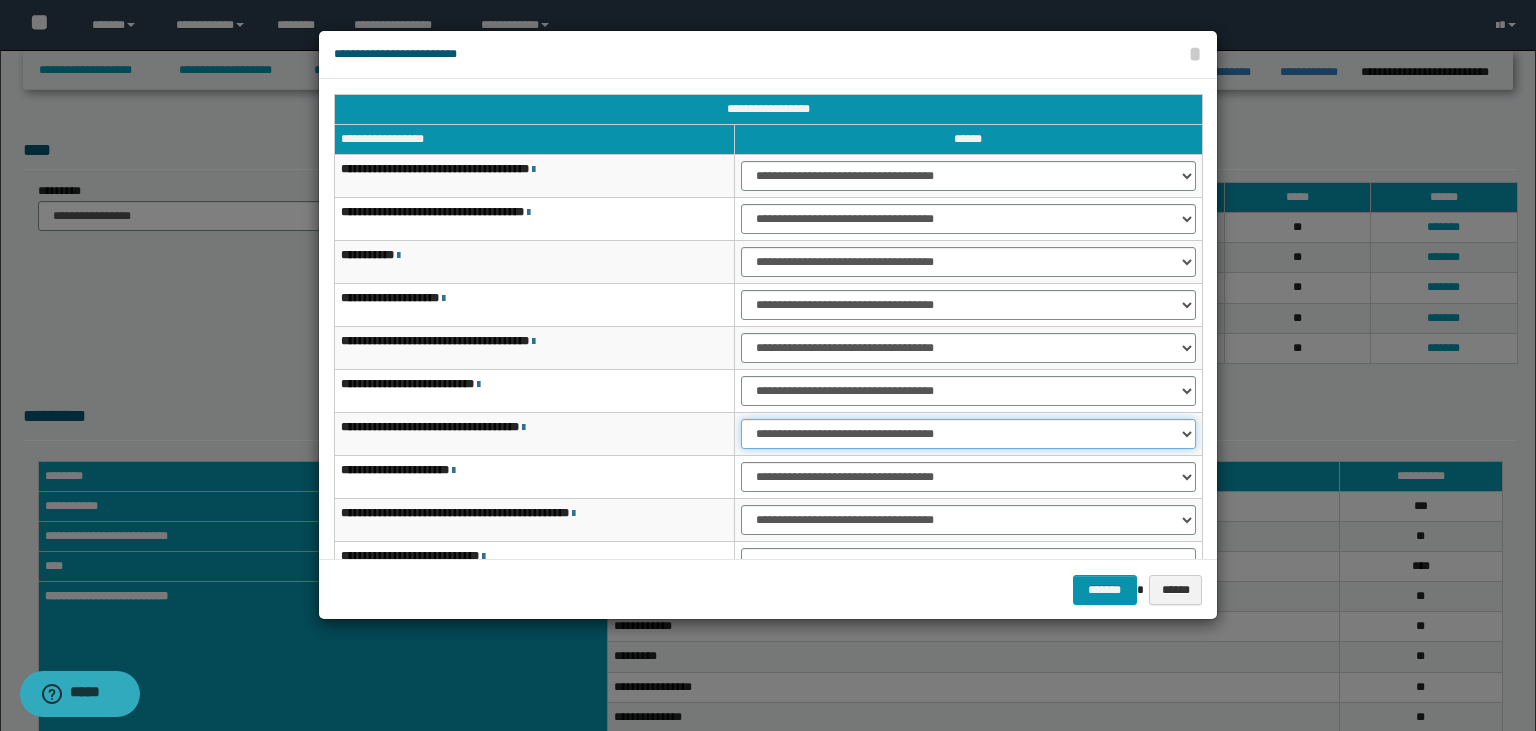 click on "**********" at bounding box center [0, 0] 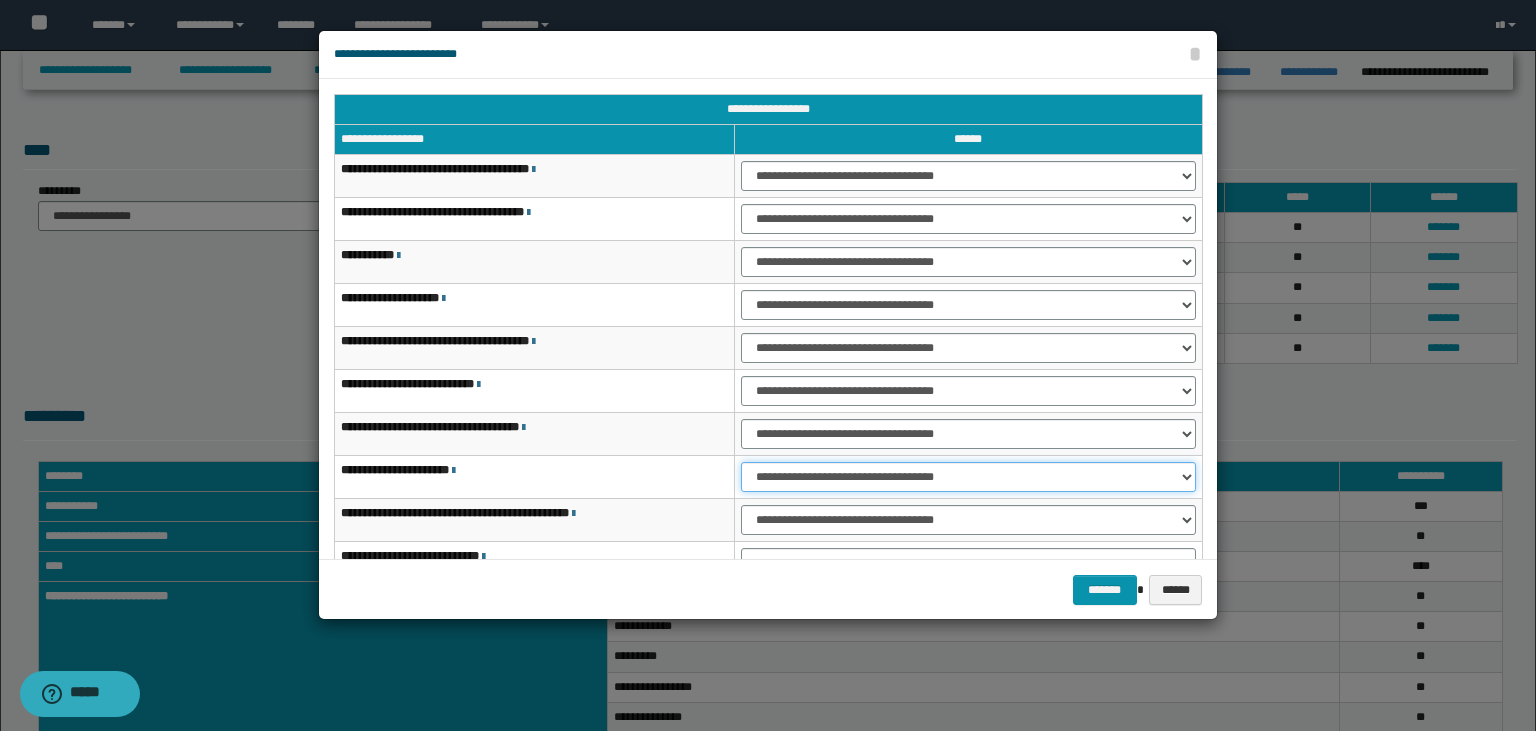 click on "**********" at bounding box center [968, 477] 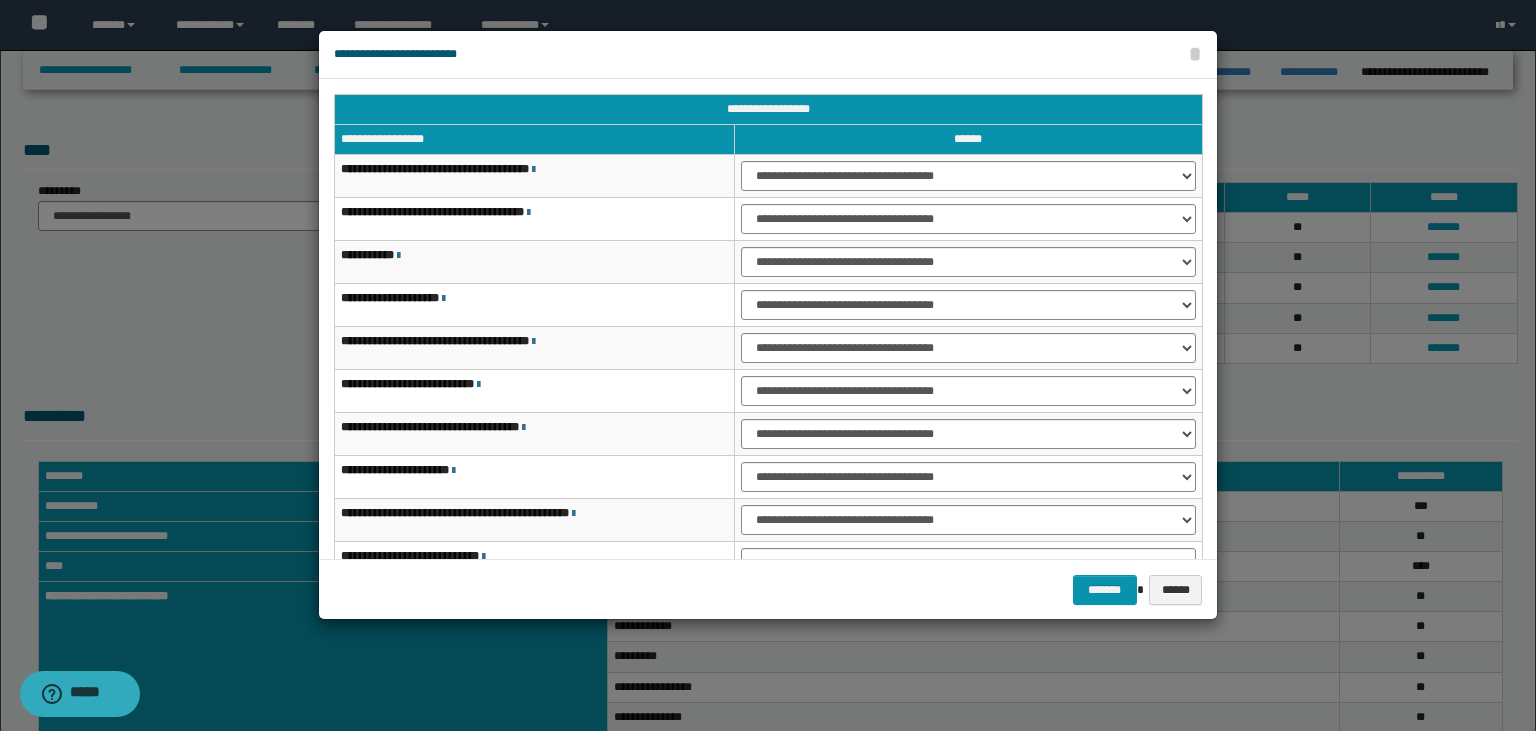 scroll, scrollTop: 118, scrollLeft: 0, axis: vertical 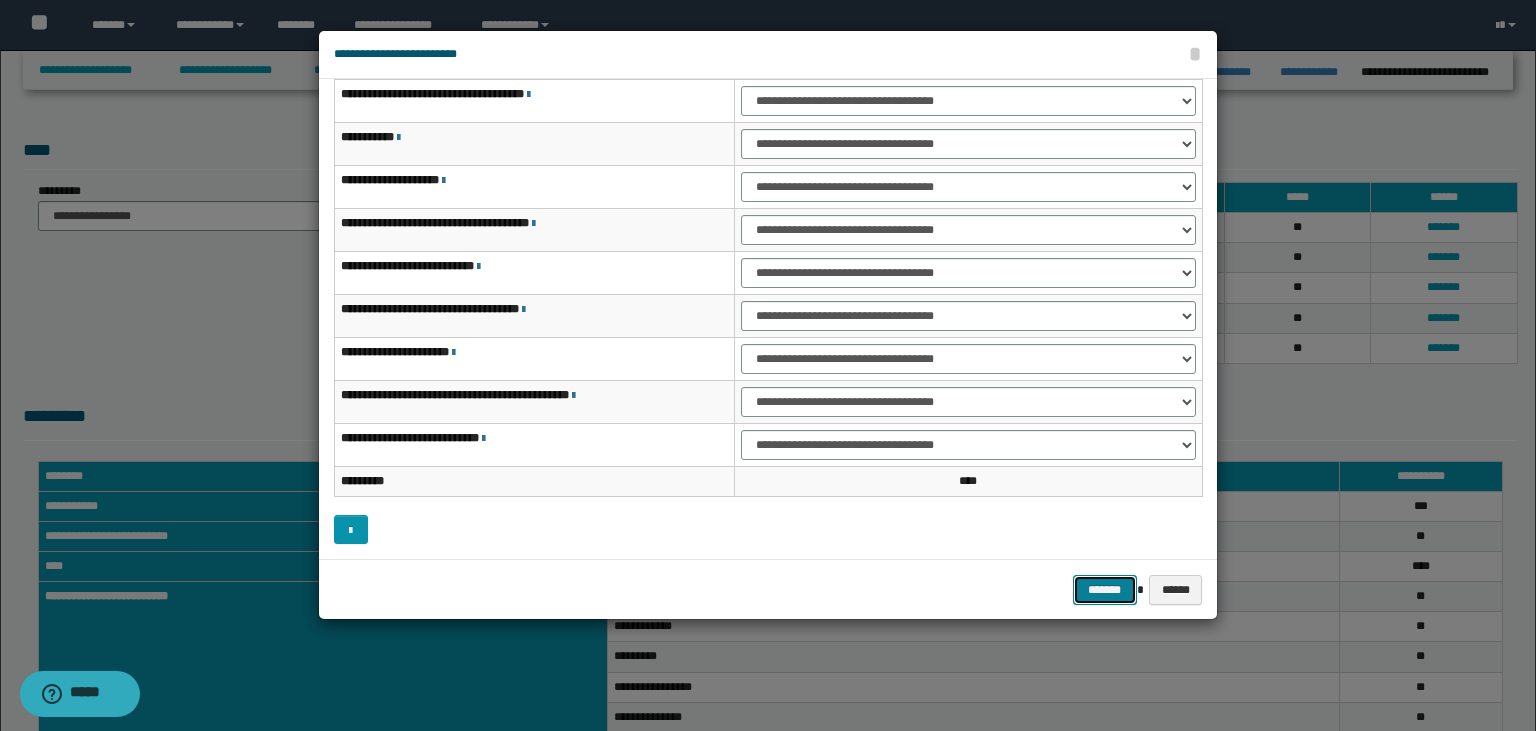 click on "*******" at bounding box center (1105, 590) 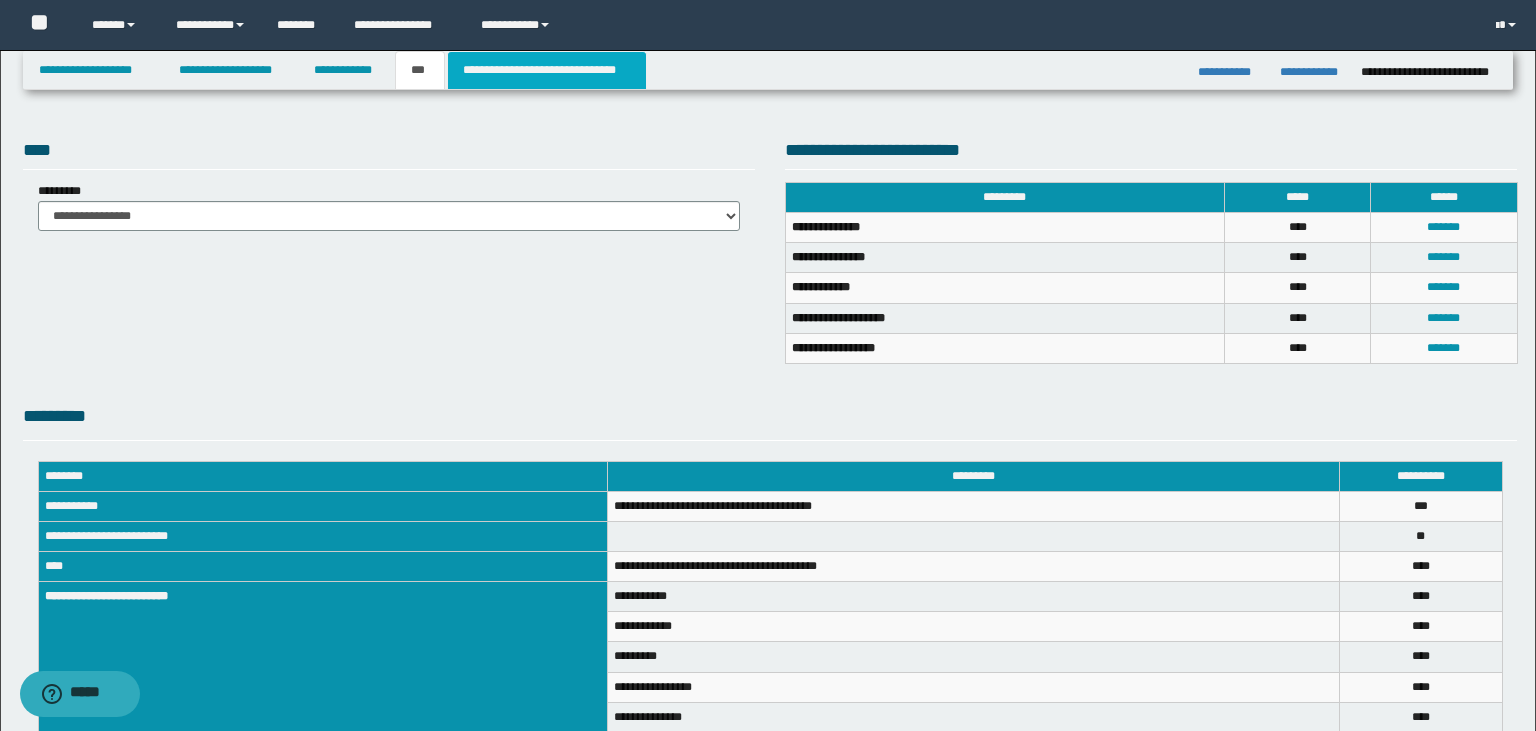 click on "**********" at bounding box center [547, 70] 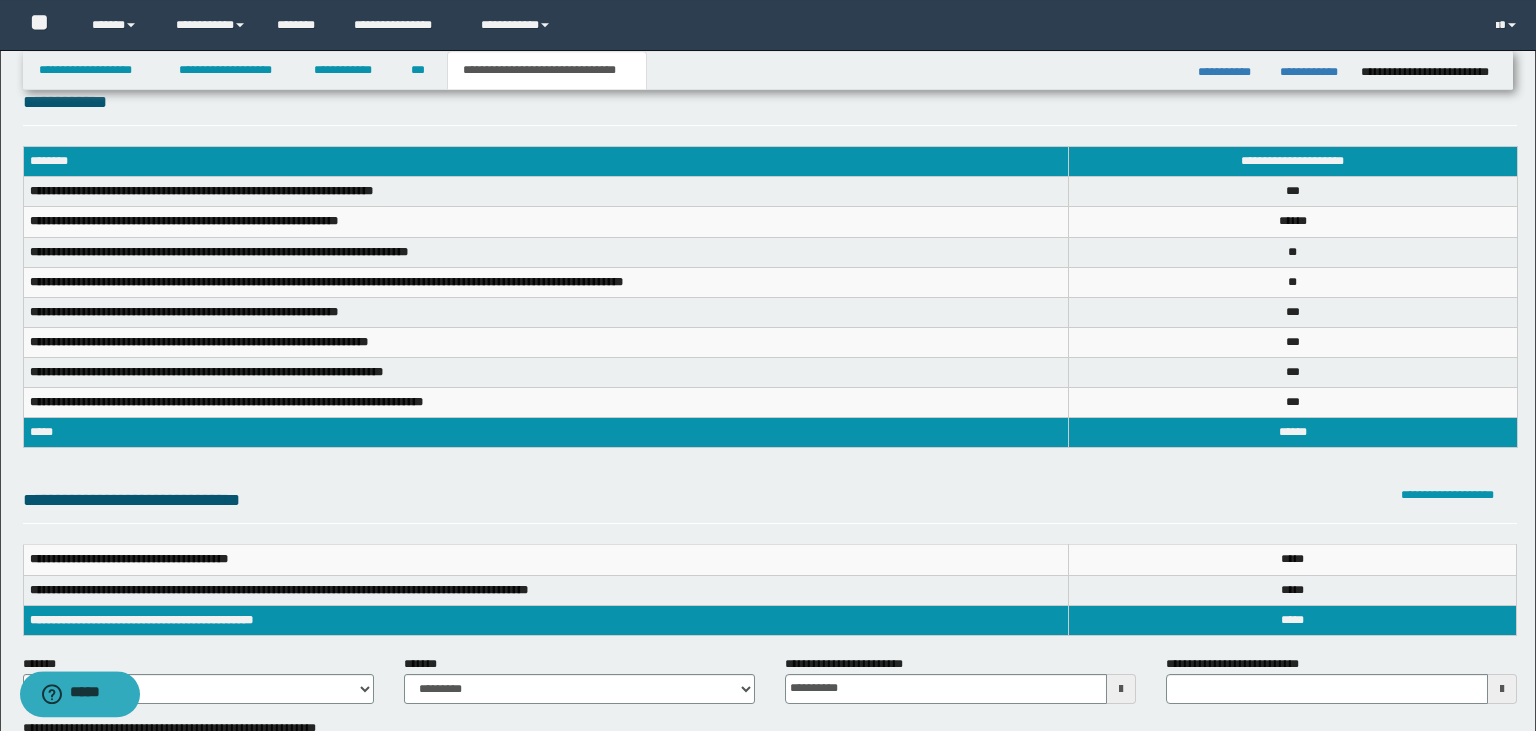 scroll, scrollTop: 56, scrollLeft: 0, axis: vertical 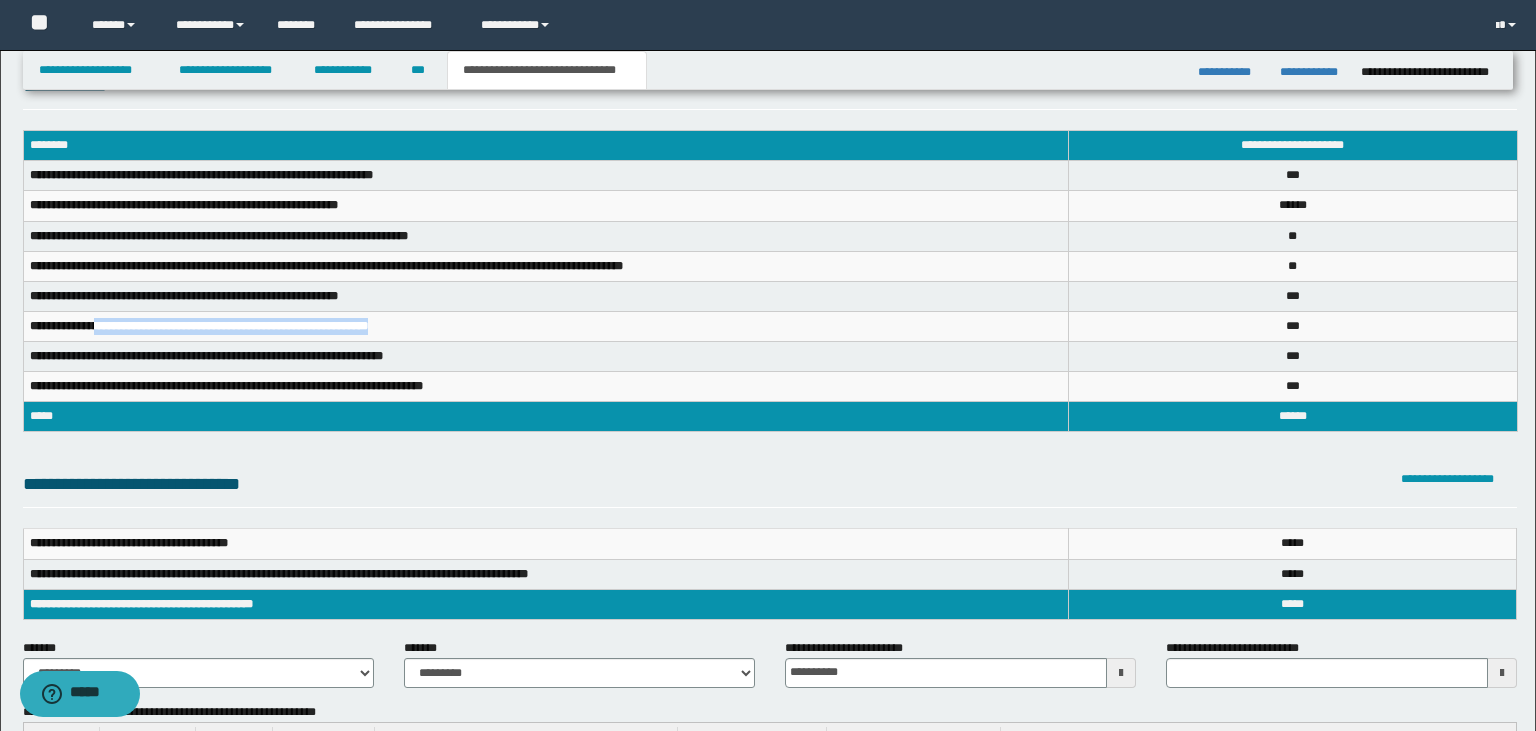 drag, startPoint x: 102, startPoint y: 323, endPoint x: 396, endPoint y: 324, distance: 294.0017 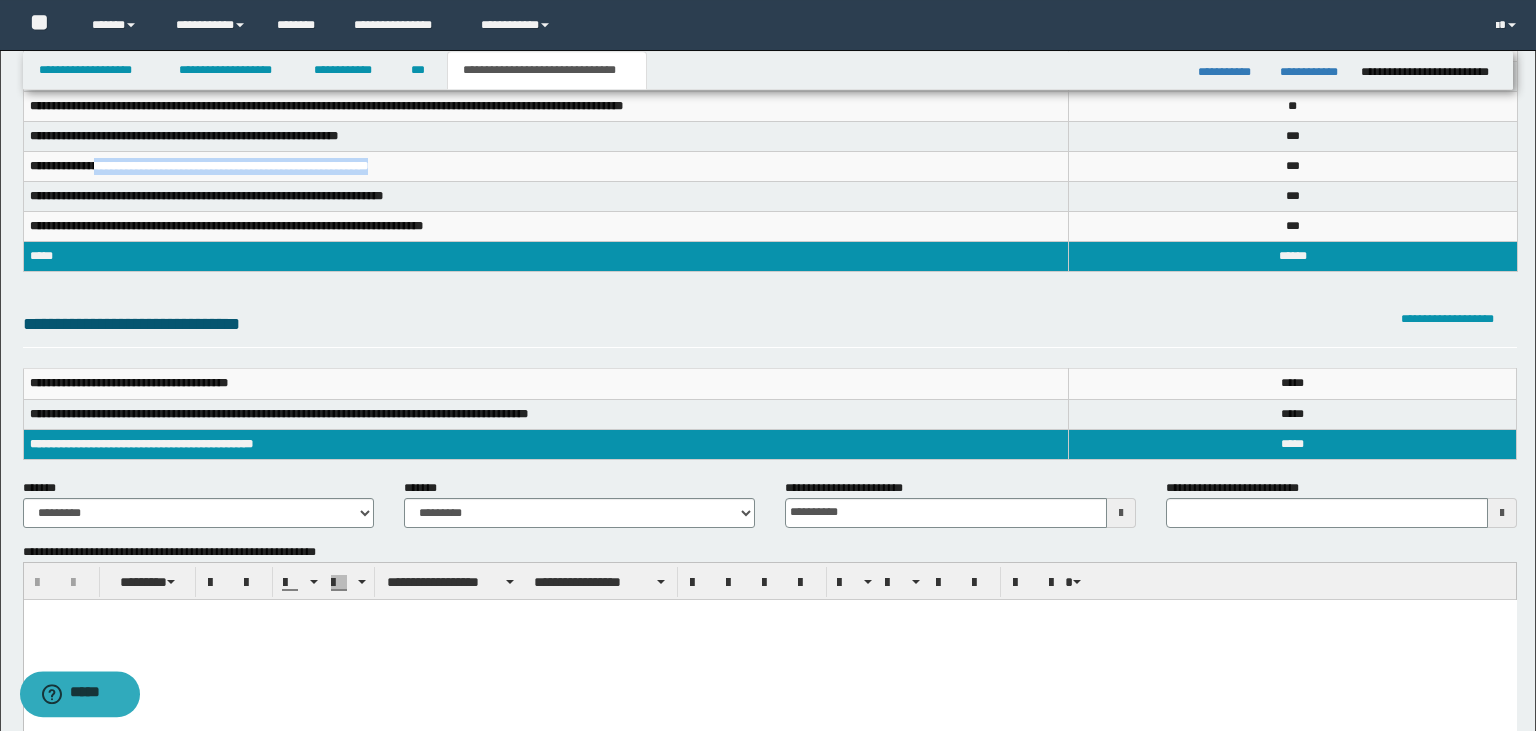 scroll, scrollTop: 231, scrollLeft: 0, axis: vertical 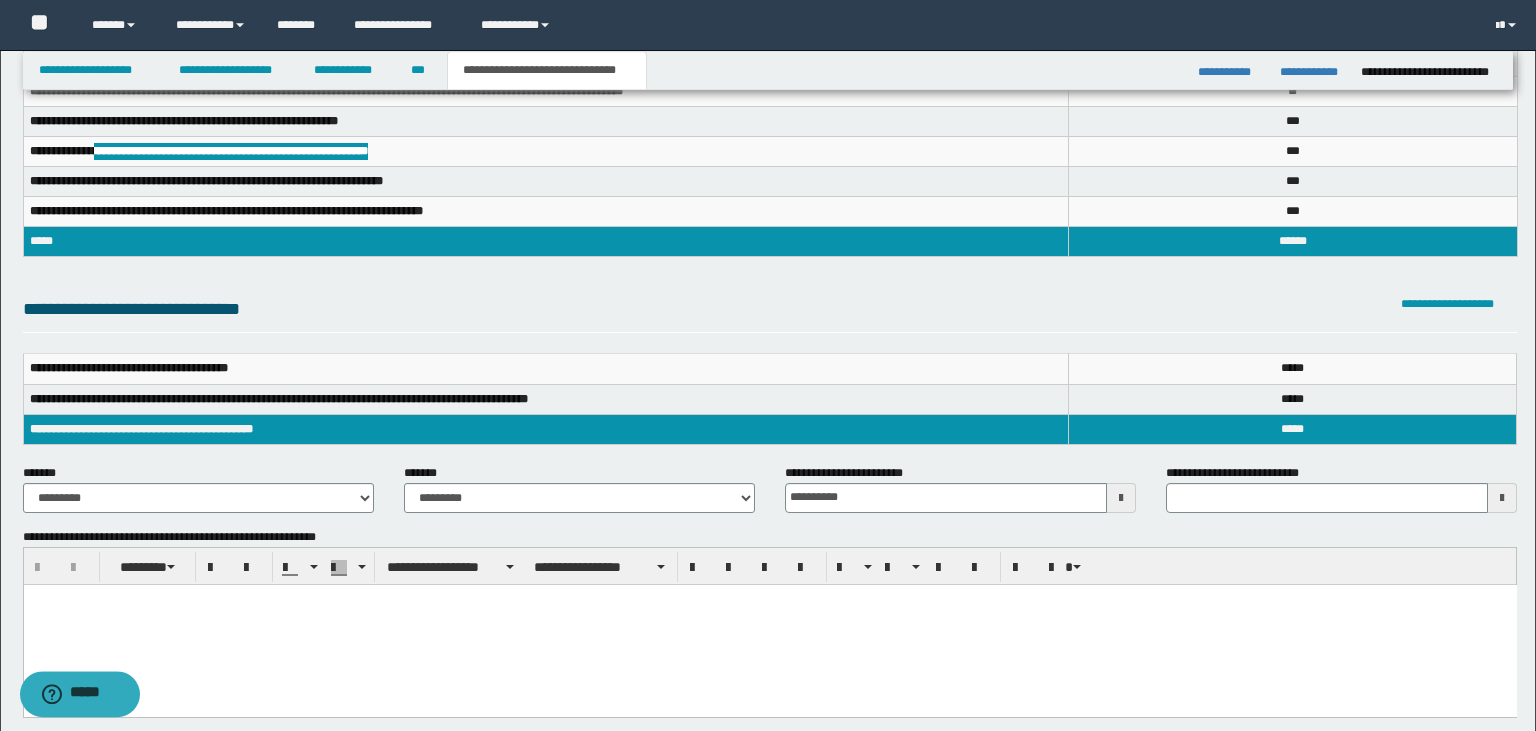 click at bounding box center (769, 624) 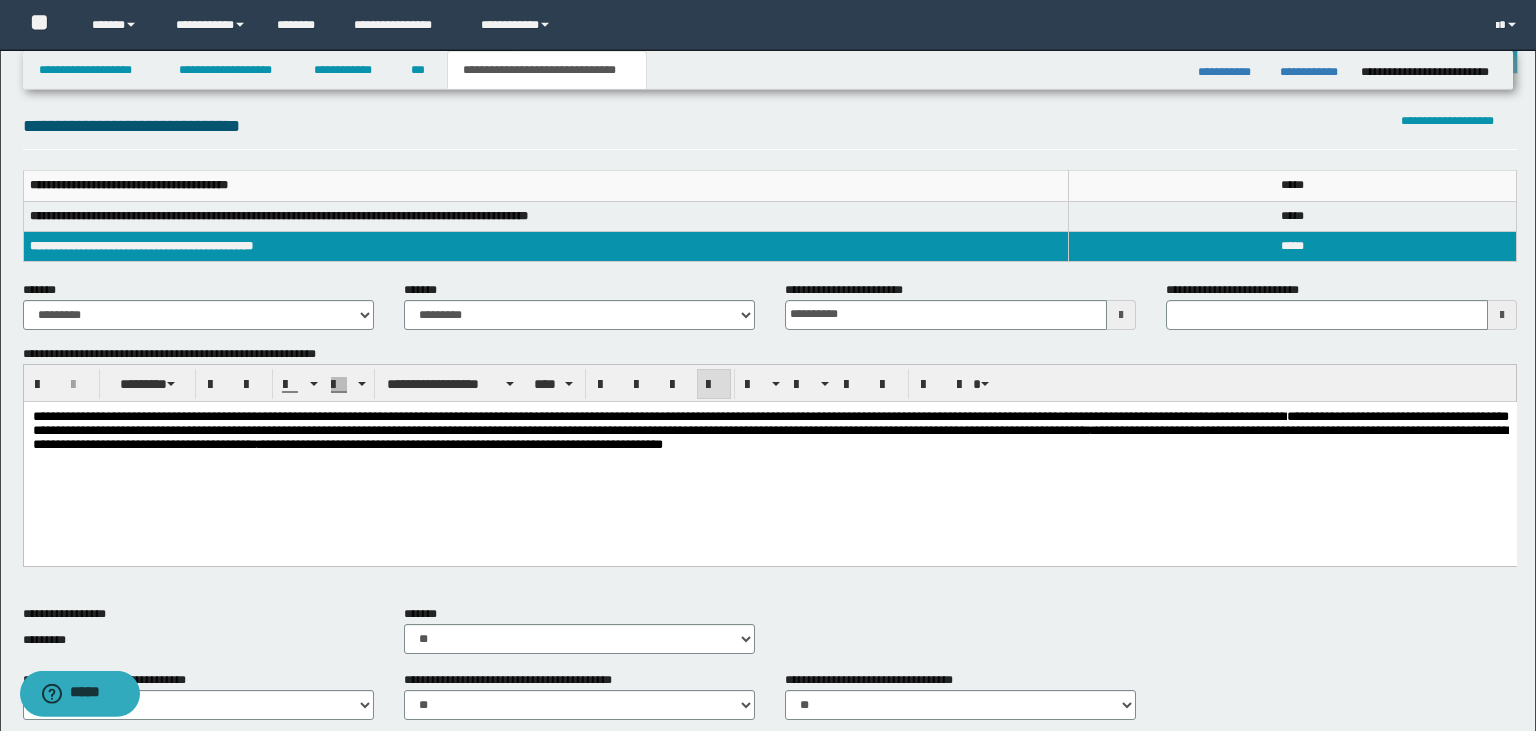 scroll, scrollTop: 416, scrollLeft: 0, axis: vertical 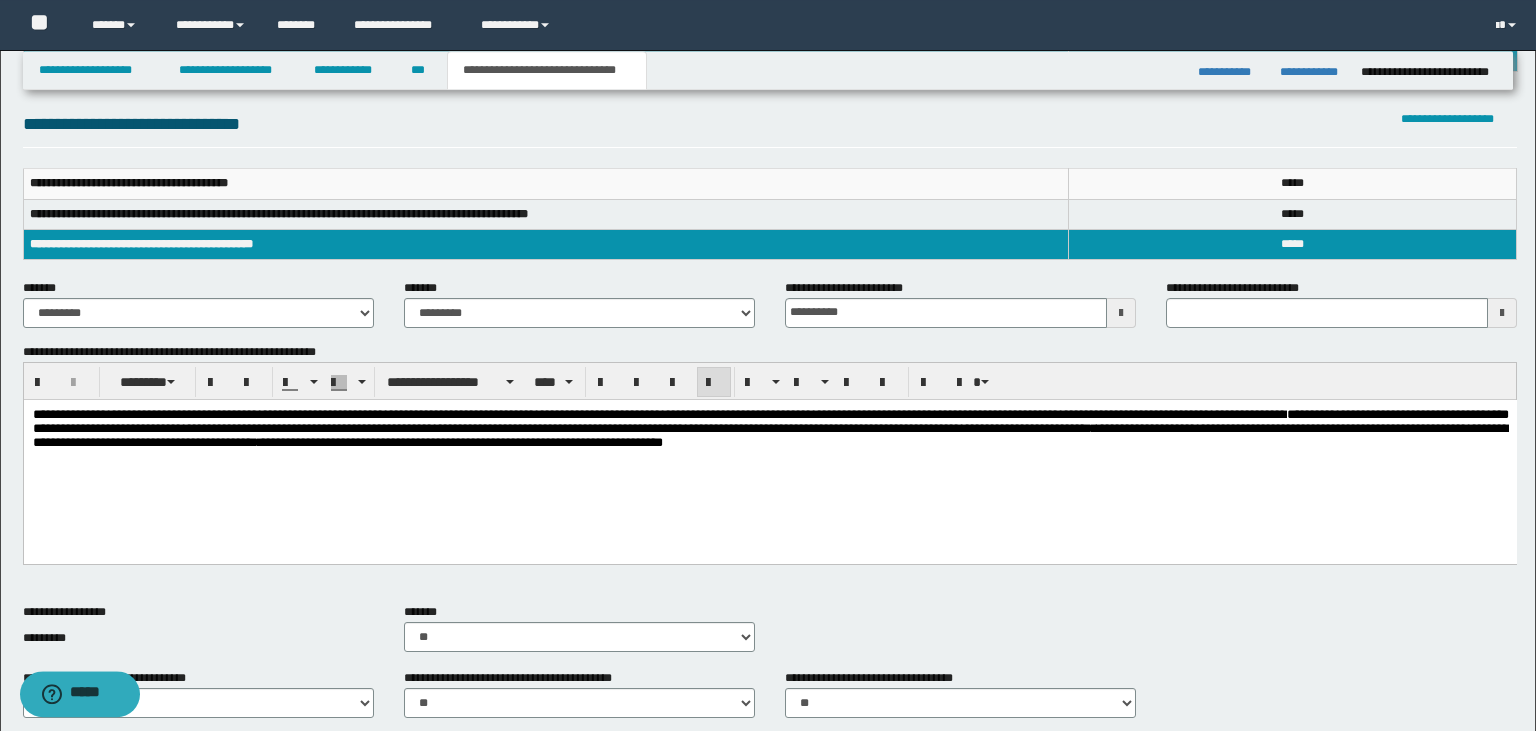 click on "**********" at bounding box center [1069, 414] 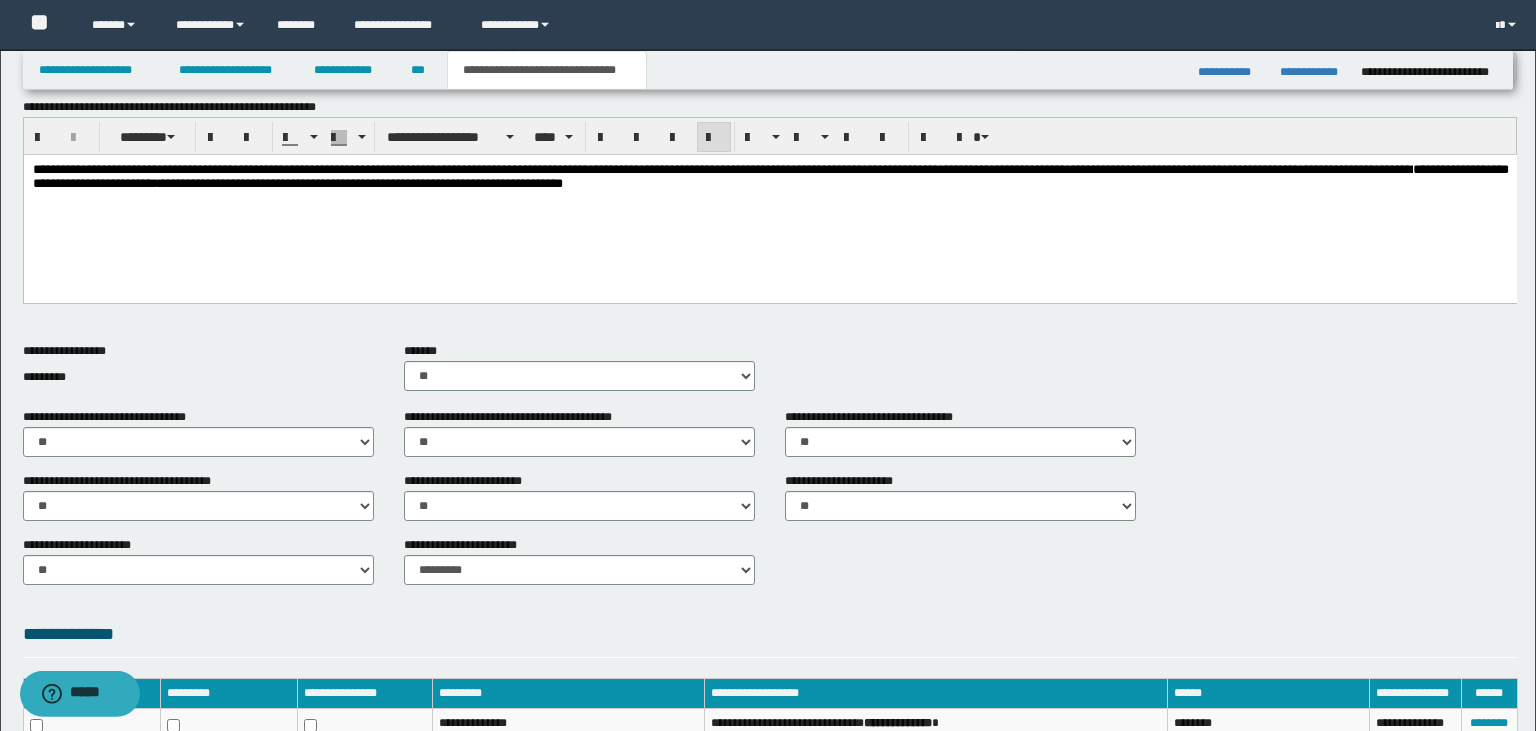 scroll, scrollTop: 1012, scrollLeft: 0, axis: vertical 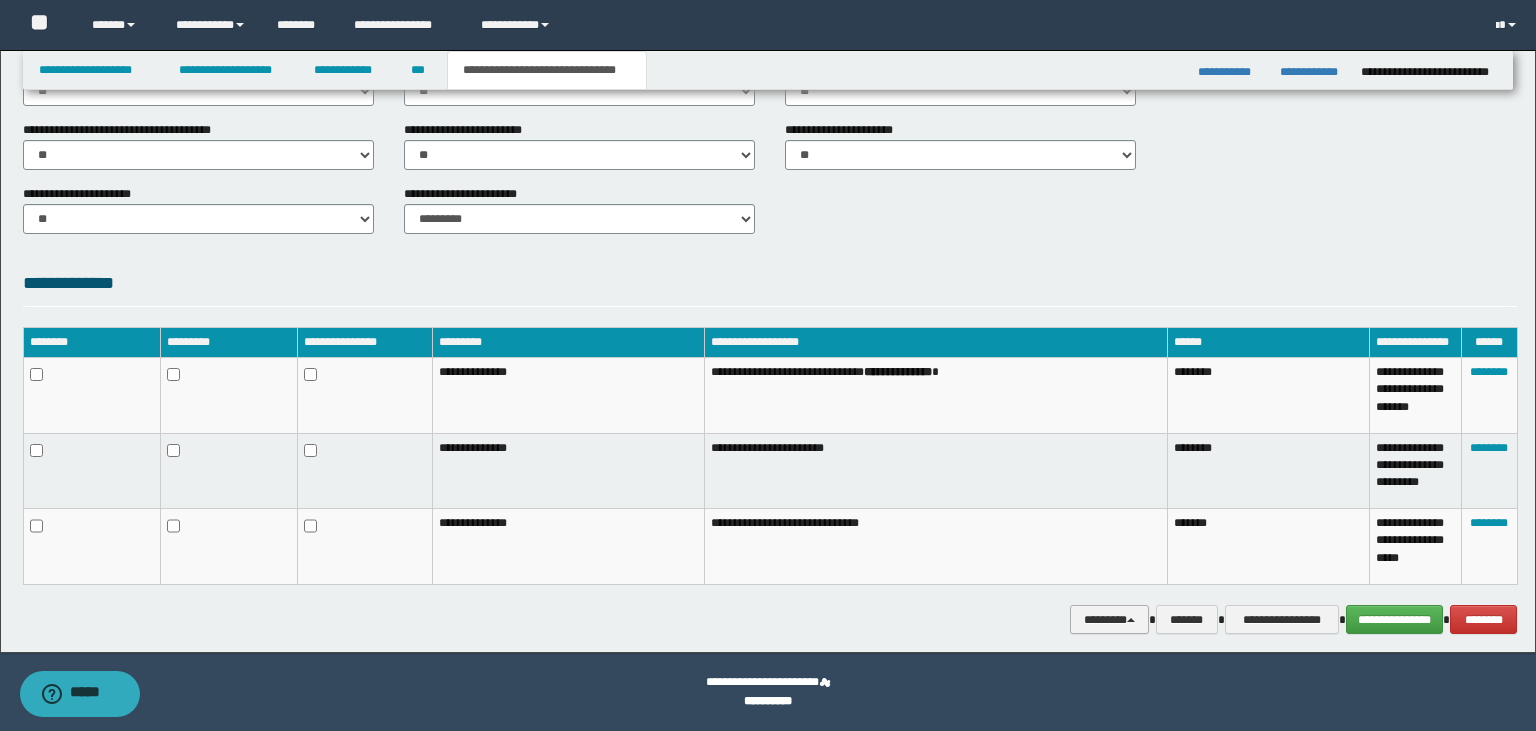 click on "********" at bounding box center (1109, 620) 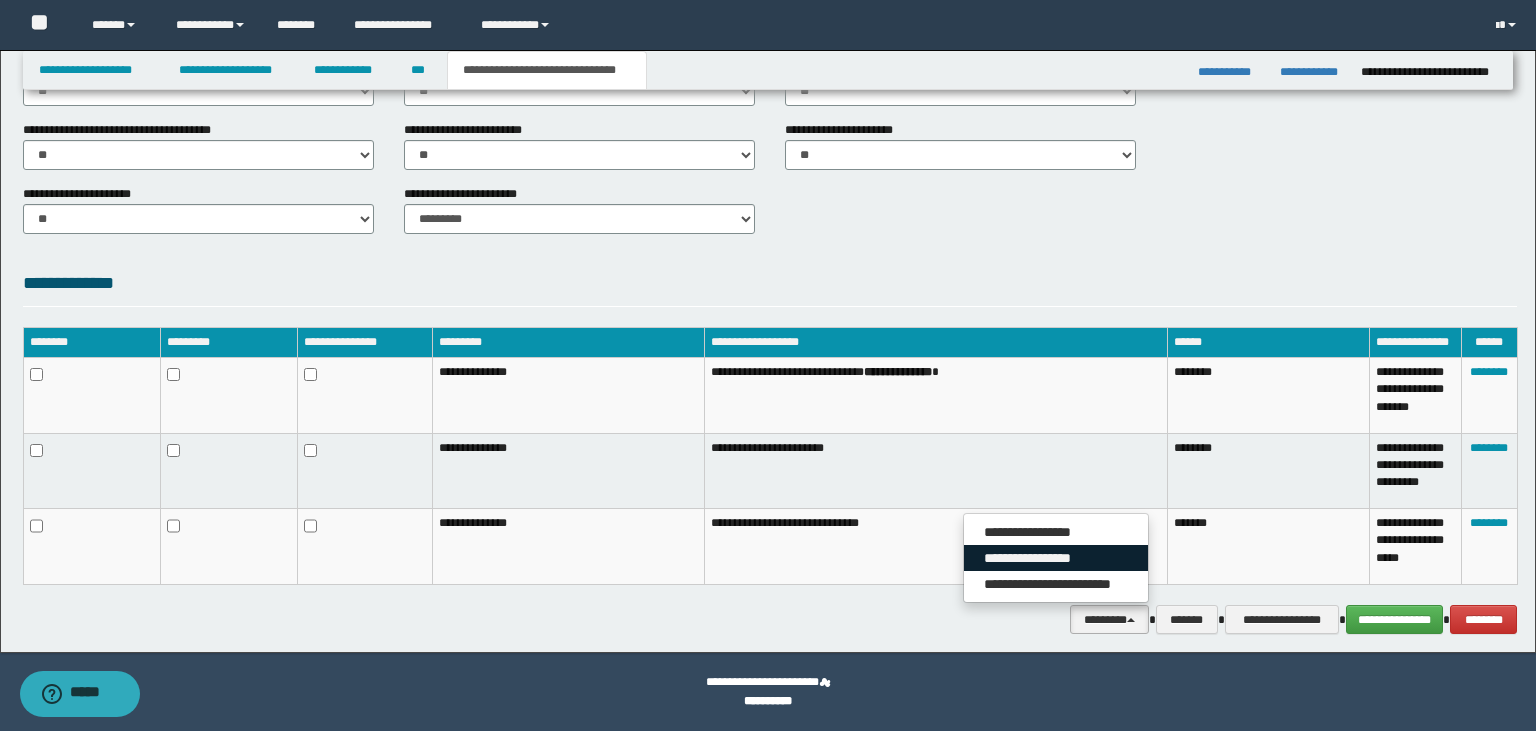 click on "**********" at bounding box center [1056, 558] 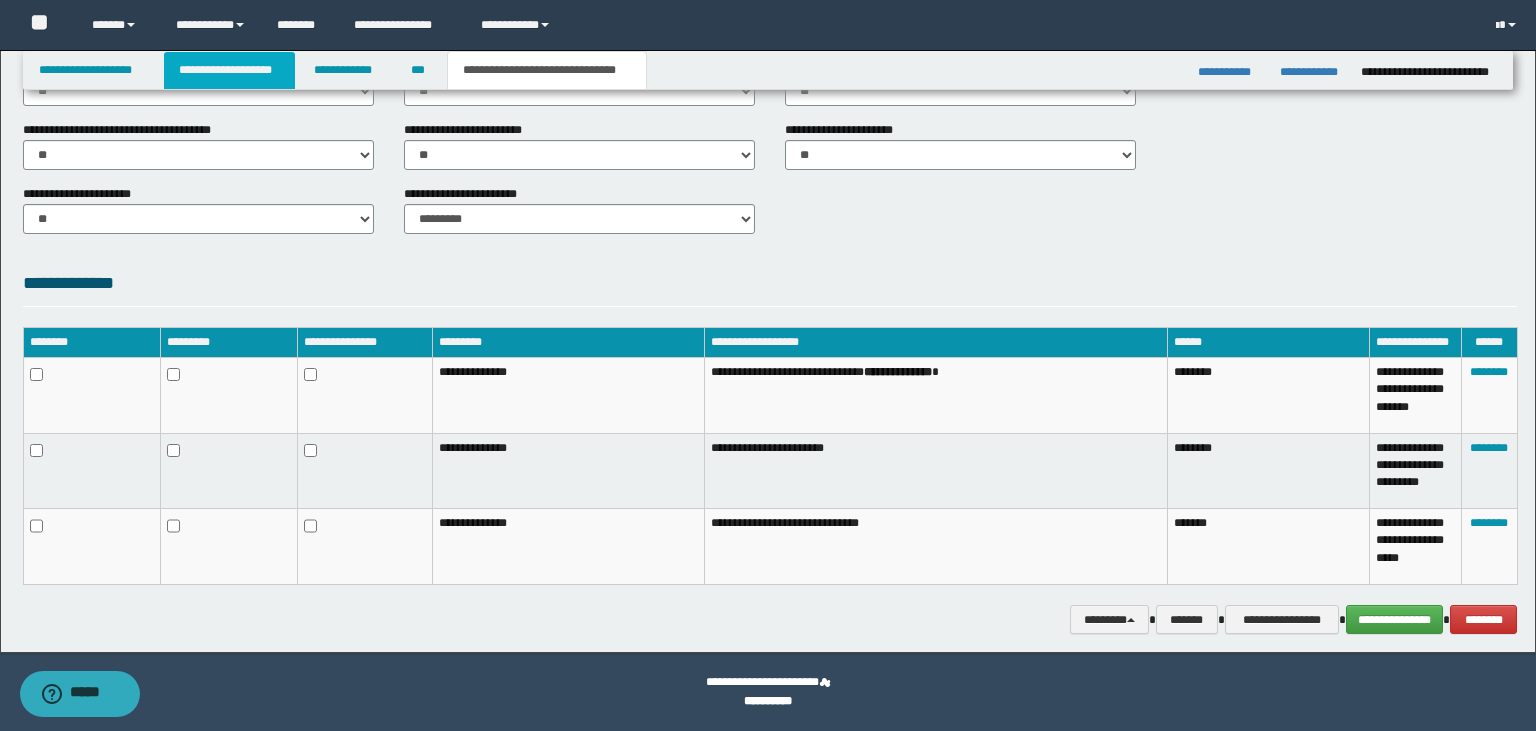 click on "**********" at bounding box center [229, 70] 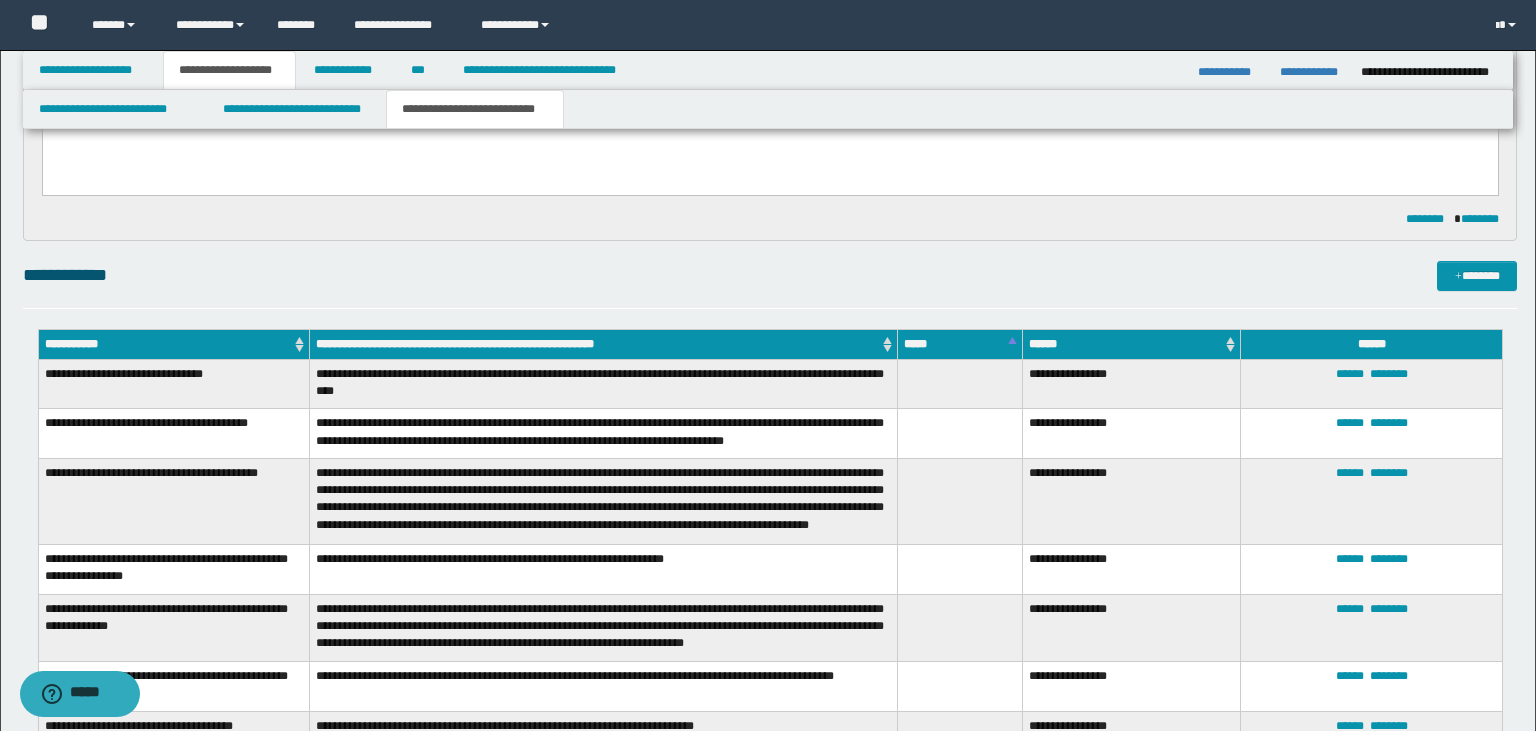 scroll, scrollTop: 1043, scrollLeft: 0, axis: vertical 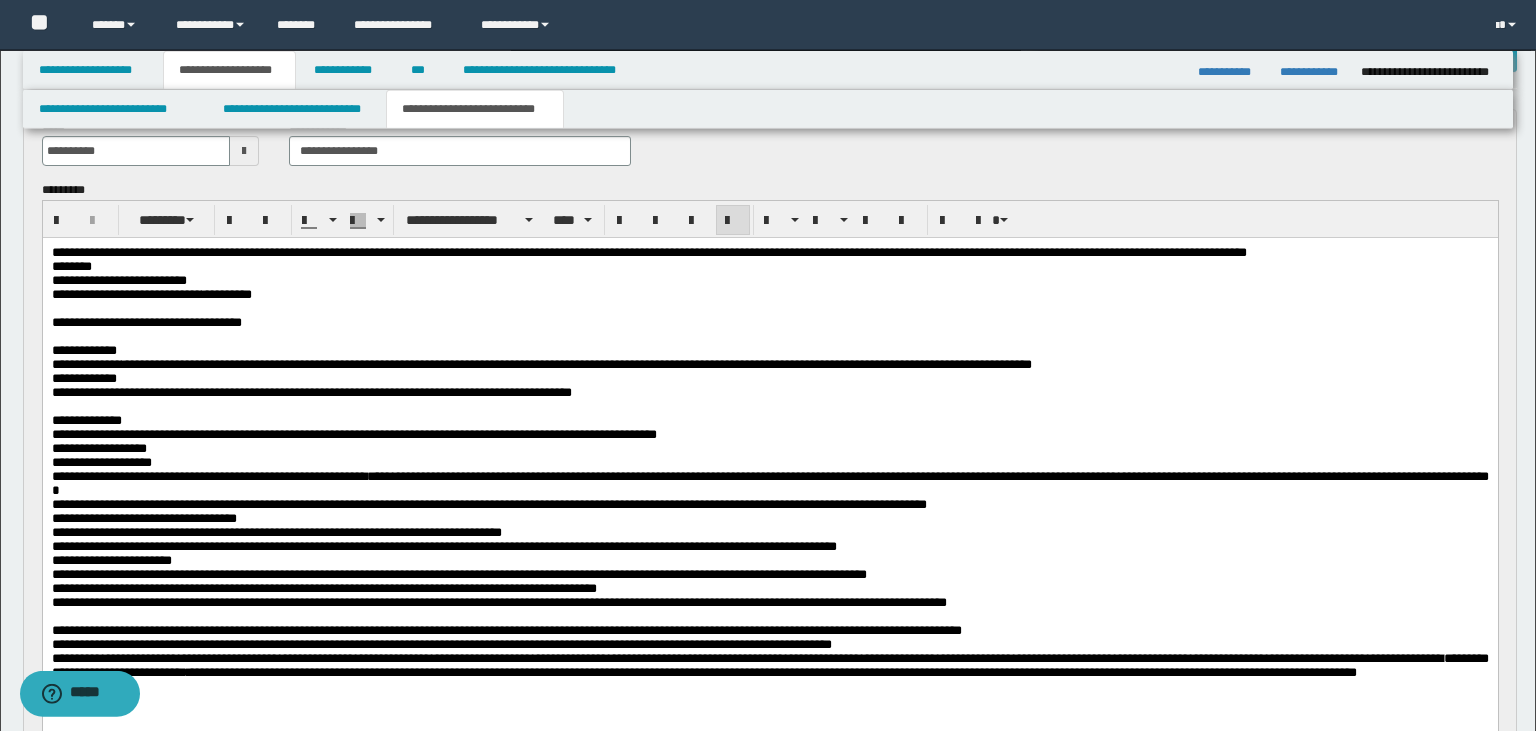 click on "**********" at bounding box center (146, 321) 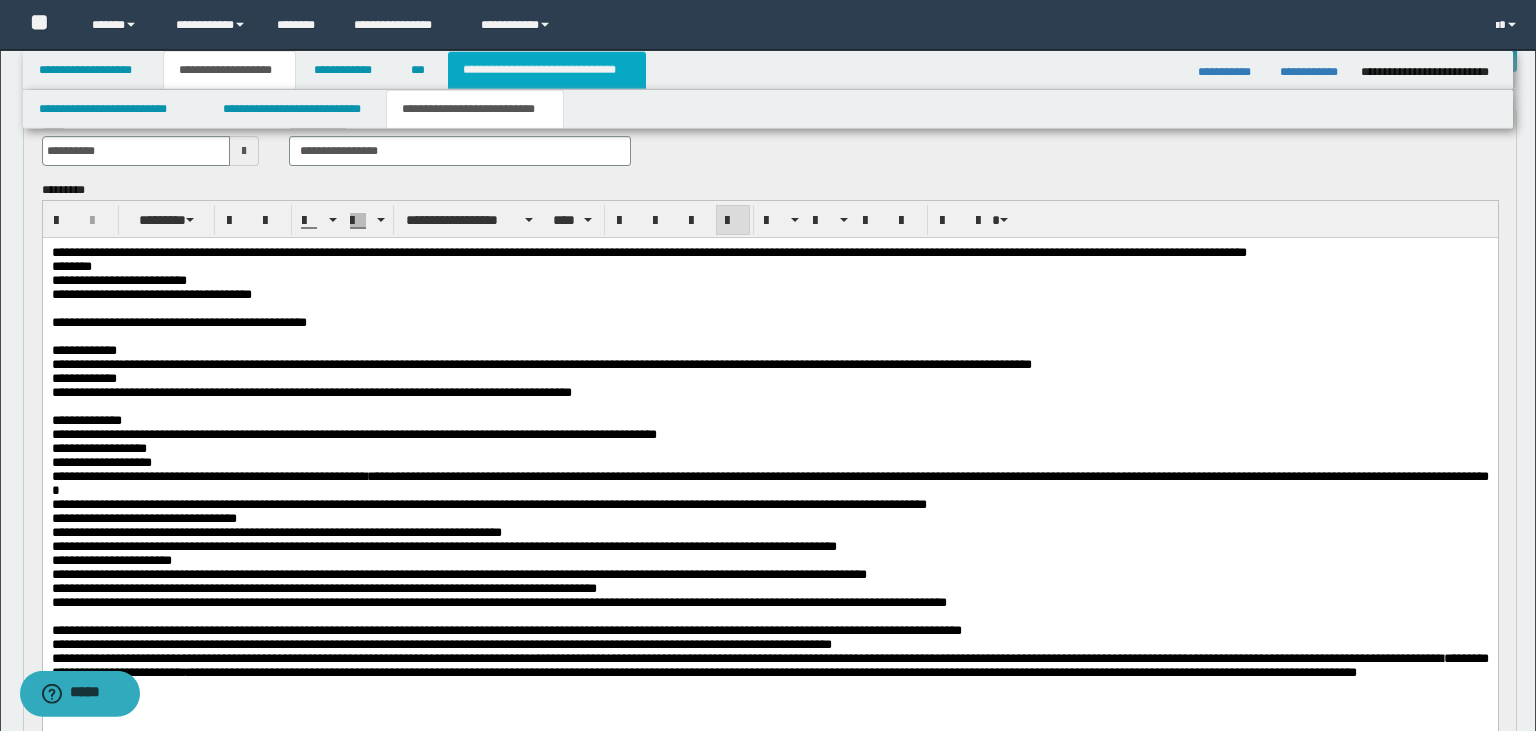 click on "**********" at bounding box center [547, 70] 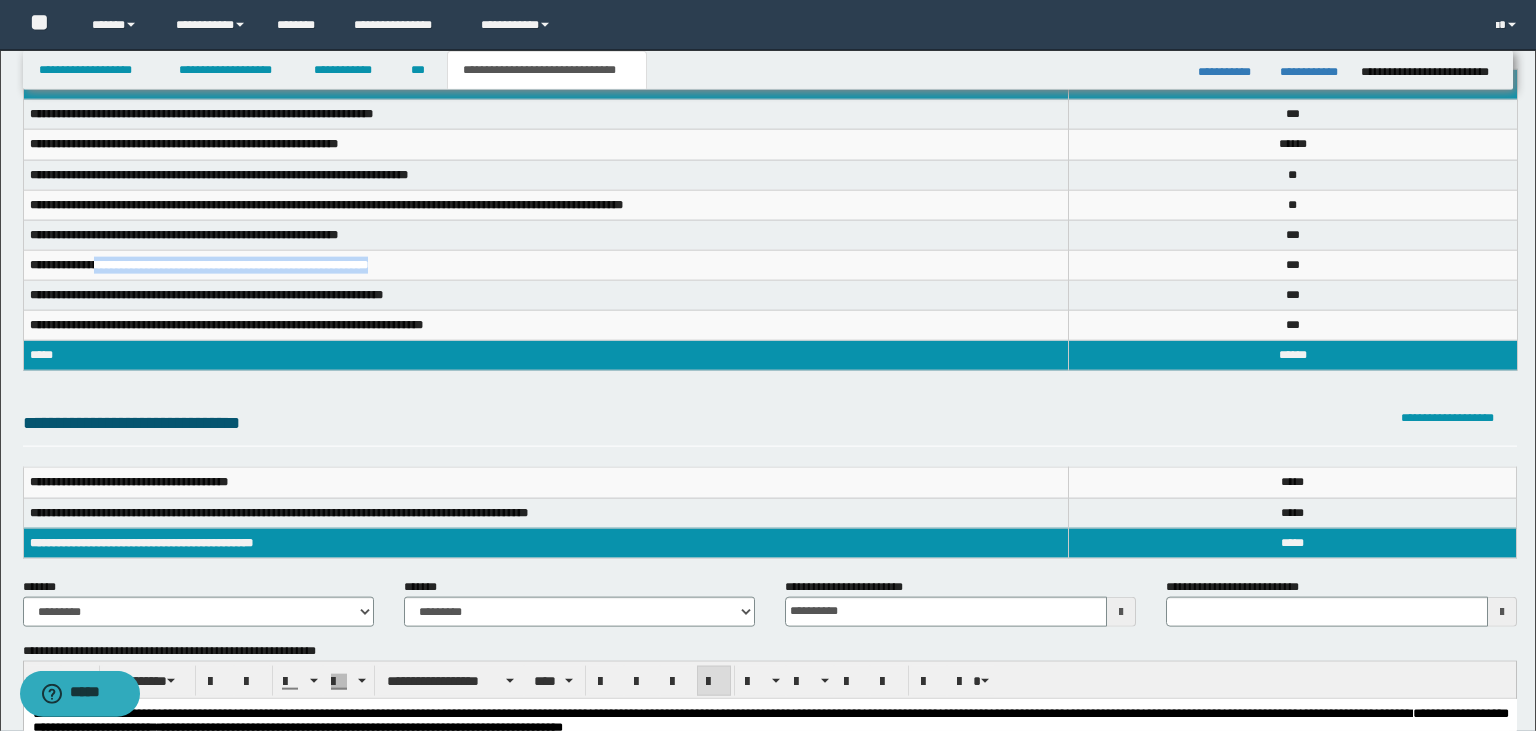 scroll, scrollTop: 86, scrollLeft: 0, axis: vertical 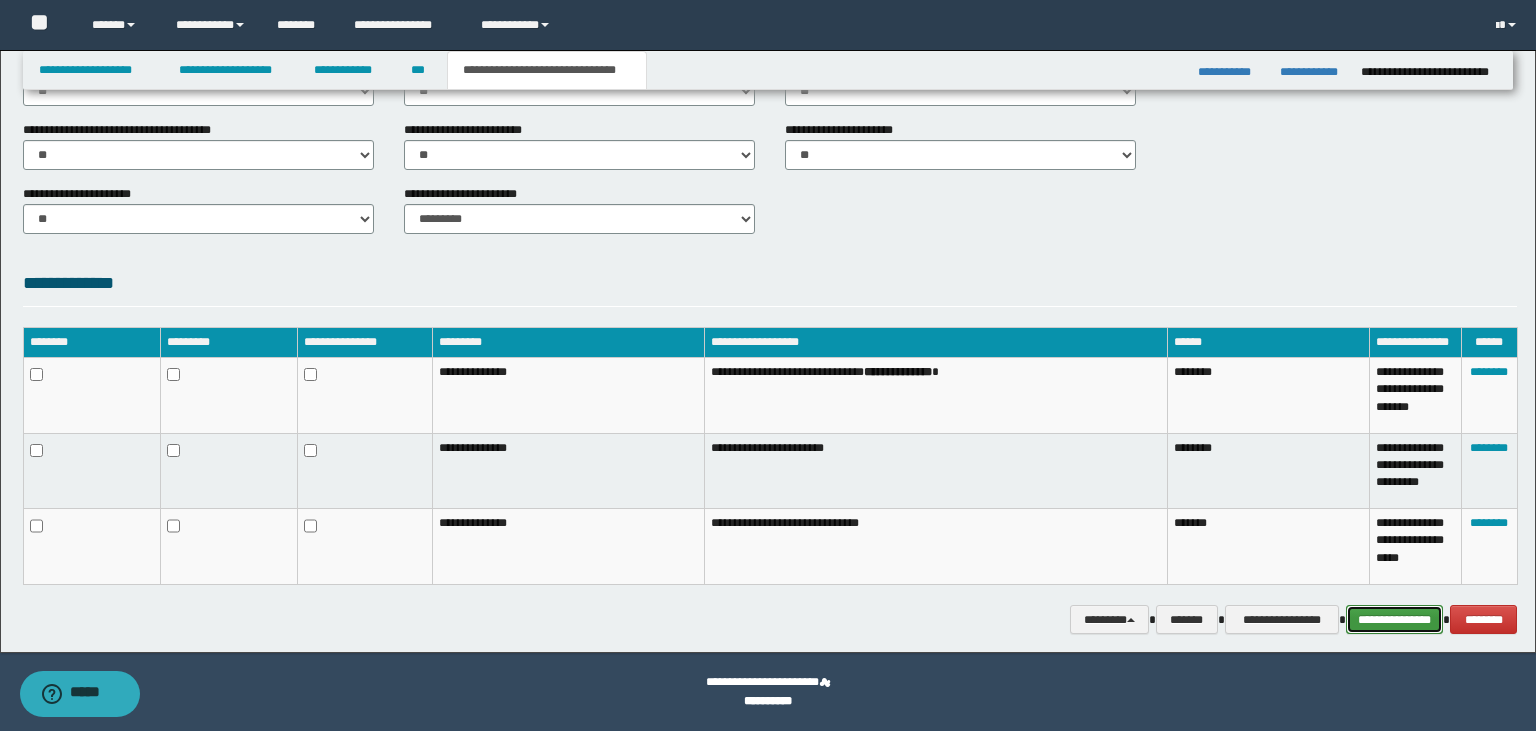 click on "**********" at bounding box center (1395, 620) 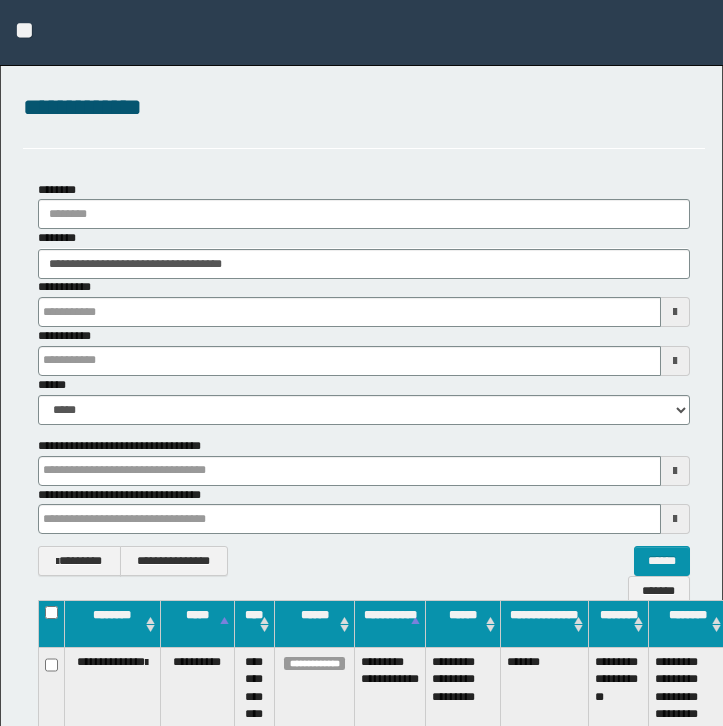 scroll, scrollTop: 0, scrollLeft: 0, axis: both 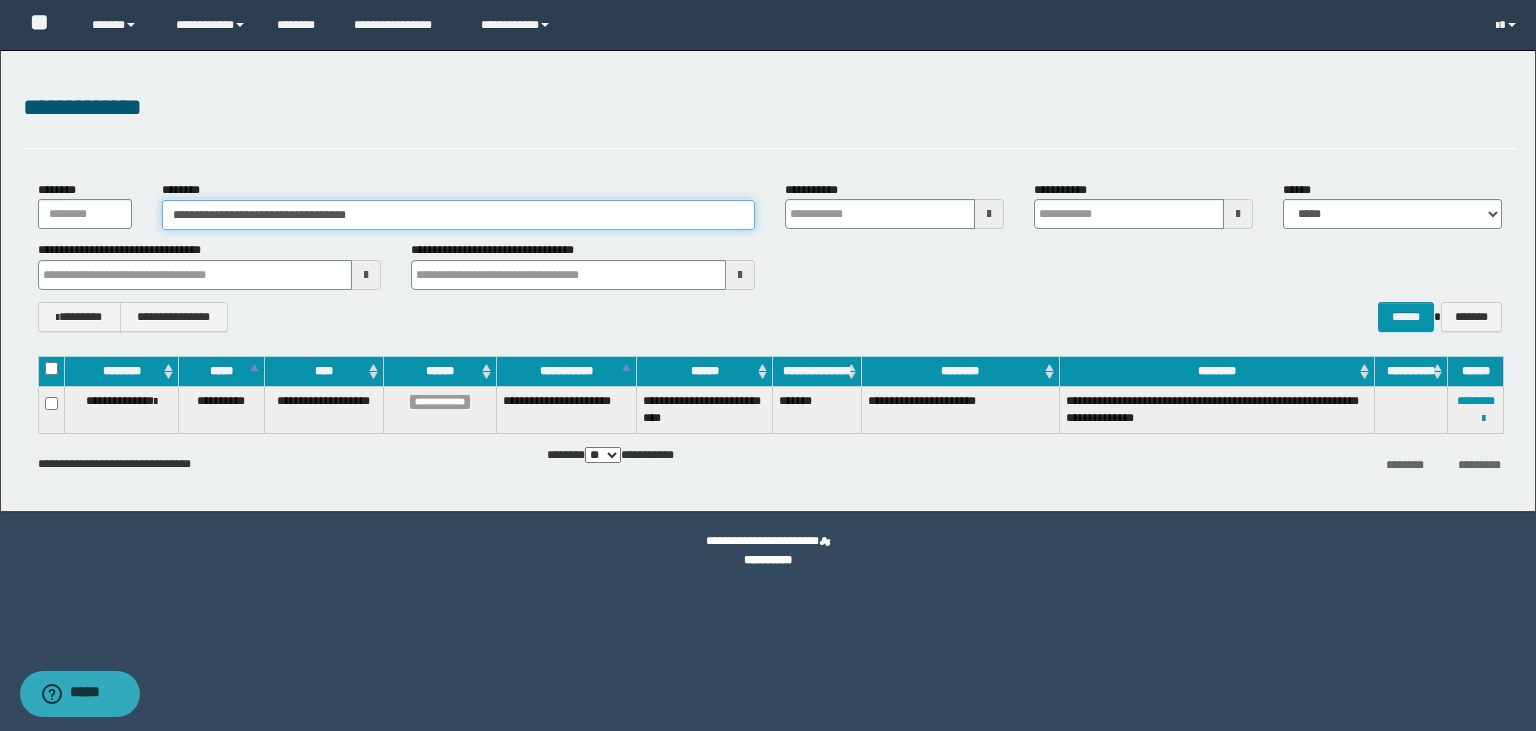 drag, startPoint x: 402, startPoint y: 215, endPoint x: 74, endPoint y: 238, distance: 328.80542 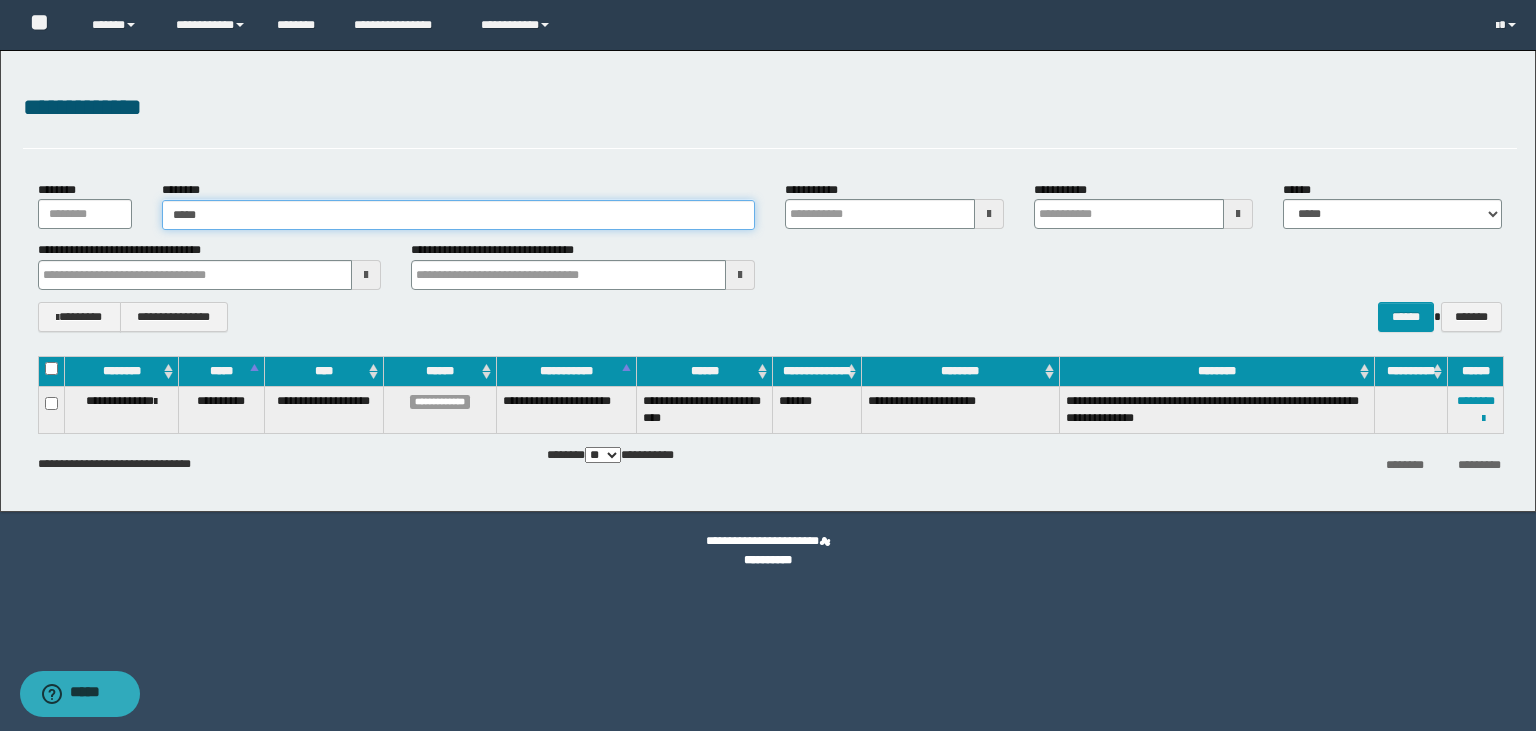 type on "******" 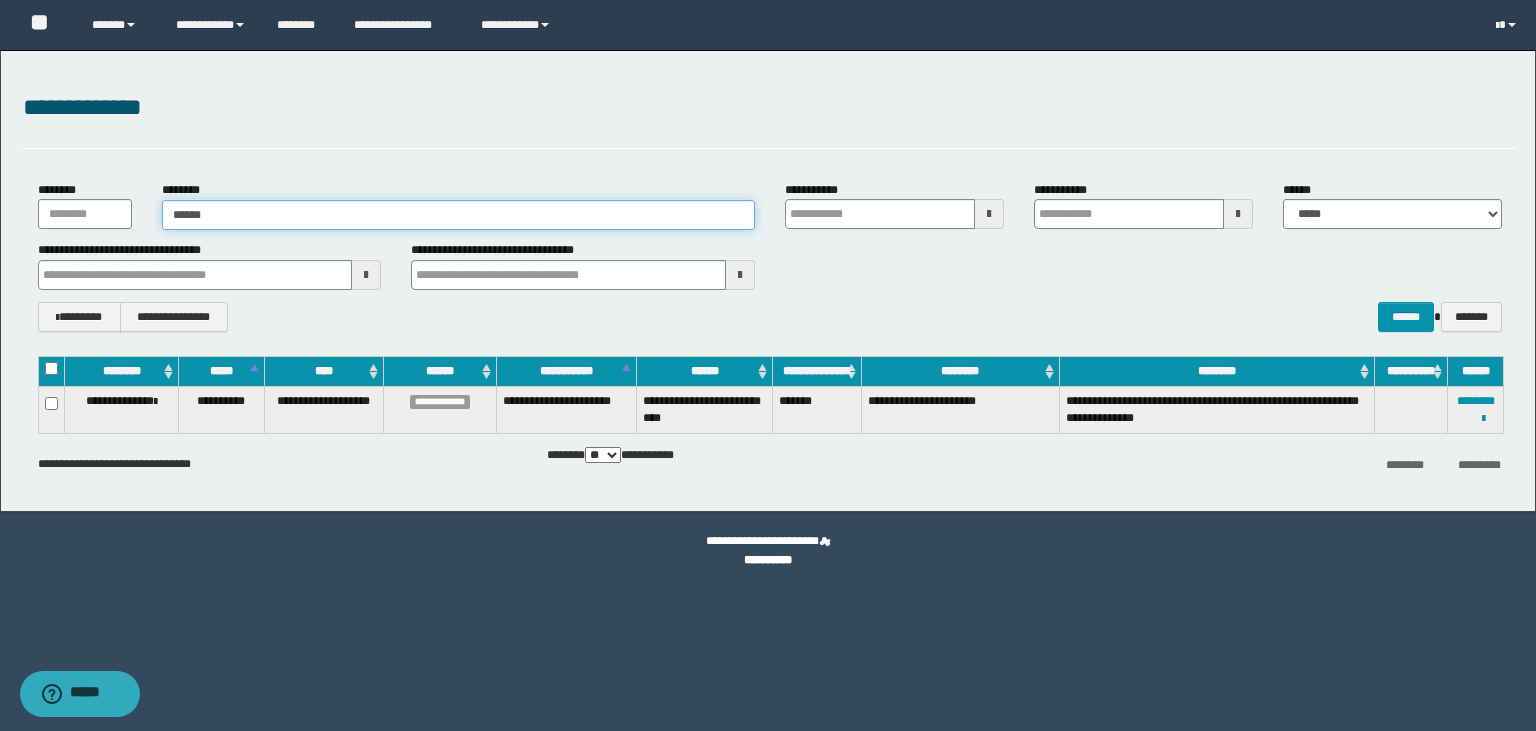 type on "******" 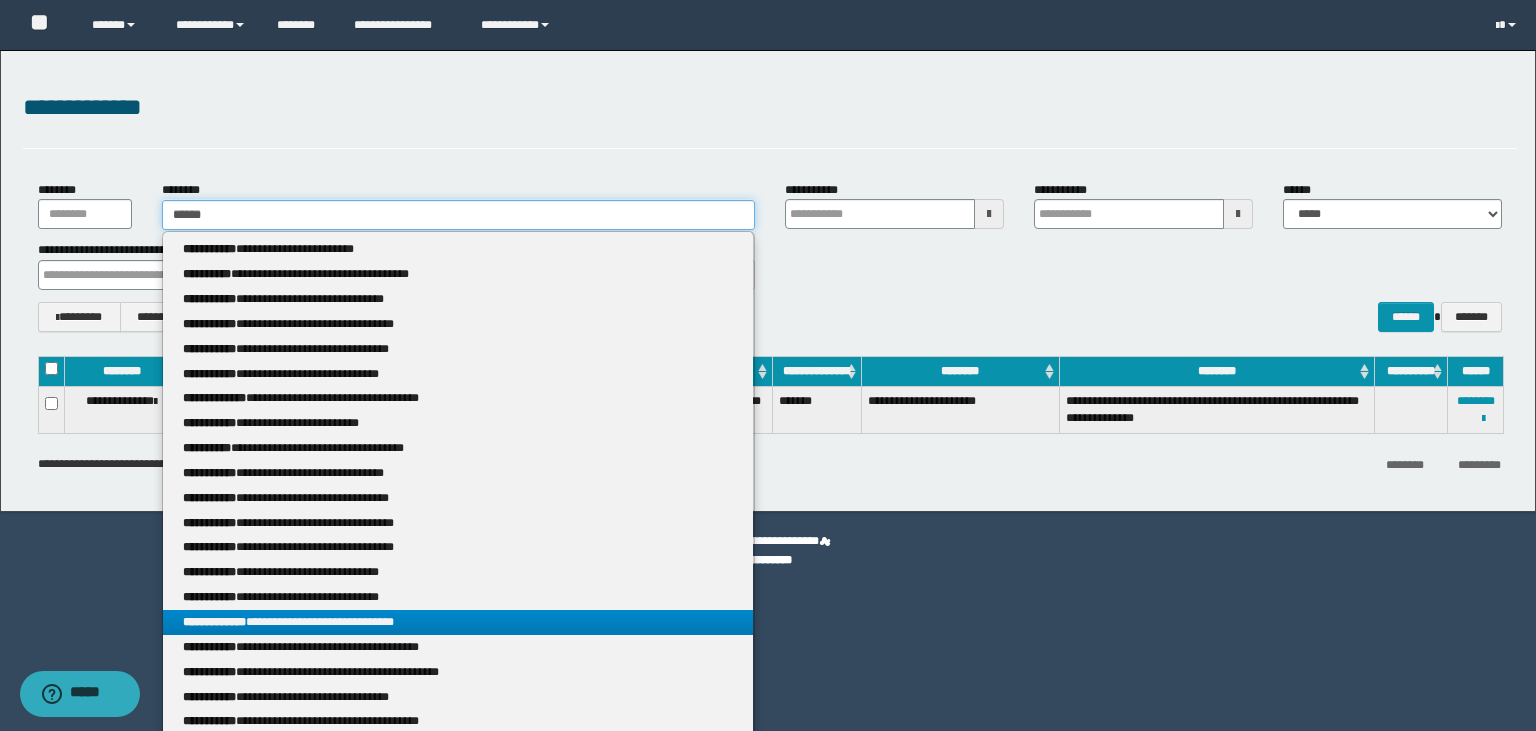 type on "******" 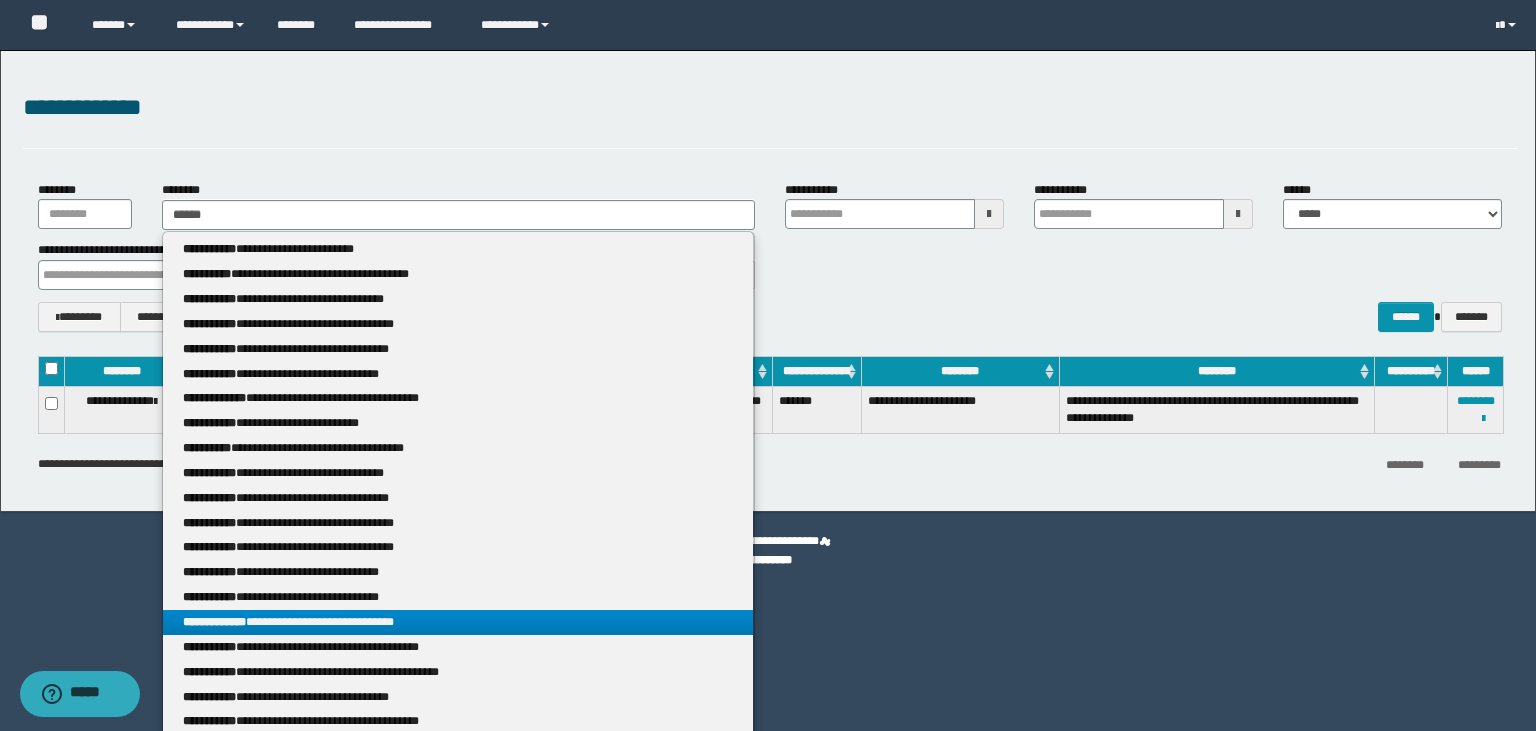 click on "**********" at bounding box center [458, 622] 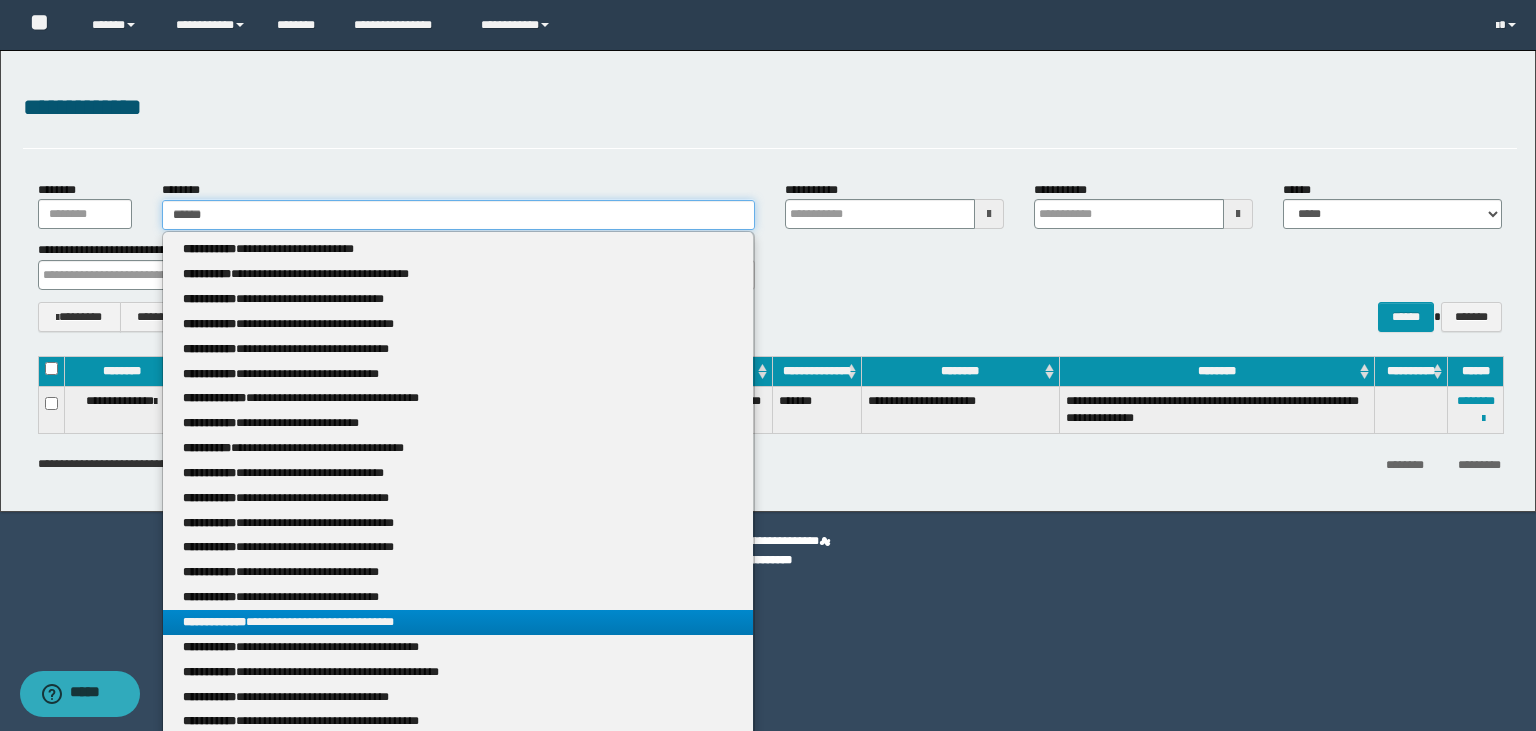 type 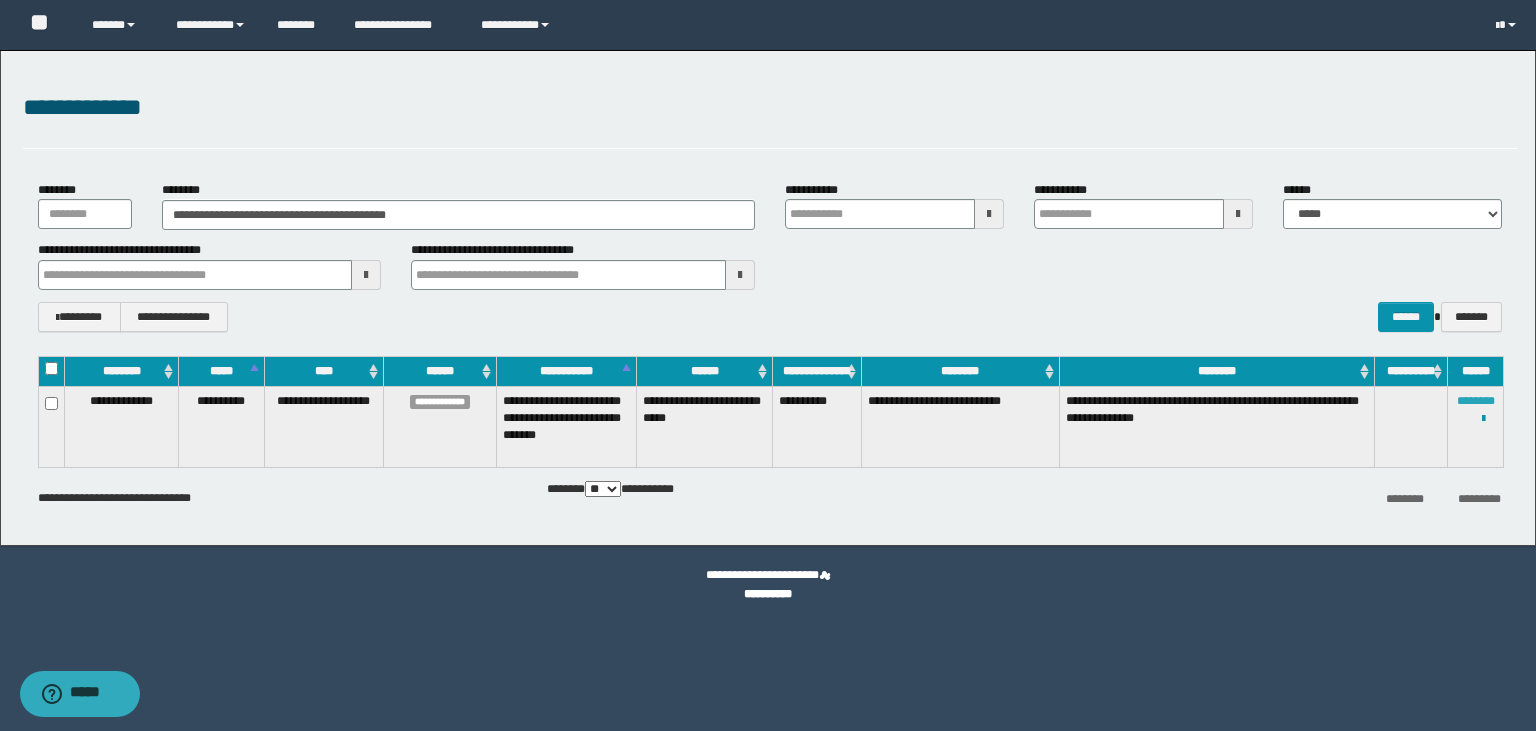 click on "********" at bounding box center (1476, 401) 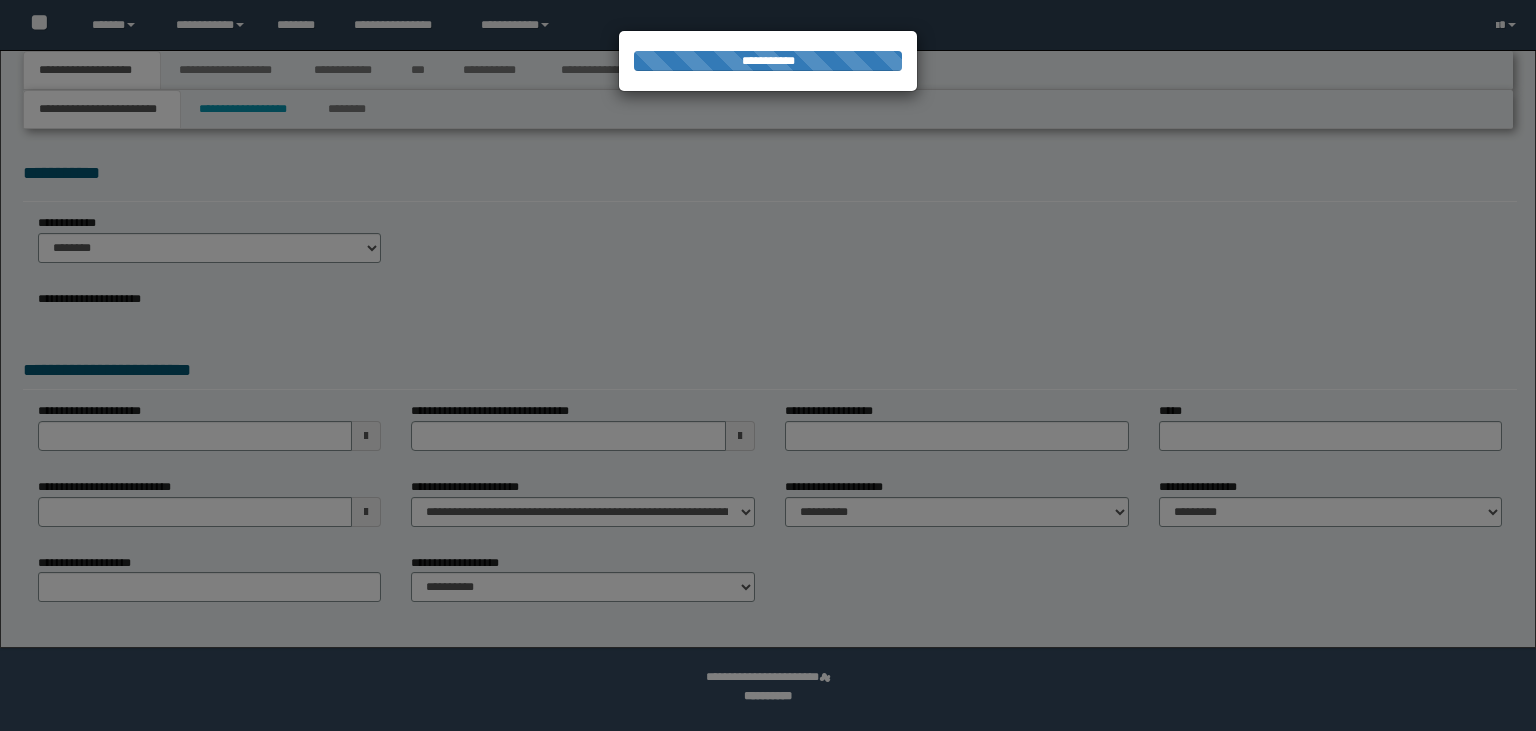 scroll, scrollTop: 0, scrollLeft: 0, axis: both 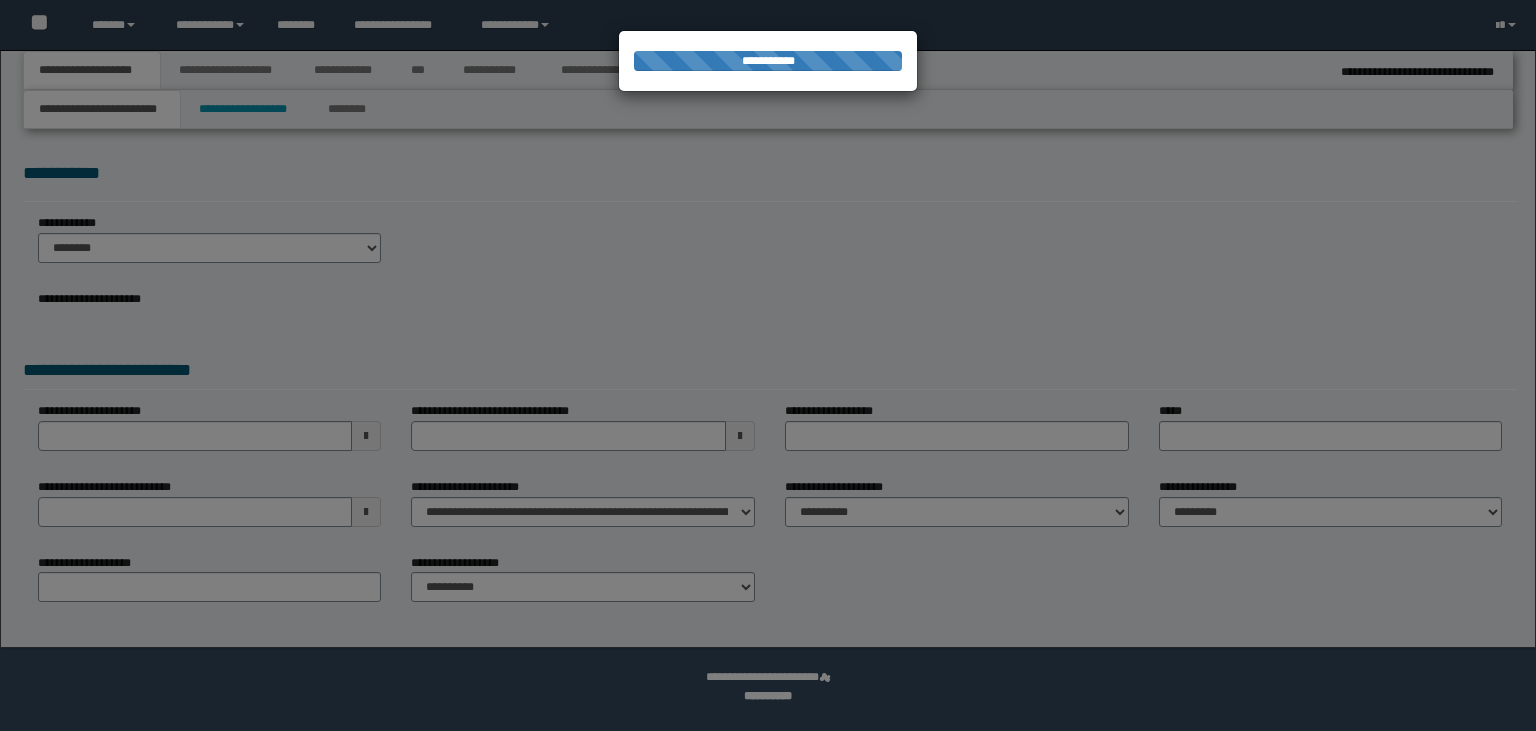 select on "**" 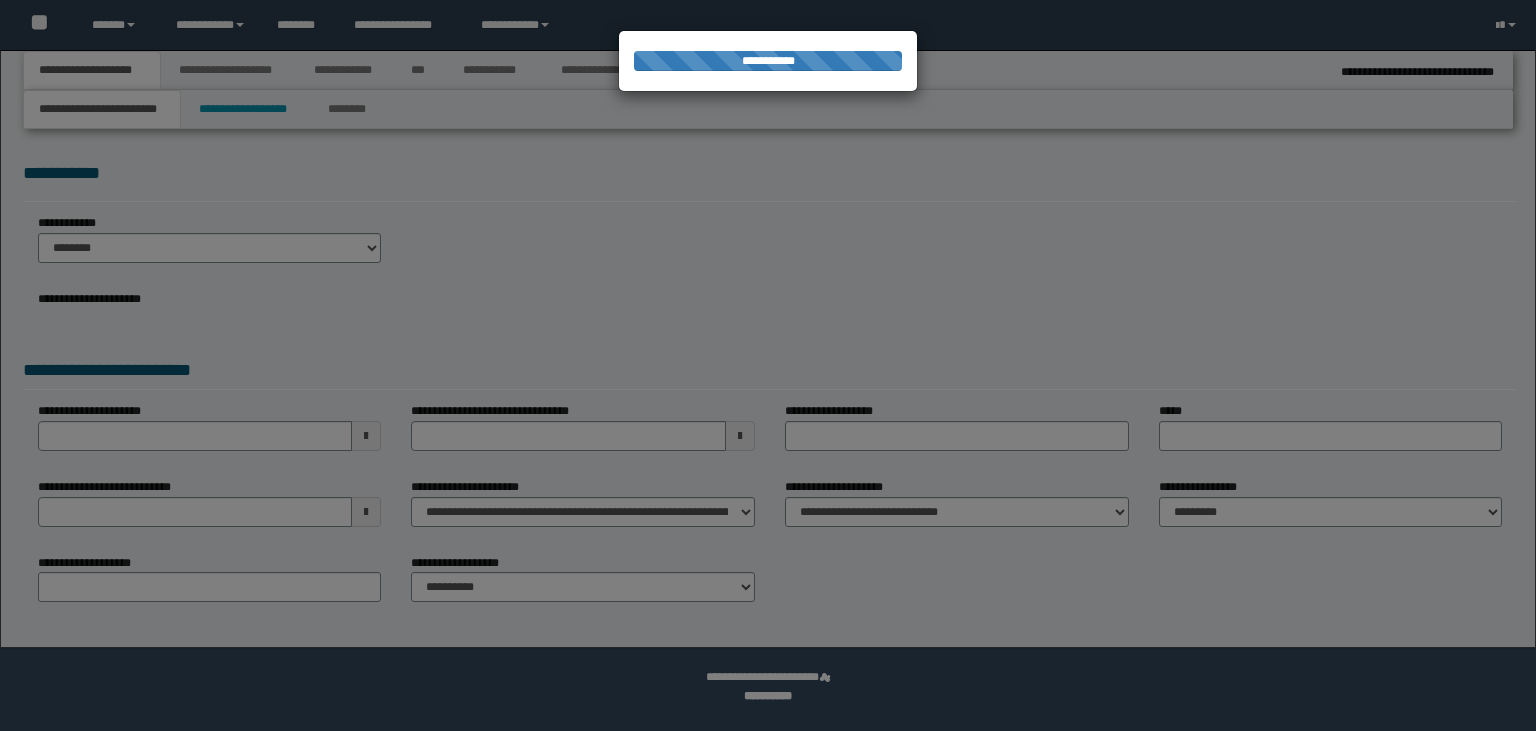 scroll, scrollTop: 0, scrollLeft: 0, axis: both 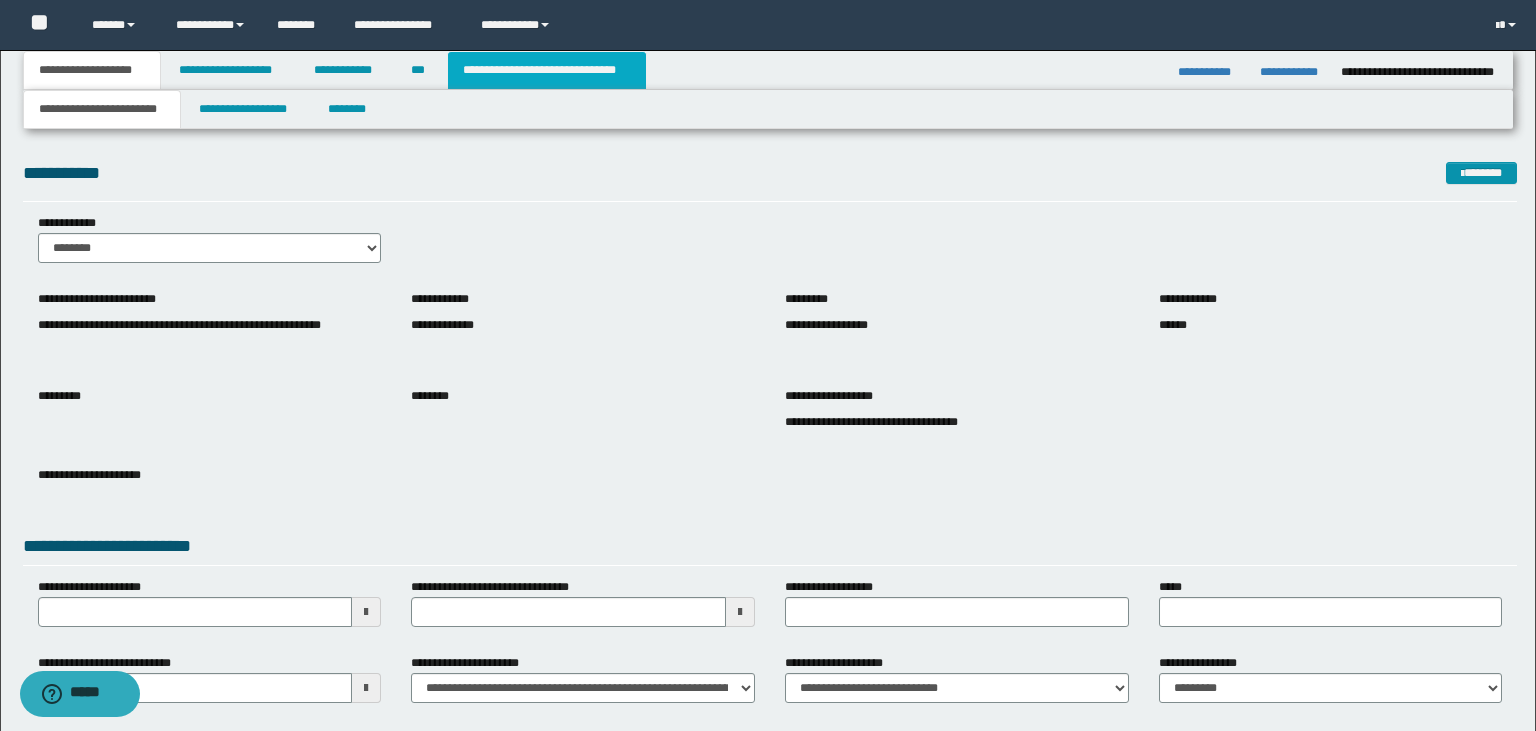 click on "**********" at bounding box center [547, 70] 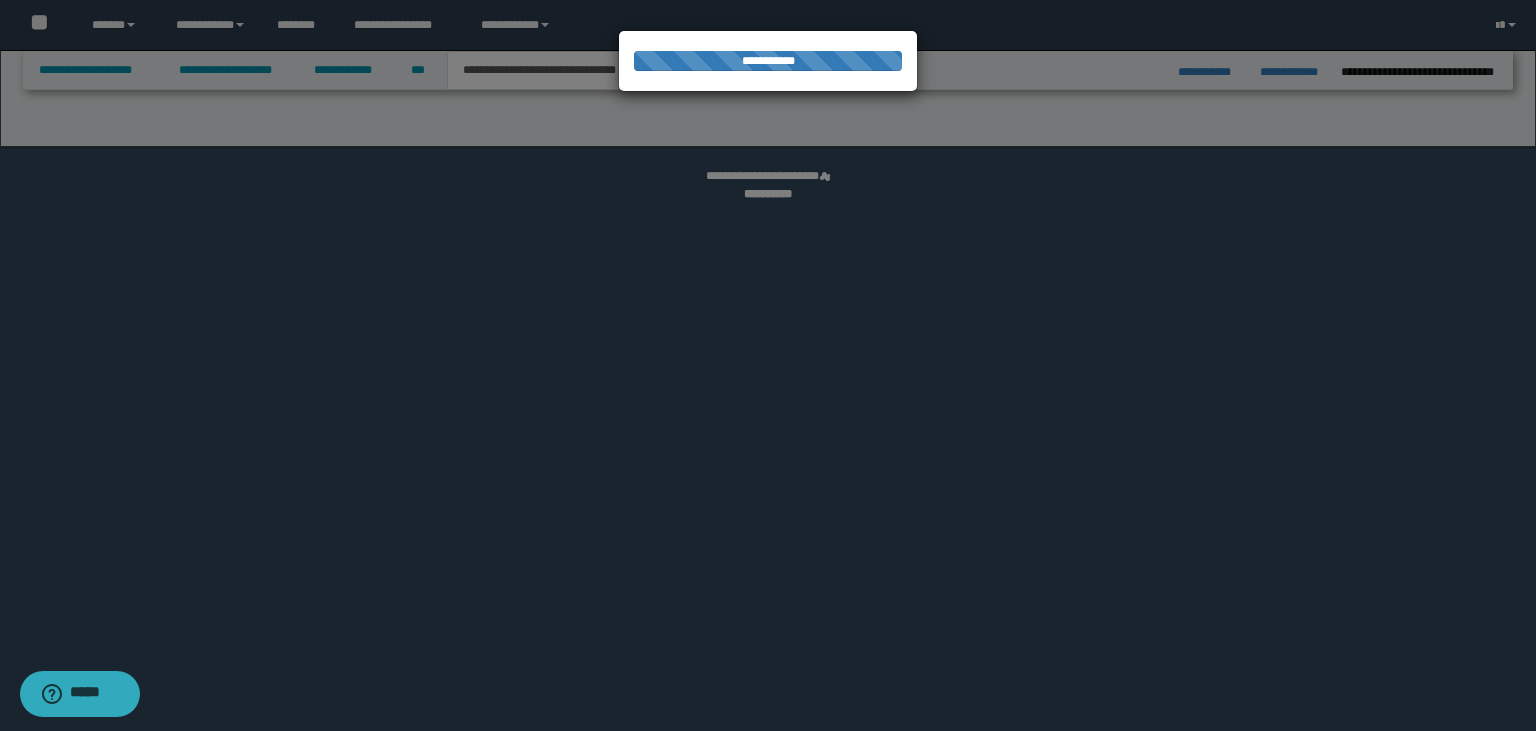 select on "*" 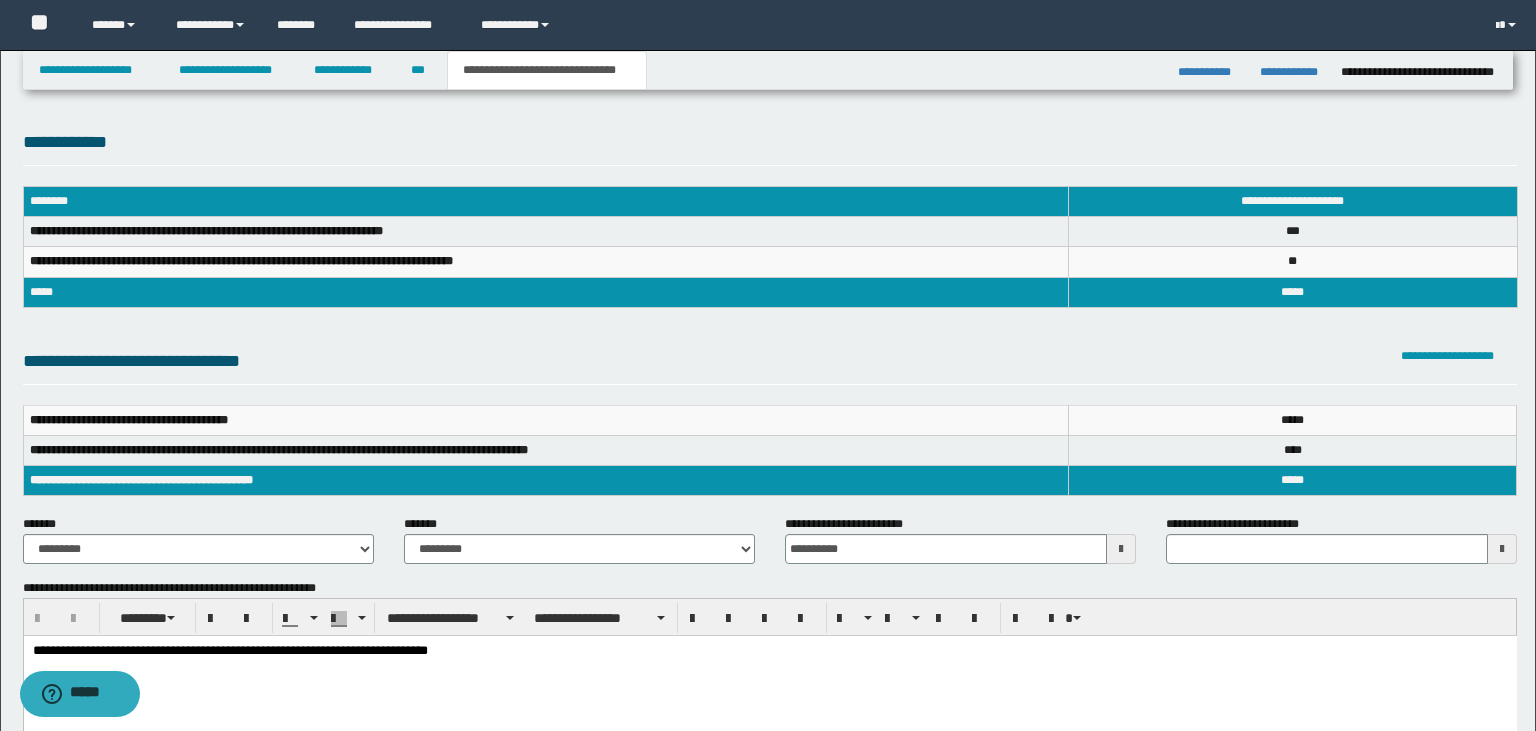 scroll, scrollTop: 0, scrollLeft: 0, axis: both 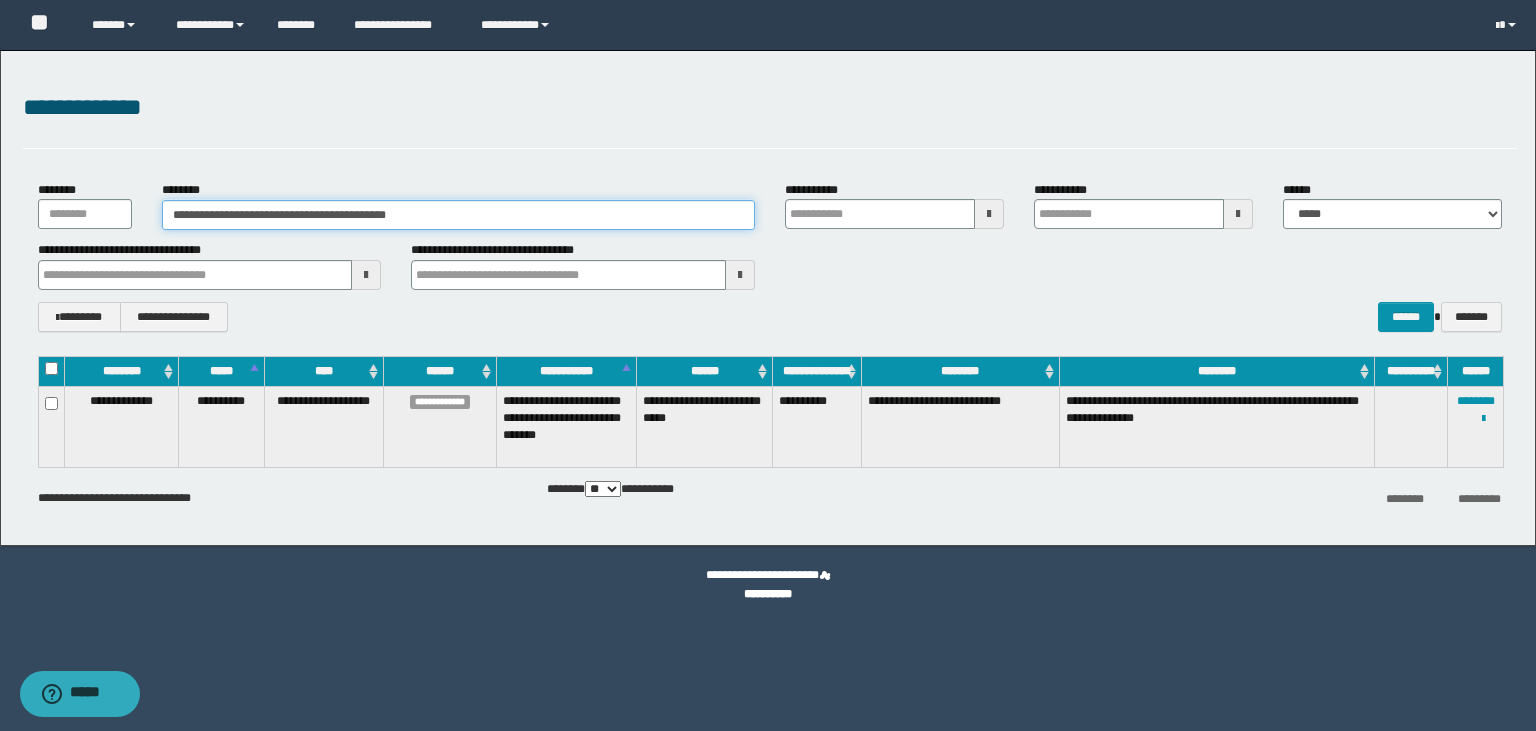 drag, startPoint x: 420, startPoint y: 215, endPoint x: 103, endPoint y: 204, distance: 317.1908 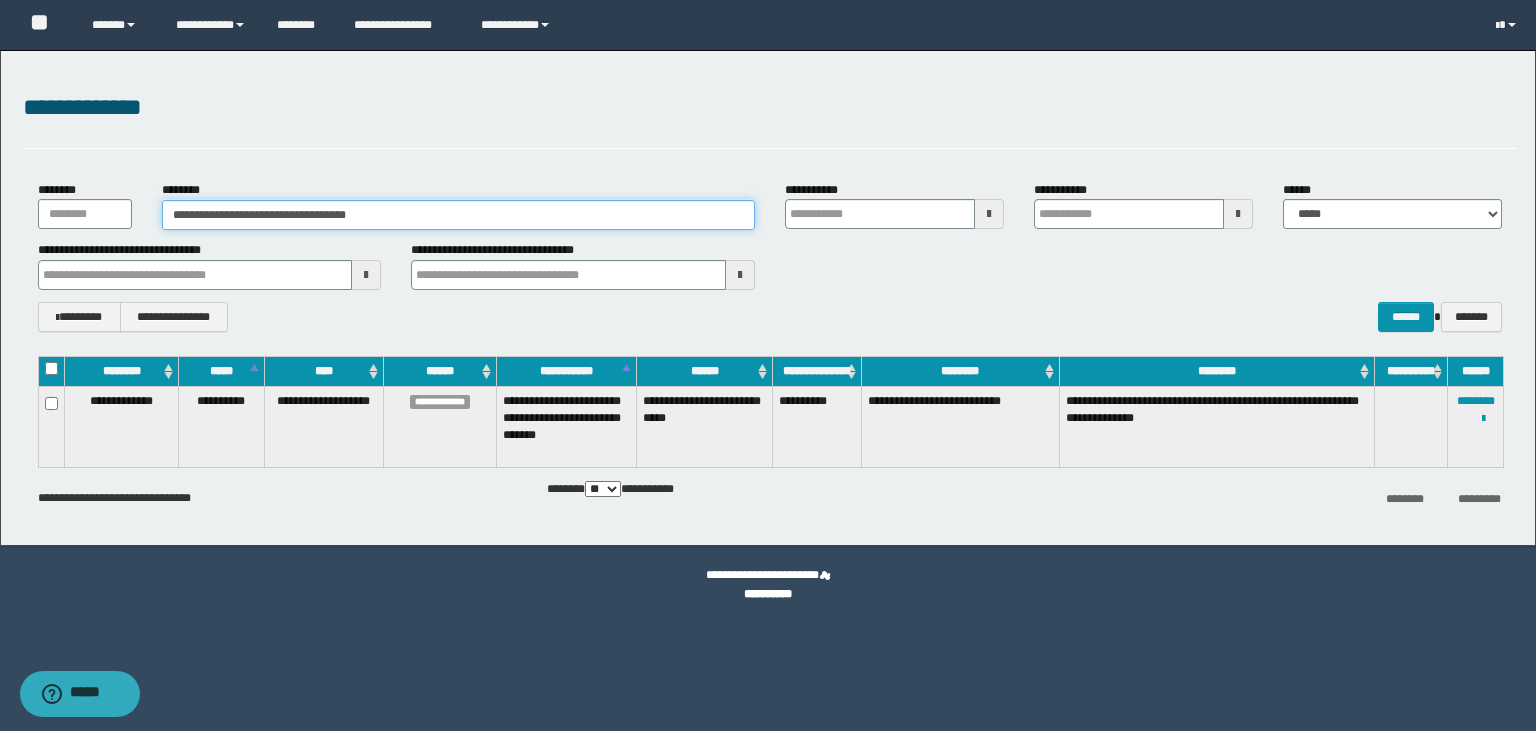 type on "**********" 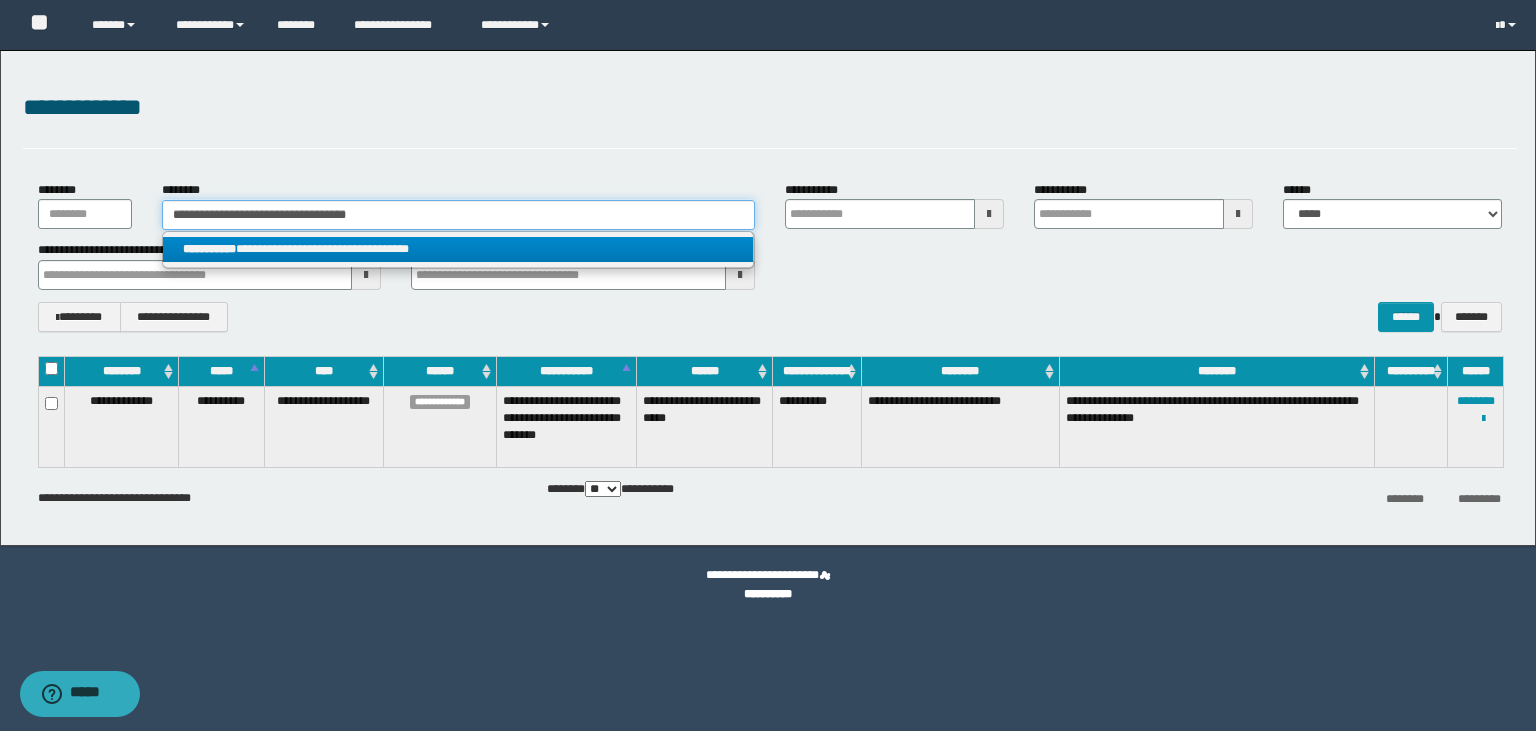 type on "**********" 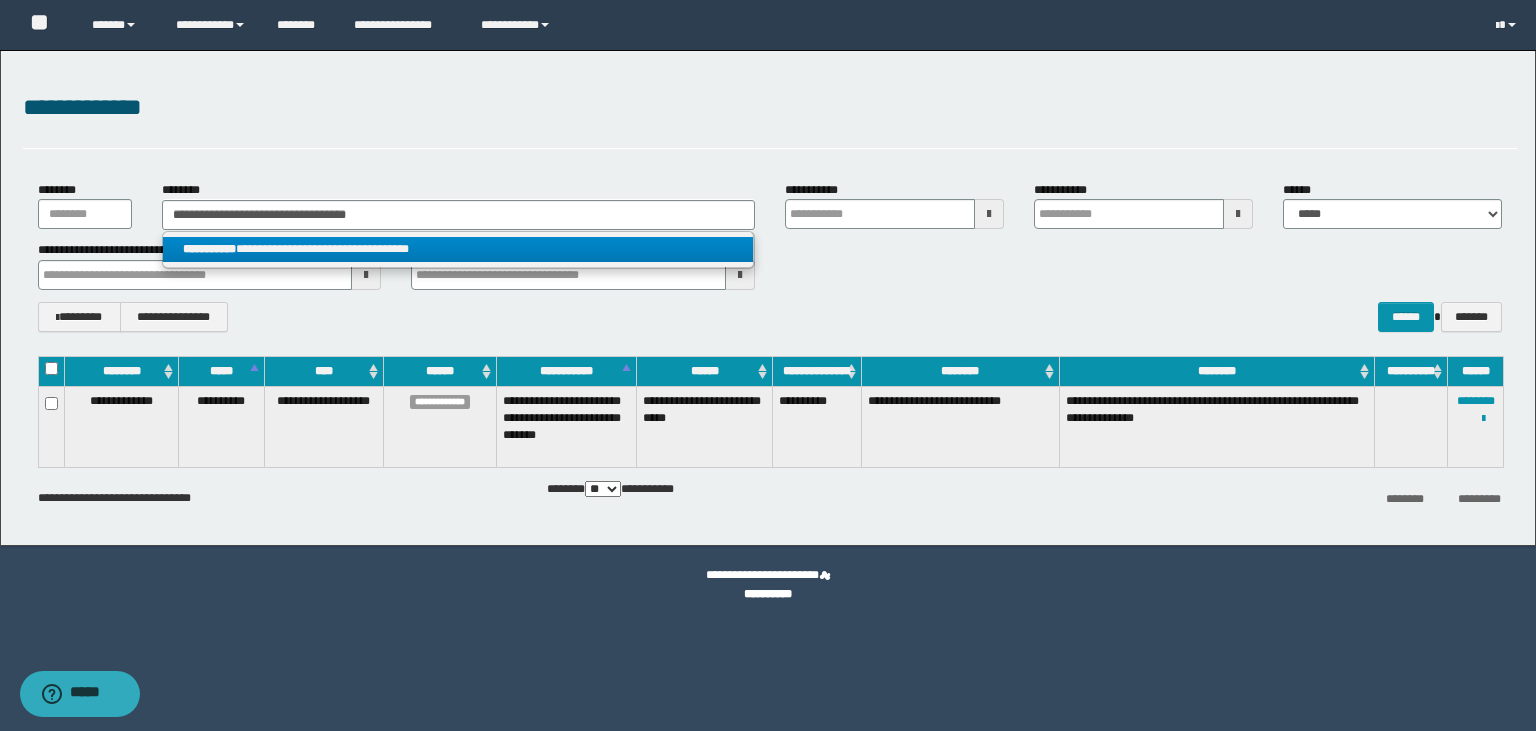 click on "**********" at bounding box center [458, 249] 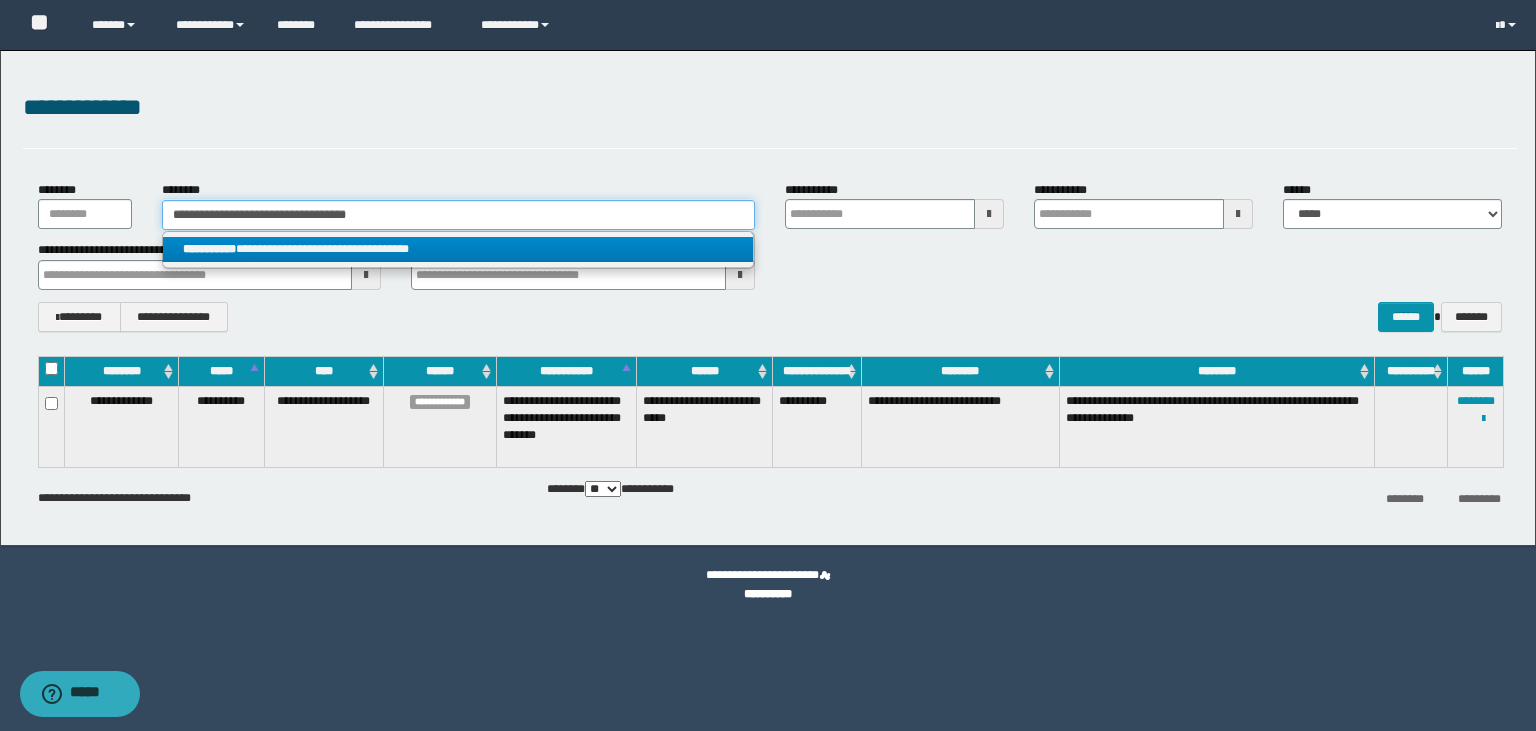 type 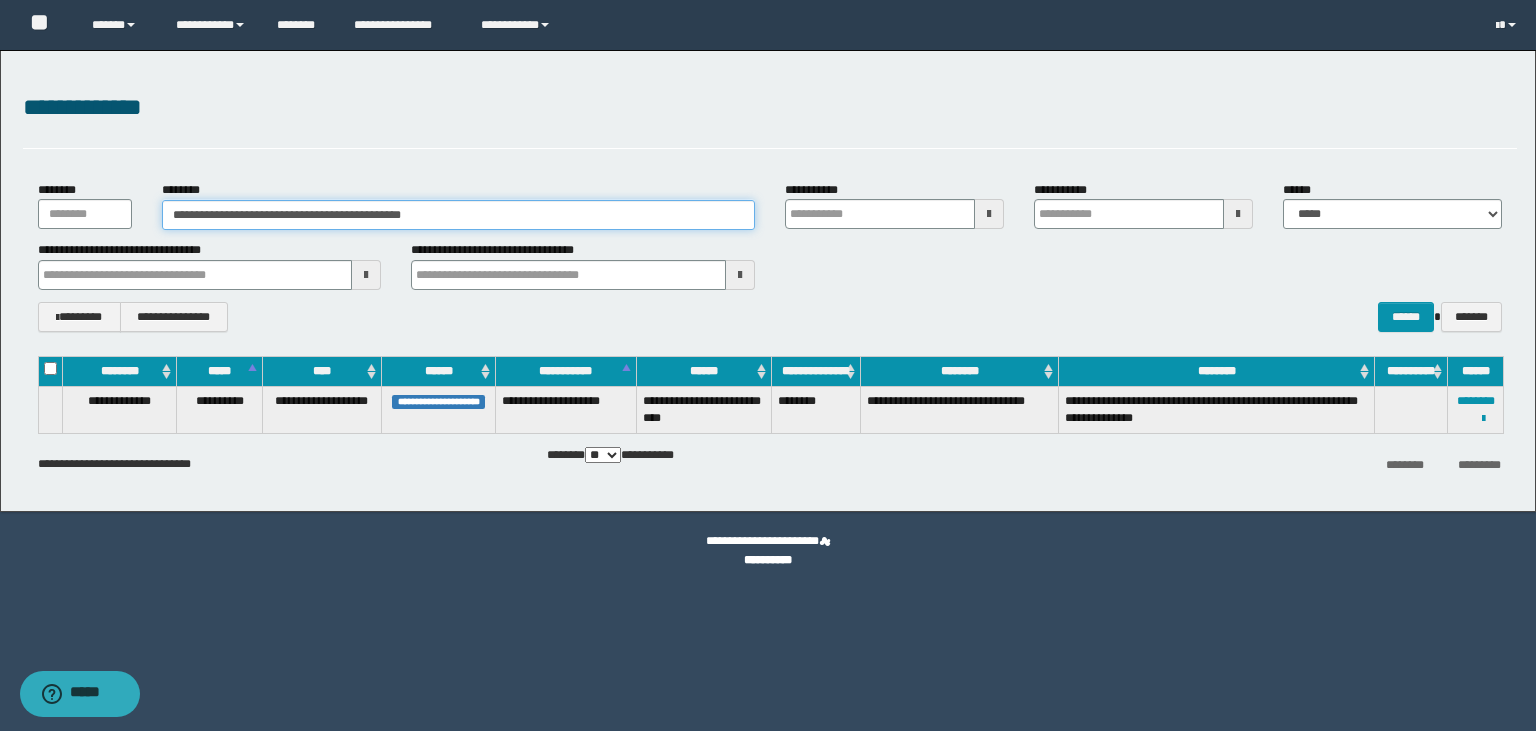 drag, startPoint x: 456, startPoint y: 214, endPoint x: 142, endPoint y: 204, distance: 314.1592 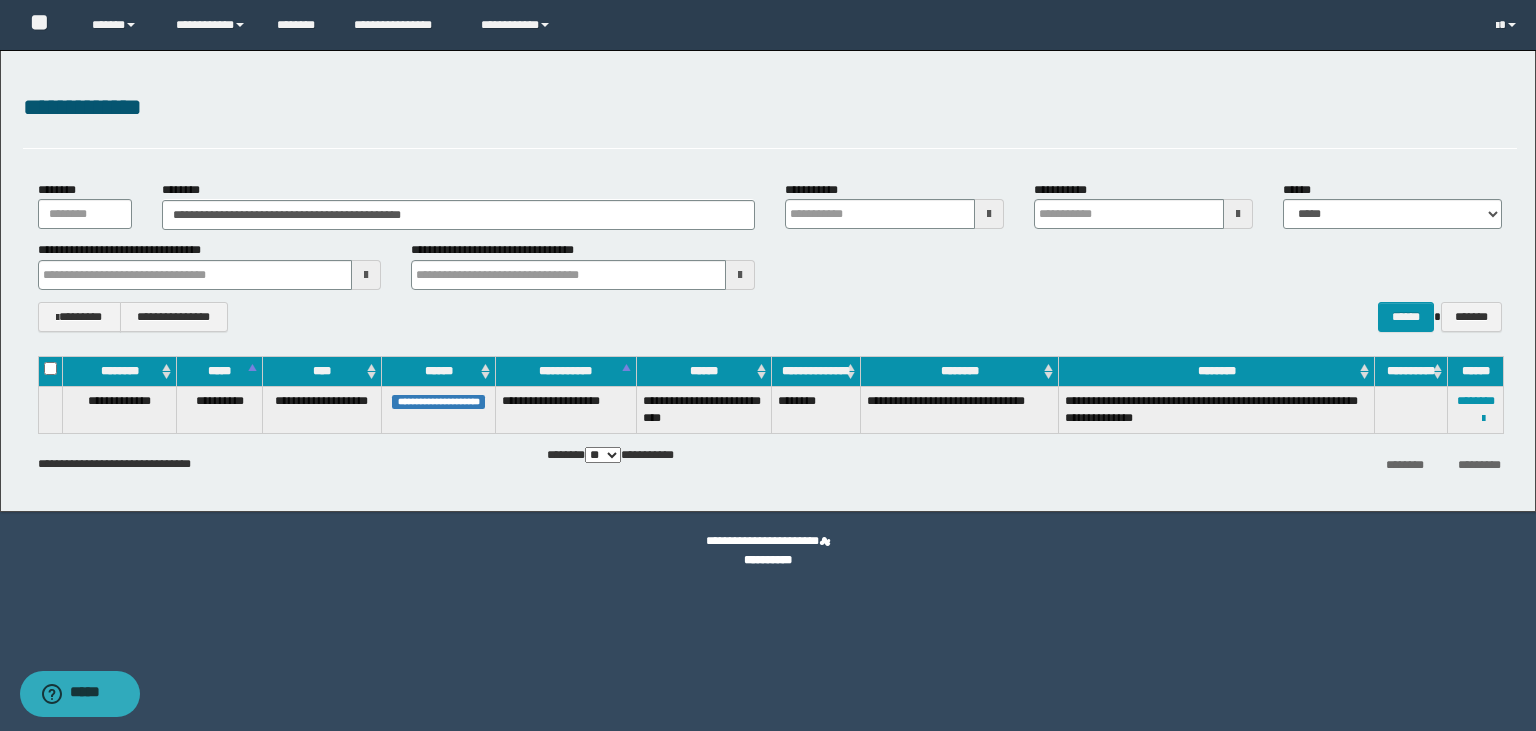 click on "**********" at bounding box center [1475, 409] 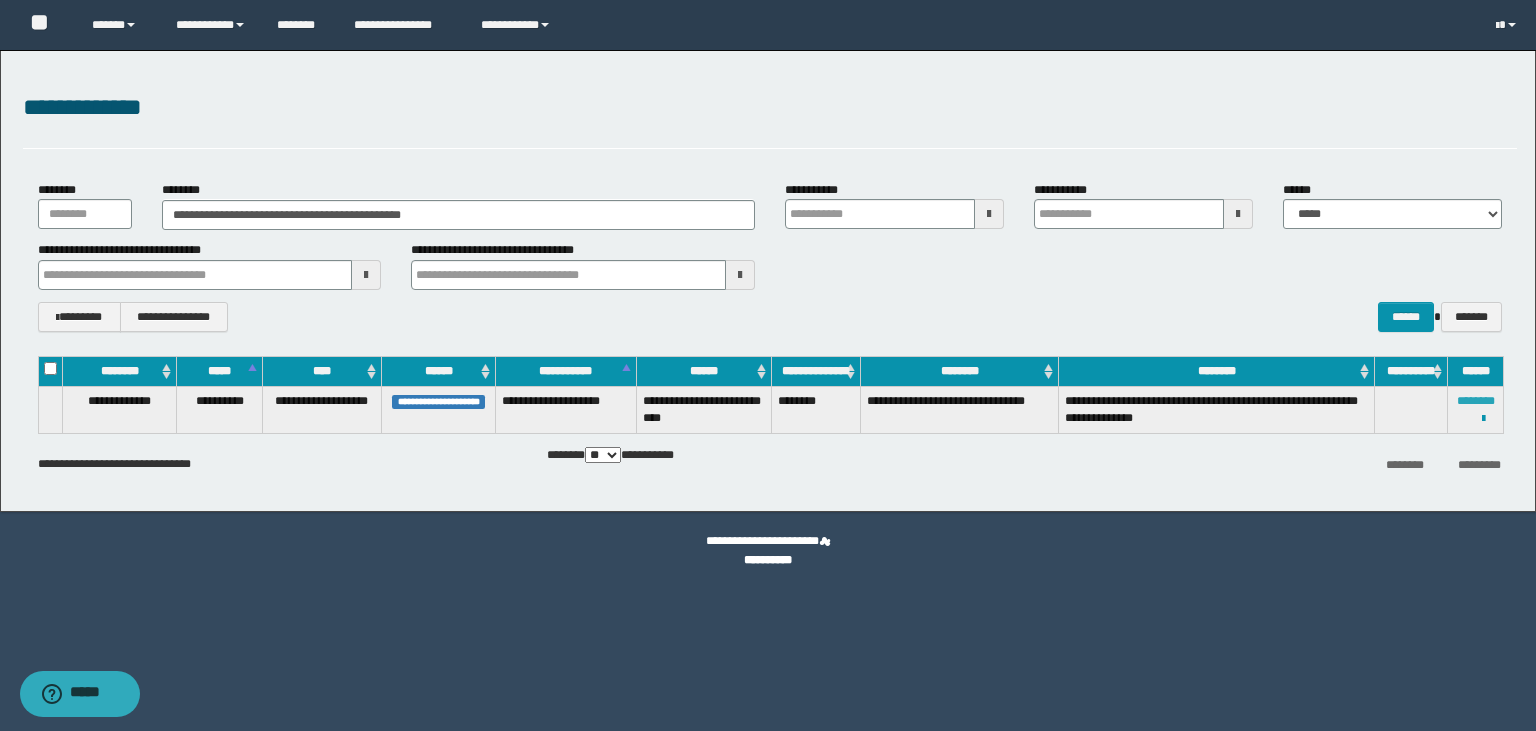 click on "********" at bounding box center (1476, 401) 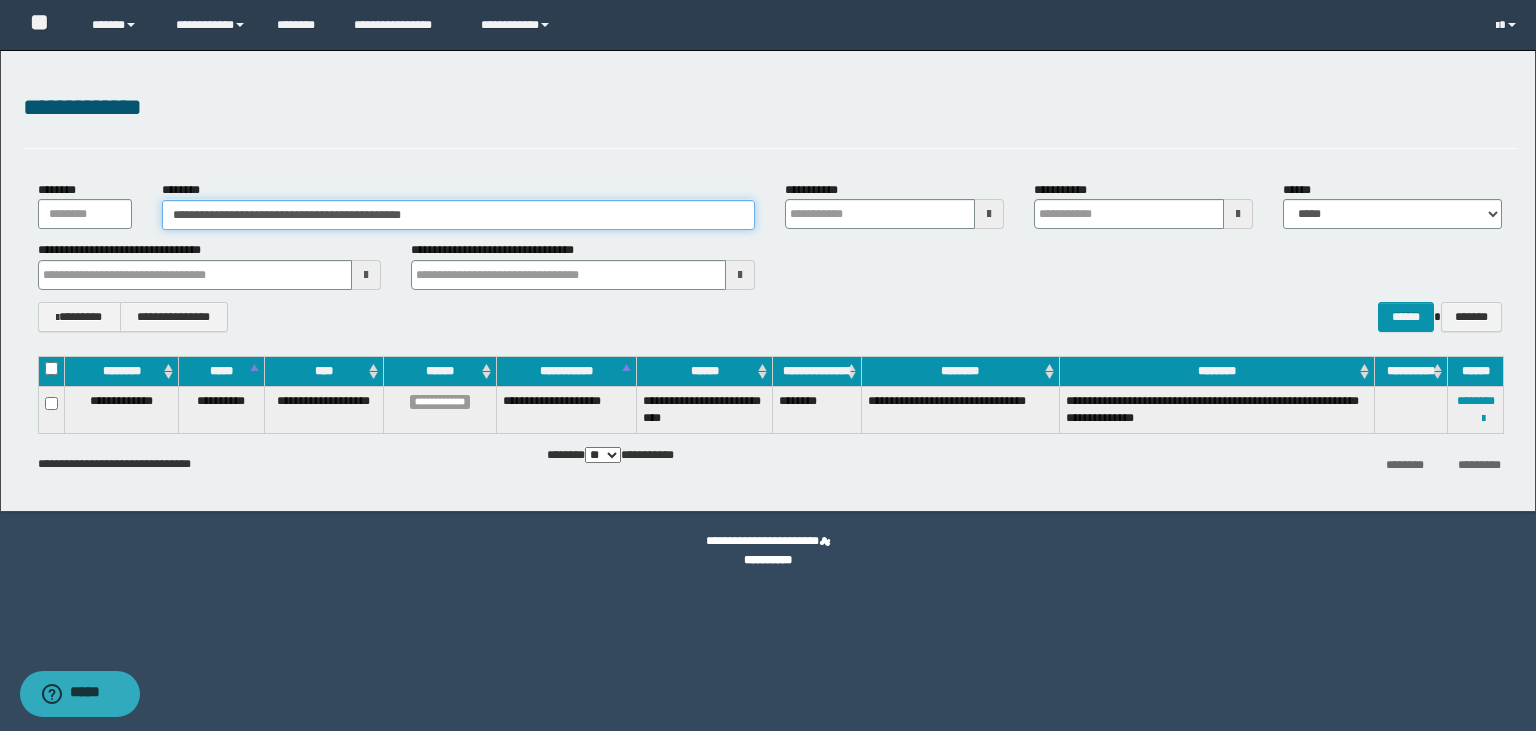 drag, startPoint x: 461, startPoint y: 217, endPoint x: 154, endPoint y: 214, distance: 307.01465 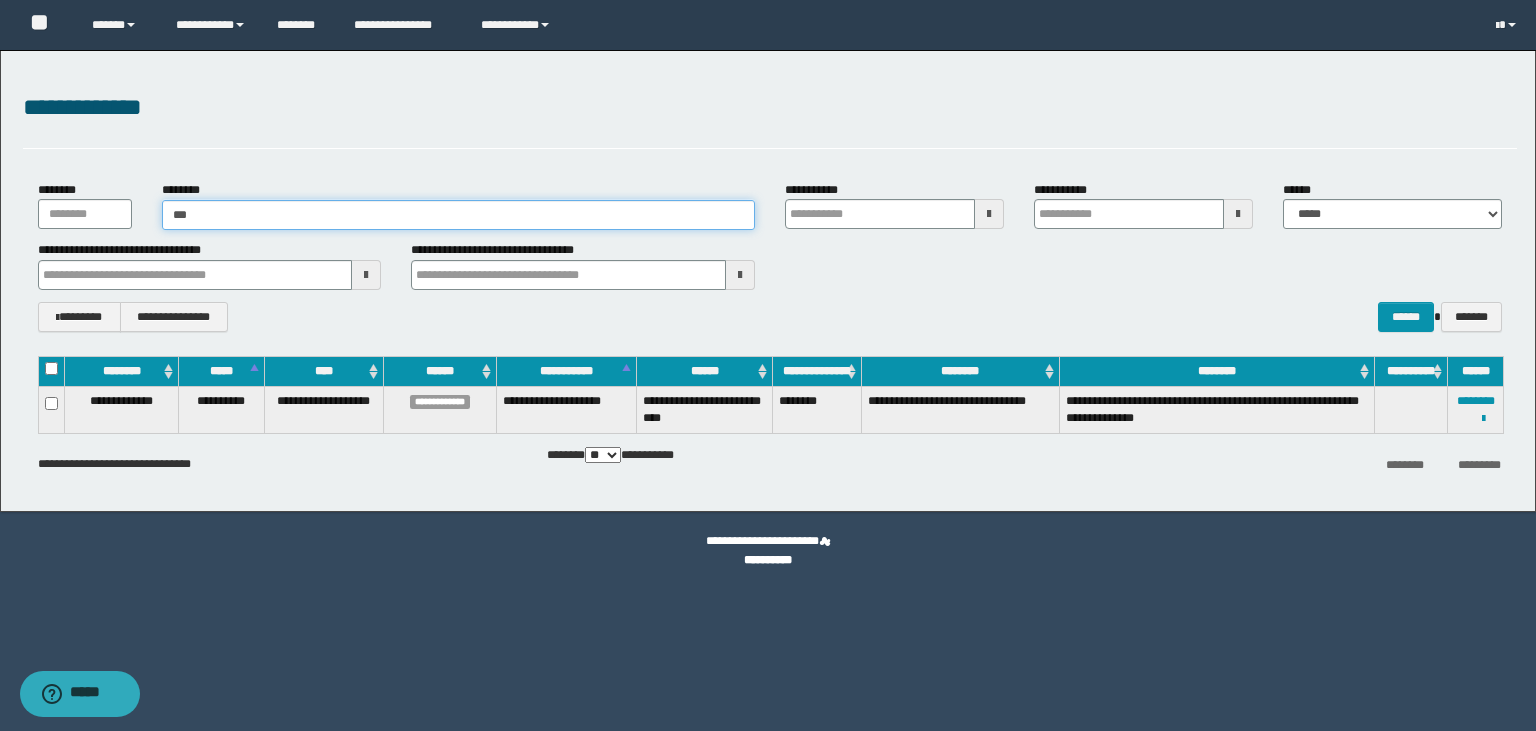 type on "****" 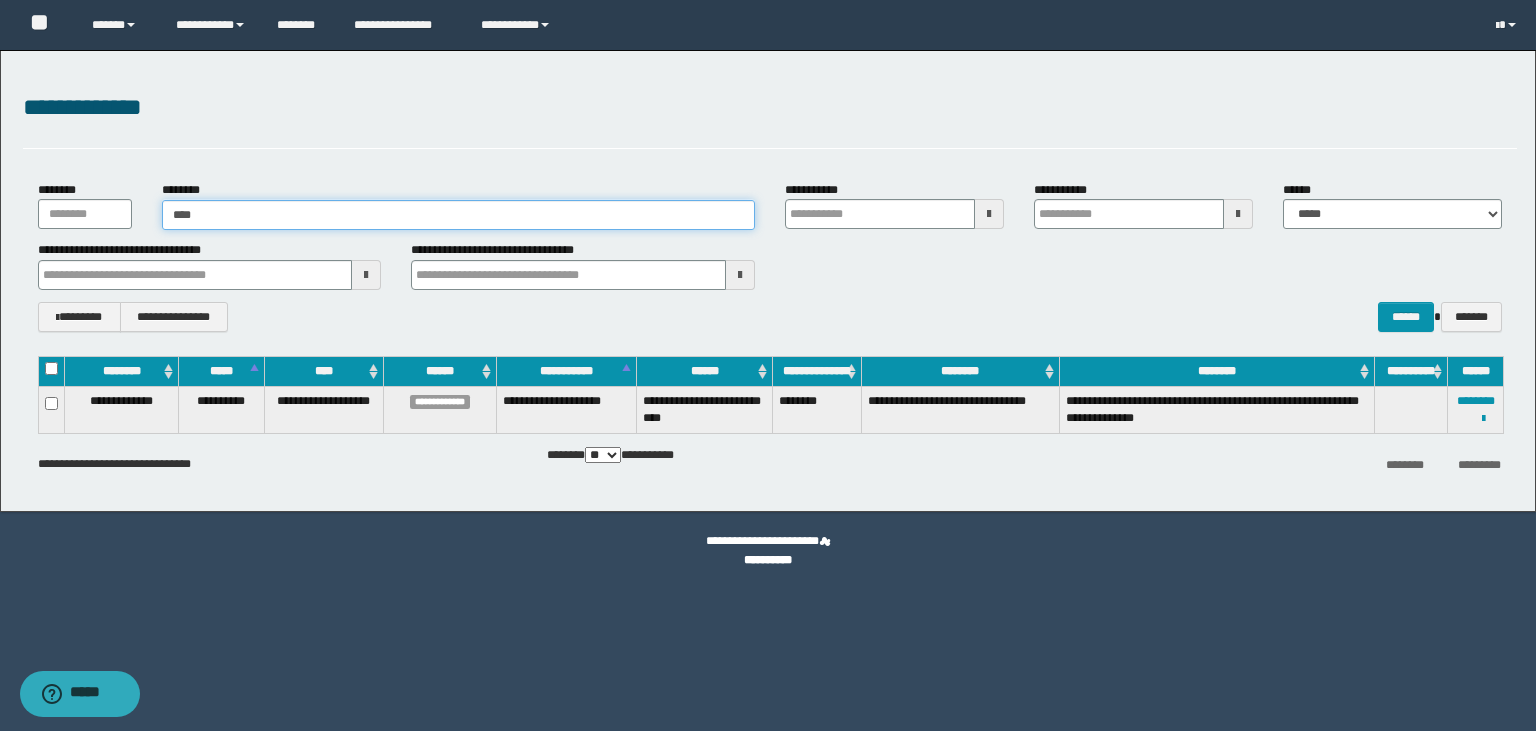 type on "****" 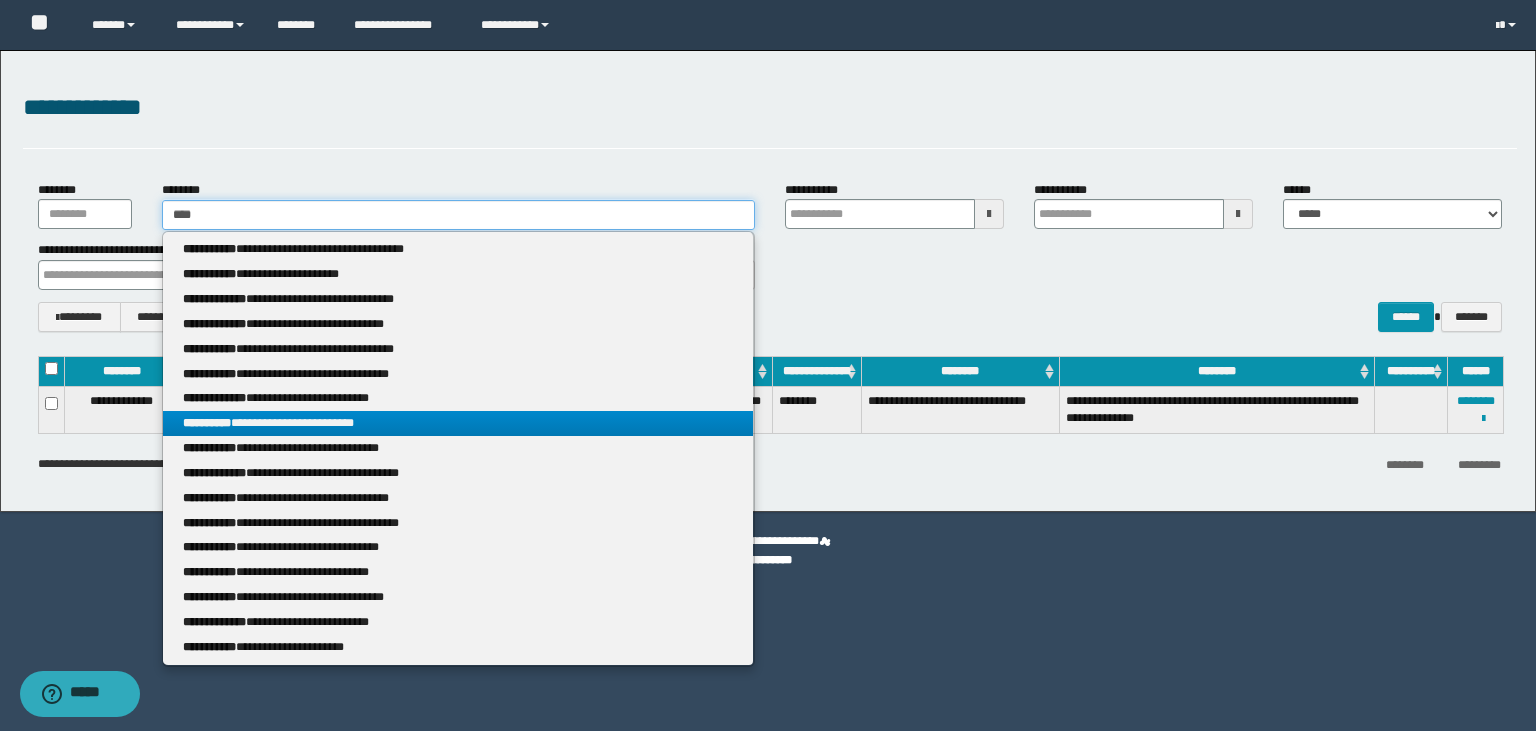 type on "****" 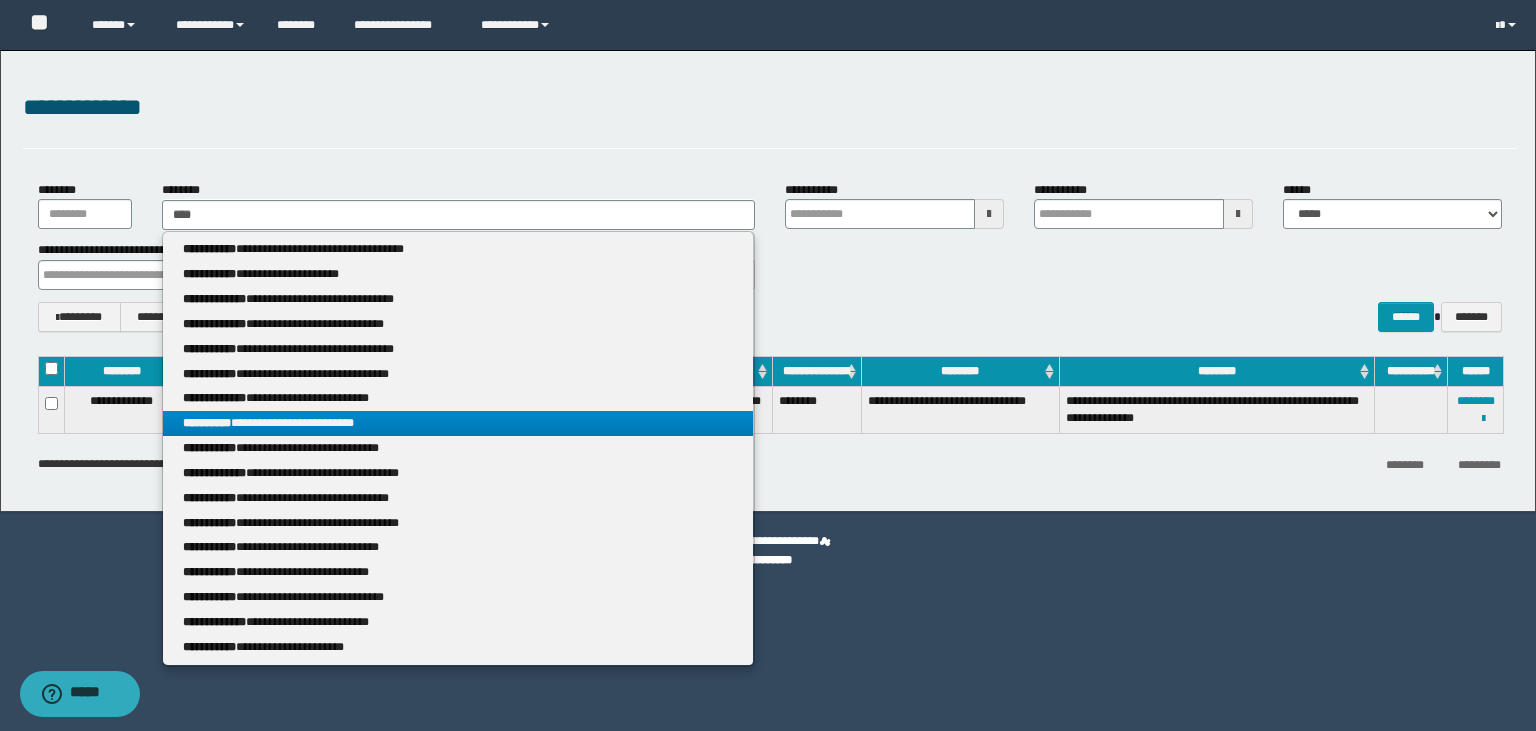 click on "**********" at bounding box center [458, 423] 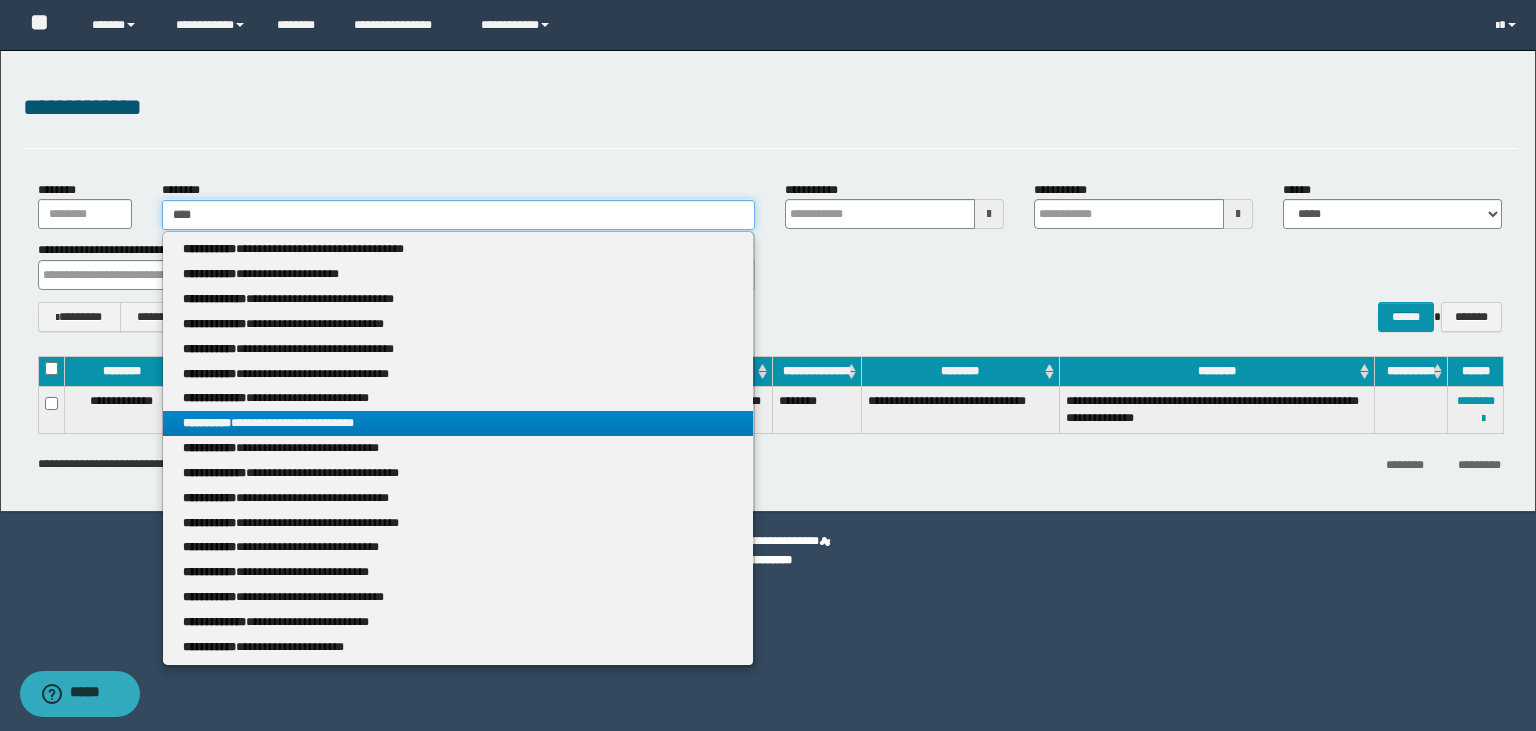 type 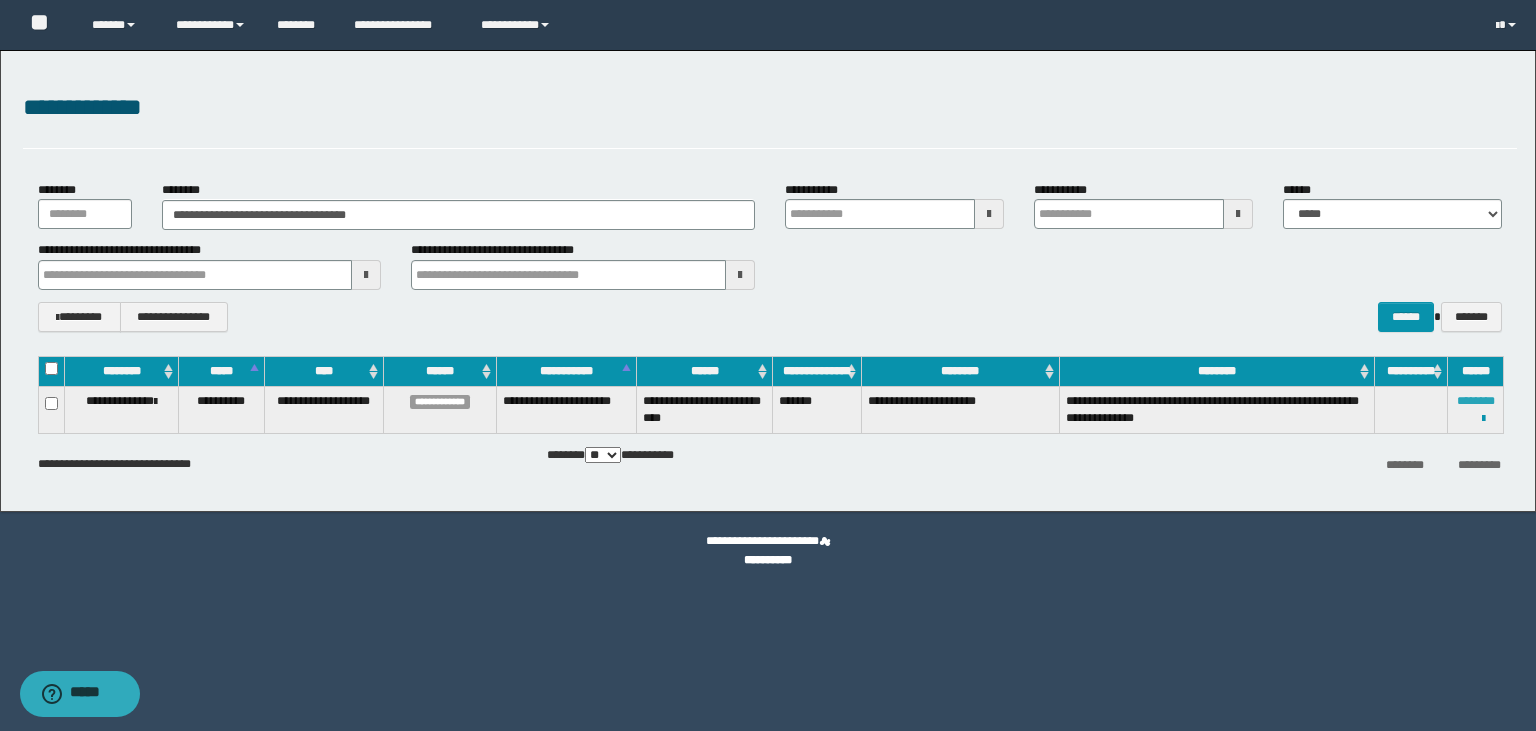 click on "********" at bounding box center [1476, 401] 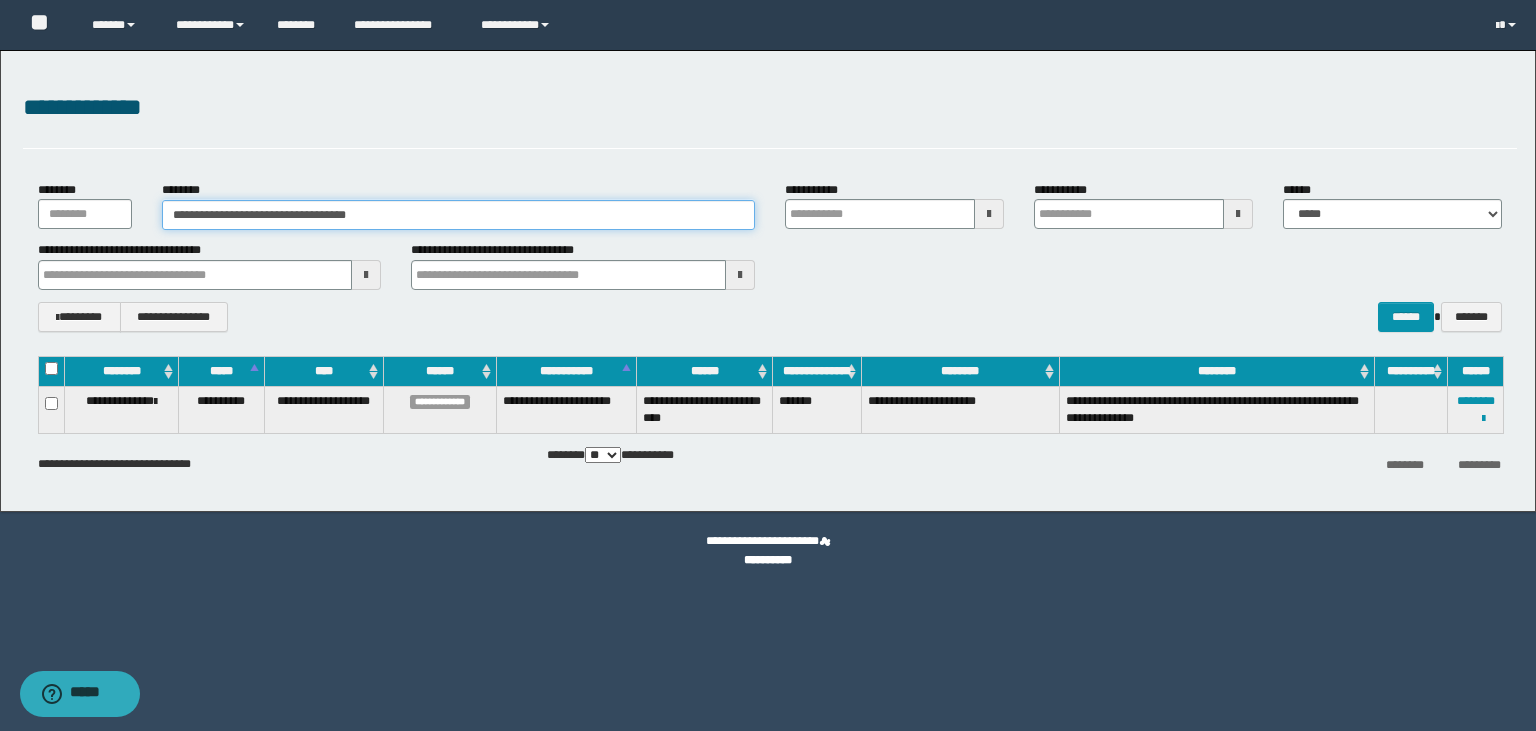 drag, startPoint x: 404, startPoint y: 210, endPoint x: 158, endPoint y: 234, distance: 247.16795 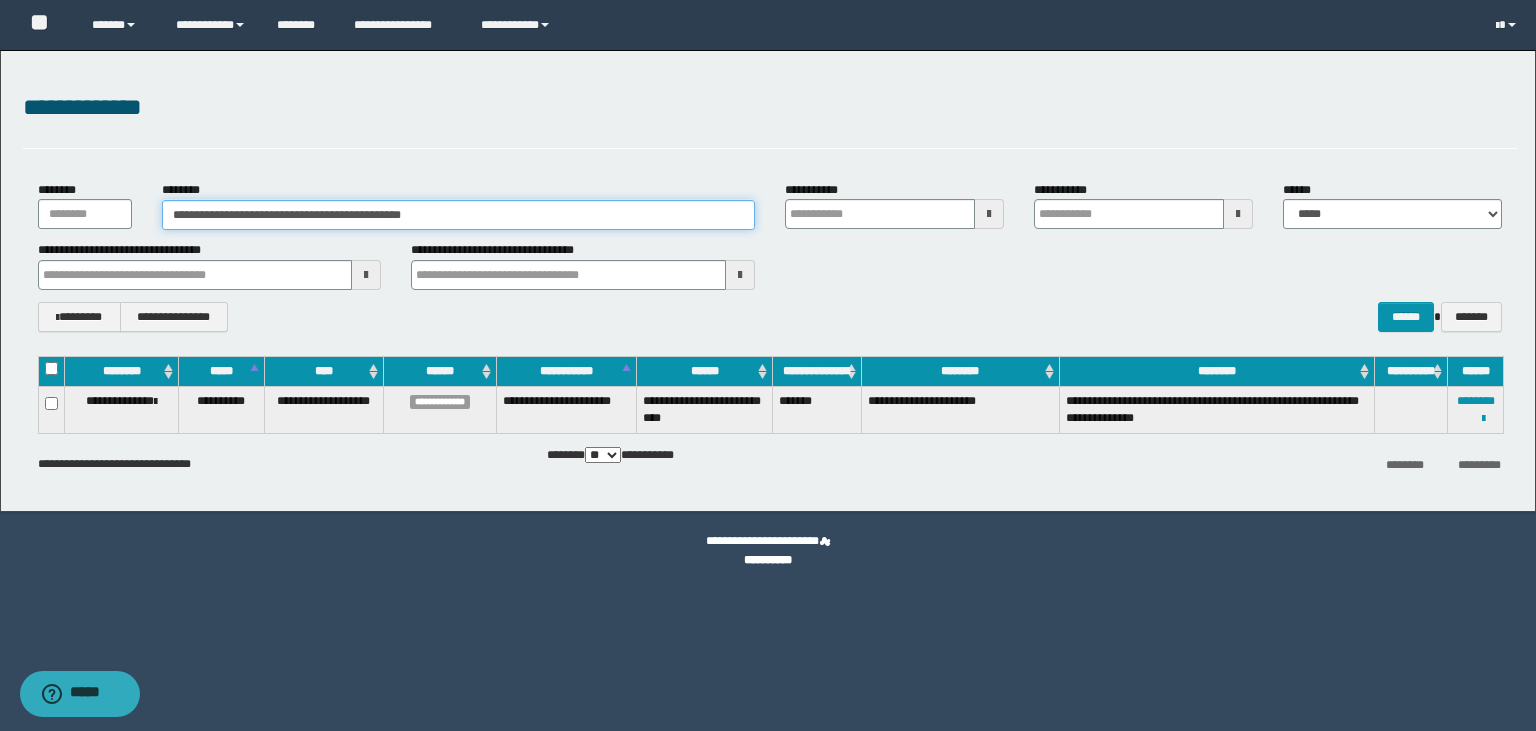 click on "**********" at bounding box center [458, 215] 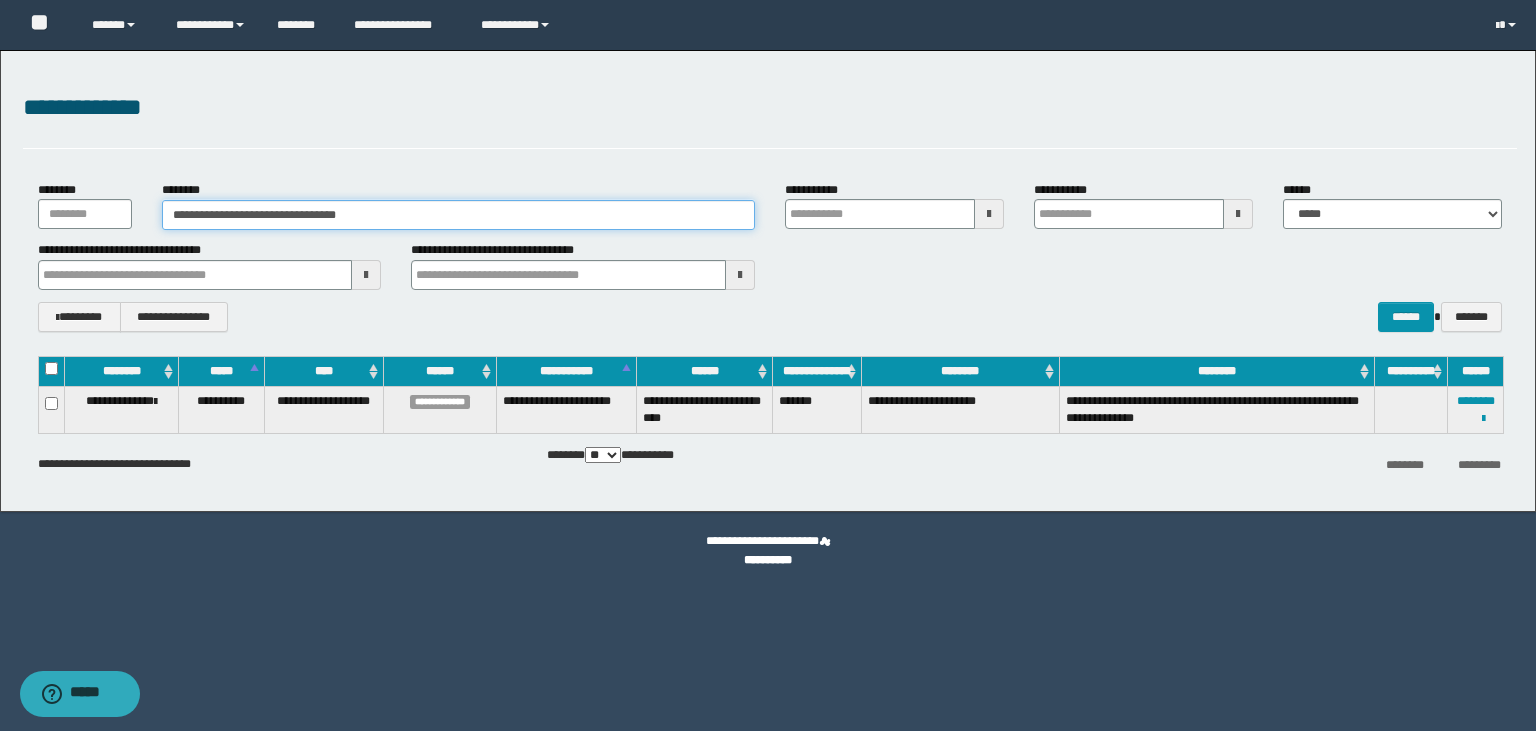 type on "**********" 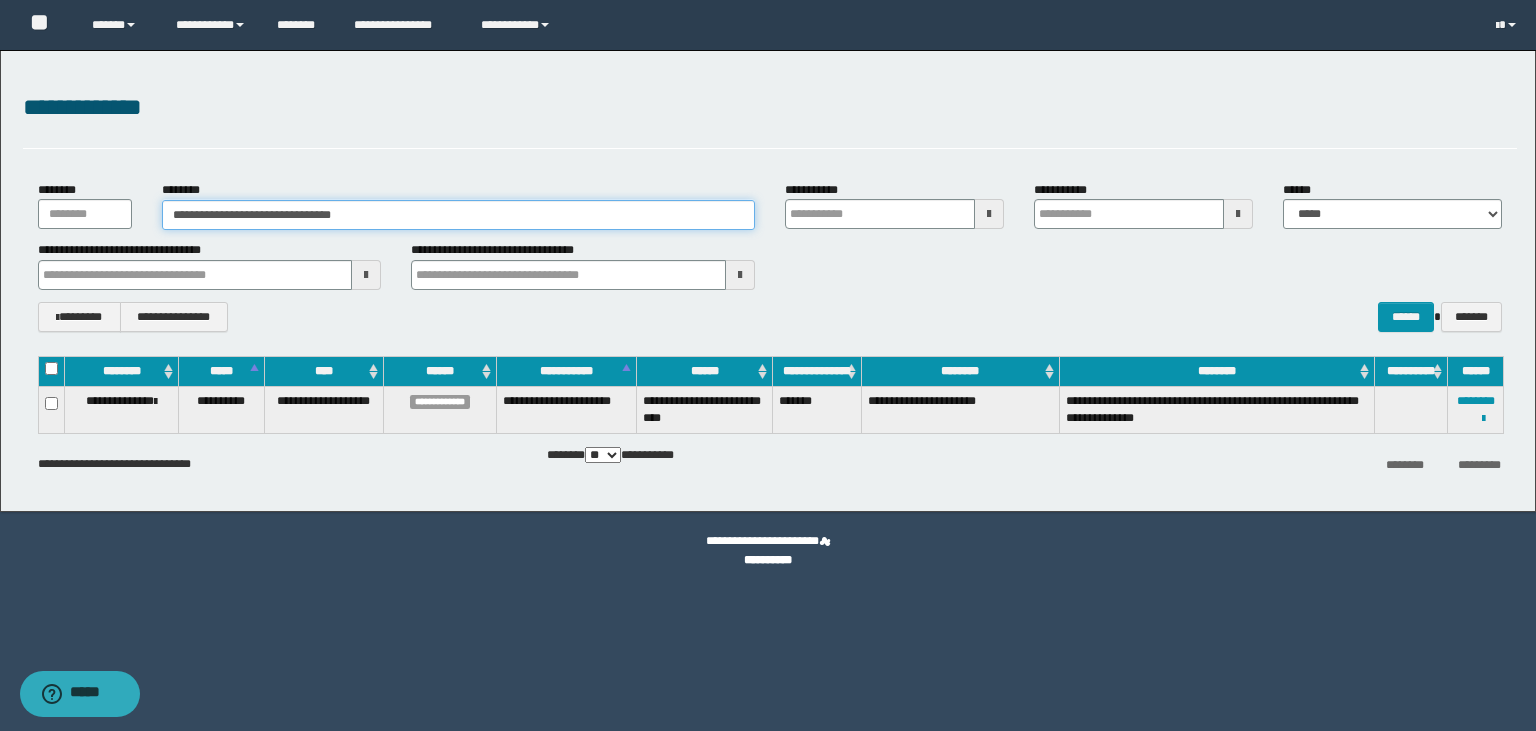 type on "**********" 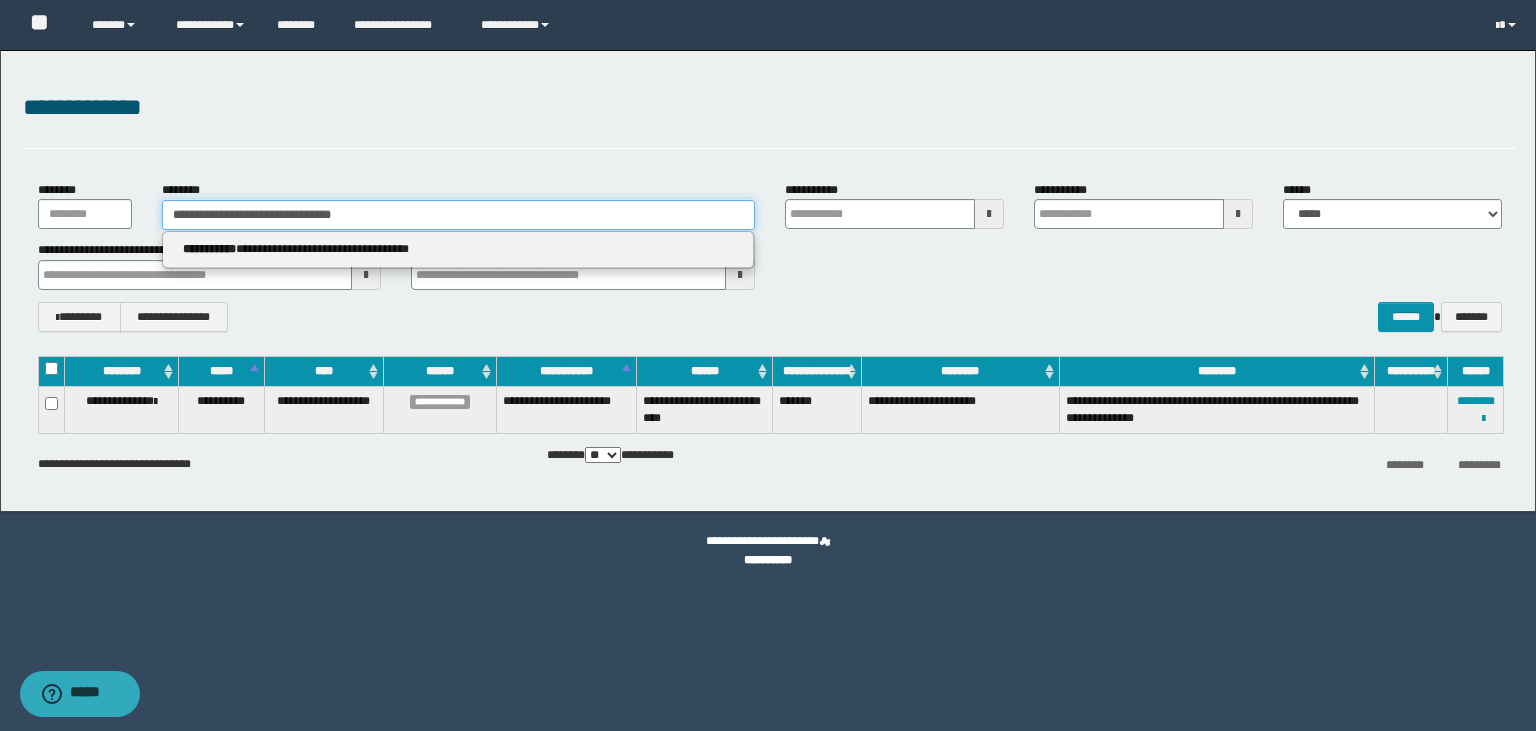 type on "**********" 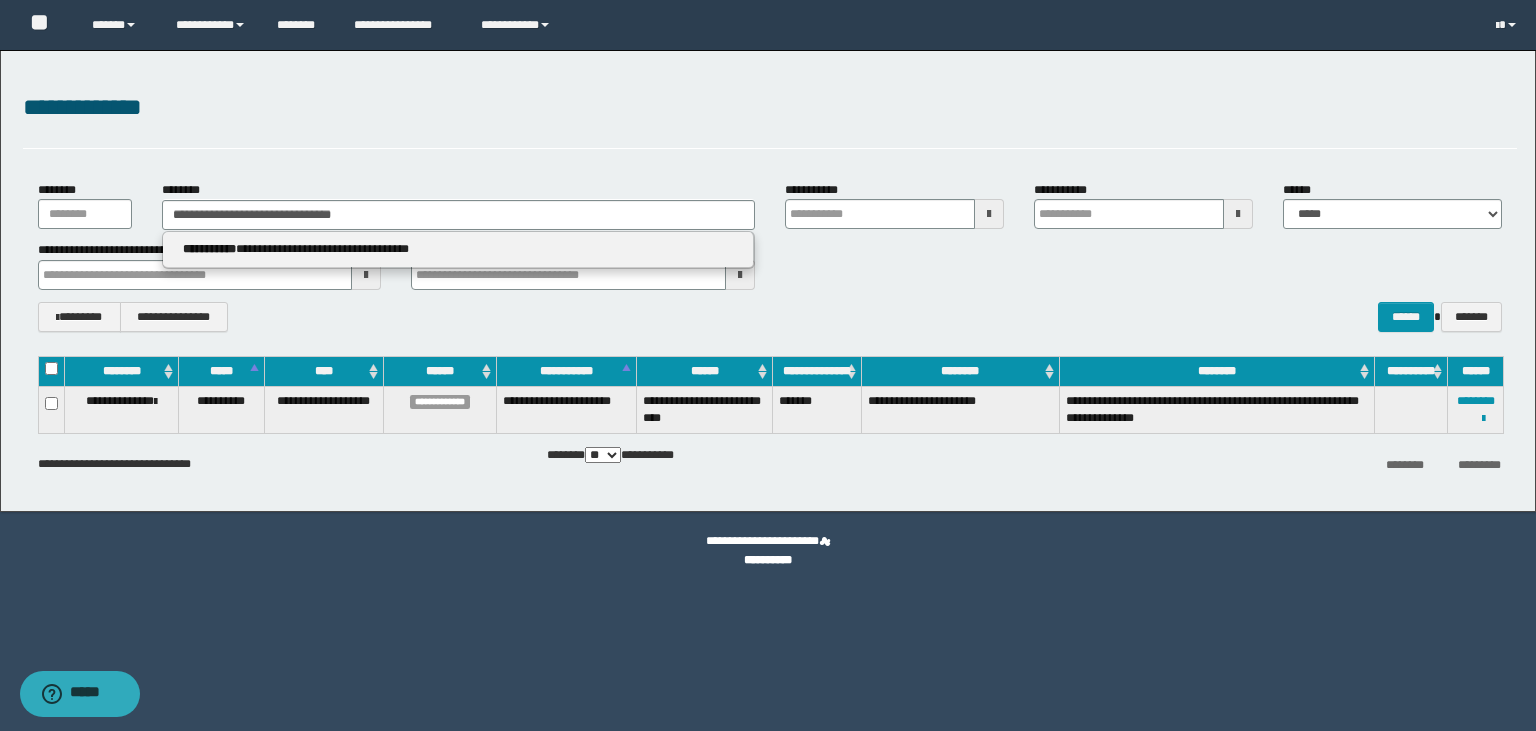 click on "**********" at bounding box center [458, 250] 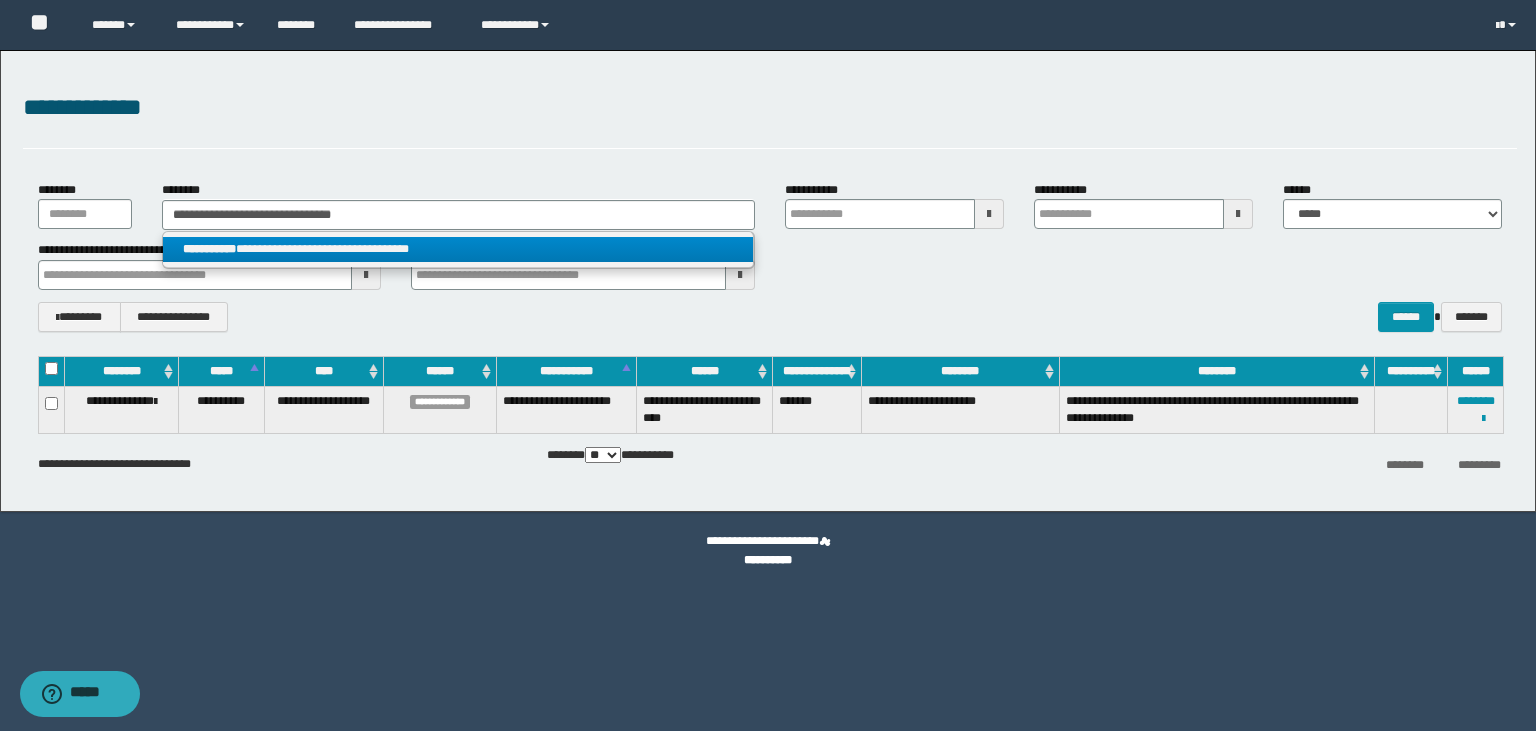 click on "**********" at bounding box center [458, 249] 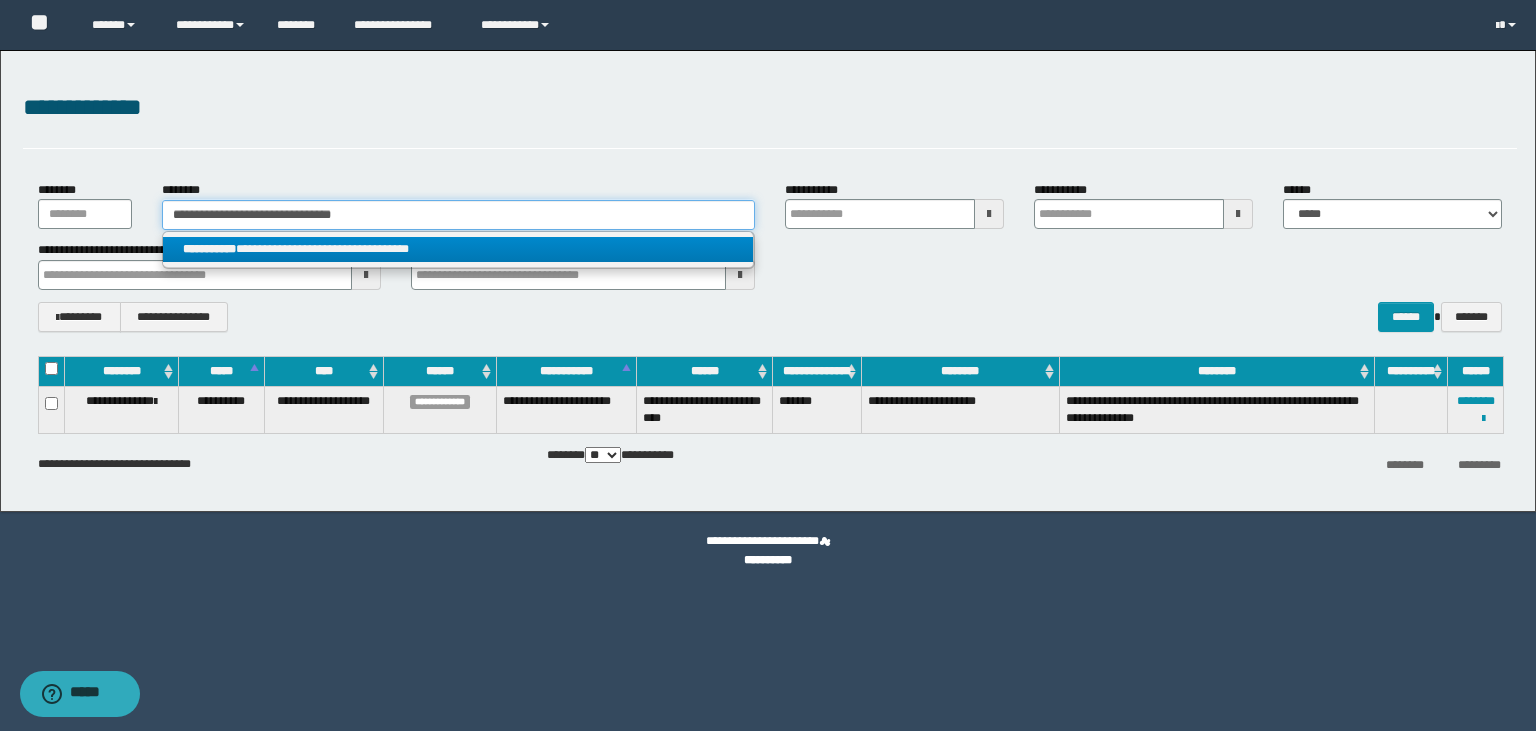 type 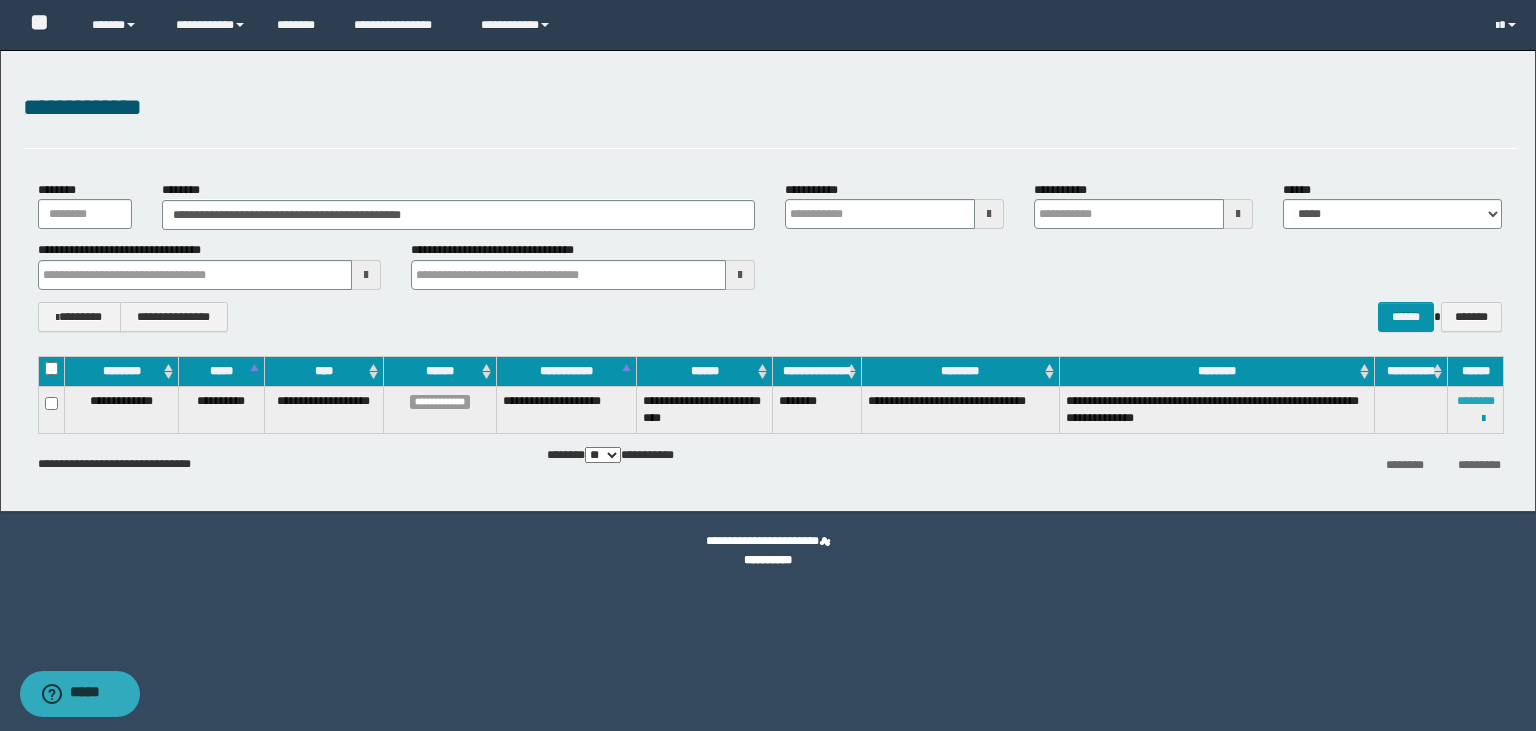 click on "********" at bounding box center (1476, 401) 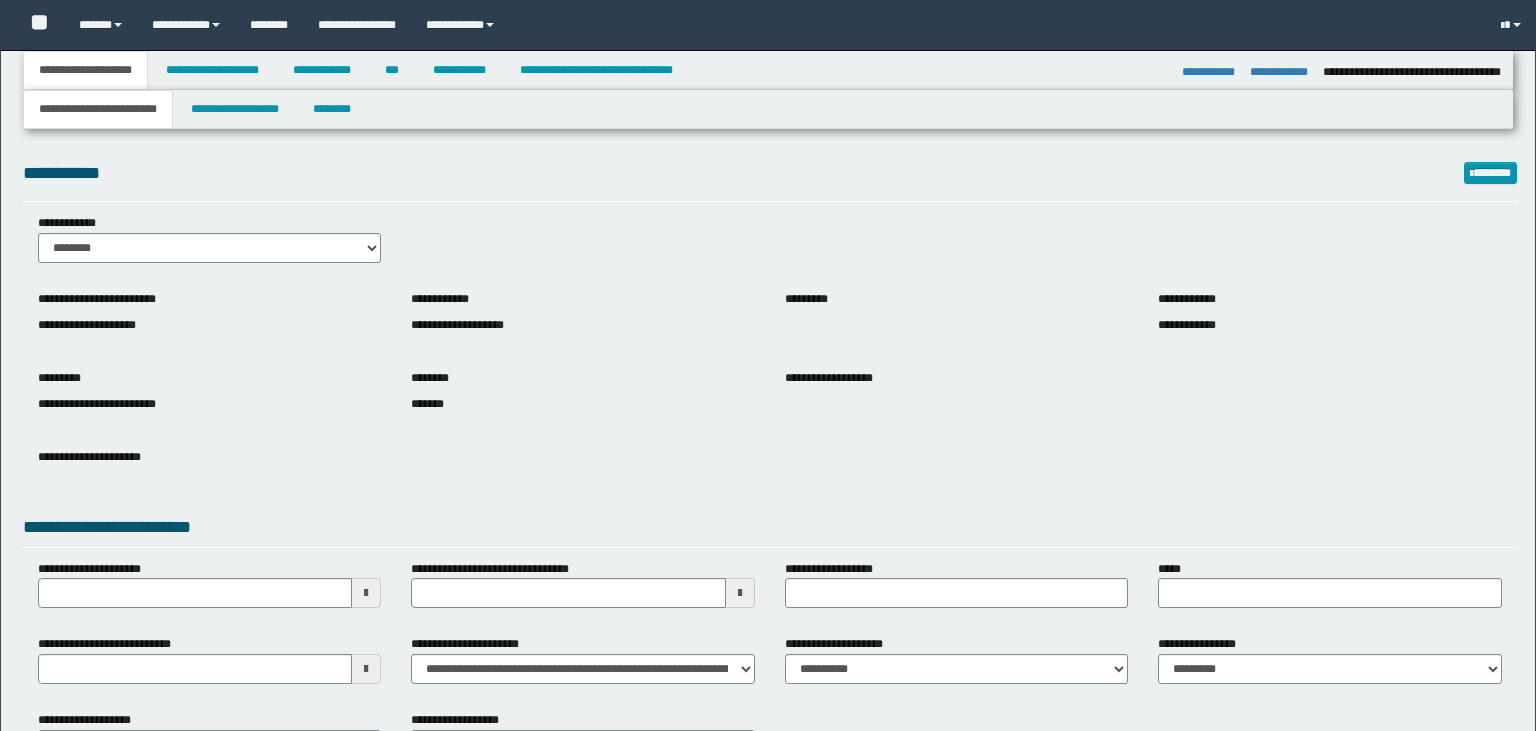 select on "*" 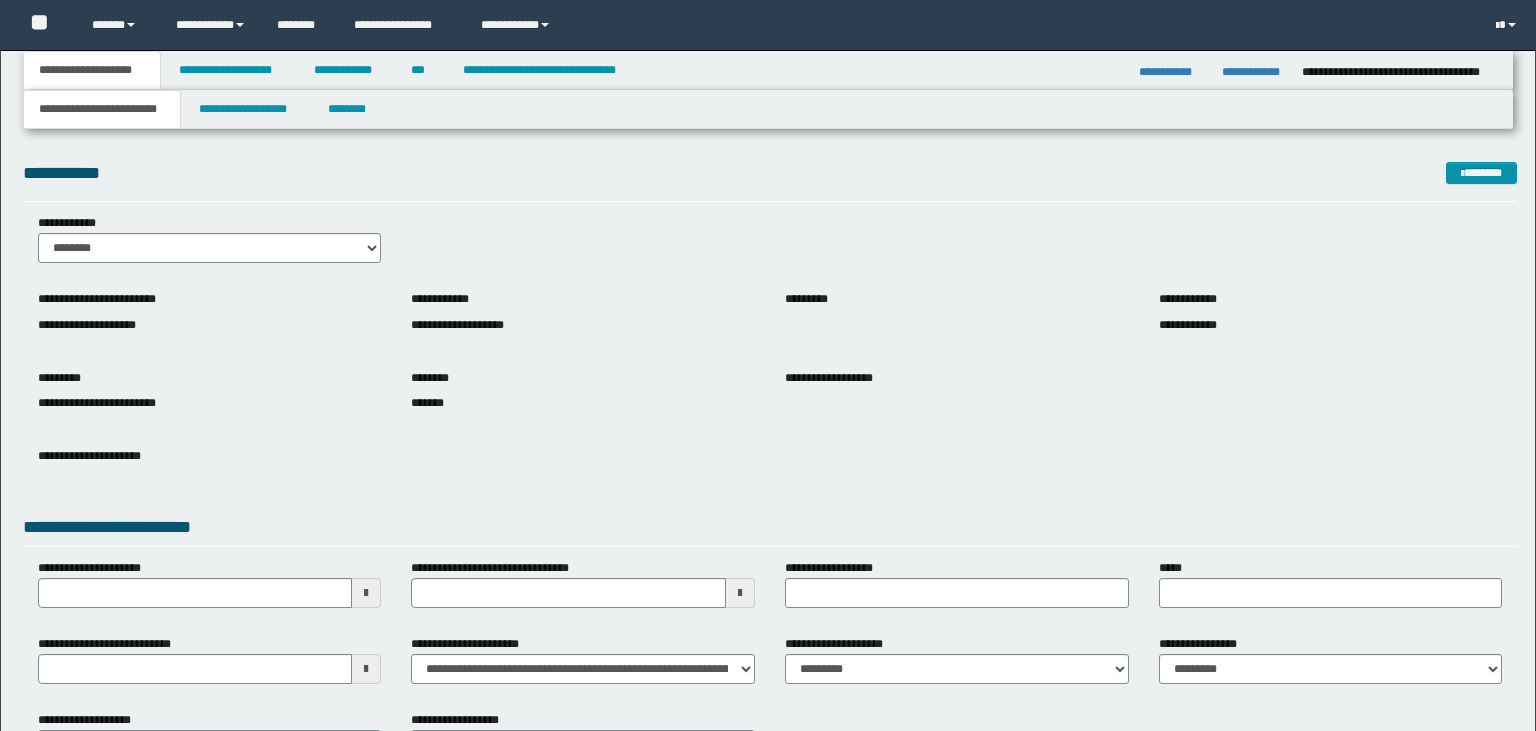 scroll, scrollTop: 0, scrollLeft: 0, axis: both 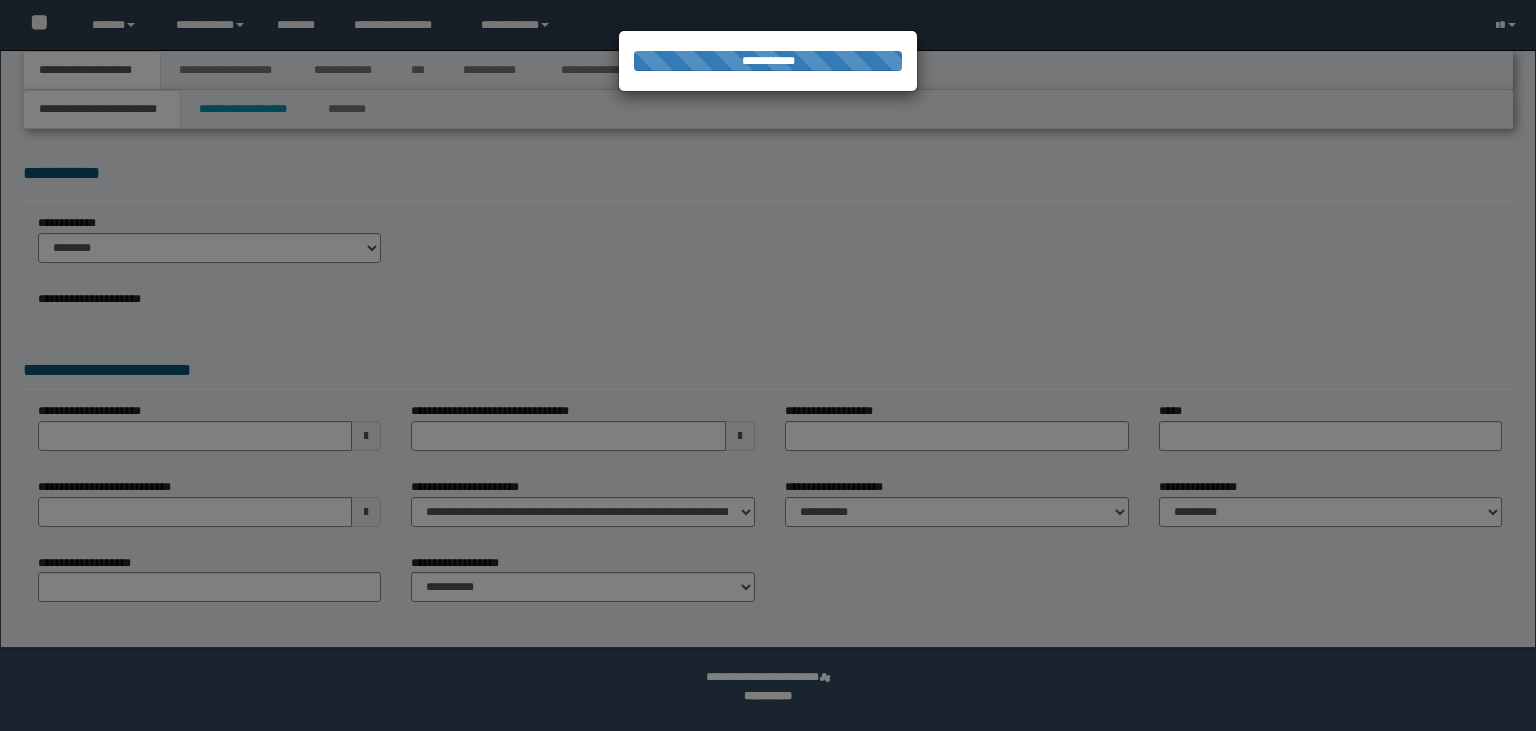select on "*" 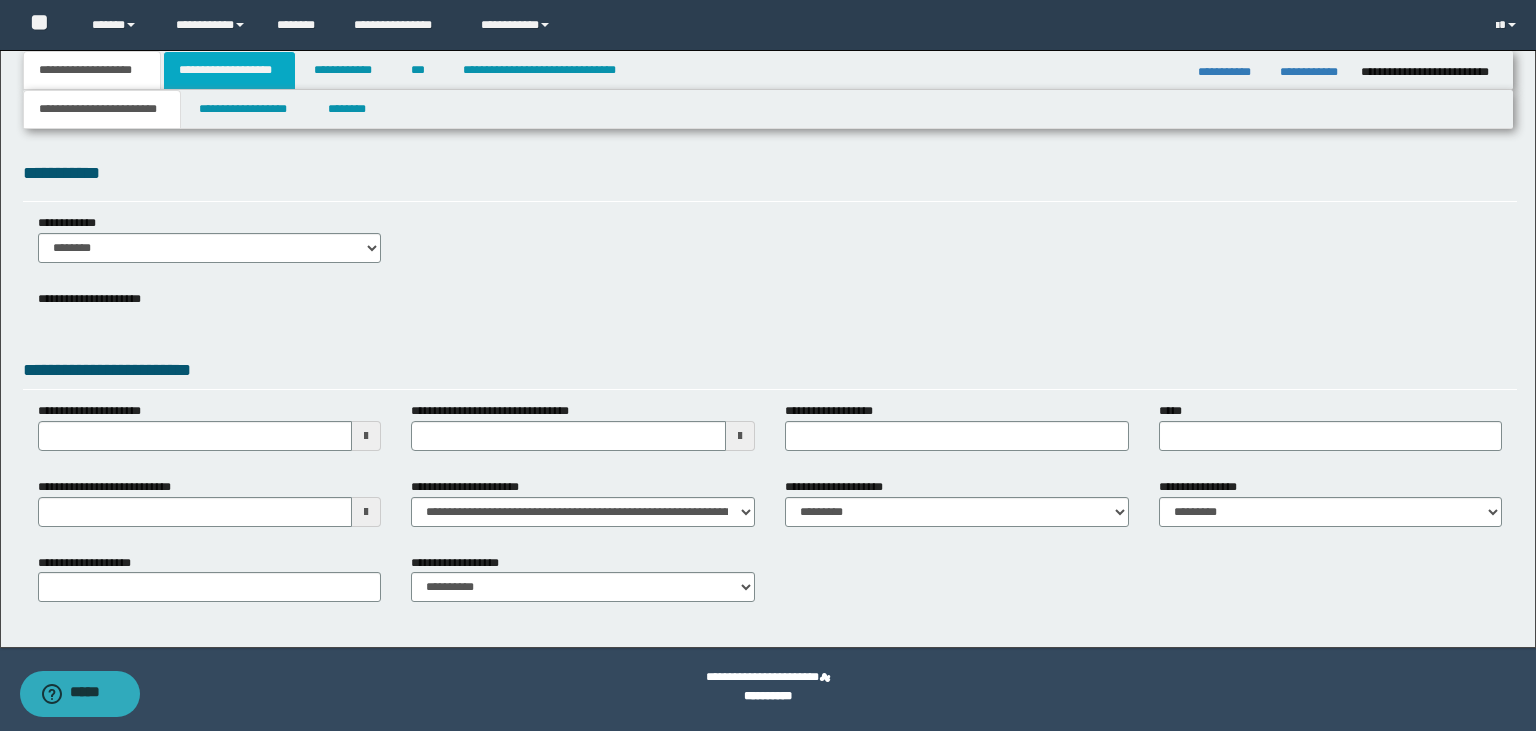 click on "**********" at bounding box center (229, 70) 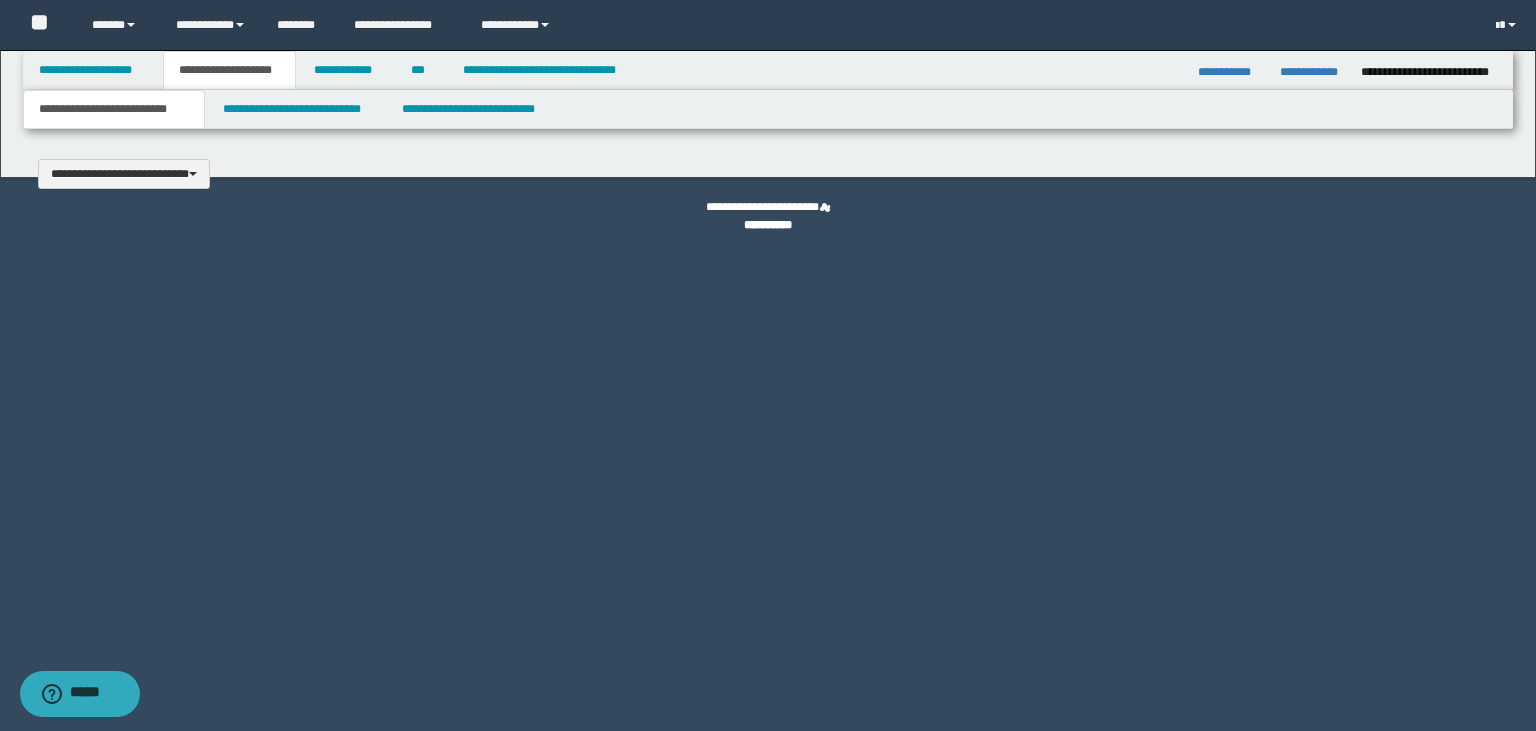 type 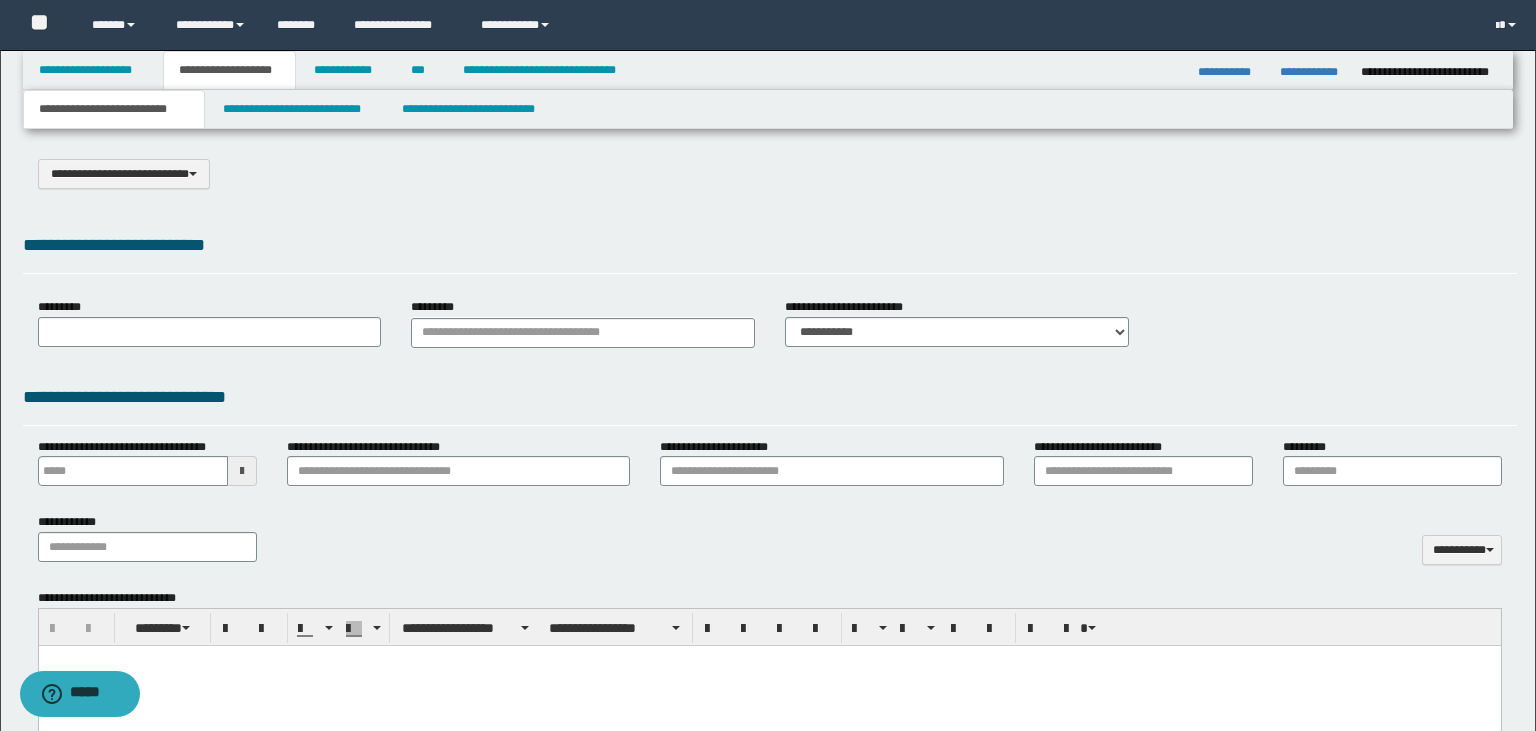 select on "*" 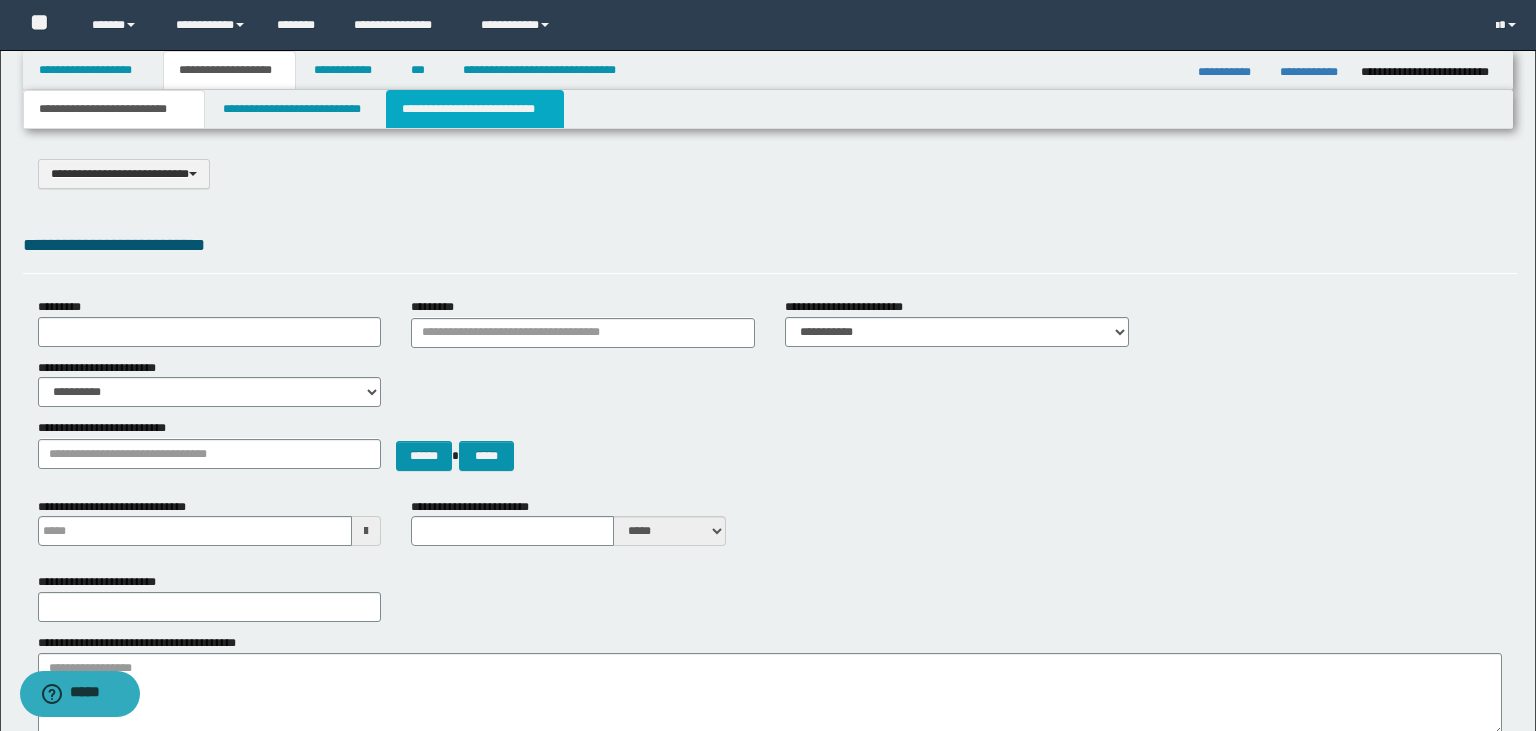 scroll, scrollTop: 0, scrollLeft: 0, axis: both 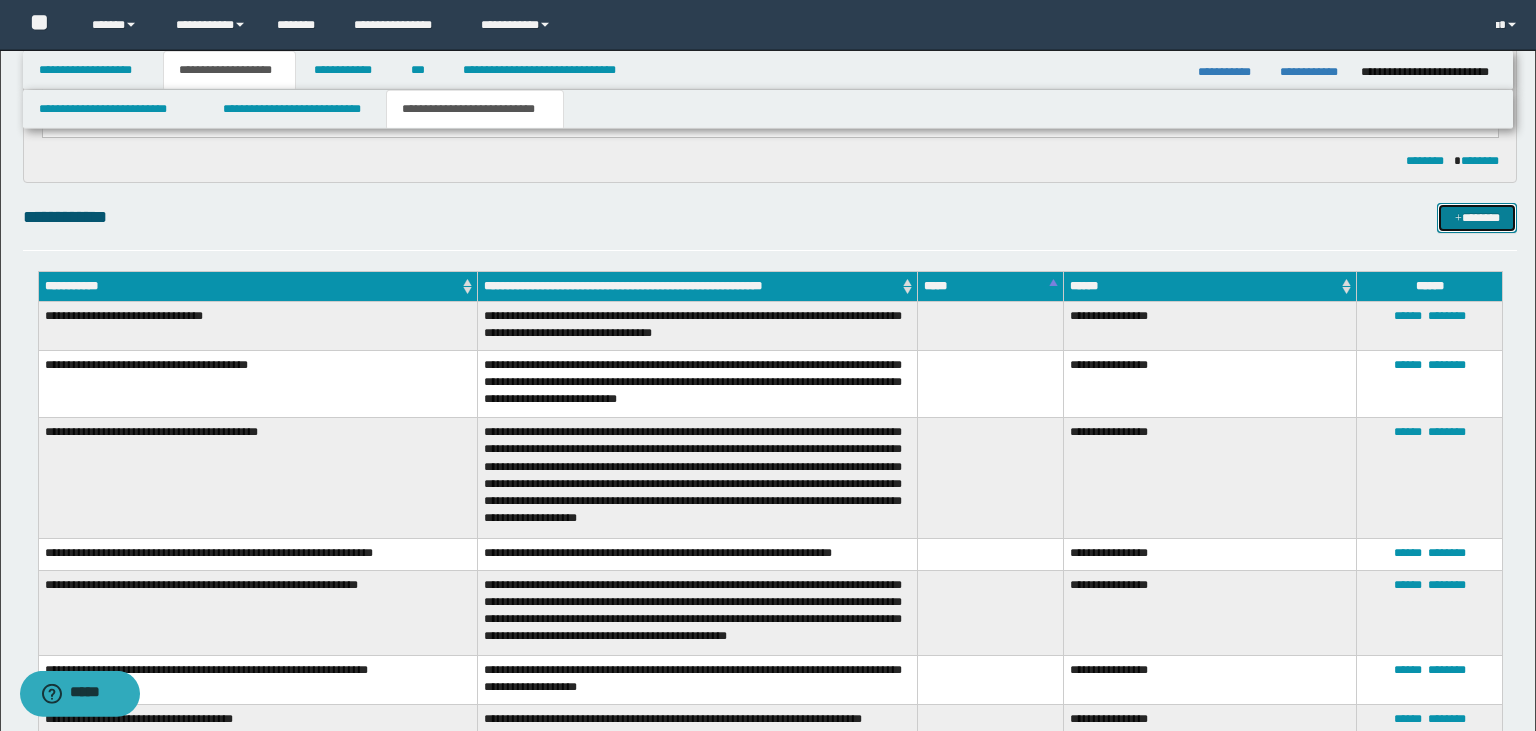 click at bounding box center [1458, 219] 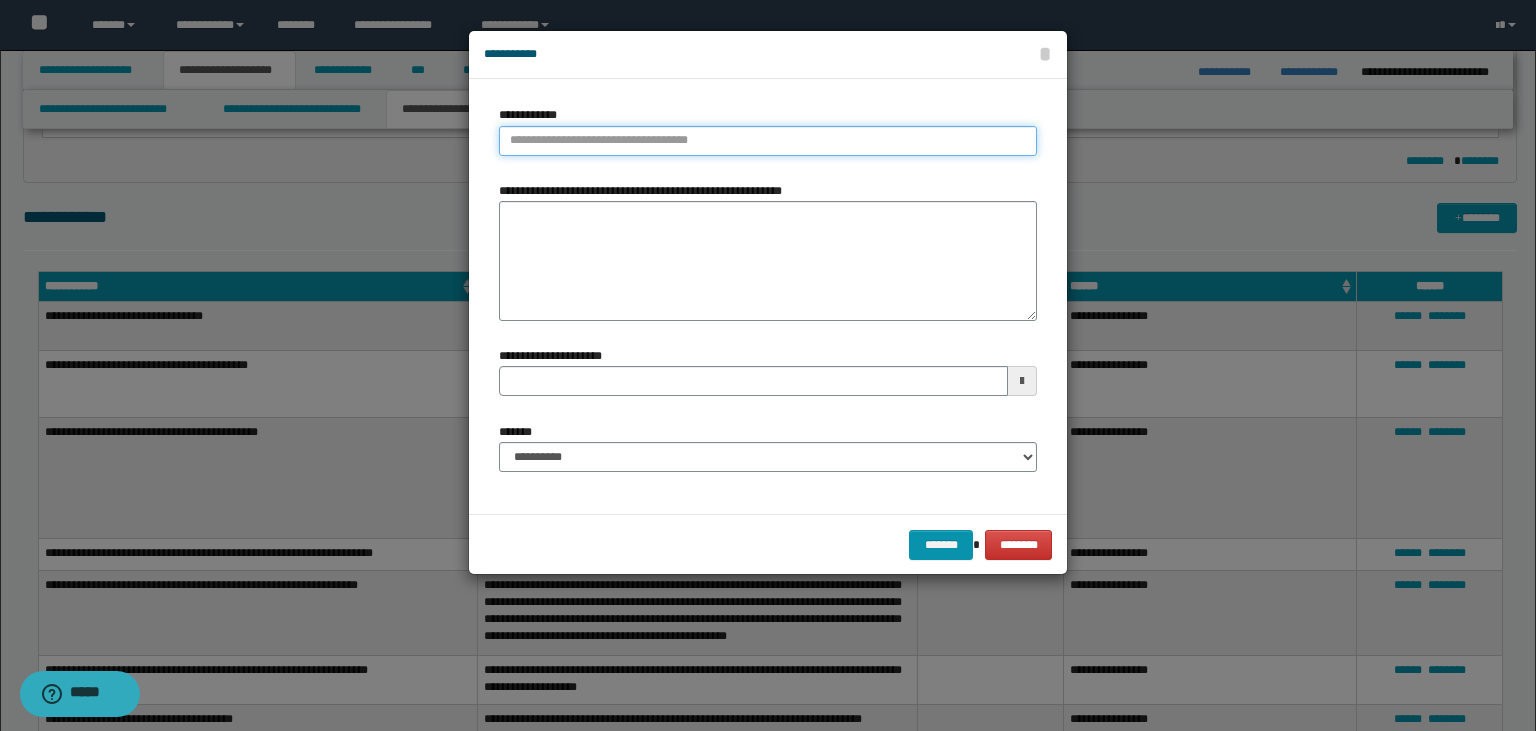 click on "**********" at bounding box center [768, 141] 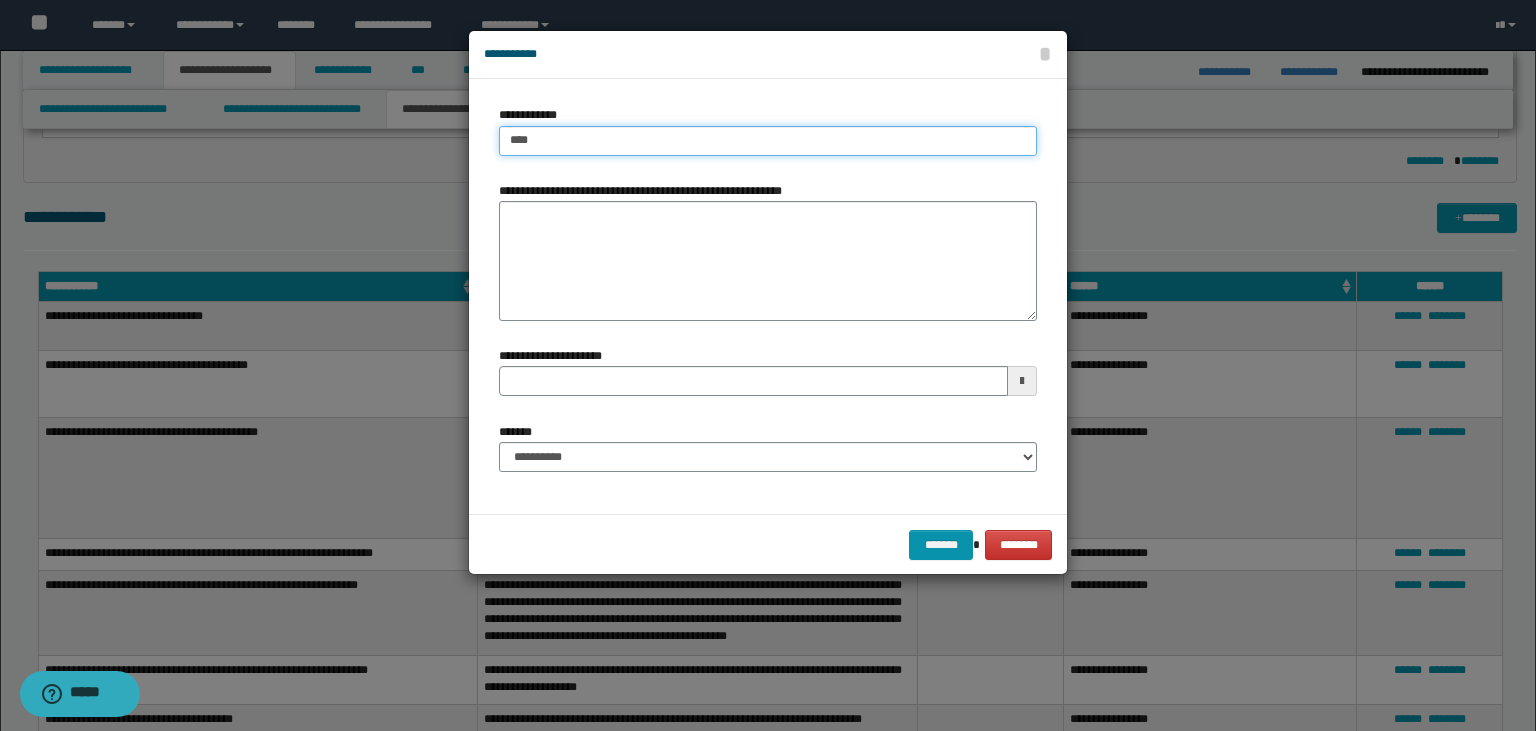 type on "*****" 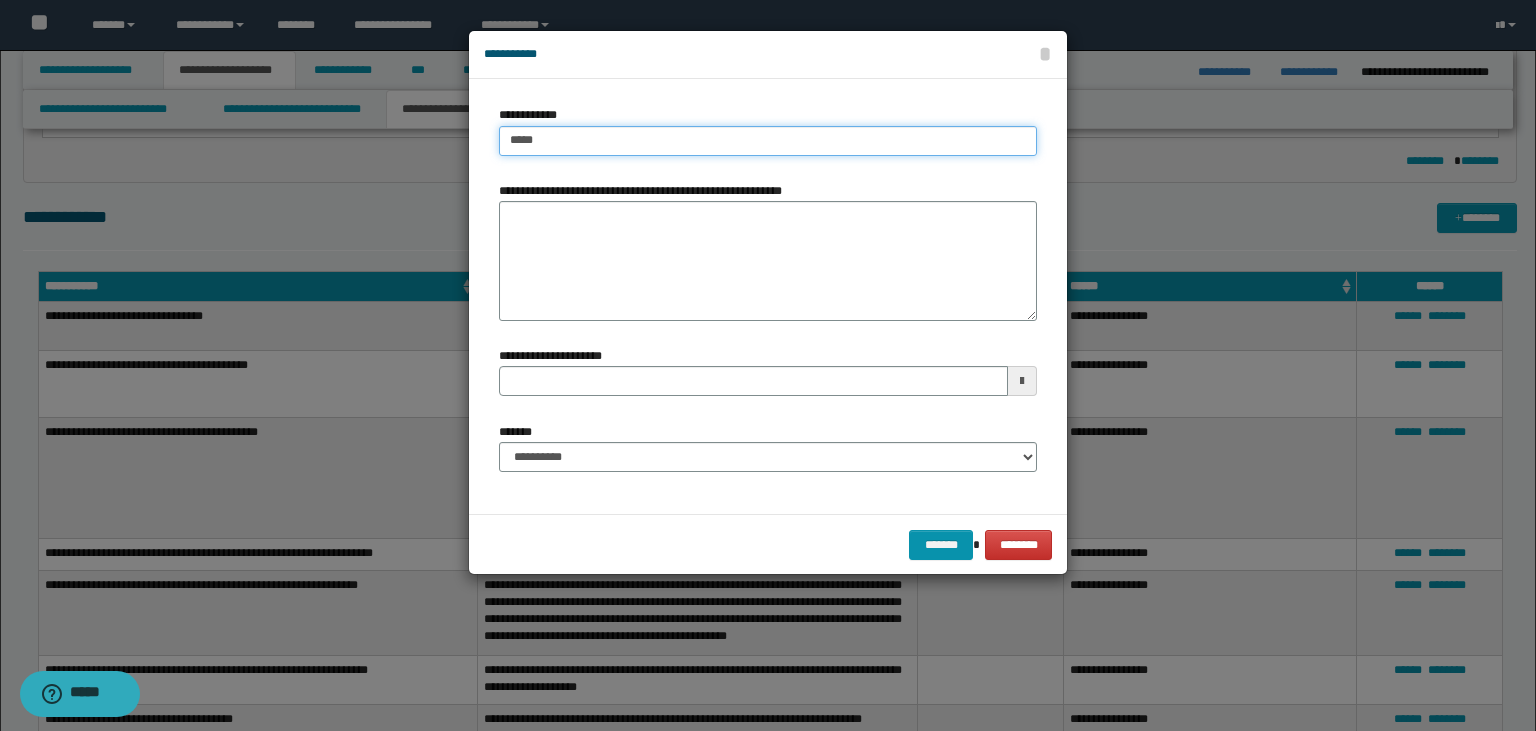 type on "*****" 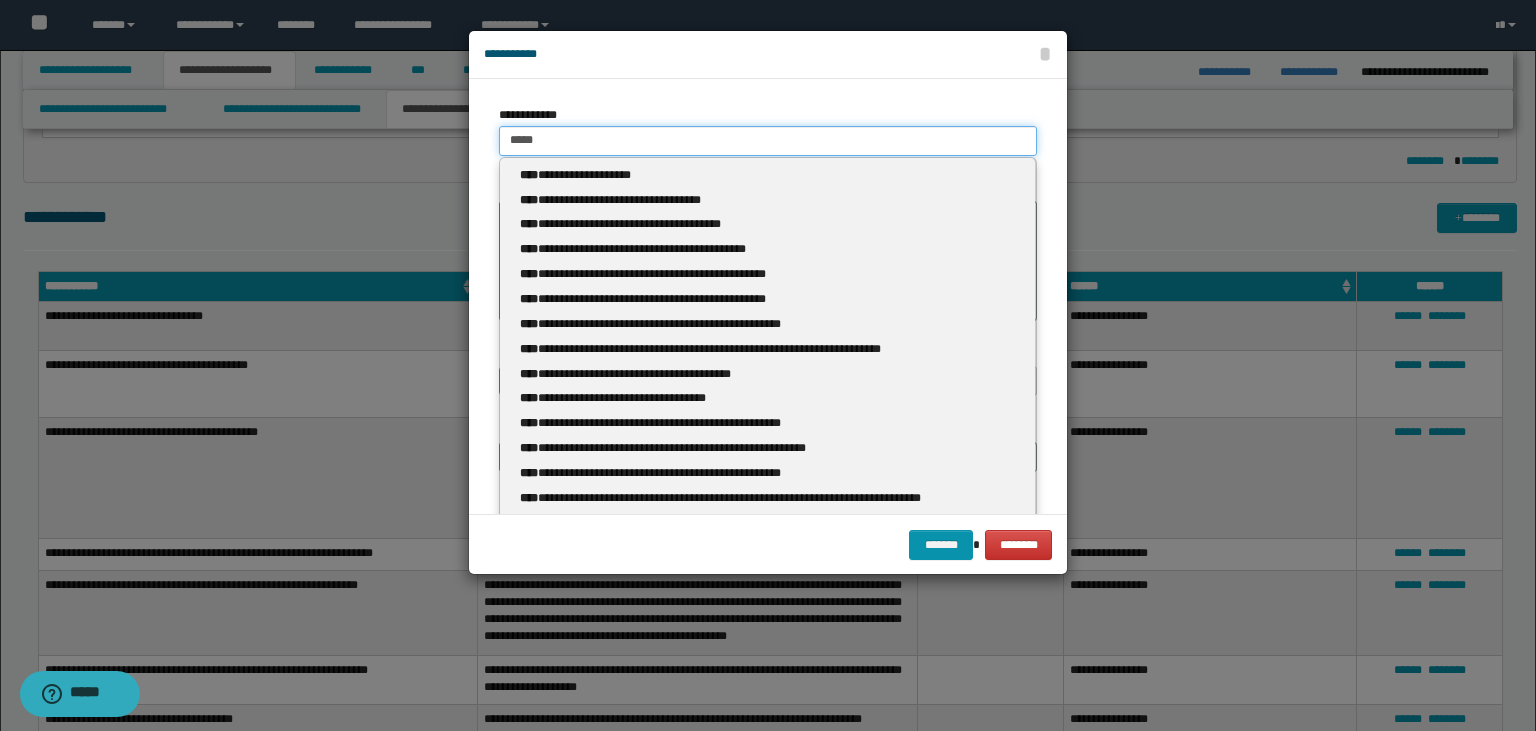 type 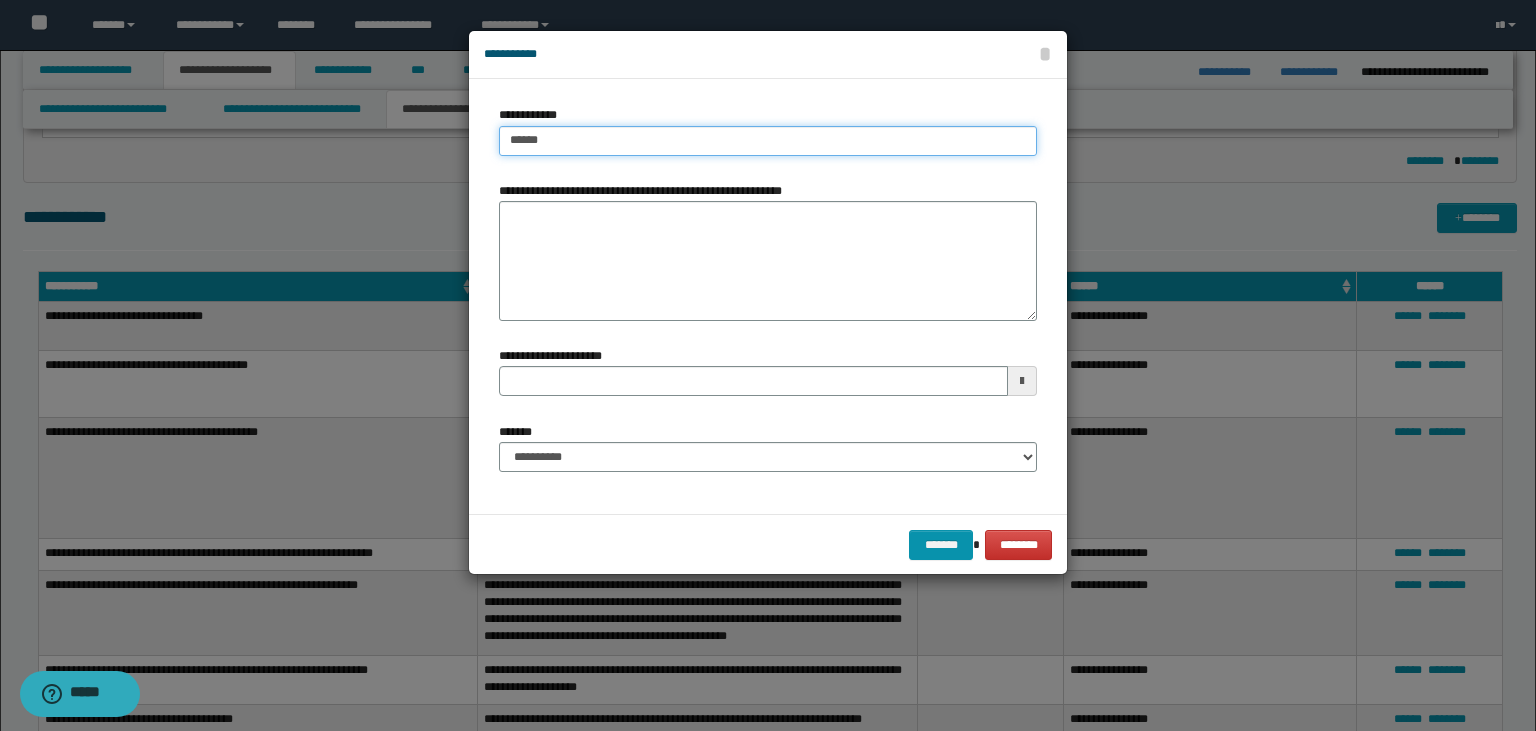 type on "******" 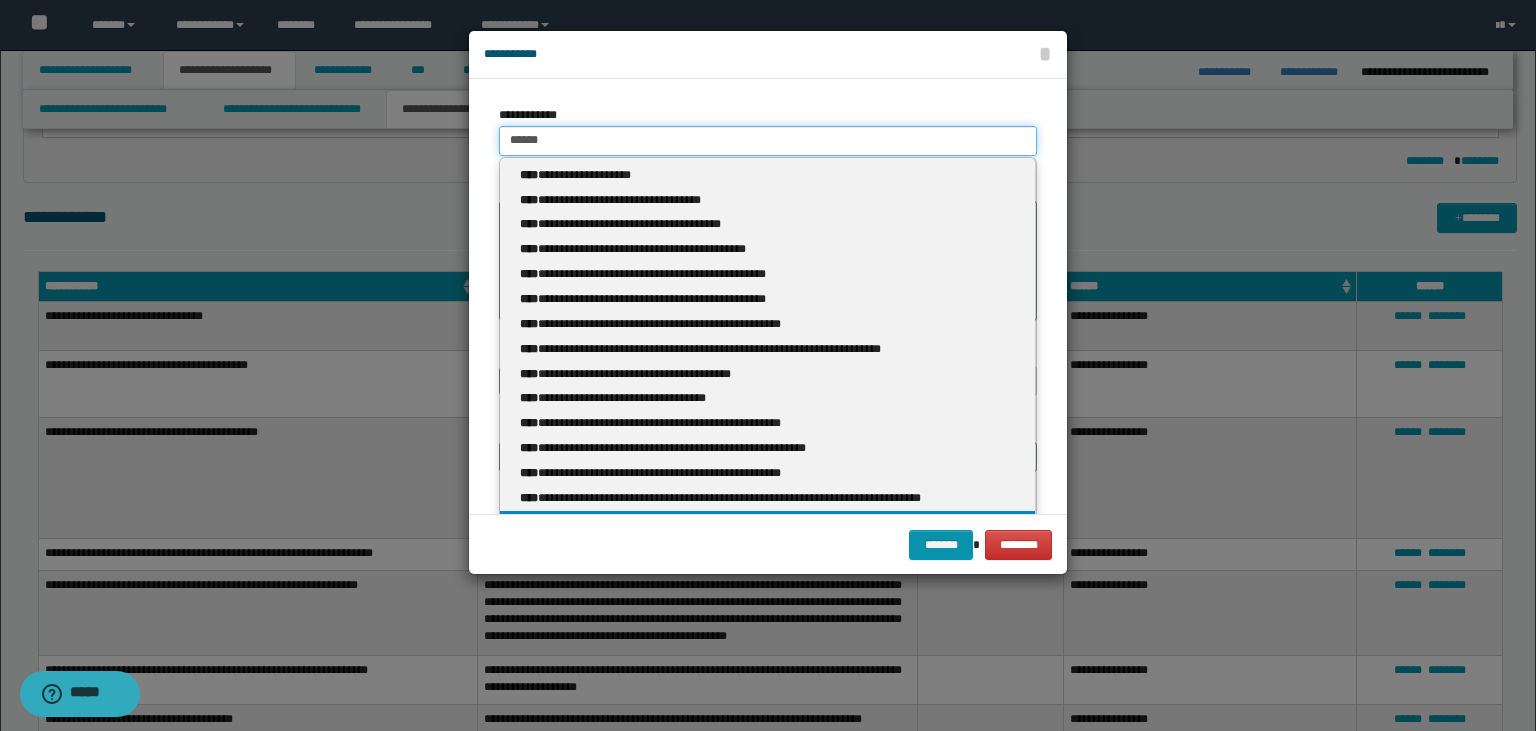 type on "******" 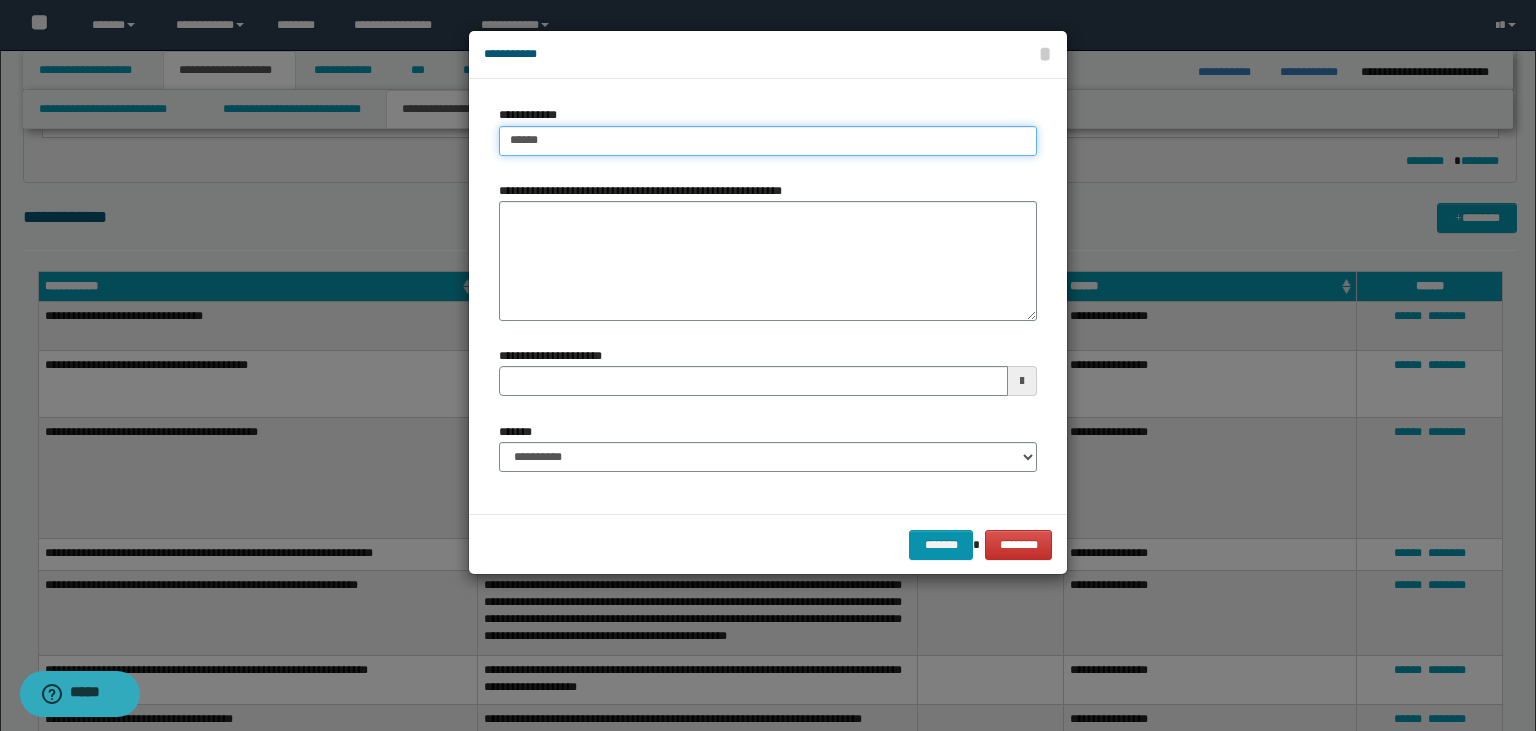 type on "******" 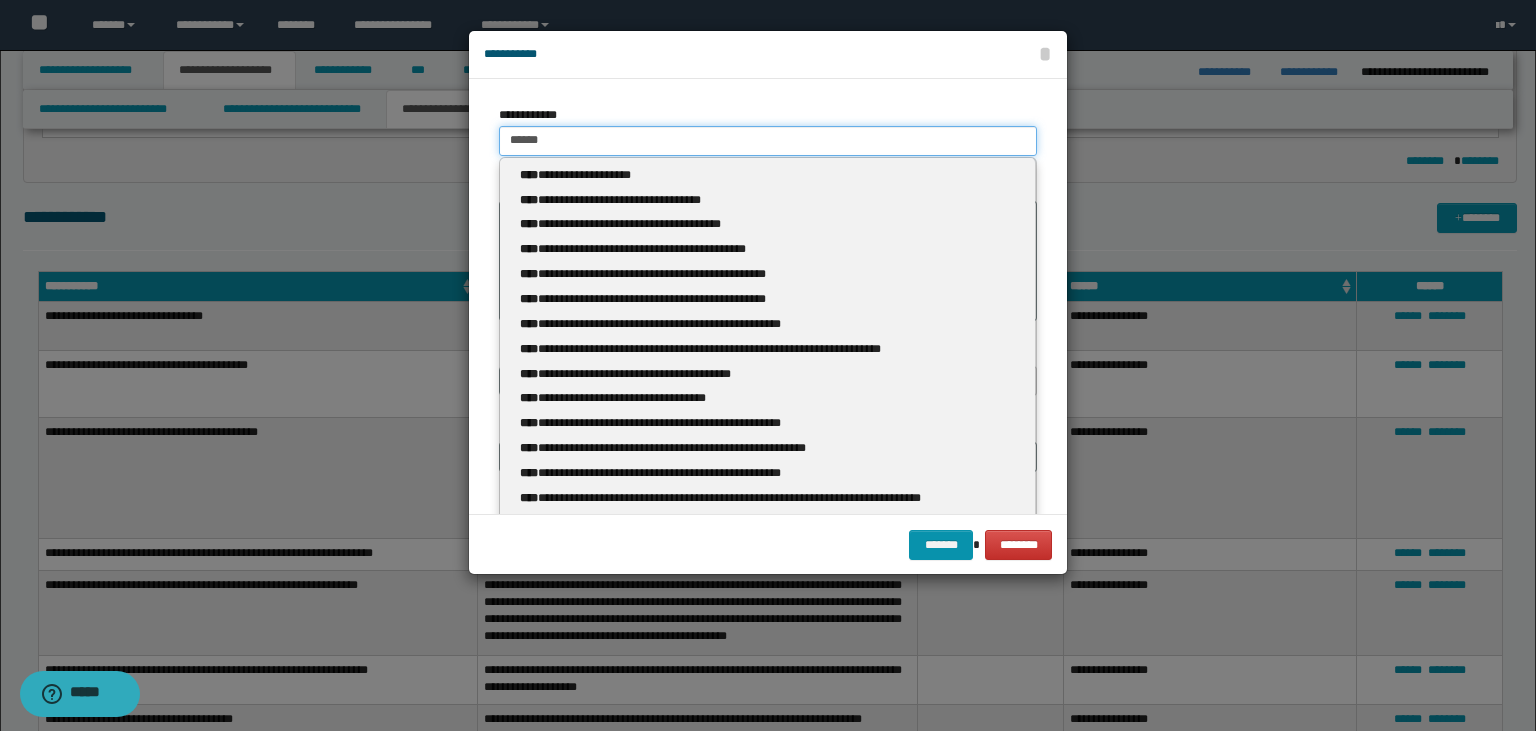 click on "******" at bounding box center [768, 141] 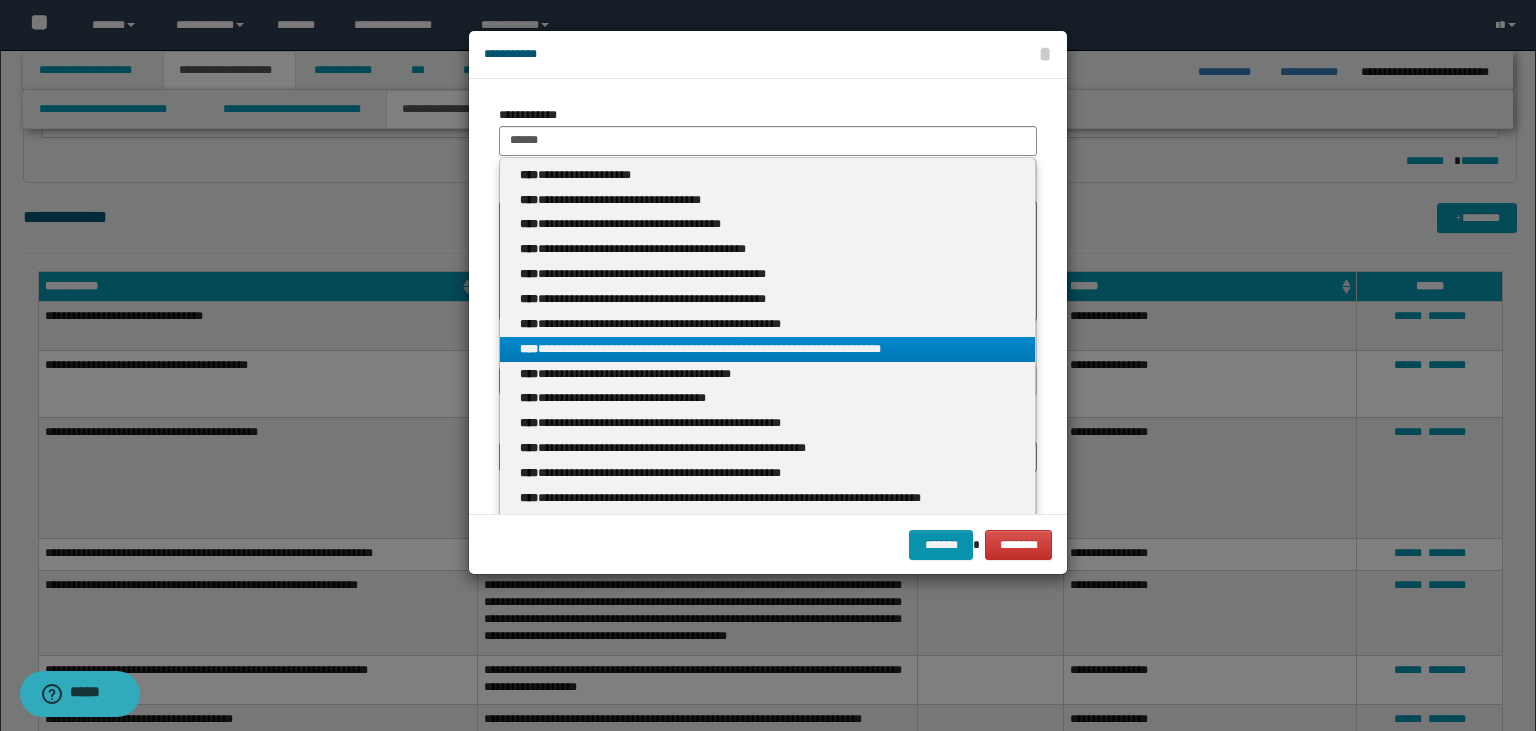 click on "**********" at bounding box center (768, 349) 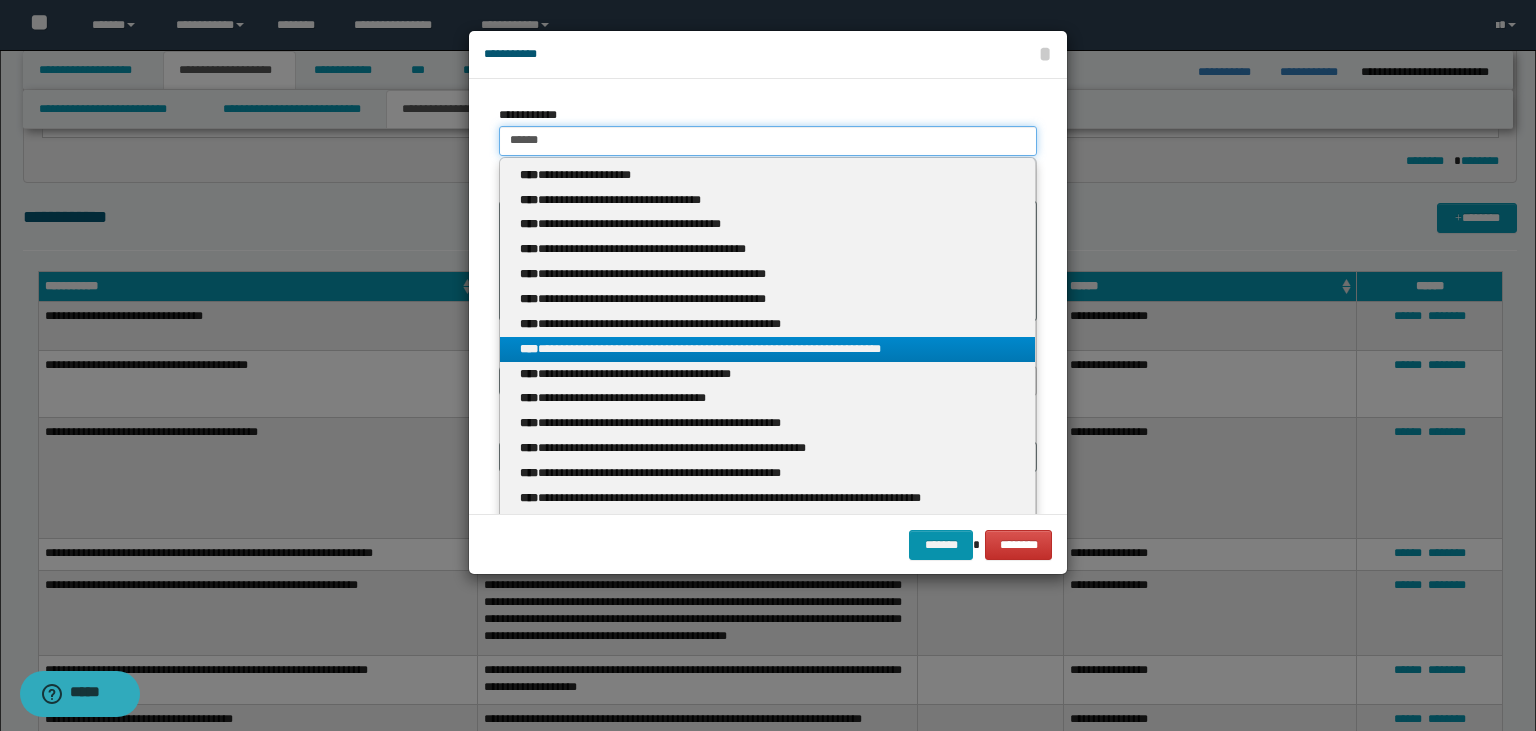 type 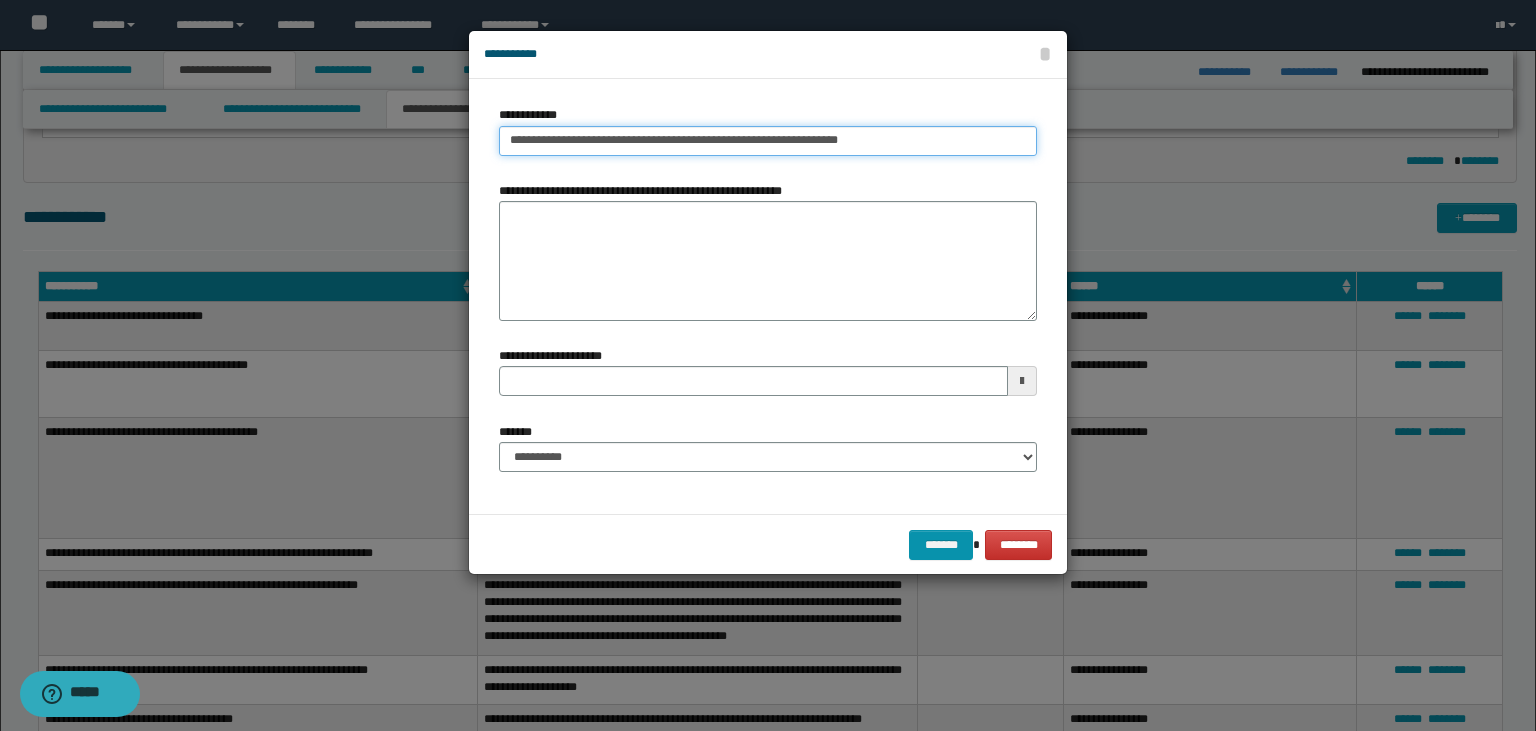 type 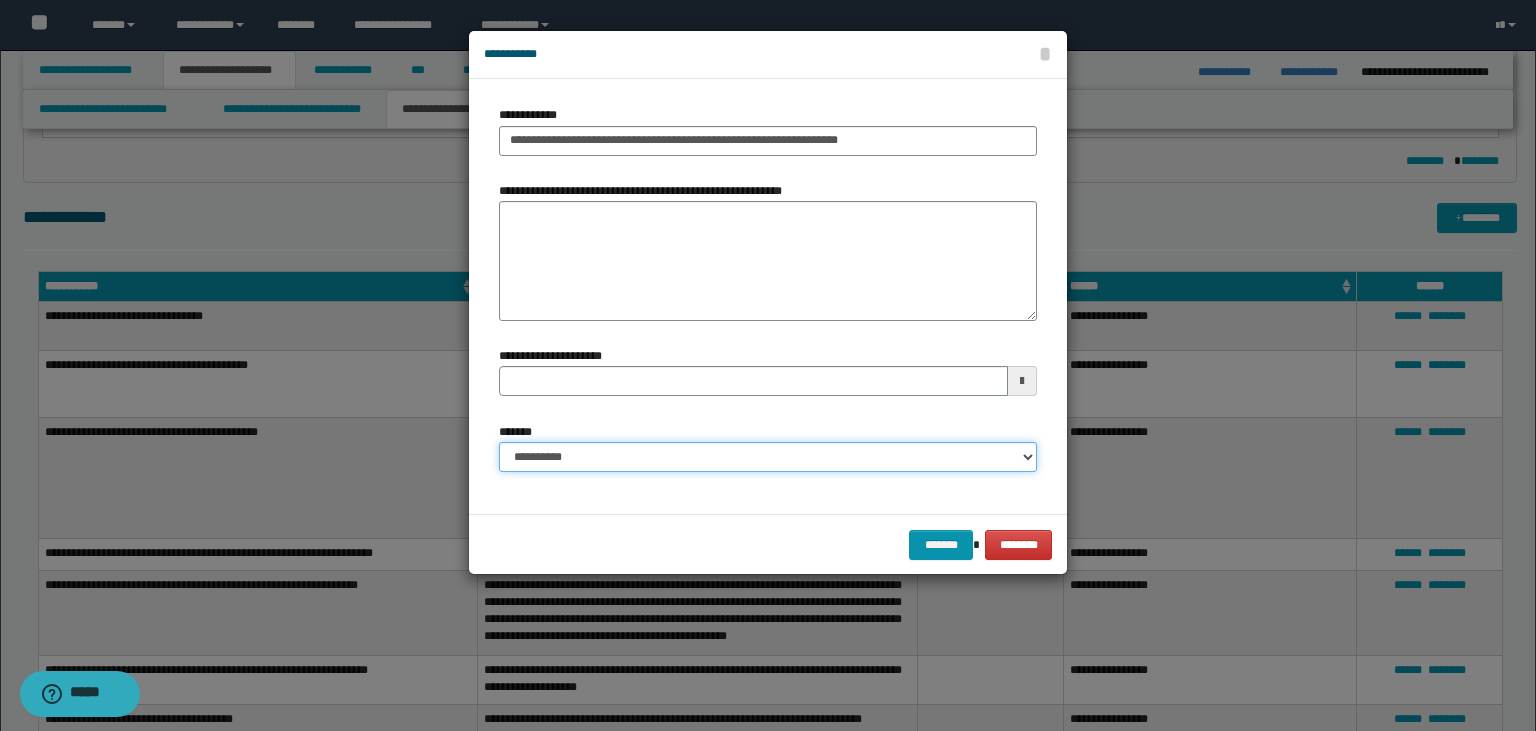 click on "**********" at bounding box center [768, 457] 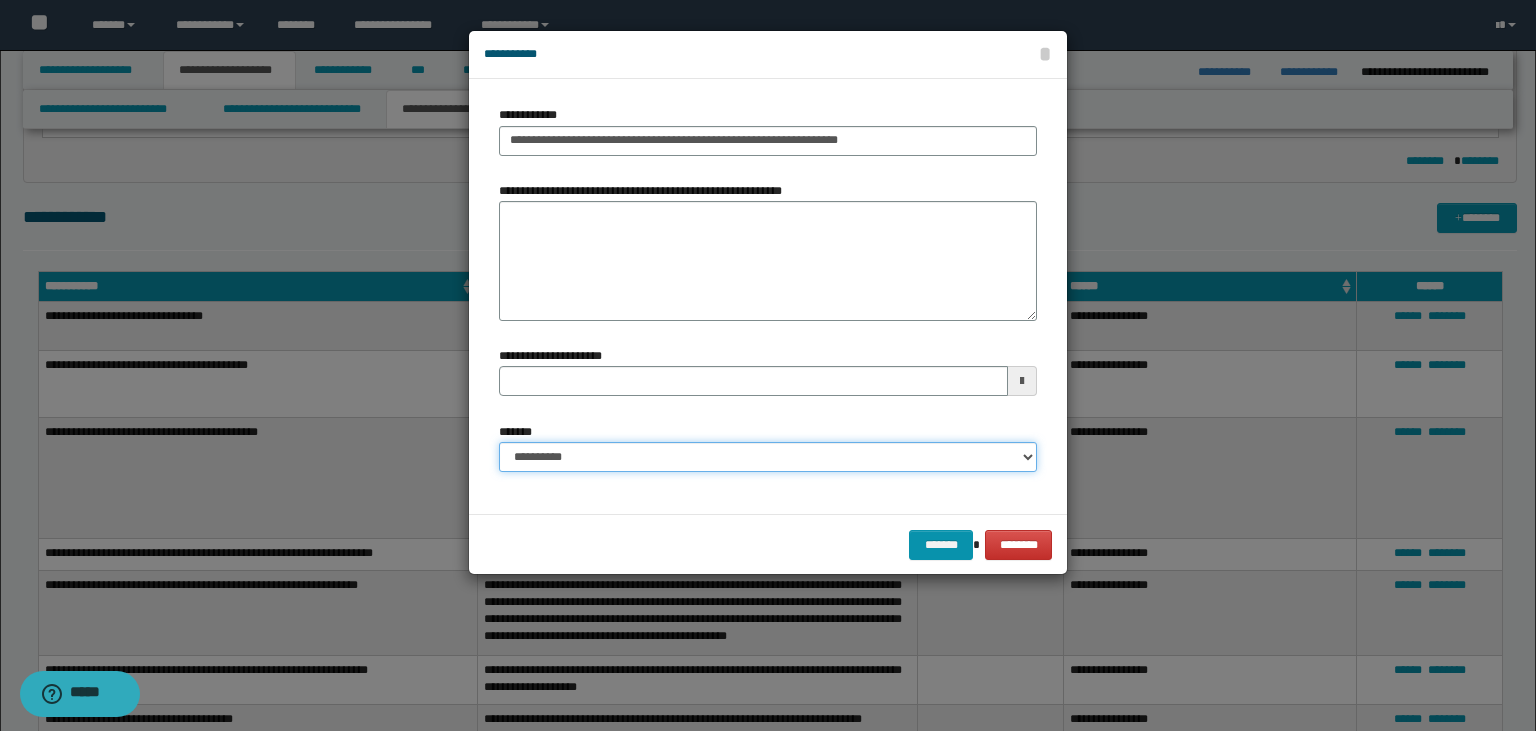 select on "*" 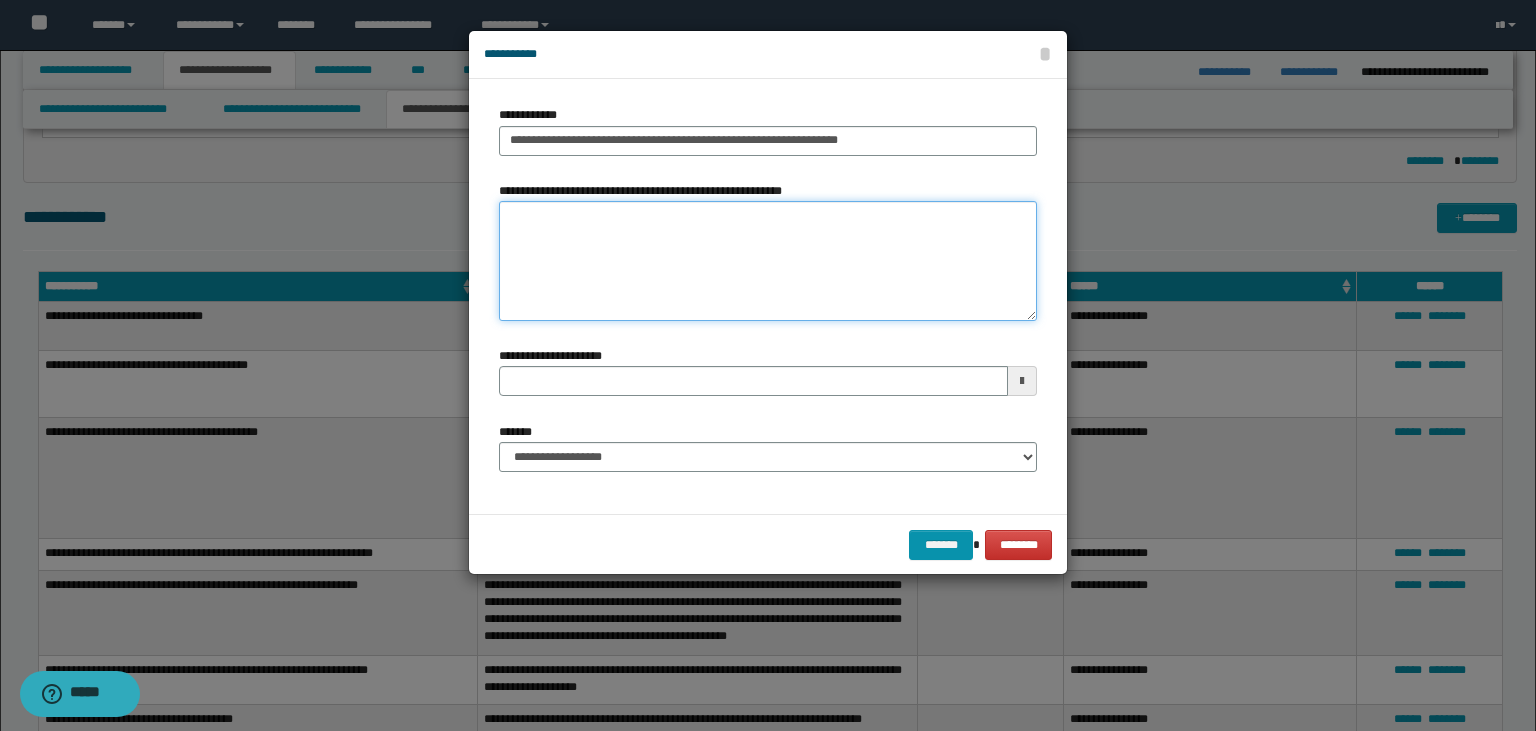 click on "**********" at bounding box center [768, 261] 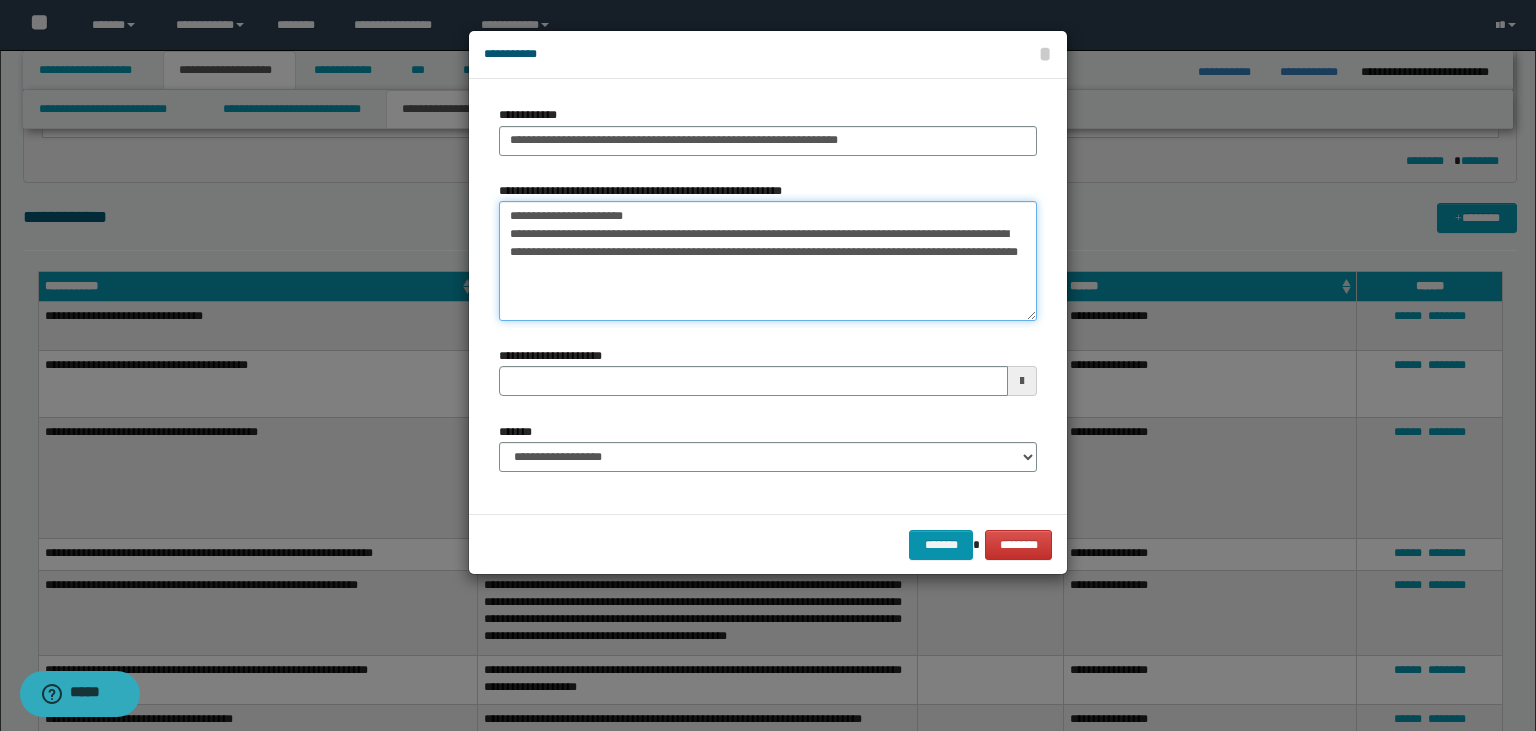 click on "**********" at bounding box center (768, 261) 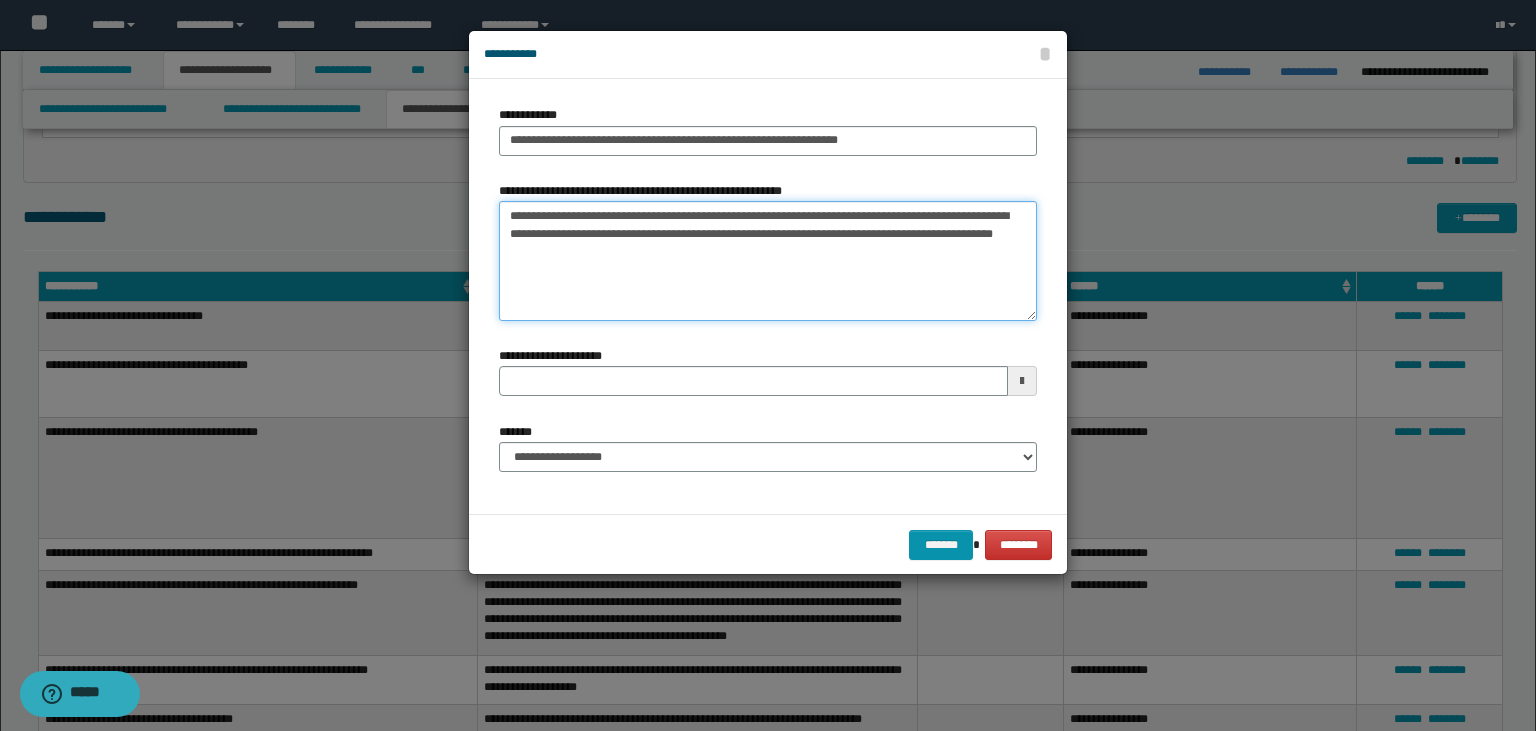 type on "**********" 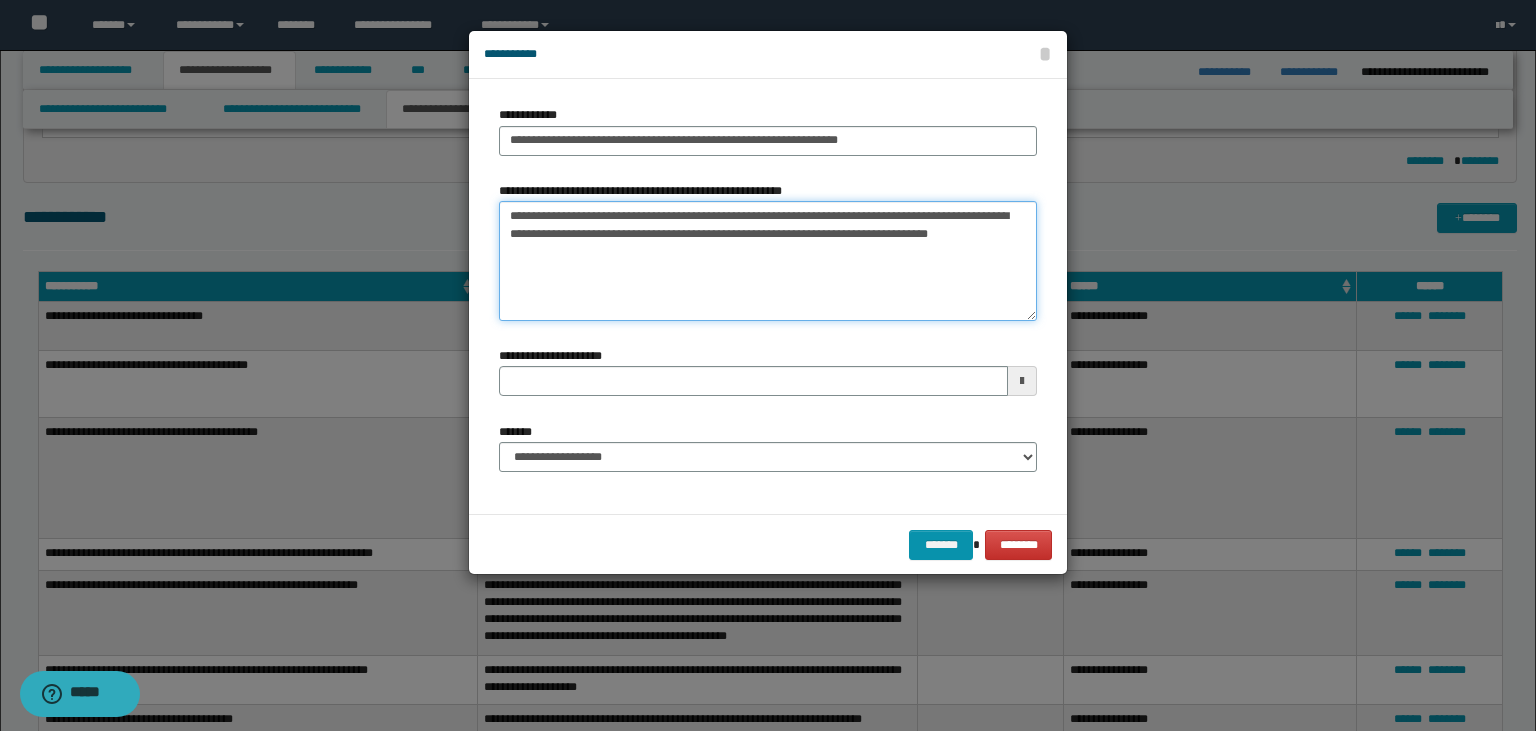 type 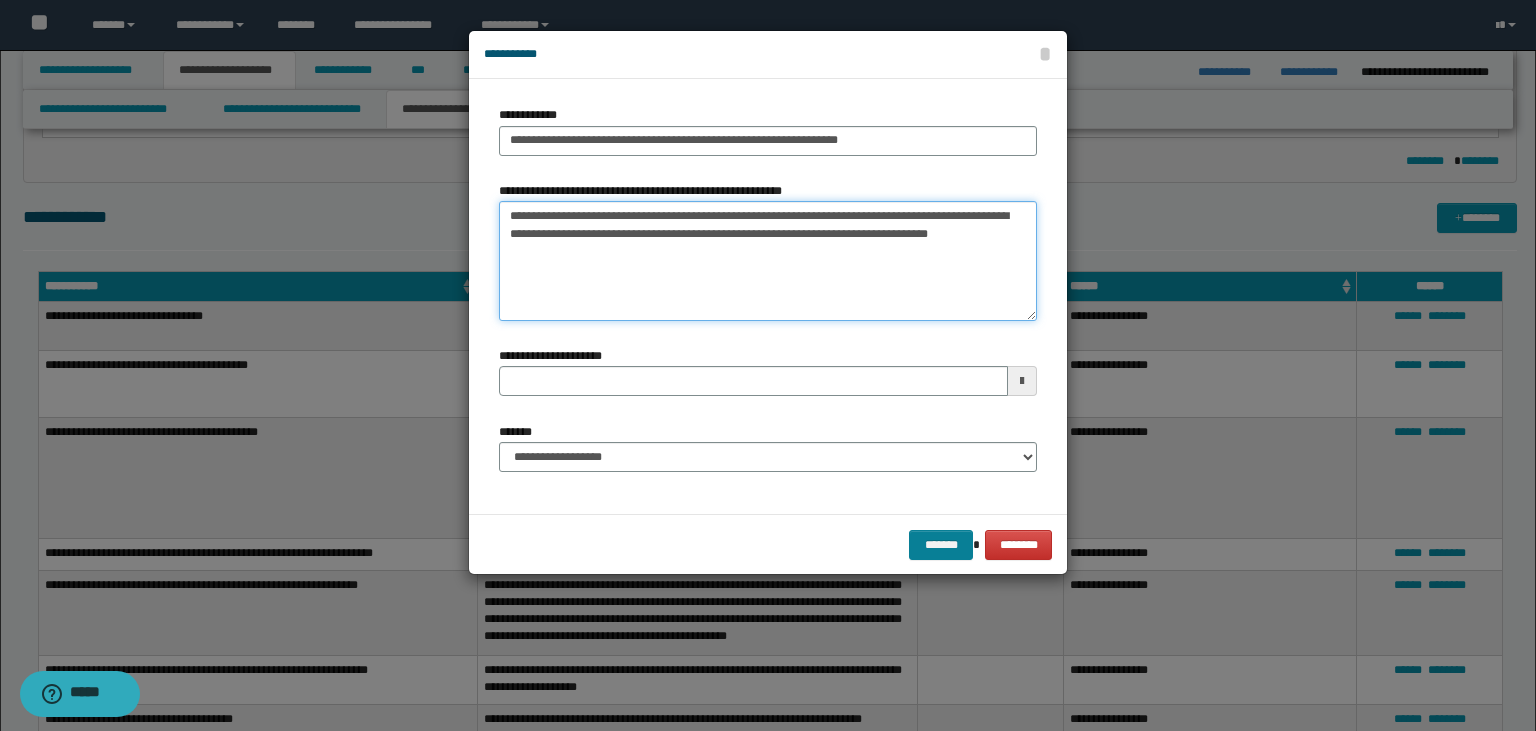 type on "**********" 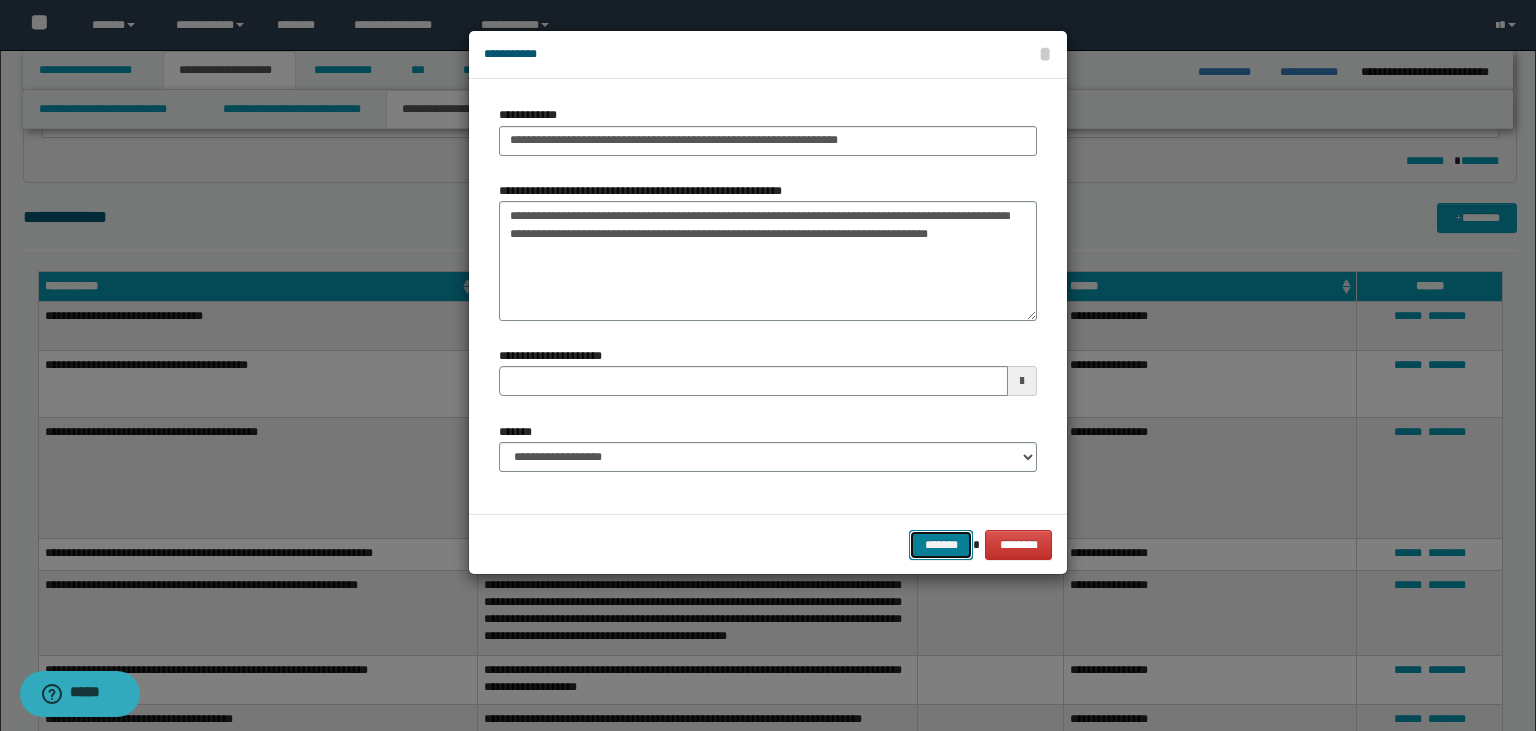 click on "*******" at bounding box center (941, 545) 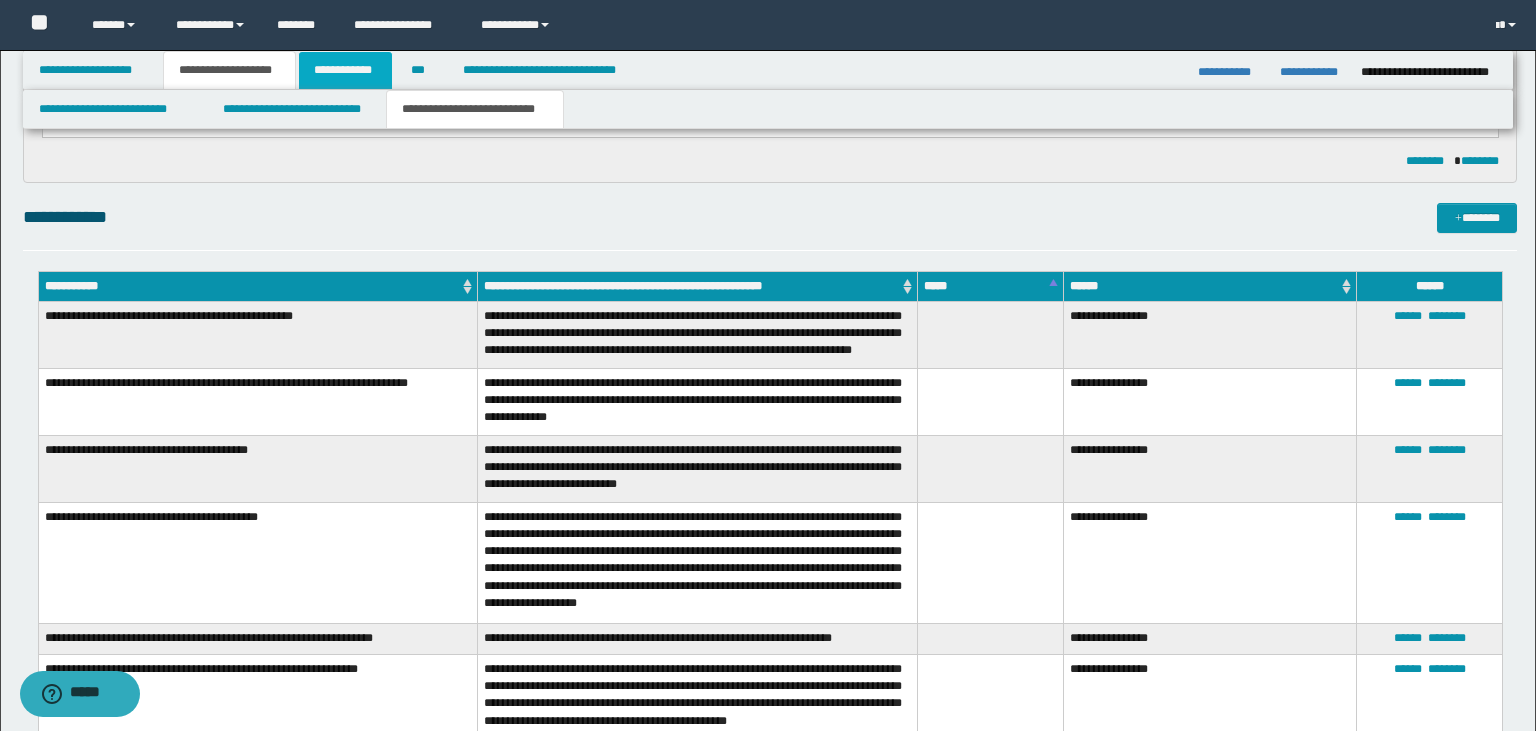 click on "**********" at bounding box center (346, 70) 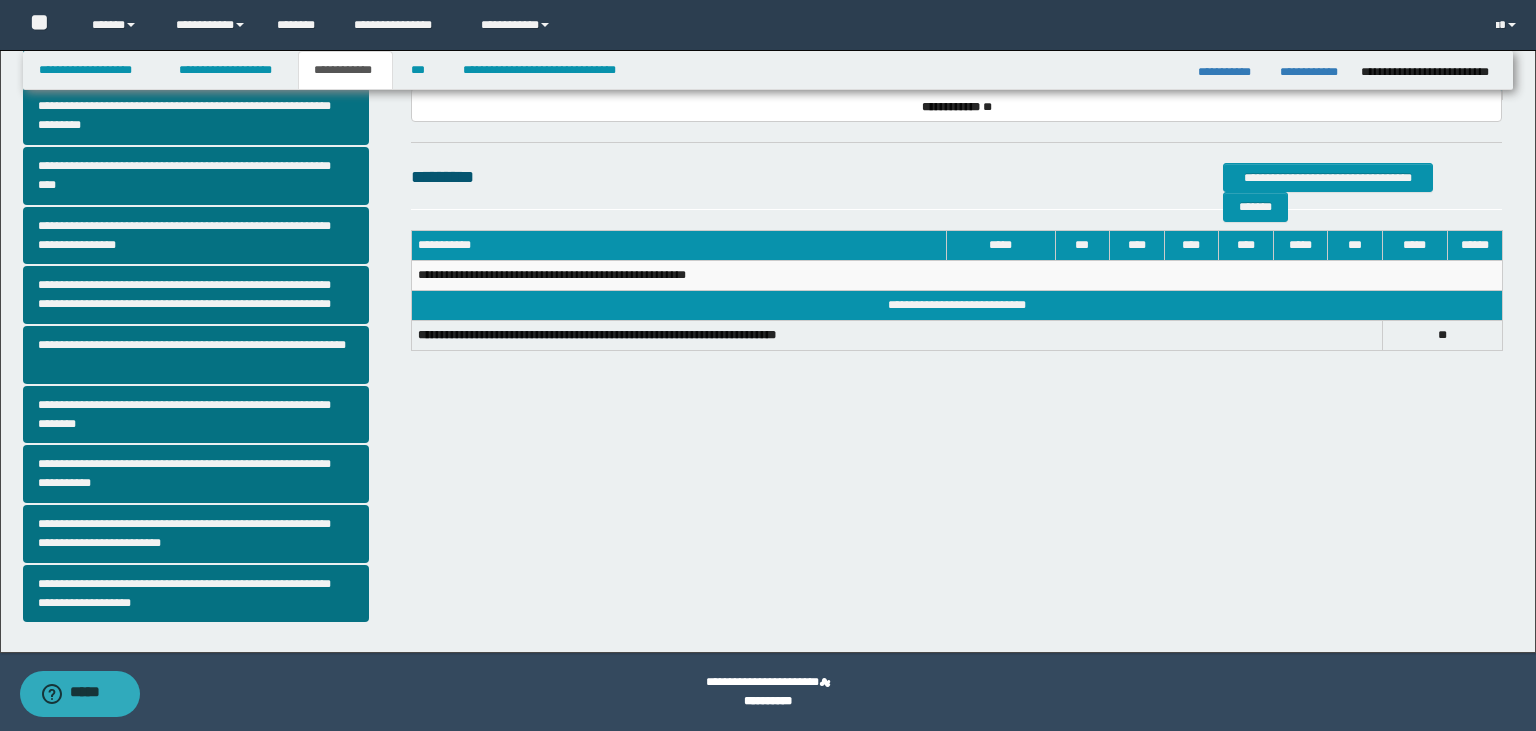 scroll, scrollTop: 32, scrollLeft: 0, axis: vertical 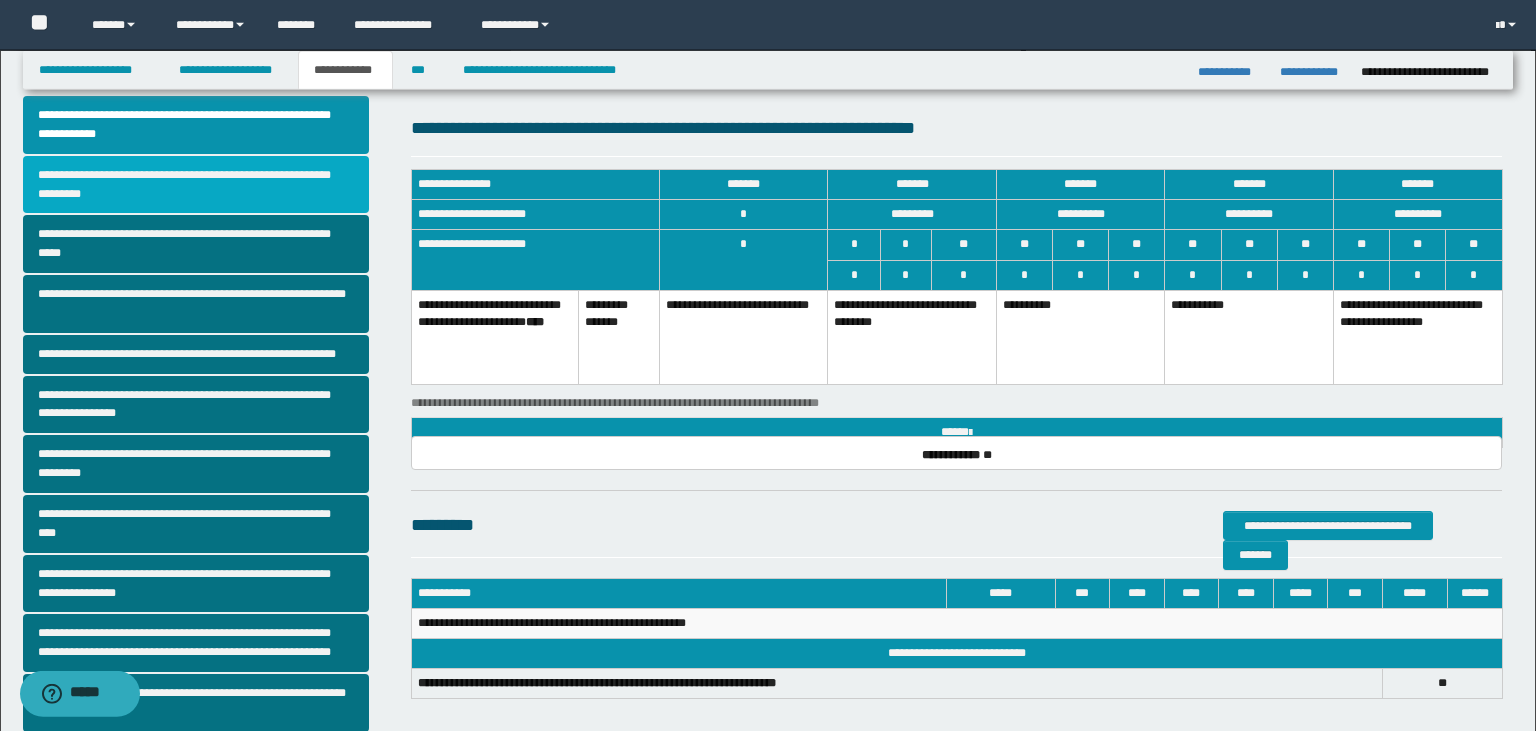 click on "**********" at bounding box center (196, 185) 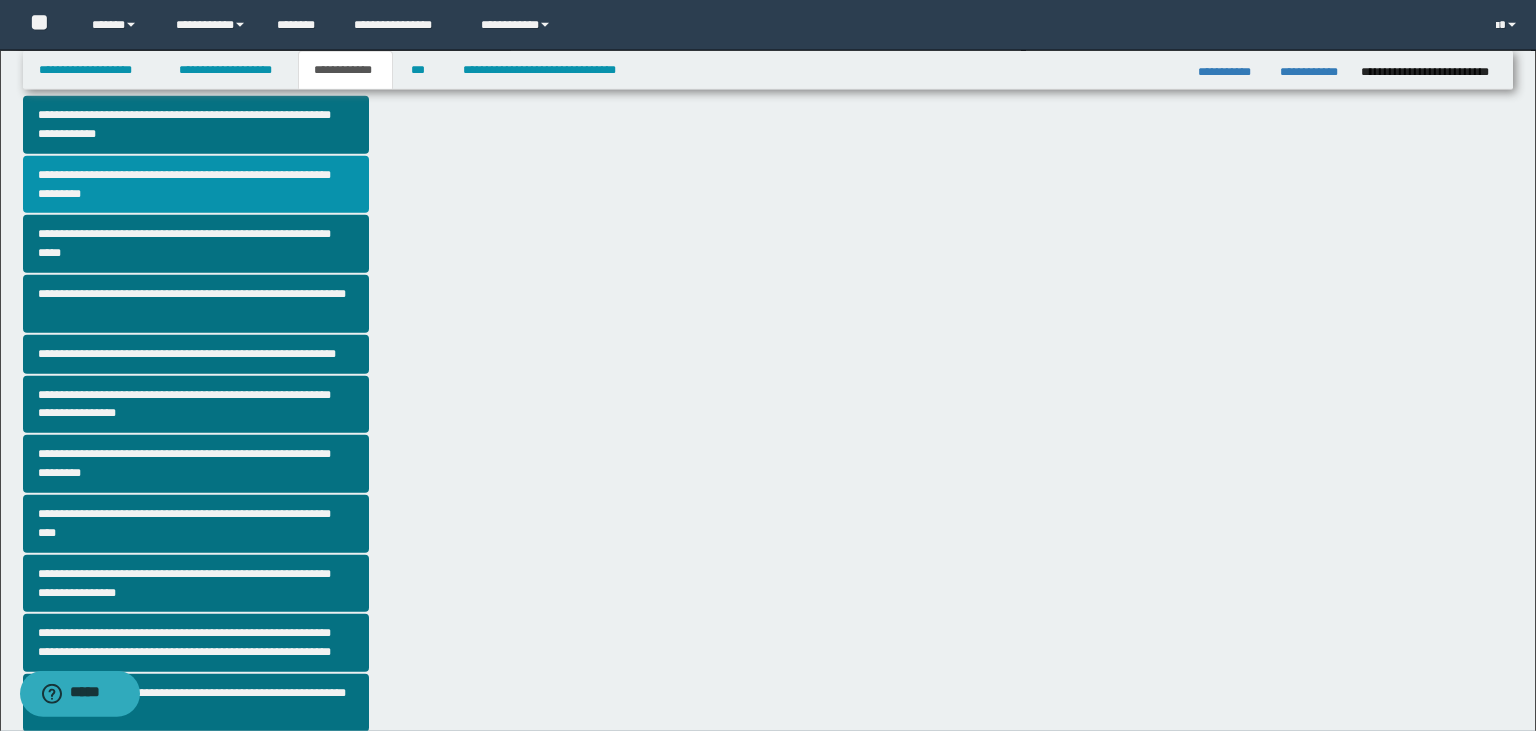 scroll, scrollTop: 0, scrollLeft: 0, axis: both 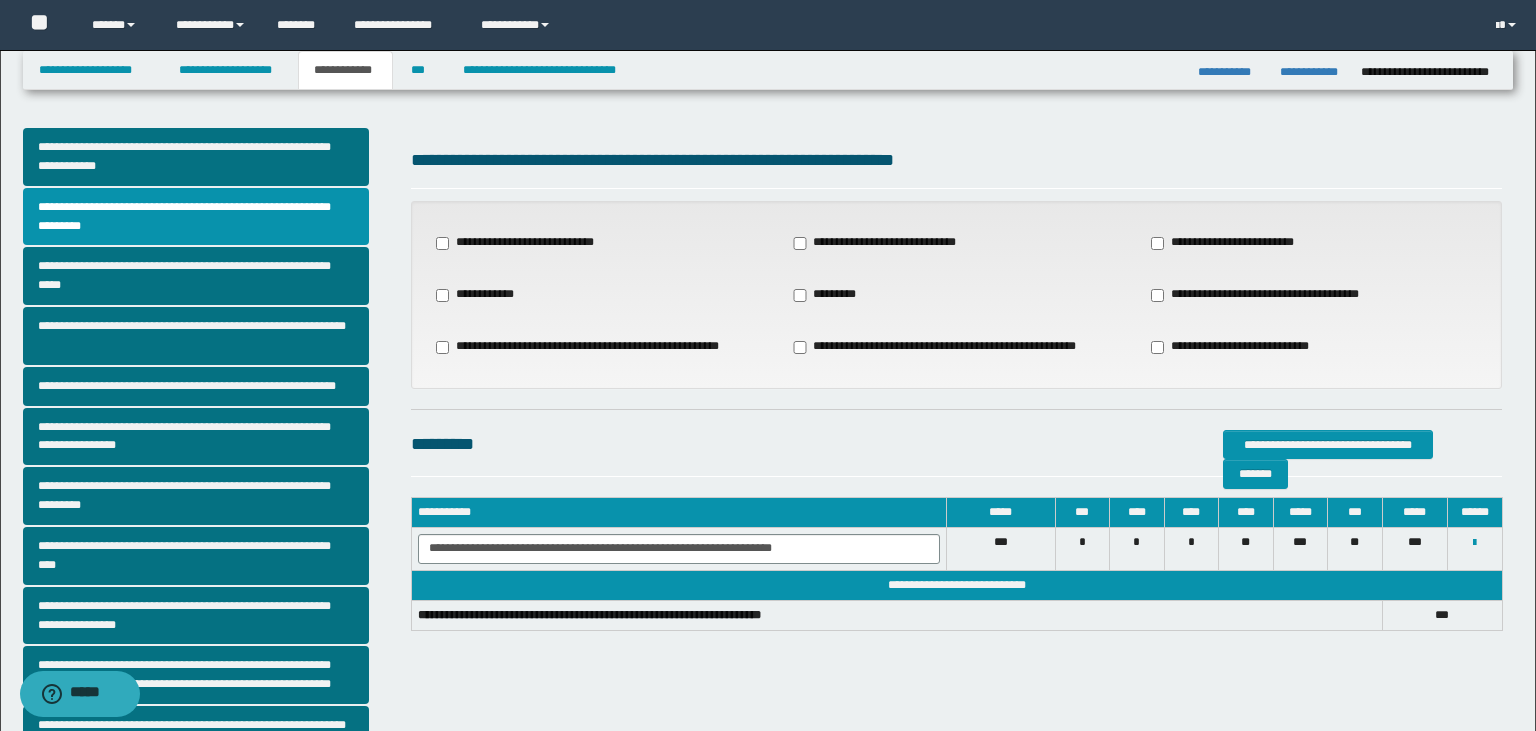 click on "**********" at bounding box center [524, 243] 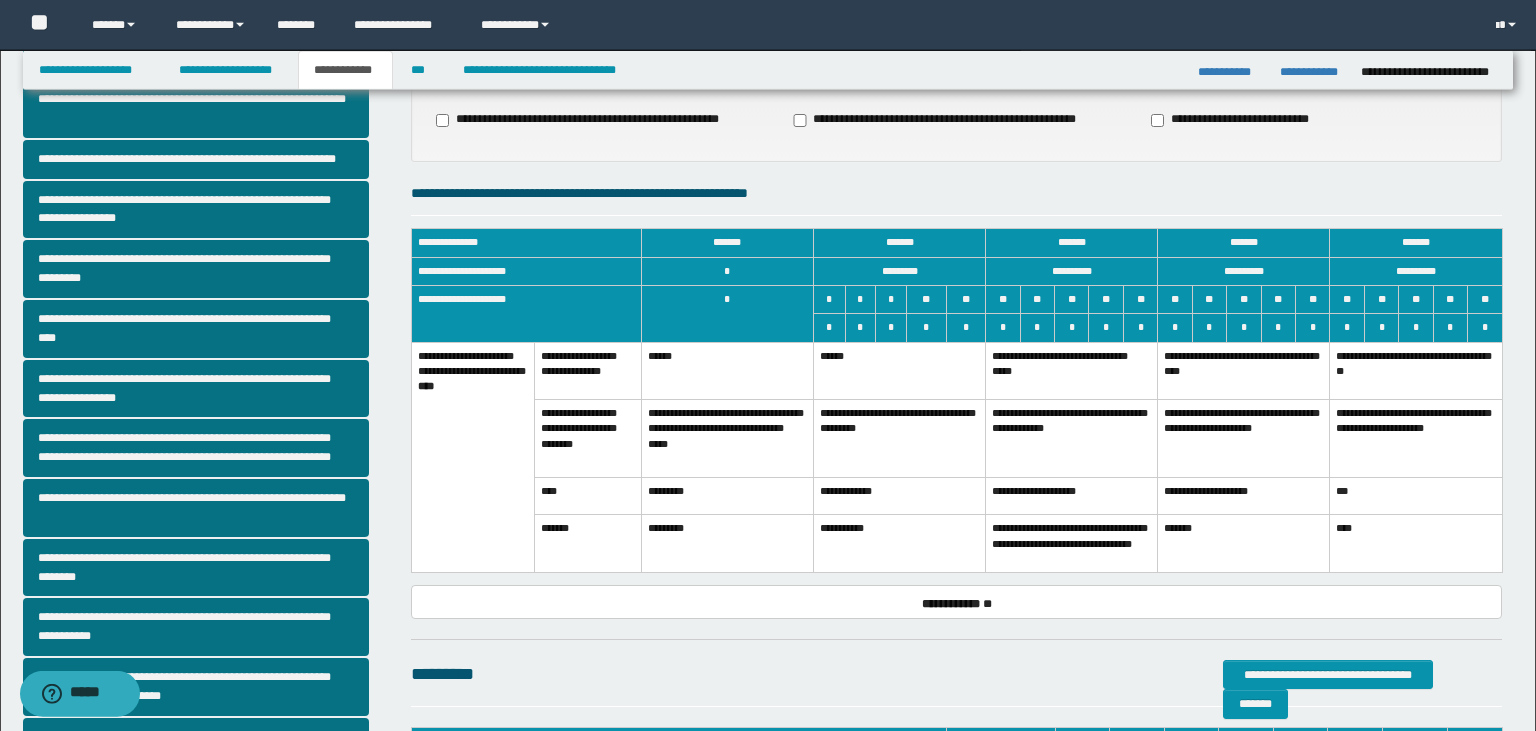 scroll, scrollTop: 232, scrollLeft: 0, axis: vertical 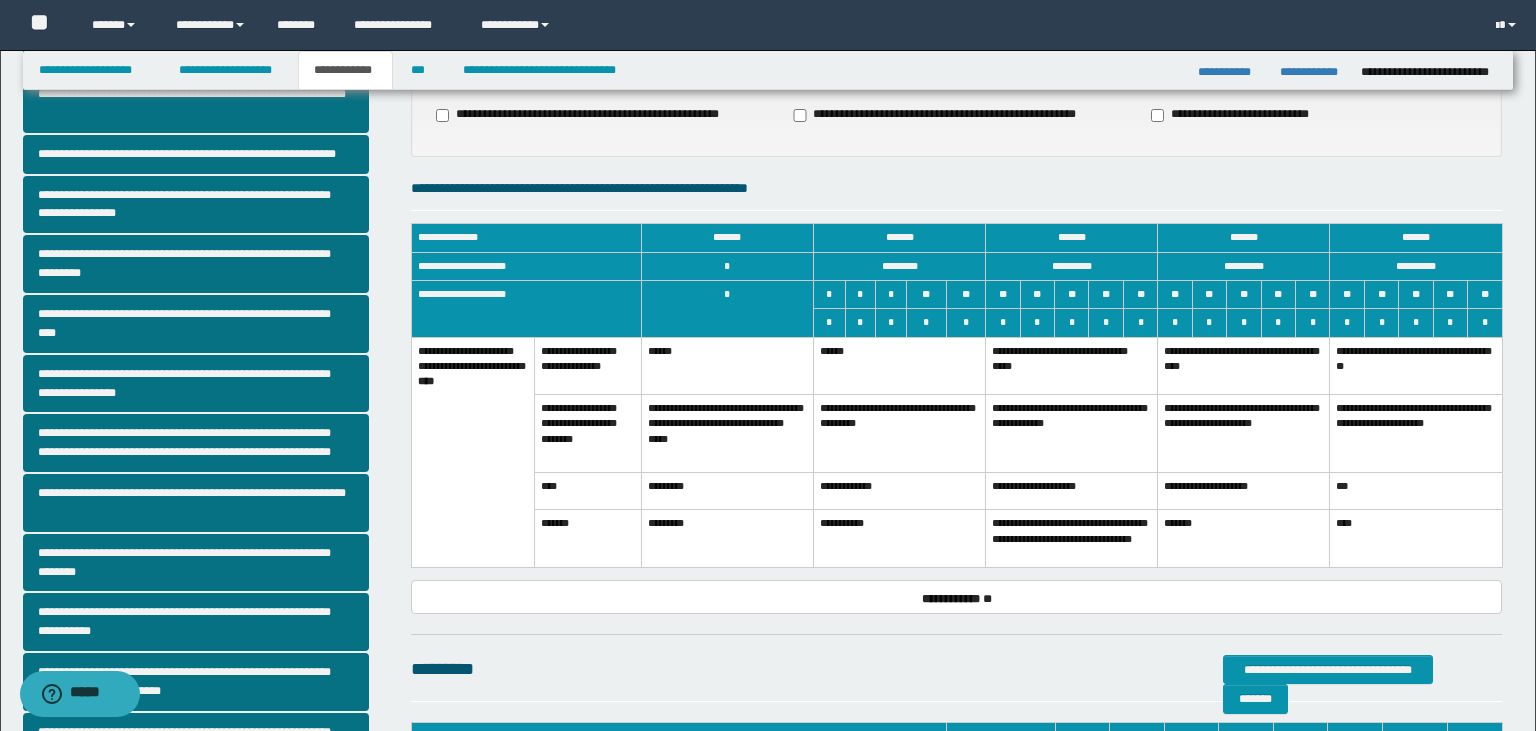 click on "**********" at bounding box center [900, 434] 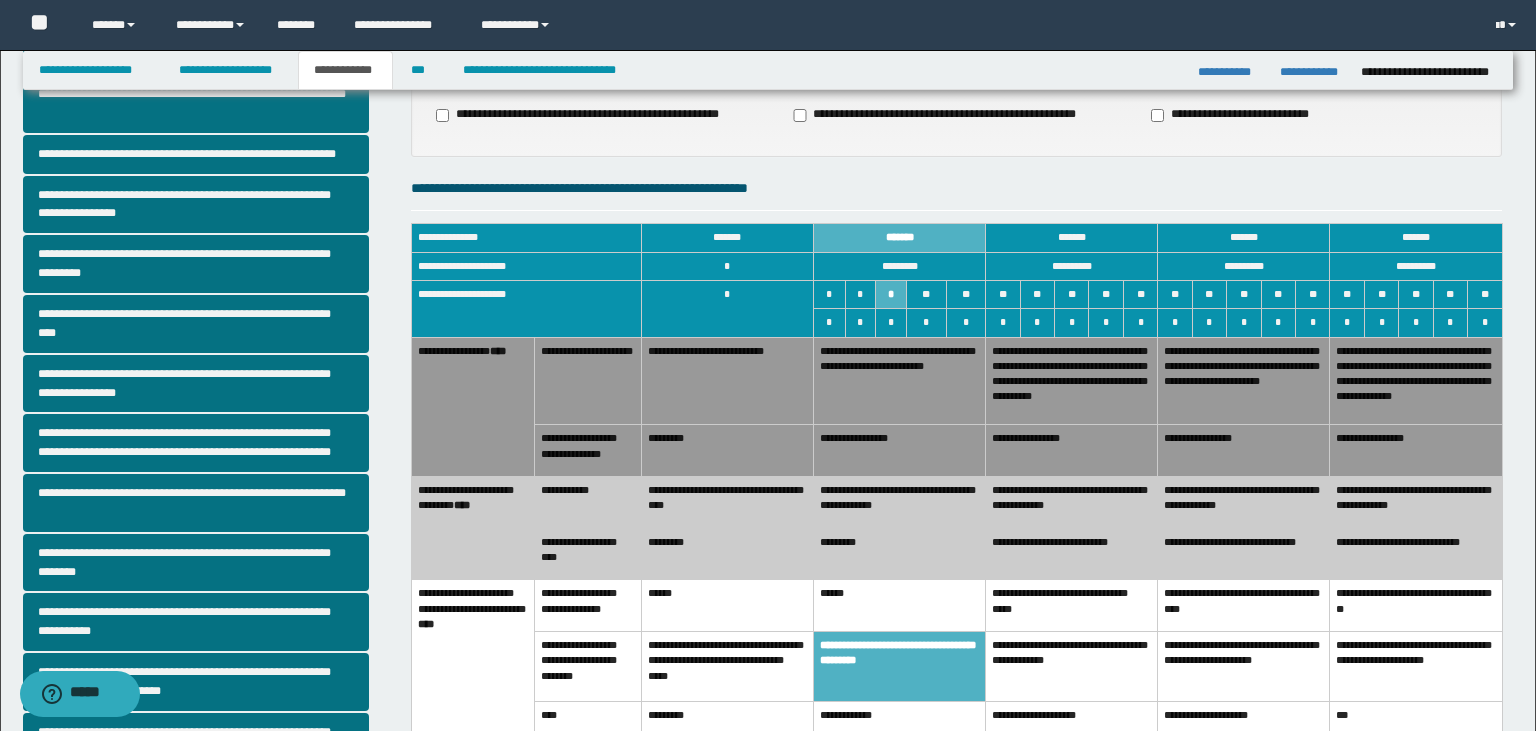 click on "**********" at bounding box center (956, 188) 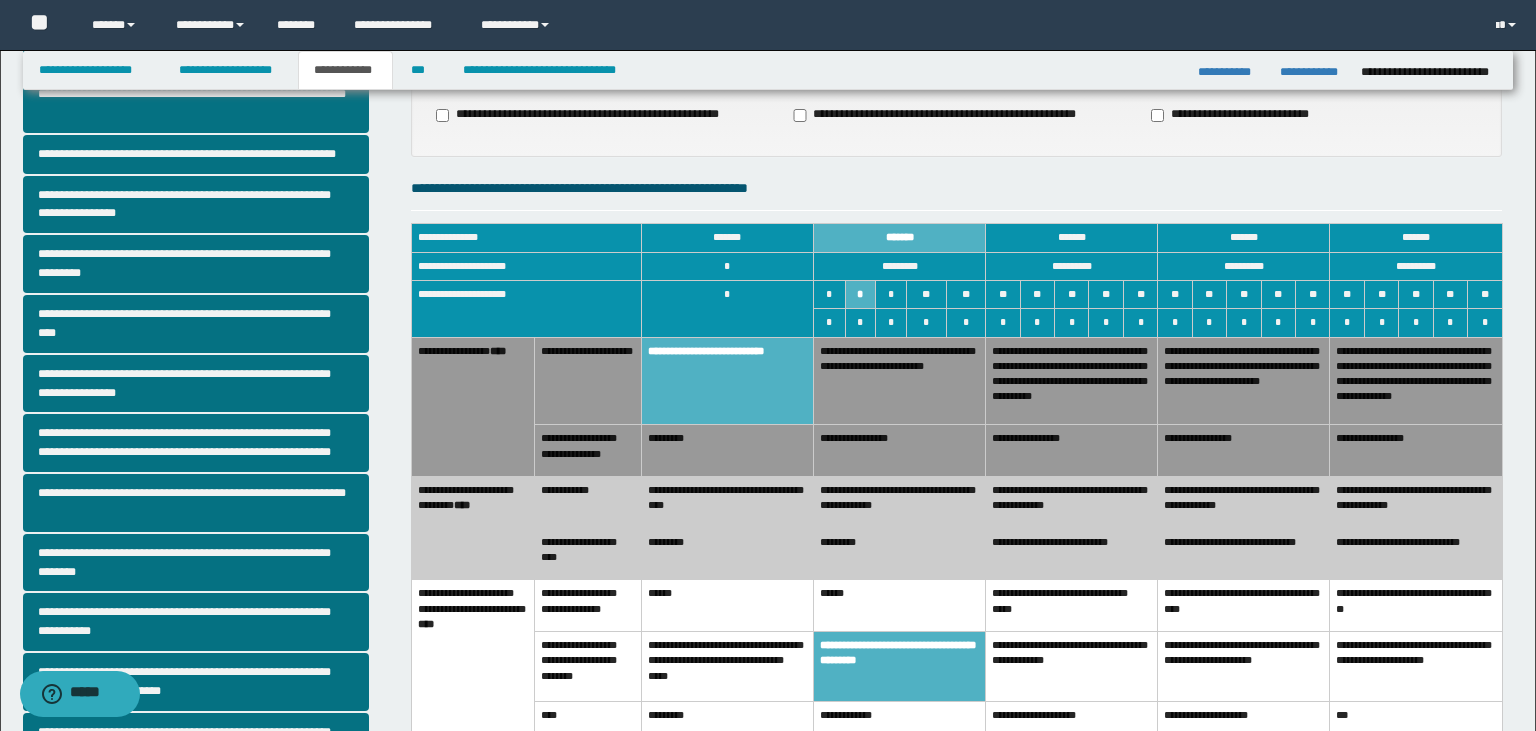 click on "*********" at bounding box center [727, 451] 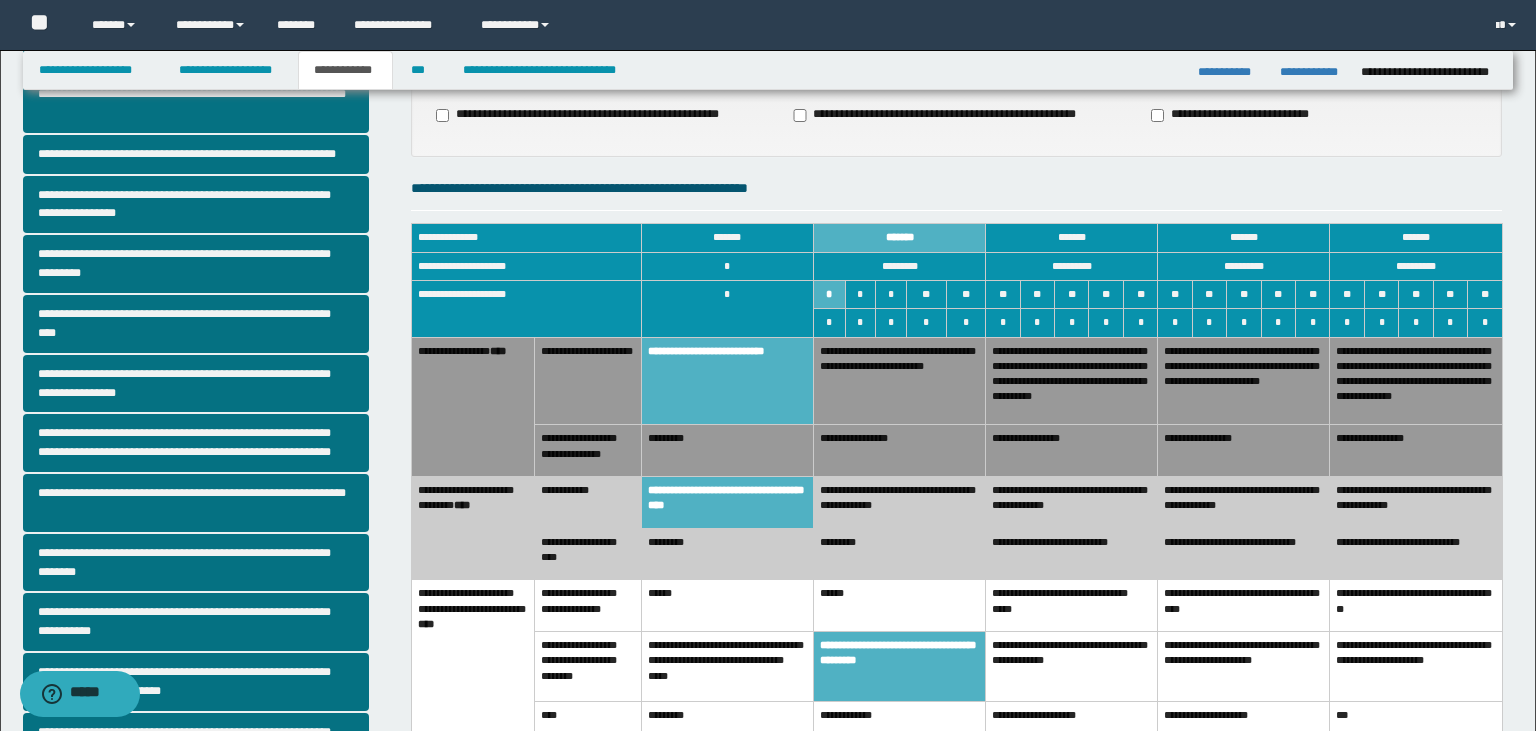 click on "*********" at bounding box center (900, 554) 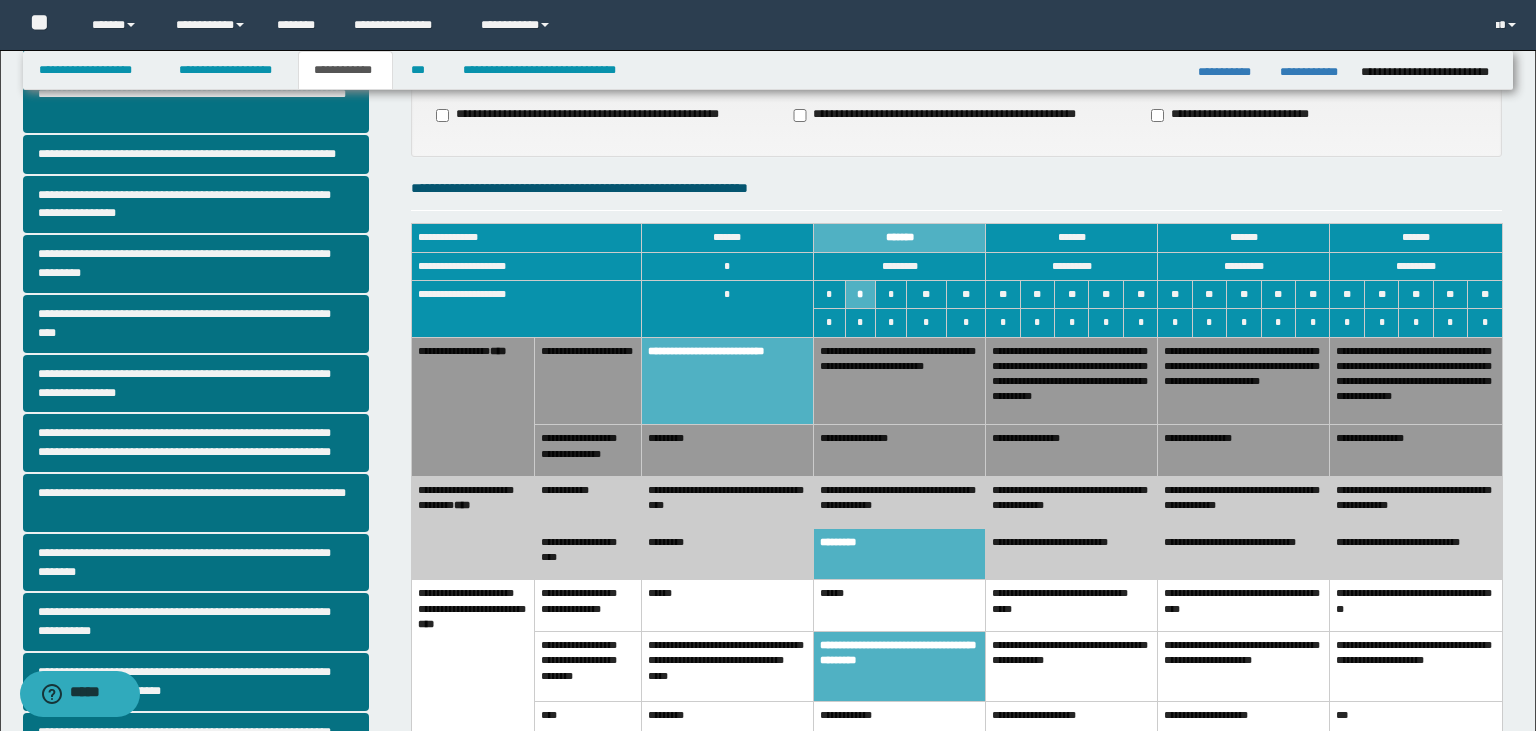 click on "**********" at bounding box center (727, 503) 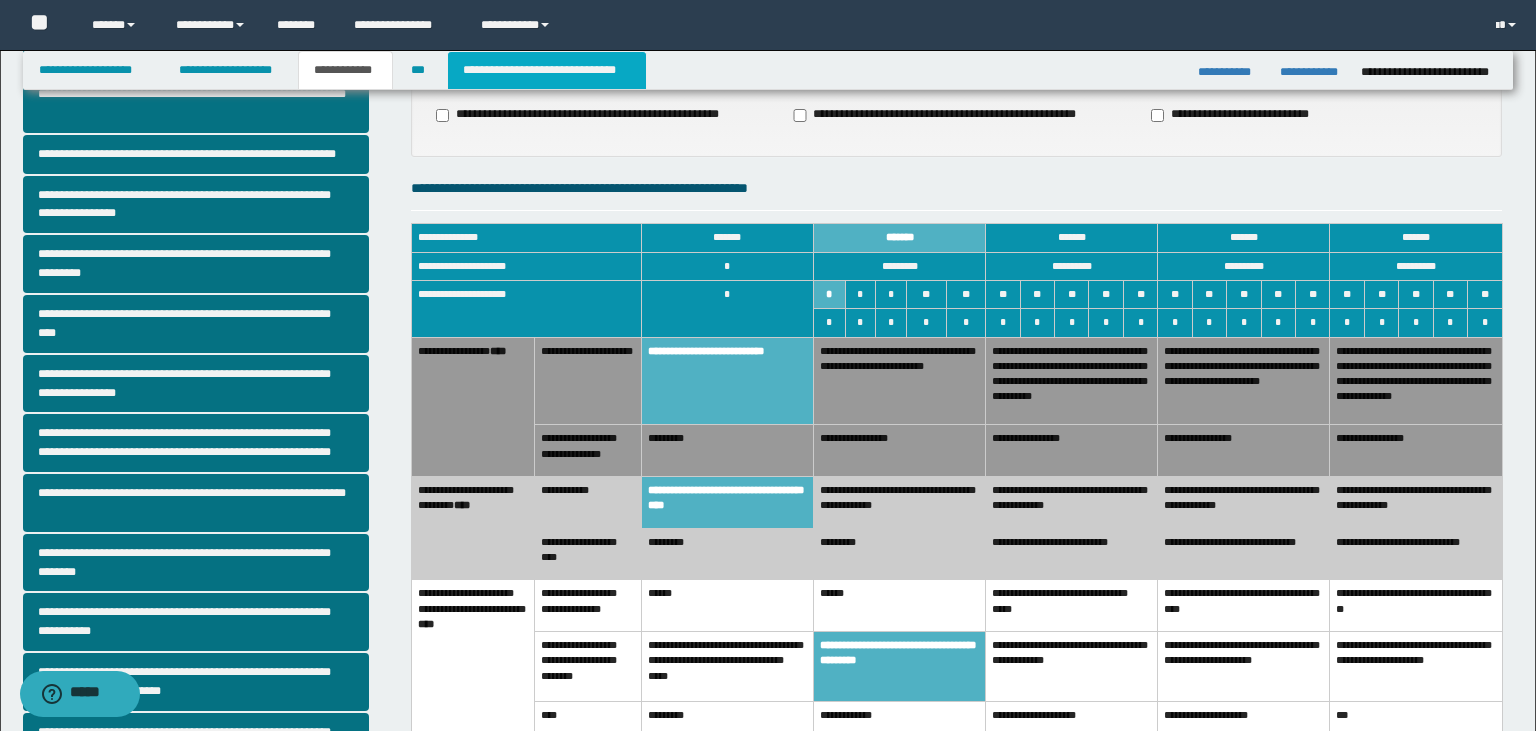 click on "**********" at bounding box center [547, 70] 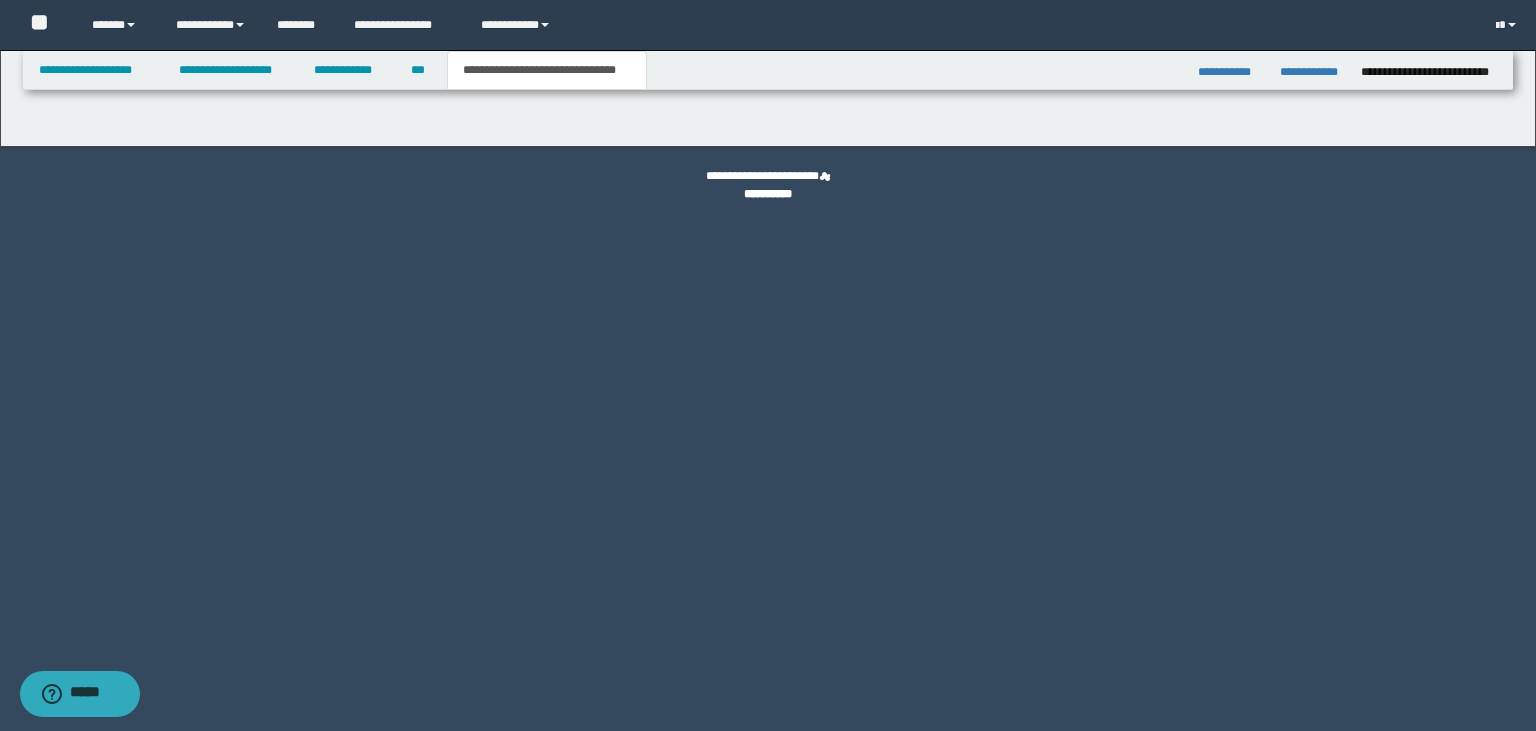 scroll, scrollTop: 0, scrollLeft: 0, axis: both 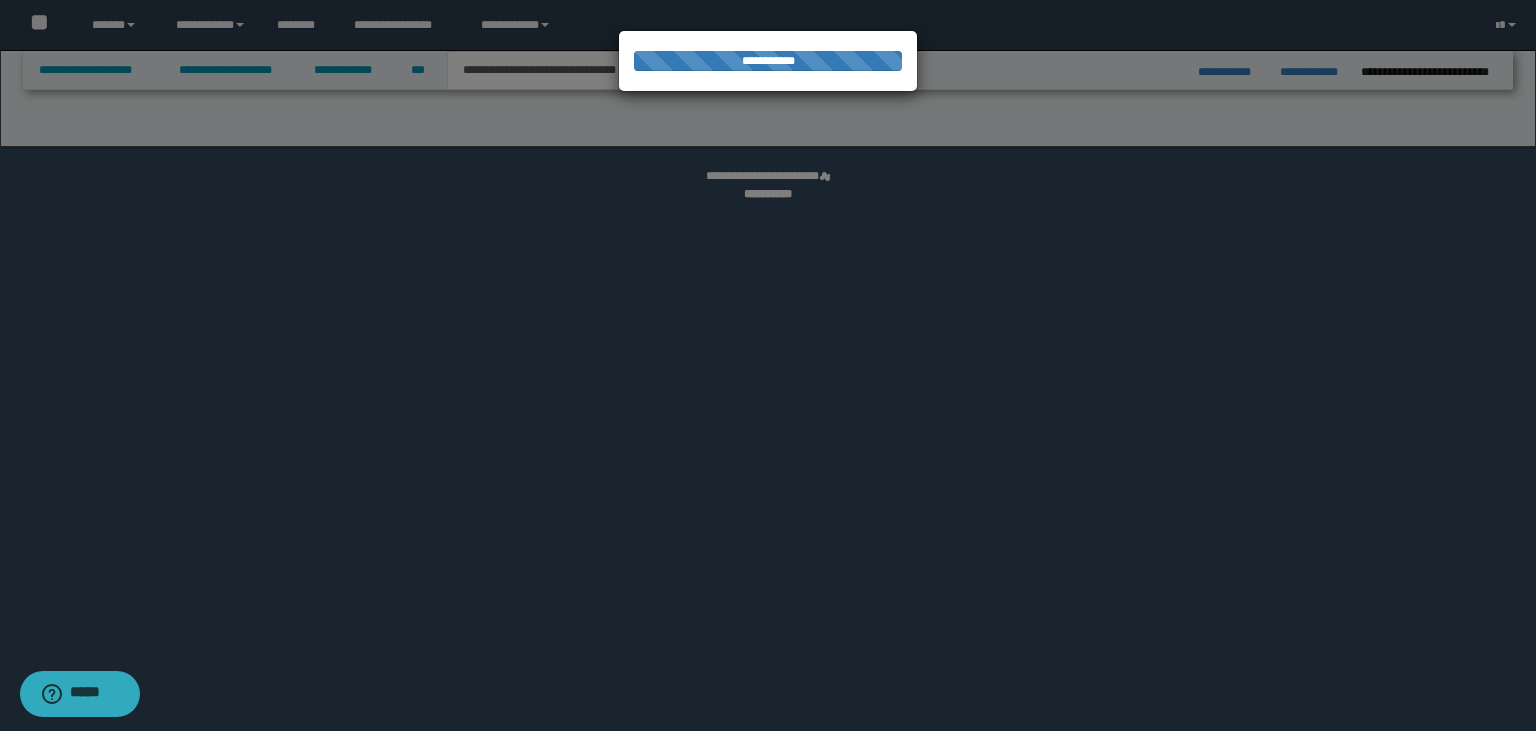 select on "*" 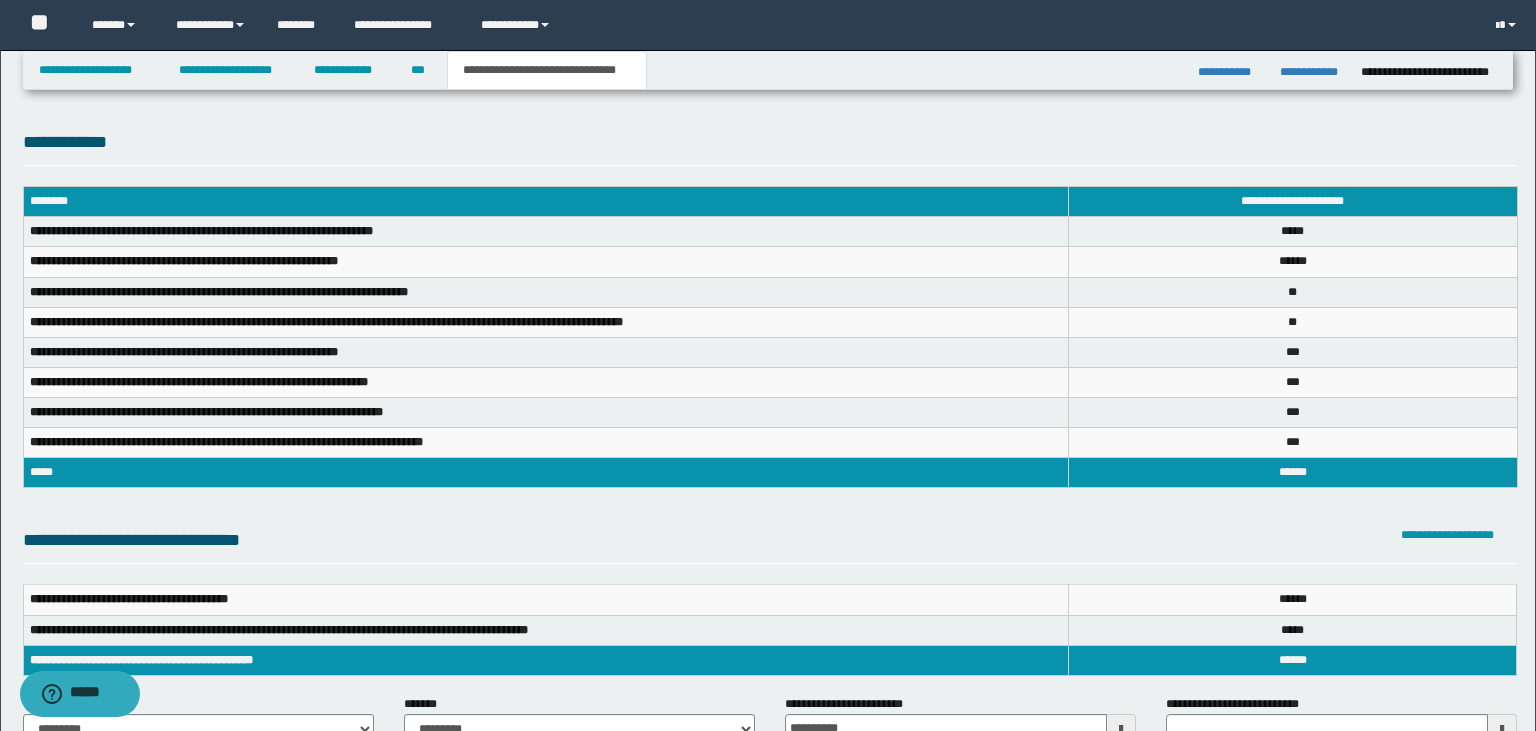 scroll, scrollTop: 0, scrollLeft: 0, axis: both 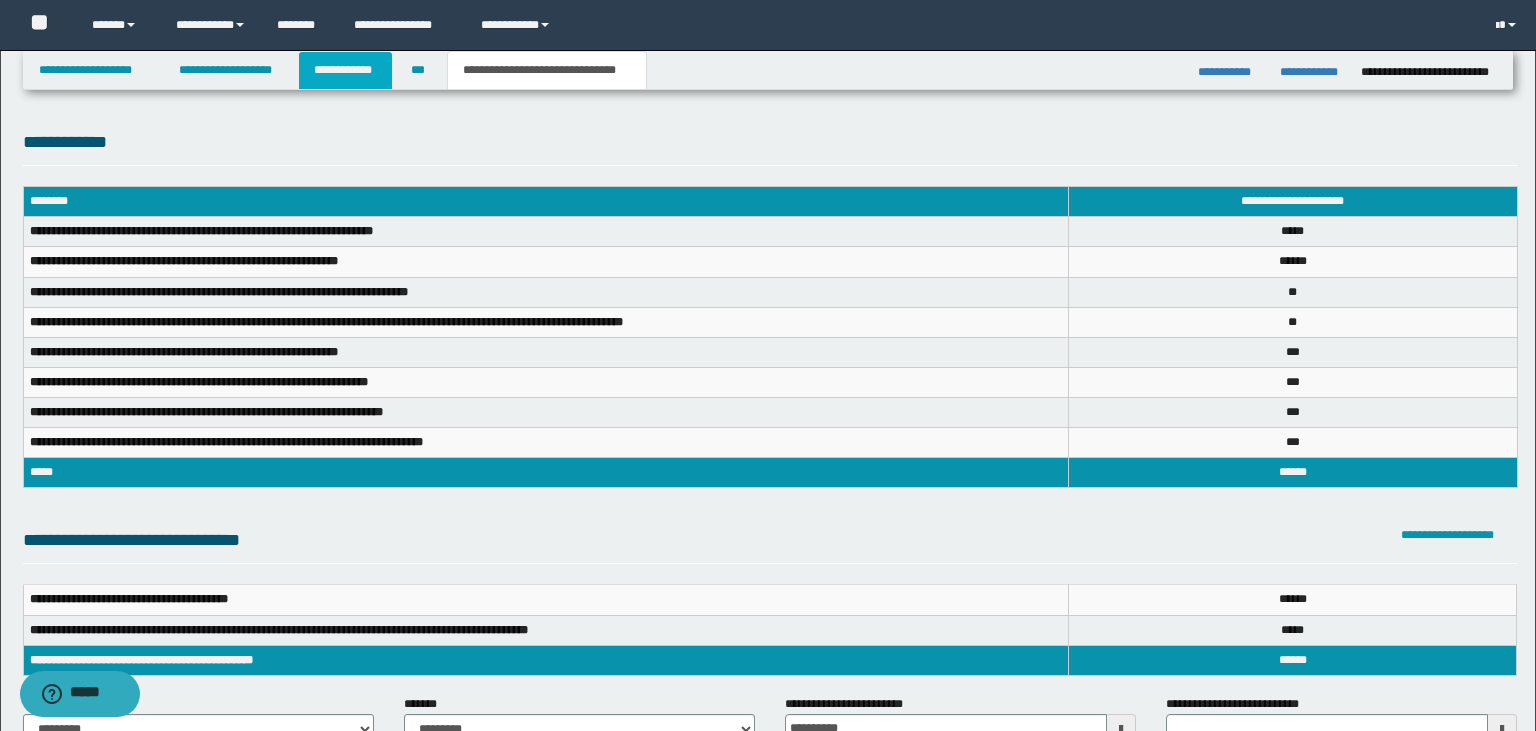 click on "**********" at bounding box center [346, 70] 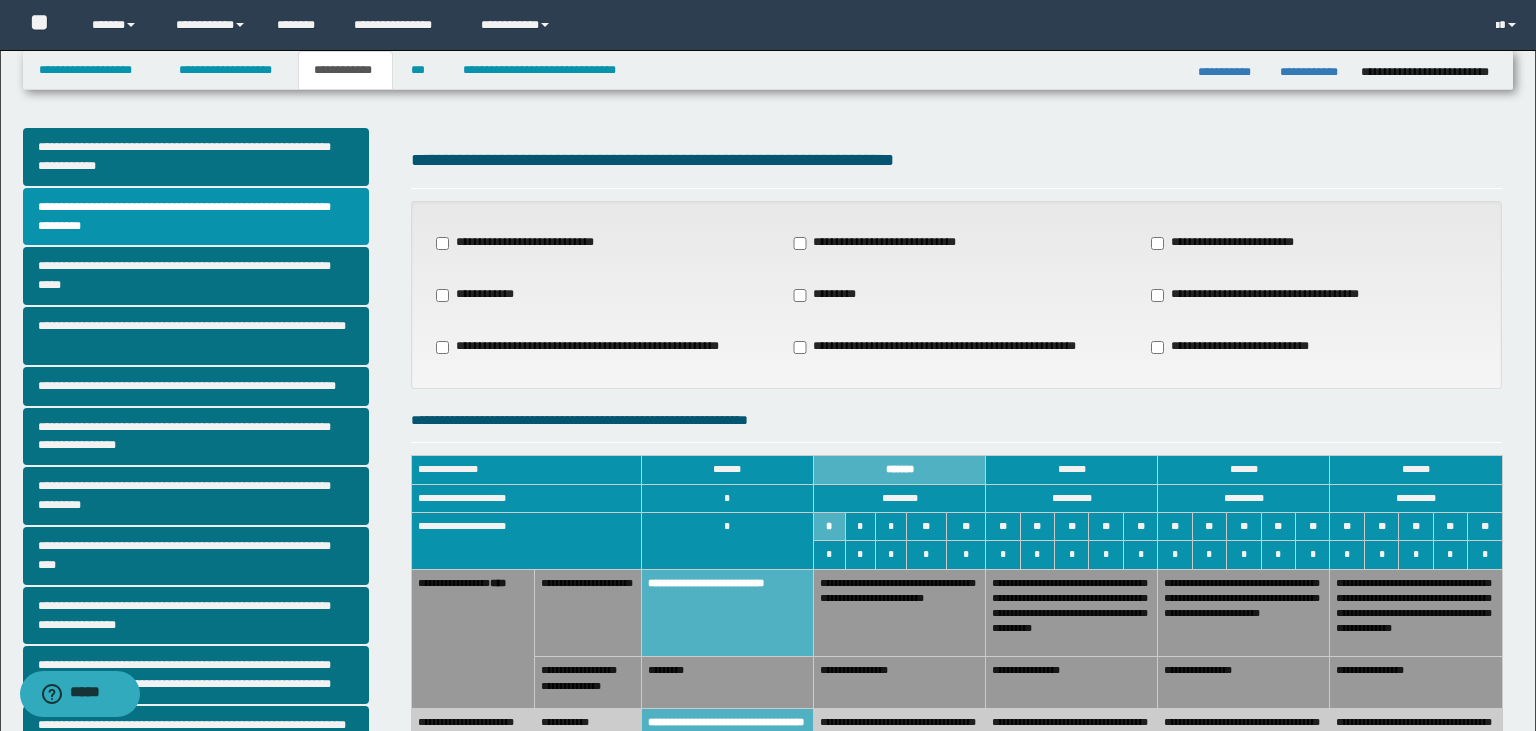 scroll, scrollTop: 52, scrollLeft: 0, axis: vertical 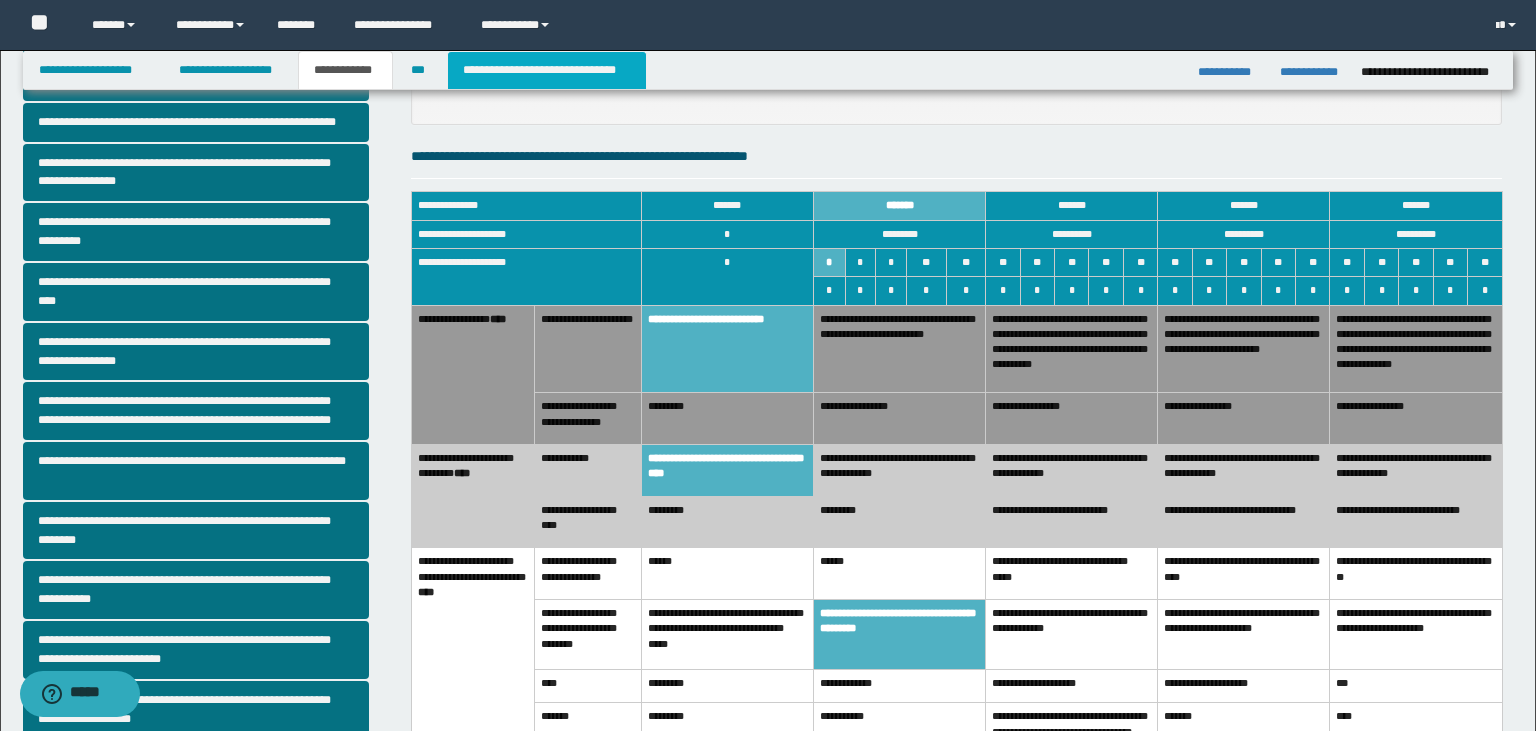 click on "**********" at bounding box center [547, 70] 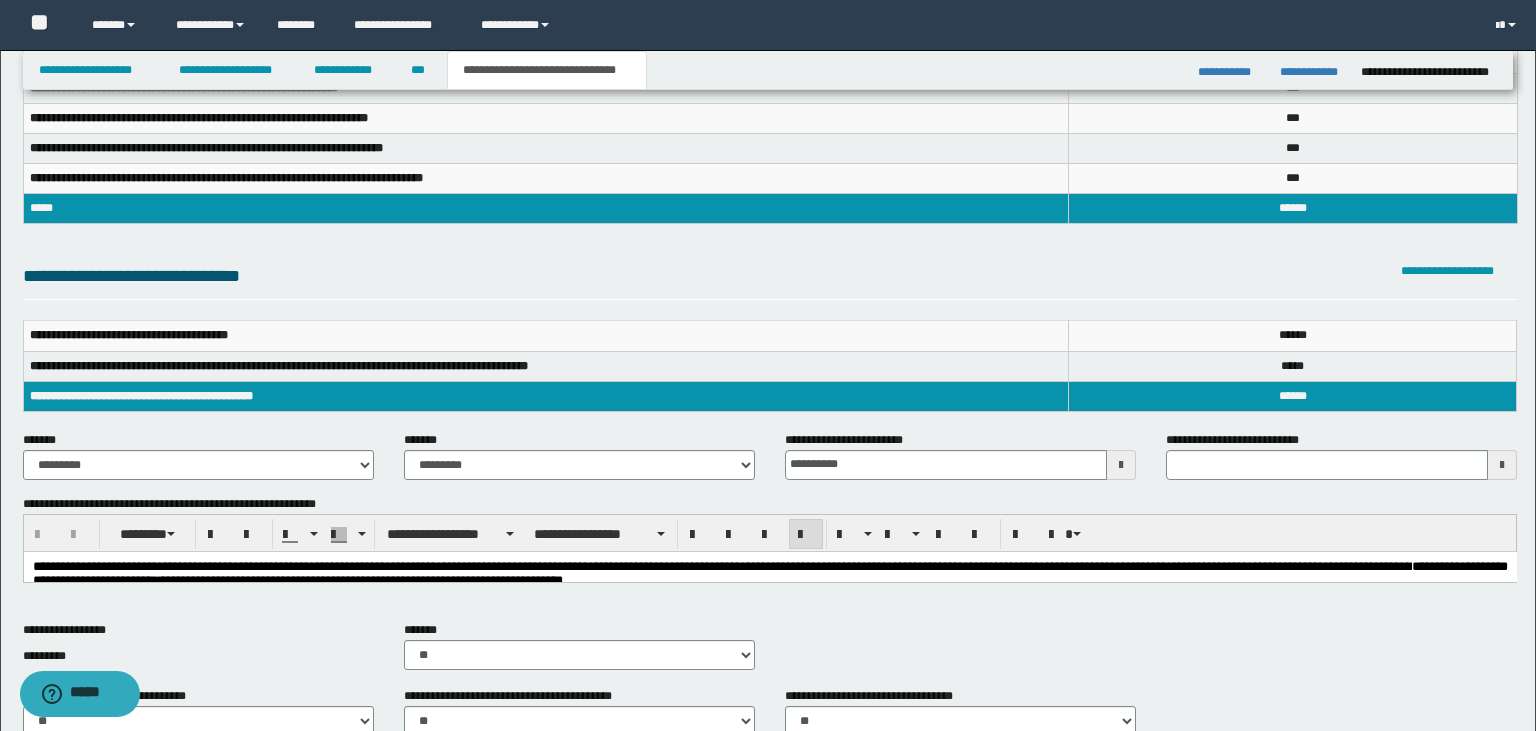 type 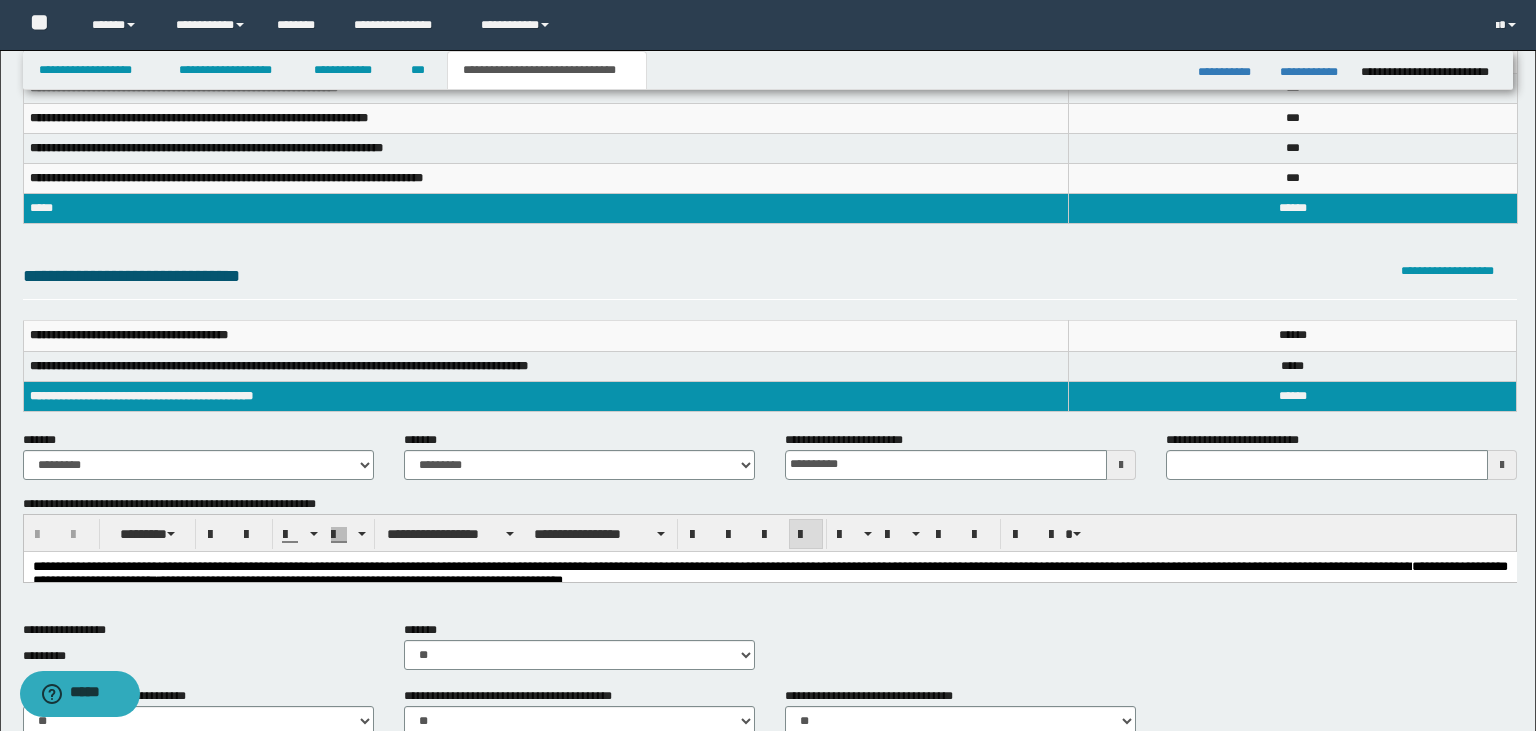 scroll, scrollTop: 893, scrollLeft: 0, axis: vertical 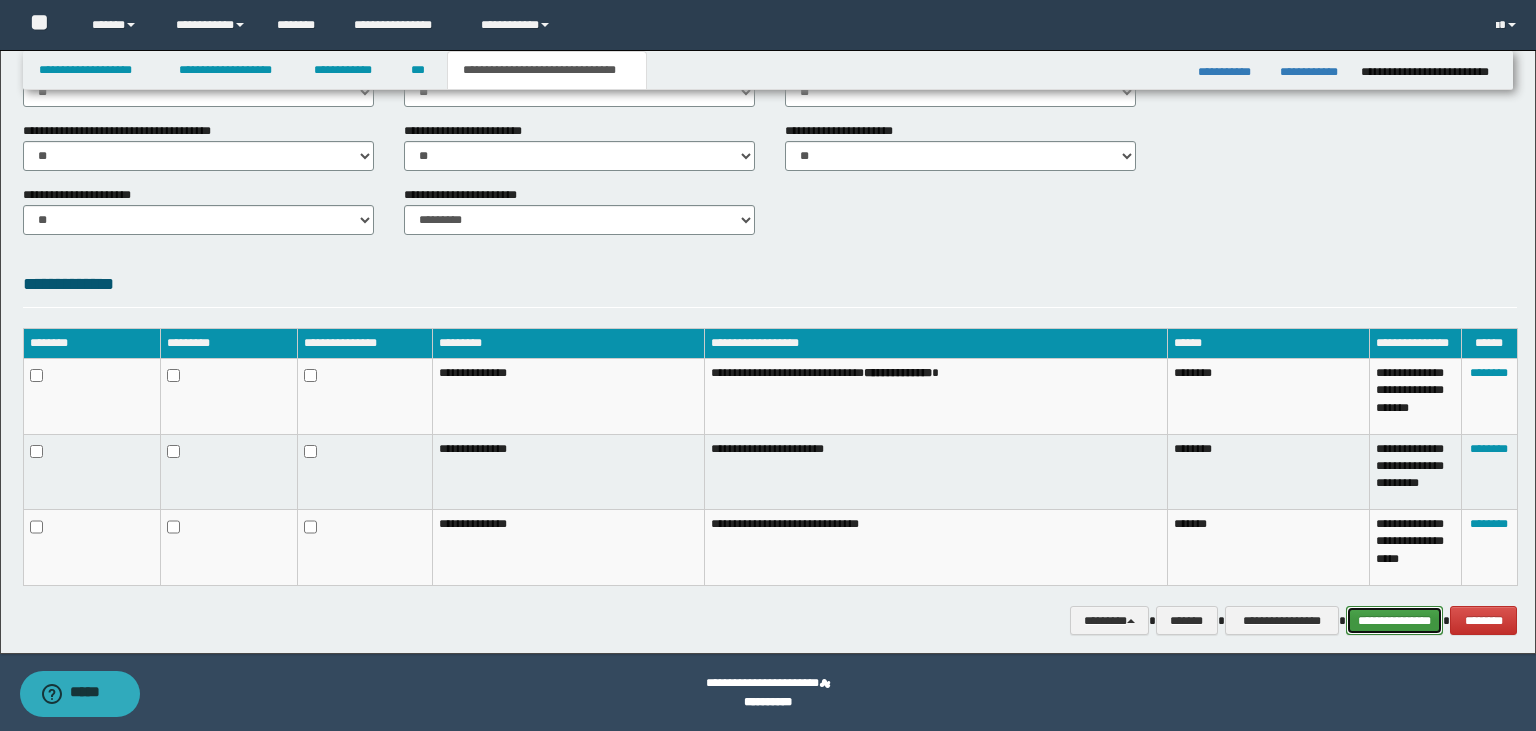 click on "**********" at bounding box center [1395, 621] 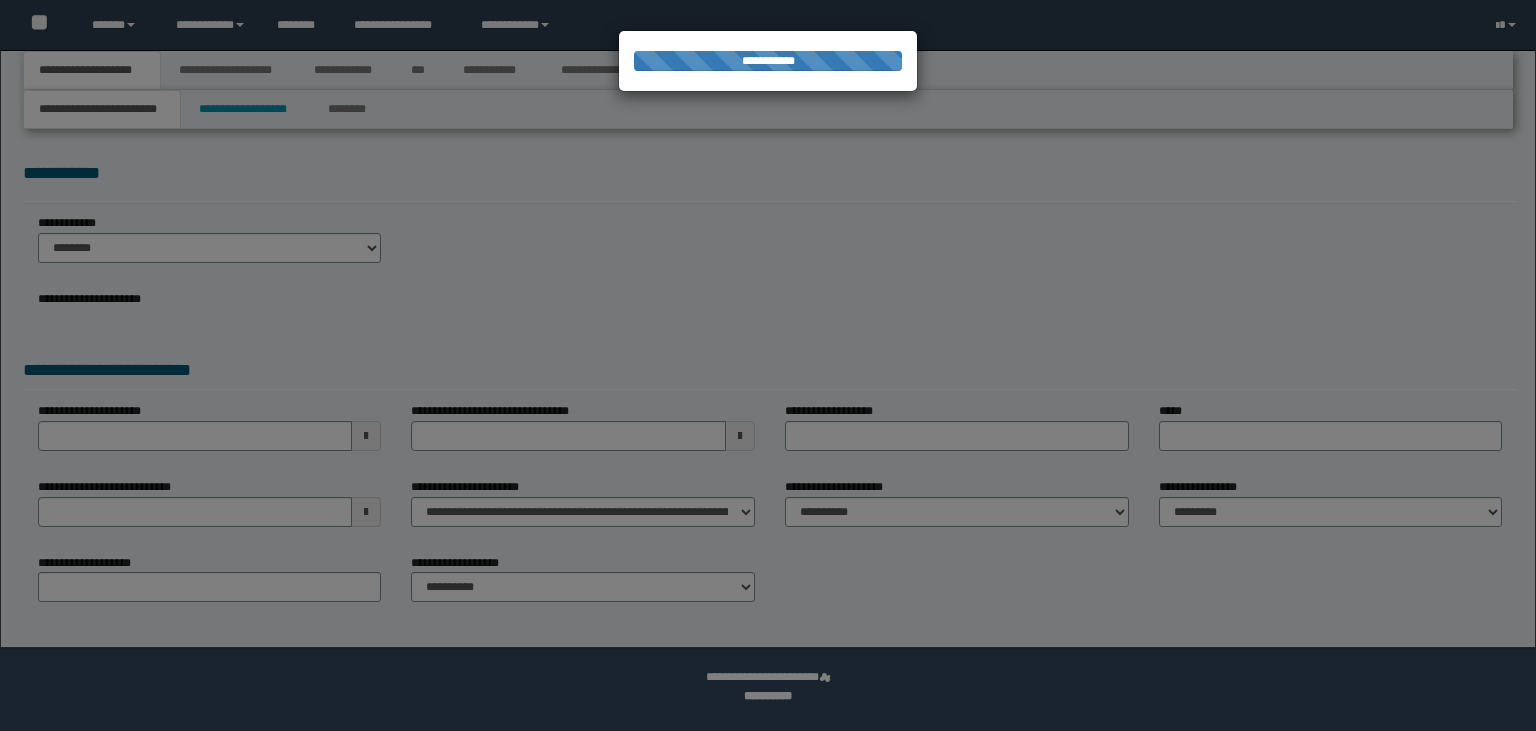 scroll, scrollTop: 0, scrollLeft: 0, axis: both 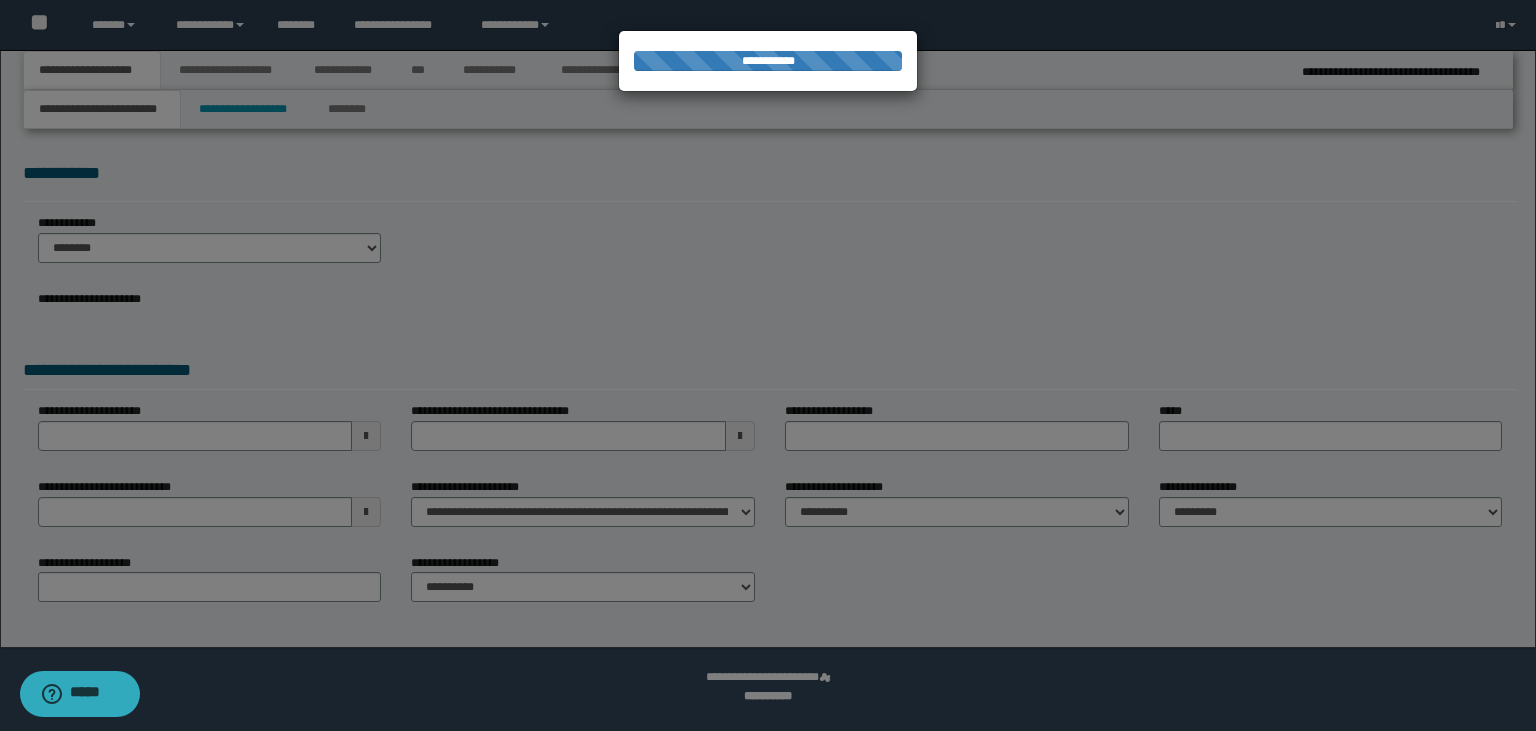 select on "*" 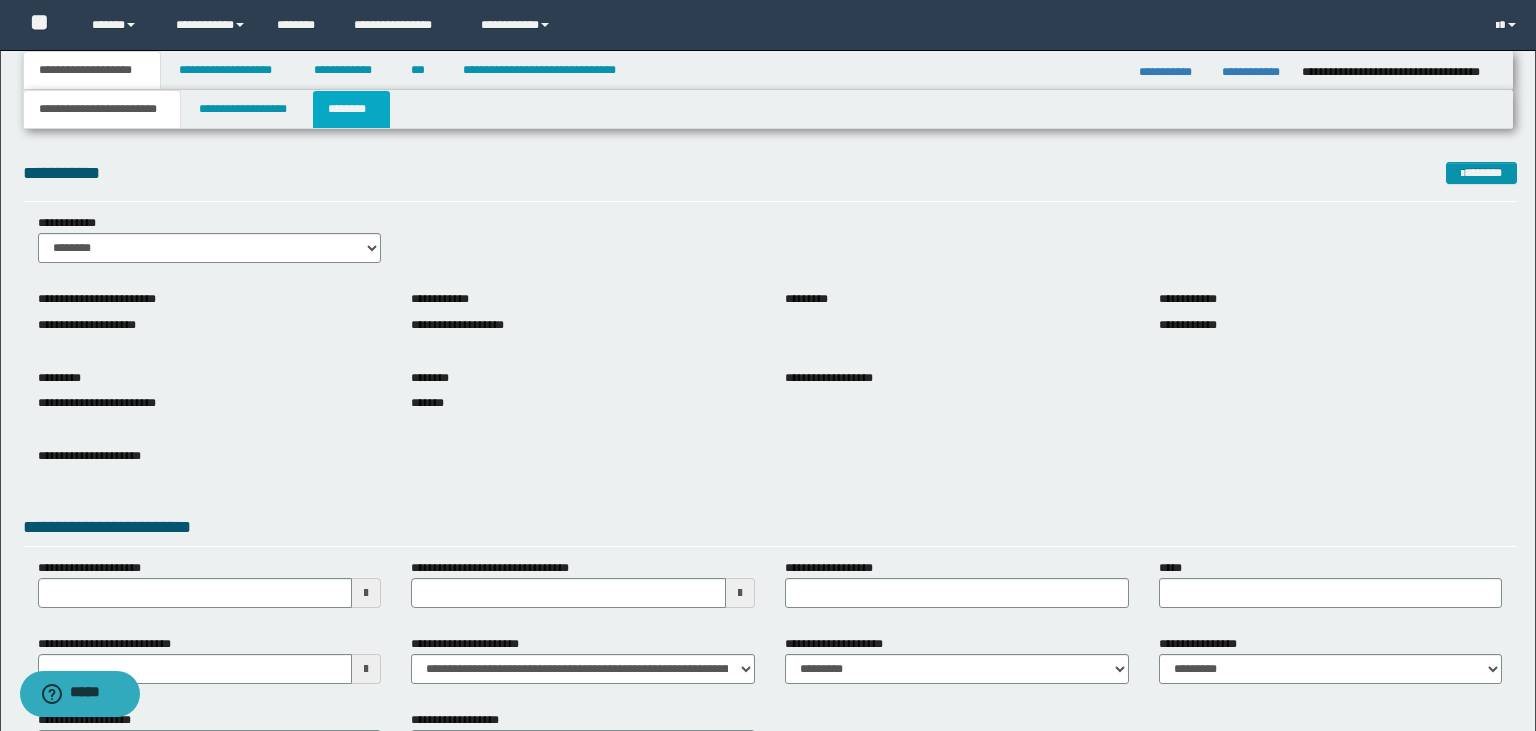 click on "********" at bounding box center [351, 109] 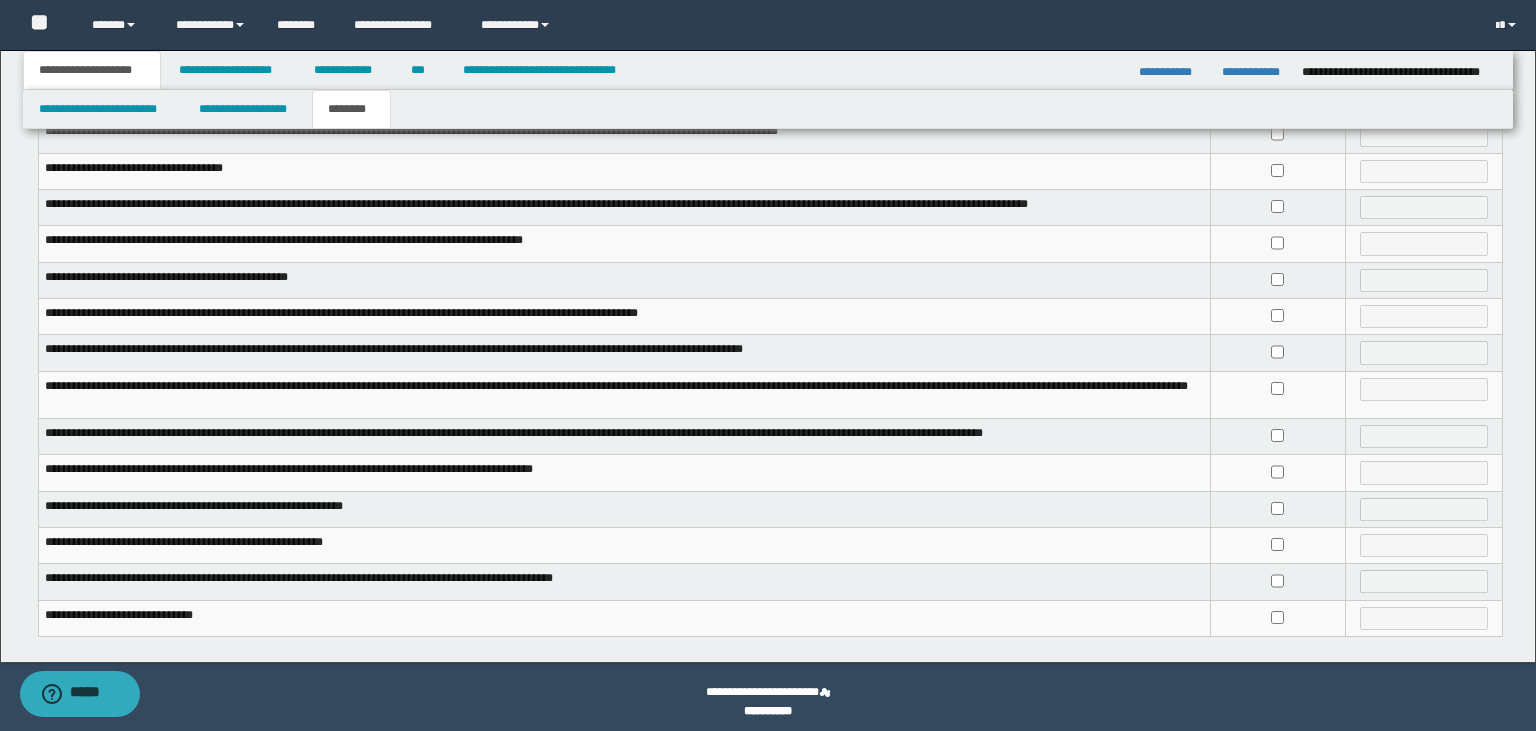 scroll, scrollTop: 379, scrollLeft: 0, axis: vertical 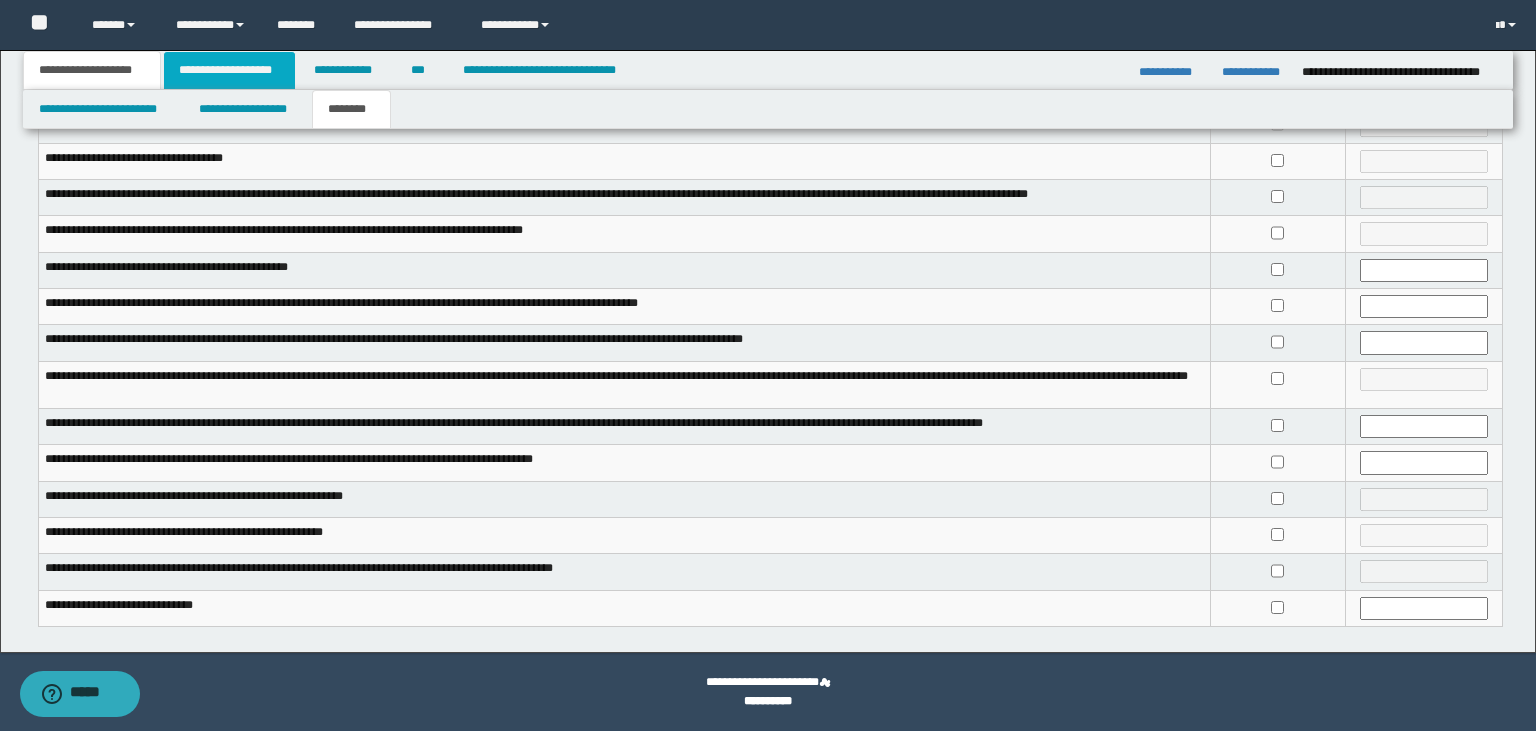click on "**********" at bounding box center [229, 70] 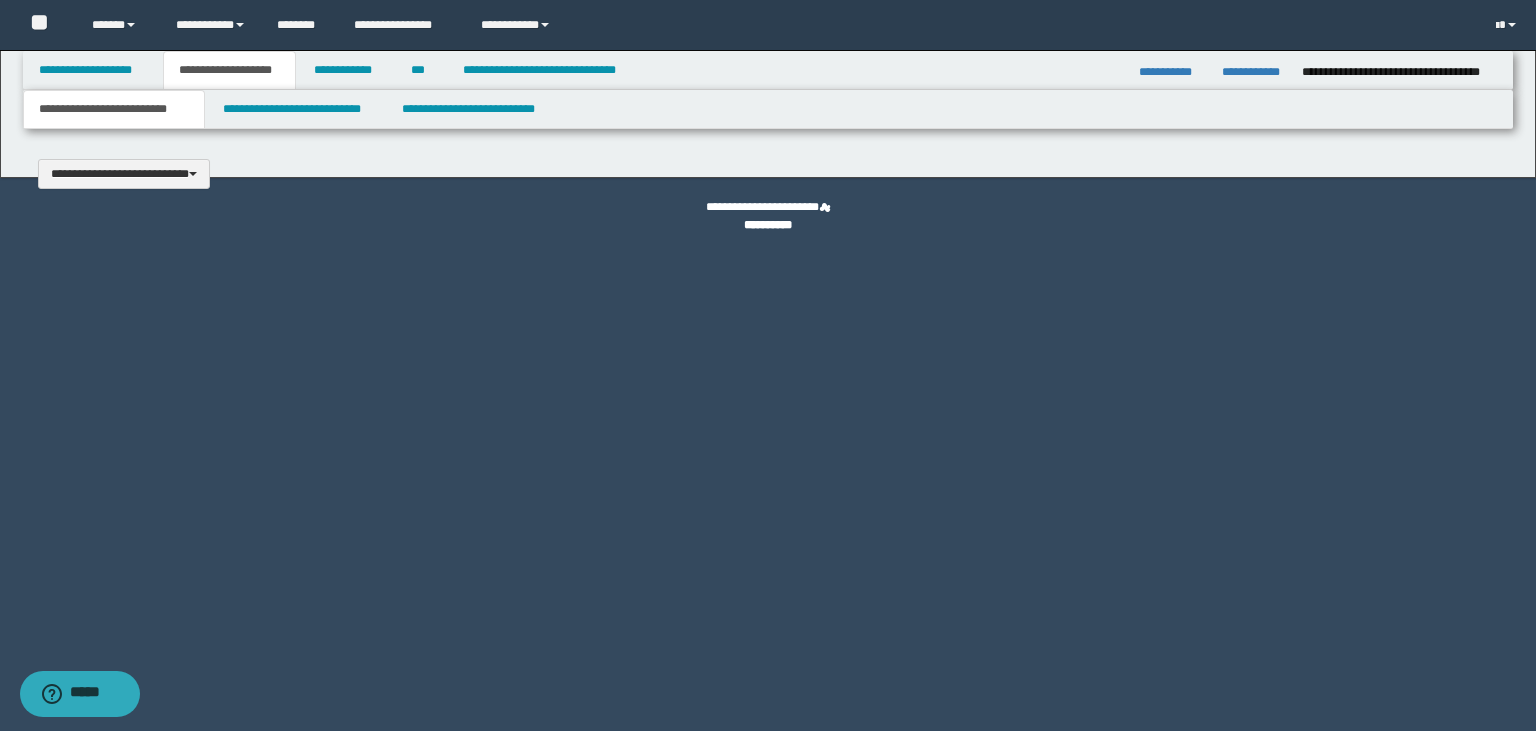 scroll, scrollTop: 0, scrollLeft: 0, axis: both 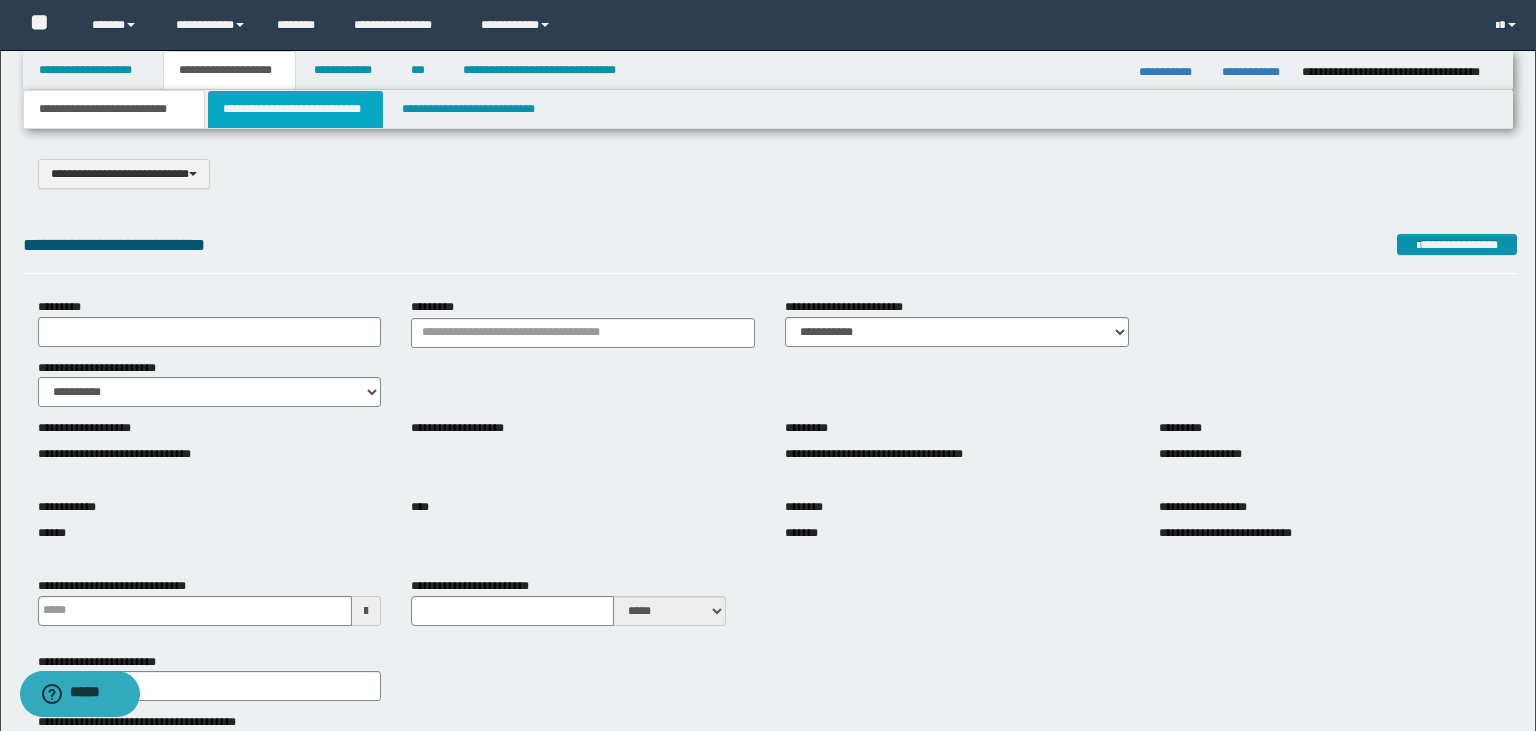 click on "**********" at bounding box center (295, 109) 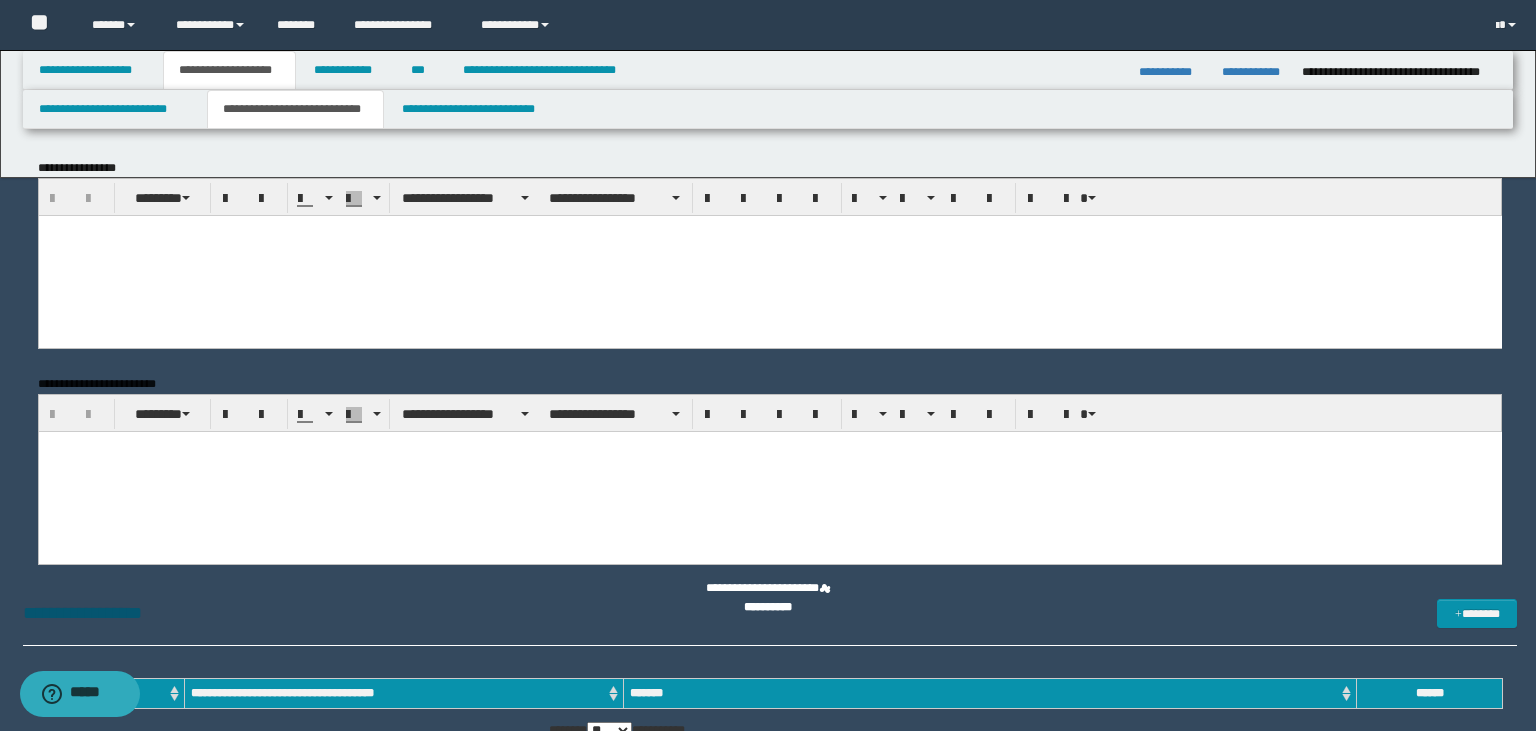 scroll, scrollTop: 0, scrollLeft: 0, axis: both 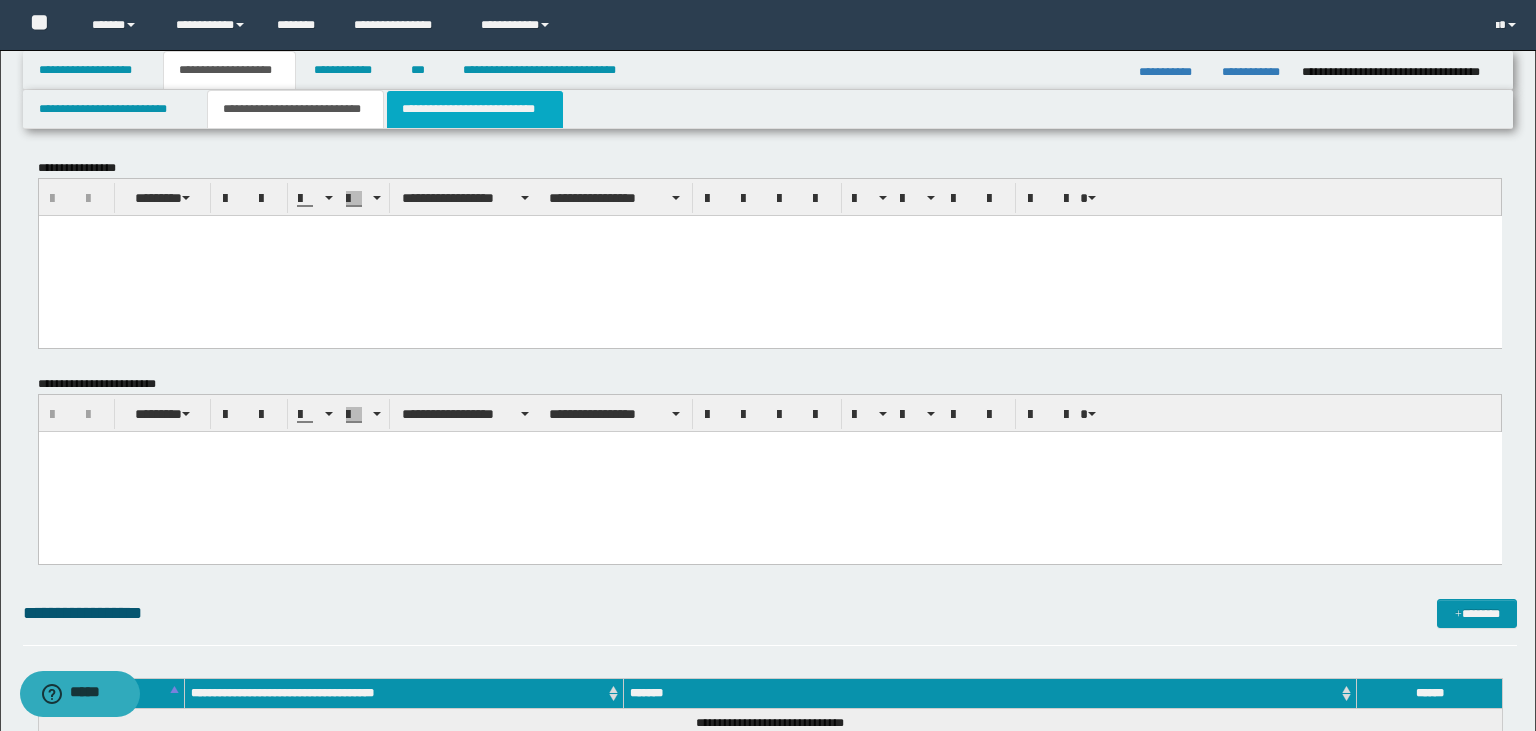 click on "**********" at bounding box center [475, 109] 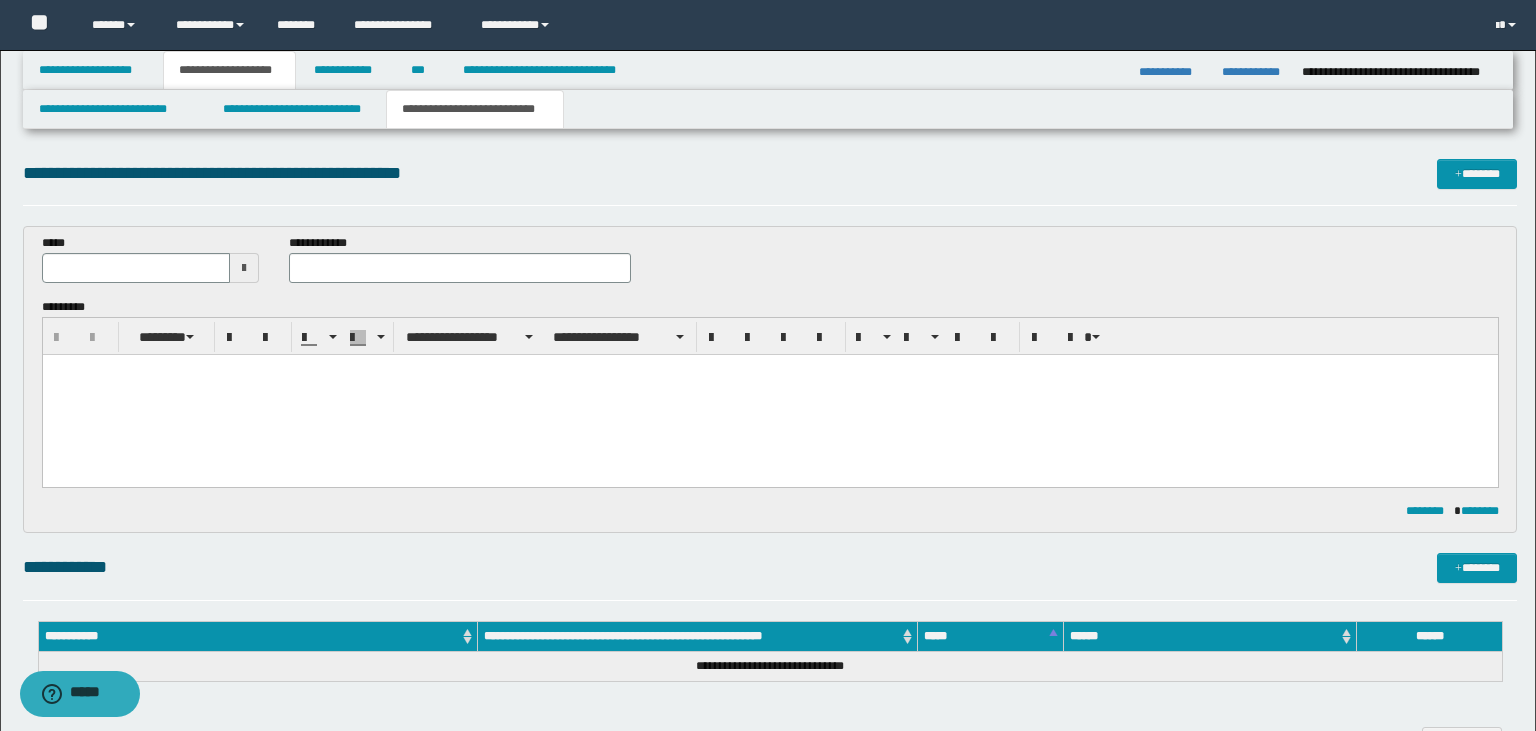 scroll, scrollTop: 0, scrollLeft: 0, axis: both 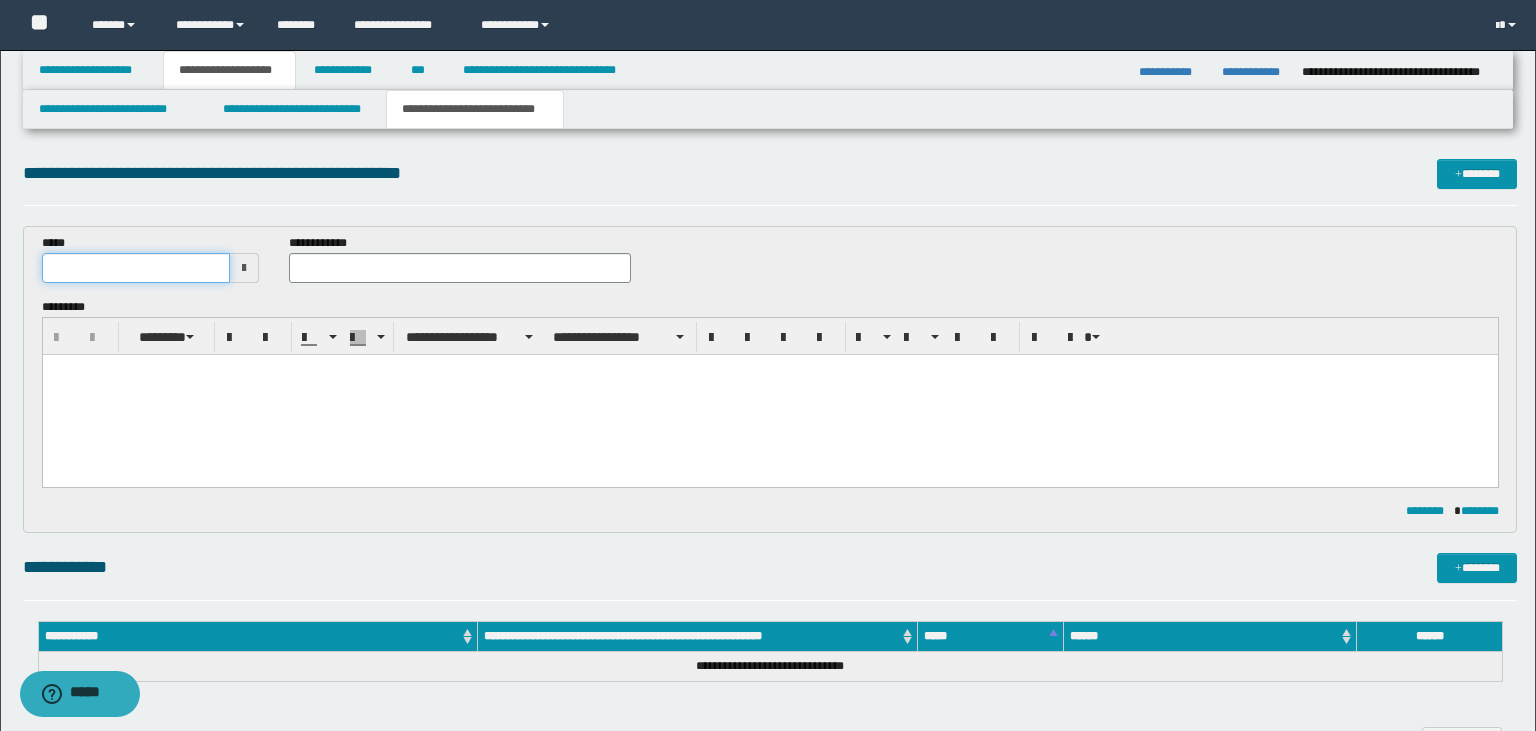 click at bounding box center (136, 268) 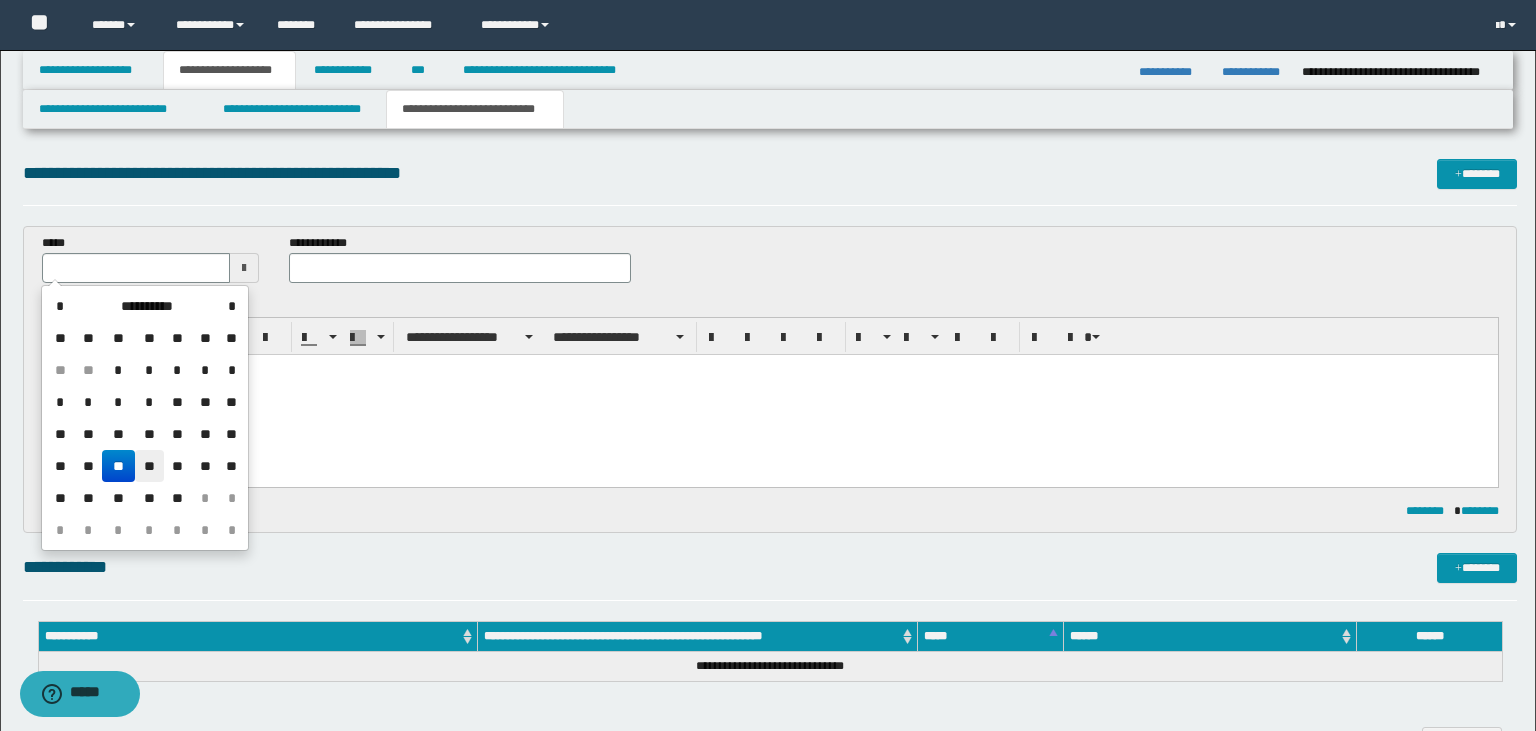click on "**" at bounding box center (149, 466) 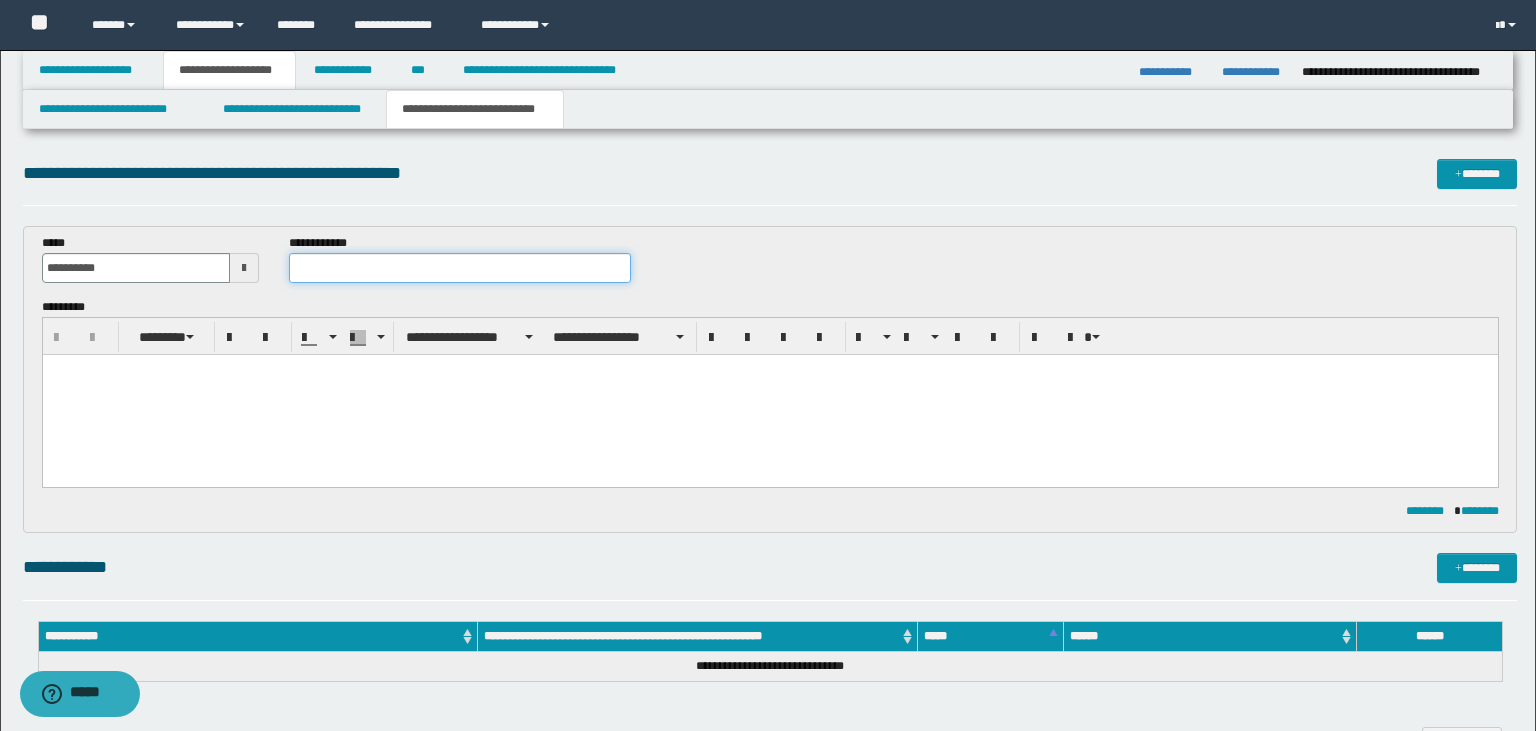 click at bounding box center [460, 268] 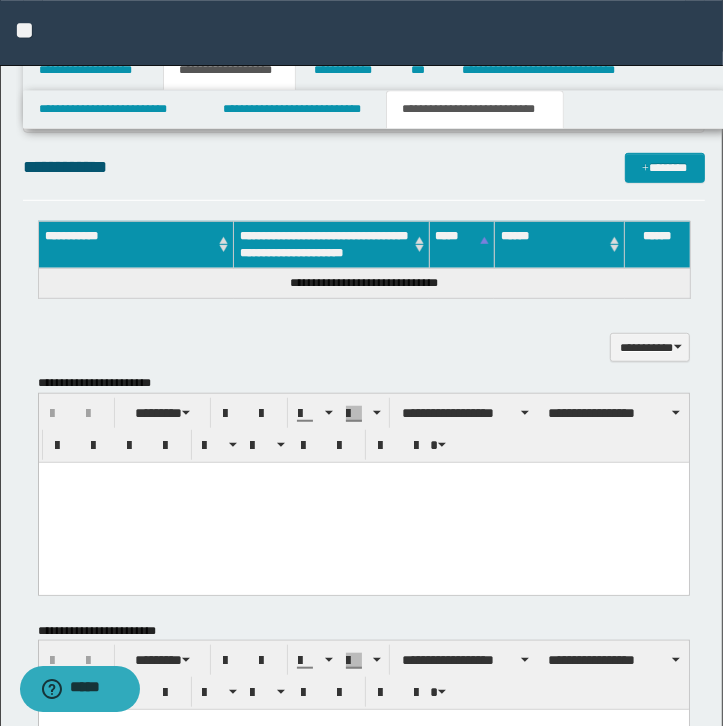 scroll, scrollTop: 523, scrollLeft: 0, axis: vertical 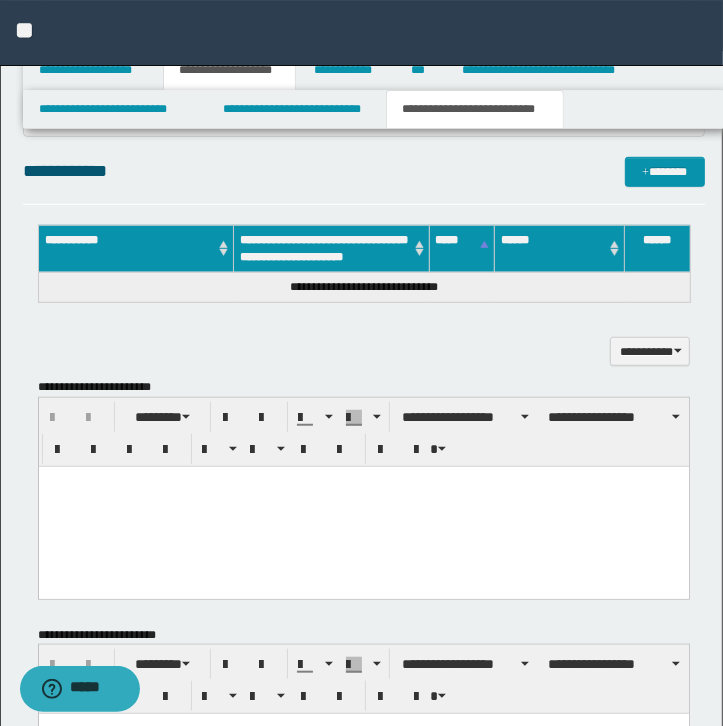 type on "**********" 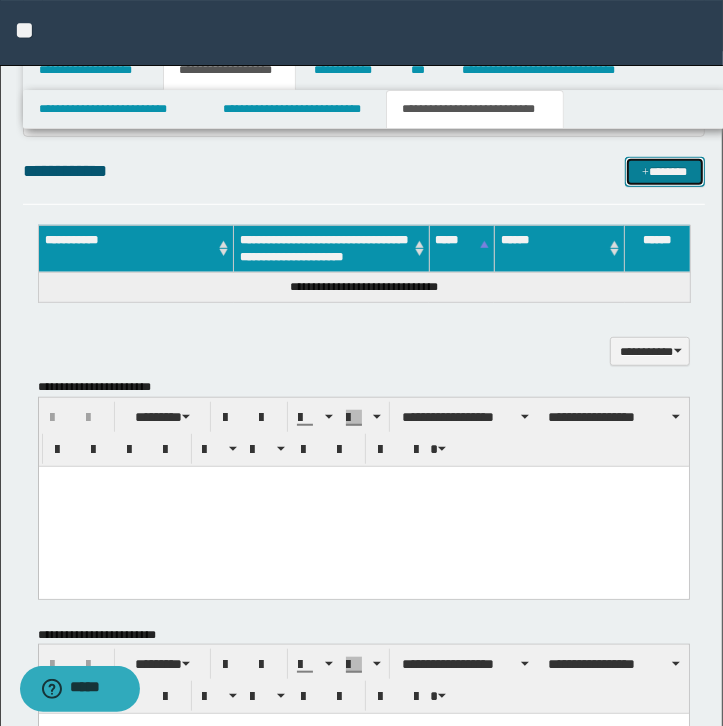 click on "*******" at bounding box center [665, 172] 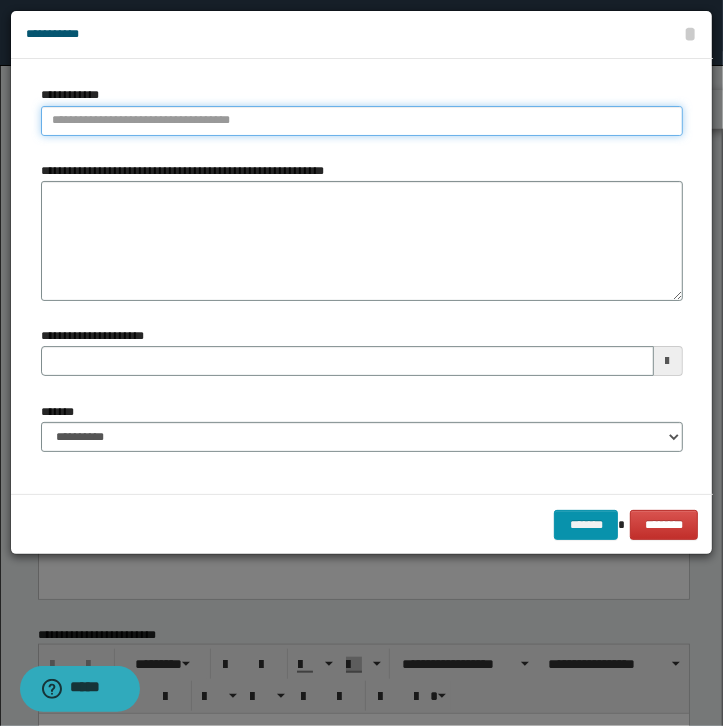 click on "**********" at bounding box center [362, 121] 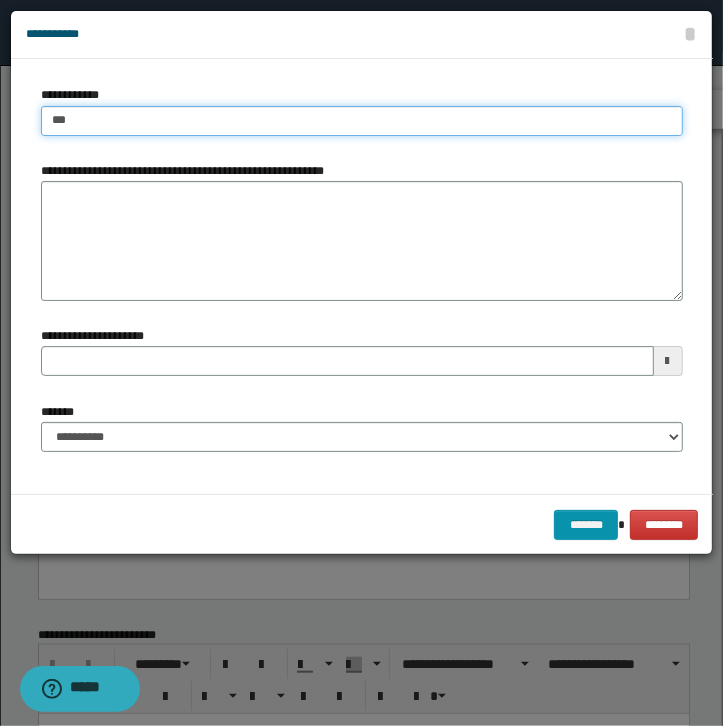 type on "****" 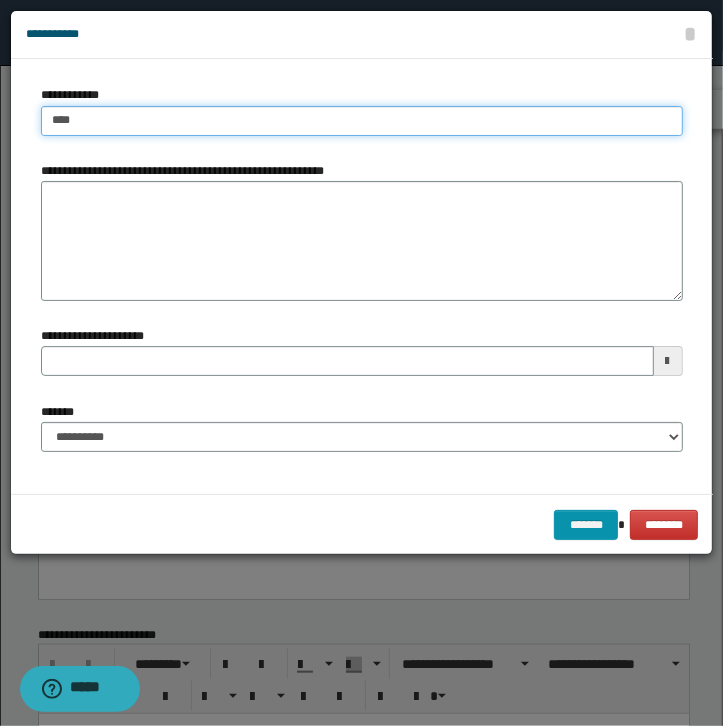 type on "****" 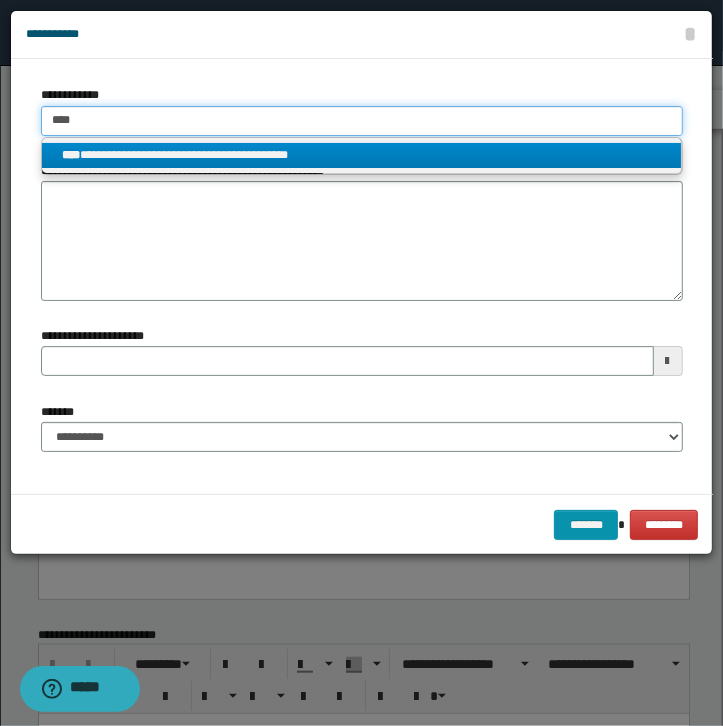 type on "****" 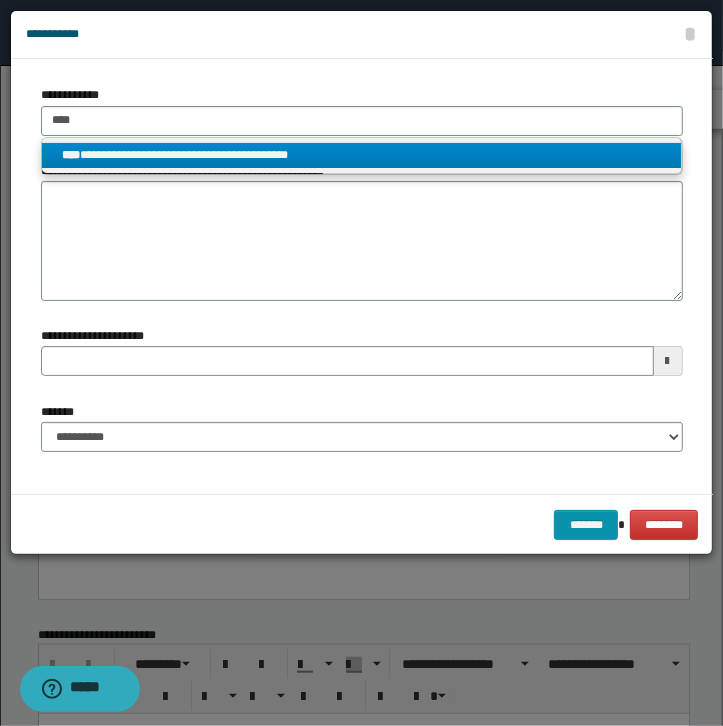 click on "**********" at bounding box center [361, 155] 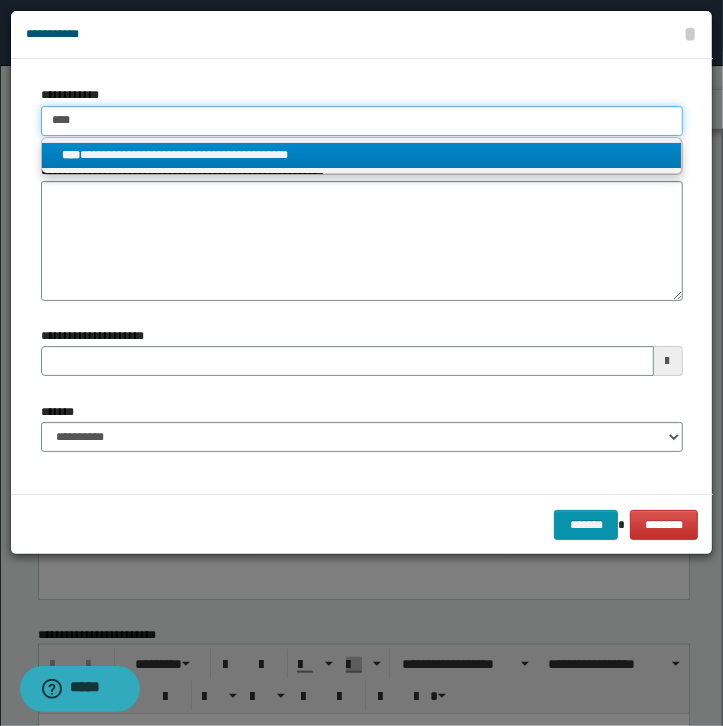 type 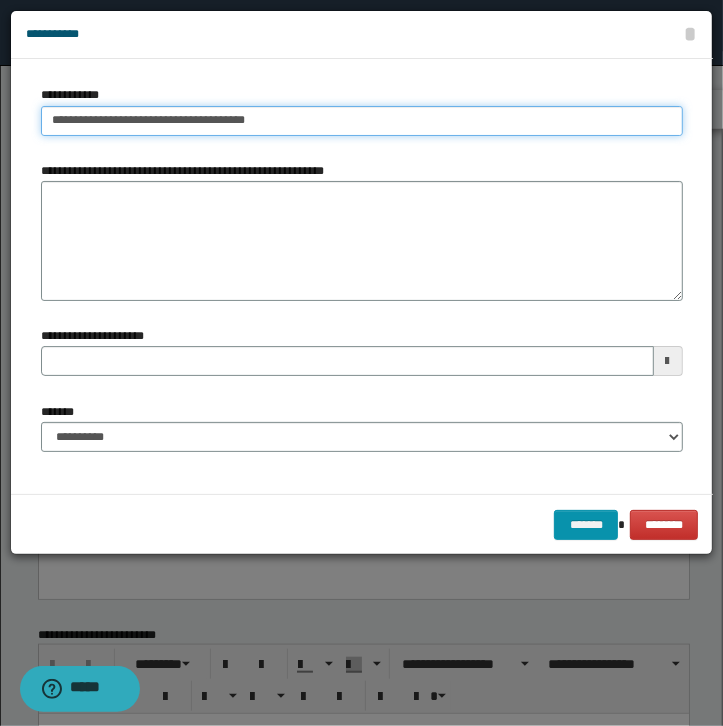 type 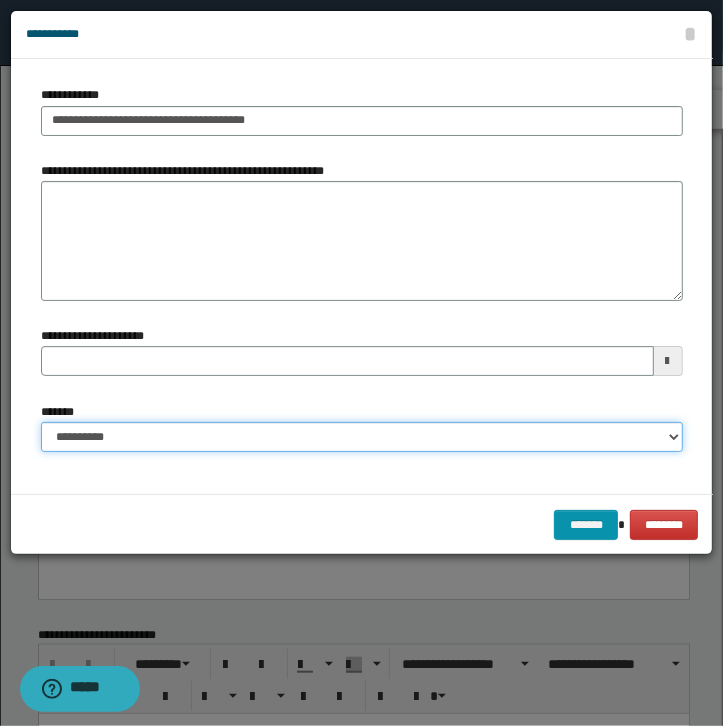click on "**********" at bounding box center [362, 437] 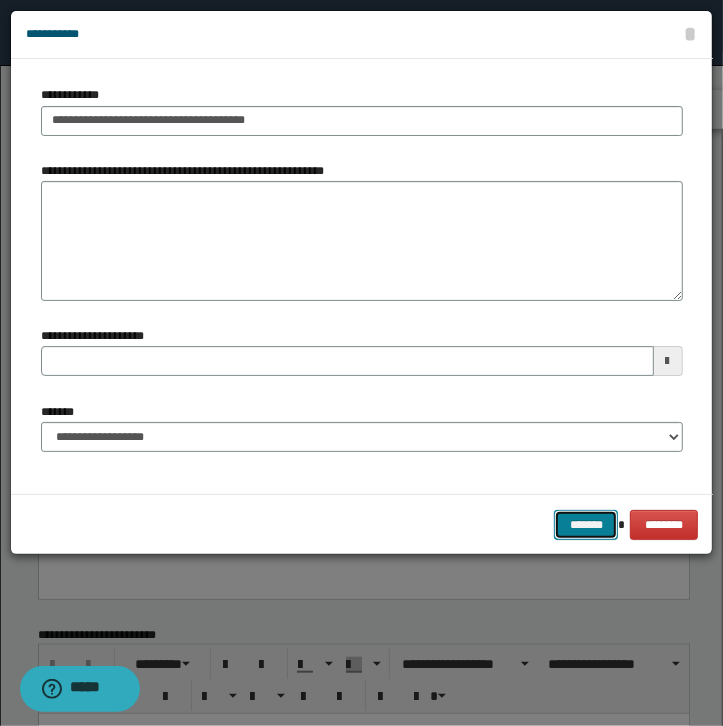 click on "*******" at bounding box center [586, 525] 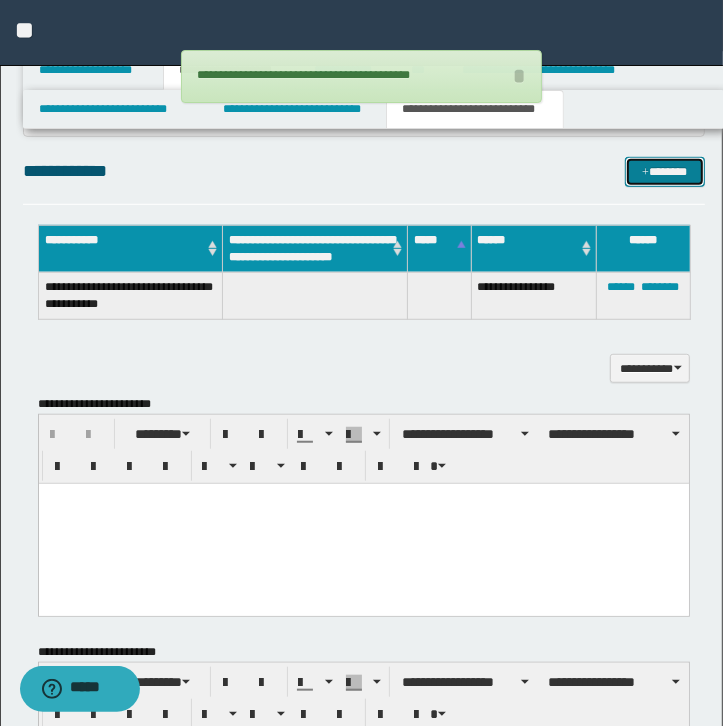 click on "*******" at bounding box center [665, 172] 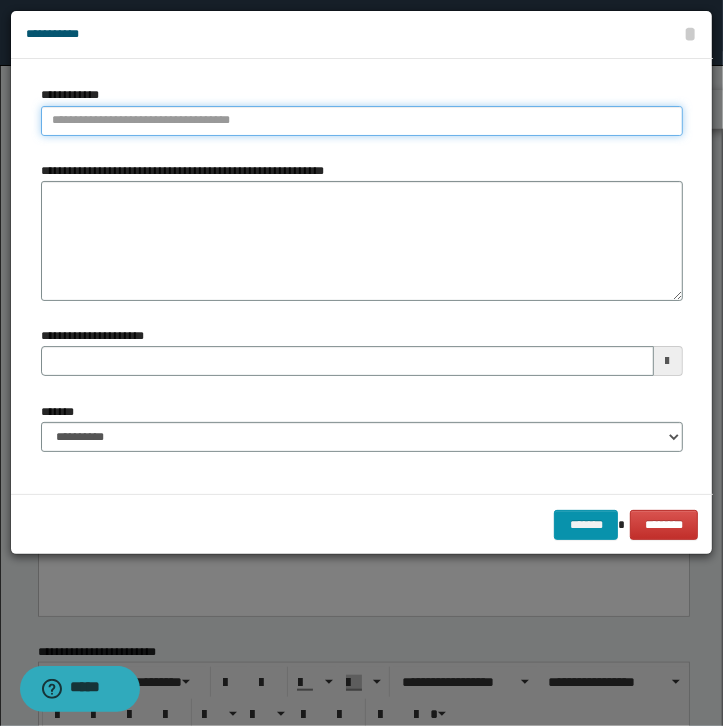 type on "**********" 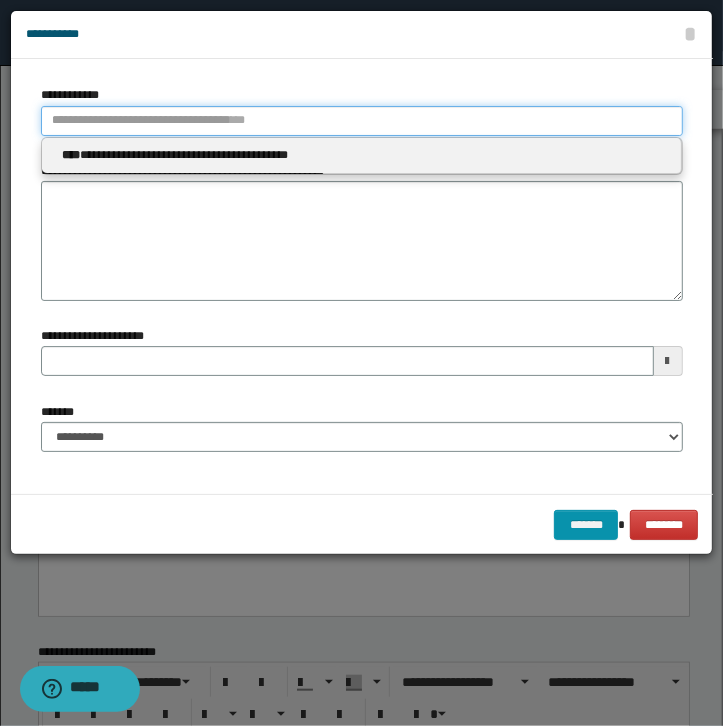 click on "**********" at bounding box center [362, 121] 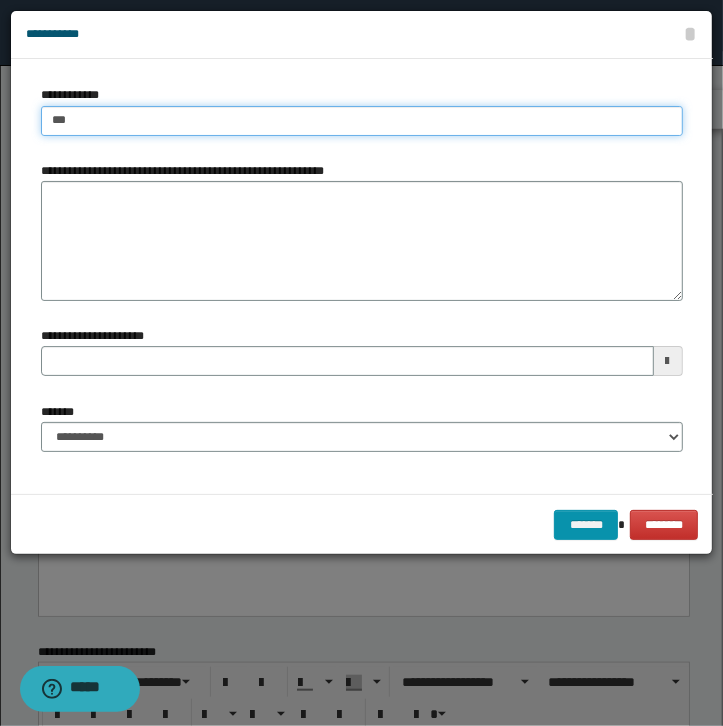 type on "****" 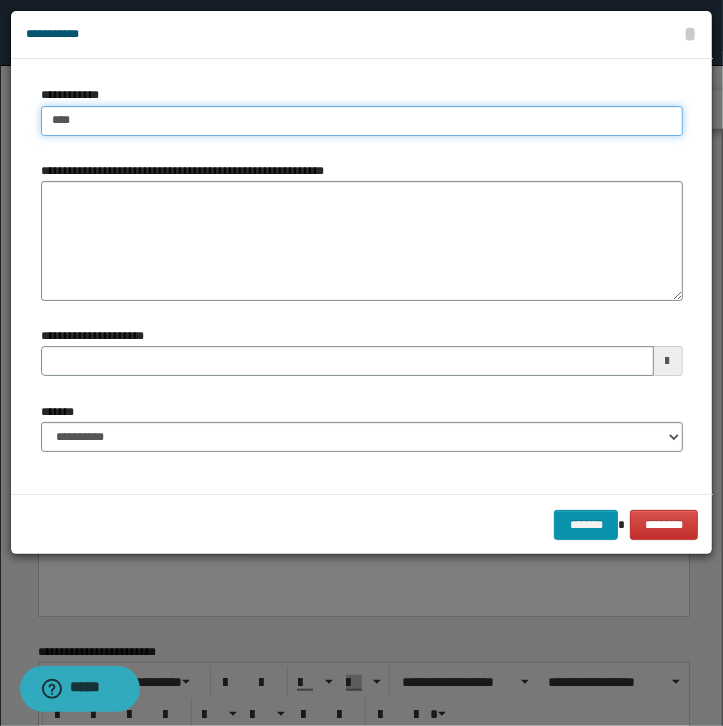 type on "****" 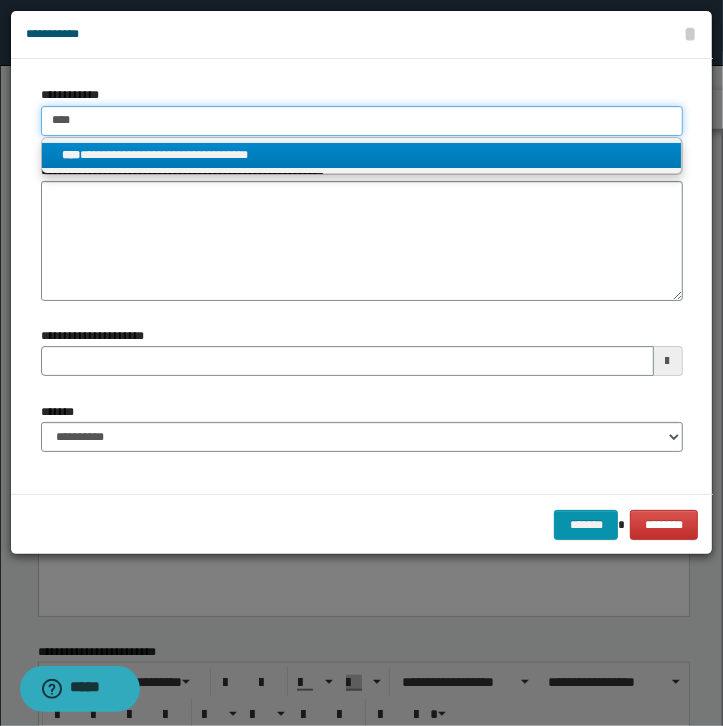 type on "****" 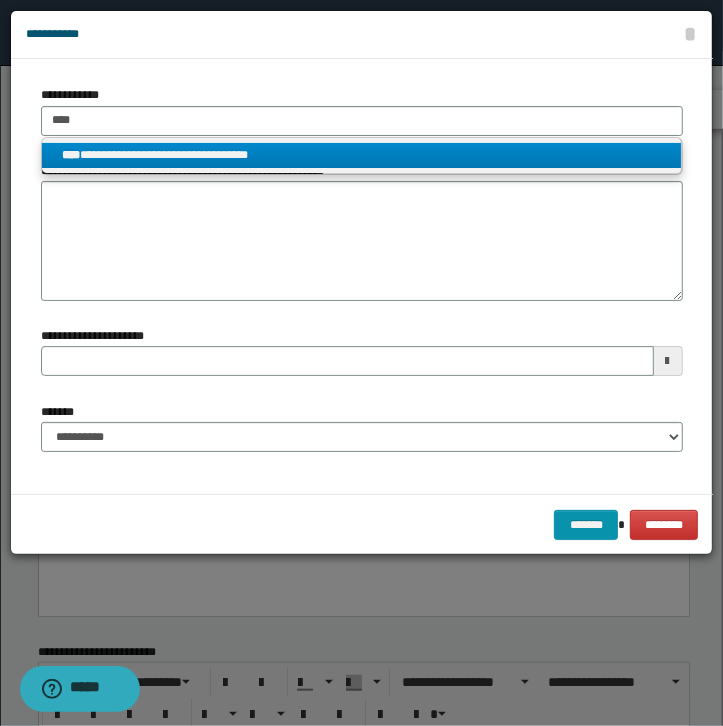 click on "**********" at bounding box center [361, 155] 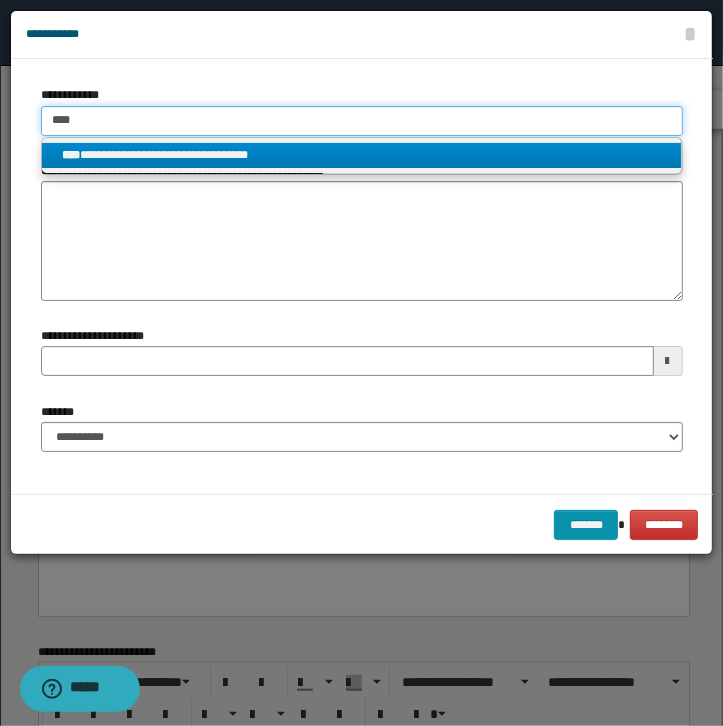 type 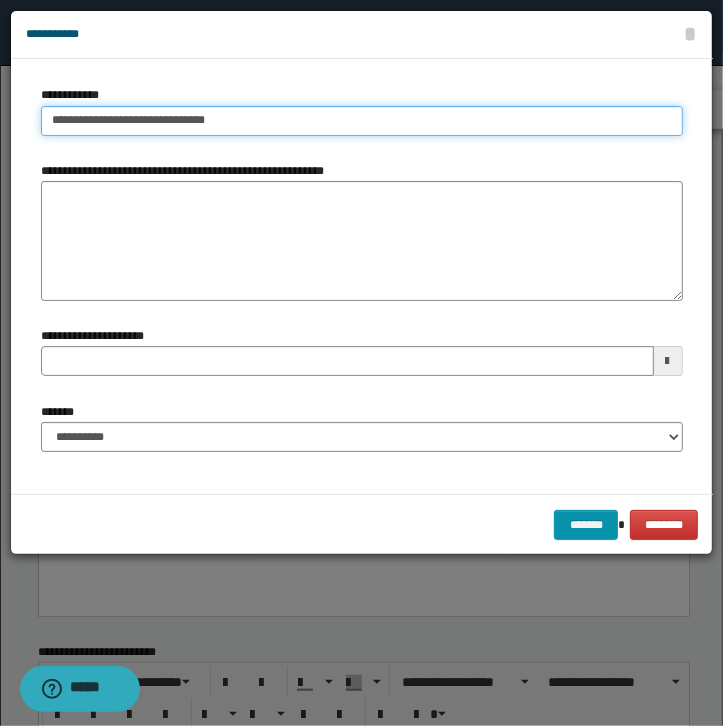 type 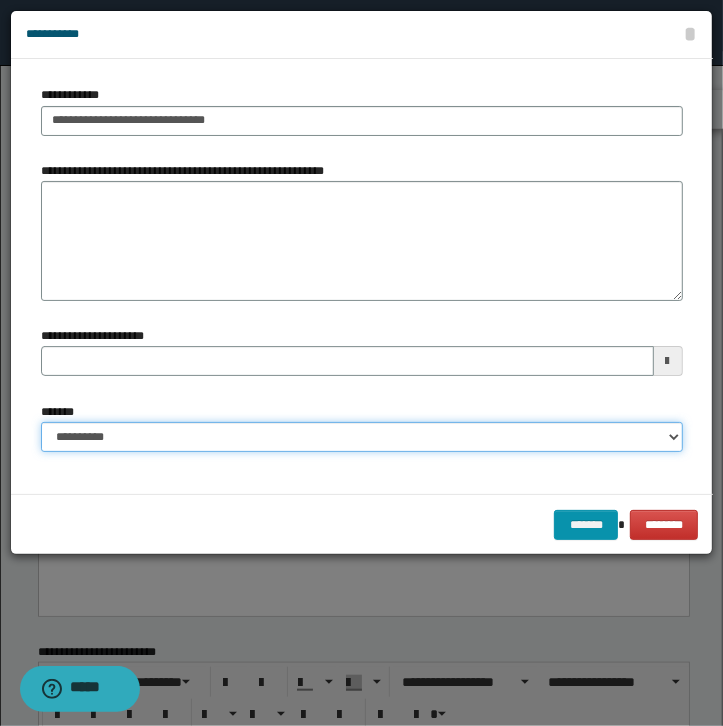 select on "*" 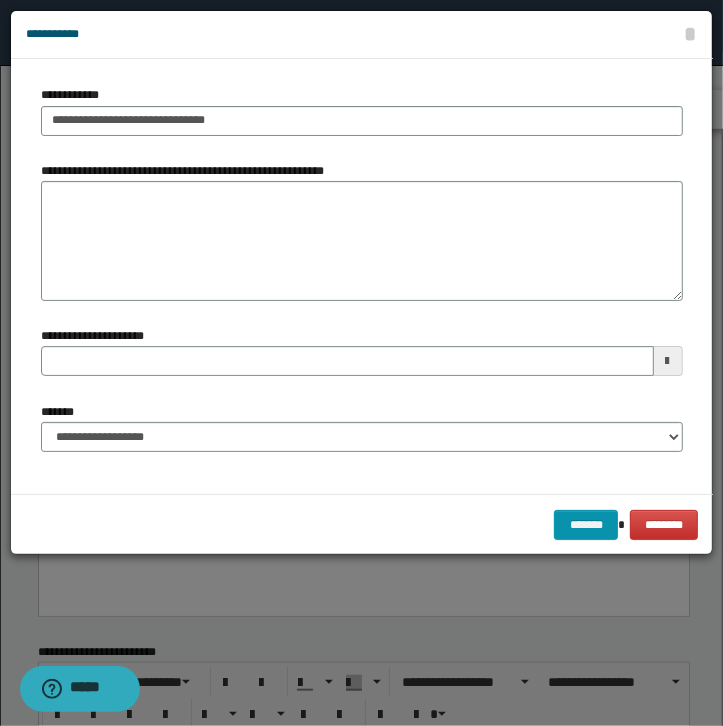 click on "*******
********" at bounding box center (362, 524) 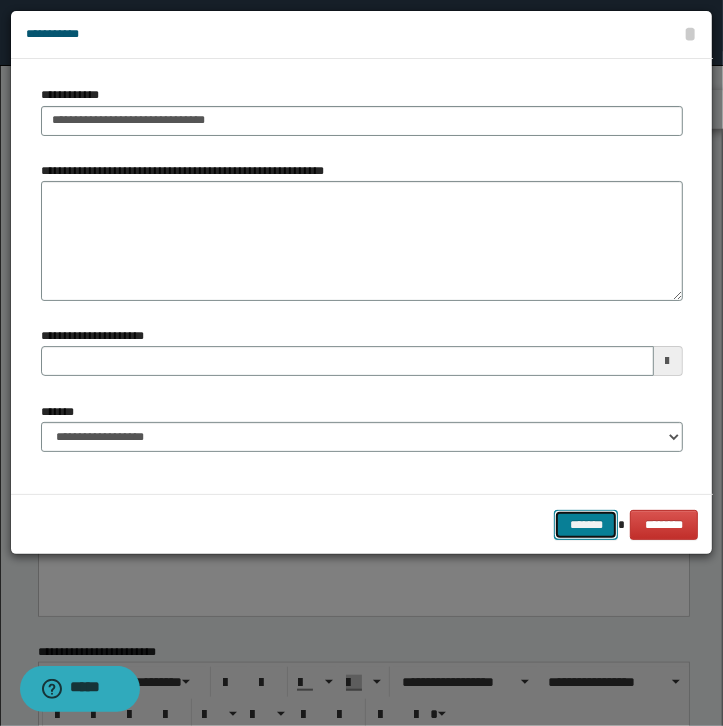 click on "*******" at bounding box center (586, 525) 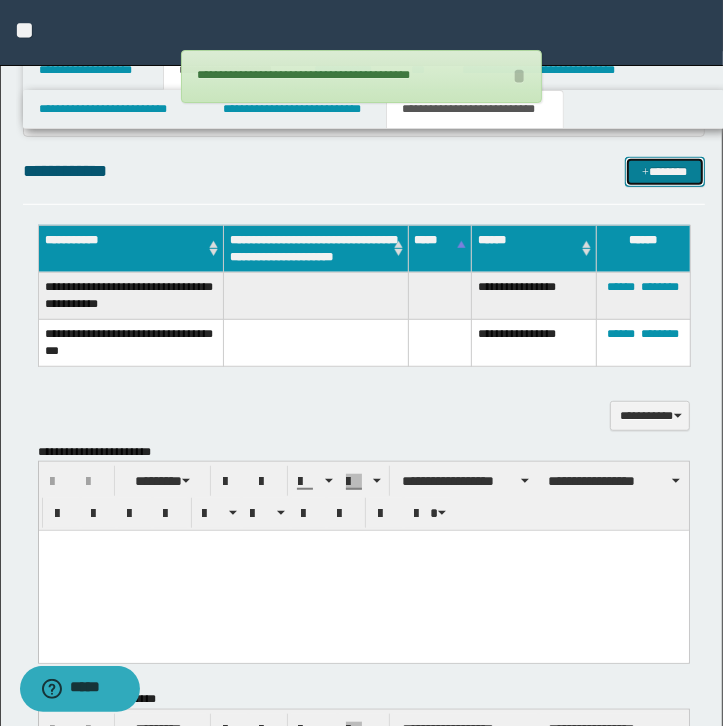 click on "*******" at bounding box center (665, 172) 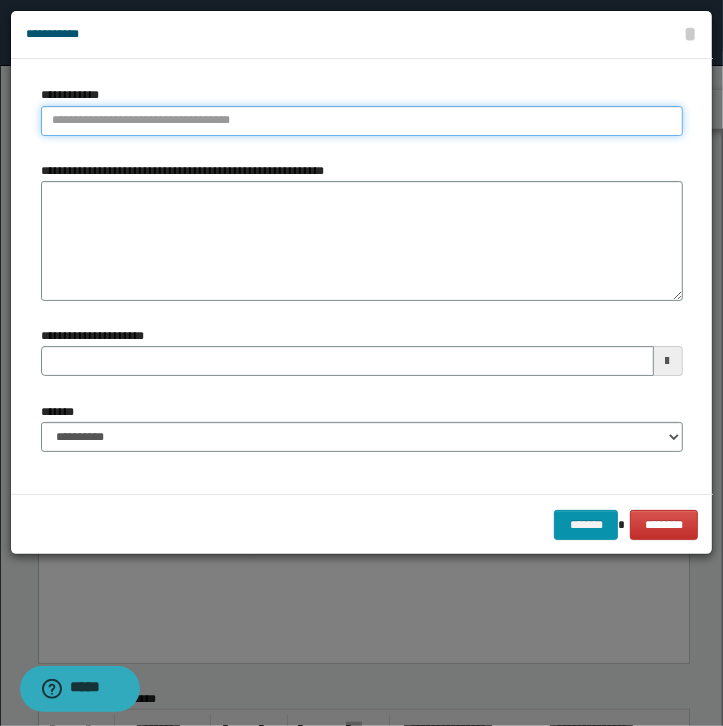 type on "**********" 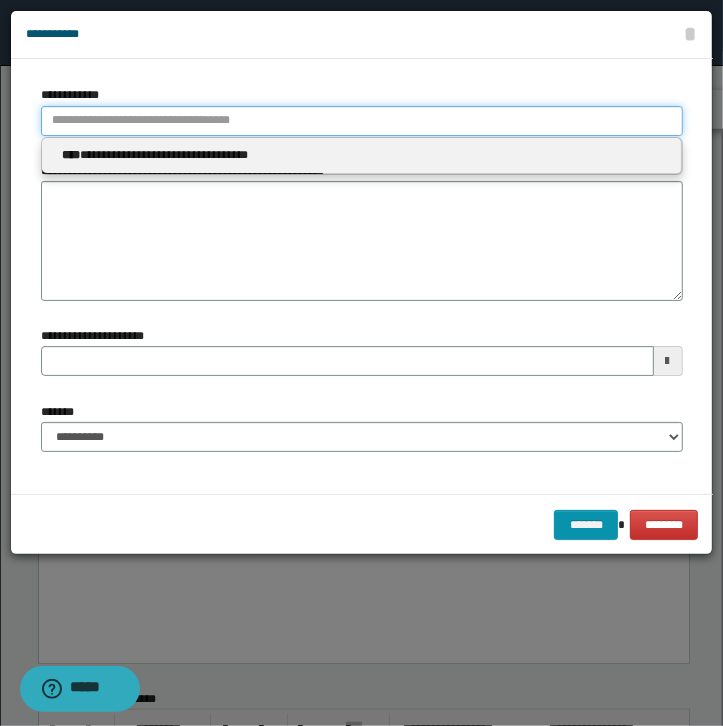 click on "**********" at bounding box center [362, 121] 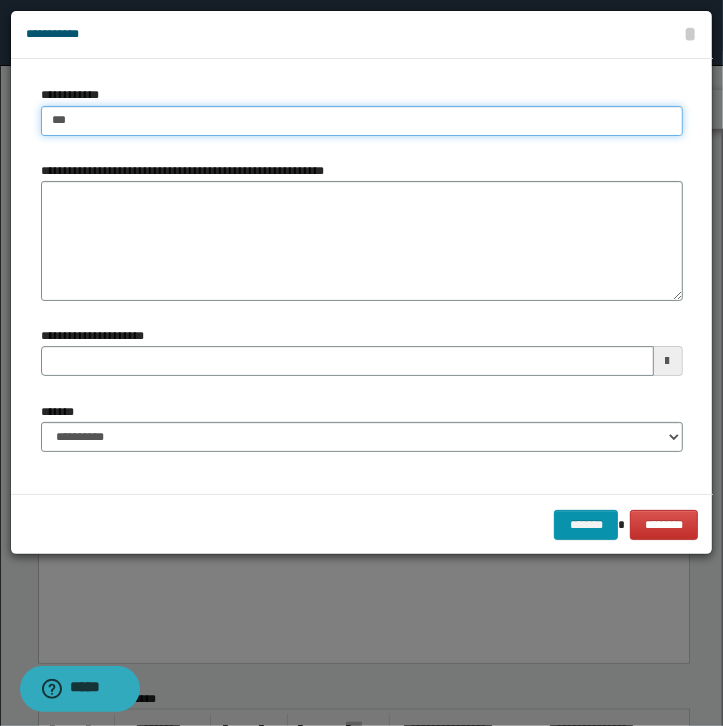 type on "****" 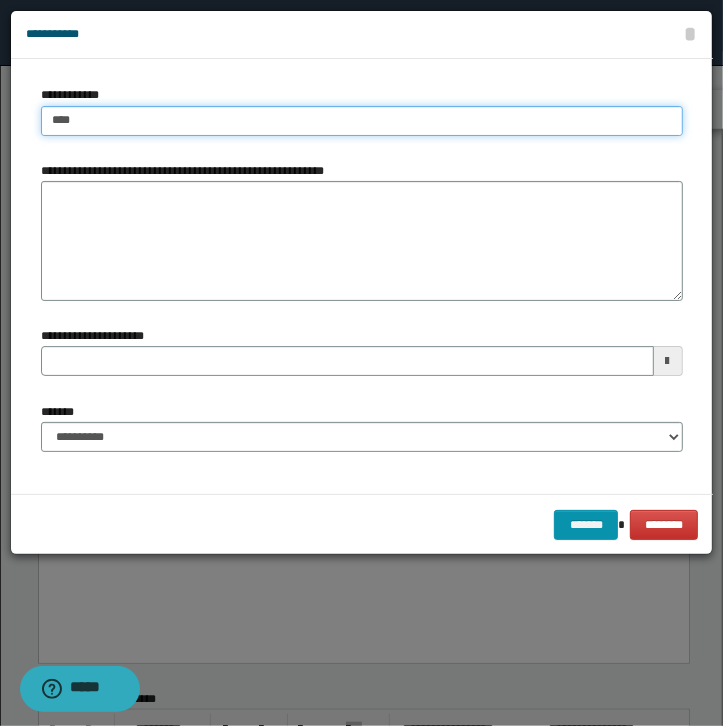 type on "****" 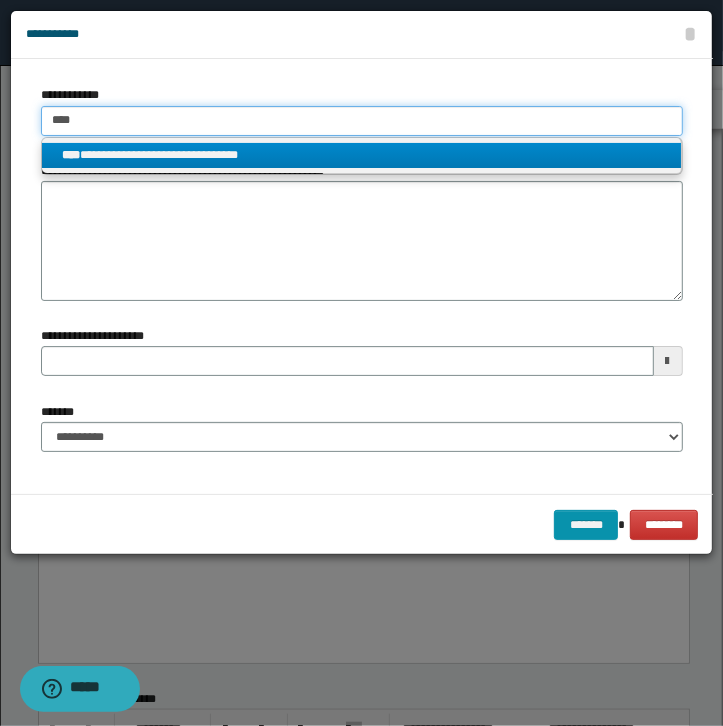 type on "****" 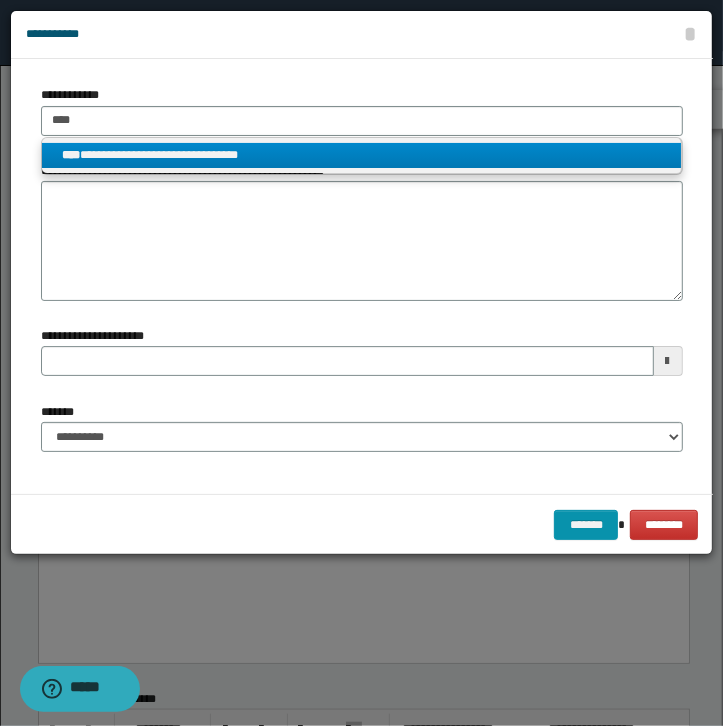 click on "**********" at bounding box center [361, 155] 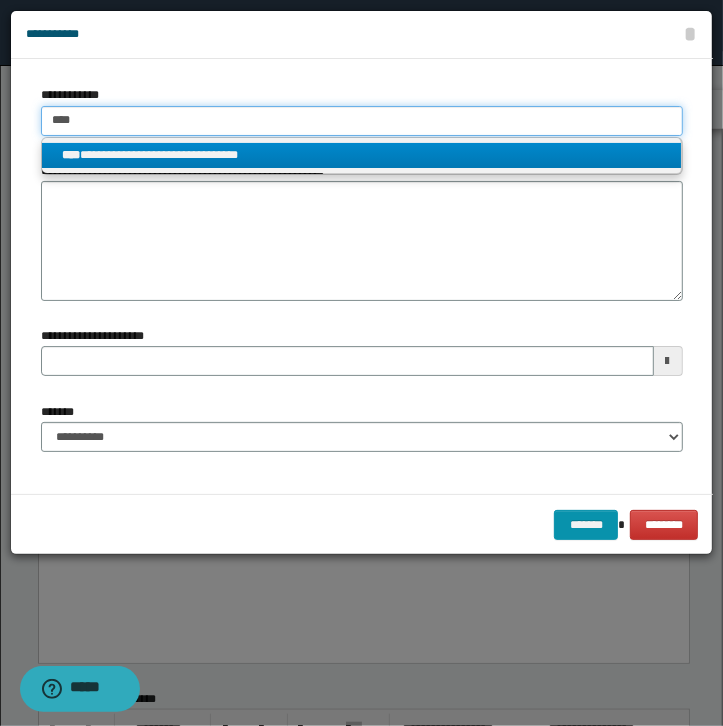 type 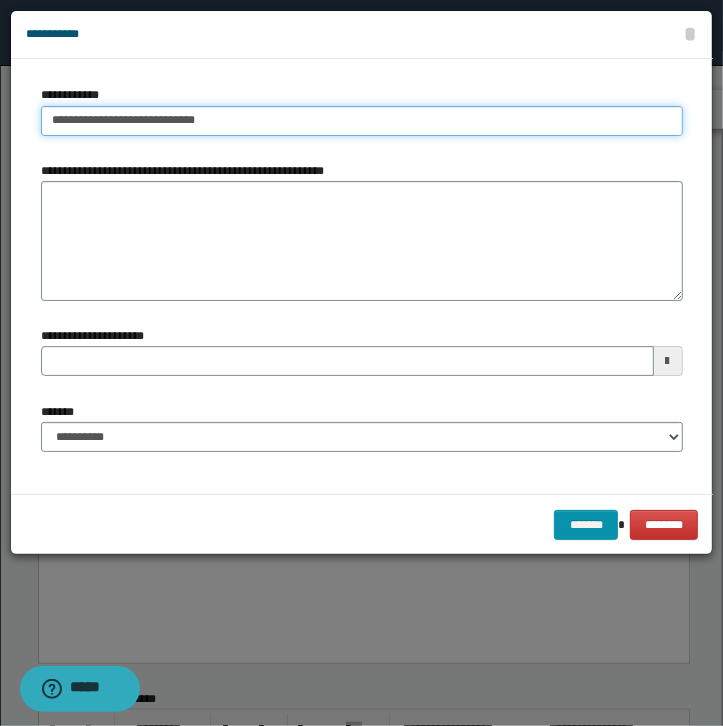 type 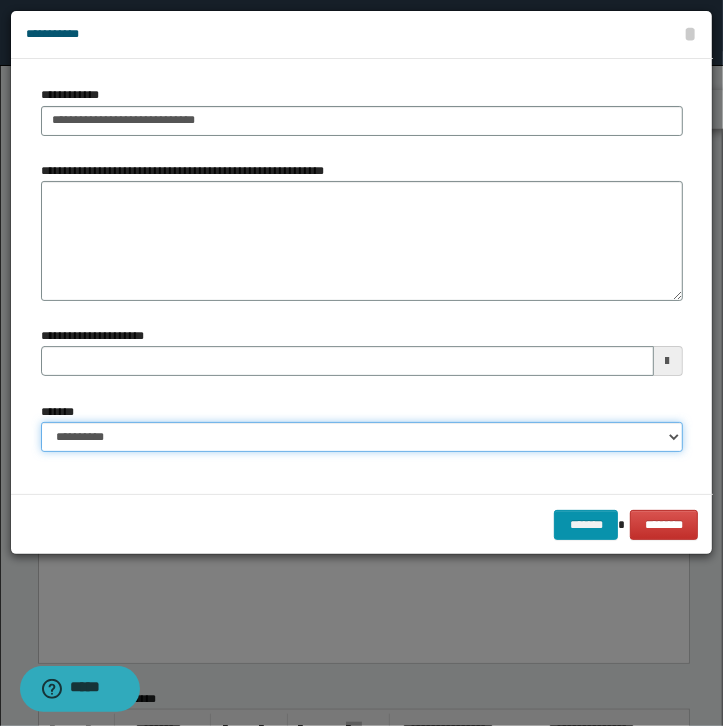 select on "*" 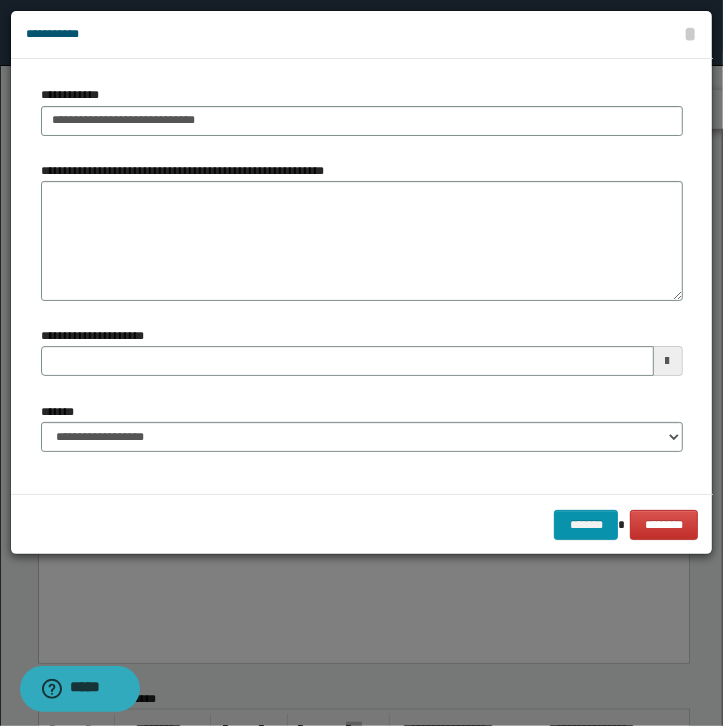 click on "*******
********" at bounding box center (362, 524) 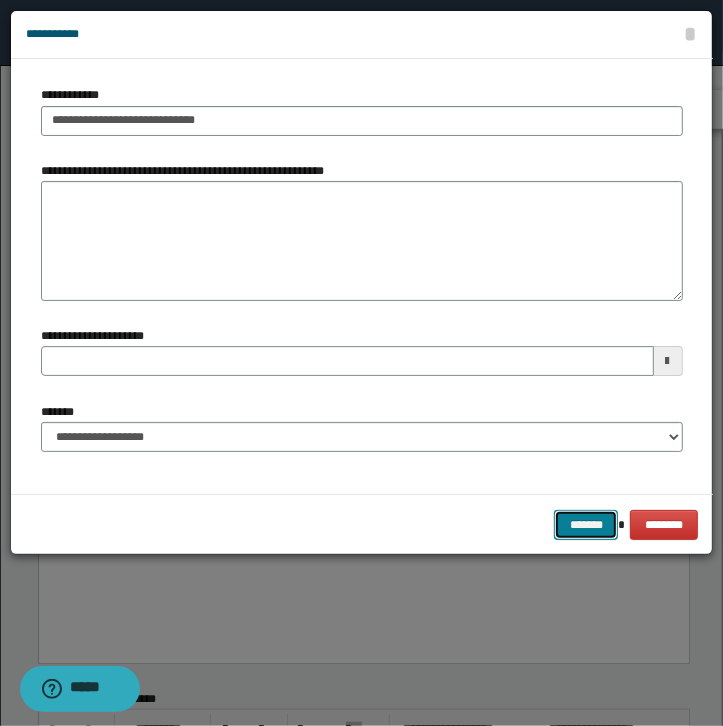 click on "*******" at bounding box center (586, 525) 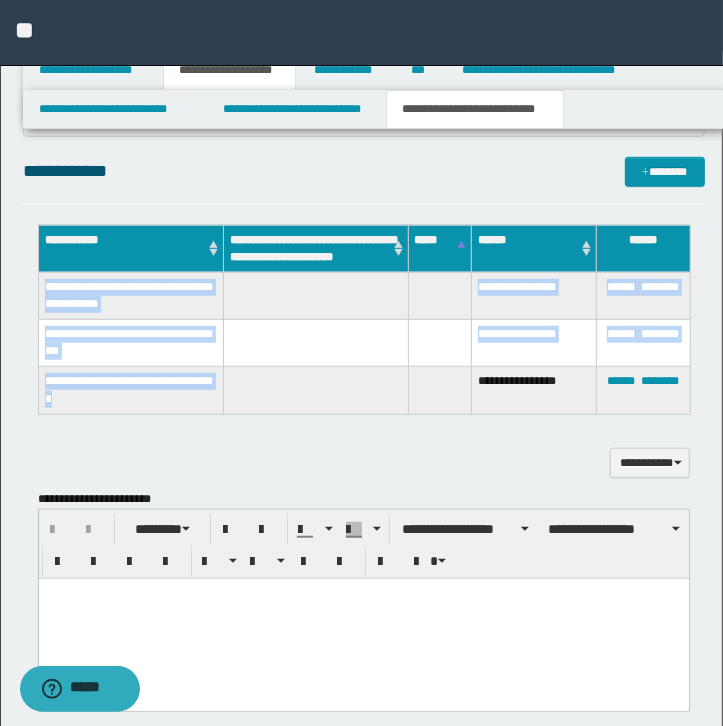 drag, startPoint x: 125, startPoint y: 407, endPoint x: 43, endPoint y: 284, distance: 147.8276 